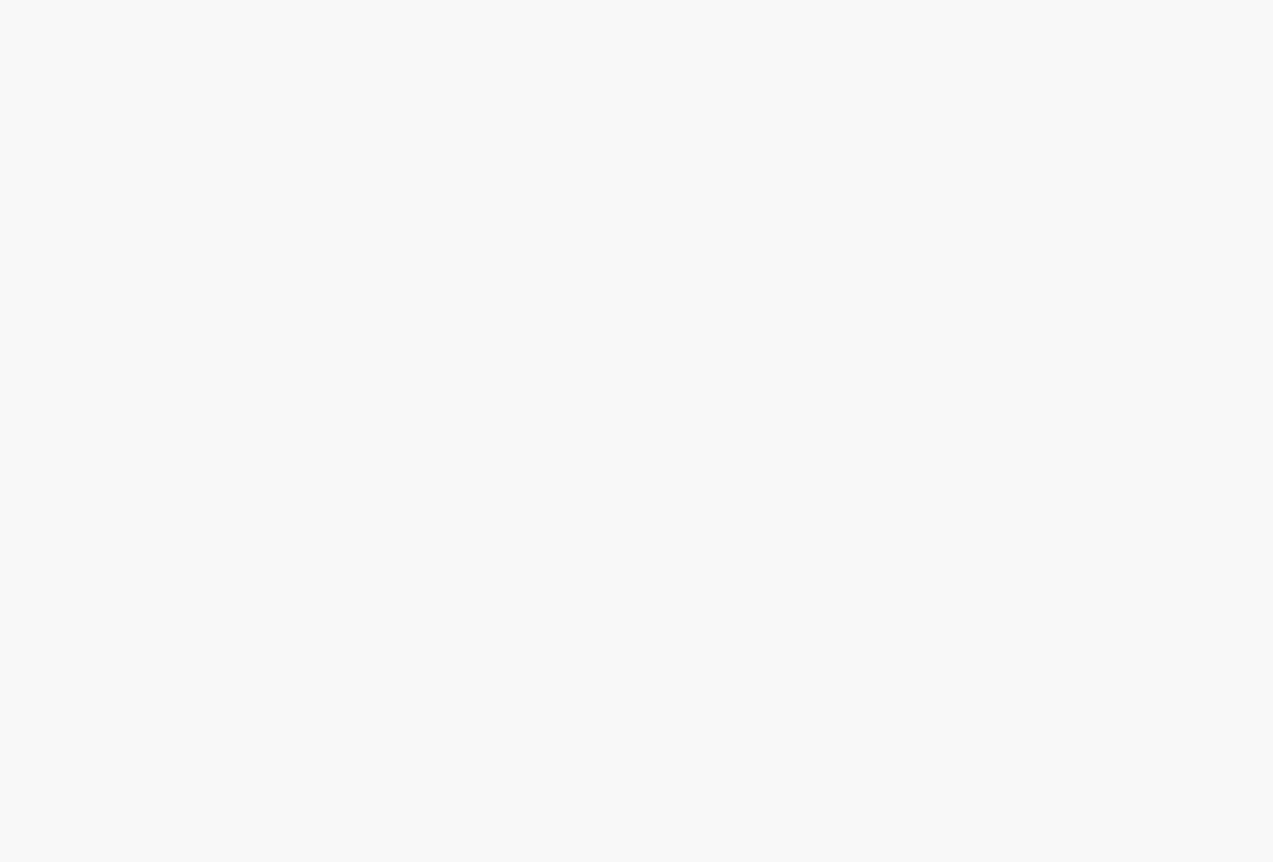 scroll, scrollTop: 0, scrollLeft: 0, axis: both 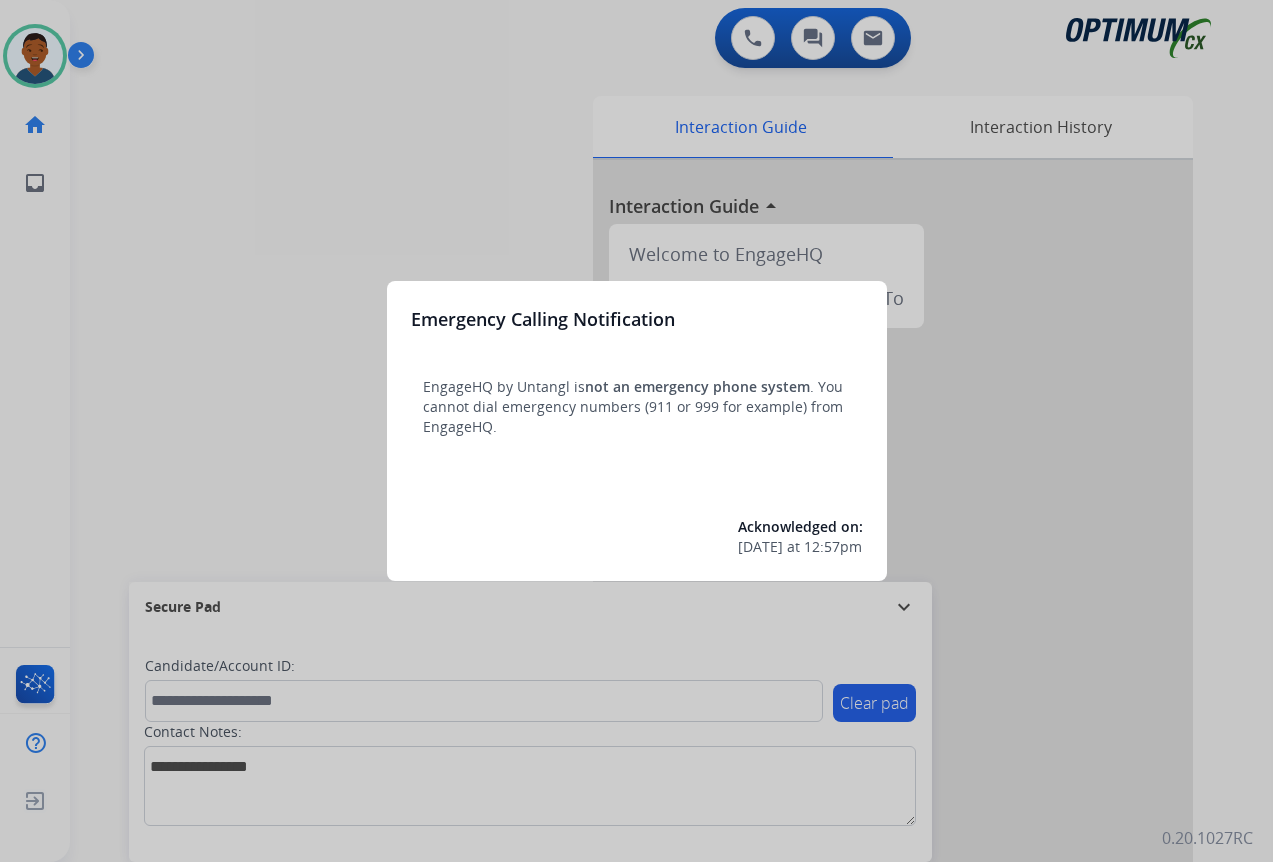 click at bounding box center (636, 431) 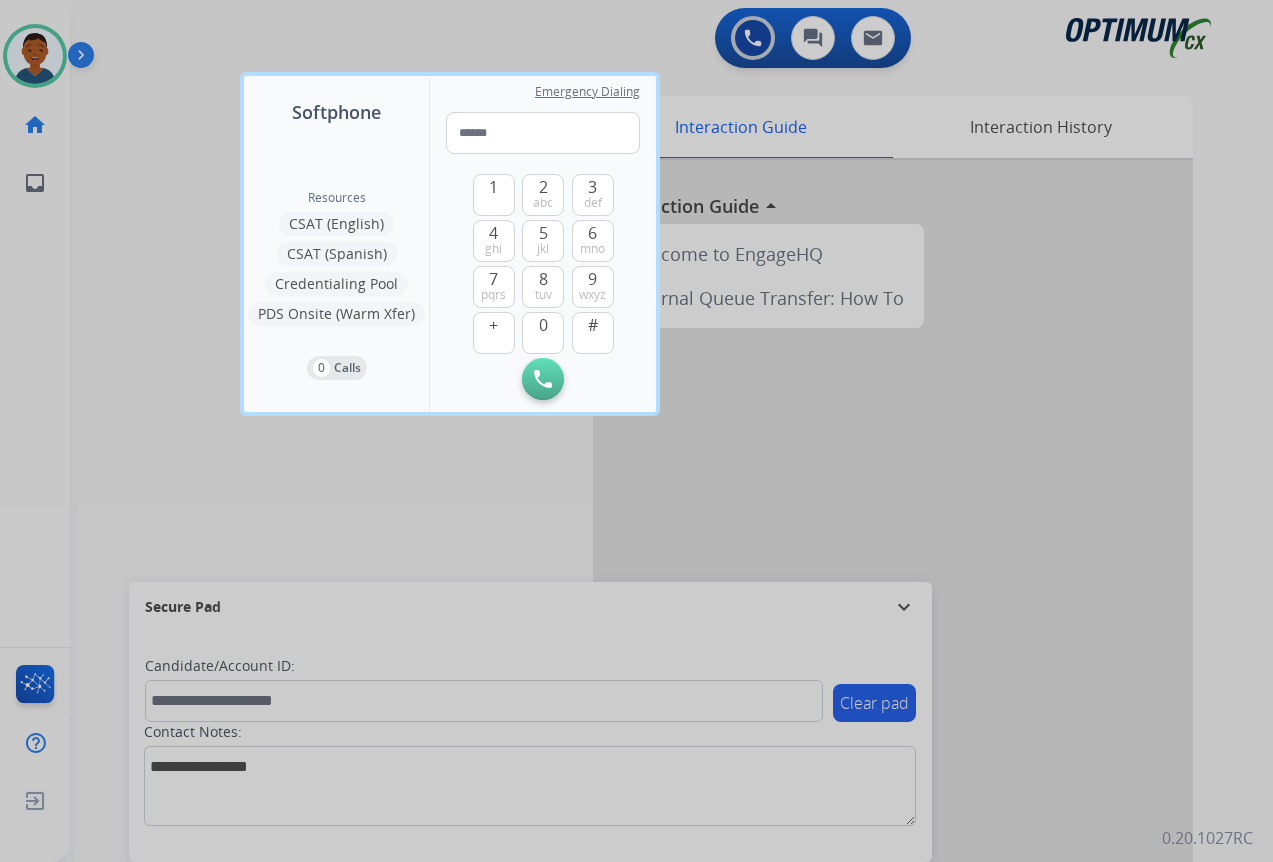 click at bounding box center (636, 431) 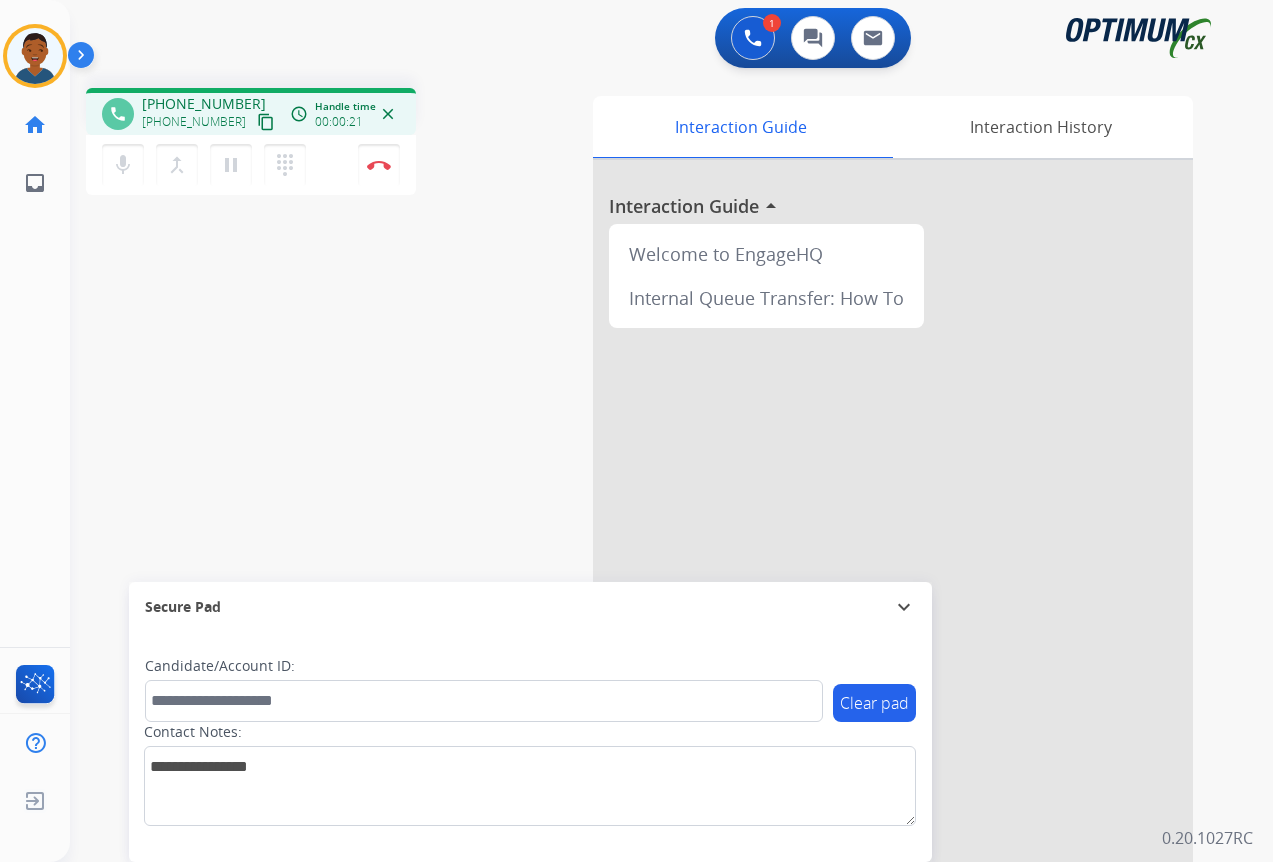 click on "content_copy" at bounding box center [266, 122] 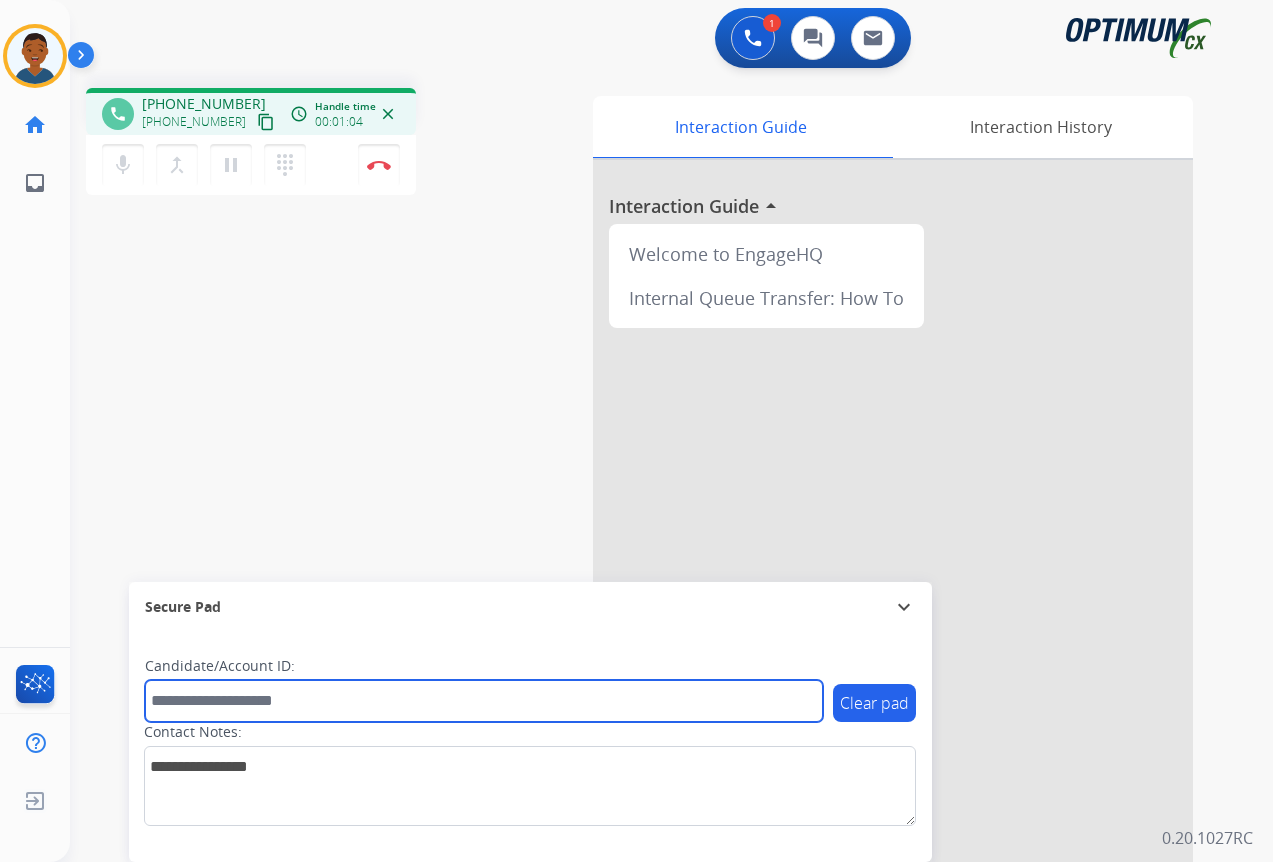 click at bounding box center [484, 701] 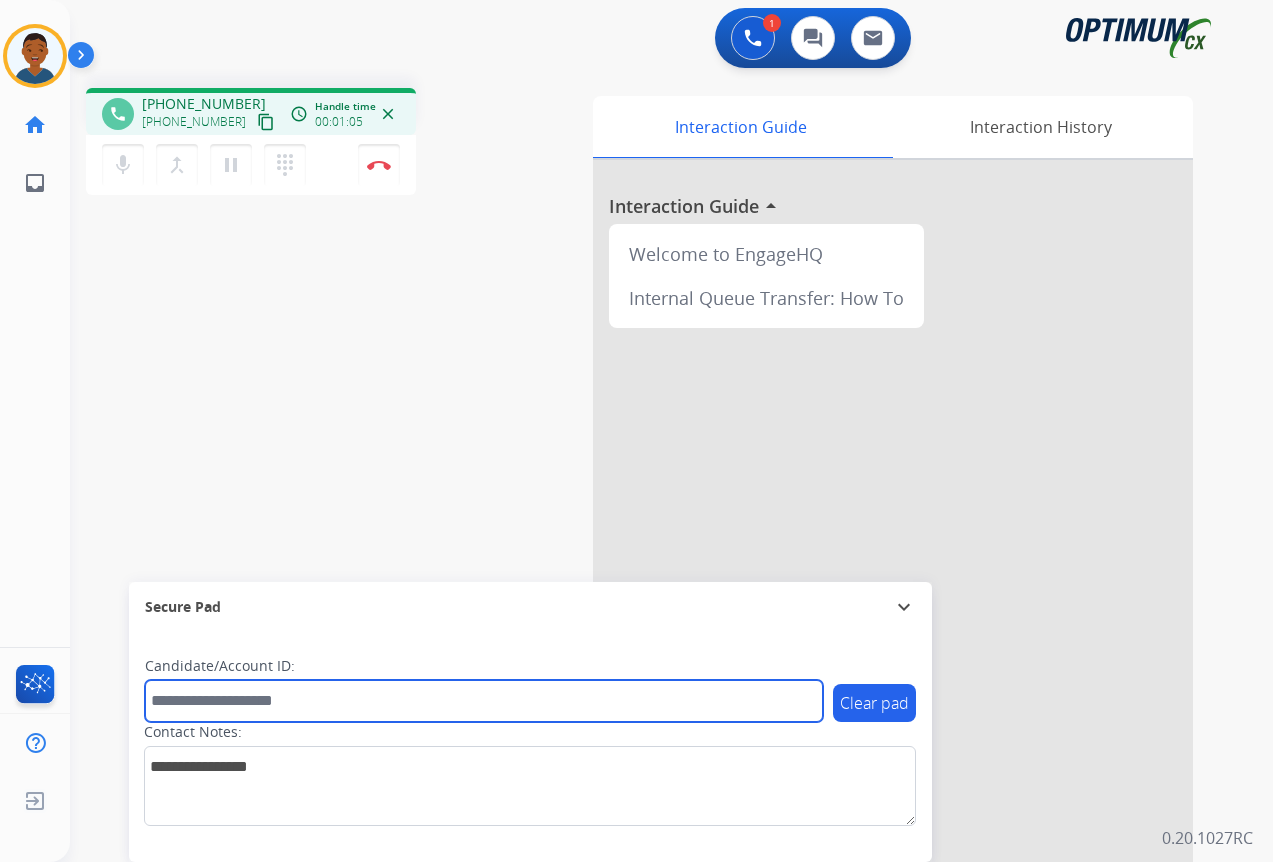 paste on "*******" 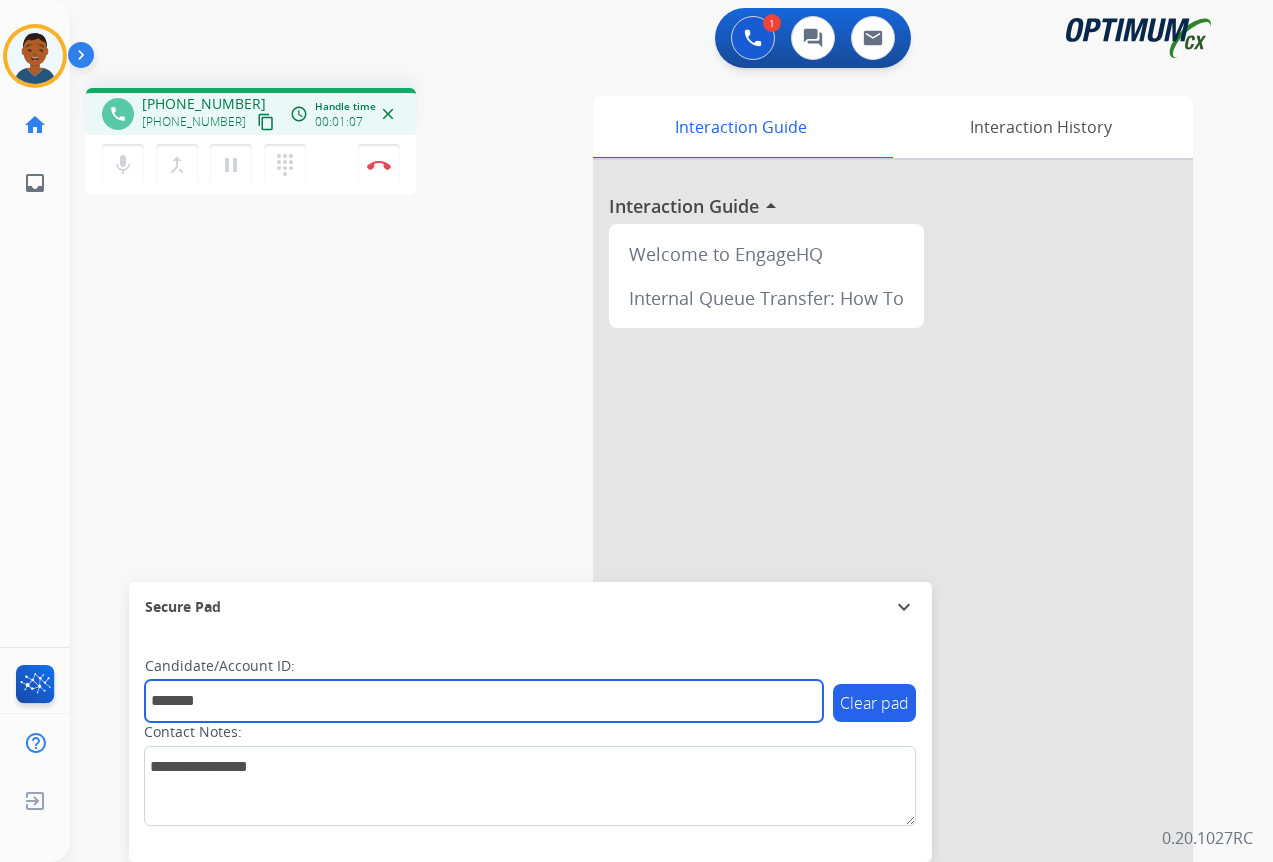 type on "*******" 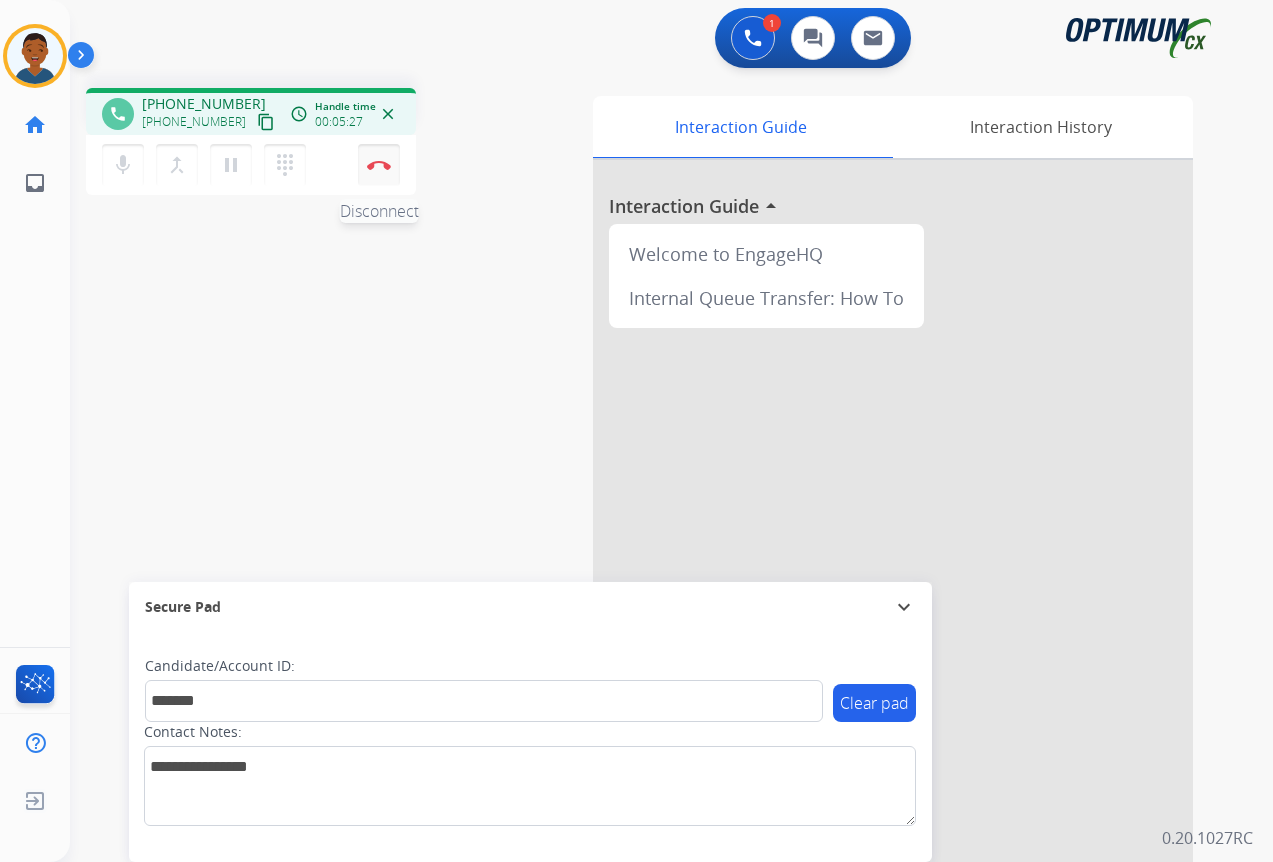 click on "Disconnect" at bounding box center (379, 165) 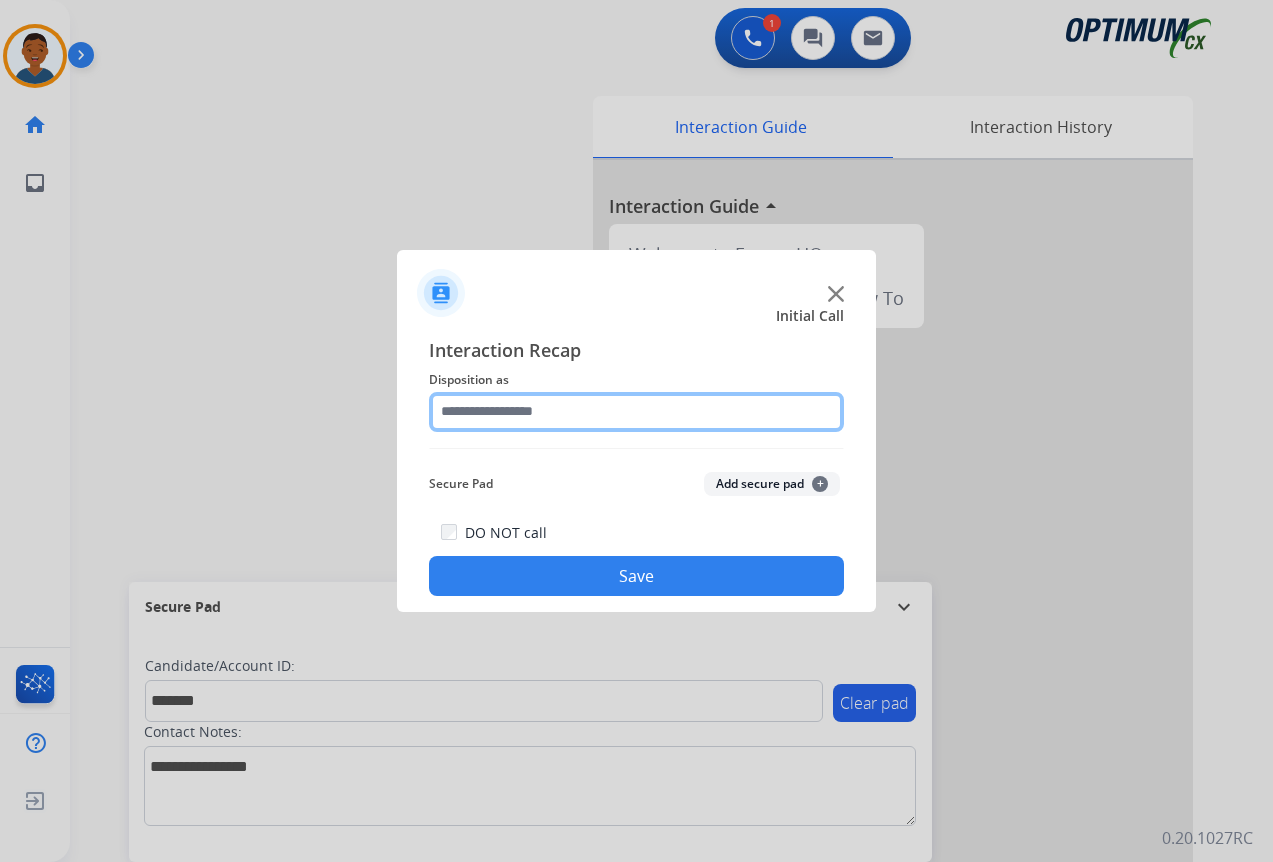 click 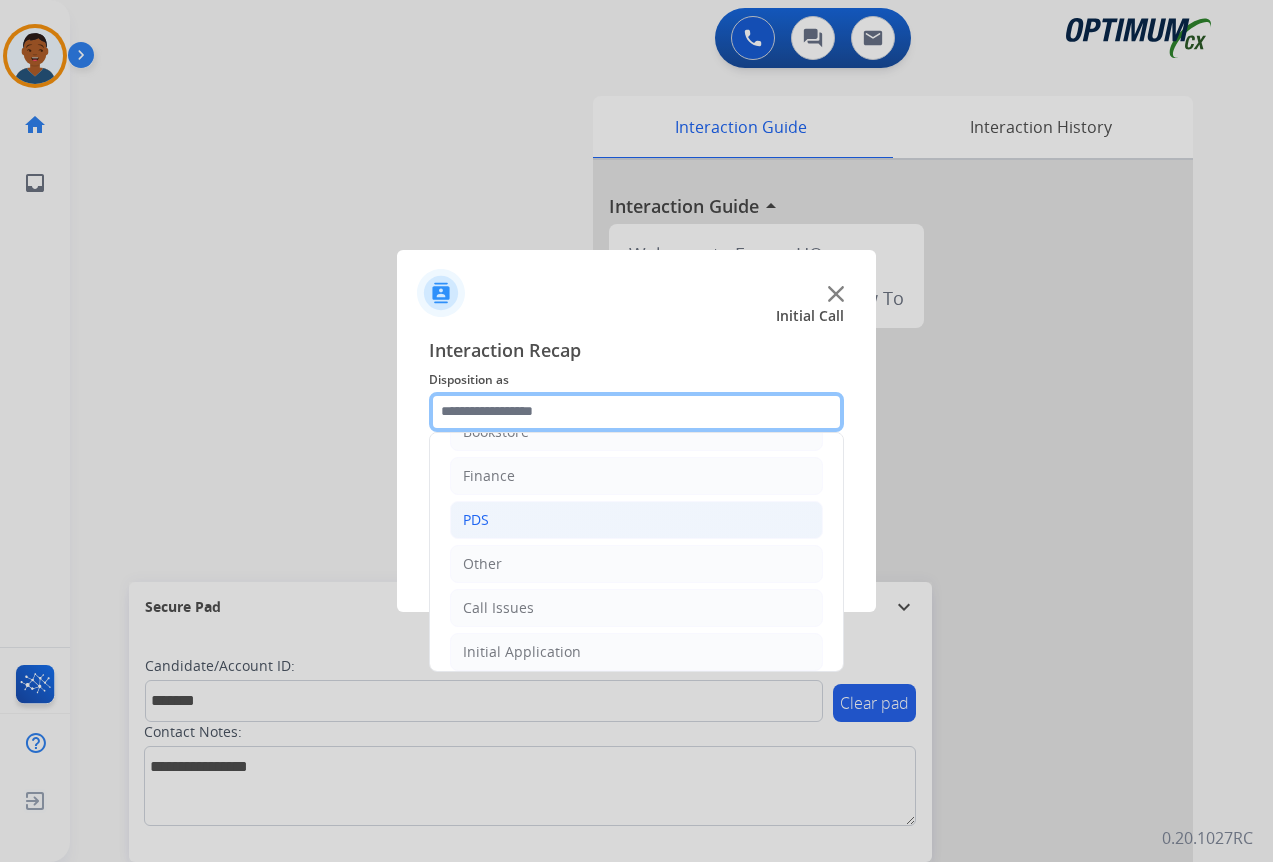 scroll, scrollTop: 0, scrollLeft: 0, axis: both 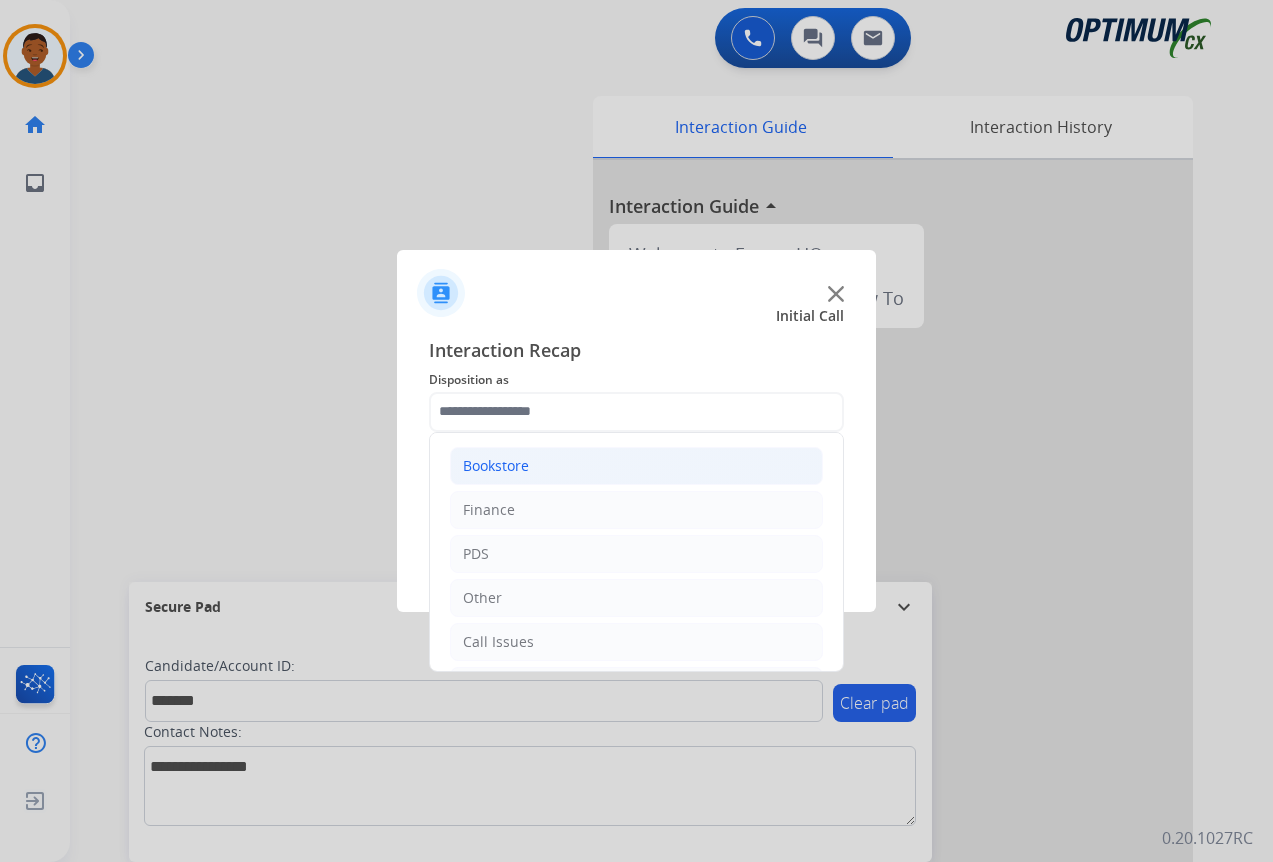 click on "Bookstore" 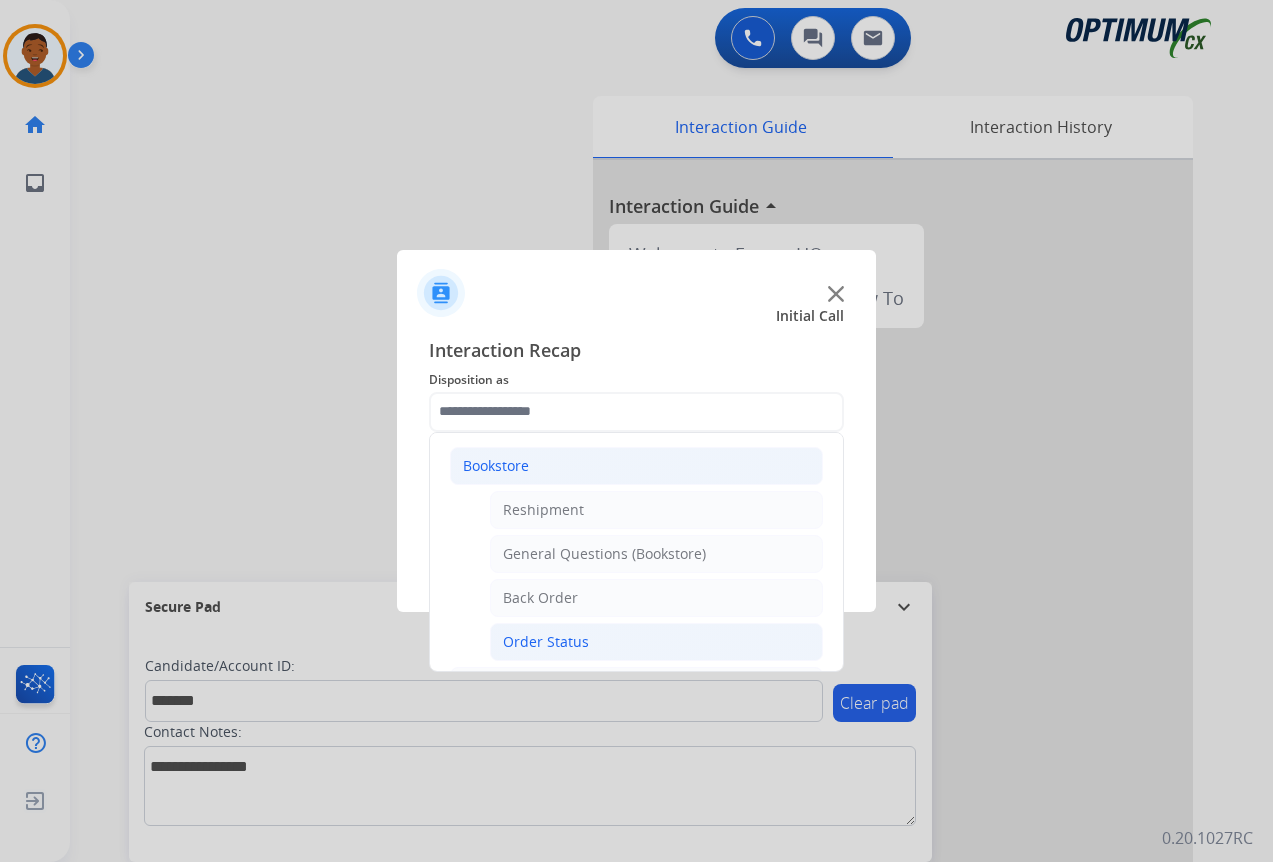 click on "Order Status" 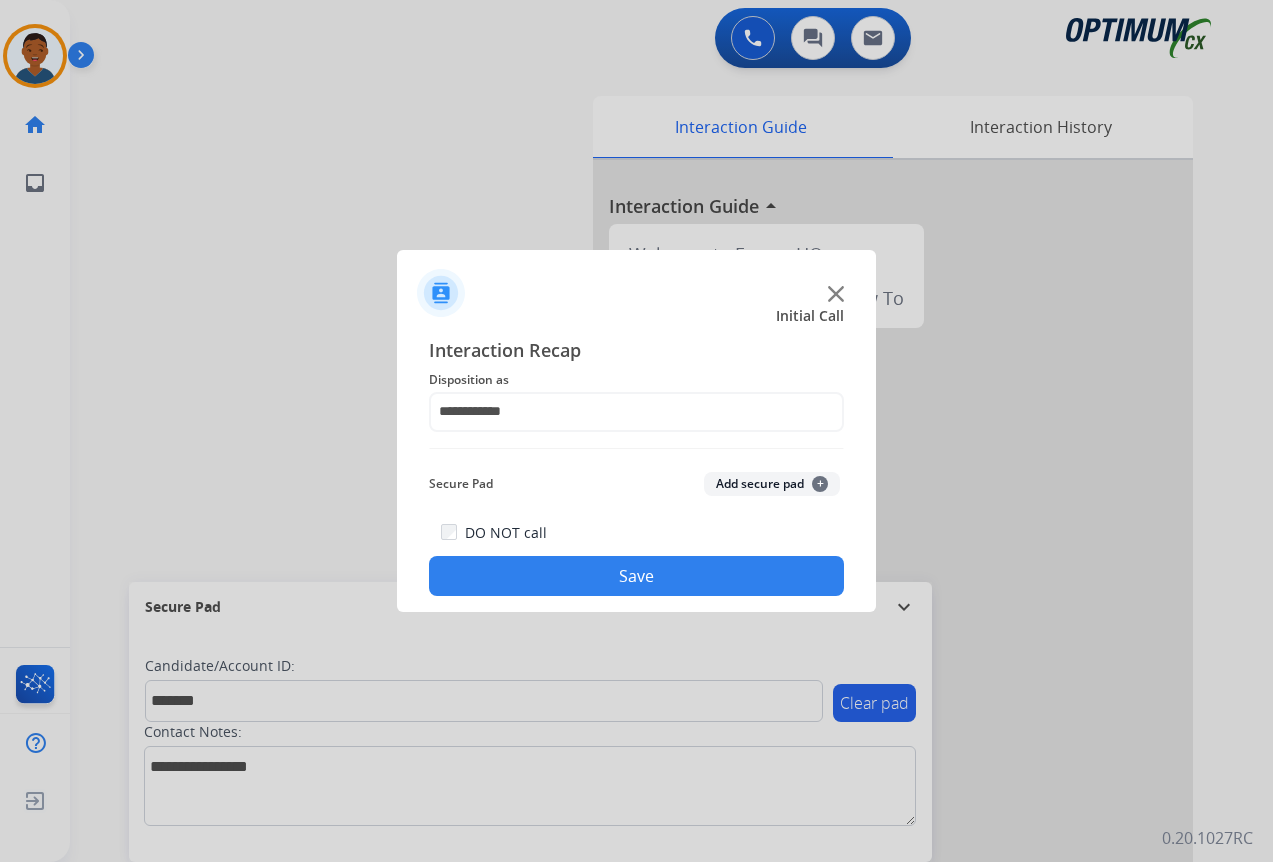 click on "Add secure pad  +" 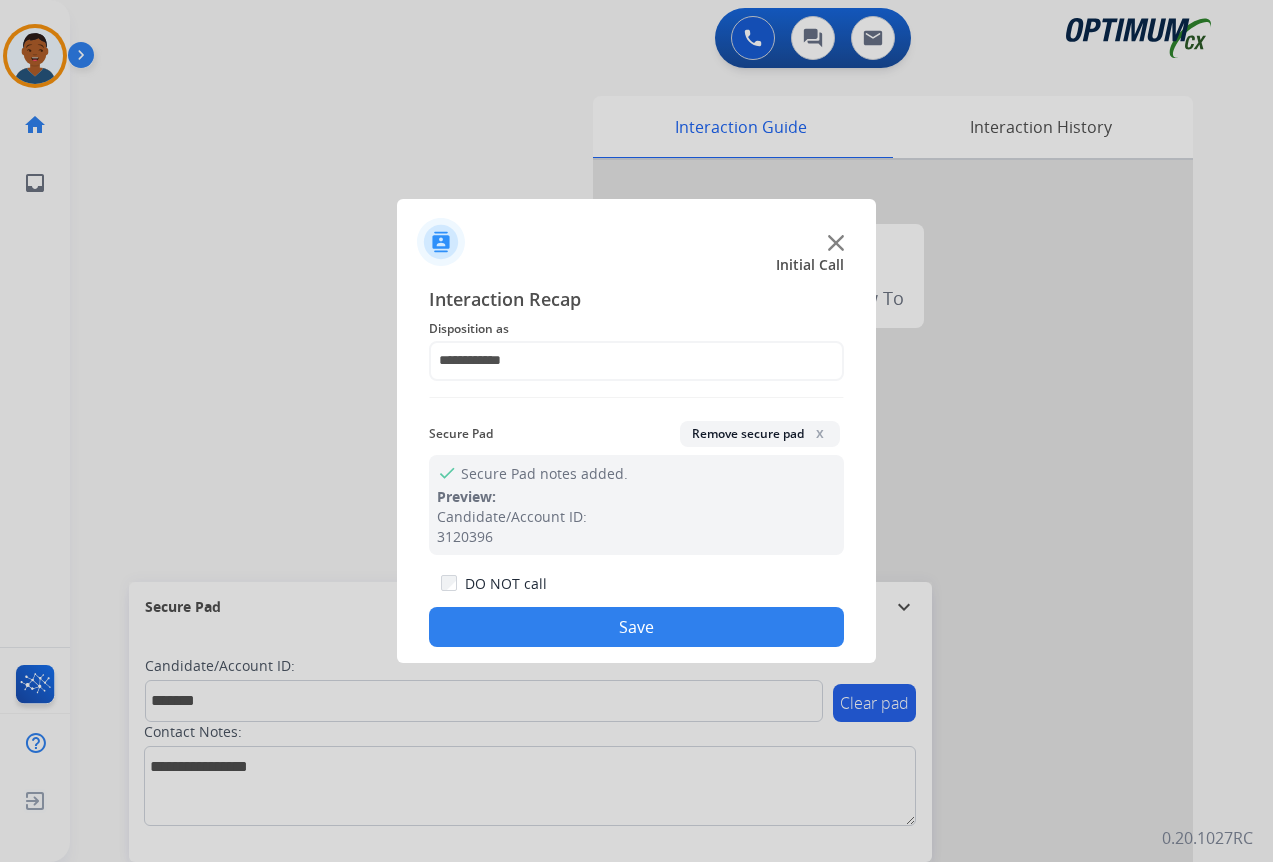 click on "Save" 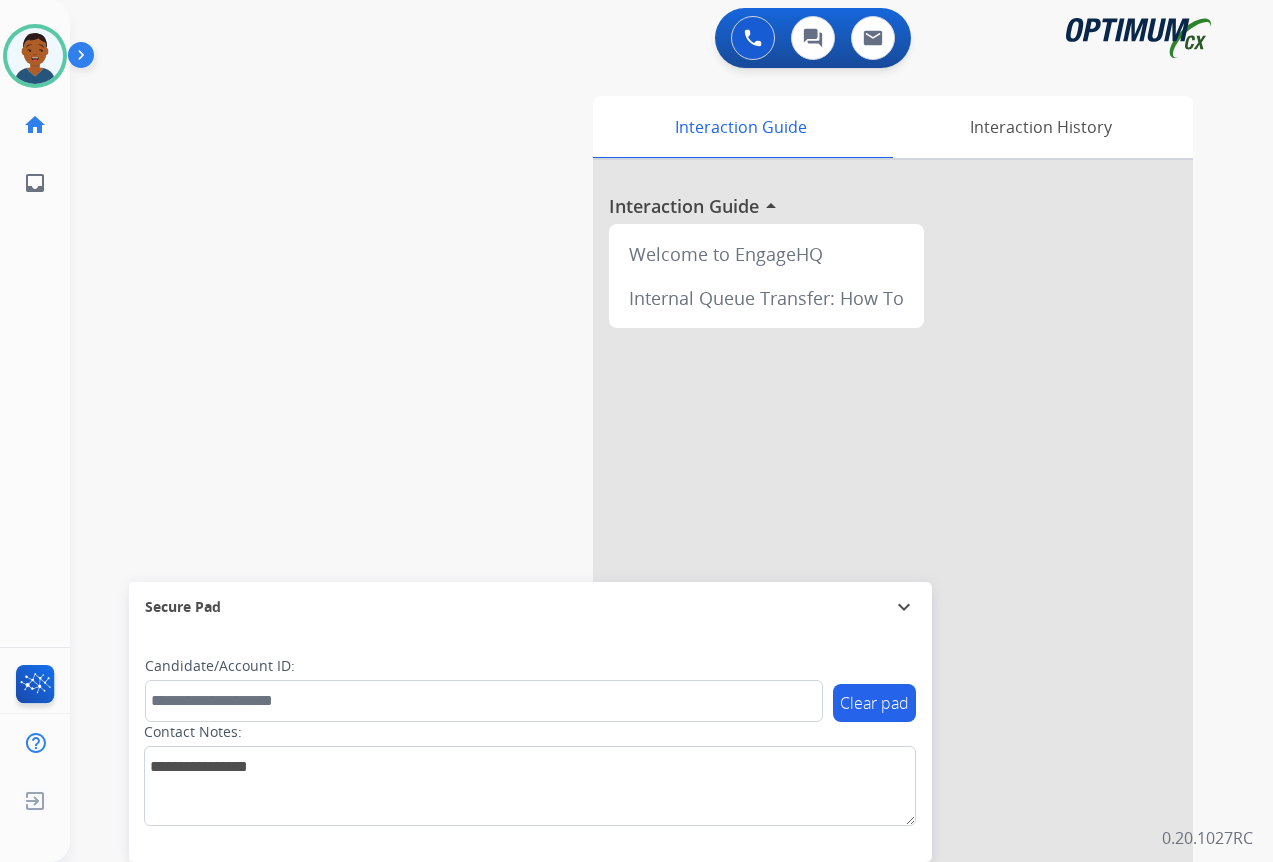 click on "swap_horiz Break voice bridge close_fullscreen Connect 3-Way Call merge_type Separate 3-Way Call  Interaction Guide   Interaction History  Interaction Guide arrow_drop_up  Welcome to EngageHQ   Internal Queue Transfer: How To  Secure Pad expand_more Clear pad Candidate/Account ID: Contact Notes:" at bounding box center [647, 489] 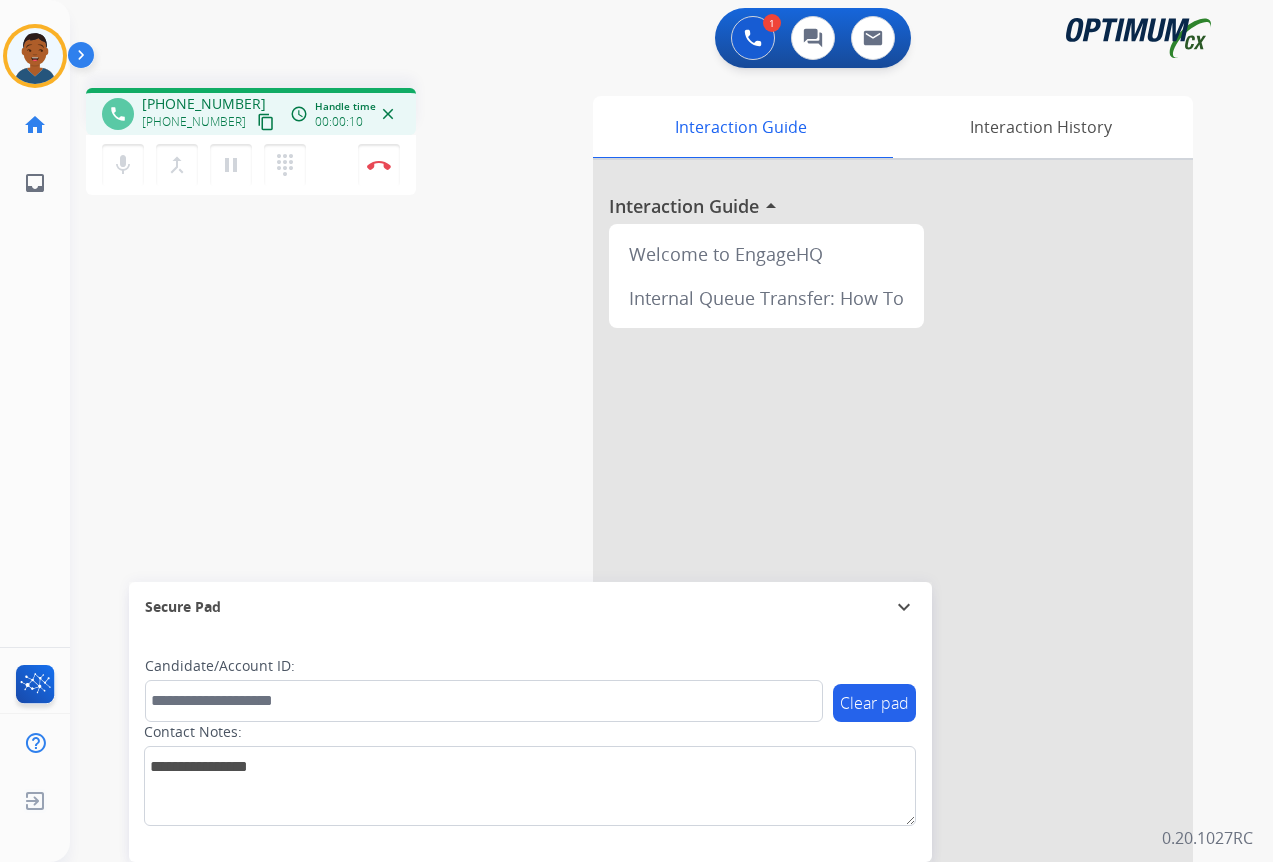 click on "content_copy" at bounding box center [266, 122] 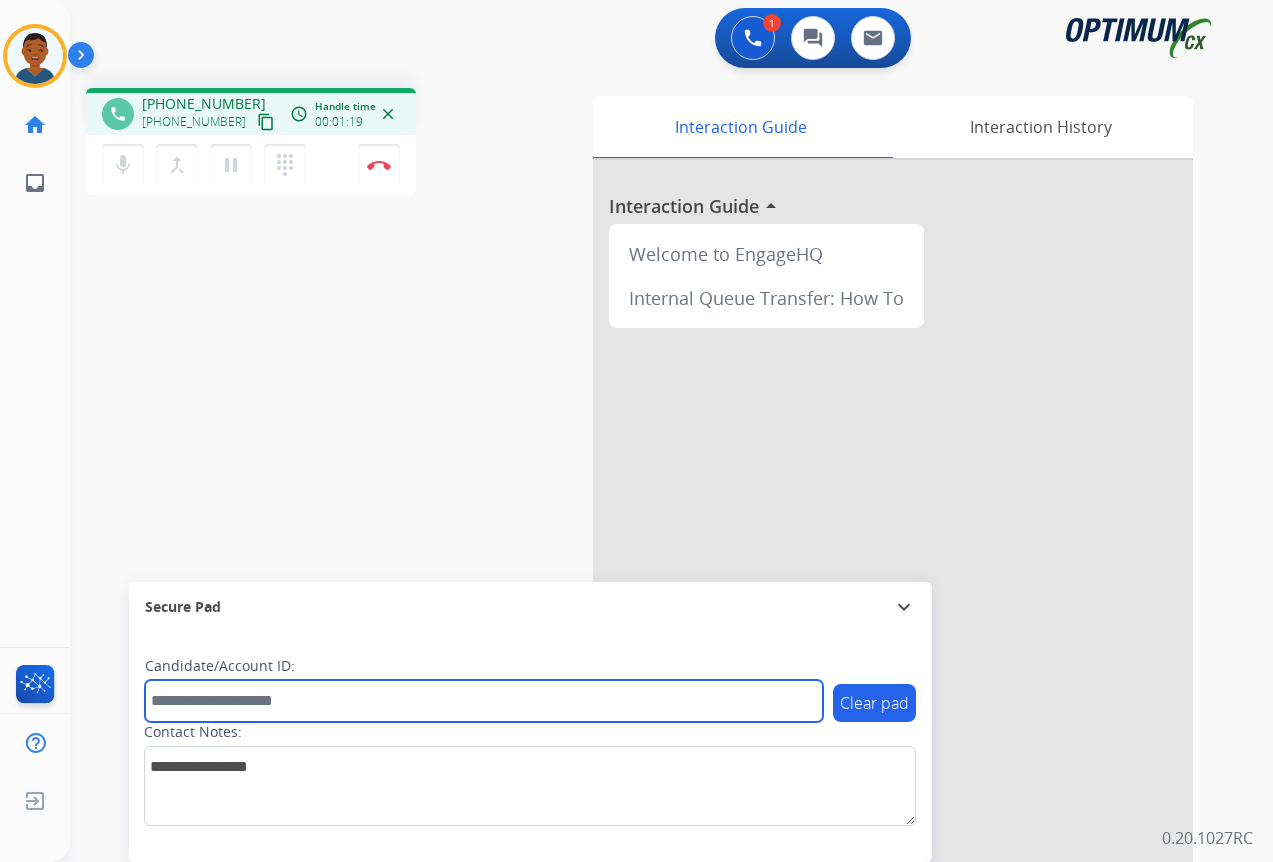 click at bounding box center (484, 701) 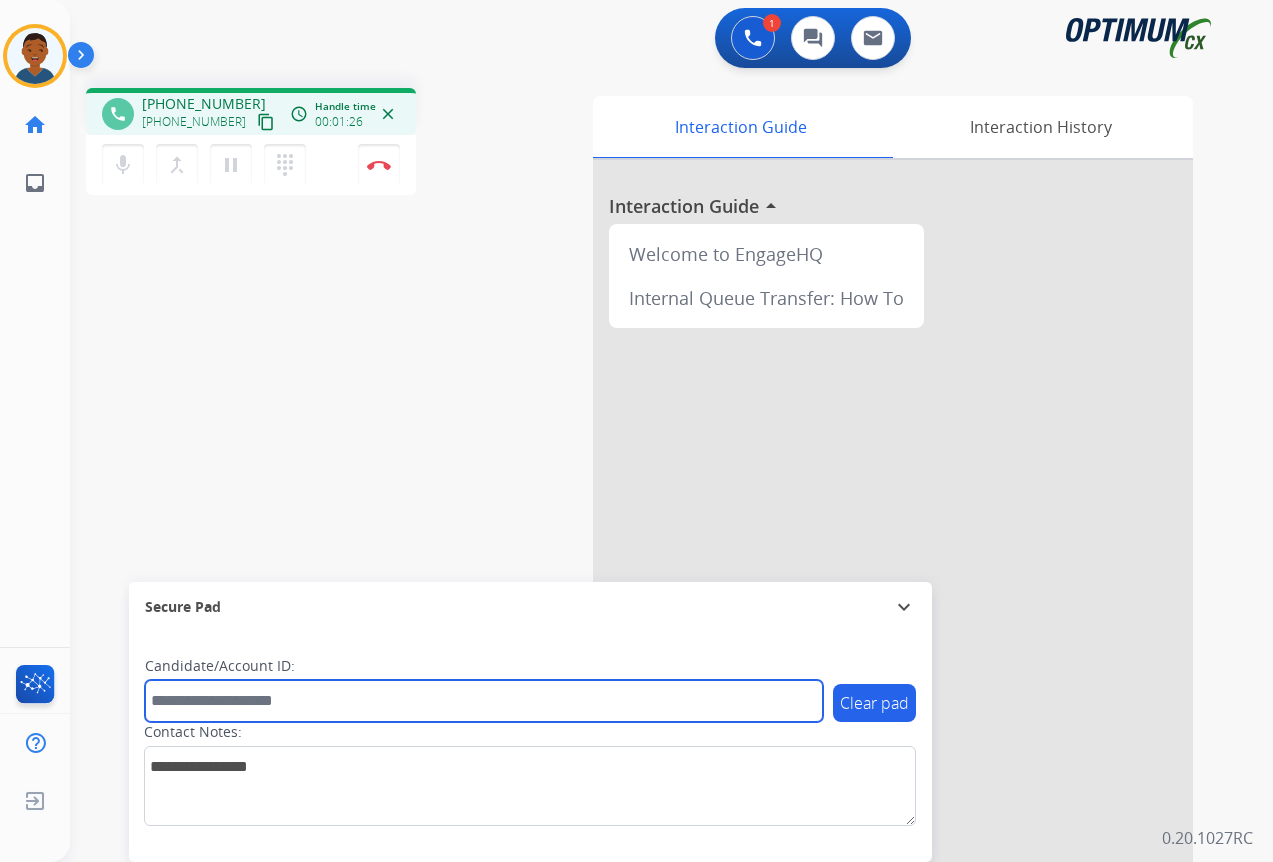 paste on "*******" 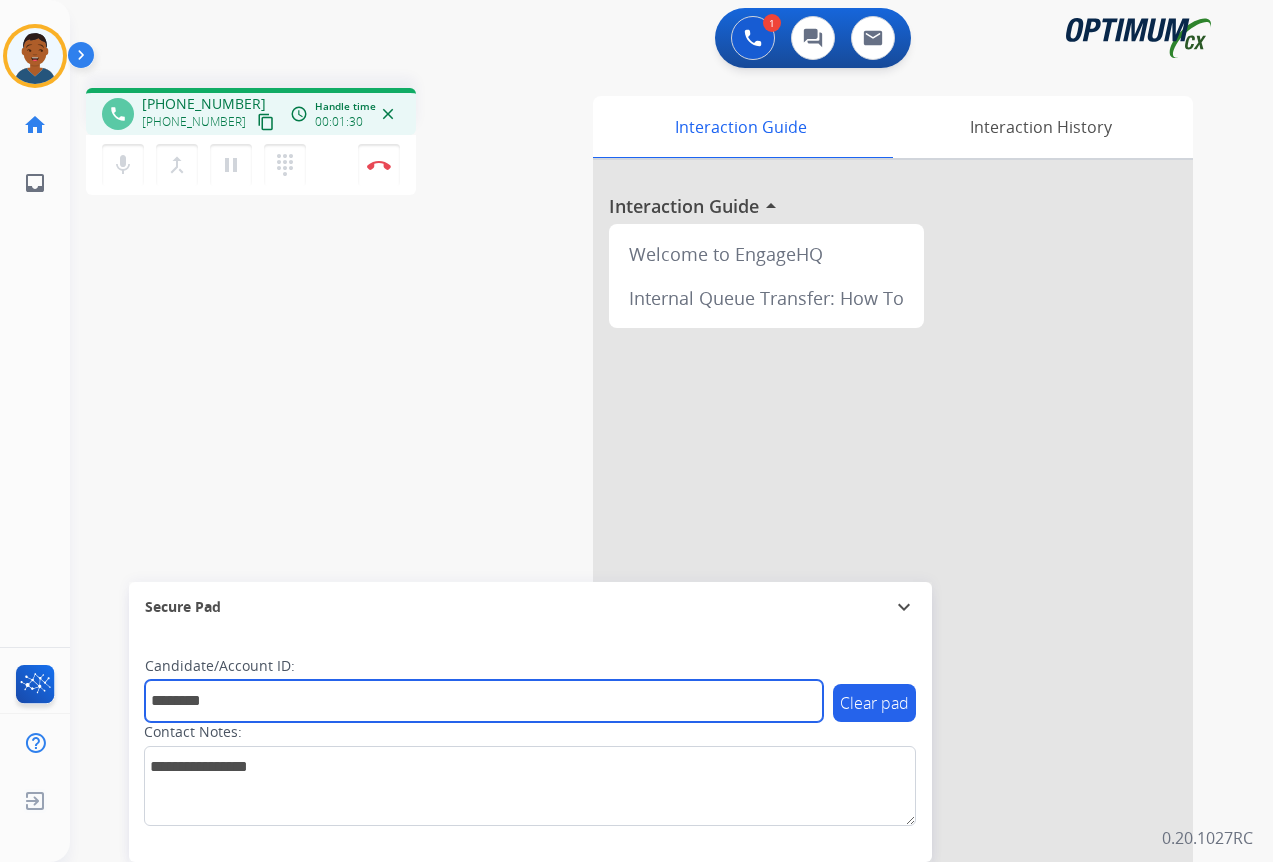 type on "*******" 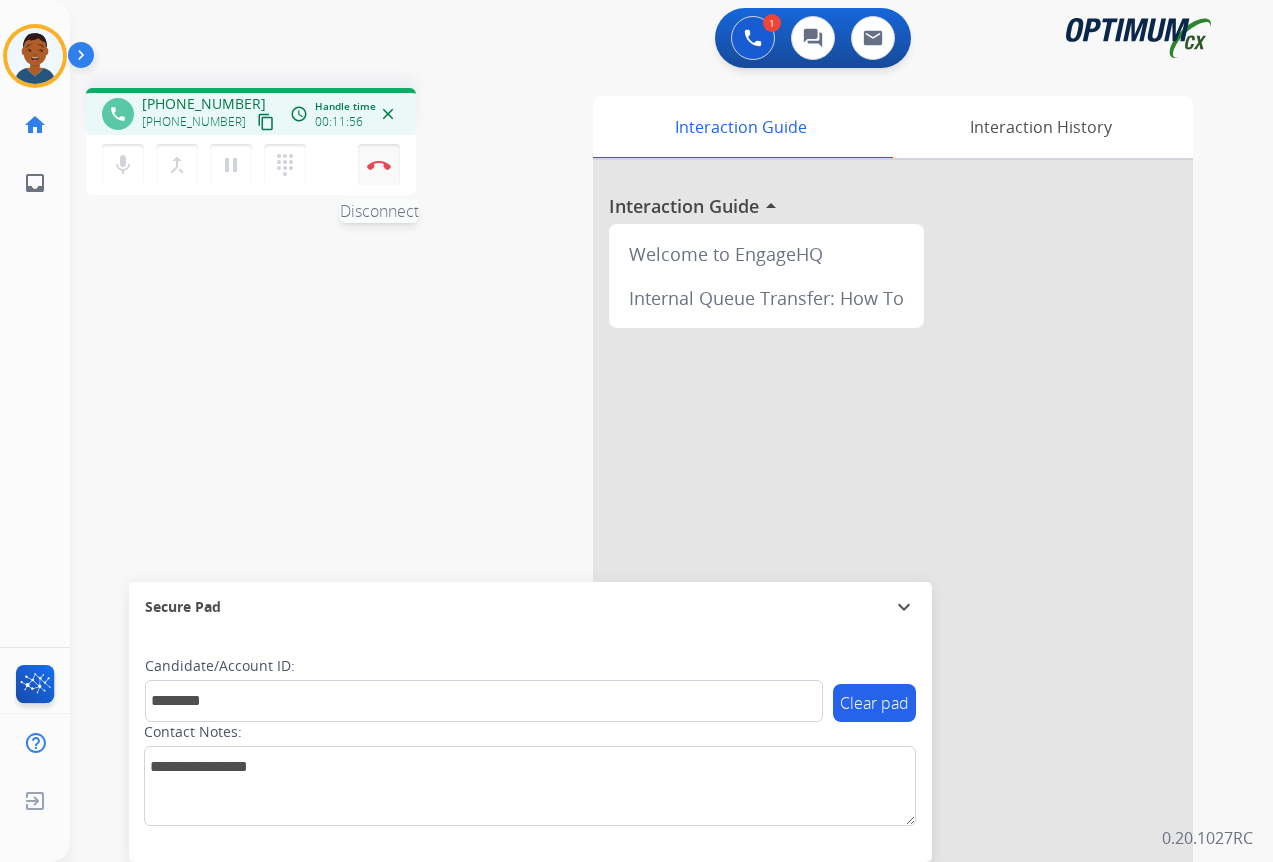 click at bounding box center (379, 165) 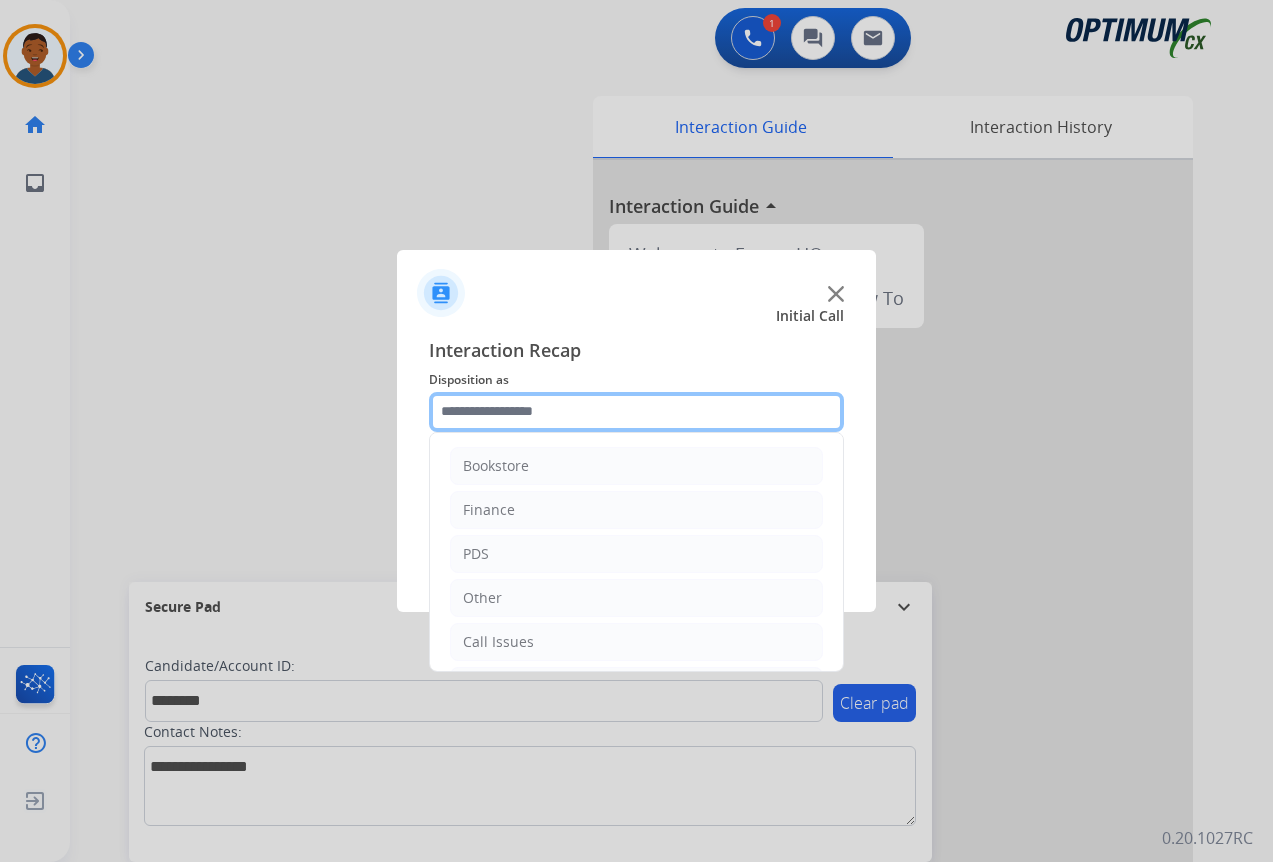 click 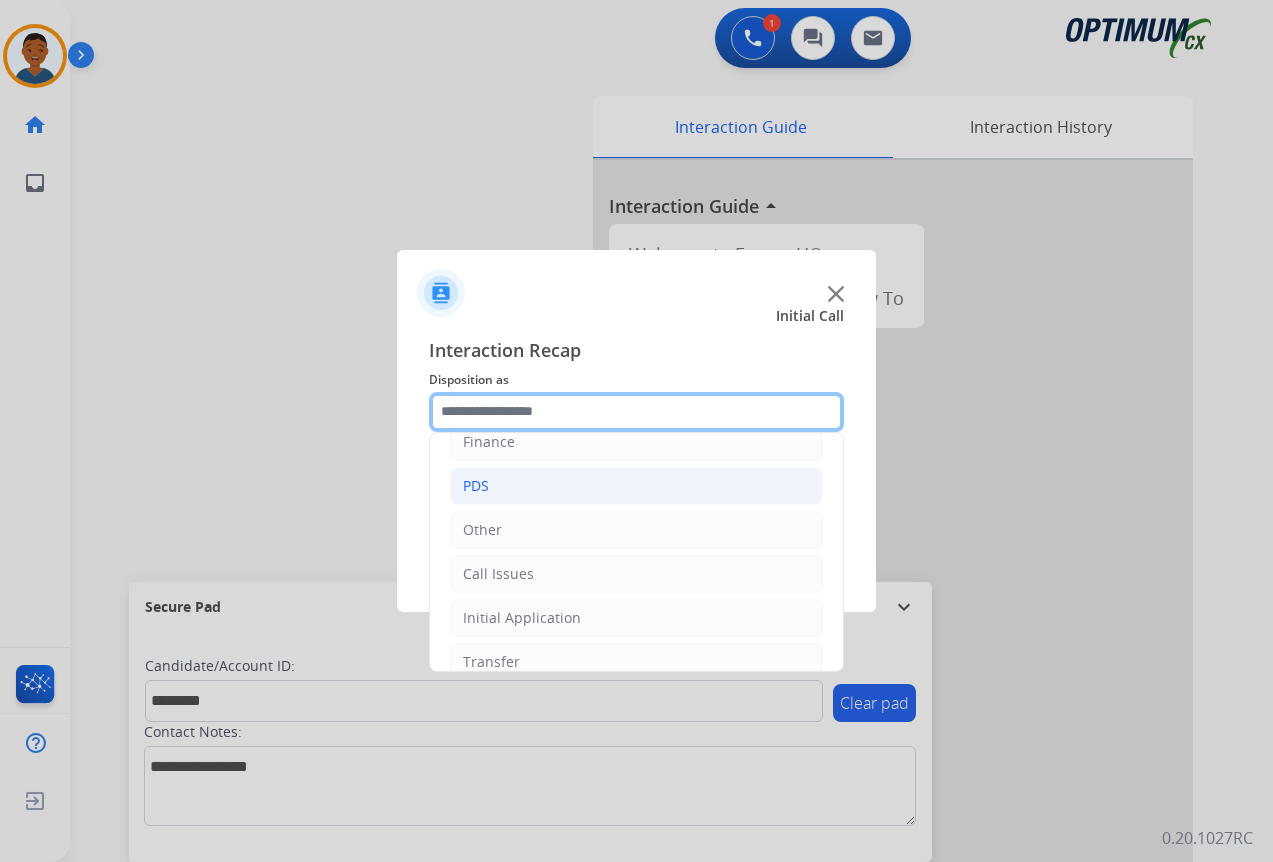 scroll, scrollTop: 136, scrollLeft: 0, axis: vertical 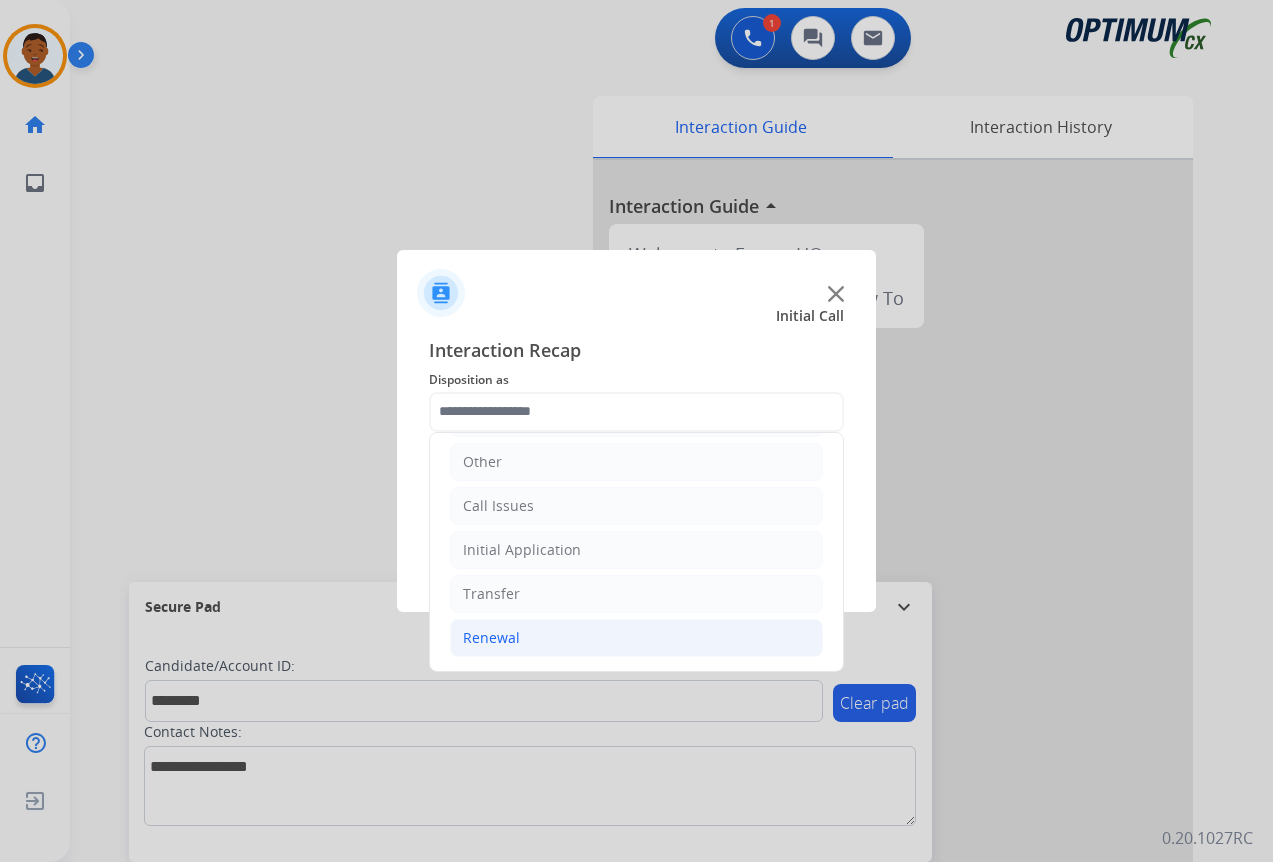 click on "Renewal" 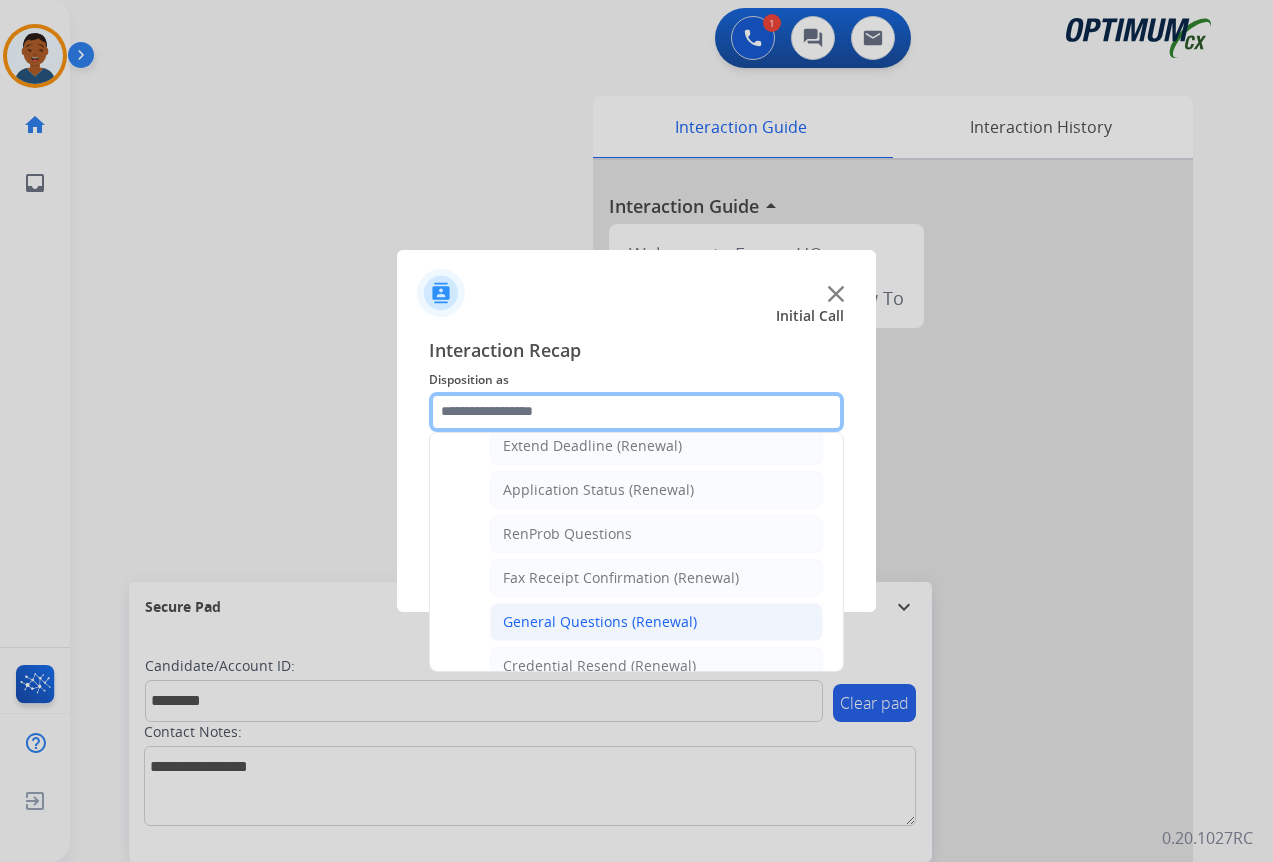scroll, scrollTop: 536, scrollLeft: 0, axis: vertical 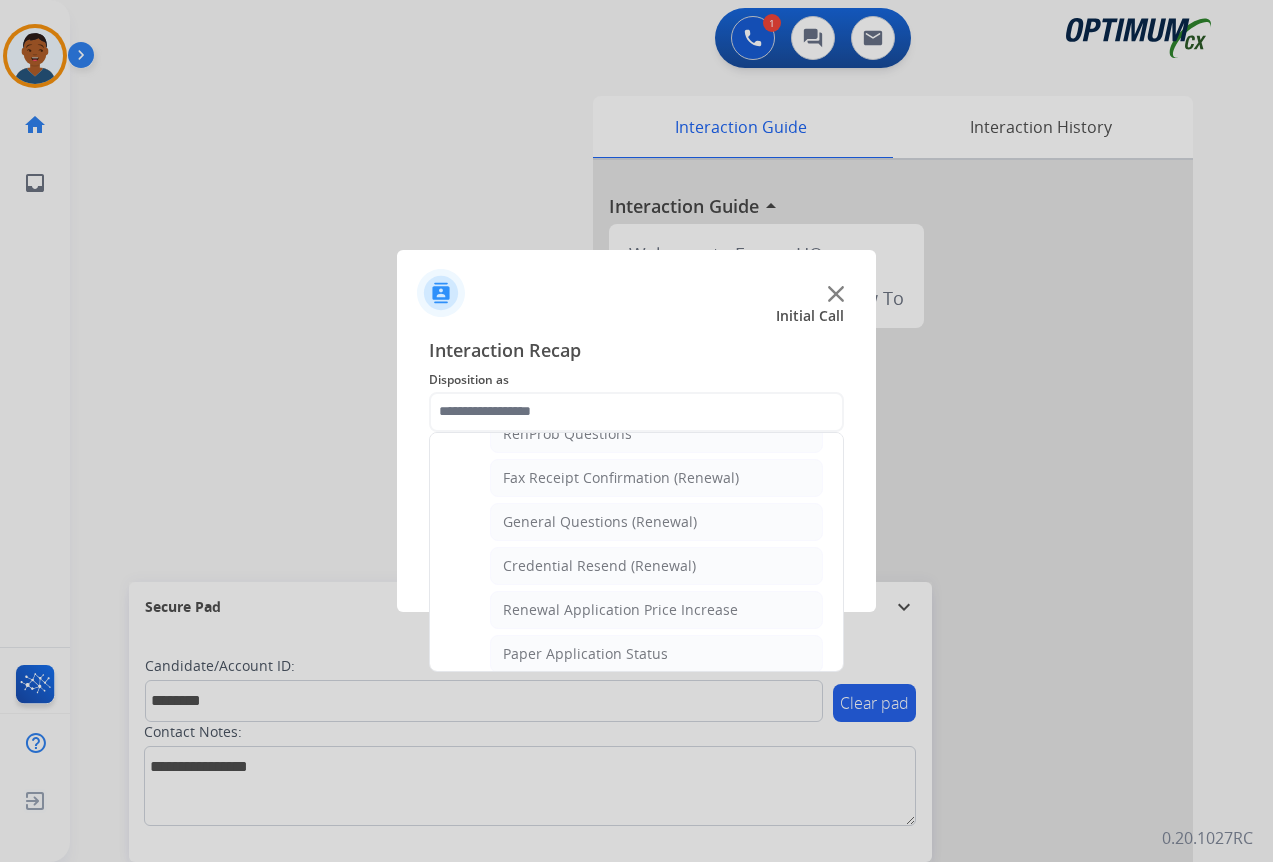 click on "General Questions (Renewal)" 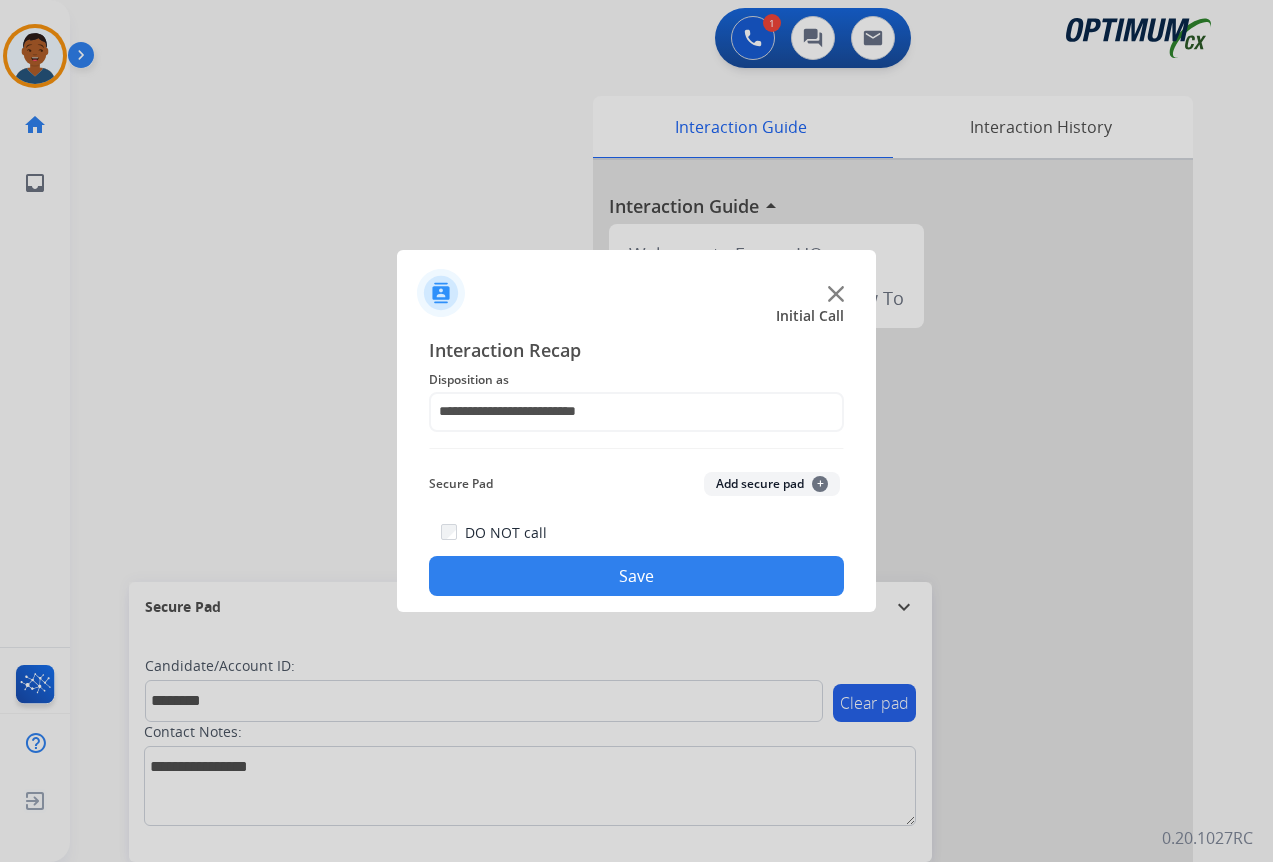 click on "Add secure pad  +" 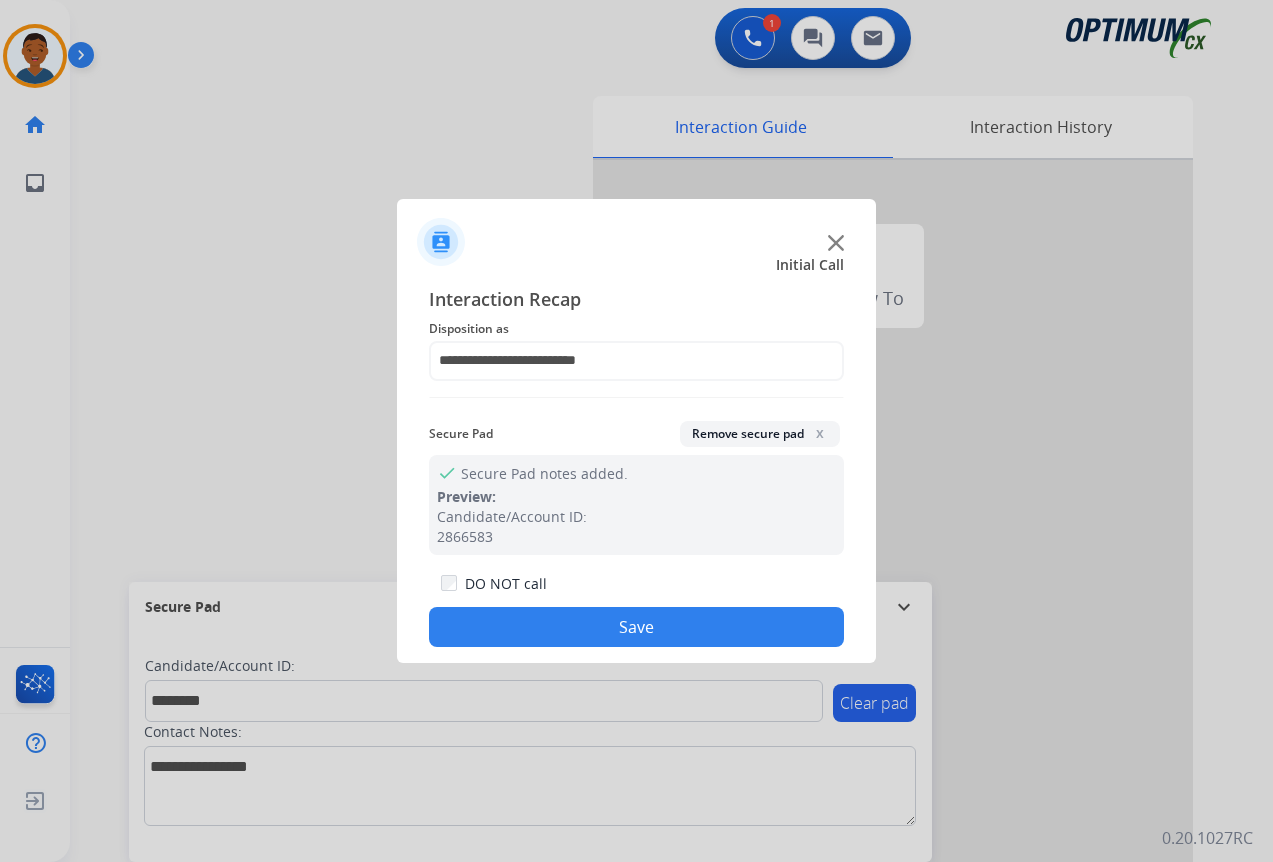 click on "Save" 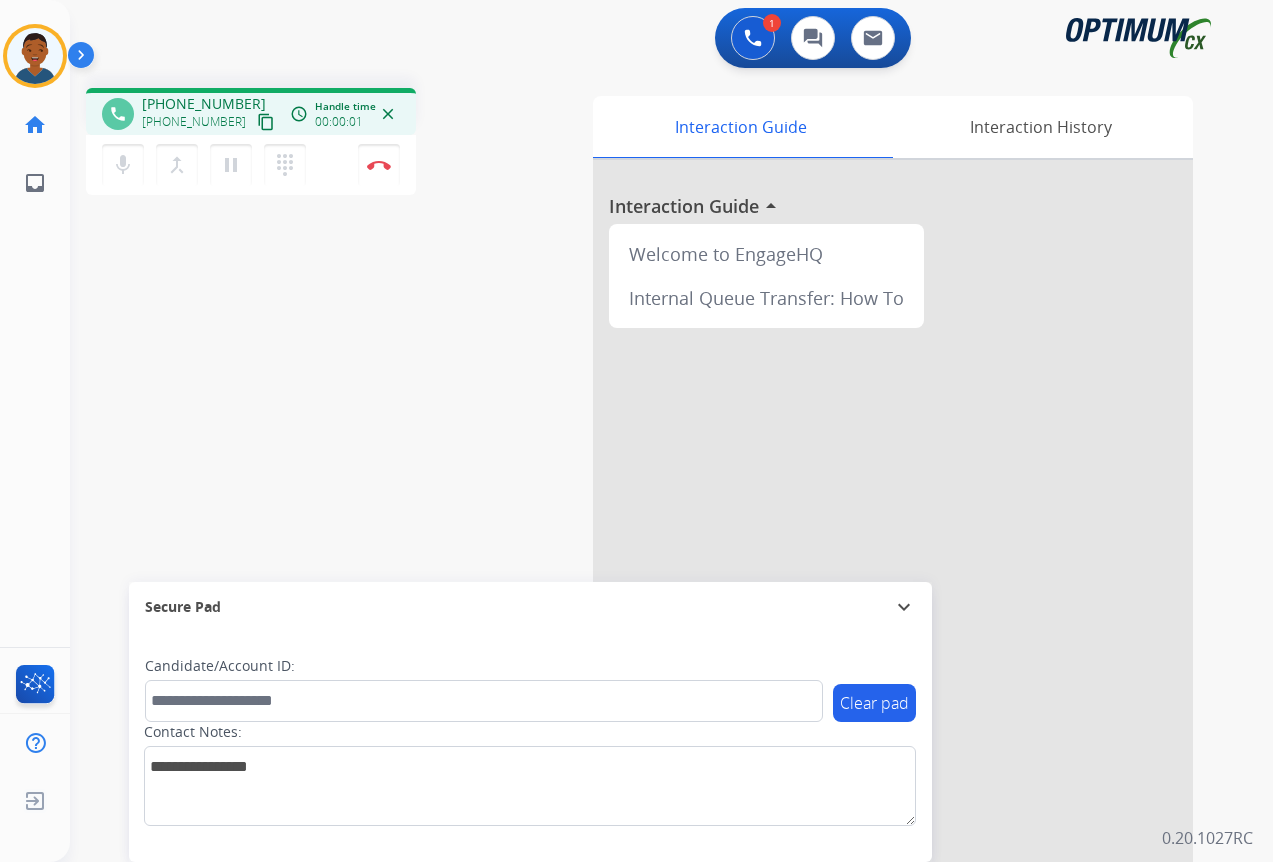 click on "content_copy" at bounding box center (266, 122) 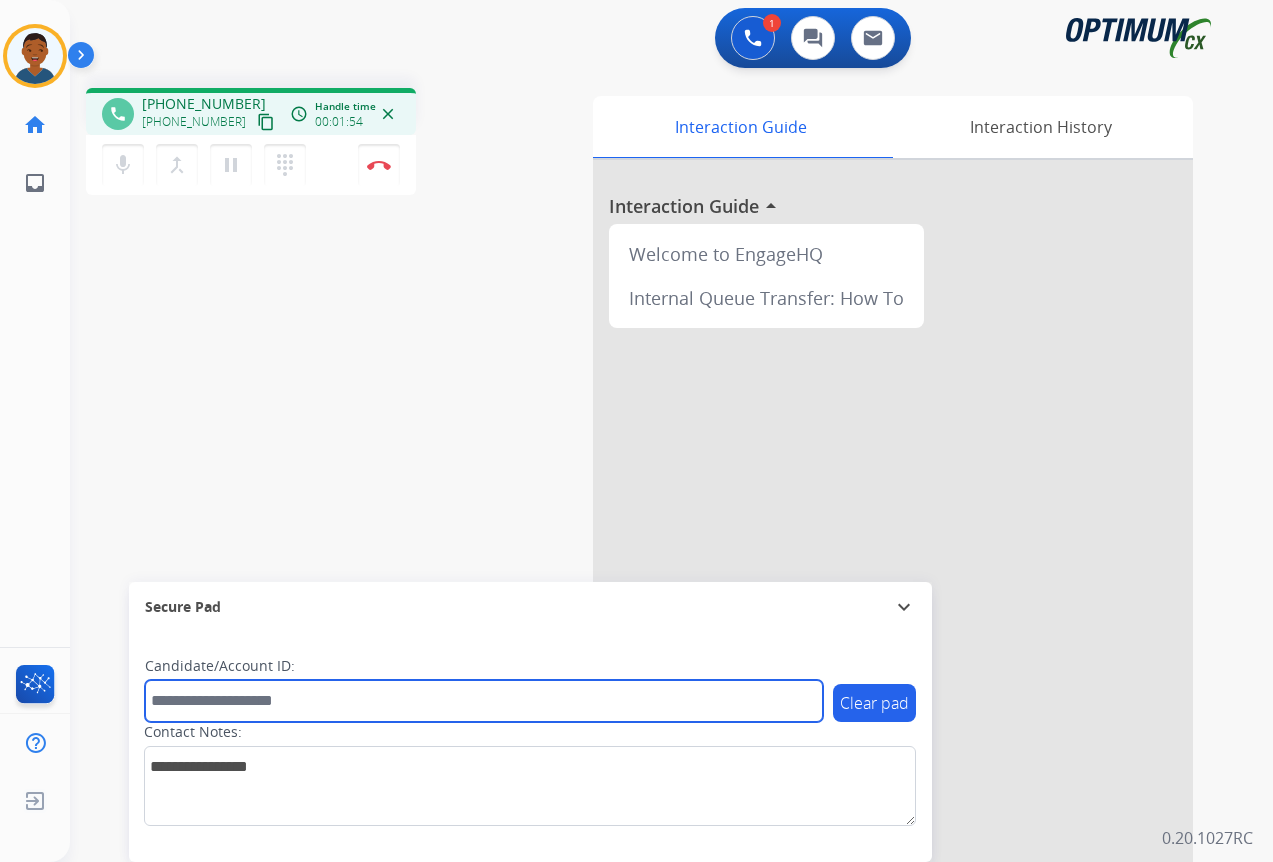 click at bounding box center [484, 701] 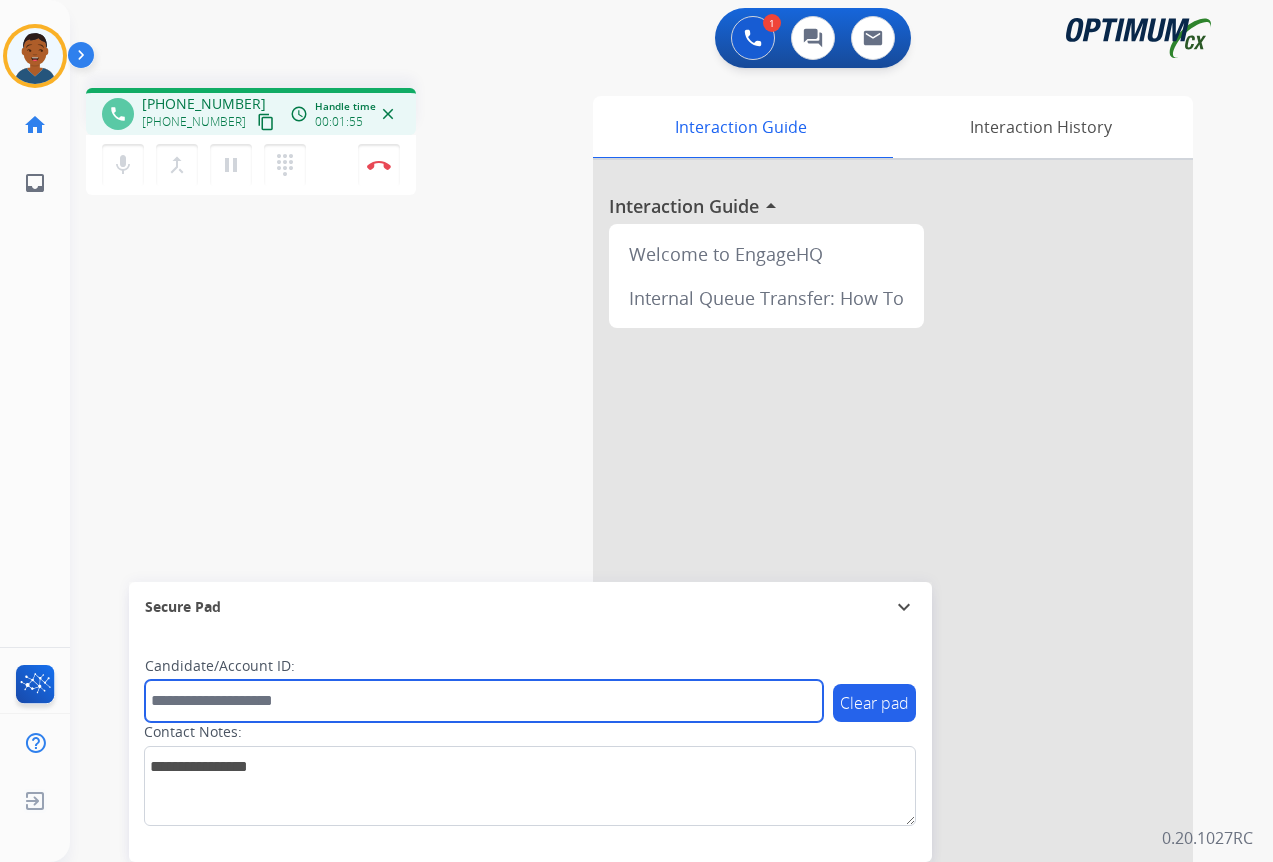 paste on "*******" 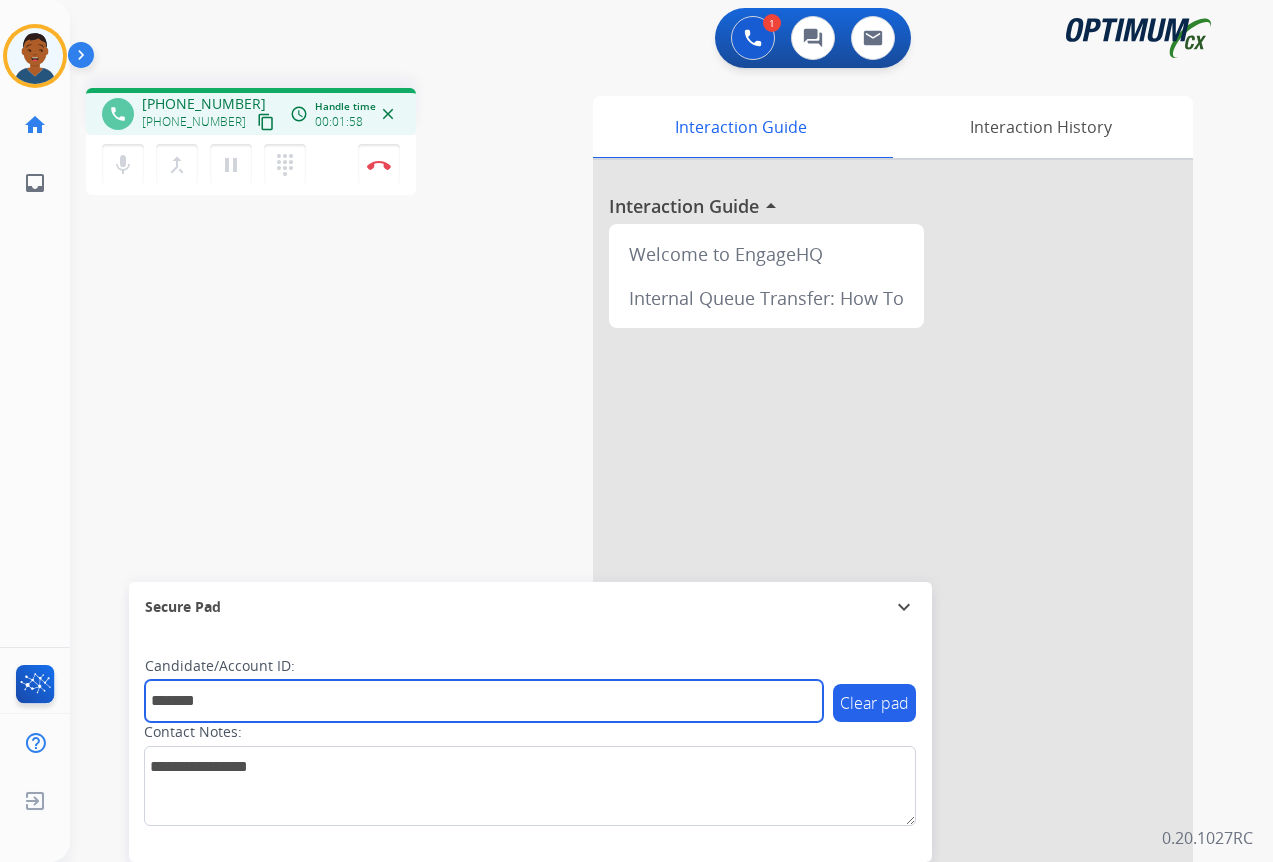 type on "*******" 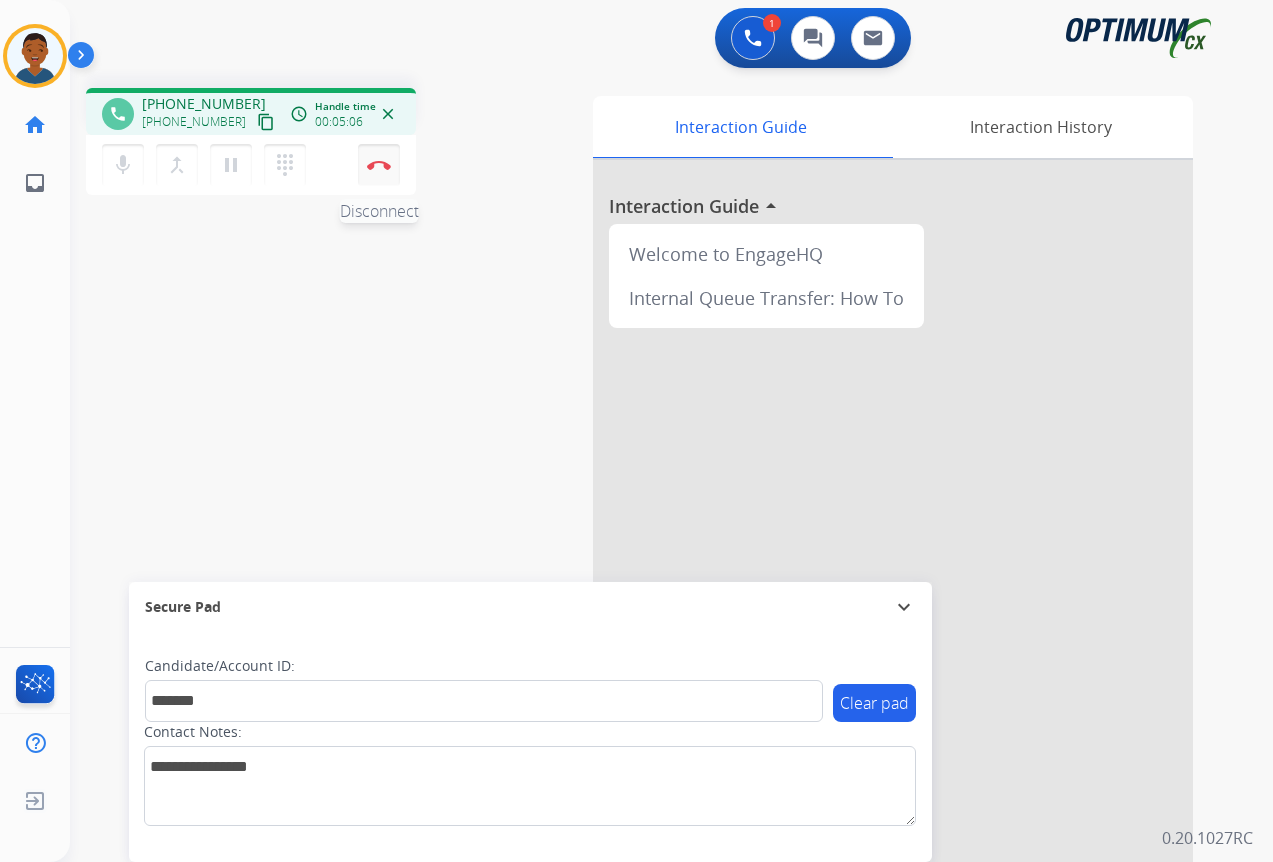 click on "Disconnect" at bounding box center [379, 165] 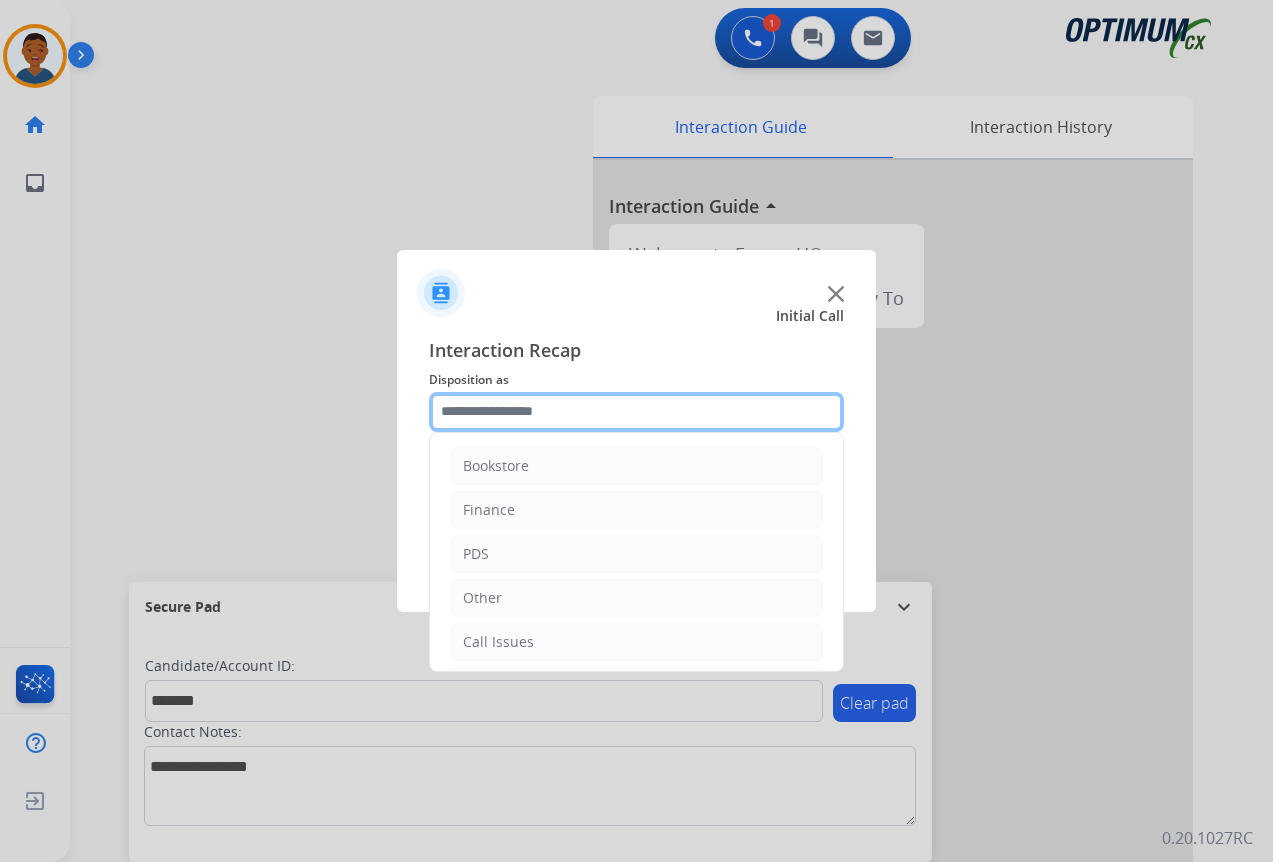click 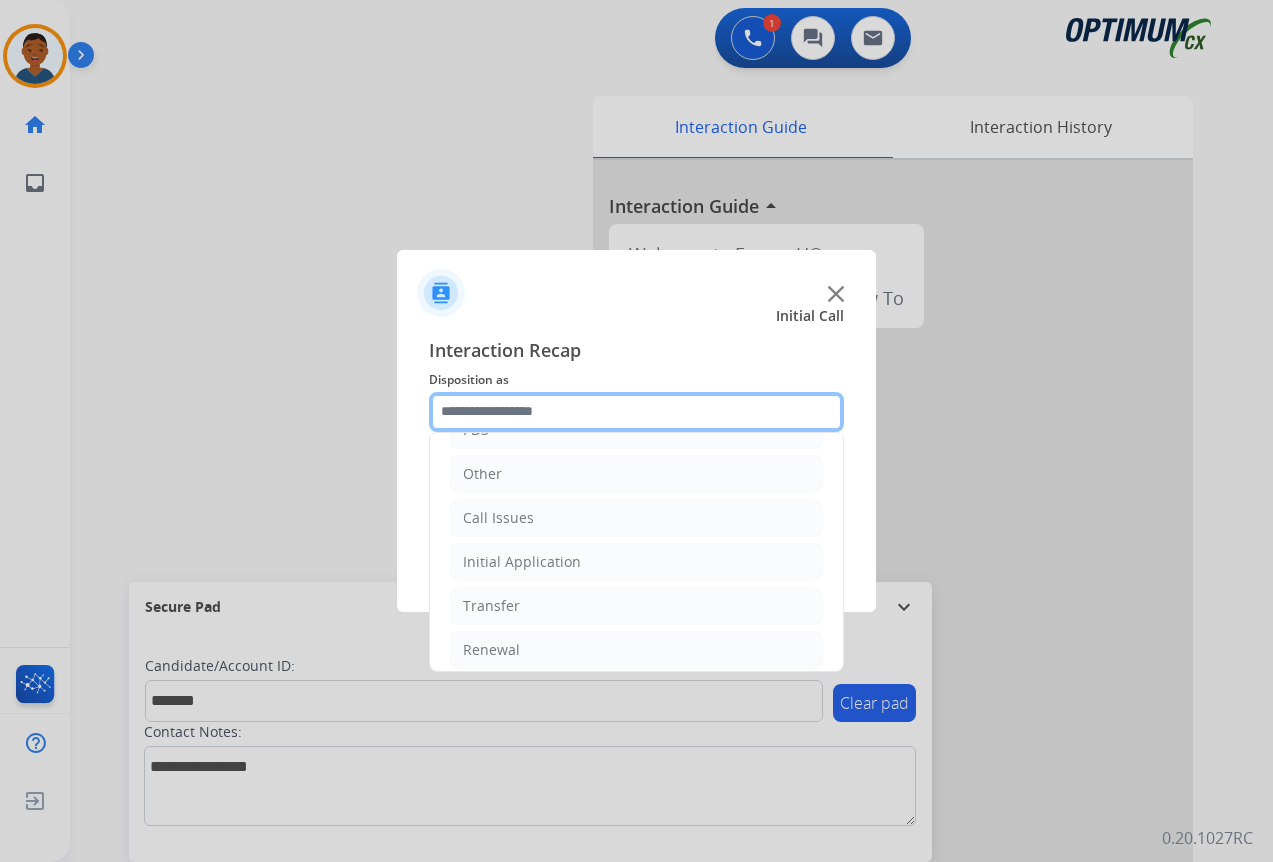scroll, scrollTop: 136, scrollLeft: 0, axis: vertical 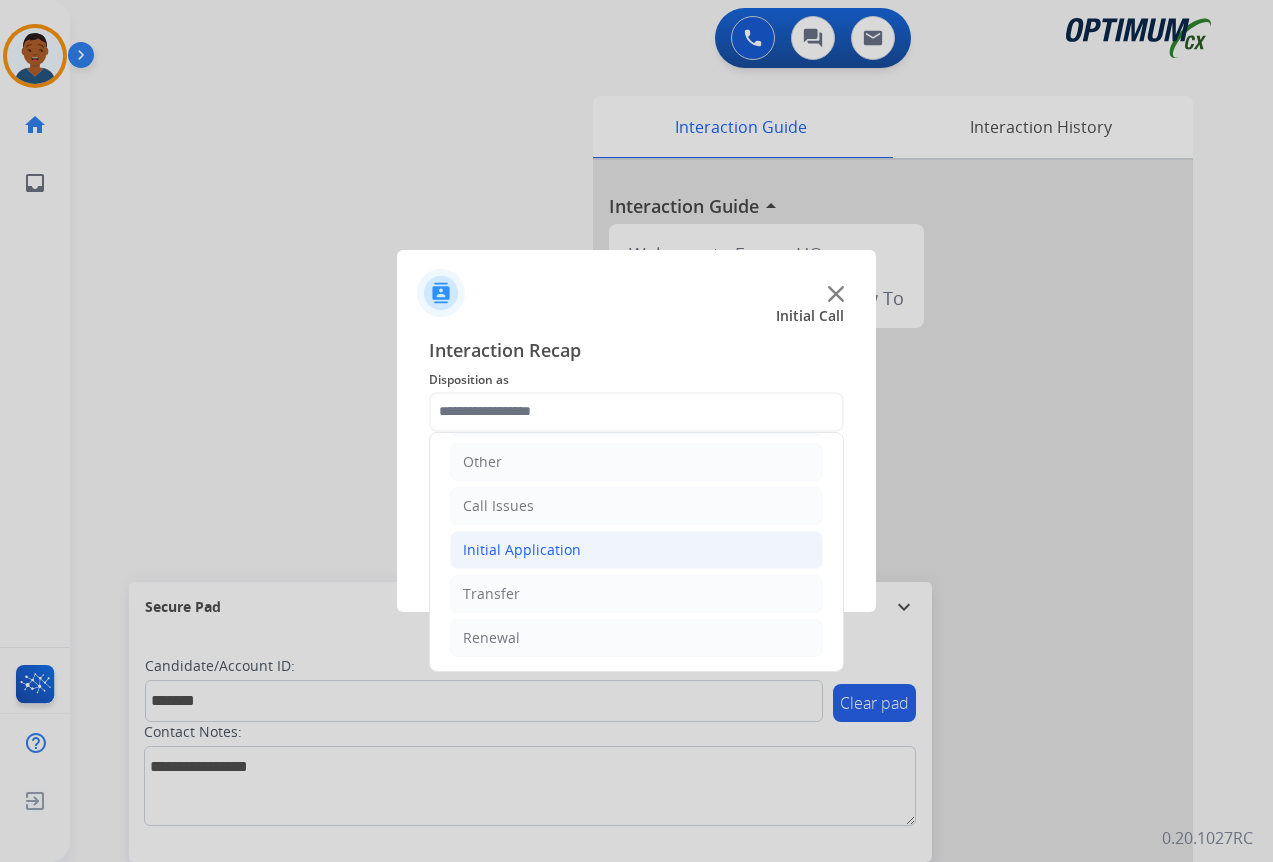 click on "Initial Application" 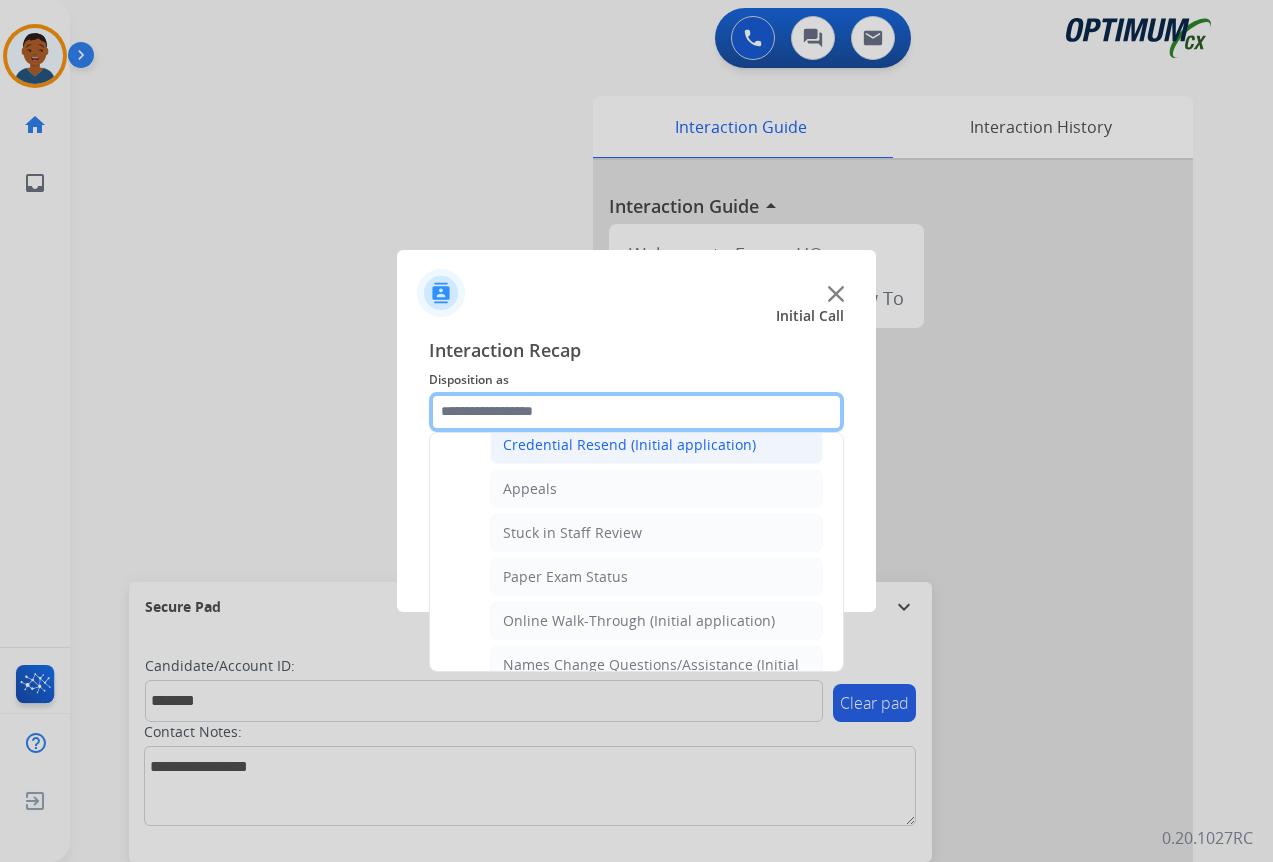 scroll, scrollTop: 236, scrollLeft: 0, axis: vertical 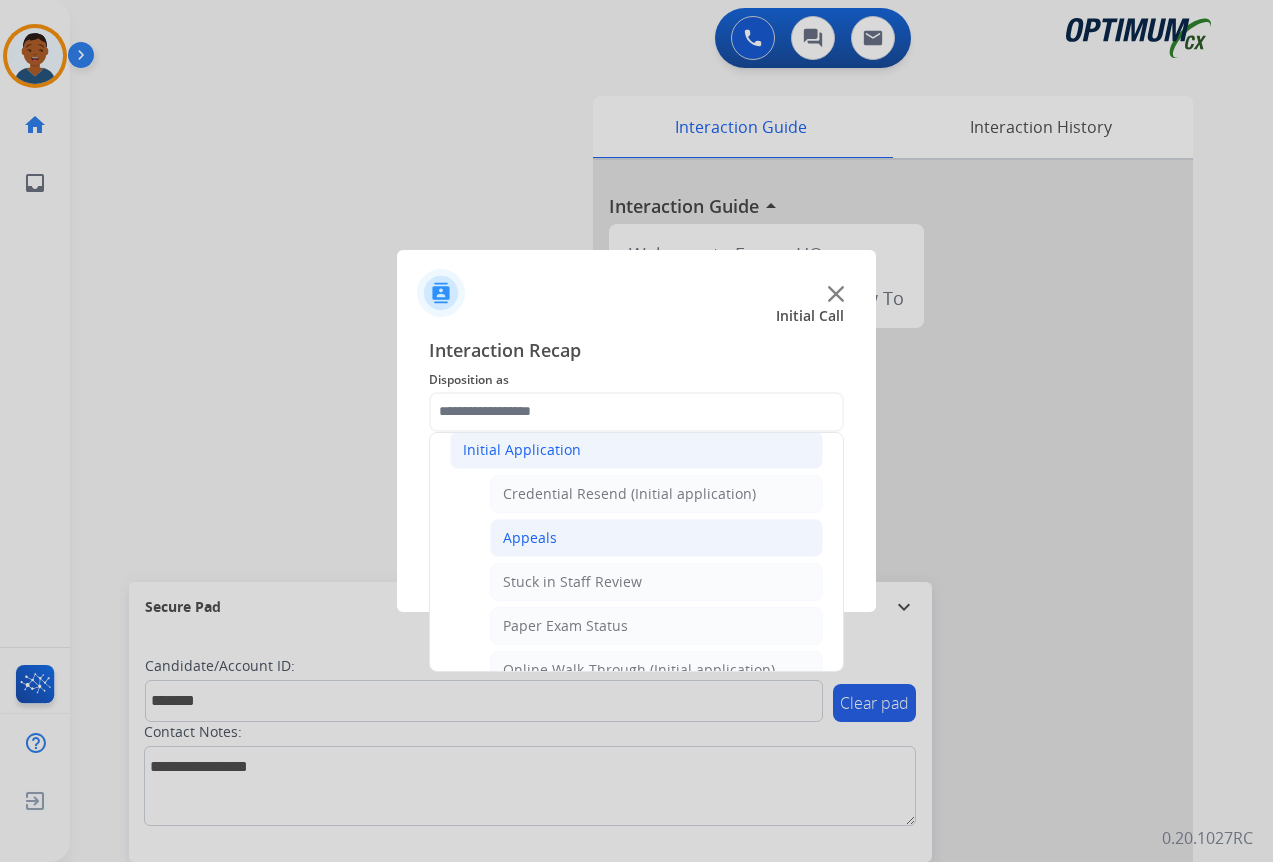 click on "Appeals" 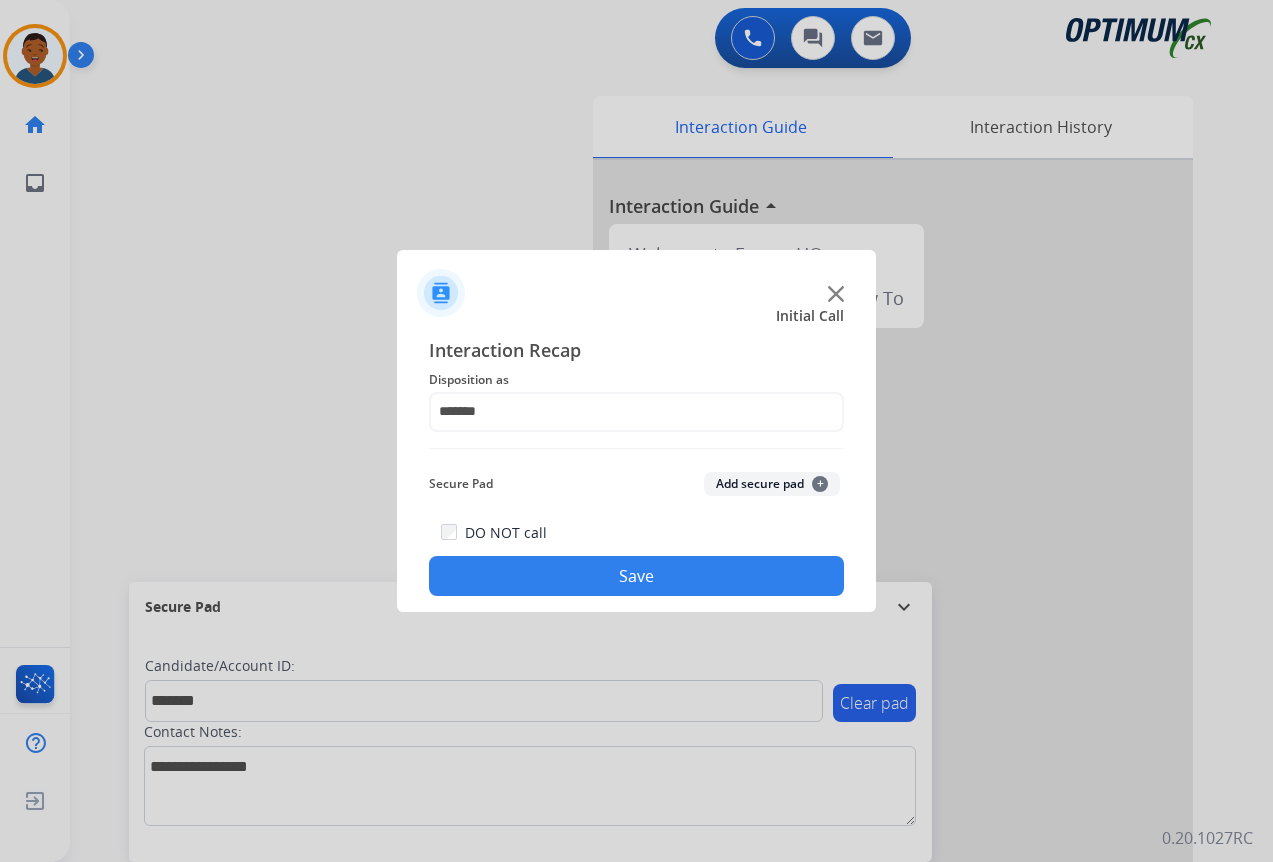 click on "Add secure pad  +" 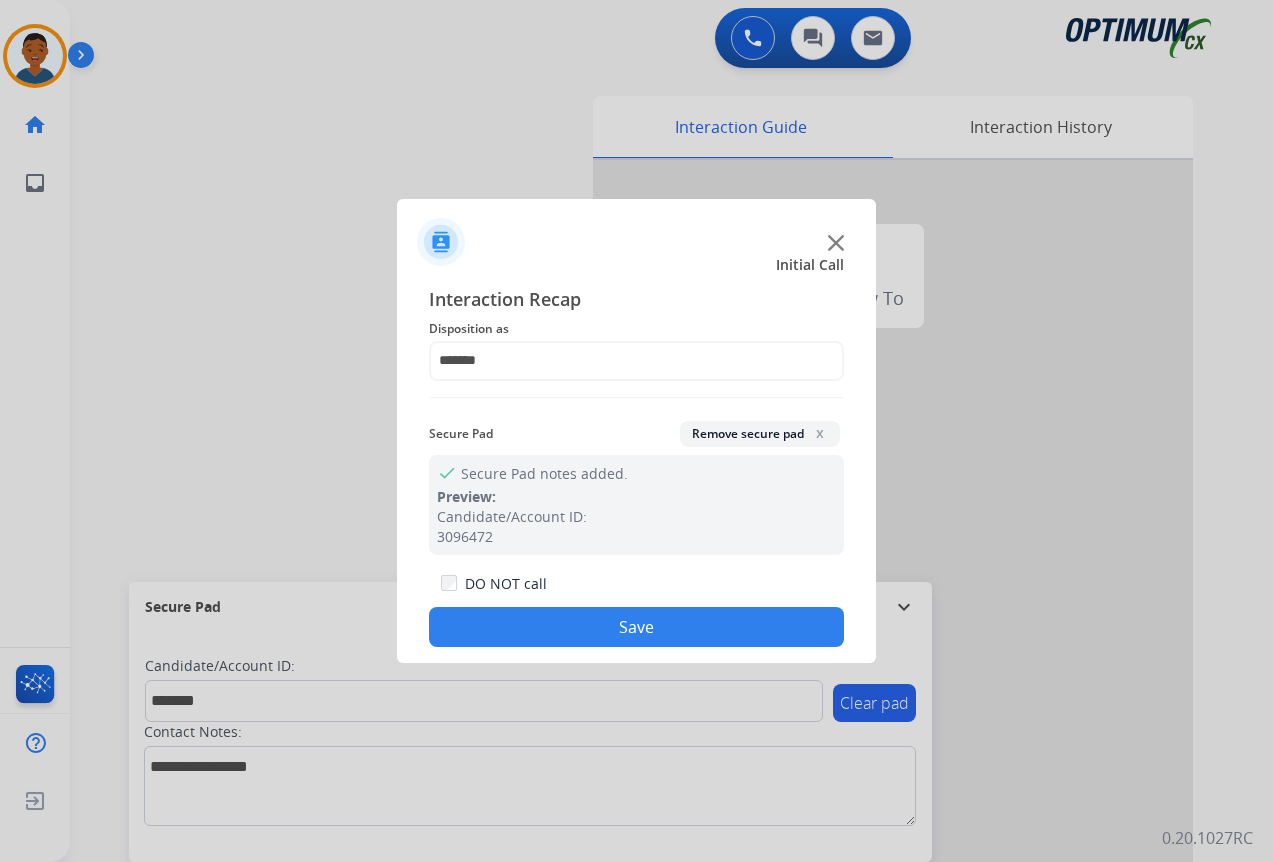 click on "Save" 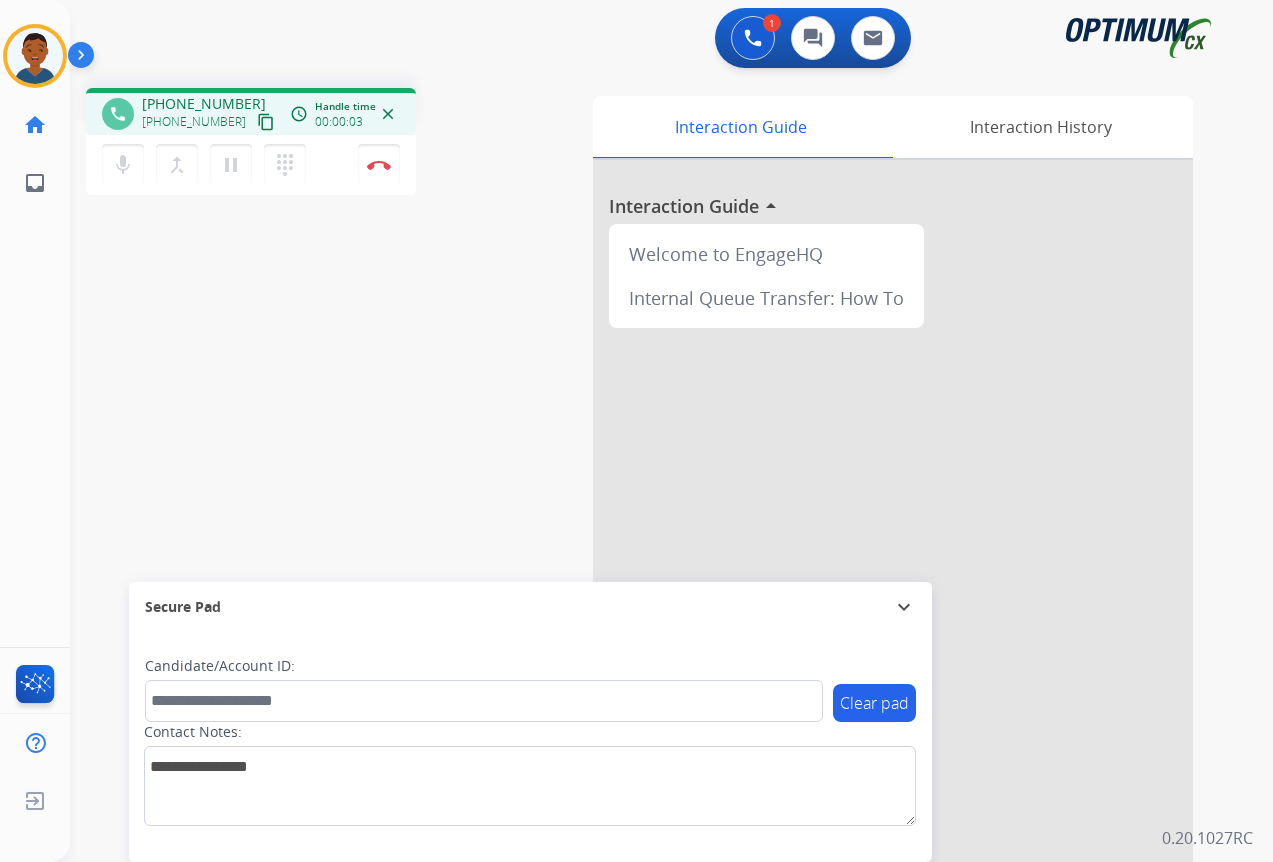 click on "content_copy" at bounding box center (266, 122) 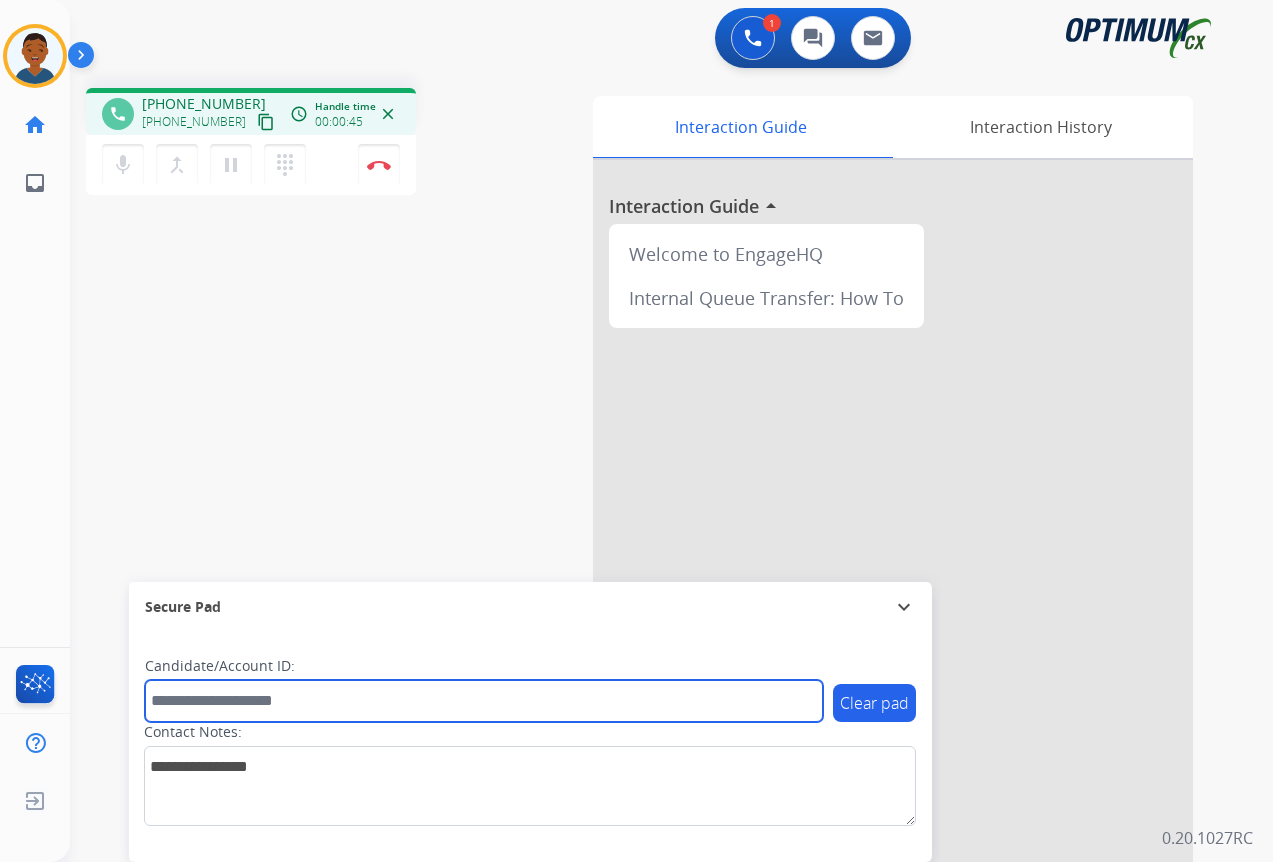 click at bounding box center [484, 701] 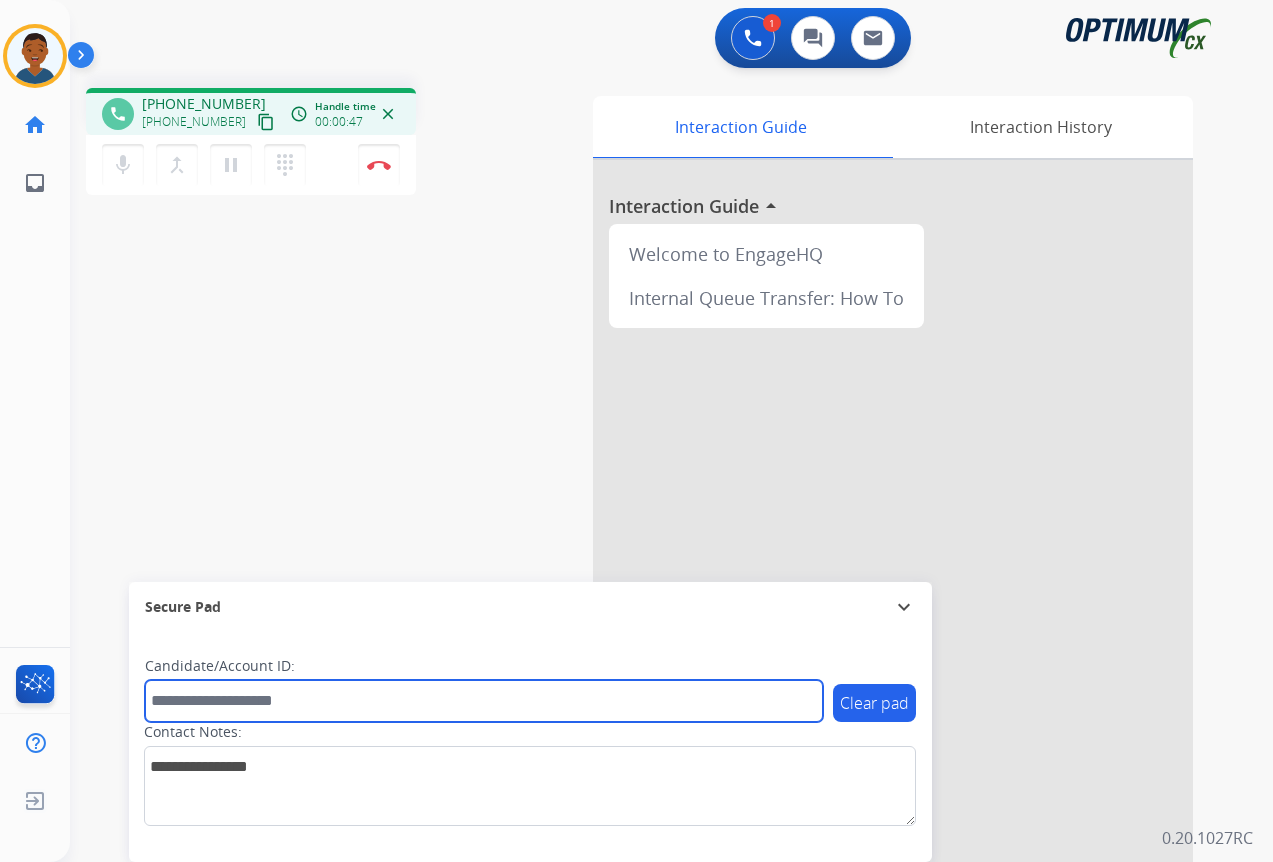 paste on "*******" 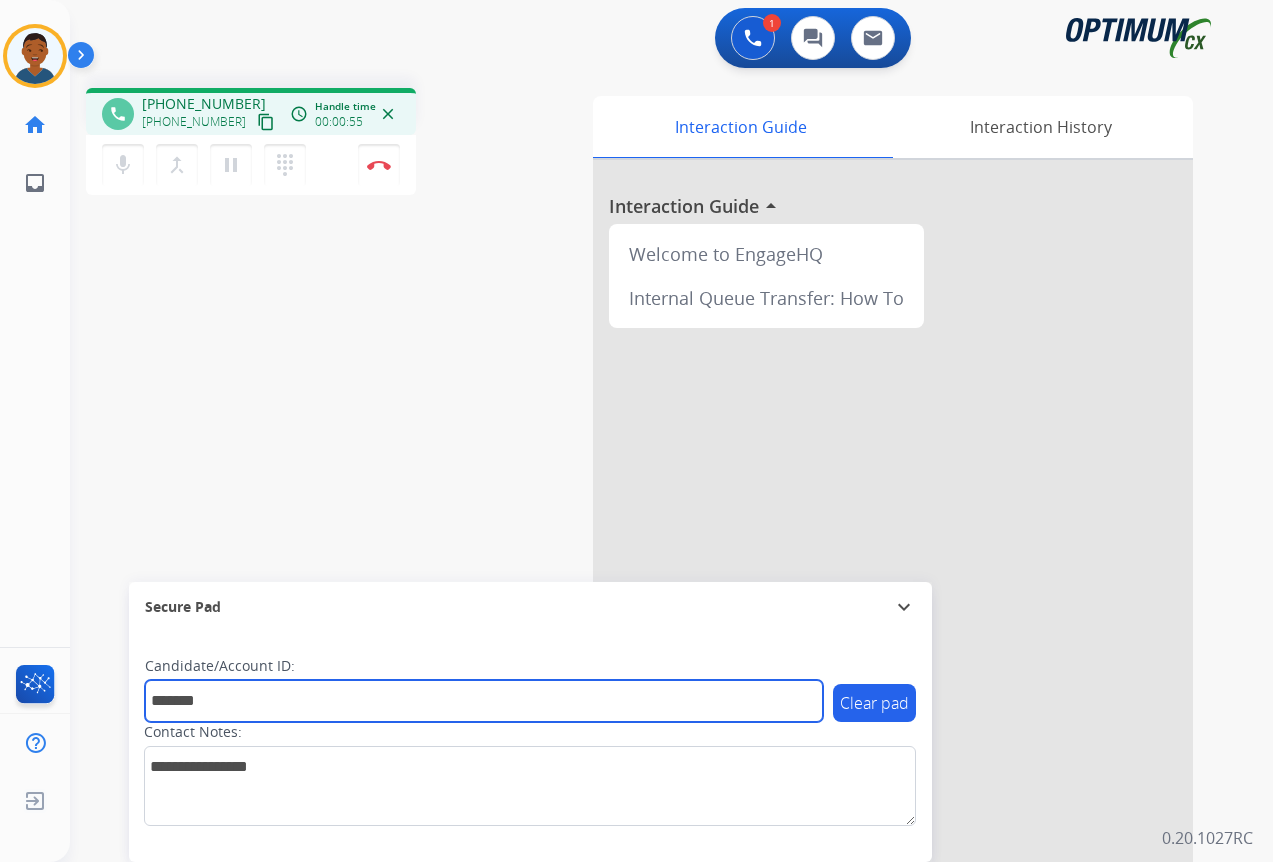 type on "*******" 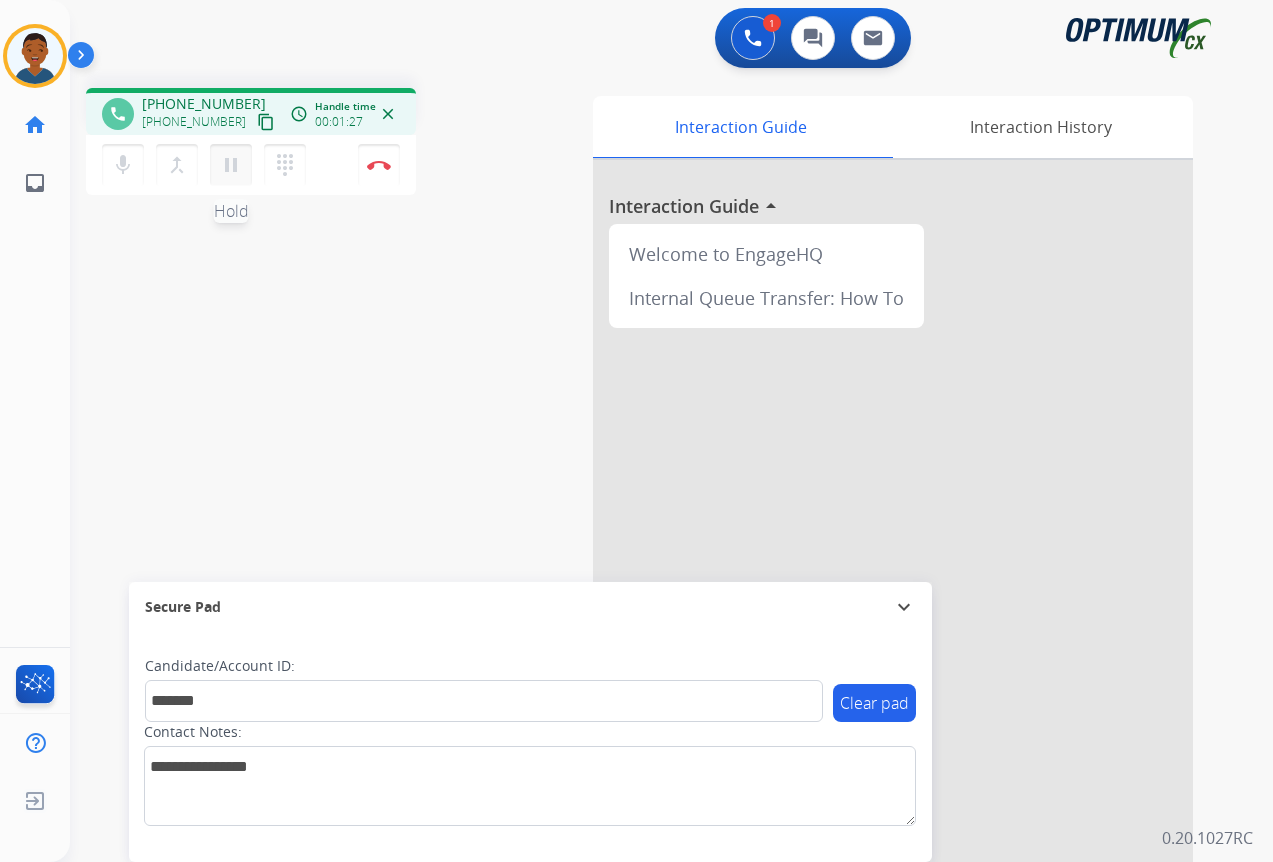 click on "pause" at bounding box center (231, 165) 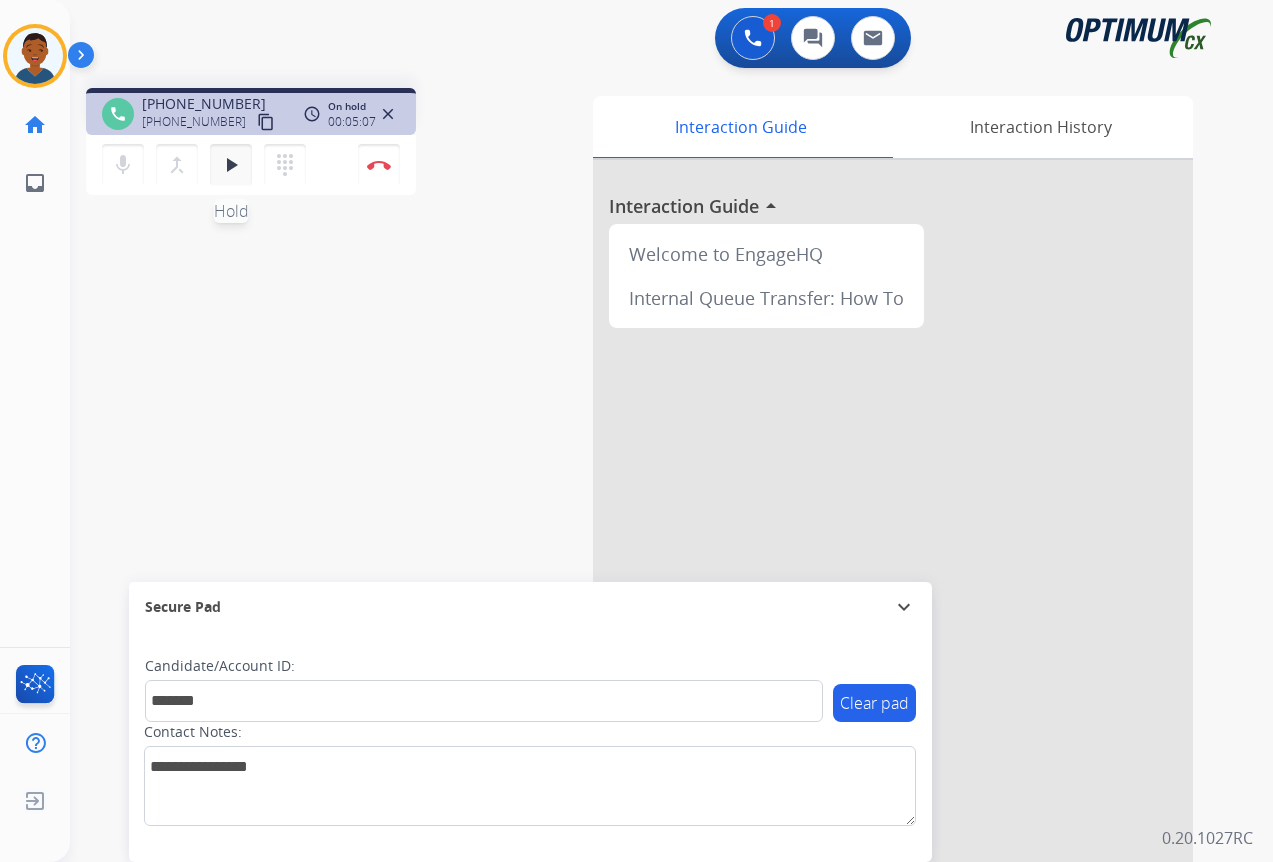 click on "play_arrow" at bounding box center [231, 165] 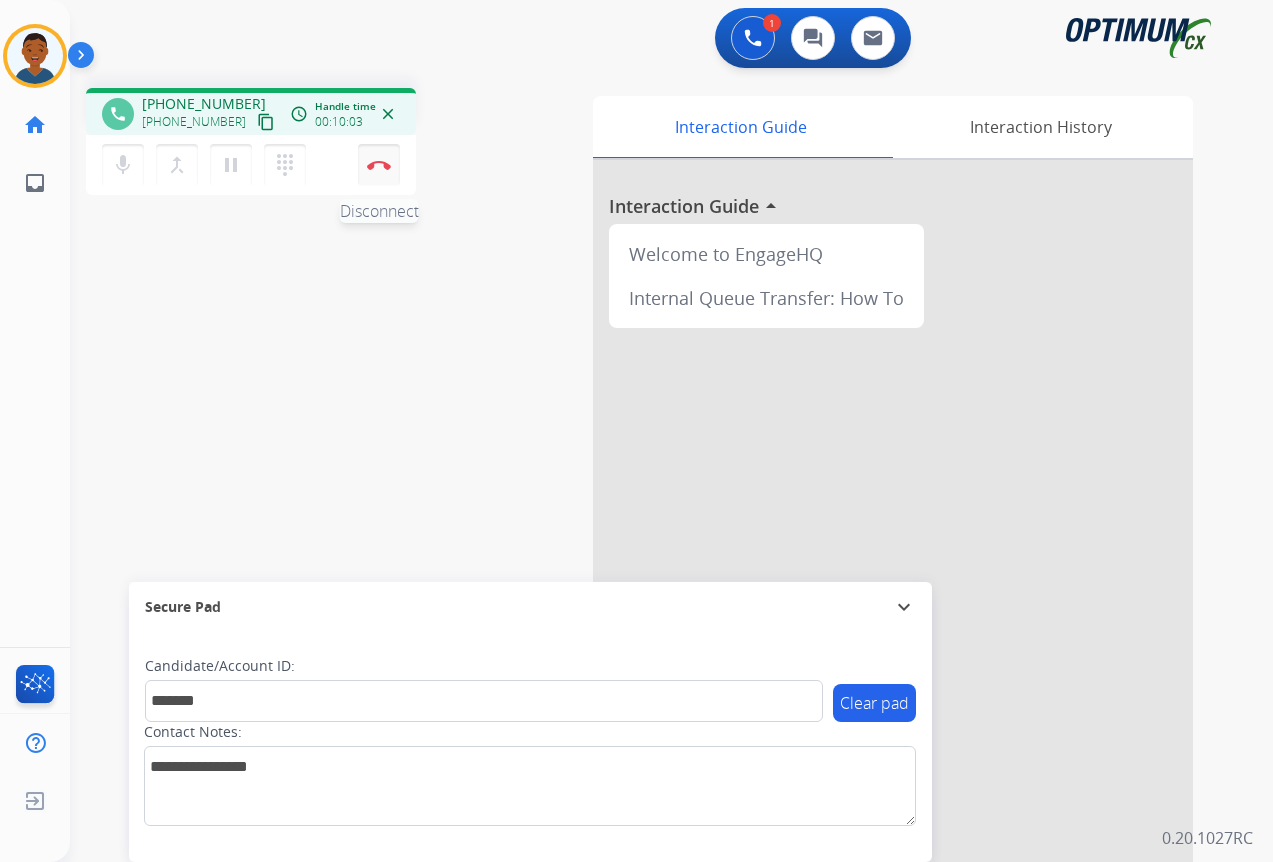 click on "Disconnect" at bounding box center (379, 165) 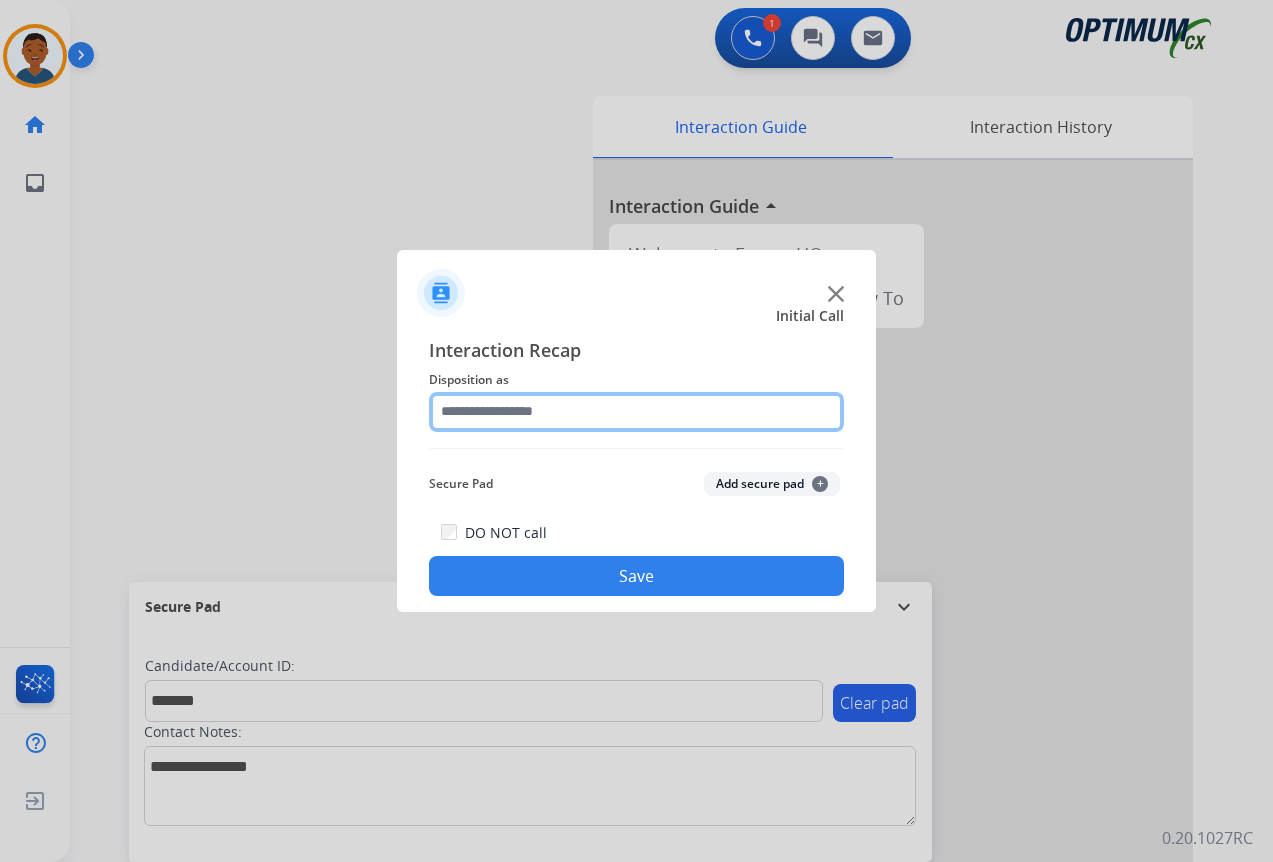 click 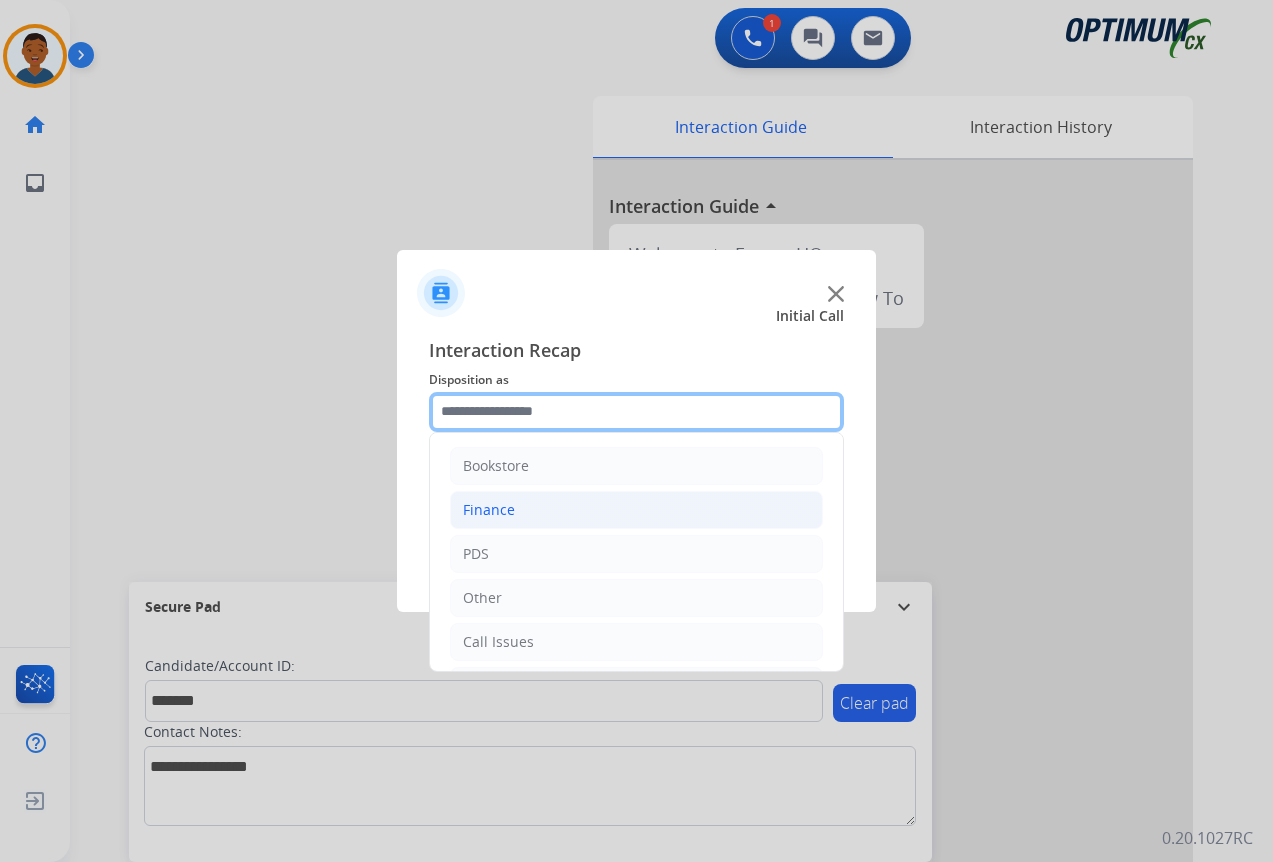 scroll, scrollTop: 136, scrollLeft: 0, axis: vertical 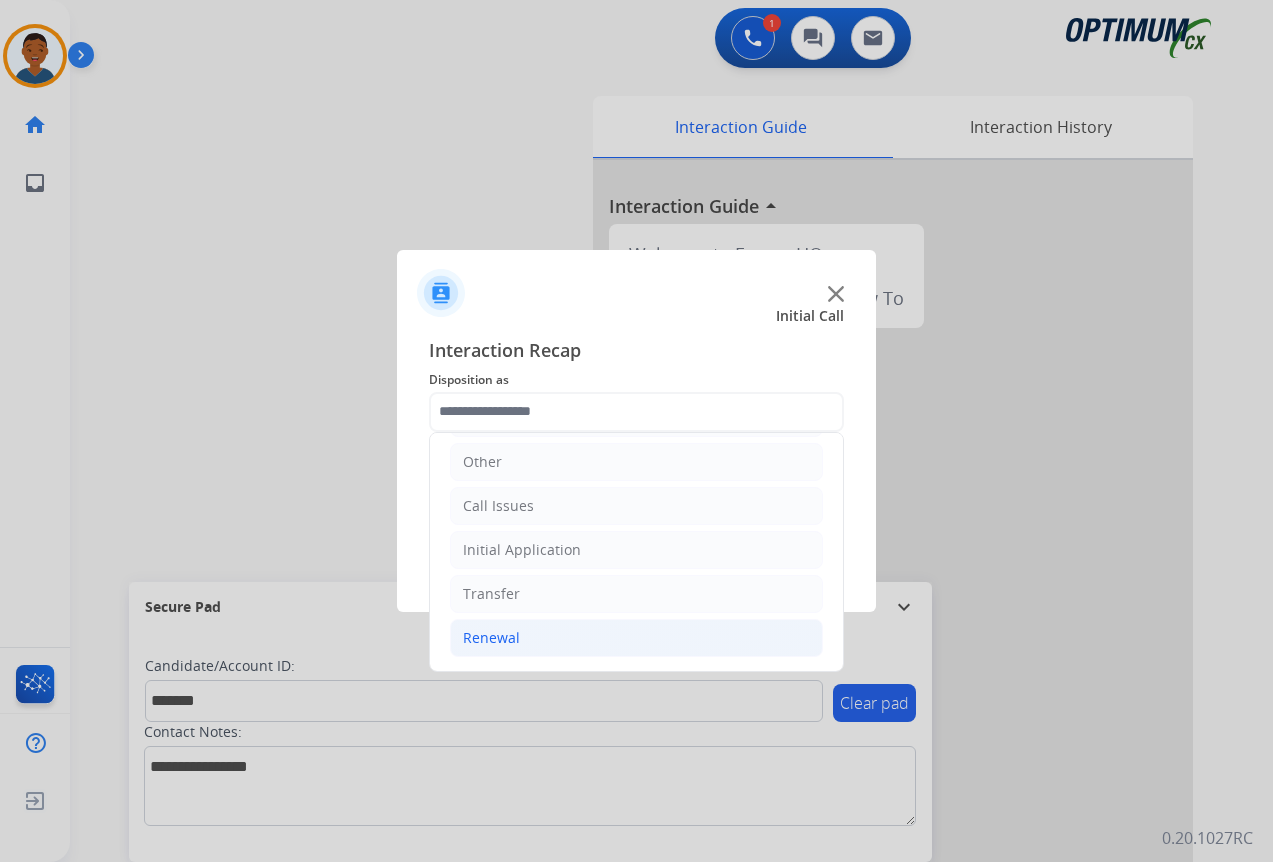 click on "Renewal" 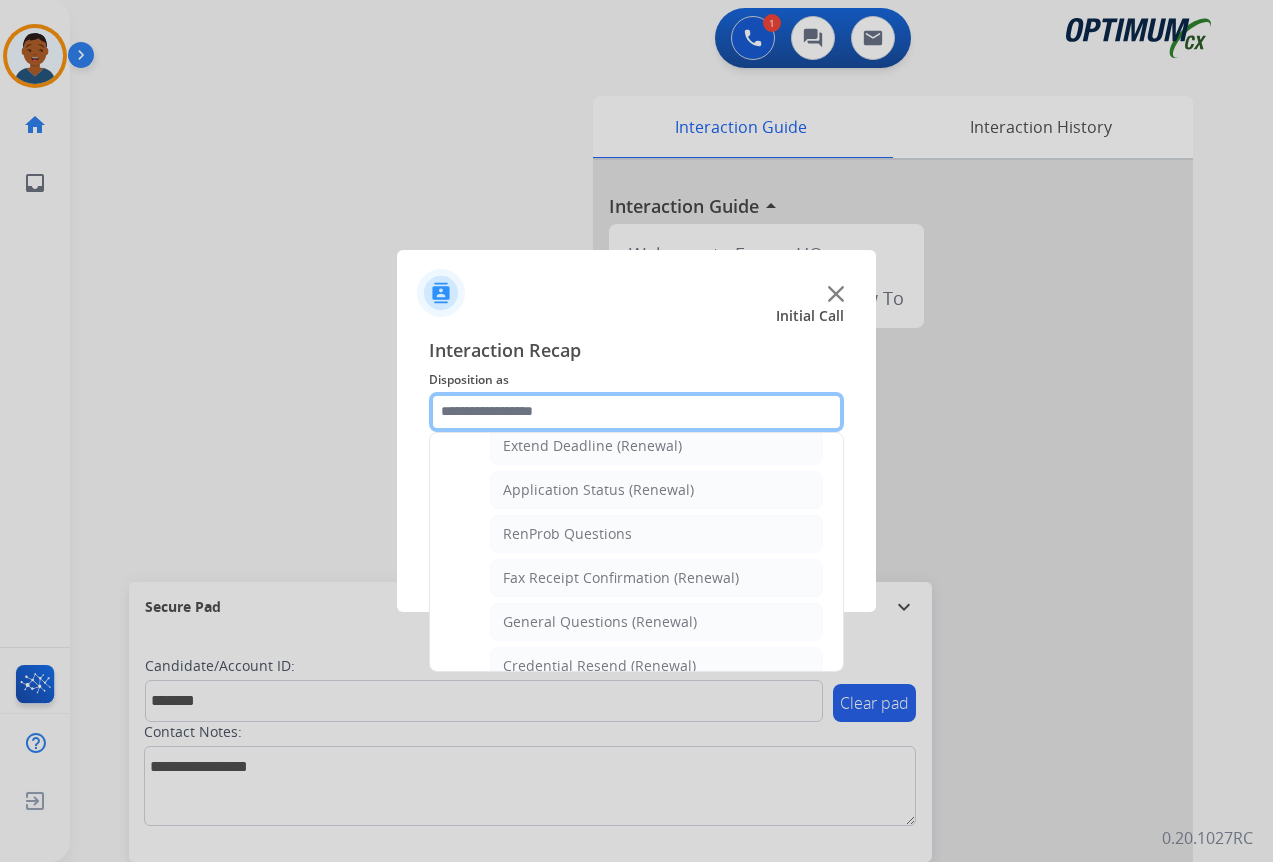 scroll, scrollTop: 536, scrollLeft: 0, axis: vertical 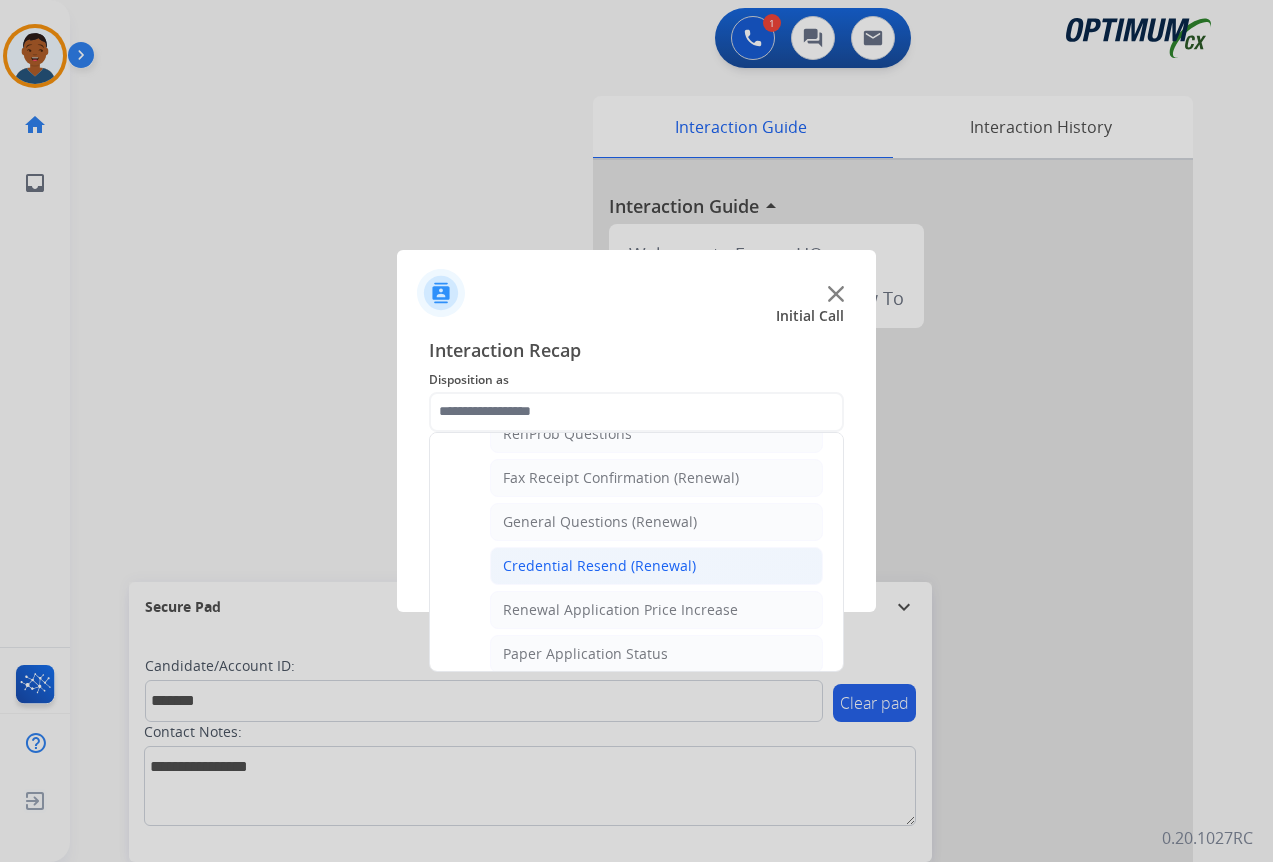 click on "Credential Resend (Renewal)" 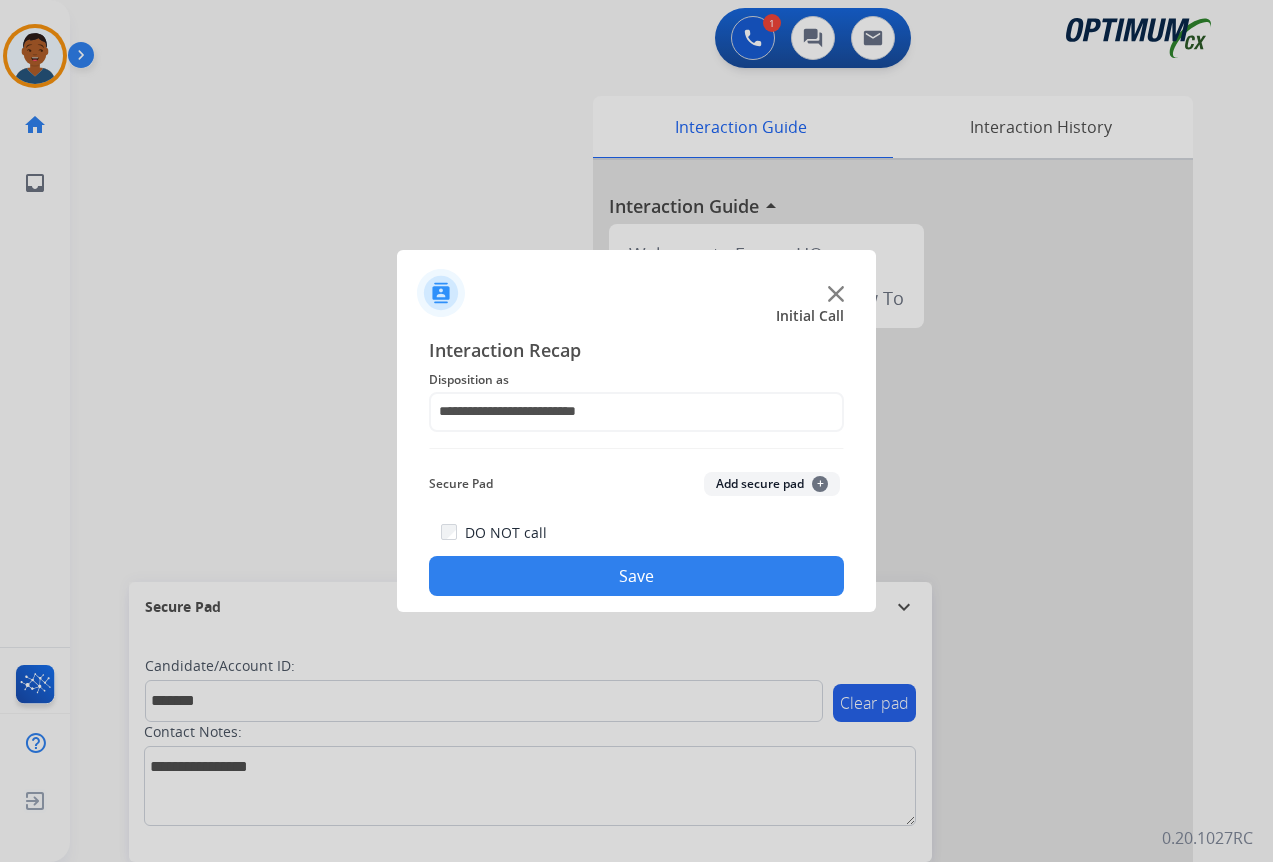 click on "Add secure pad  +" 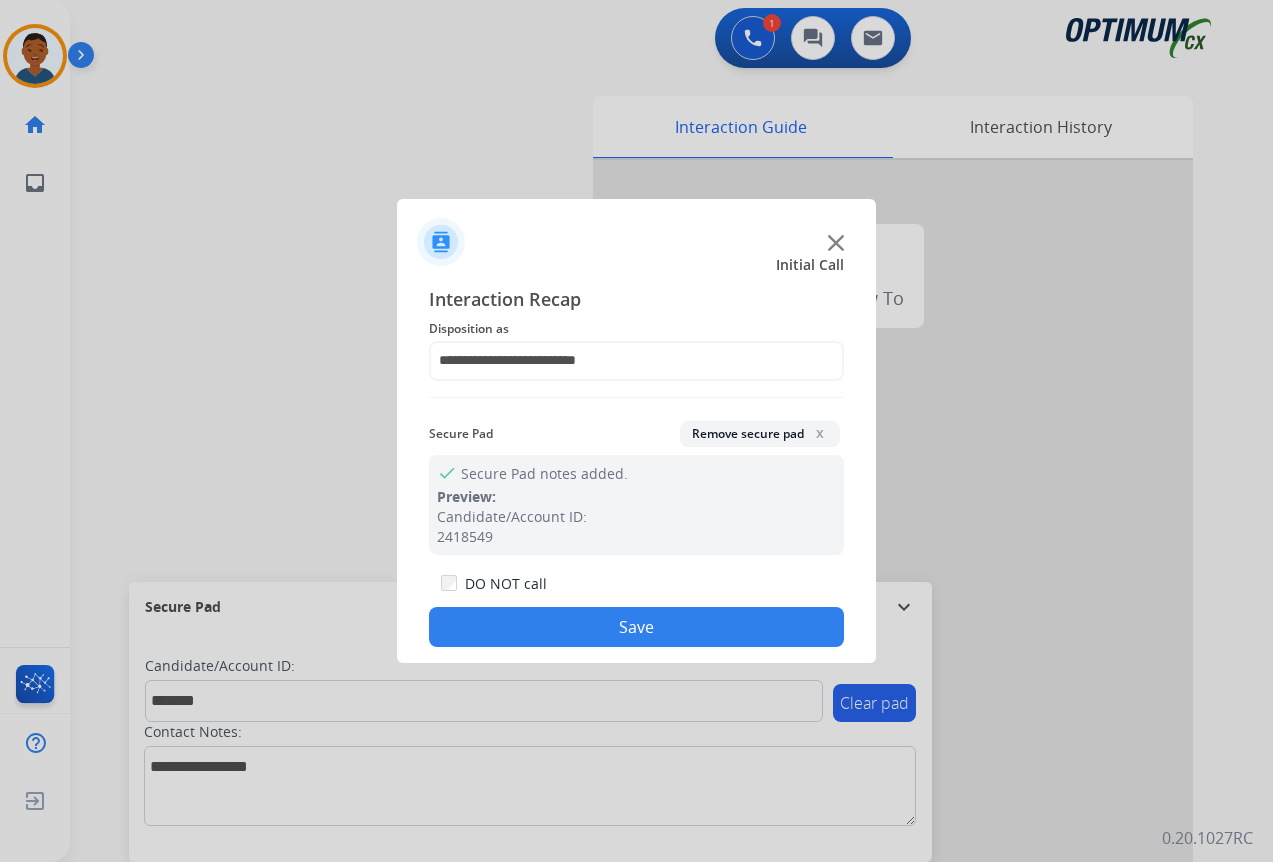 click on "Save" 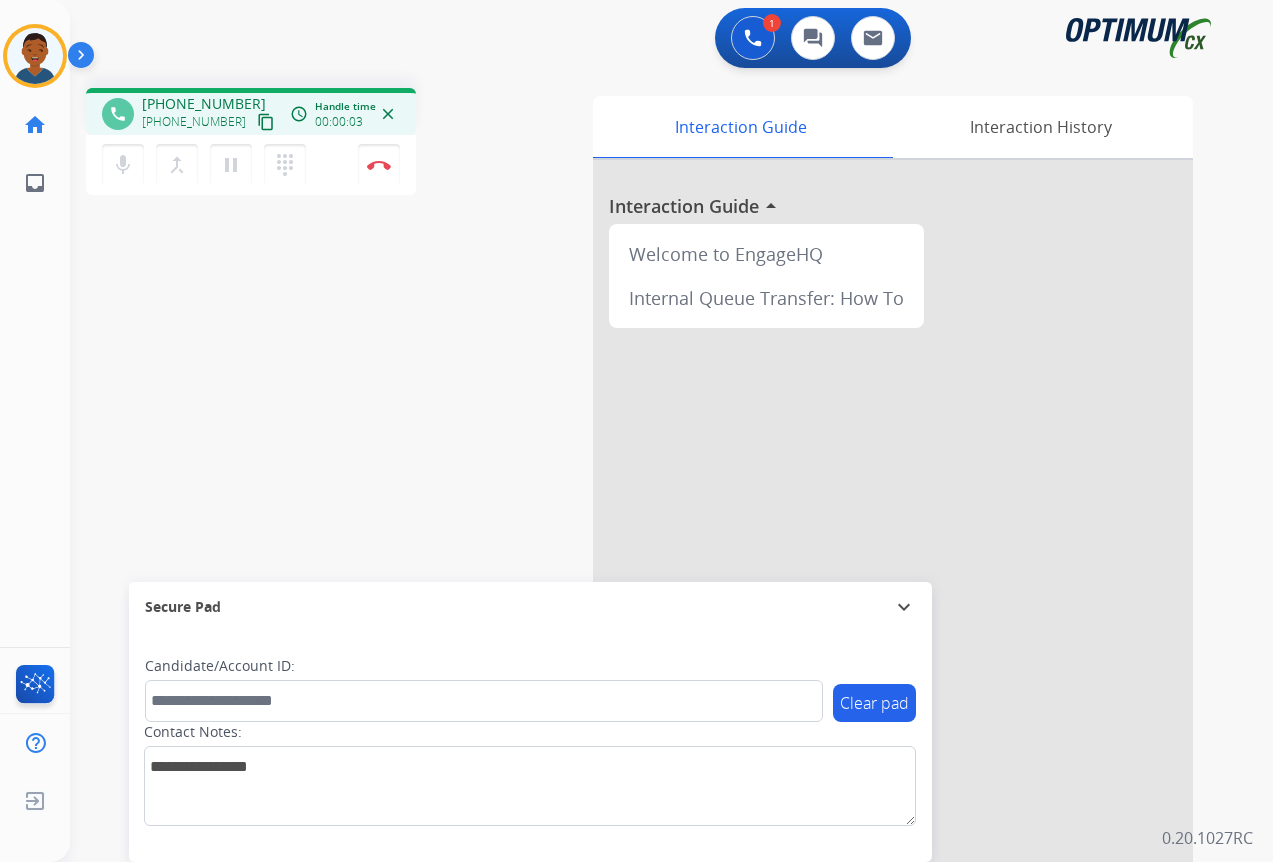 click on "content_copy" at bounding box center [266, 122] 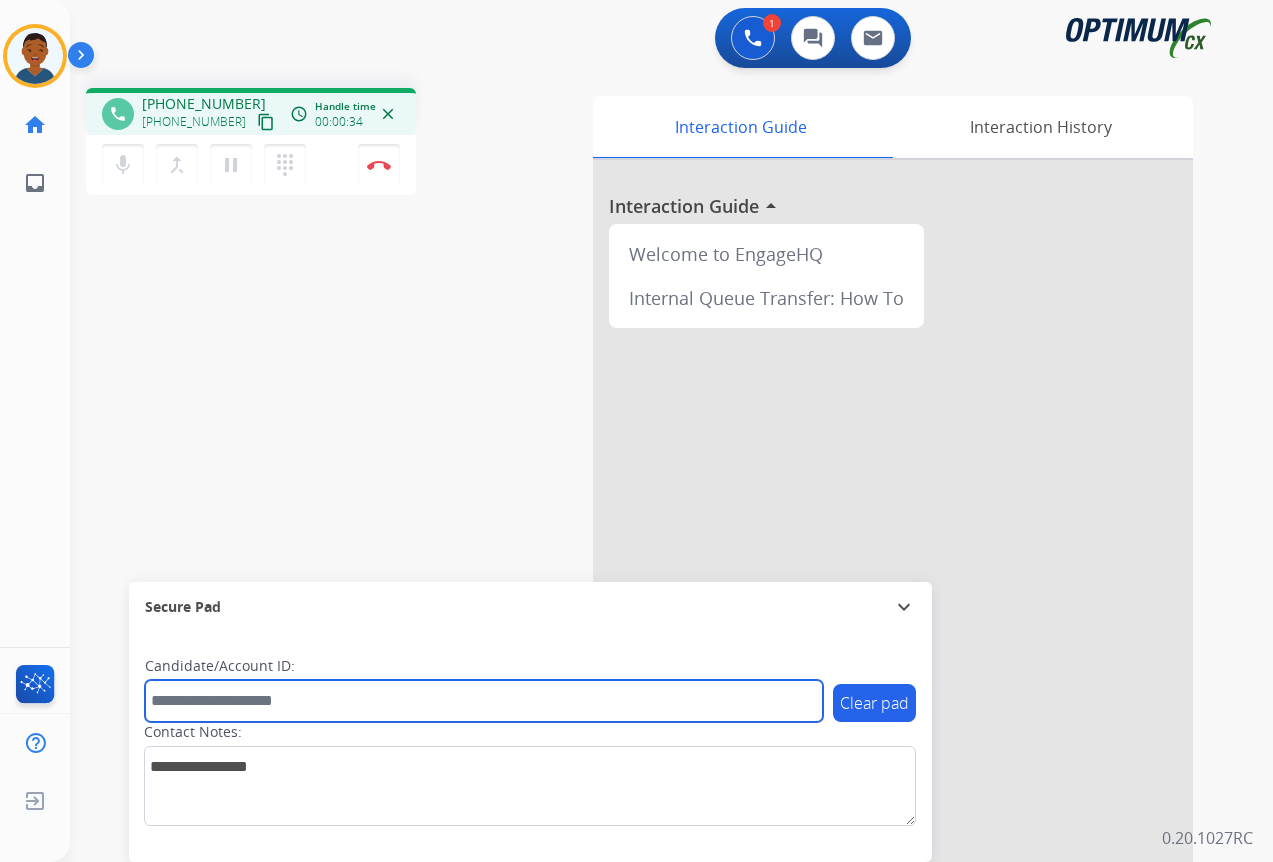 click at bounding box center [484, 701] 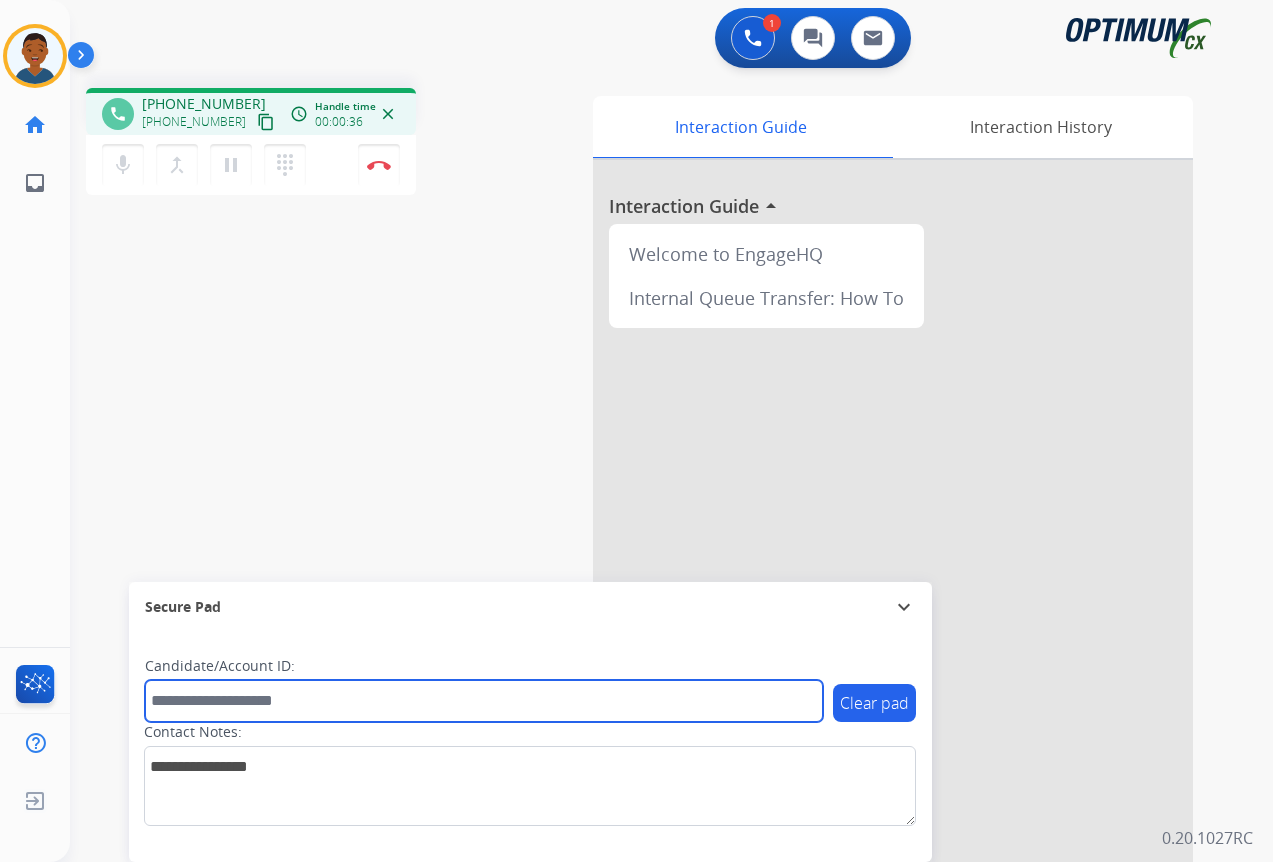 paste on "*********" 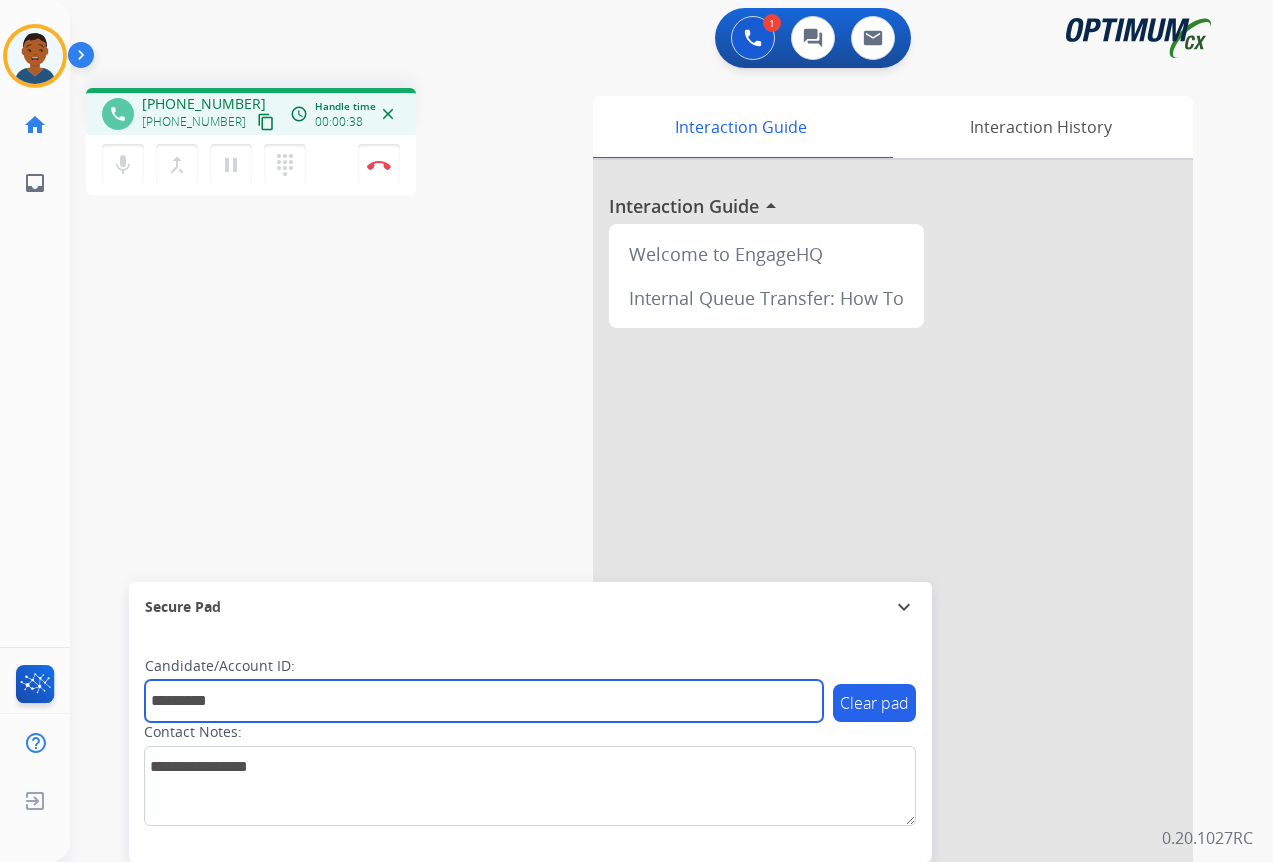 type on "*********" 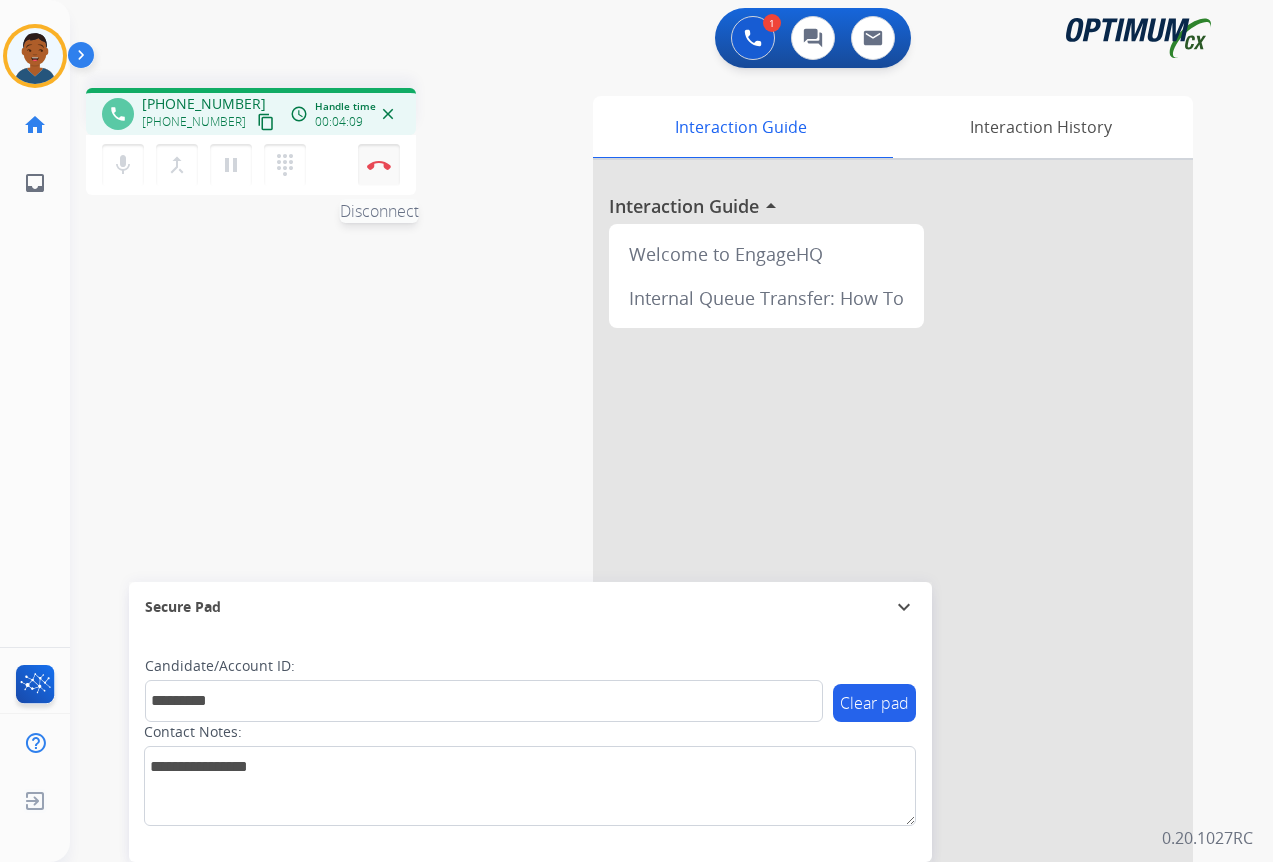 click at bounding box center (379, 165) 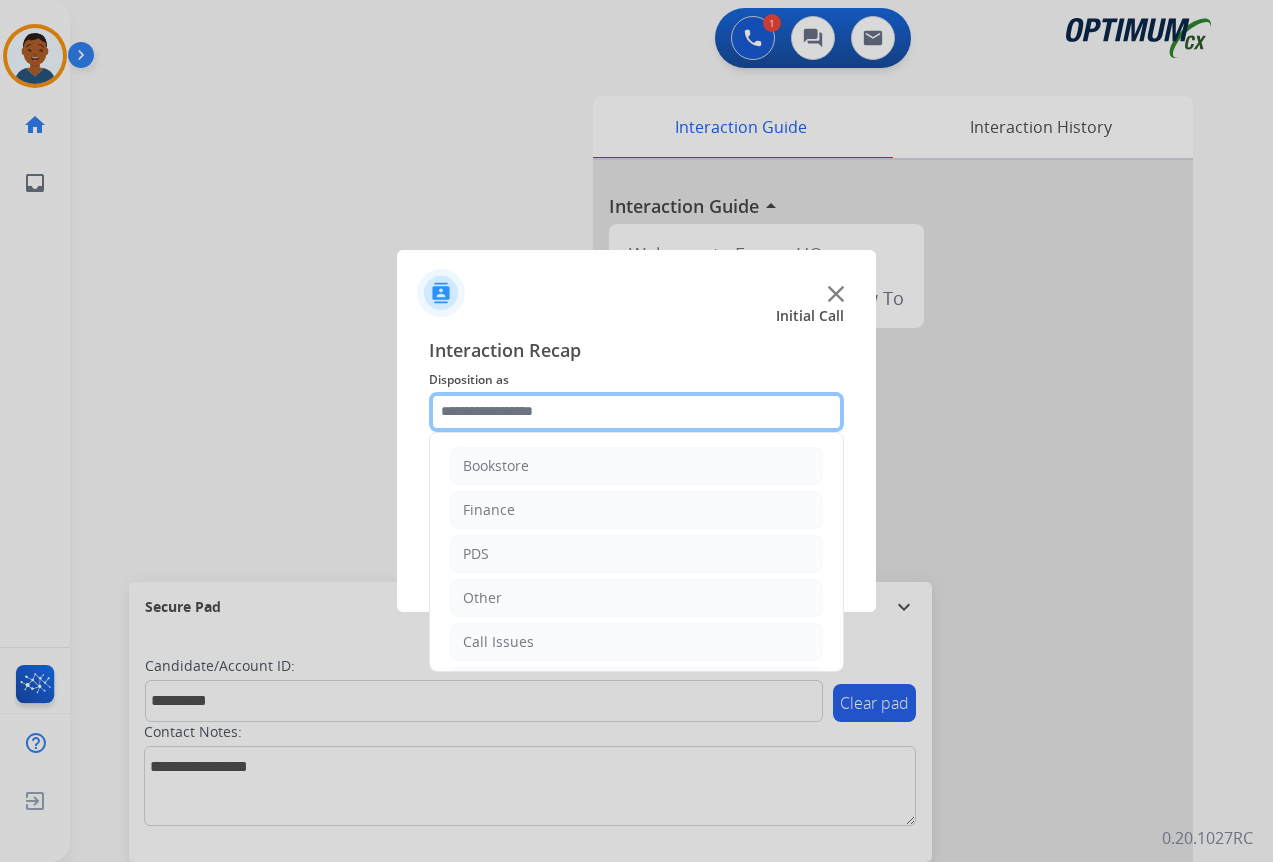 click 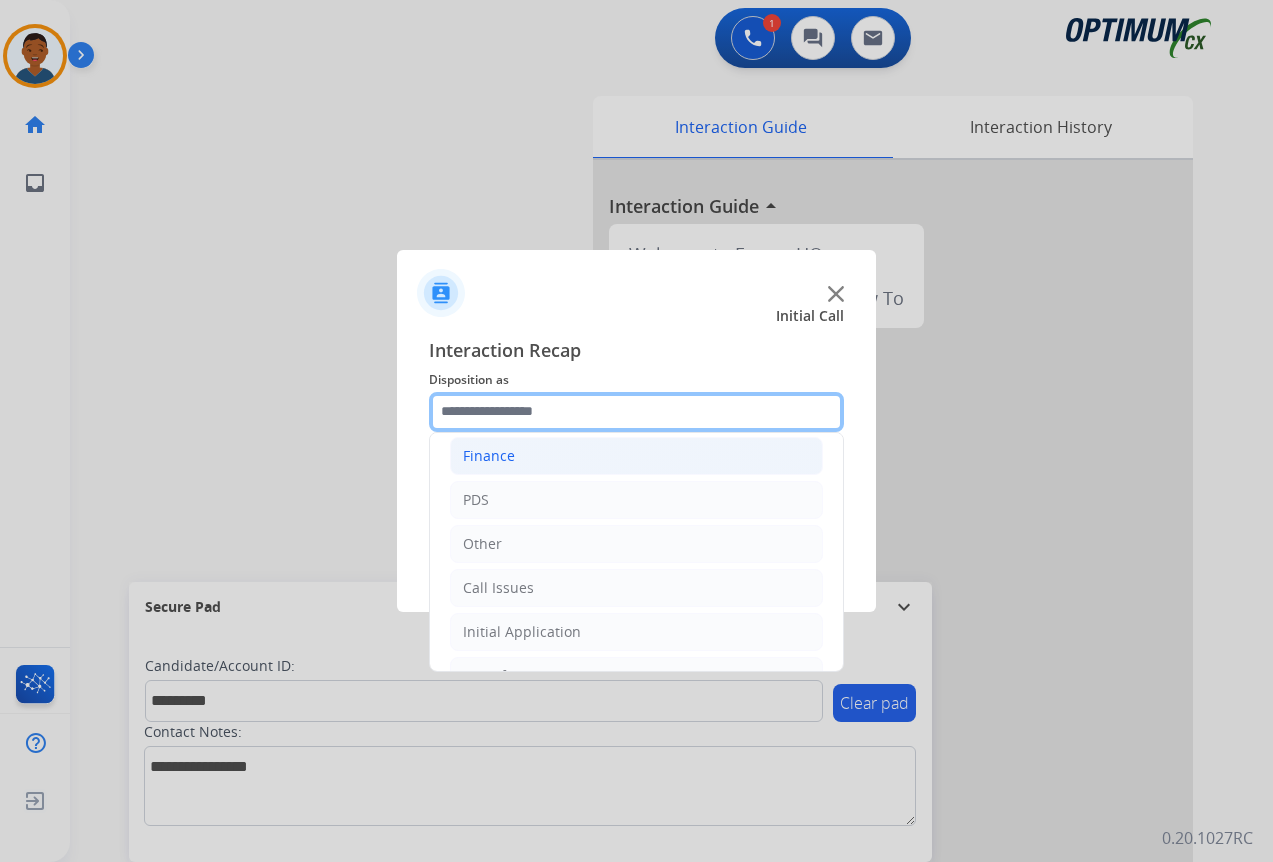 scroll, scrollTop: 100, scrollLeft: 0, axis: vertical 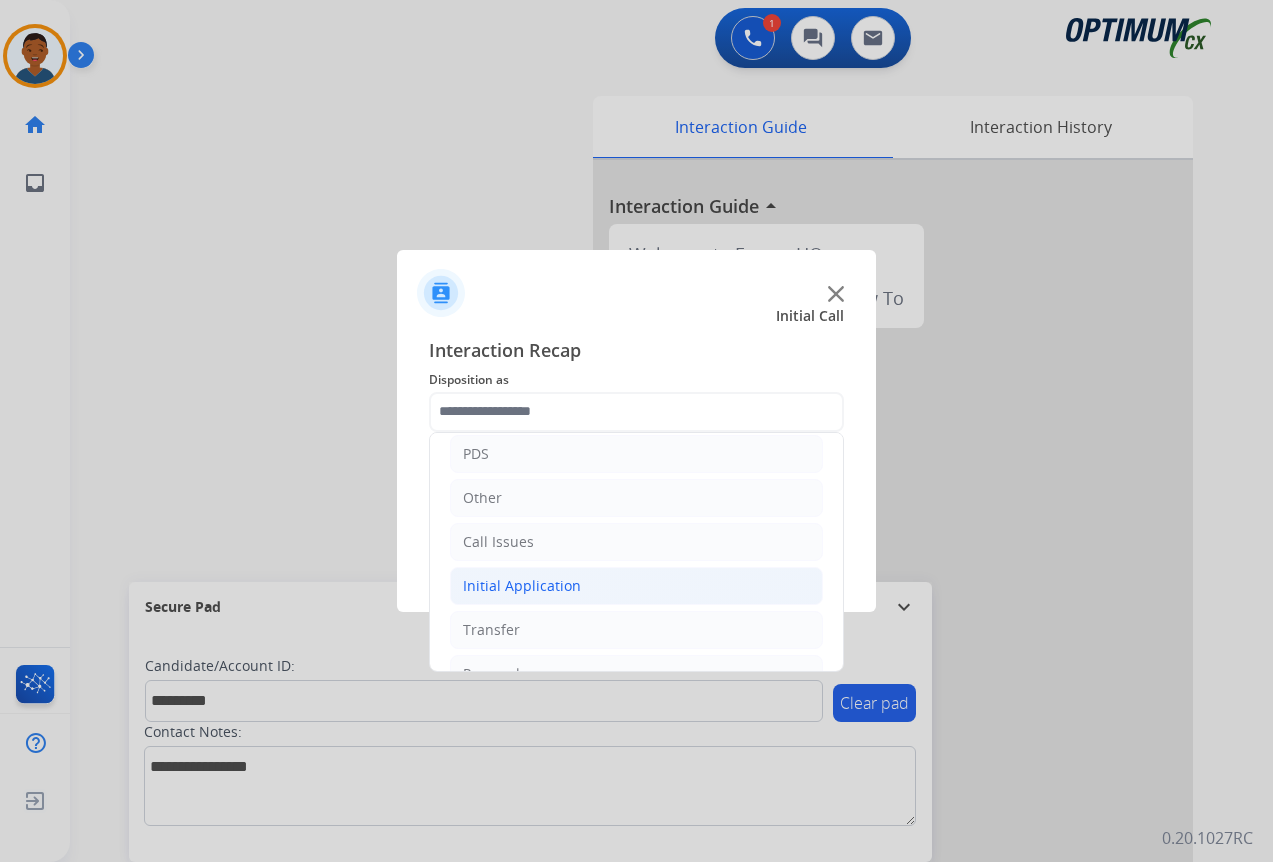 click on "Initial Application" 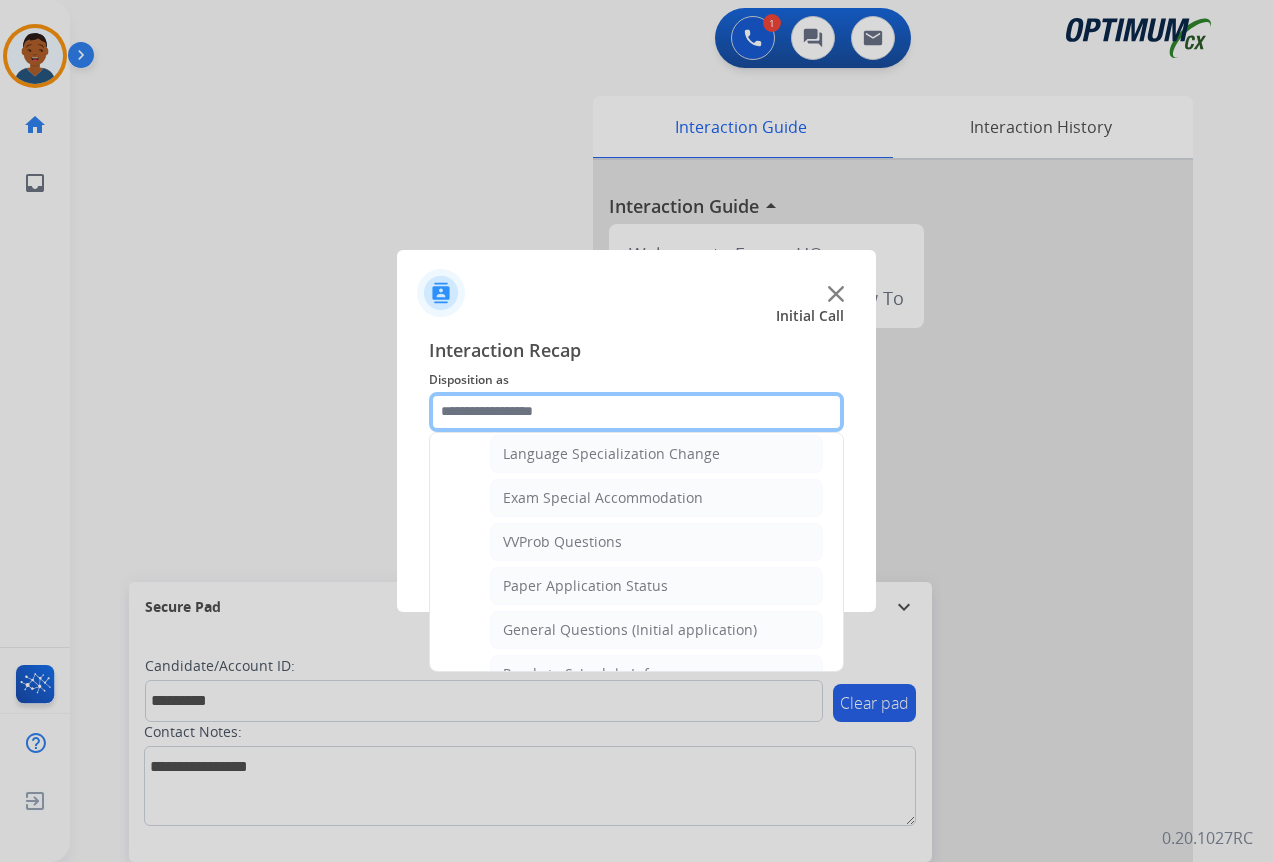 scroll, scrollTop: 1100, scrollLeft: 0, axis: vertical 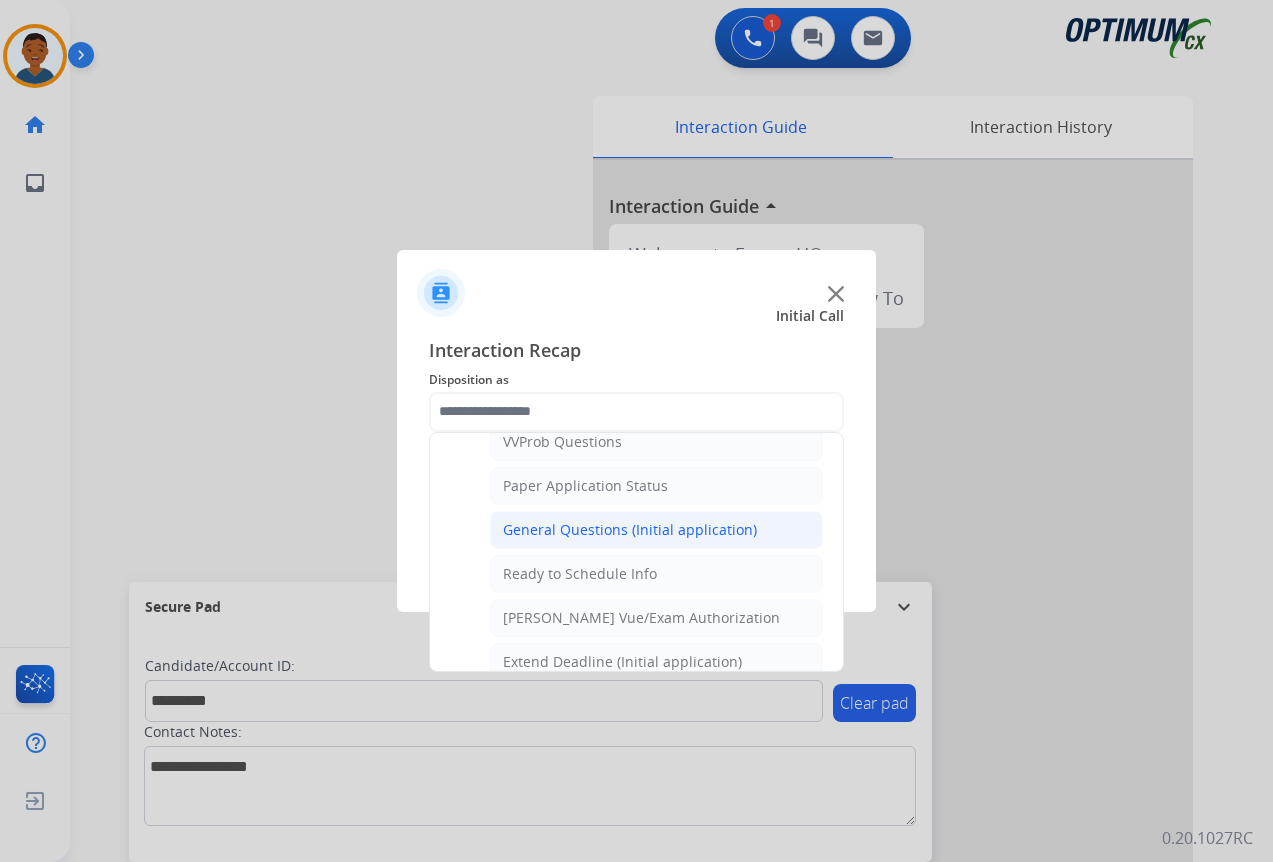 click on "General Questions (Initial application)" 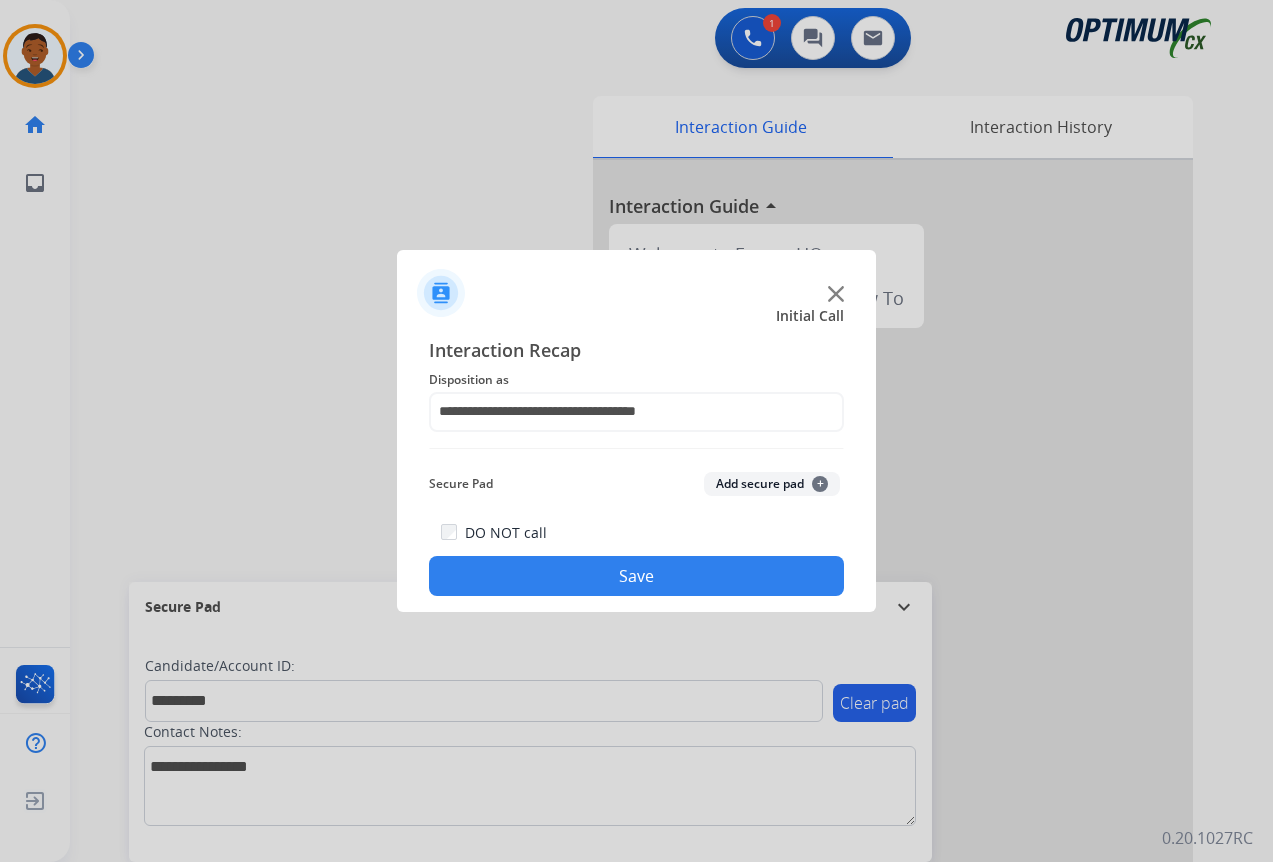 click on "Add secure pad  +" 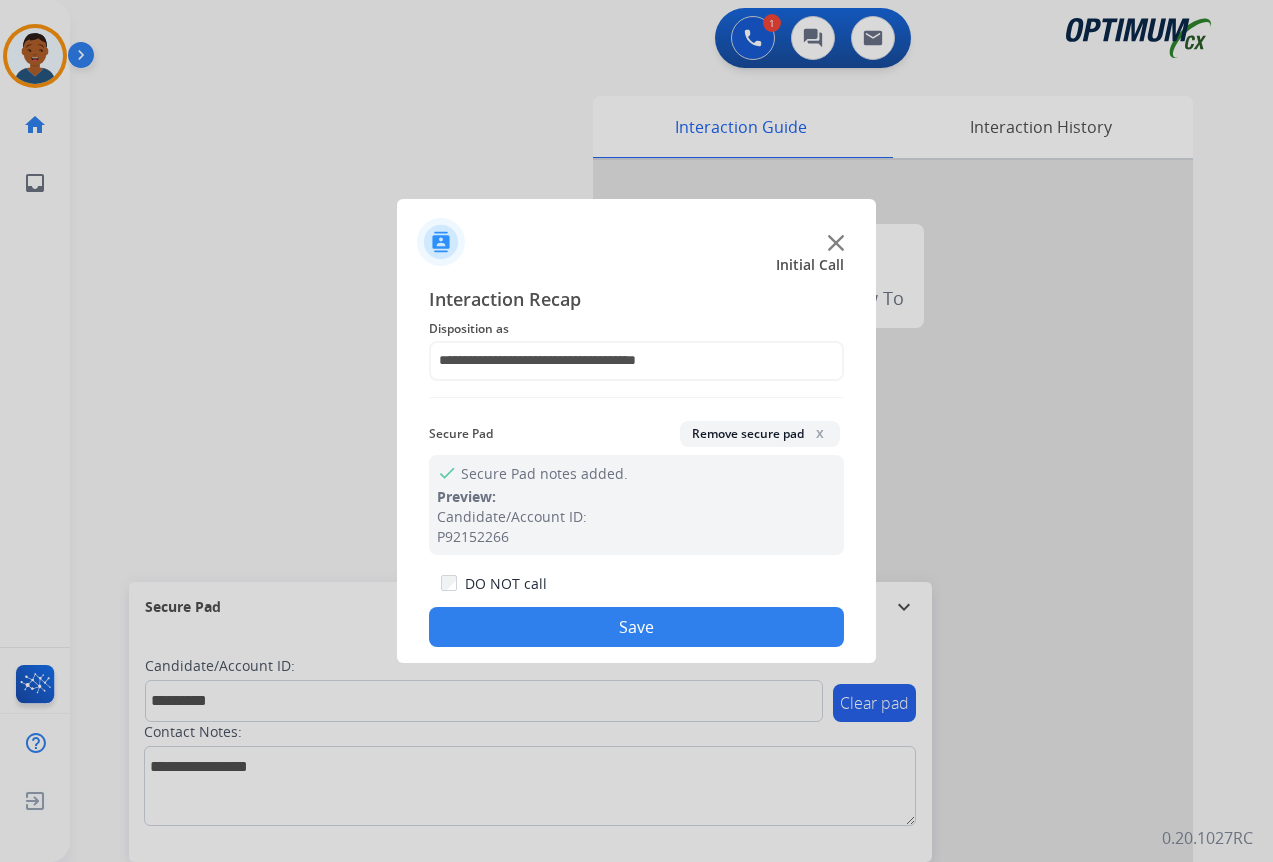 click on "Save" 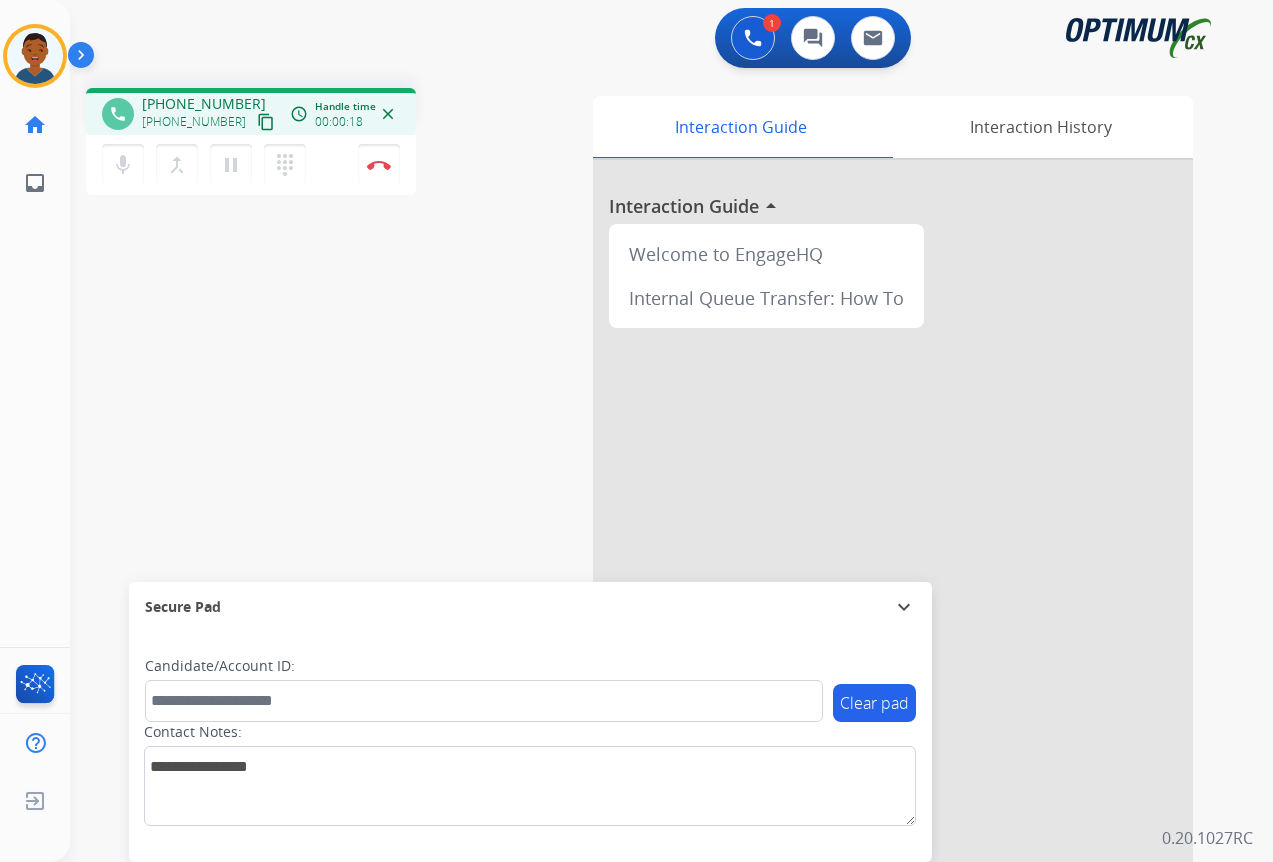 click on "content_copy" at bounding box center (266, 122) 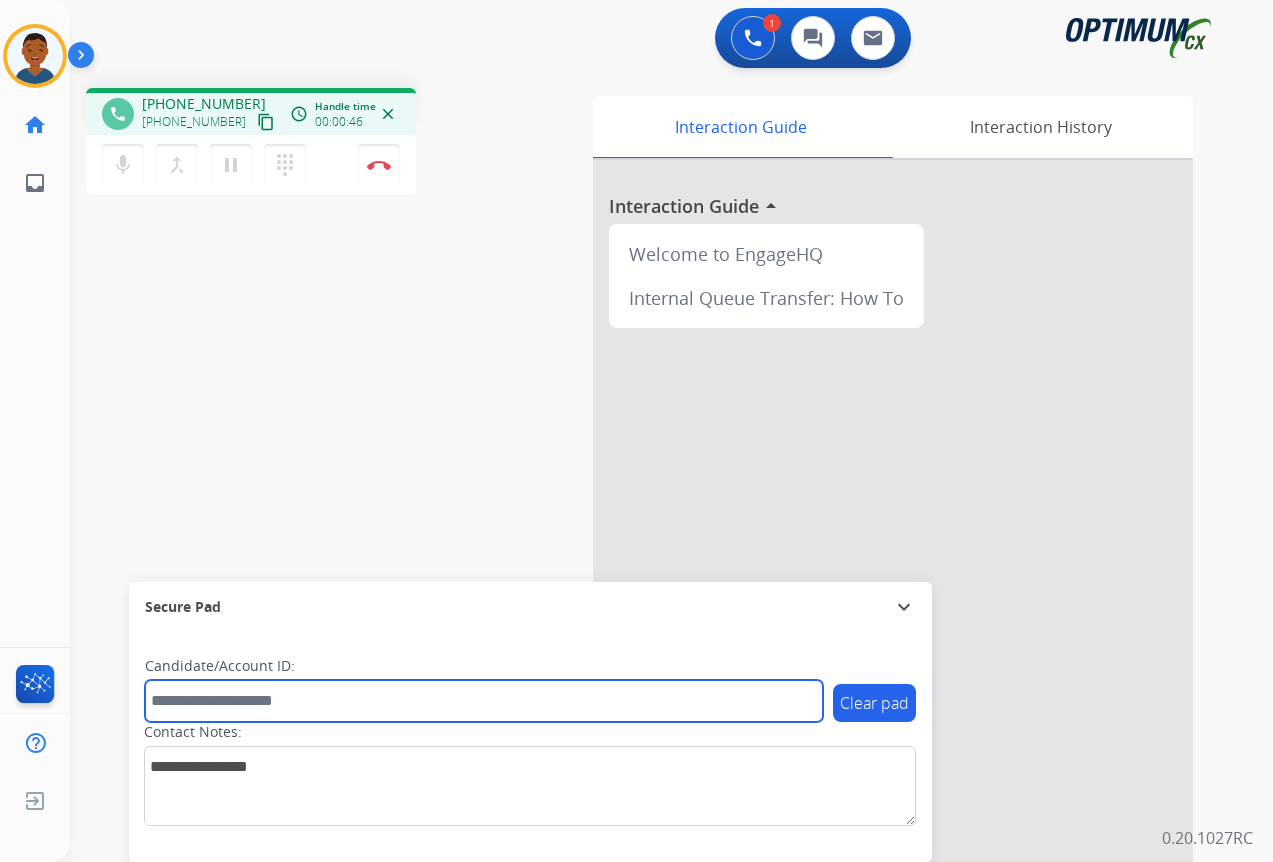 click at bounding box center [484, 701] 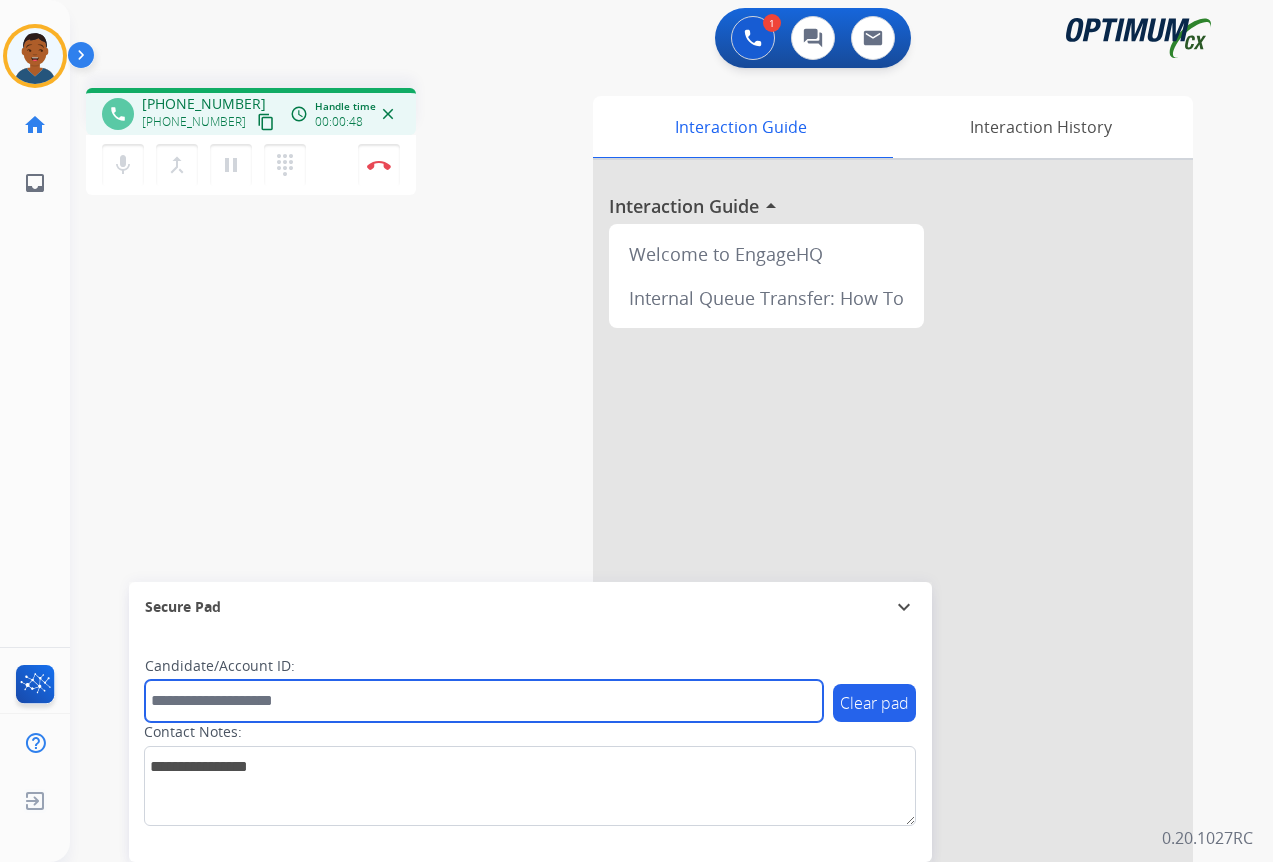 paste on "*******" 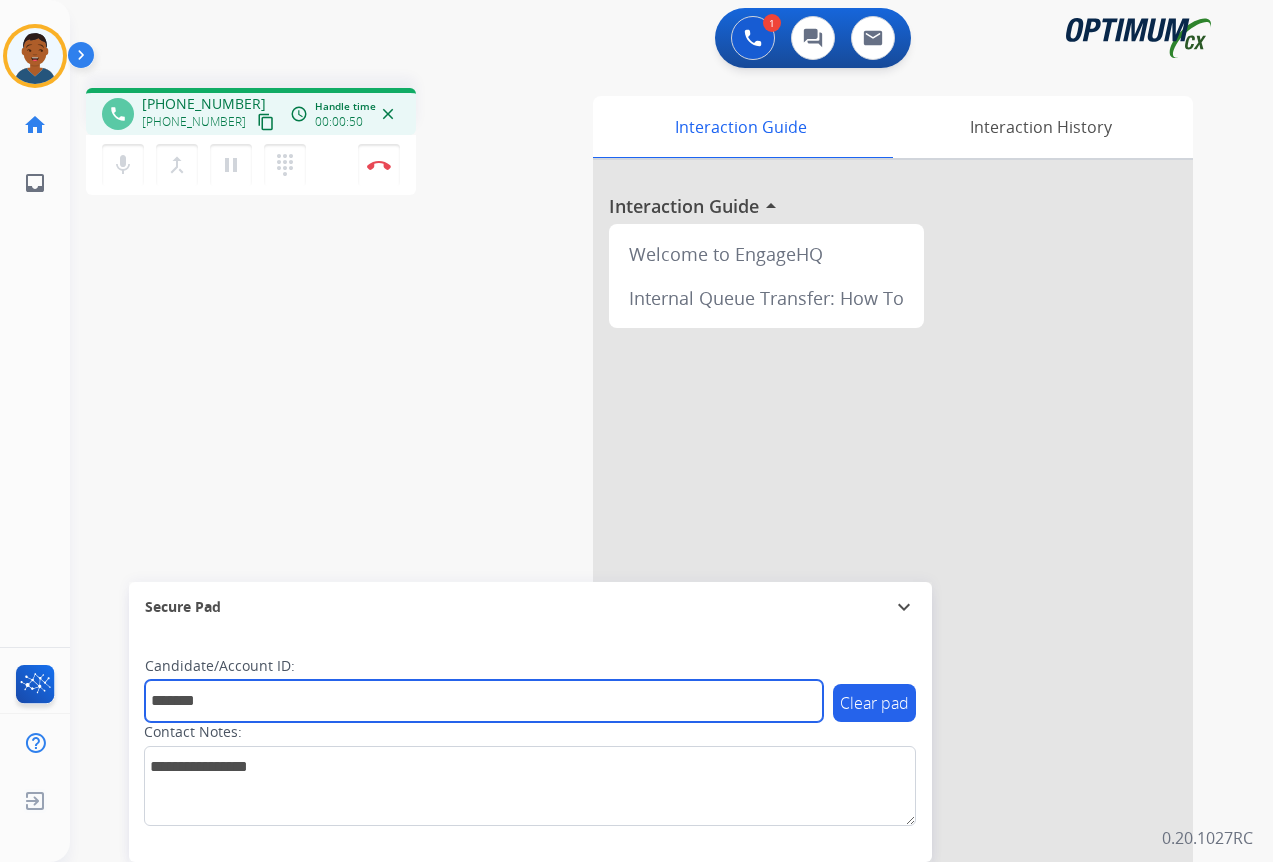 type on "*******" 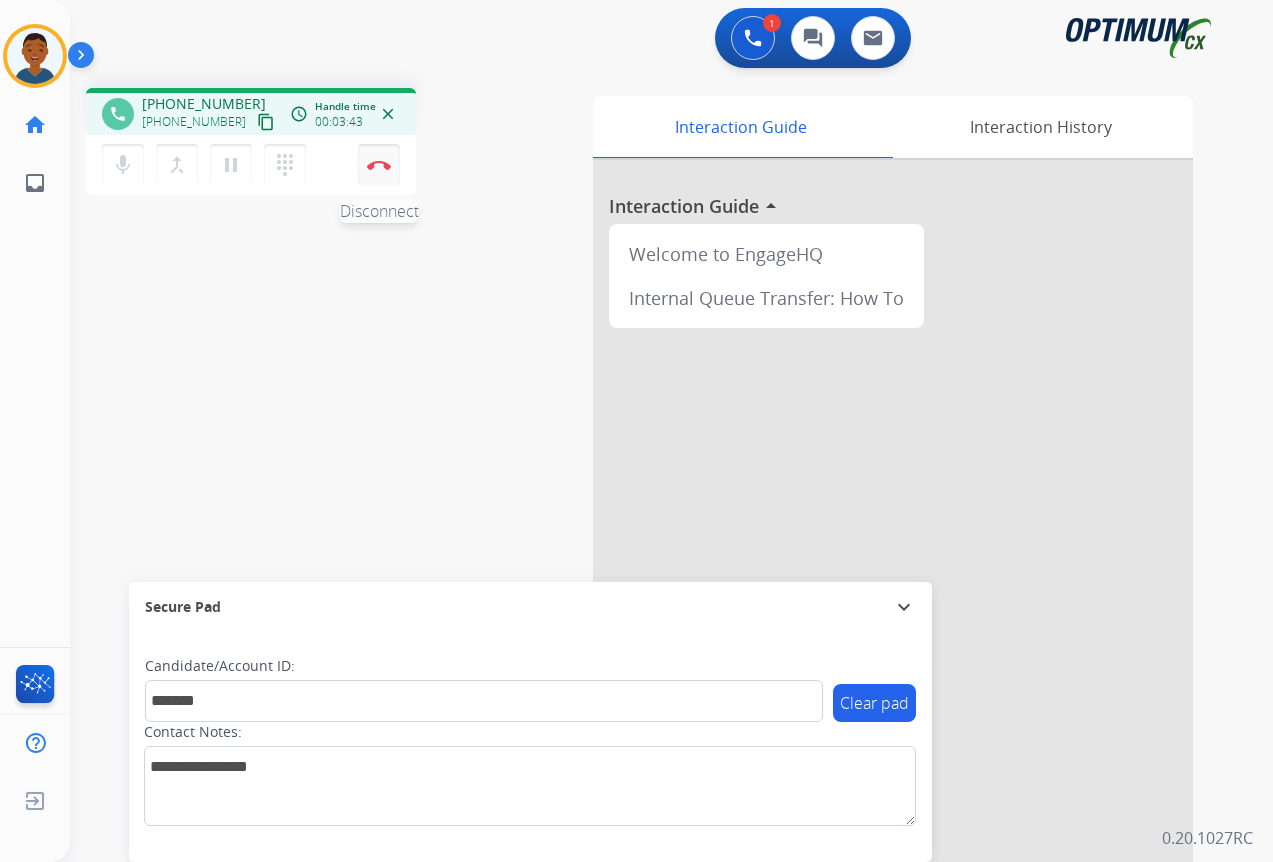 click at bounding box center [379, 165] 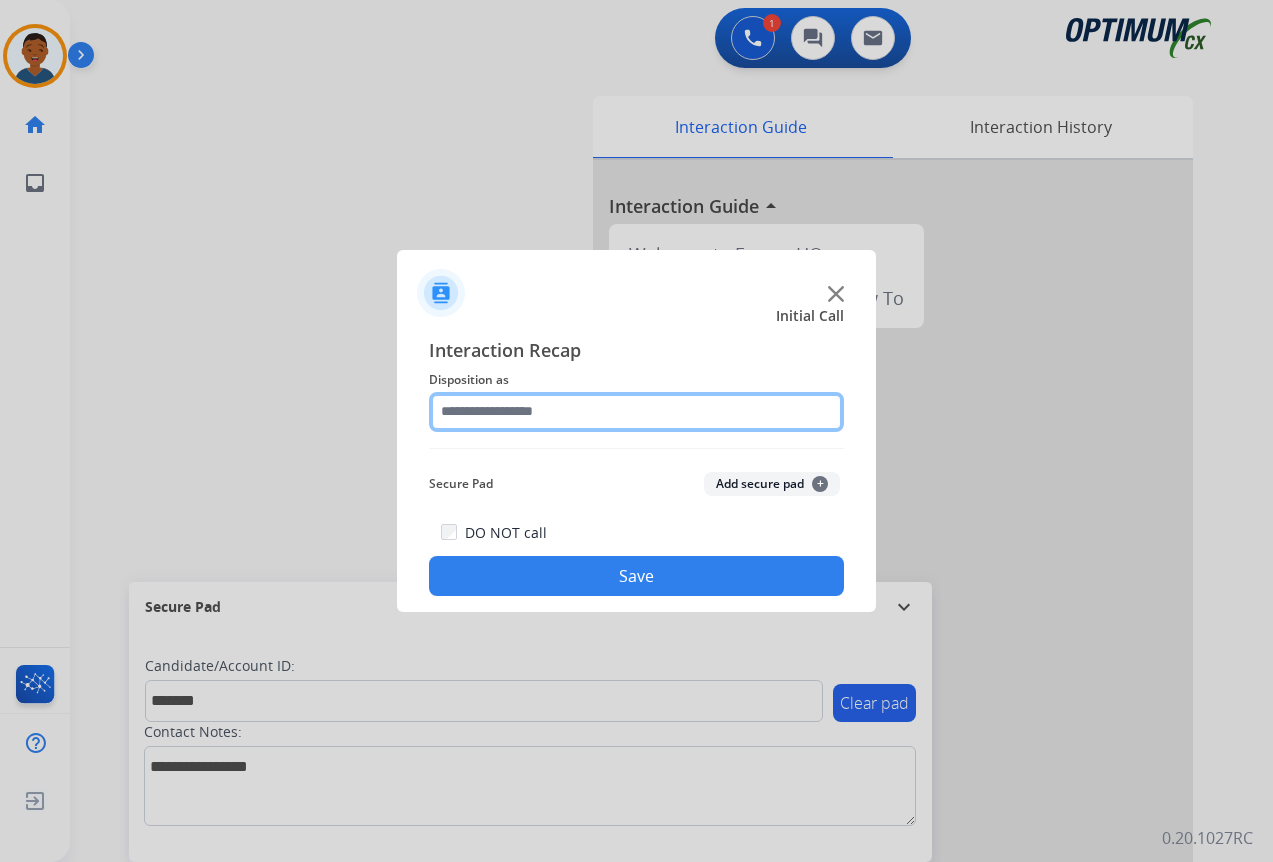 click 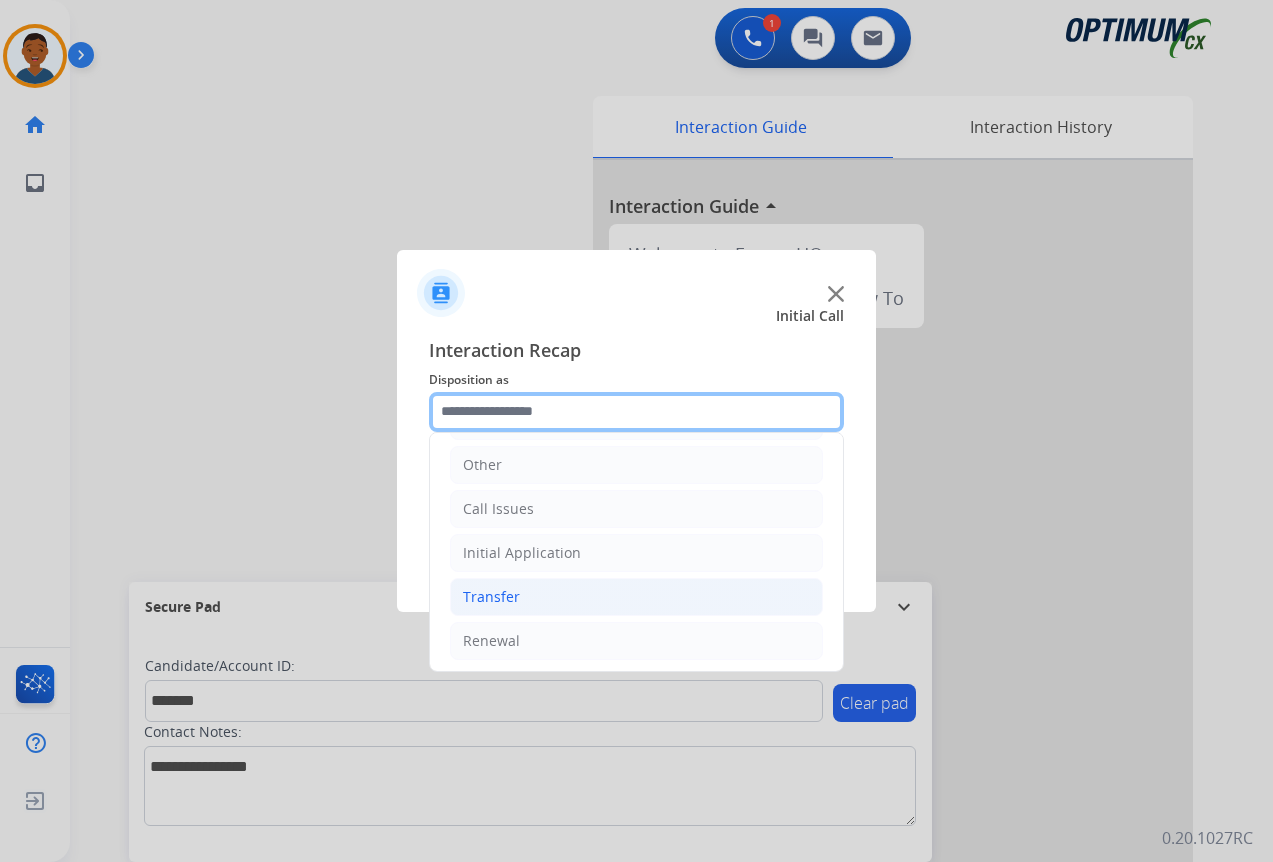 scroll, scrollTop: 136, scrollLeft: 0, axis: vertical 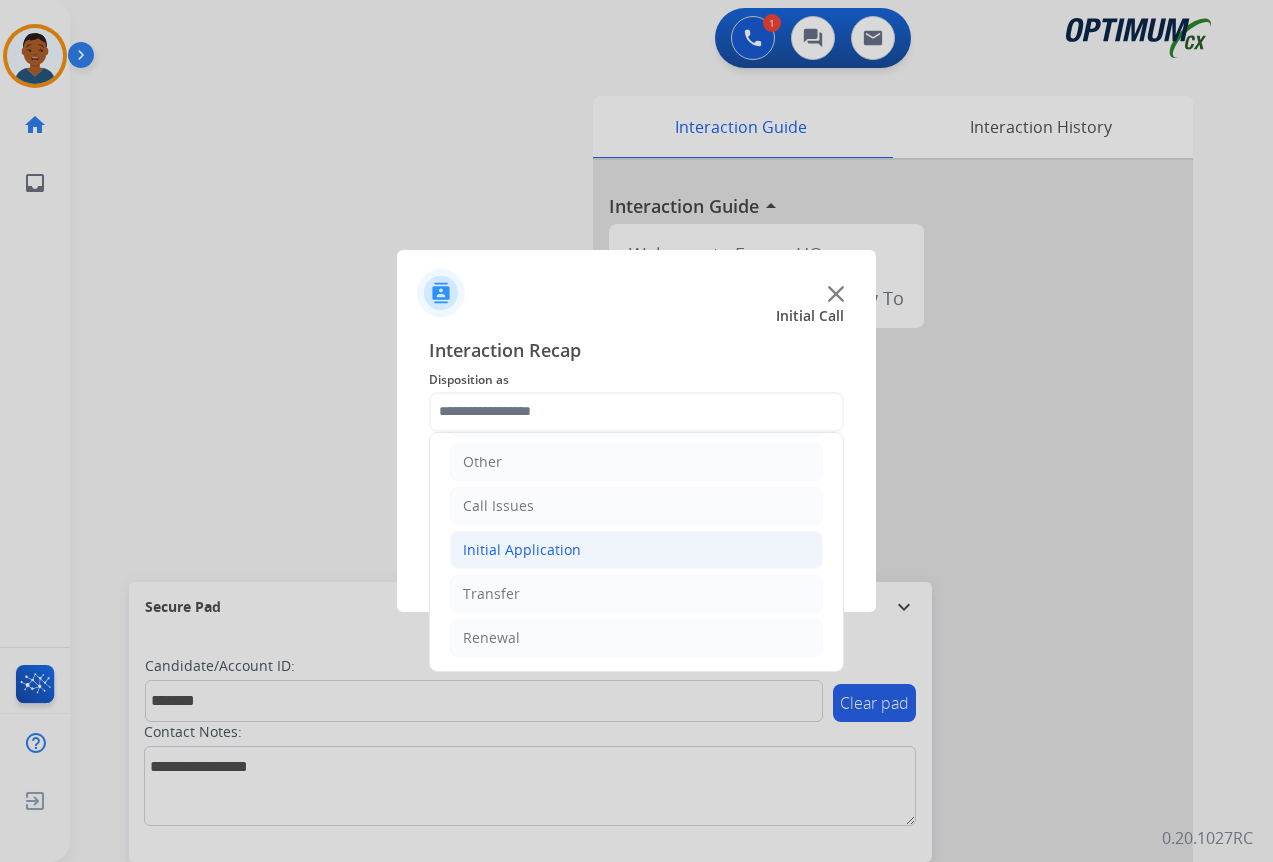click on "Initial Application" 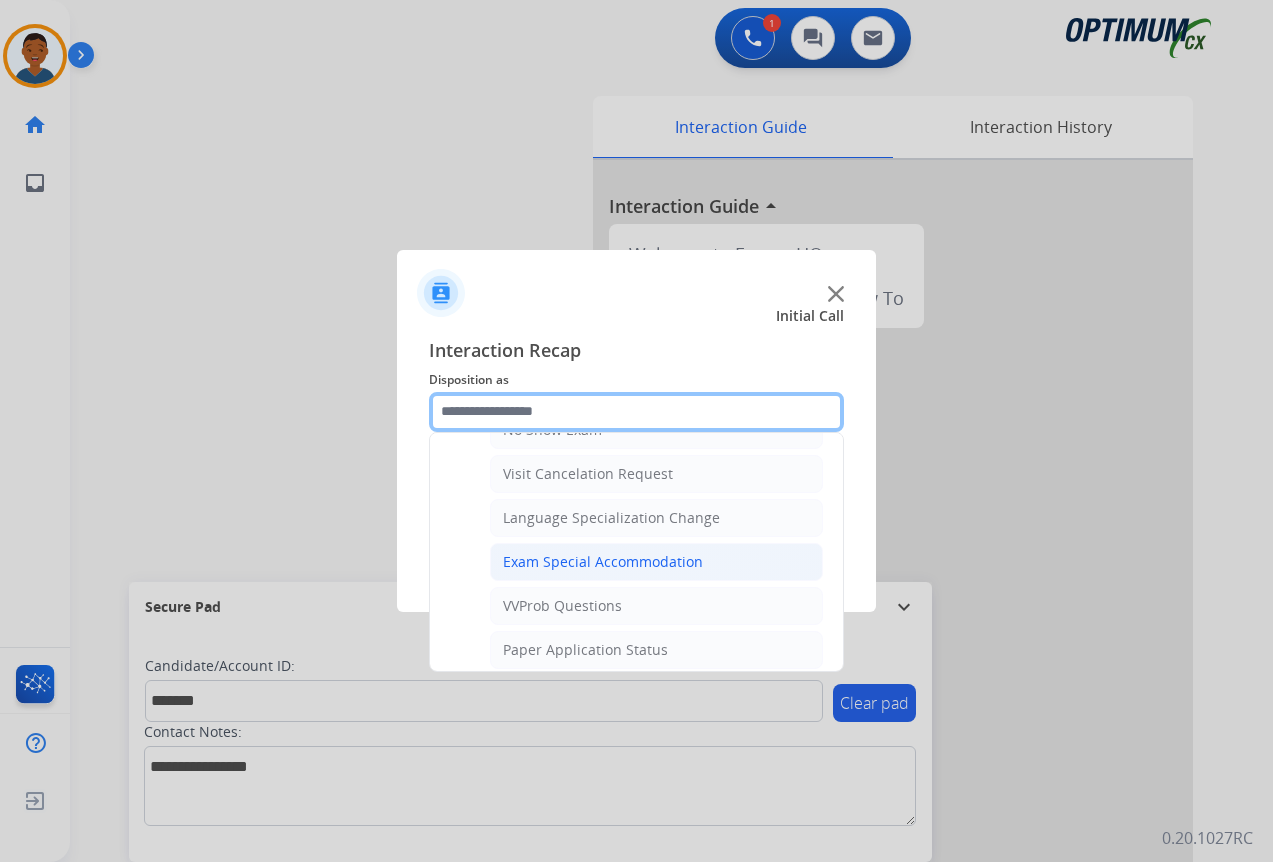 scroll, scrollTop: 1036, scrollLeft: 0, axis: vertical 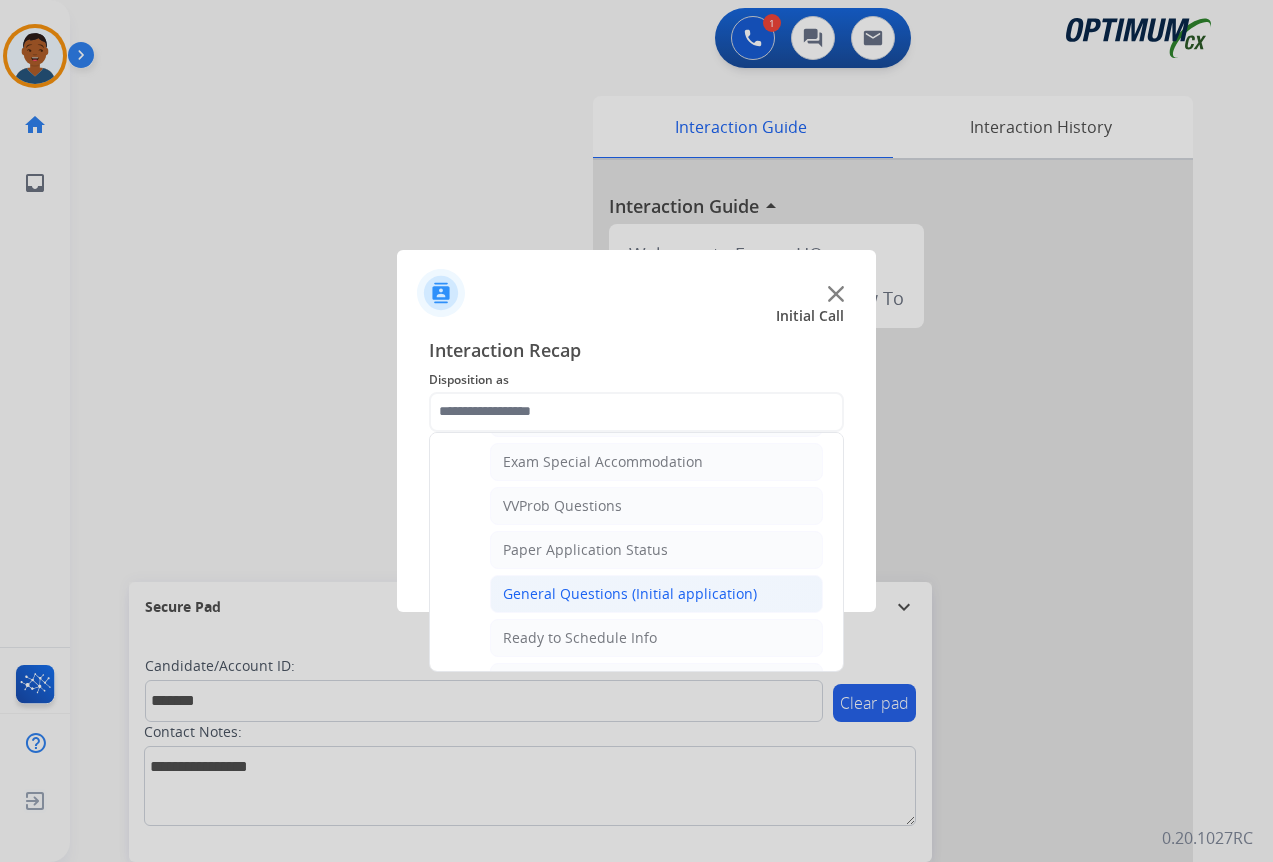 click on "General Questions (Initial application)" 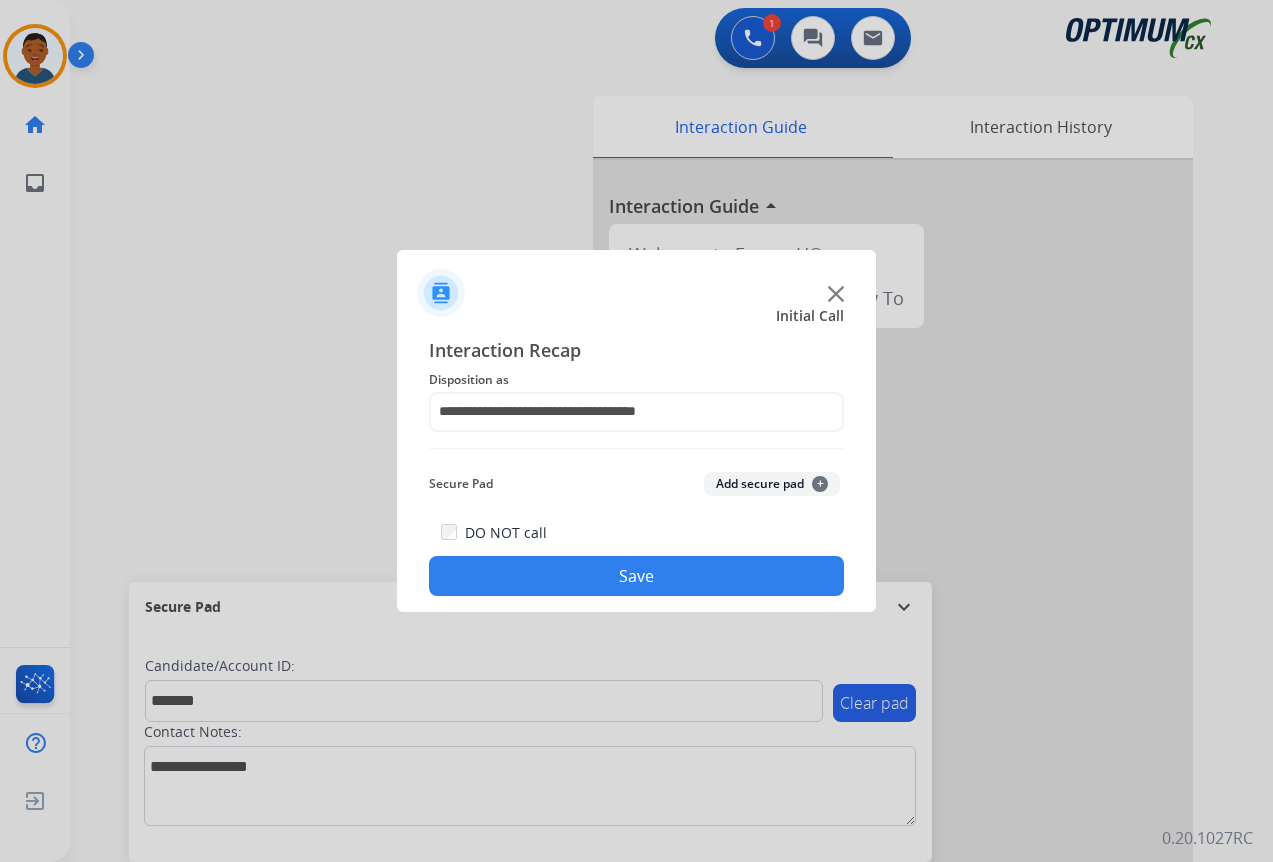 click on "Add secure pad  +" 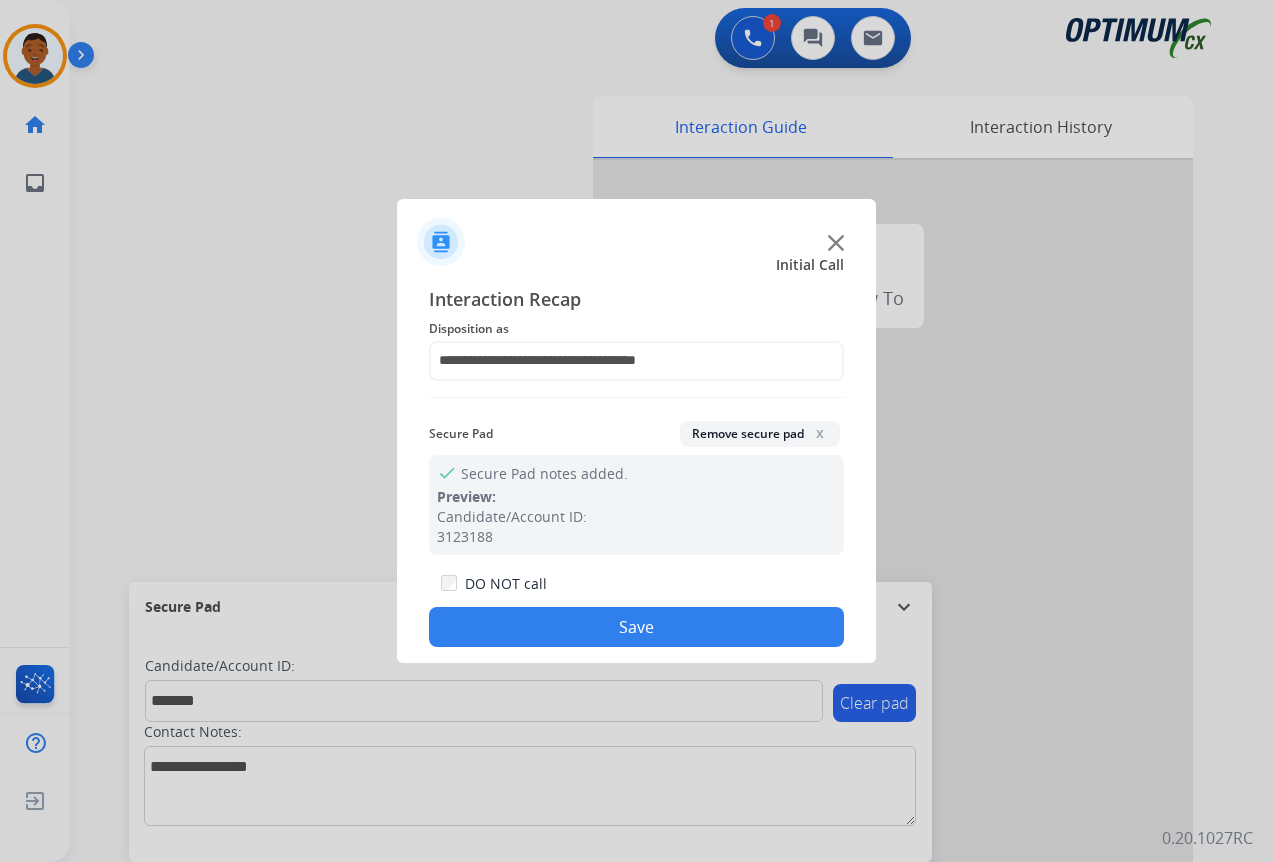 click on "Save" 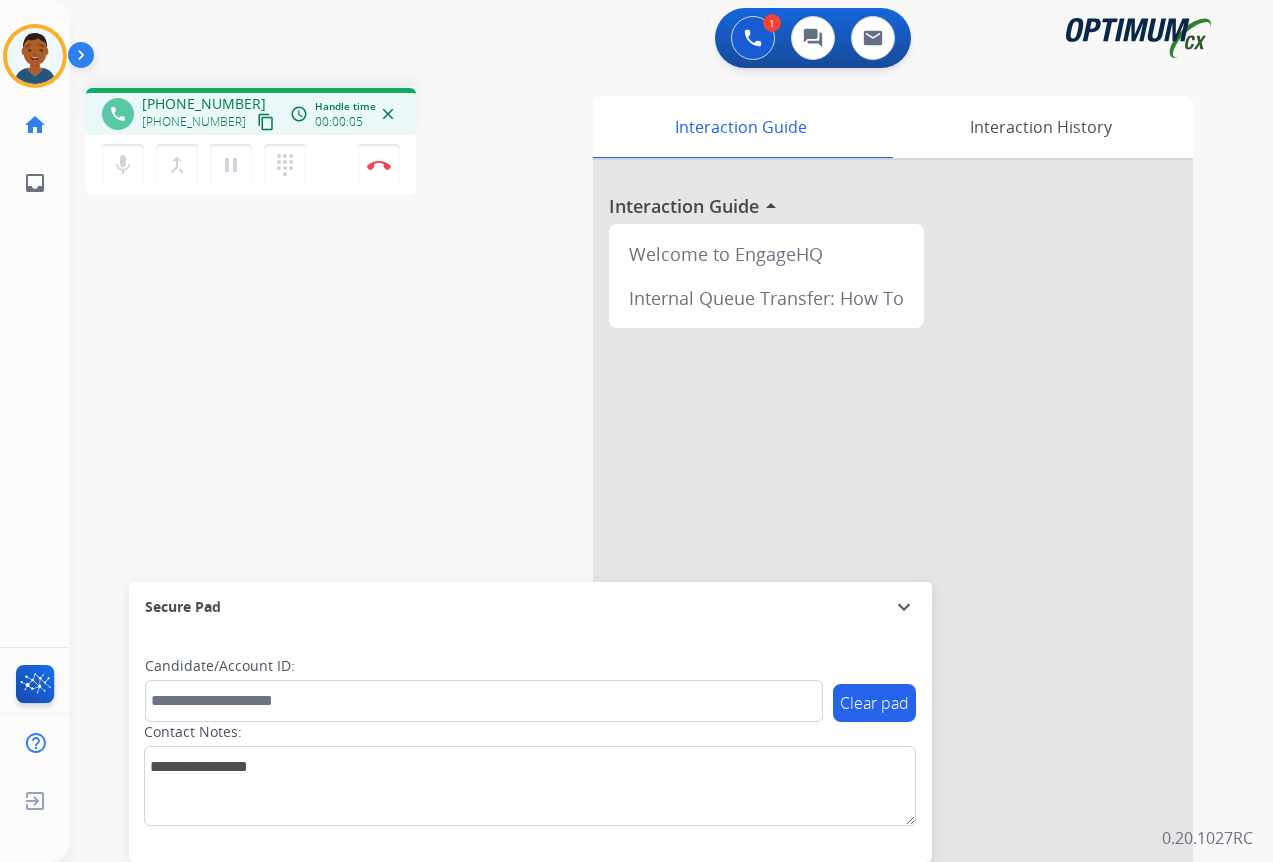 click on "content_copy" at bounding box center (266, 122) 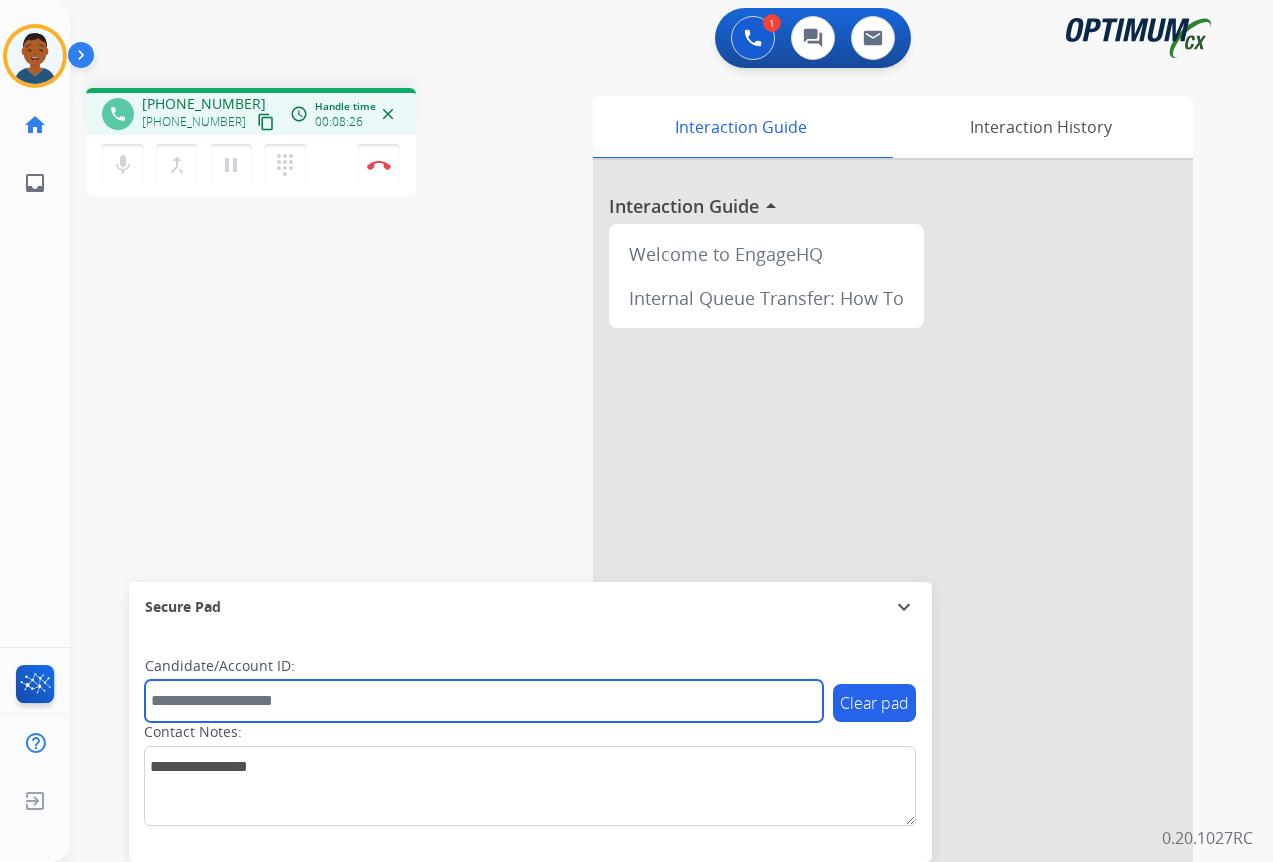 click at bounding box center [484, 701] 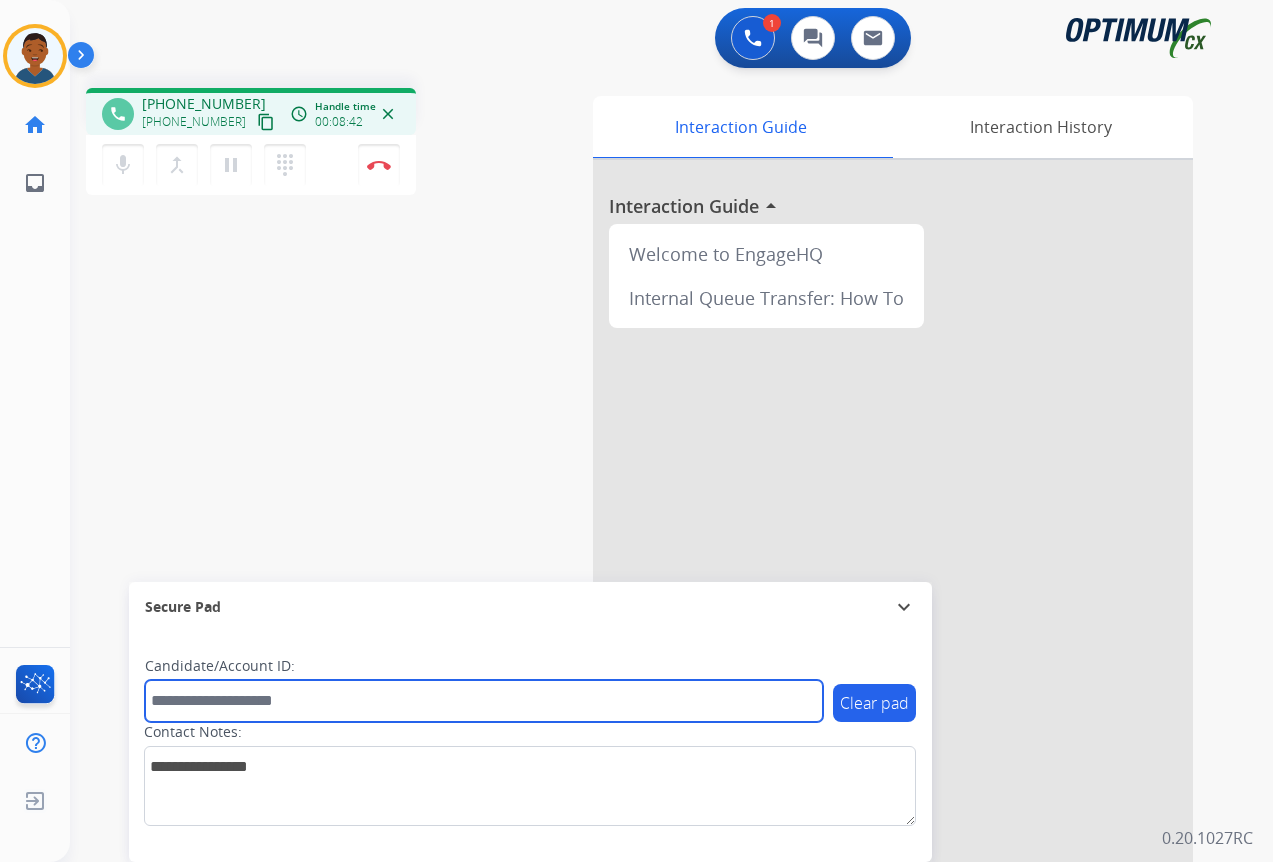 paste on "*******" 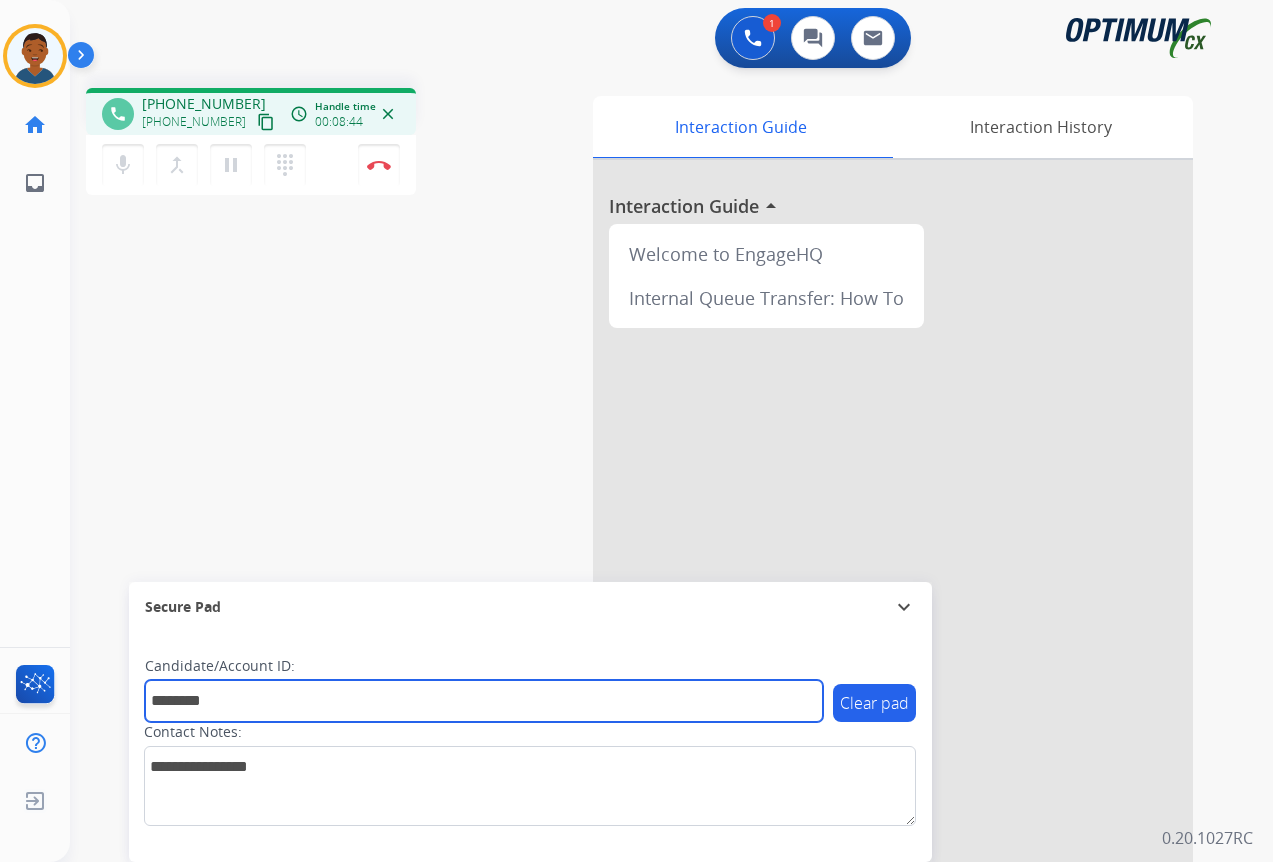 type on "*******" 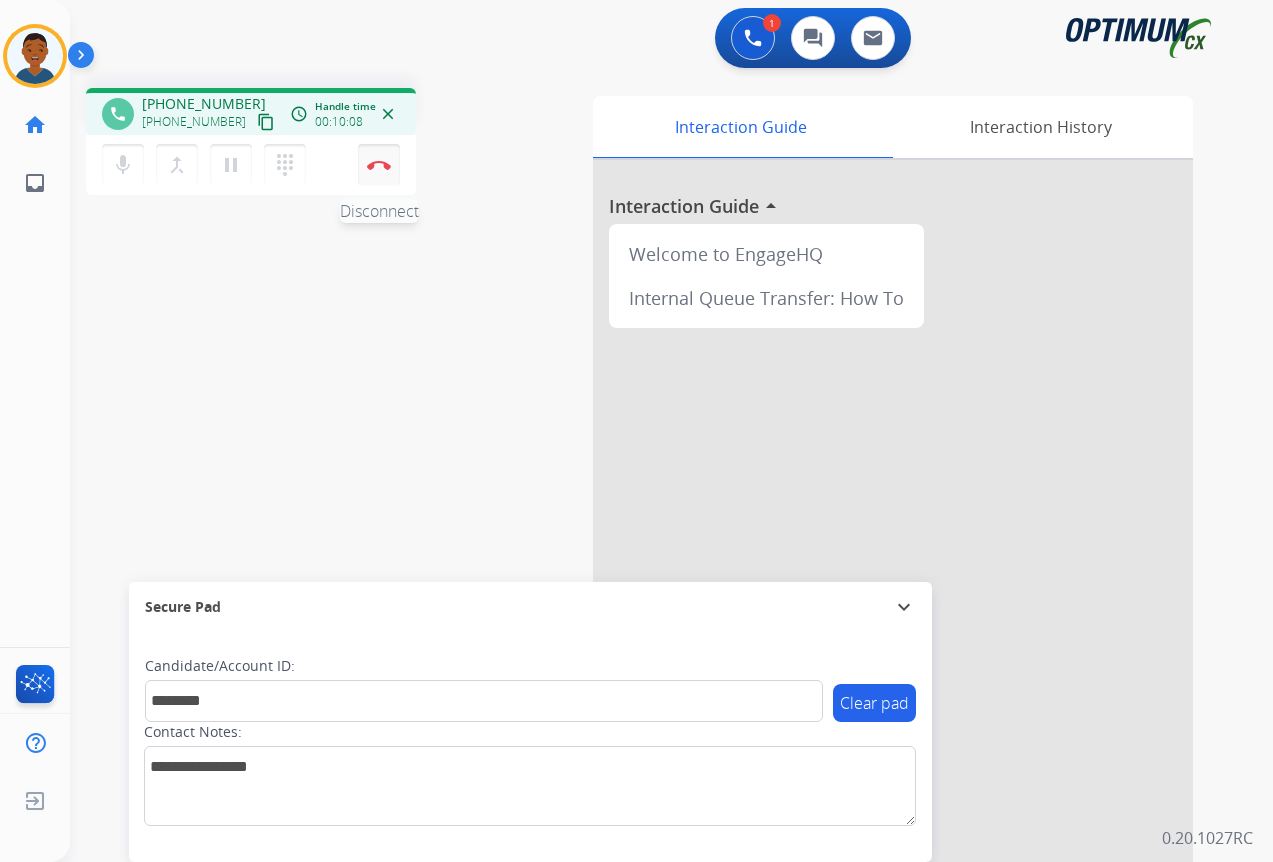 click at bounding box center [379, 165] 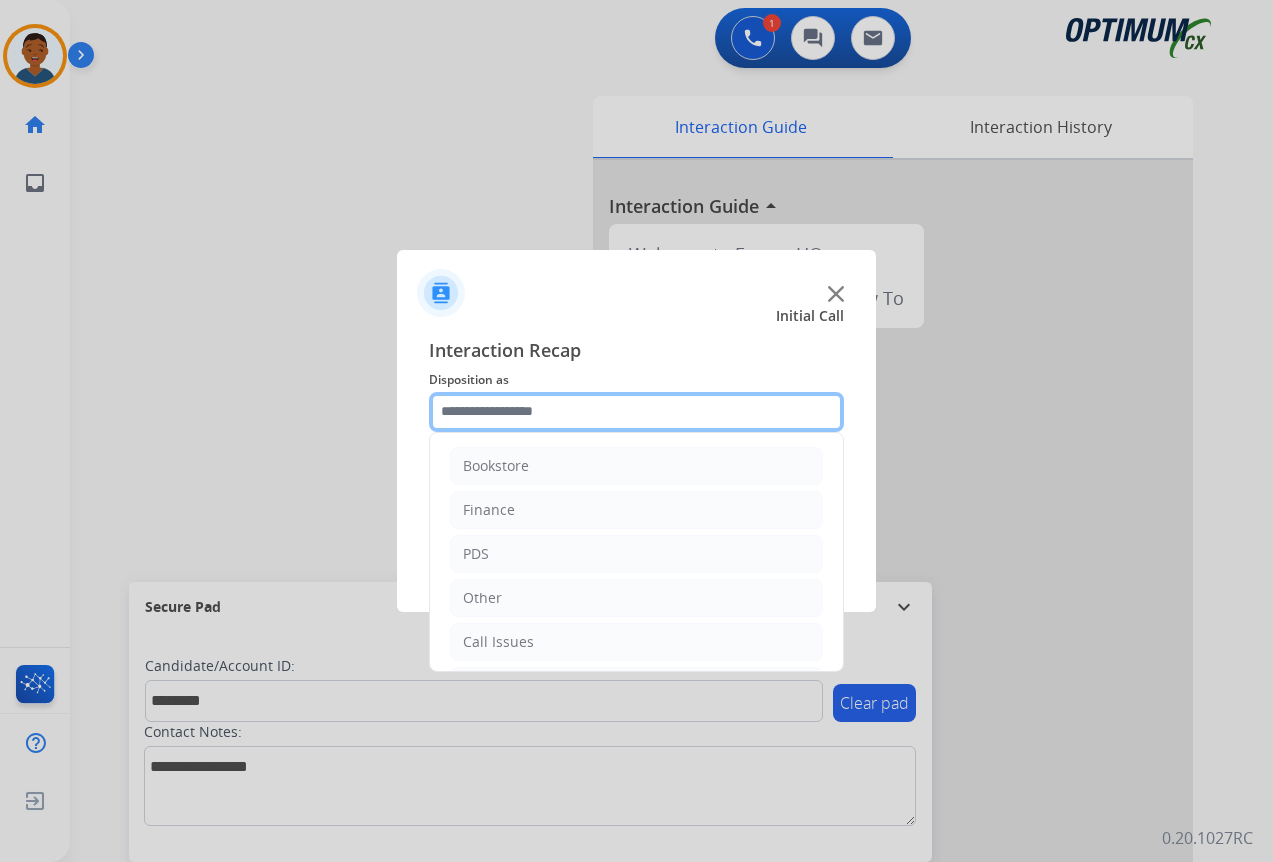 click 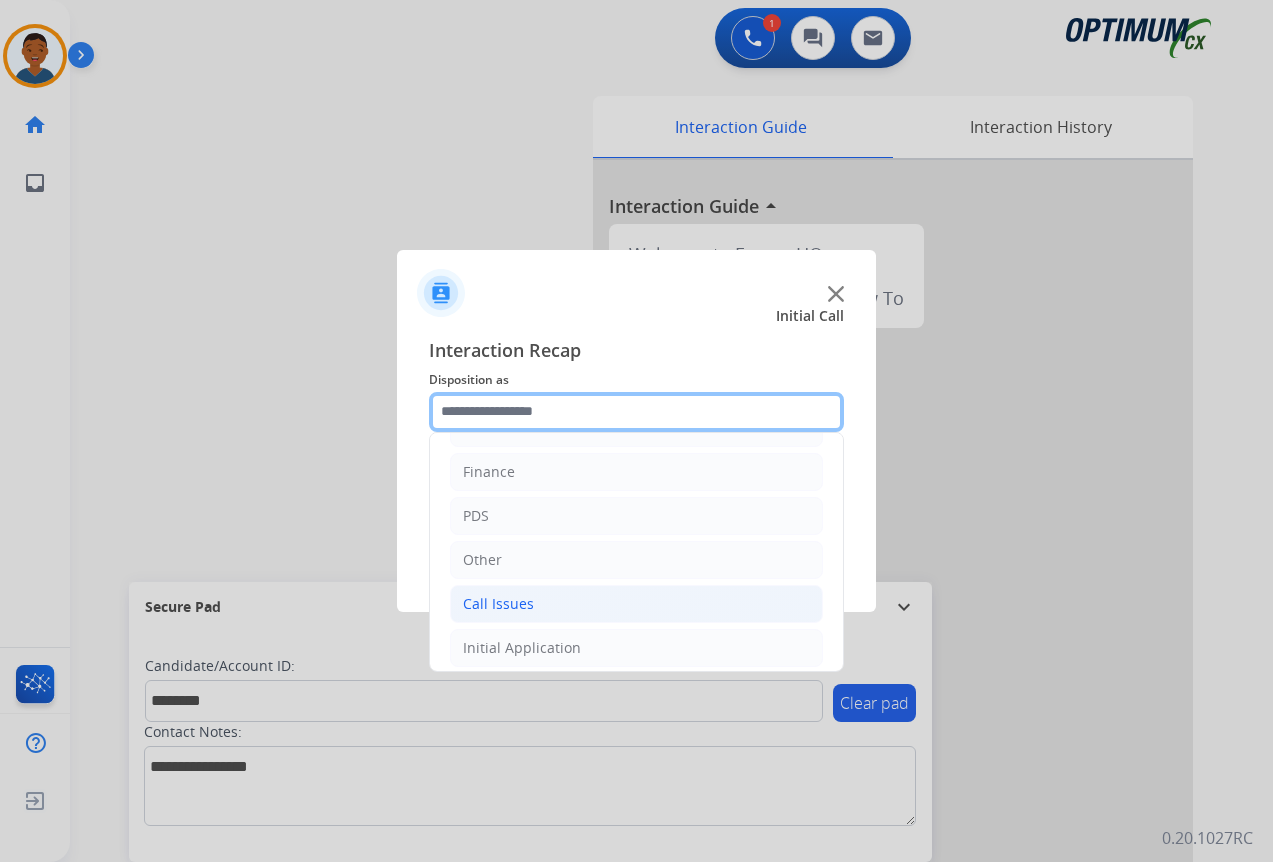 scroll, scrollTop: 136, scrollLeft: 0, axis: vertical 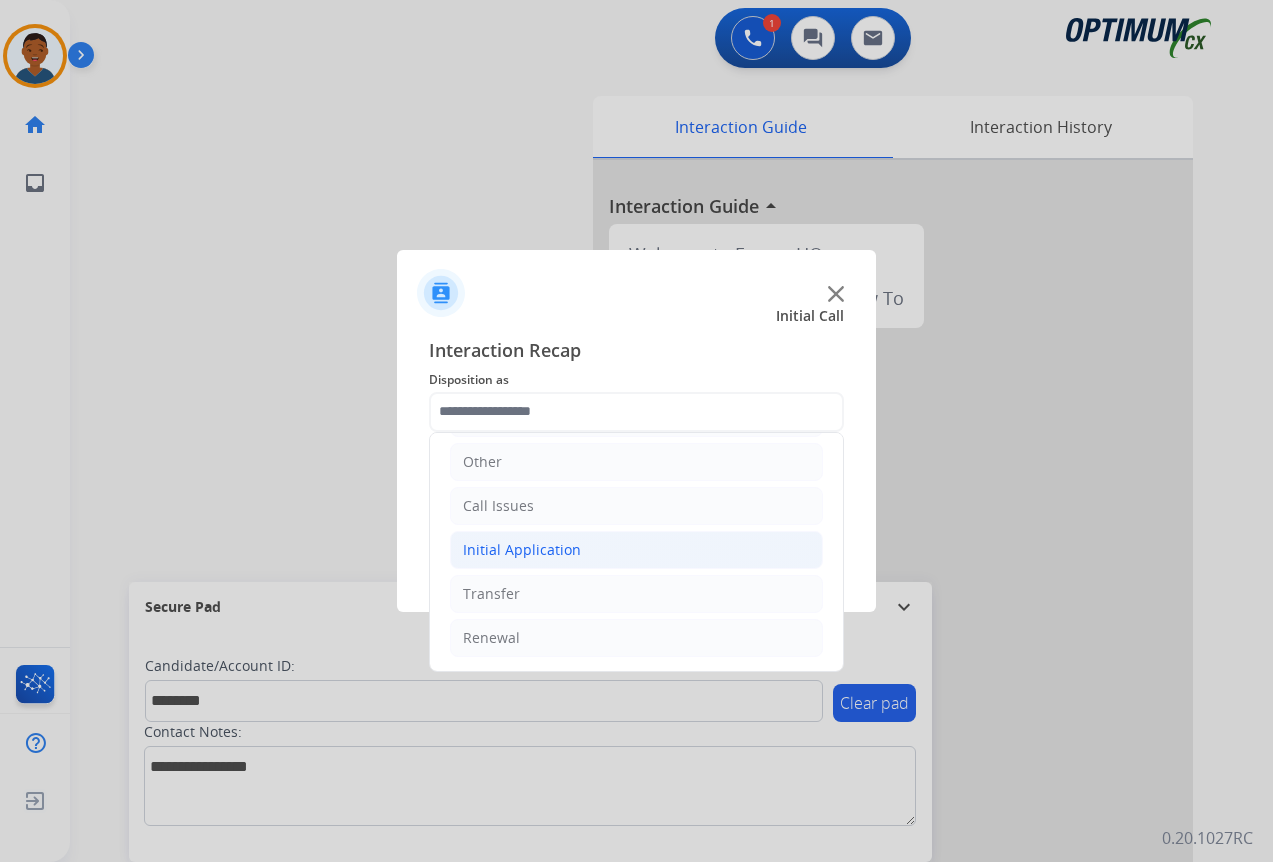 click on "Initial Application" 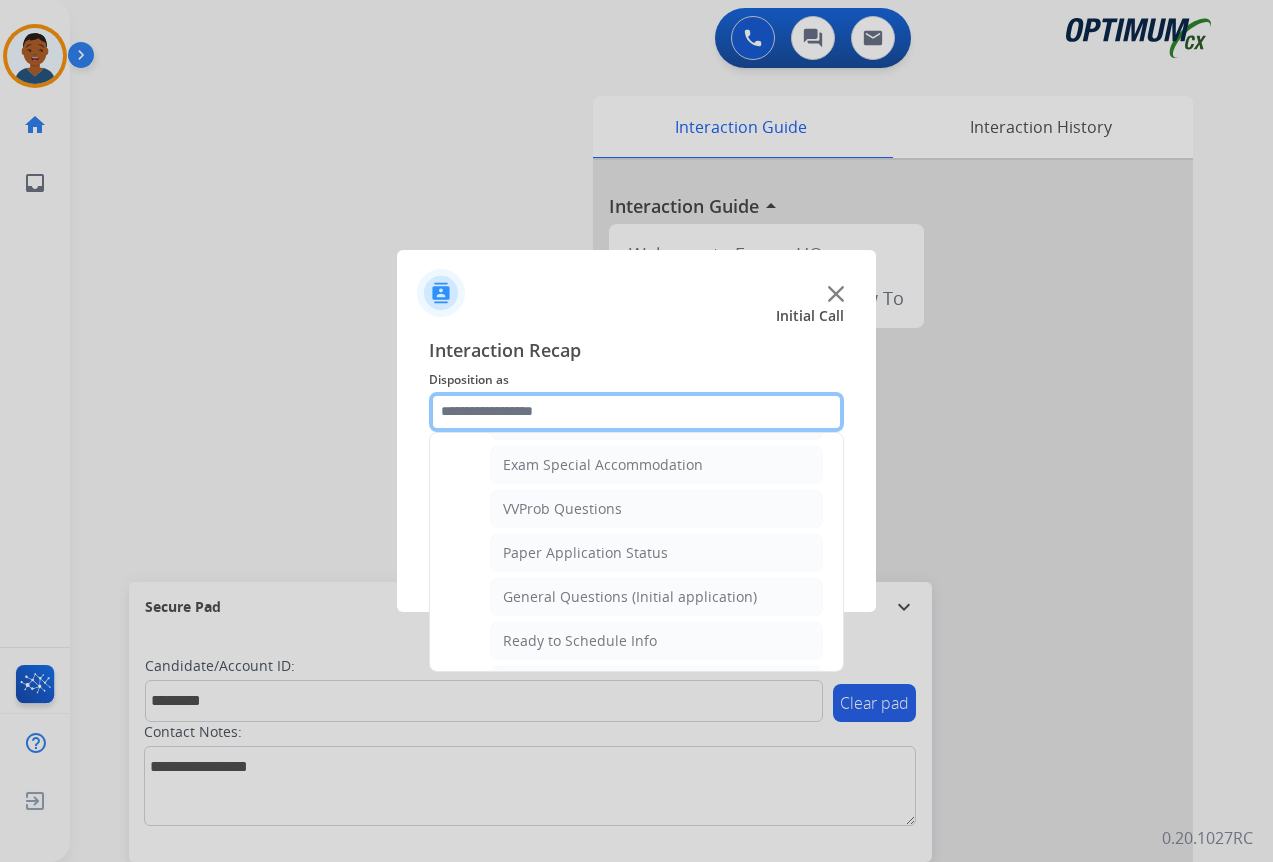 scroll, scrollTop: 1012, scrollLeft: 0, axis: vertical 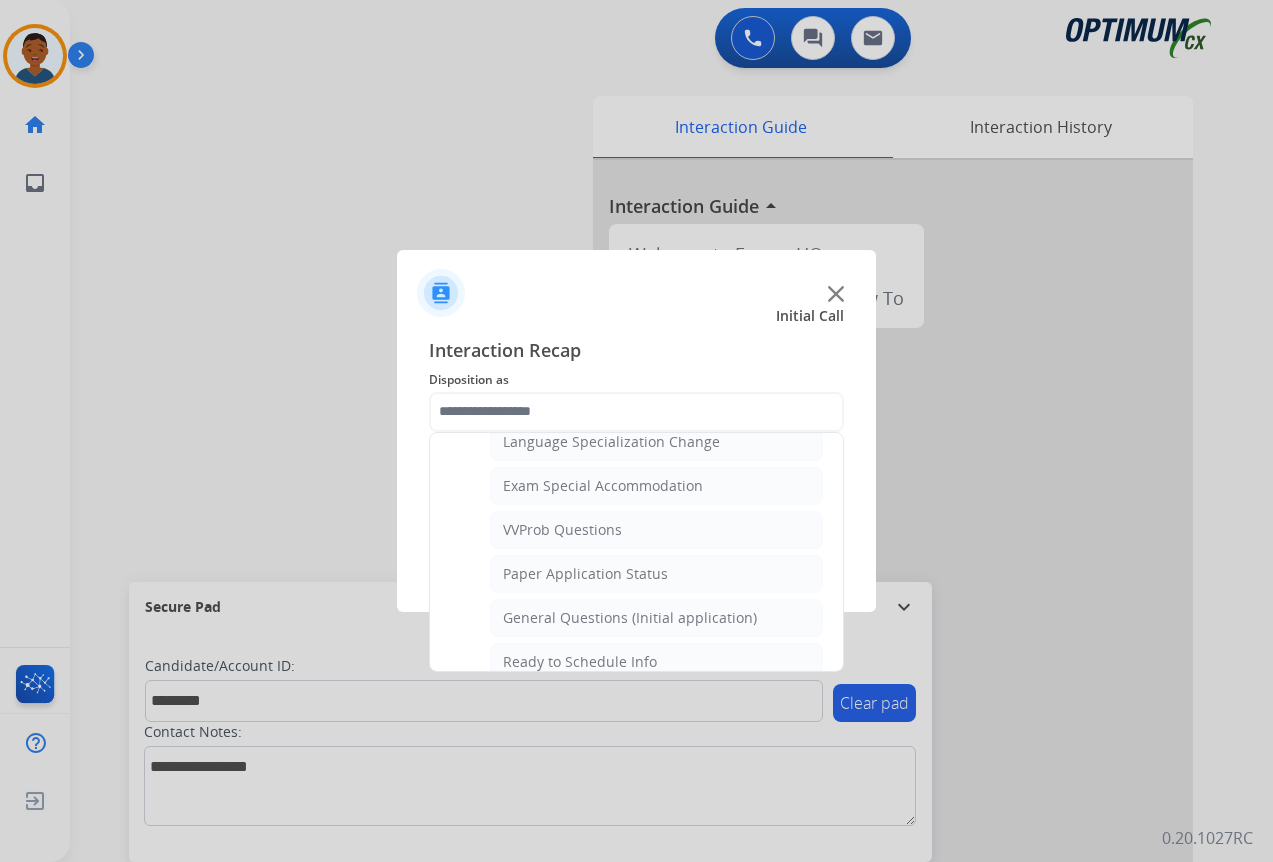 click on "General Questions (Initial application)" 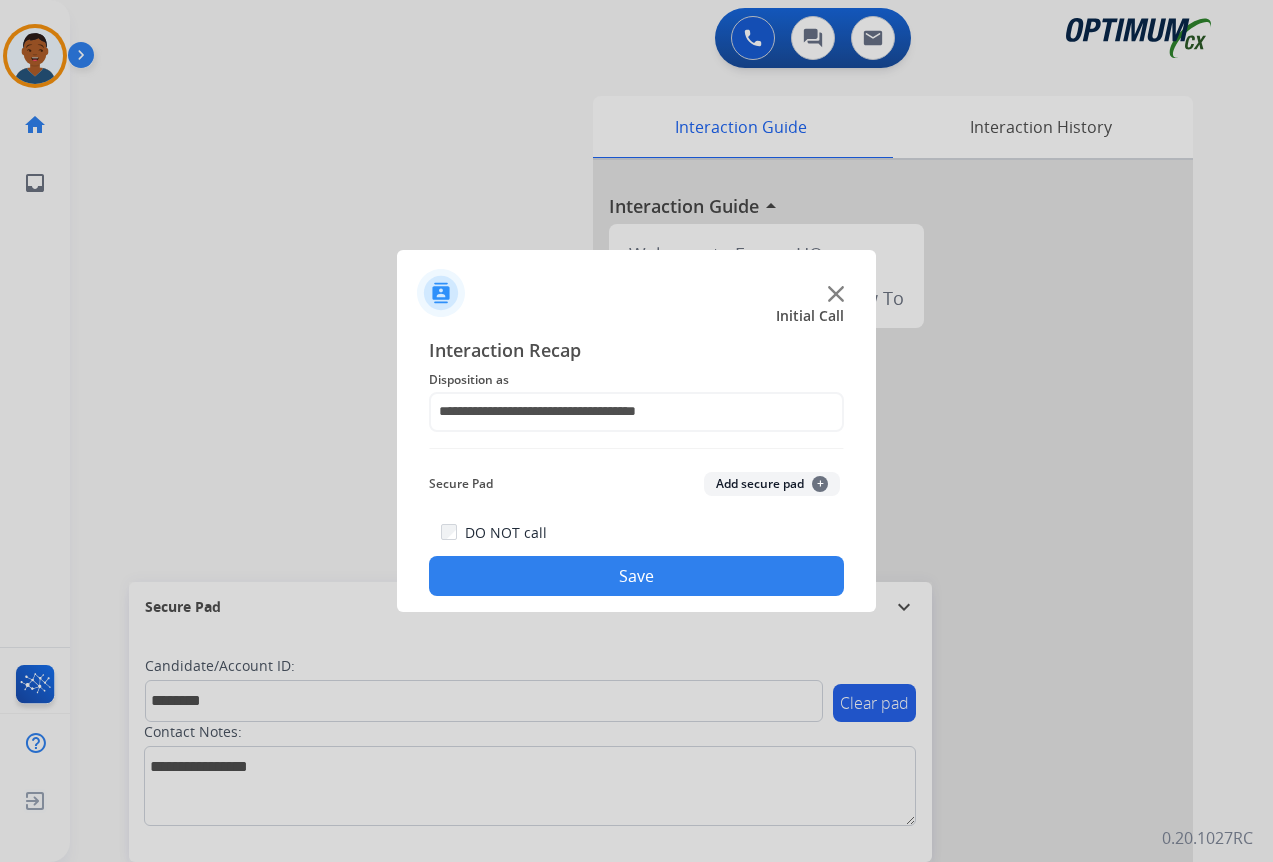 click on "Add secure pad  +" 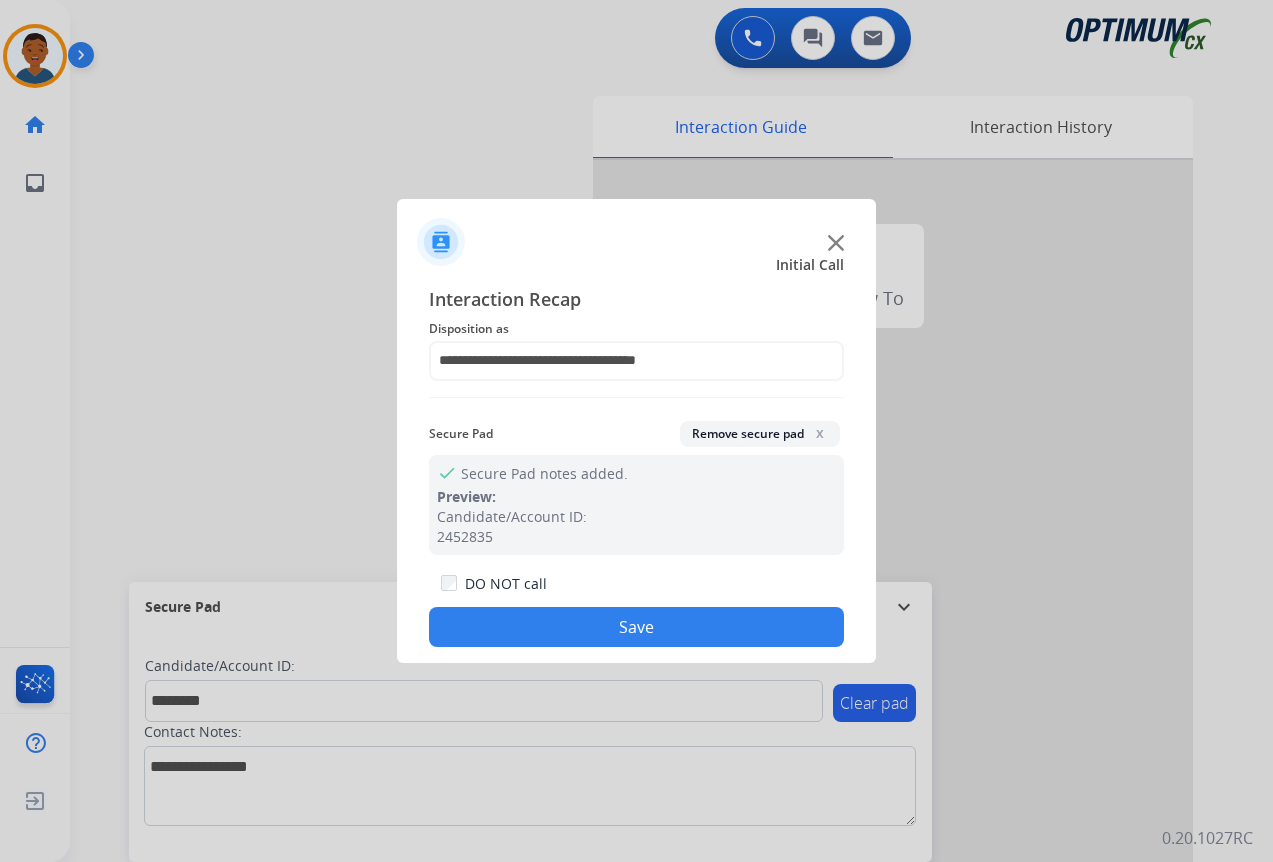 click on "Save" 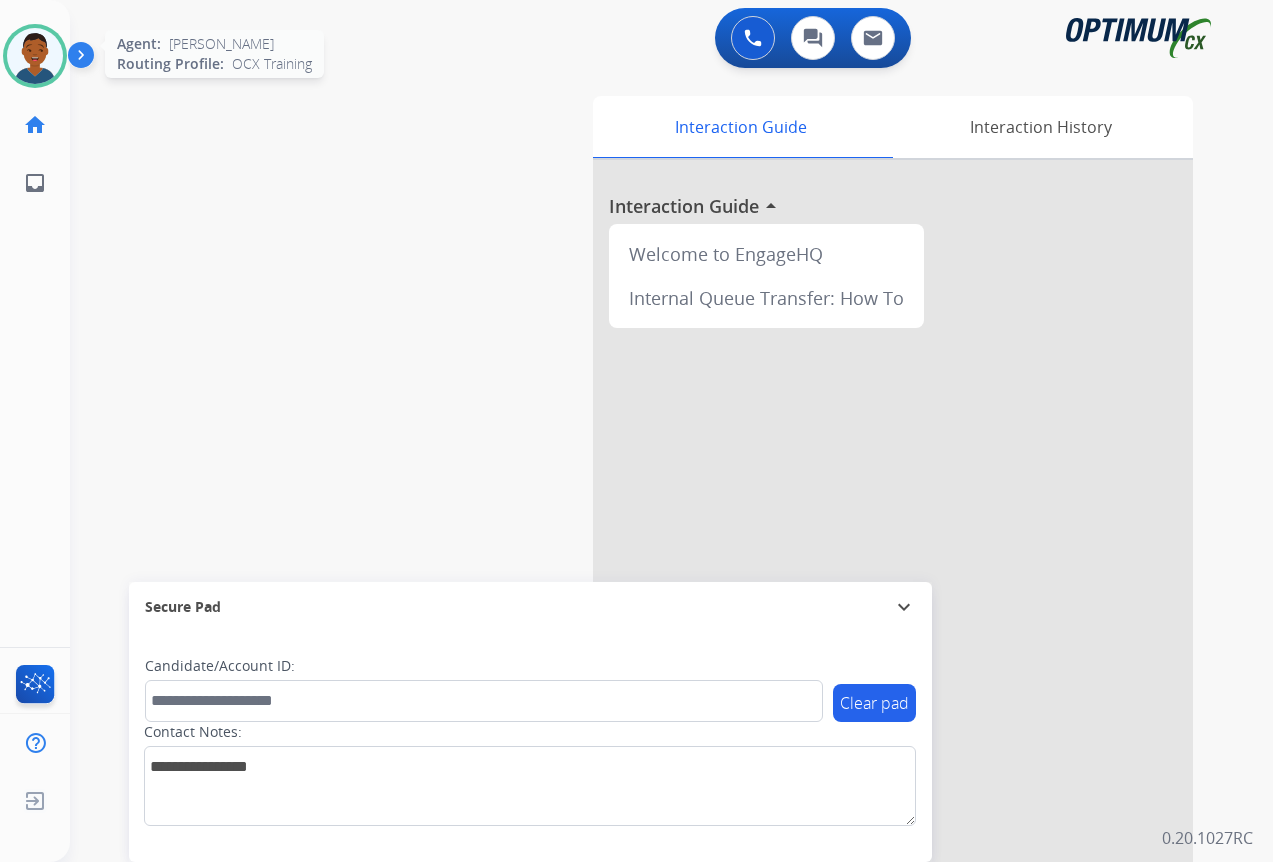 click at bounding box center [35, 56] 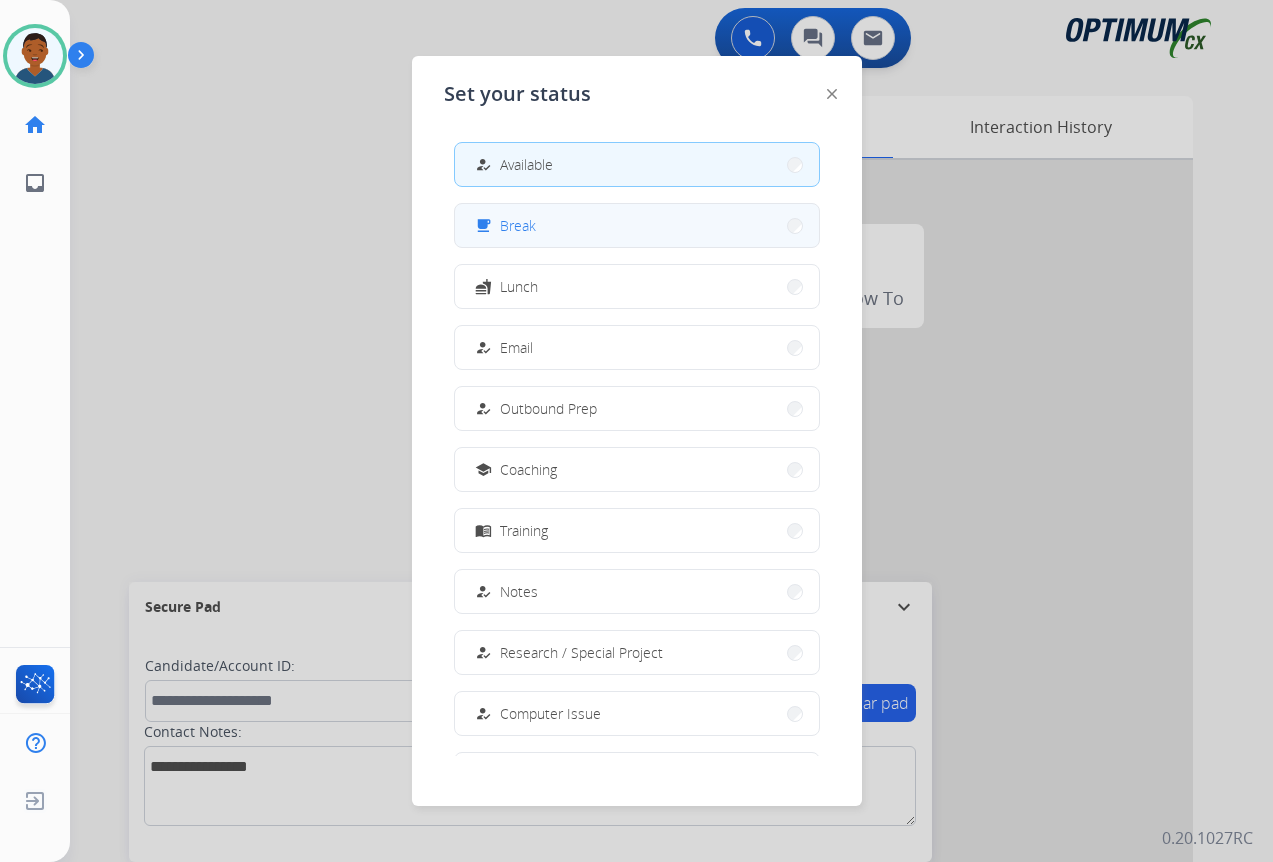 click on "Break" at bounding box center [518, 225] 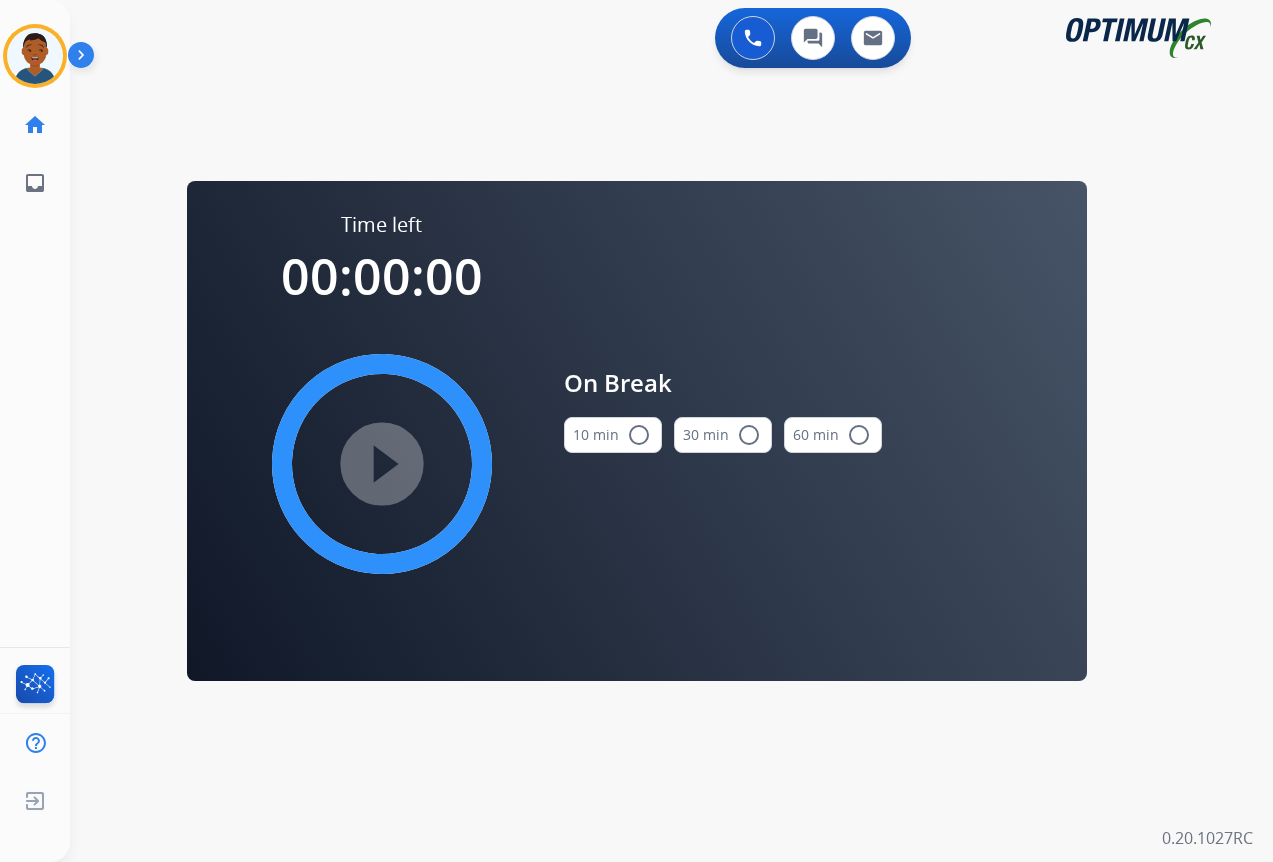 drag, startPoint x: 633, startPoint y: 436, endPoint x: 570, endPoint y: 449, distance: 64.327286 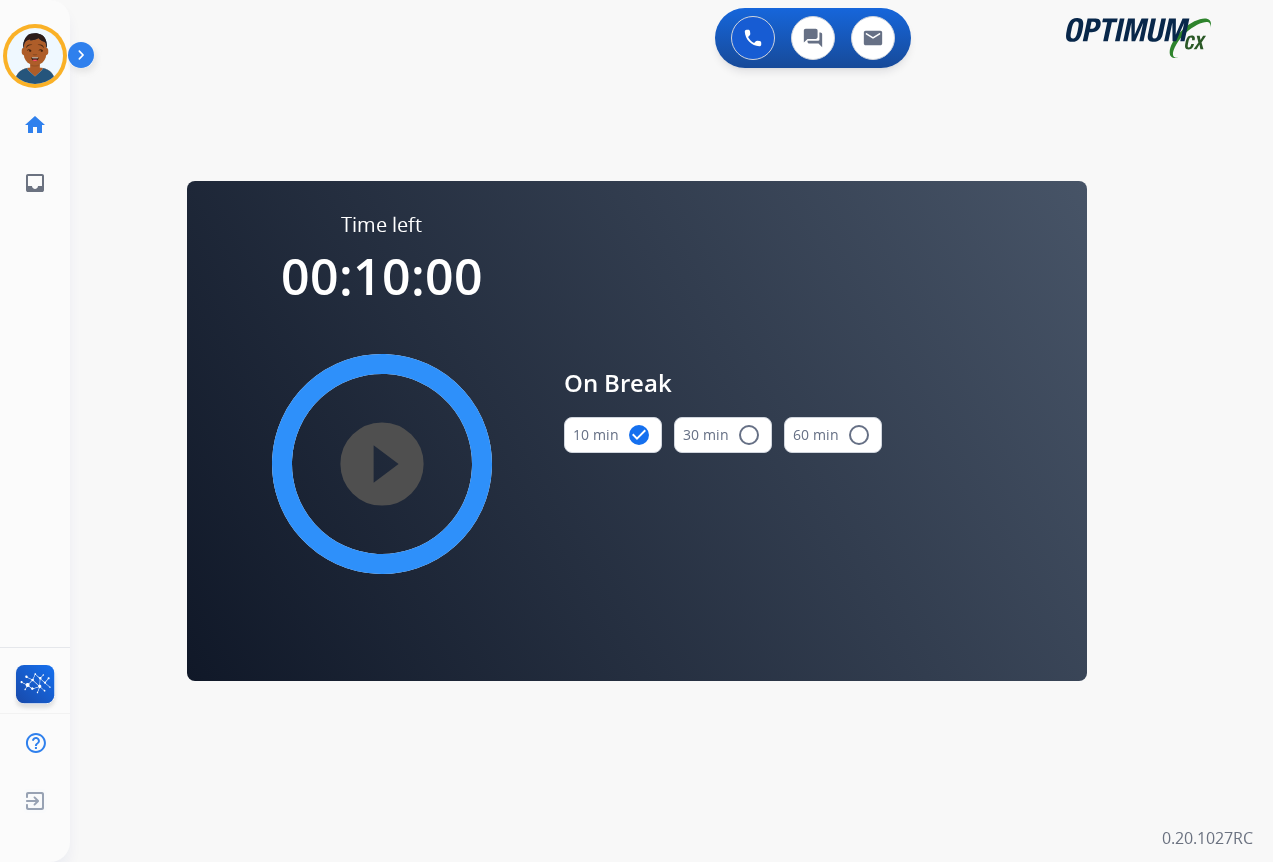click on "play_circle_filled" at bounding box center (382, 464) 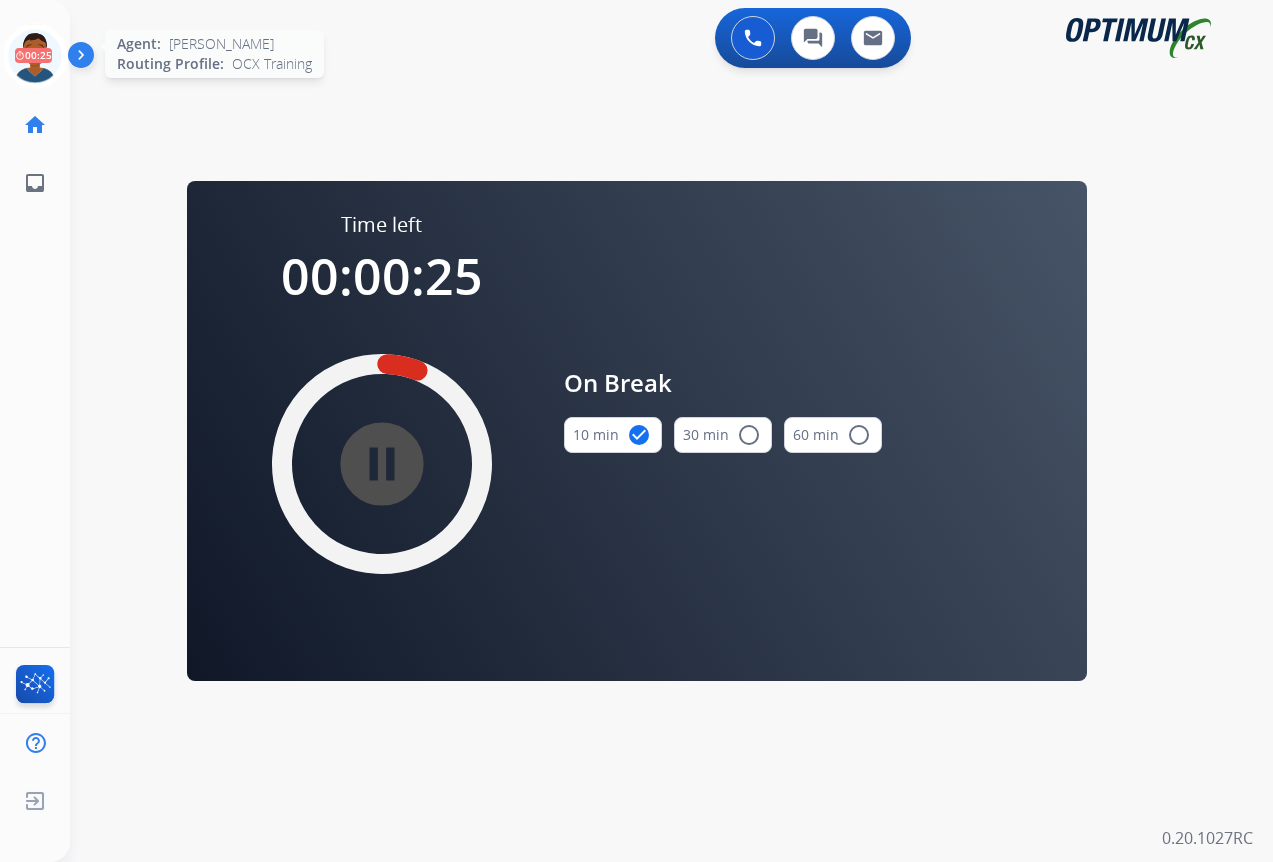click 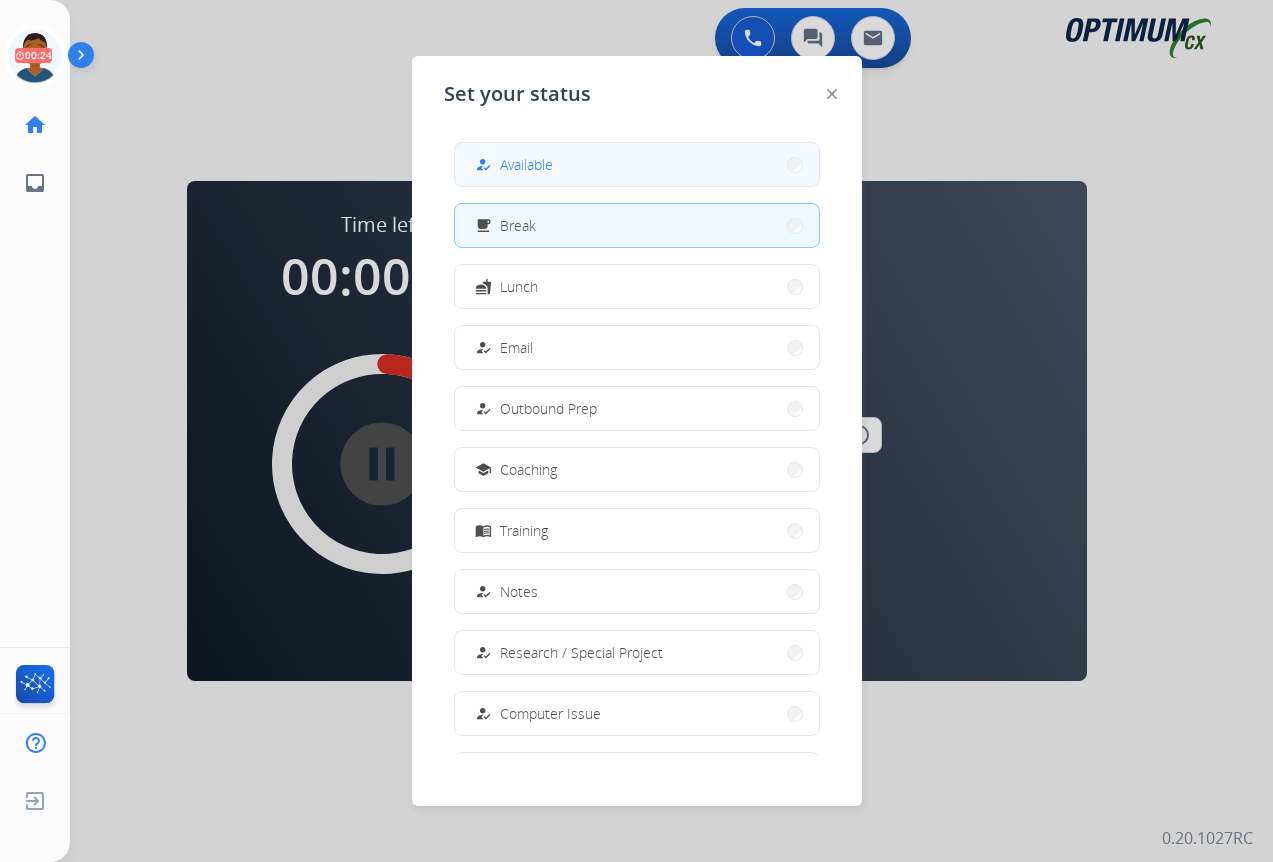 click on "Available" at bounding box center (526, 164) 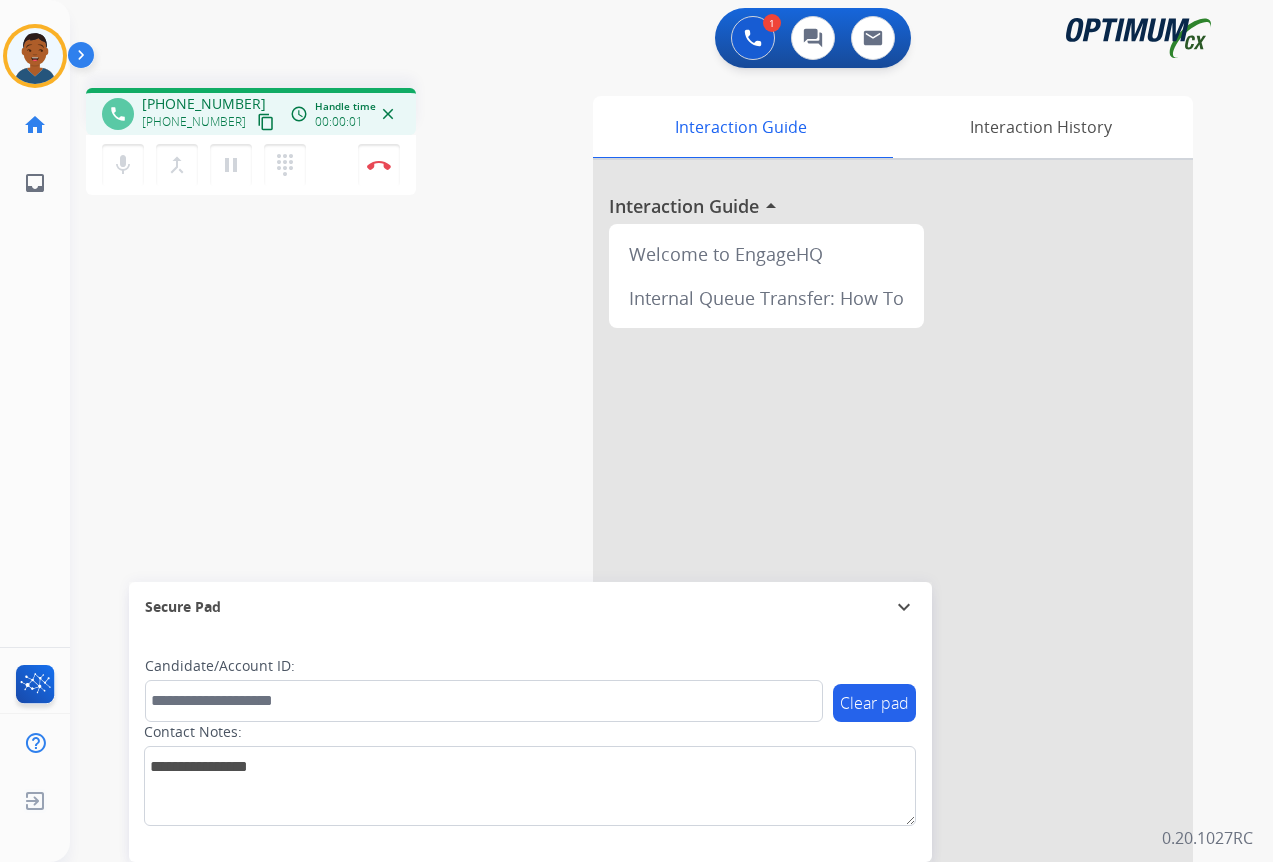 click on "content_copy" at bounding box center (266, 122) 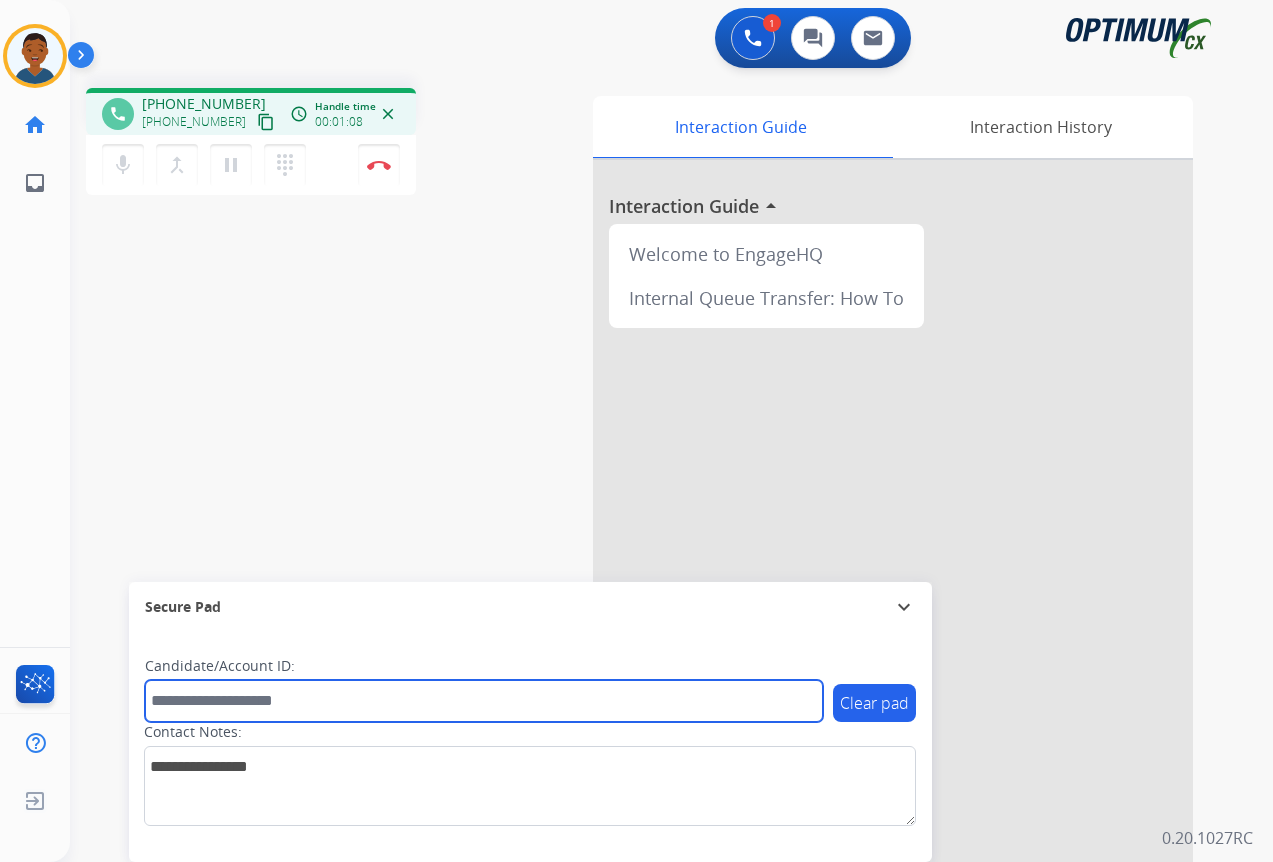 click at bounding box center (484, 701) 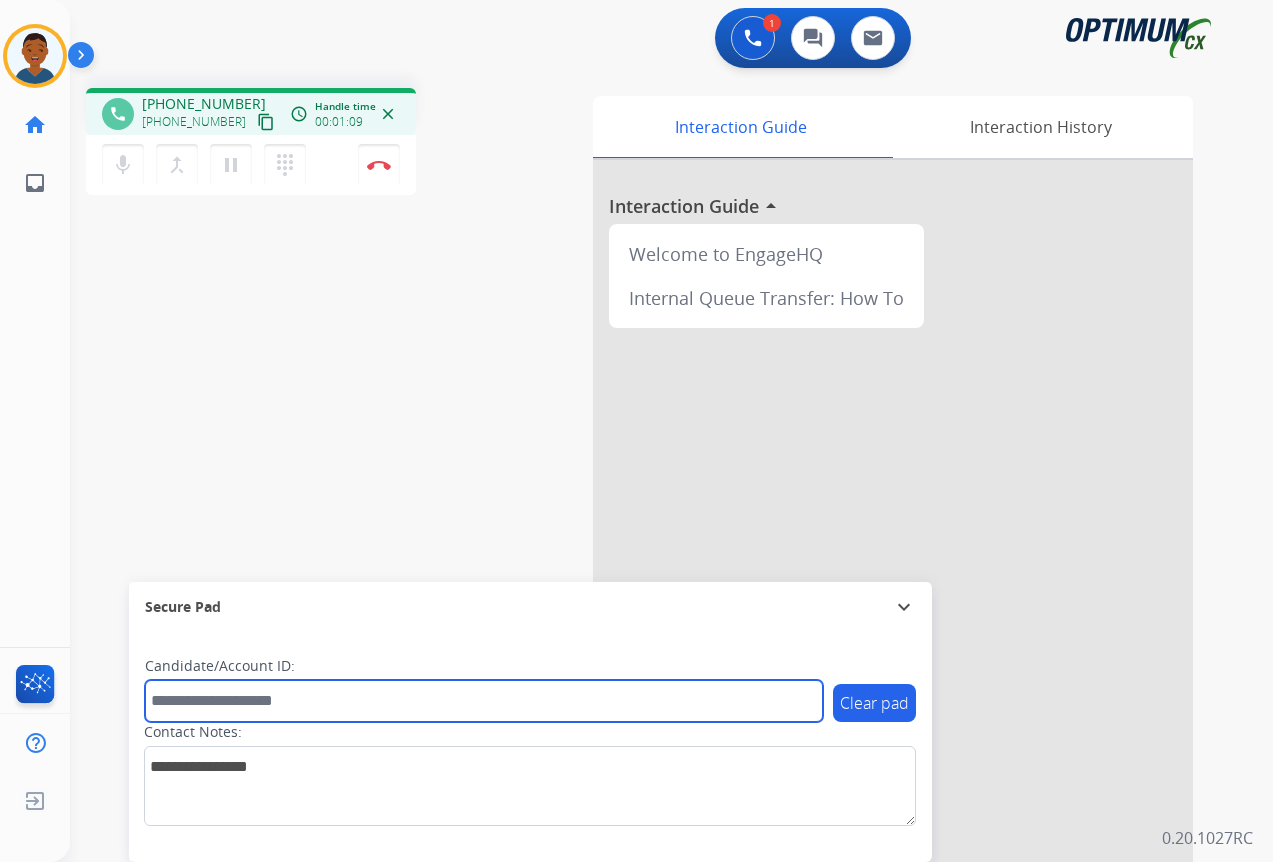 paste on "*******" 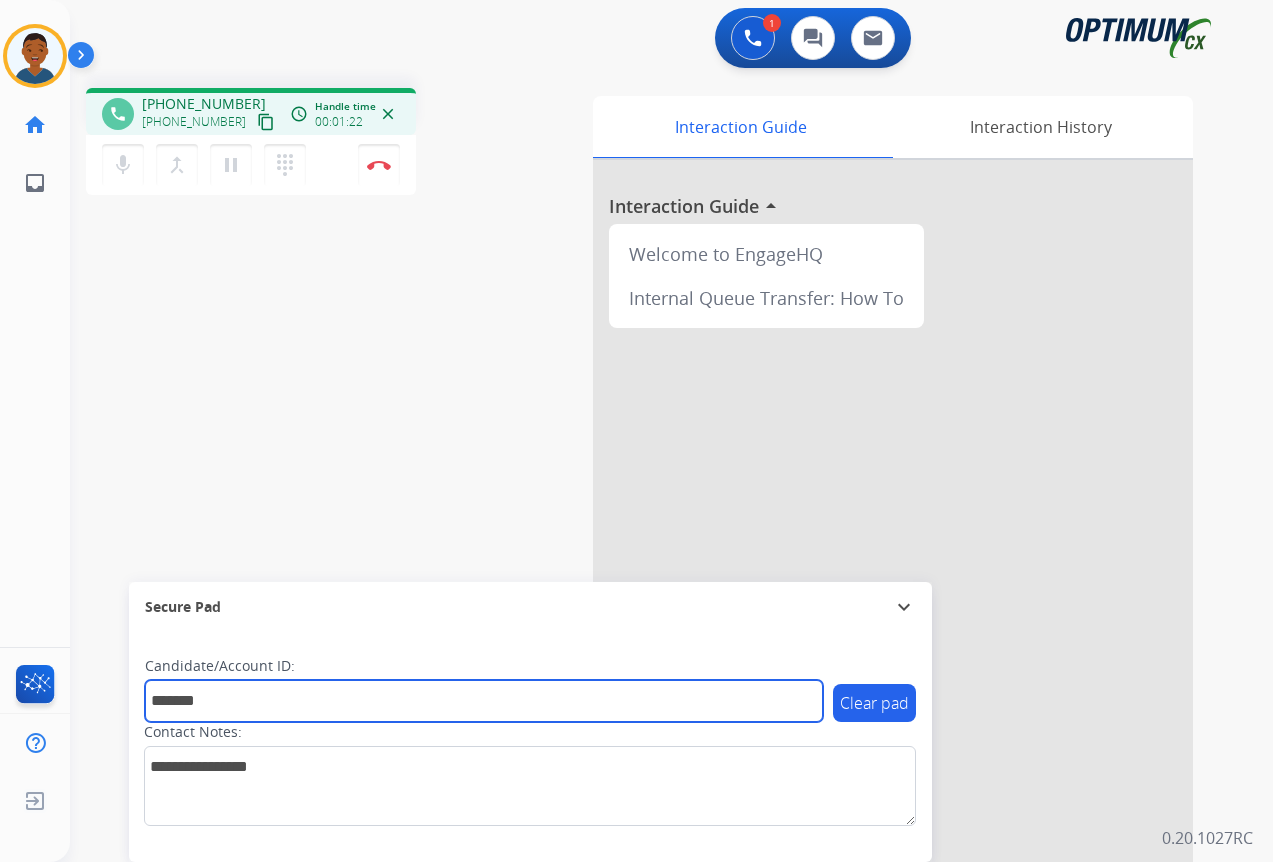 type on "*******" 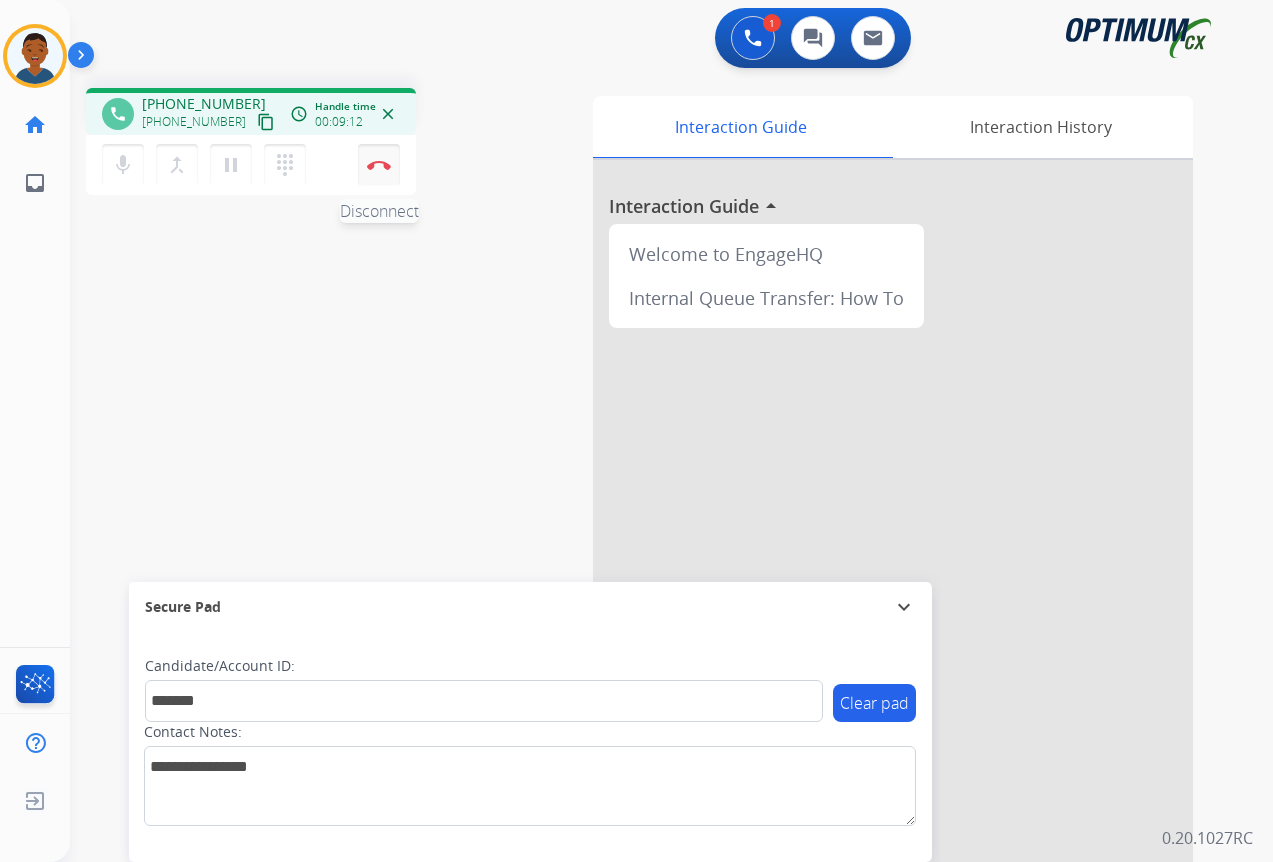 click at bounding box center (379, 165) 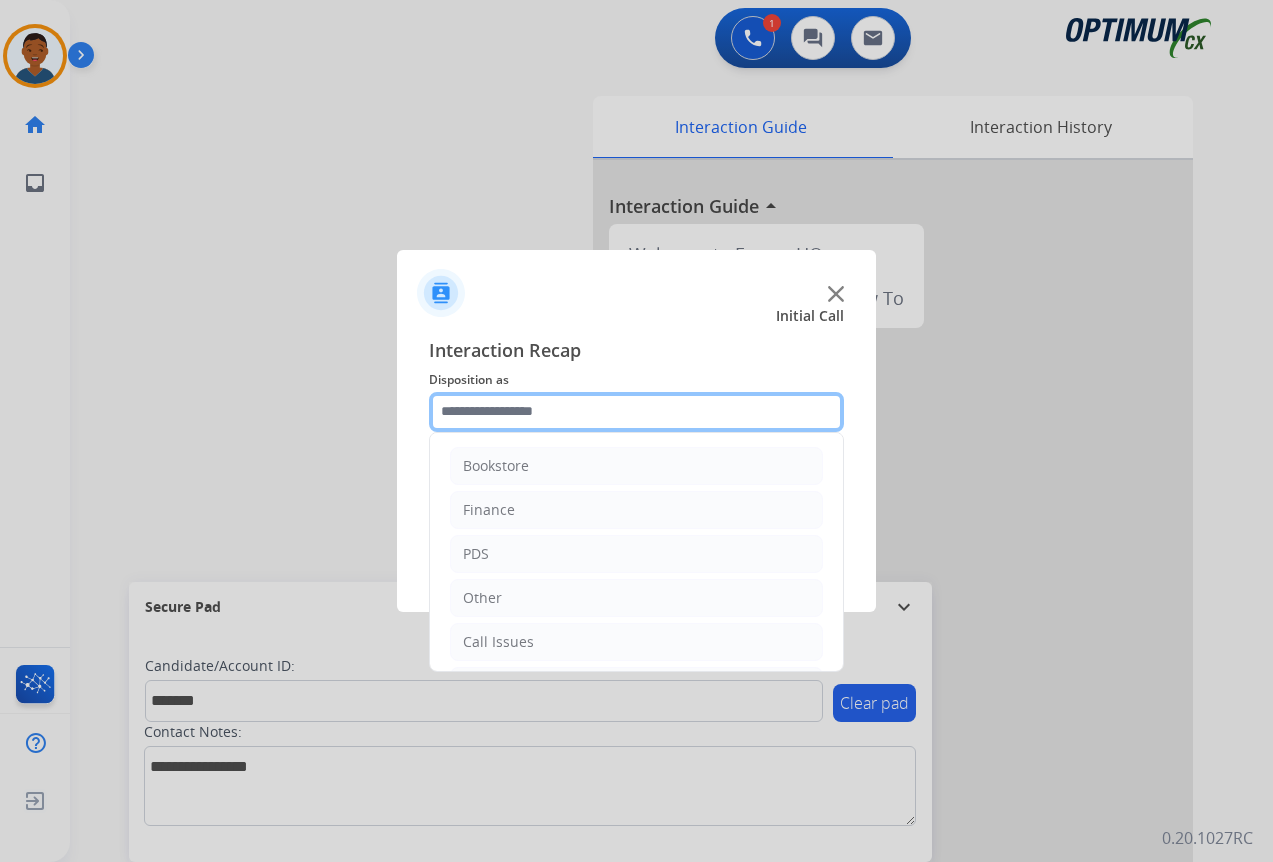 click 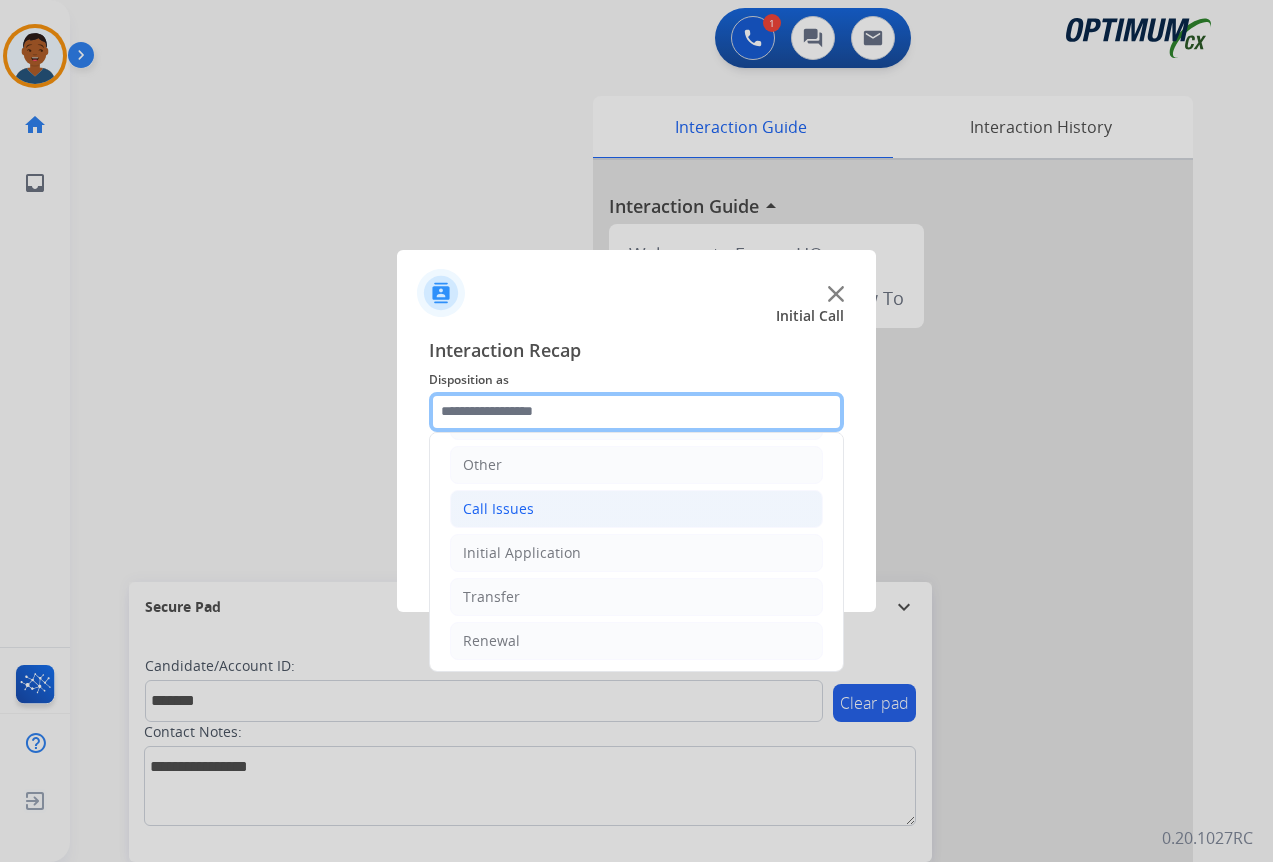 scroll, scrollTop: 136, scrollLeft: 0, axis: vertical 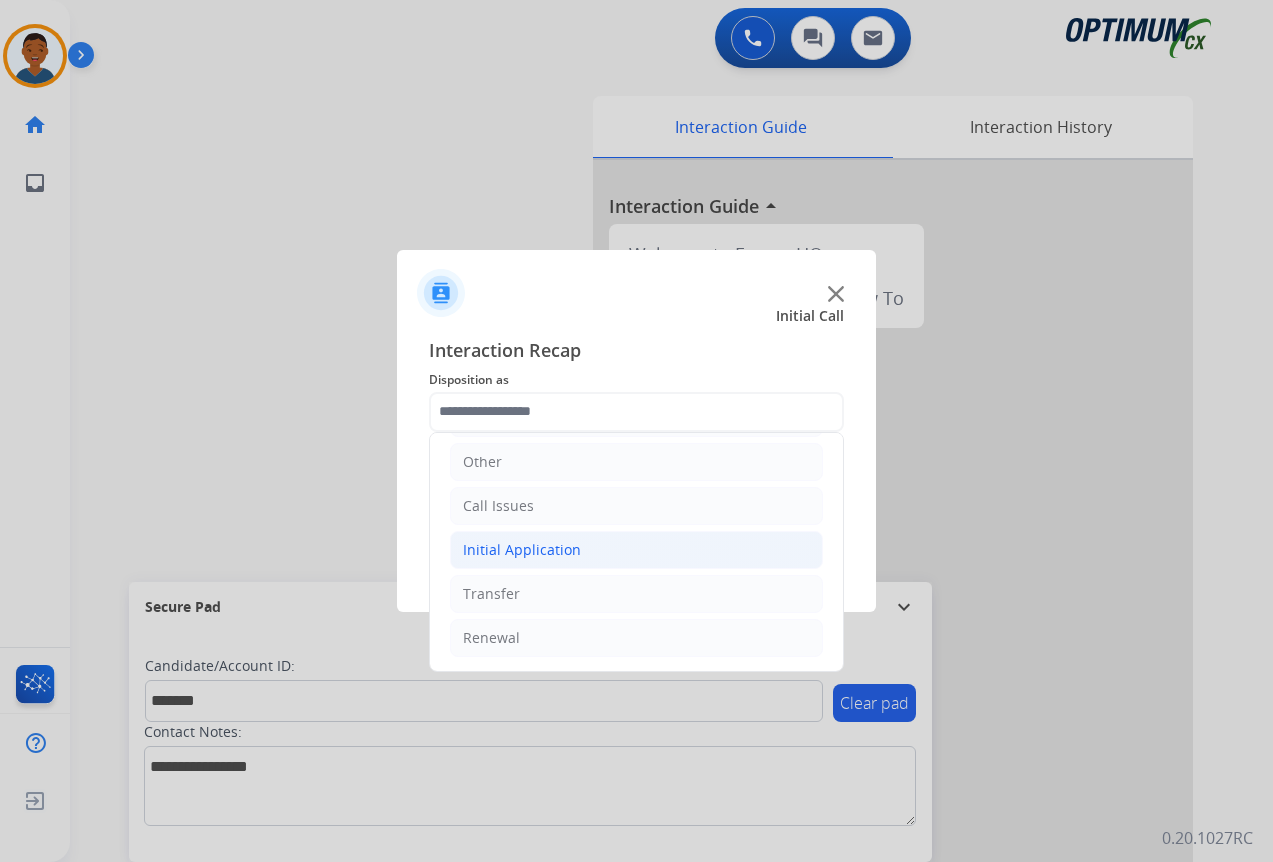 click on "Initial Application" 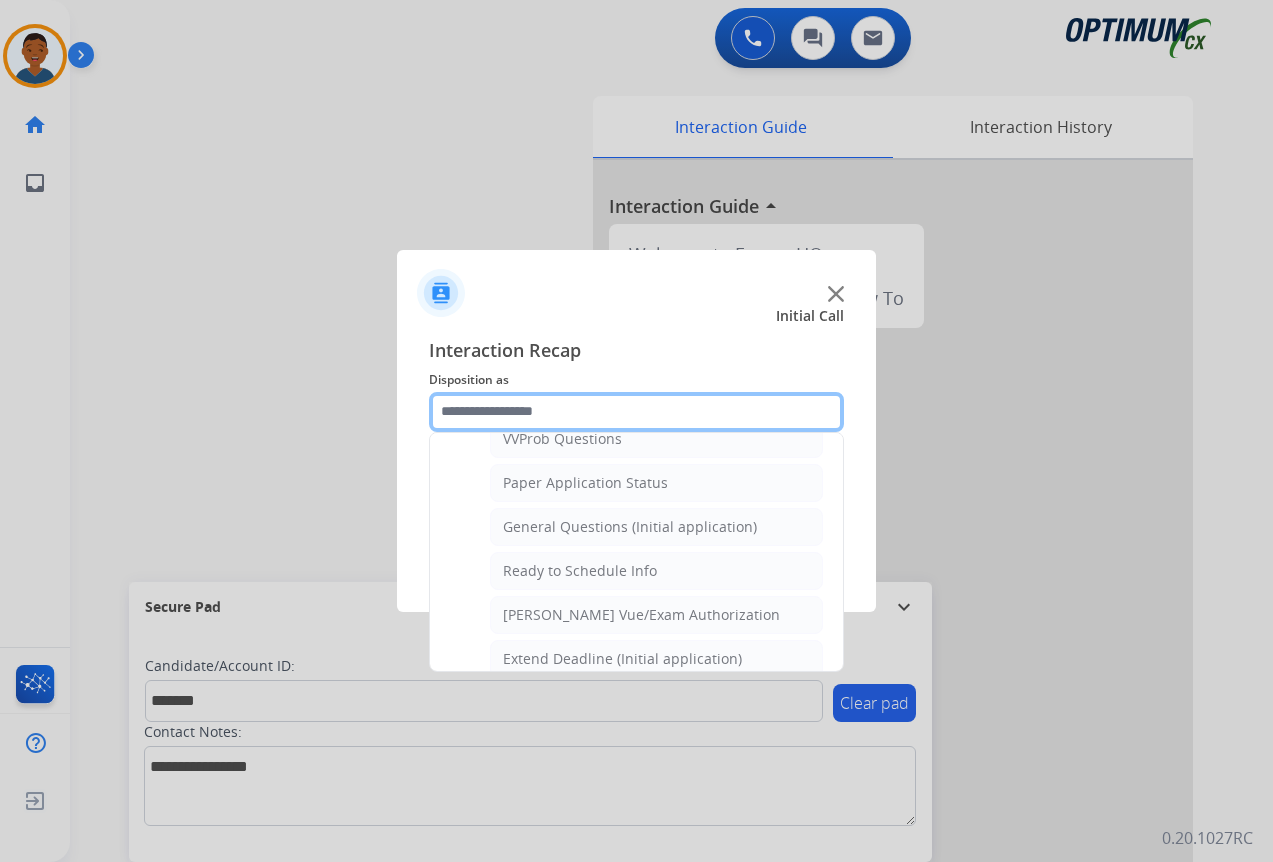 scroll, scrollTop: 1136, scrollLeft: 0, axis: vertical 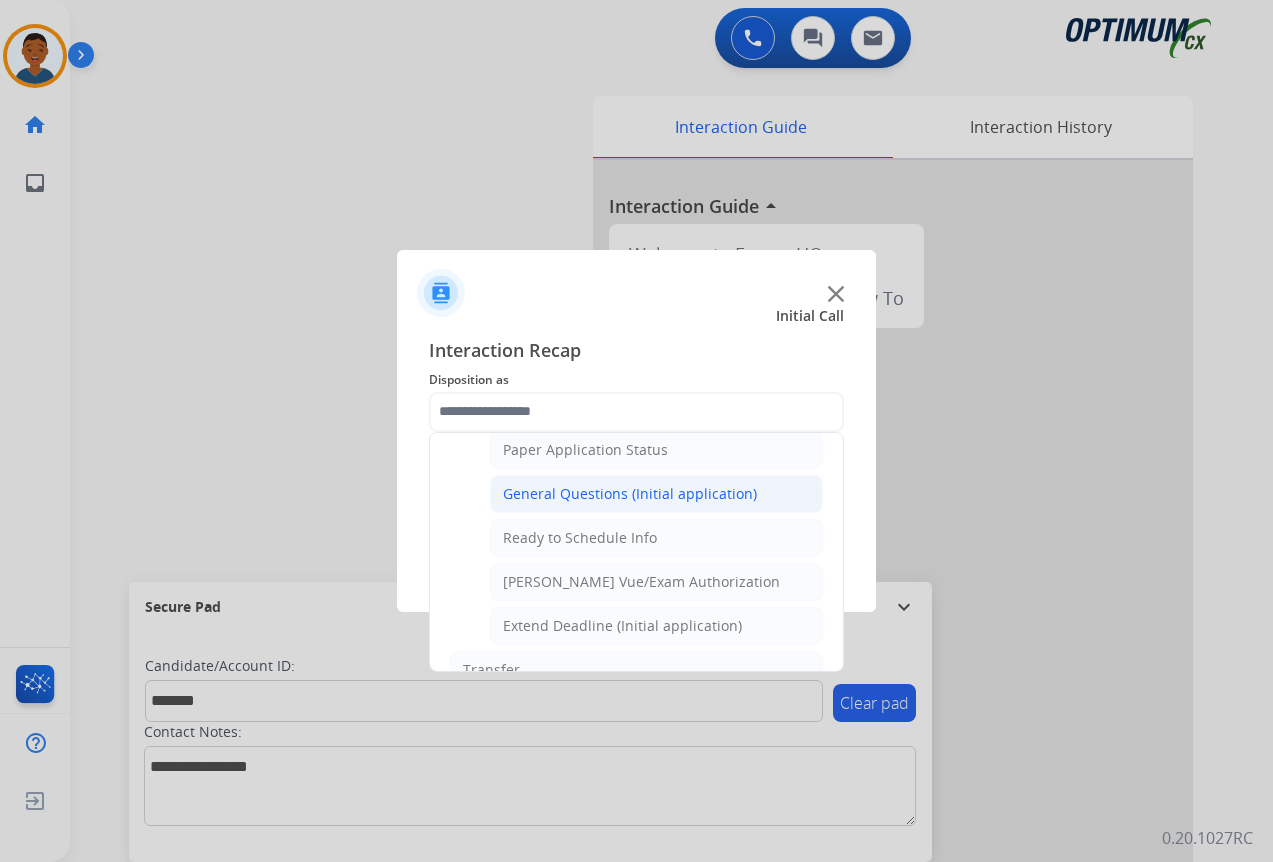 click on "General Questions (Initial application)" 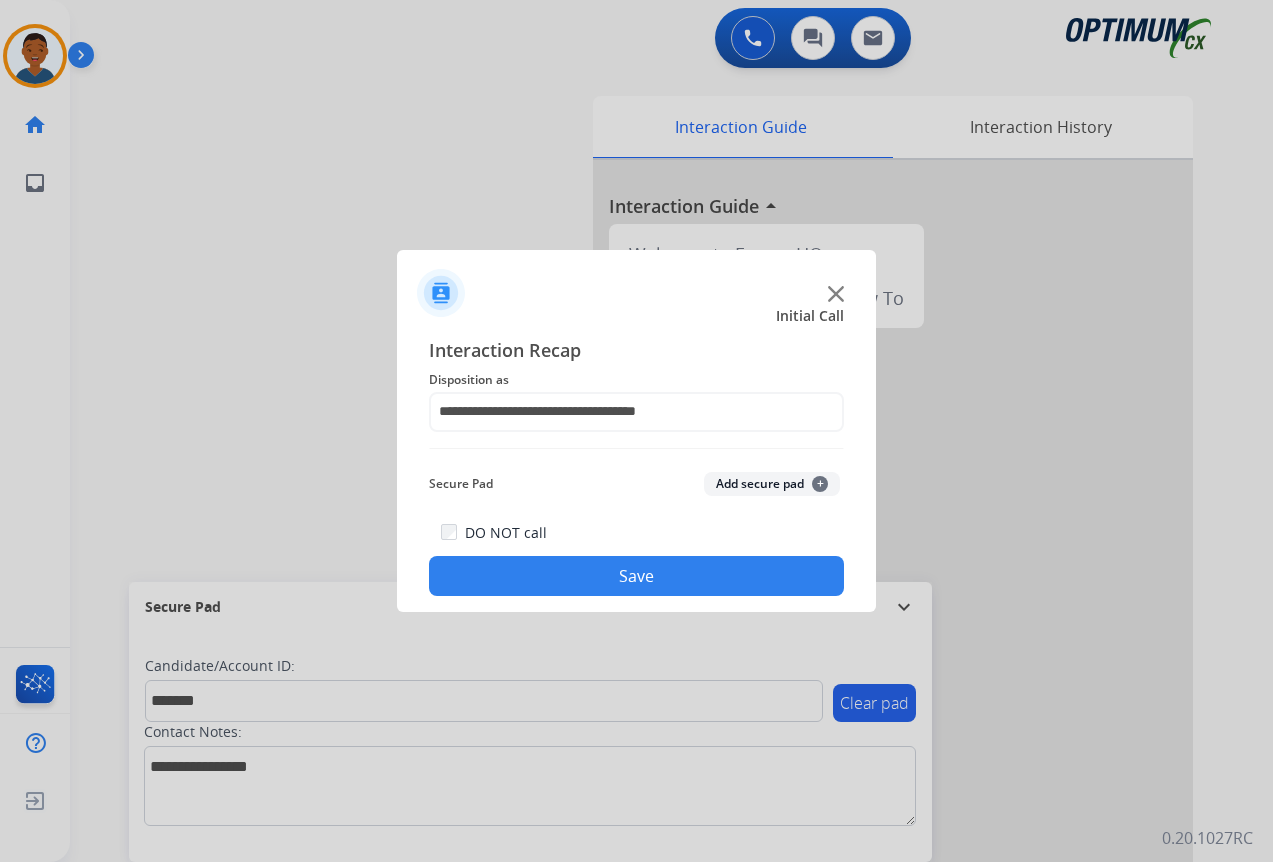 click on "Add secure pad  +" 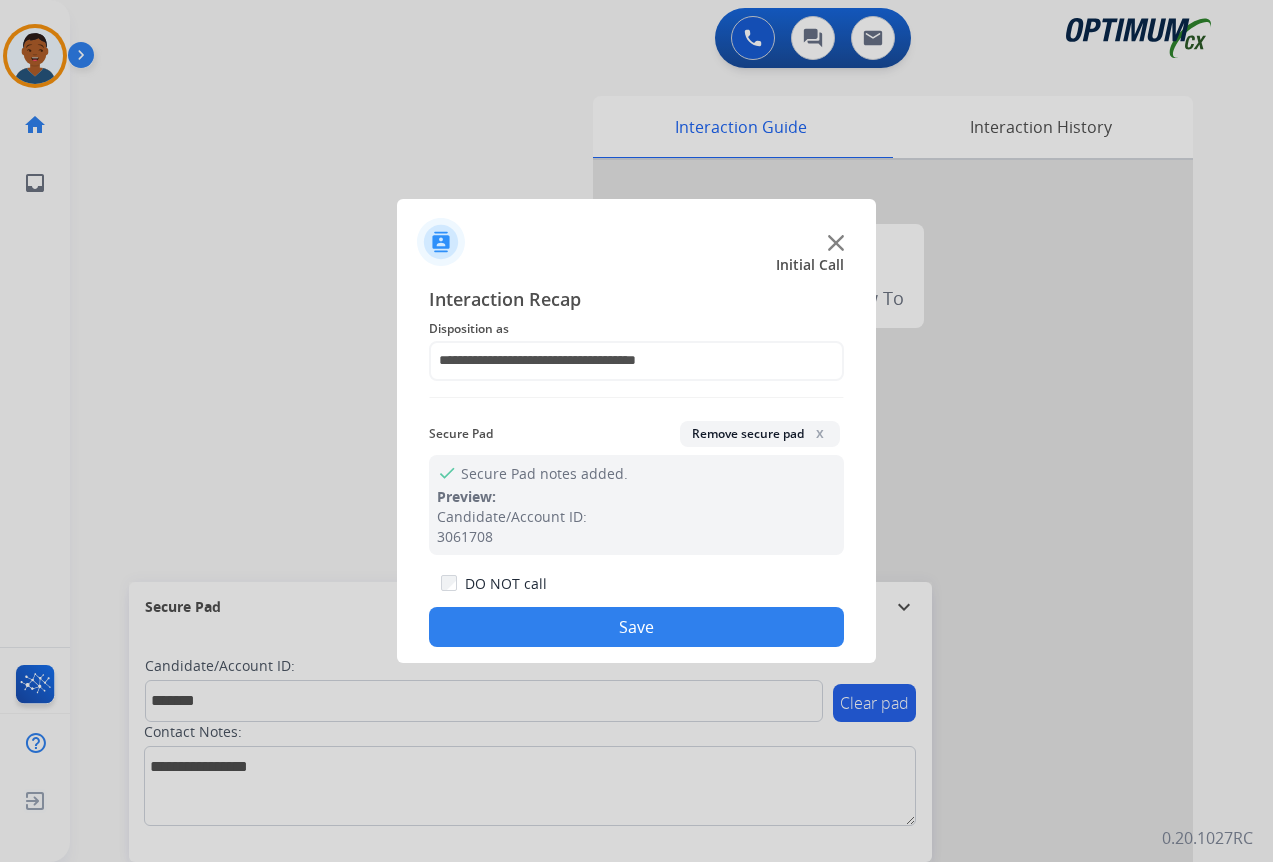 click on "Save" 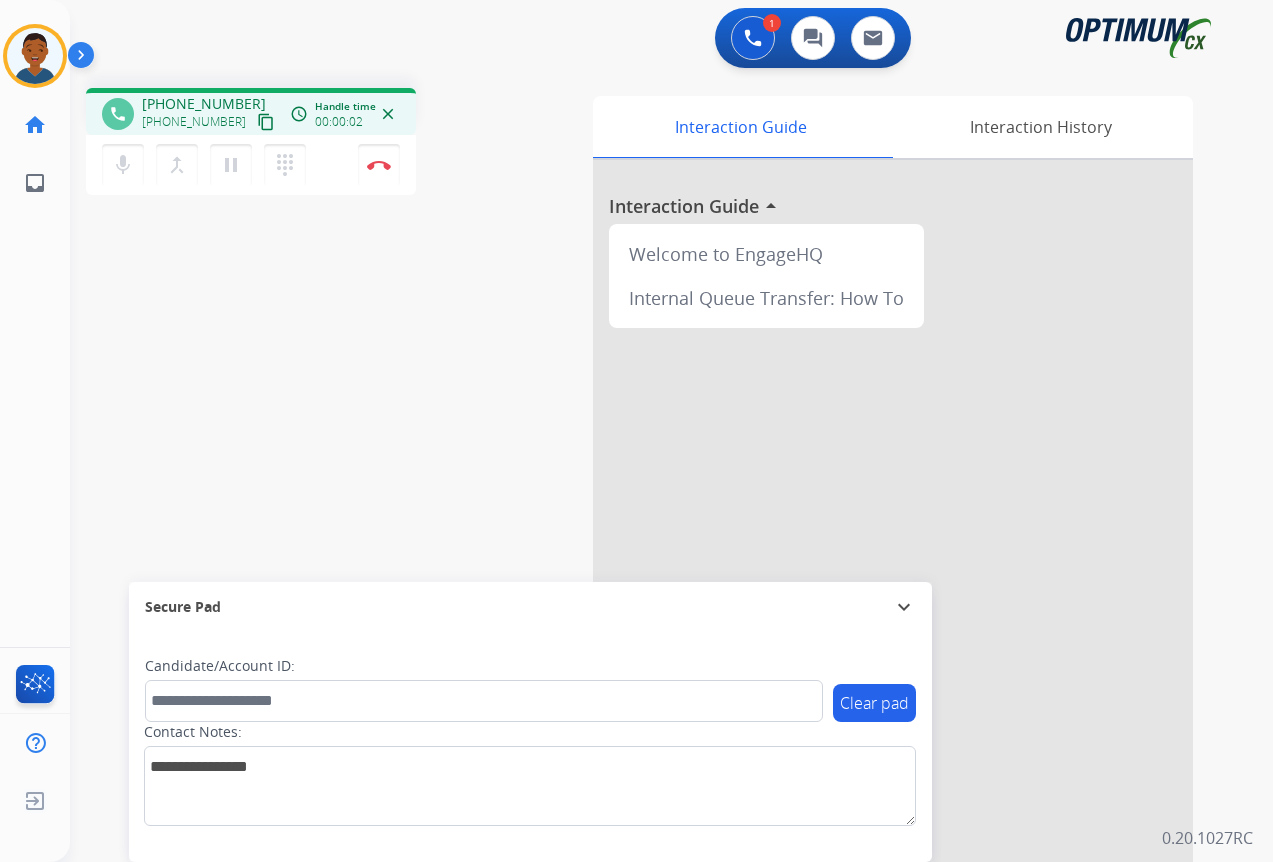 click on "content_copy" at bounding box center (266, 122) 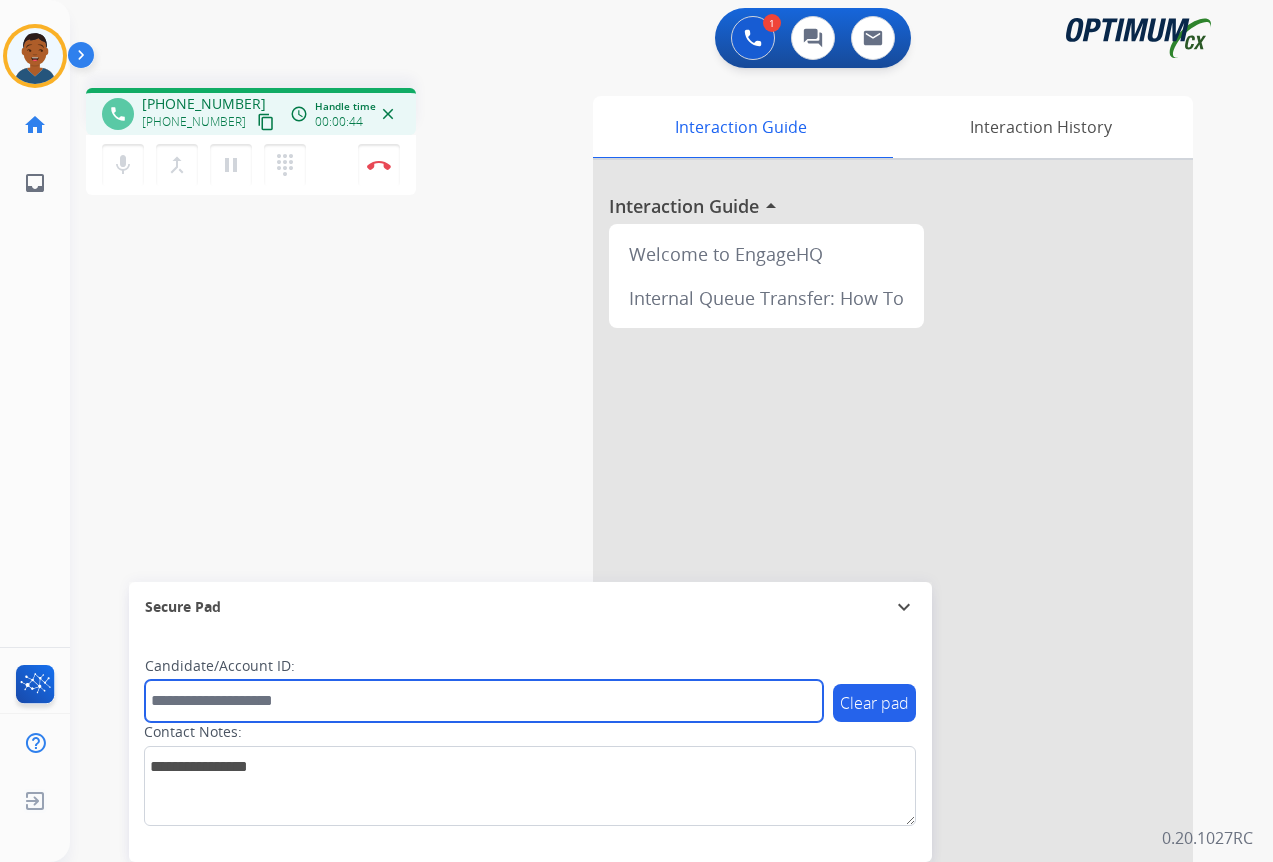 click at bounding box center (484, 701) 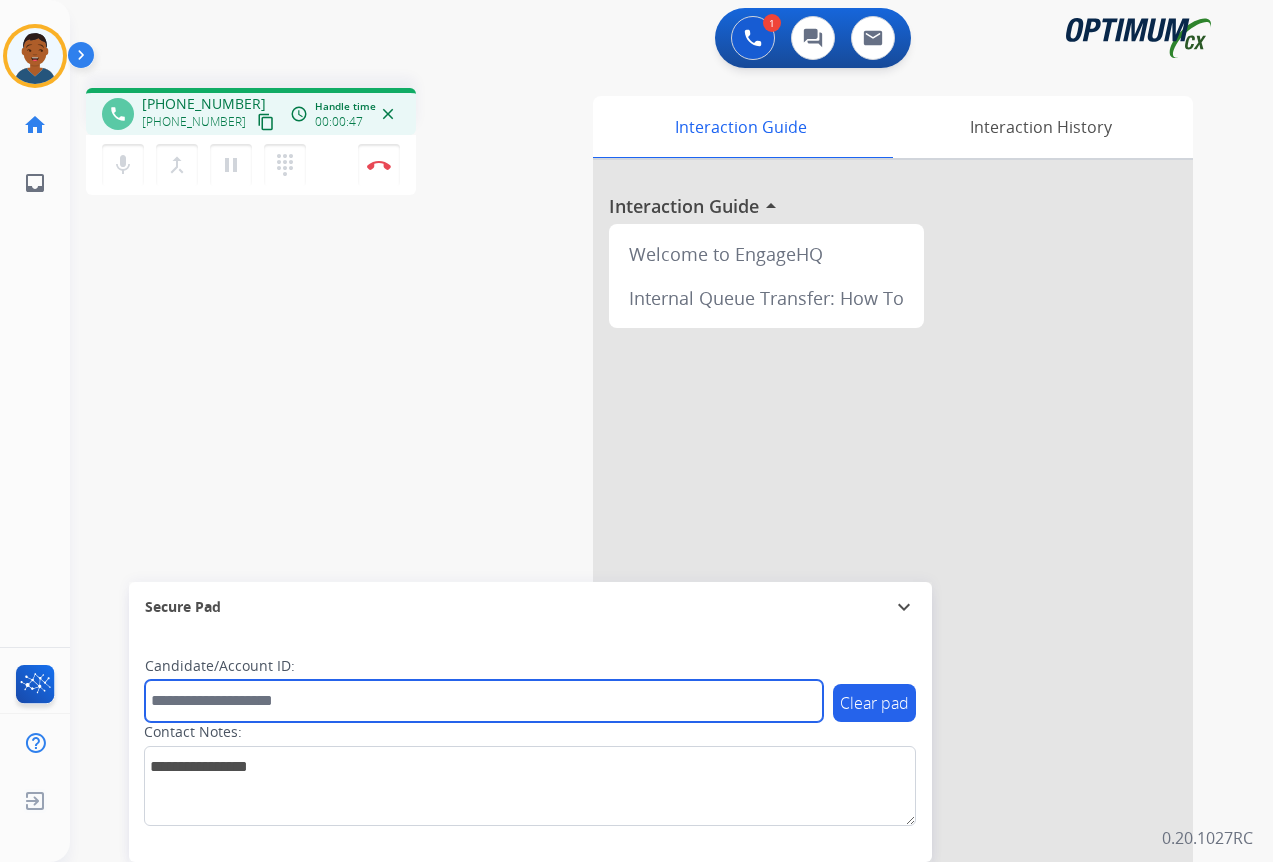 paste on "*******" 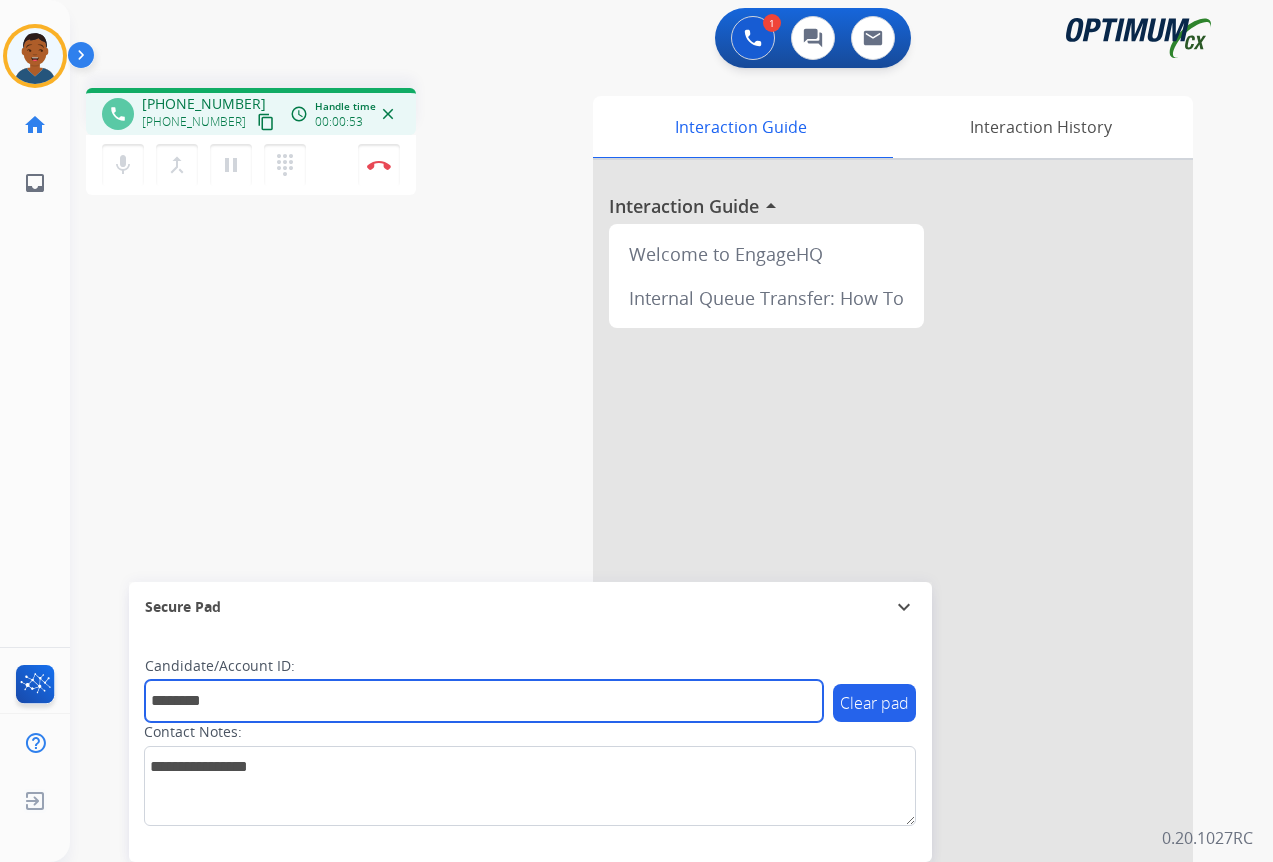 type on "*******" 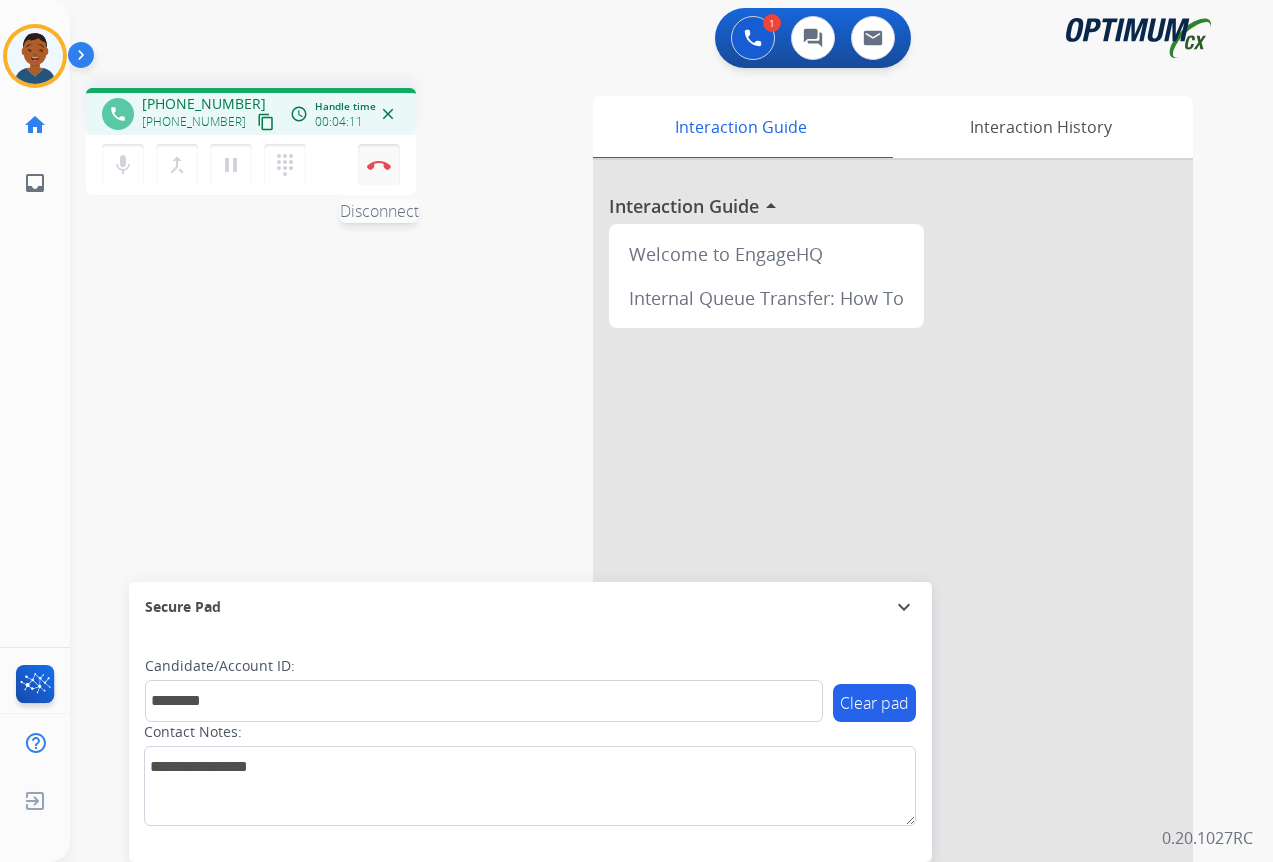 click at bounding box center (379, 165) 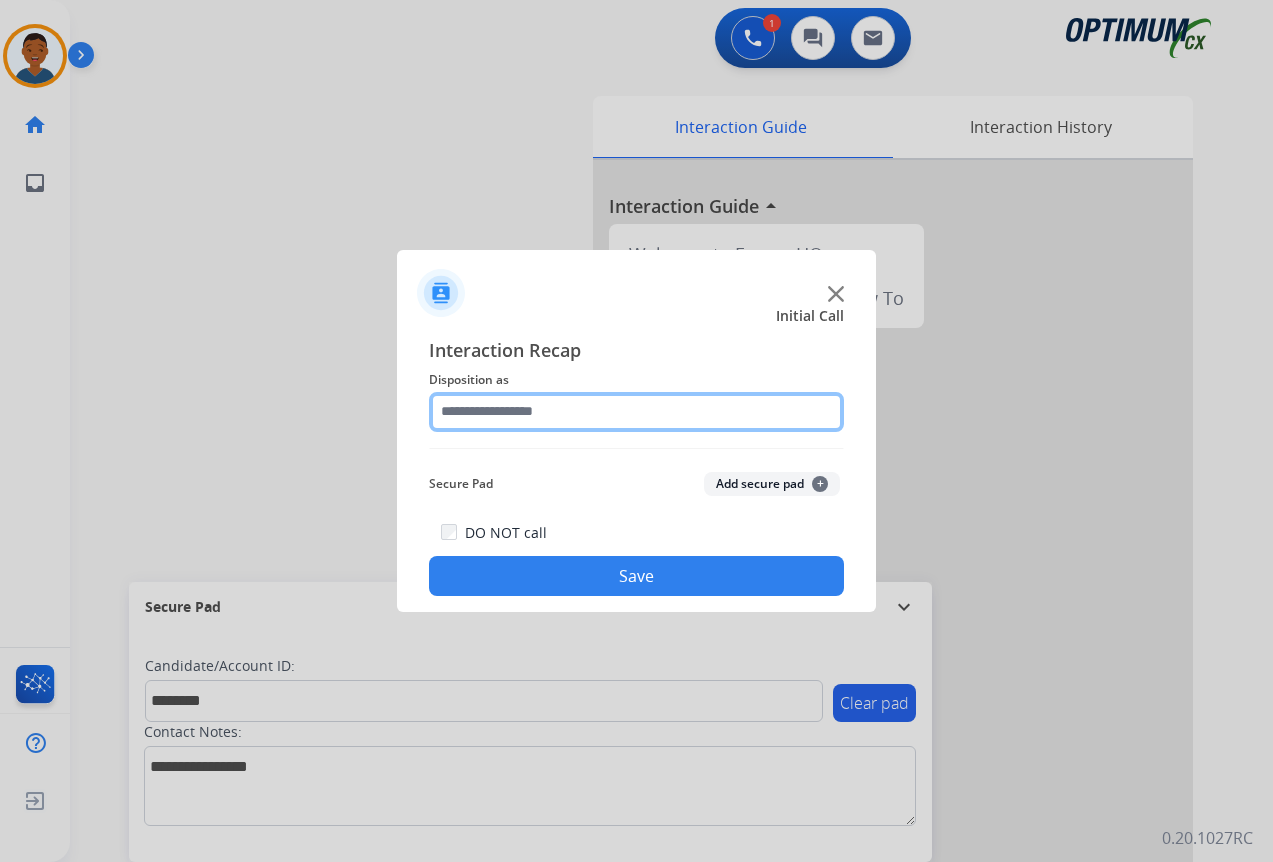 click 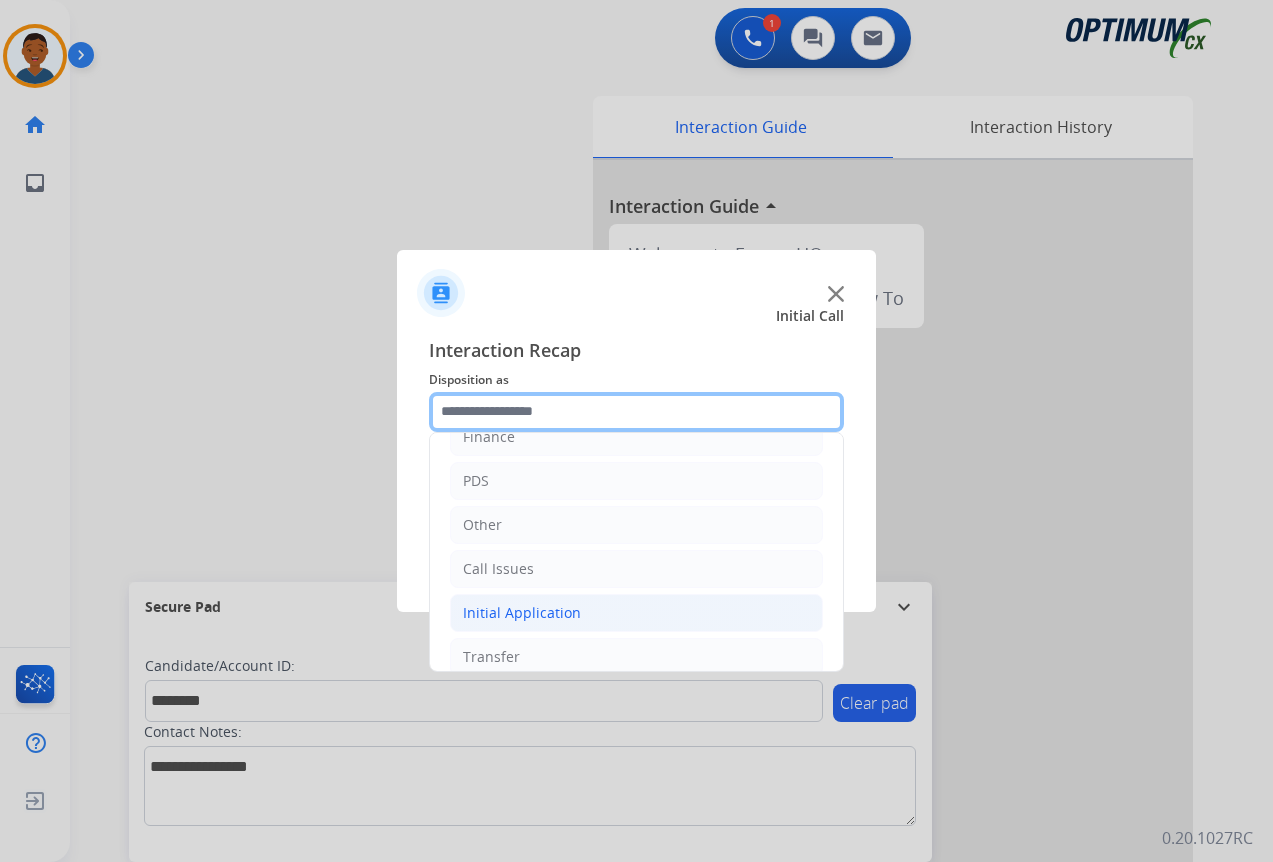 scroll, scrollTop: 136, scrollLeft: 0, axis: vertical 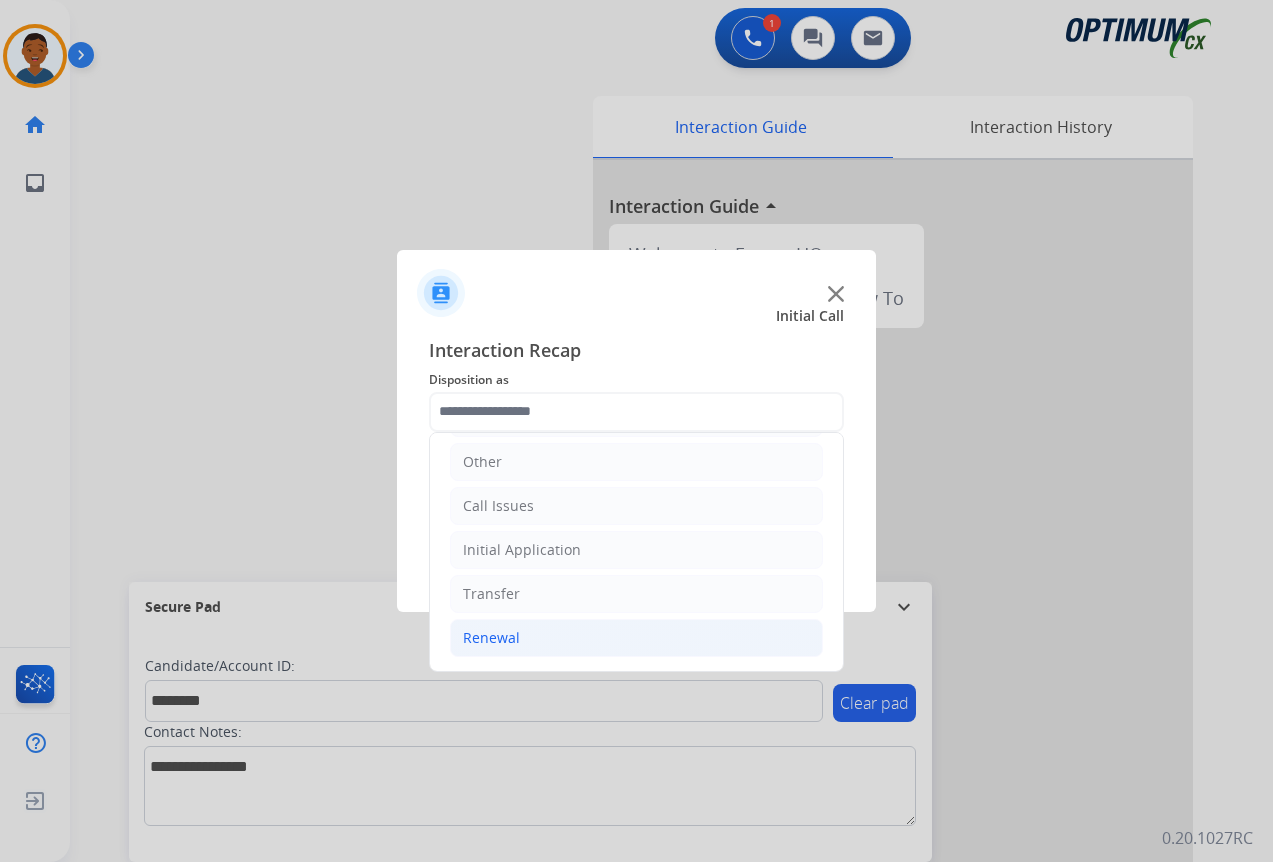 click on "Renewal" 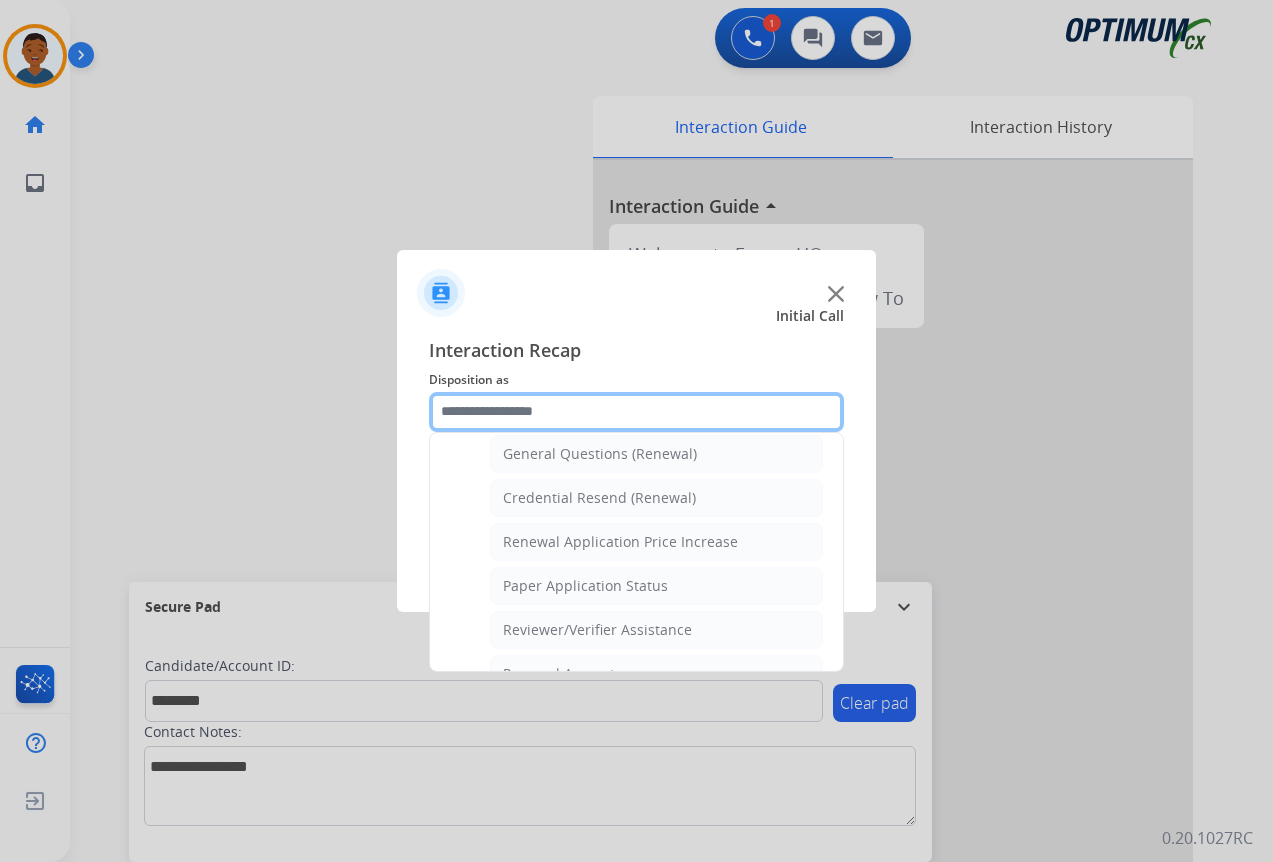 scroll, scrollTop: 636, scrollLeft: 0, axis: vertical 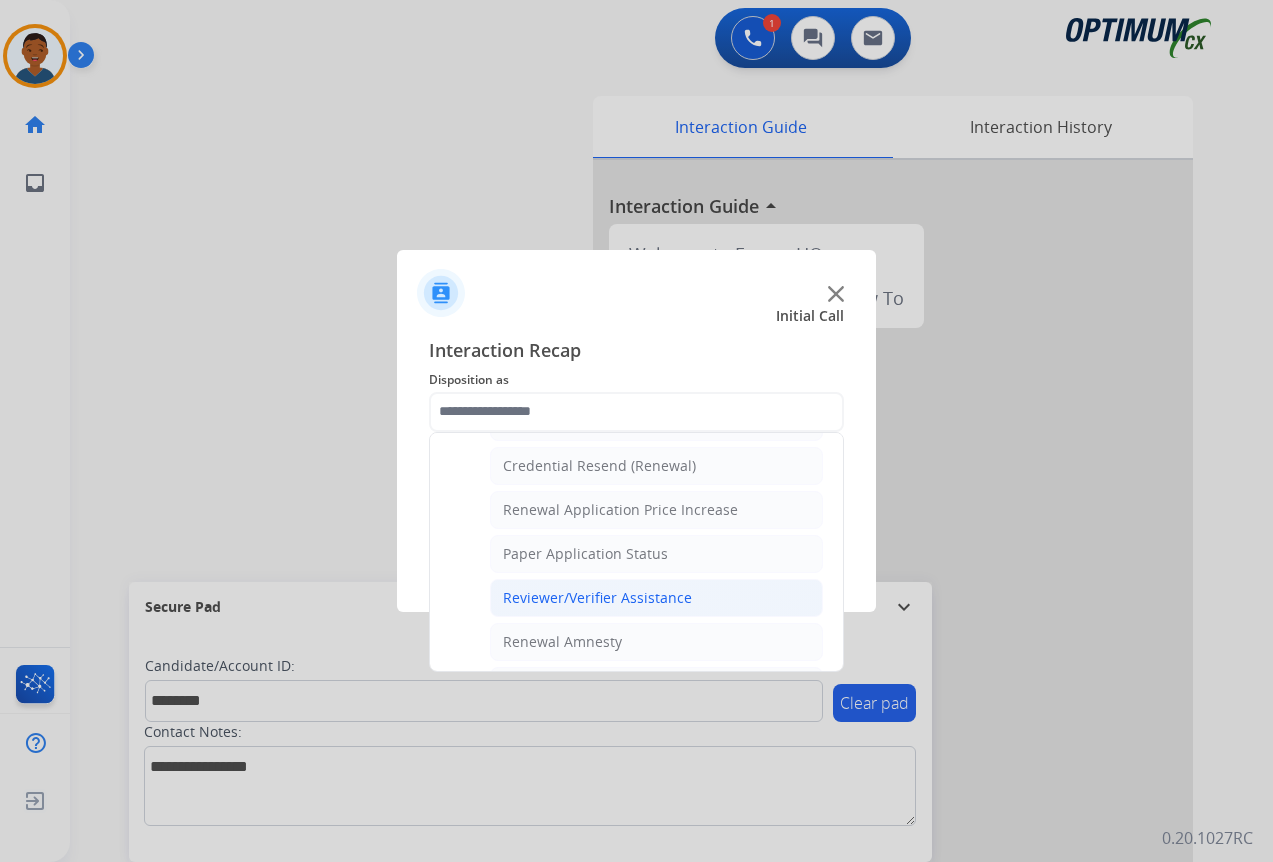 click on "Reviewer/Verifier Assistance" 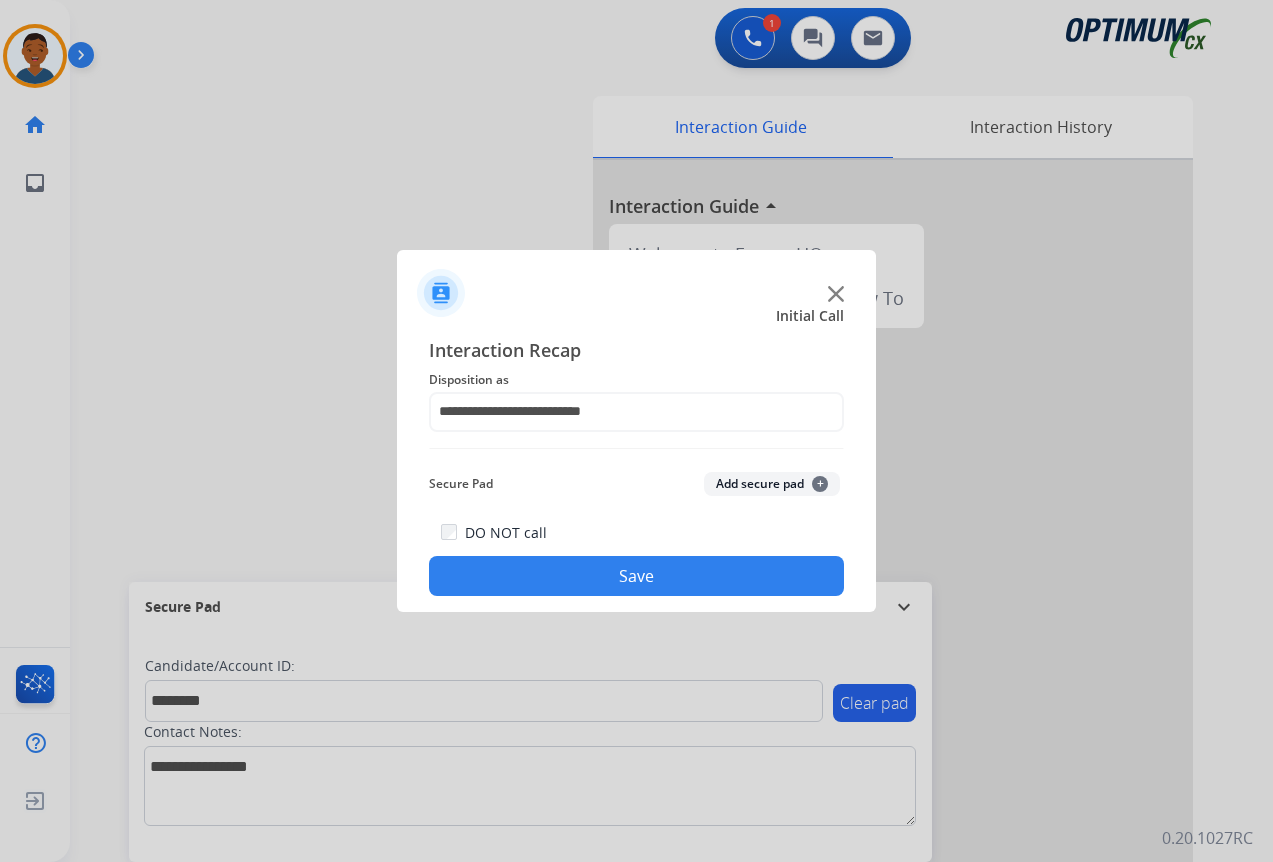 click on "Add secure pad  +" 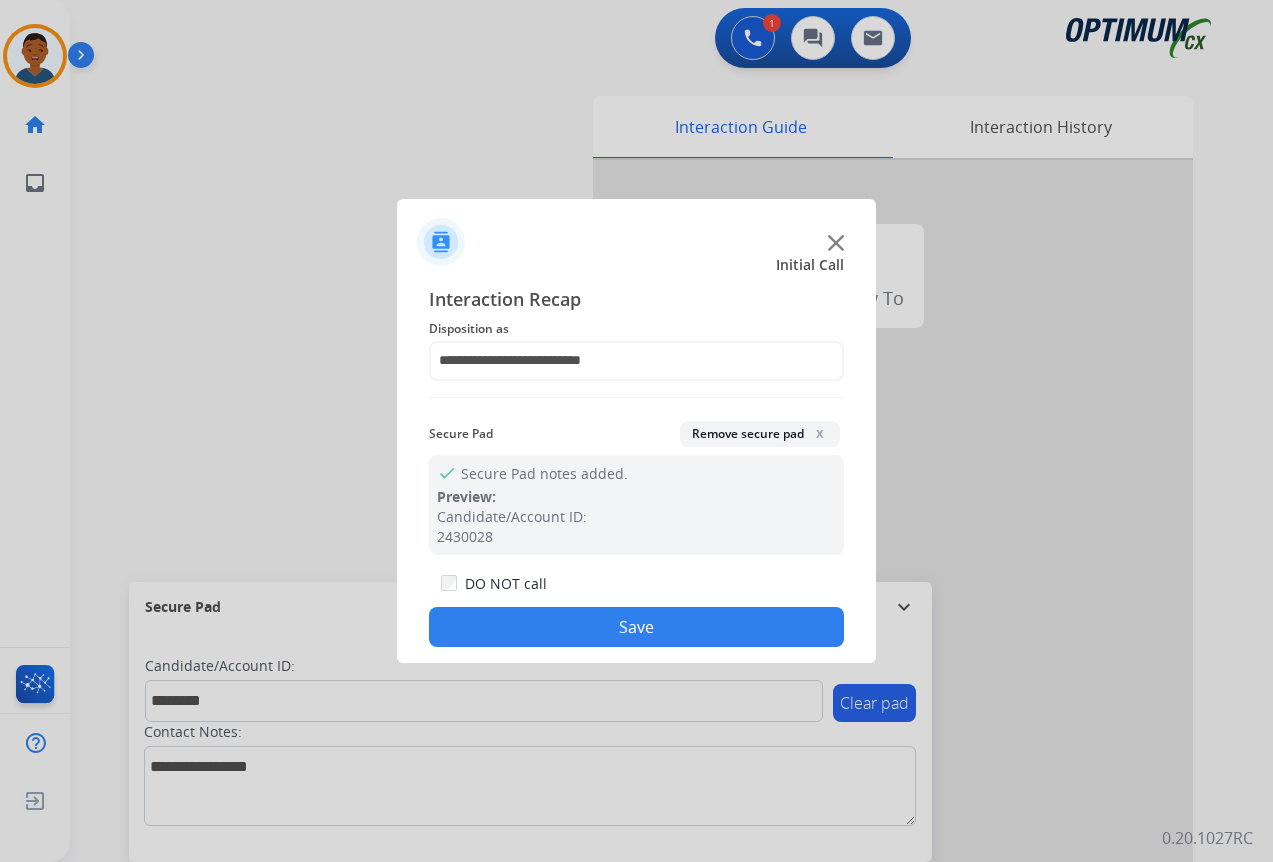 click on "Save" 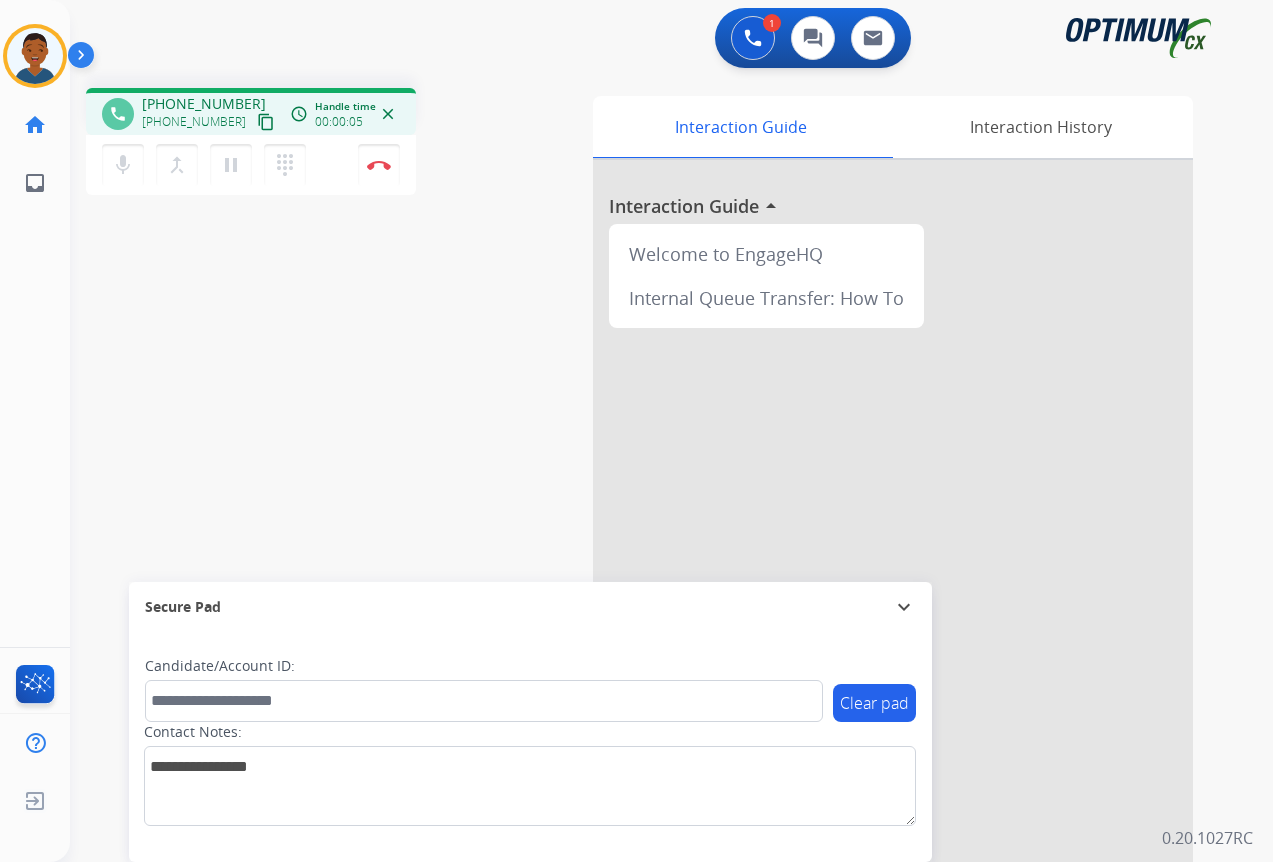 click on "content_copy" at bounding box center [266, 122] 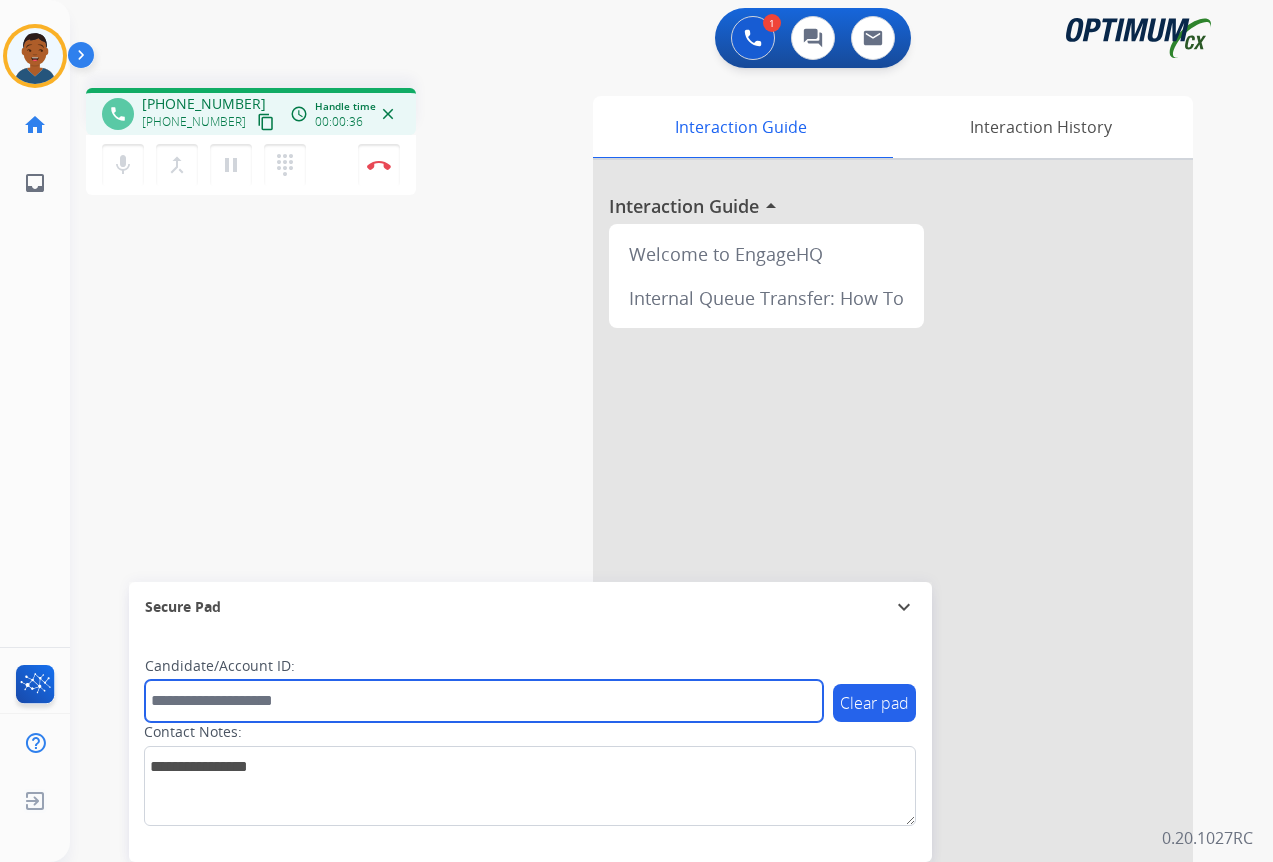 click at bounding box center (484, 701) 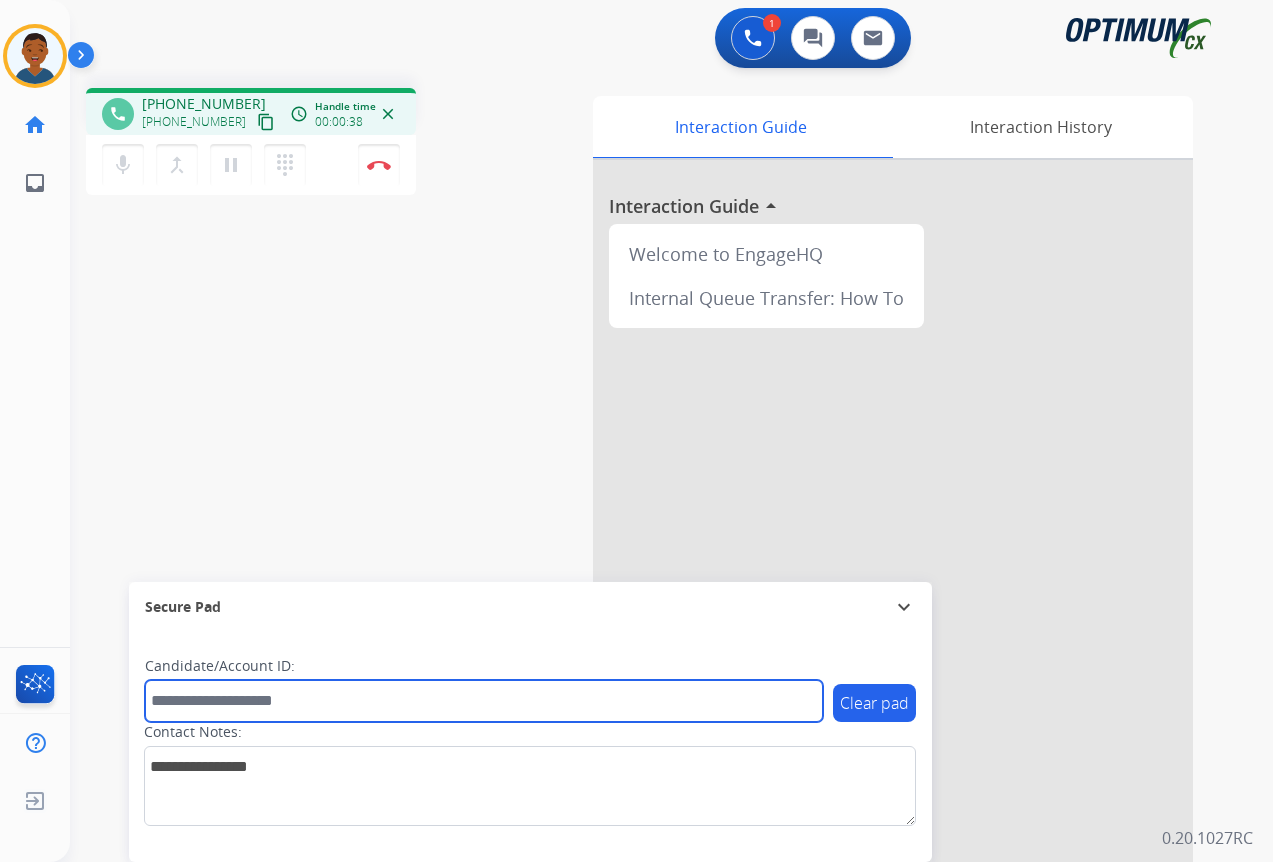 paste on "*******" 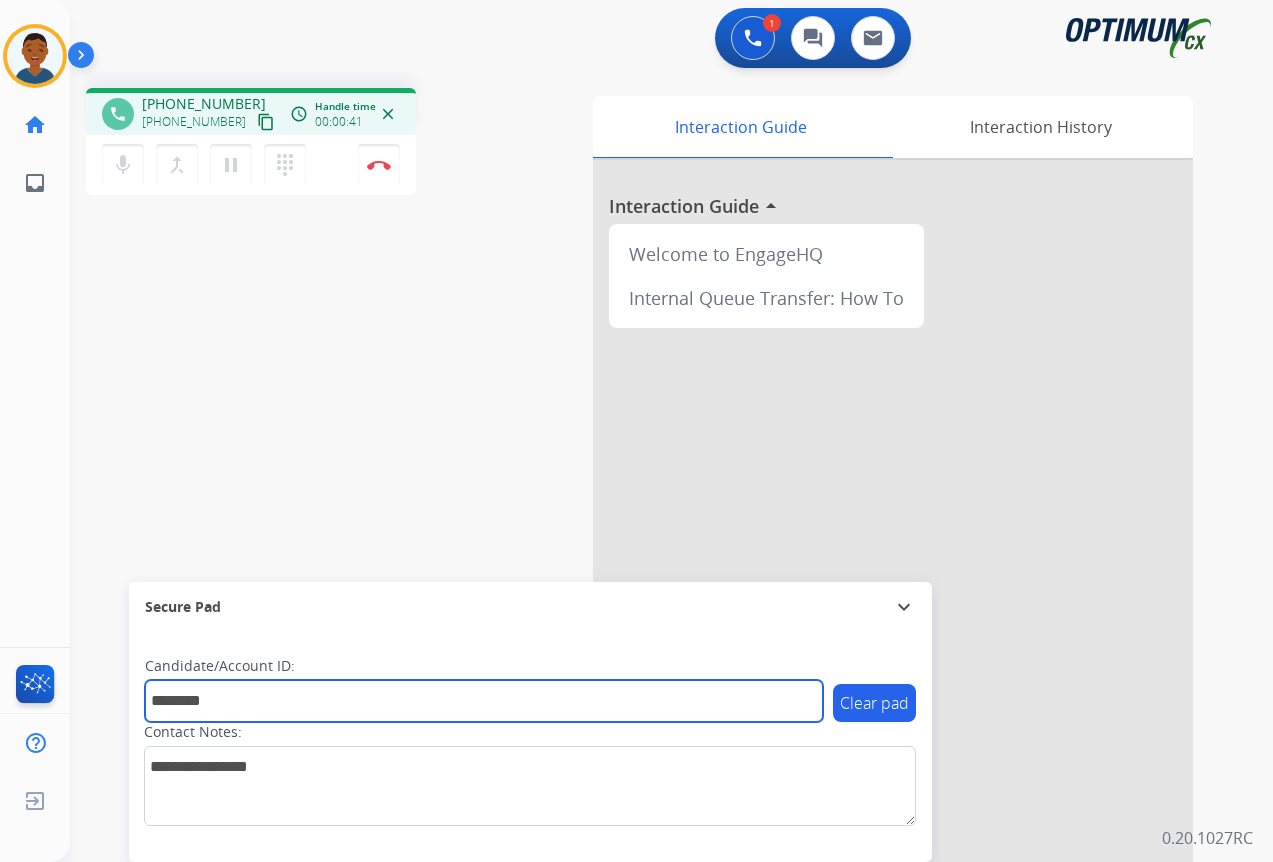type on "*******" 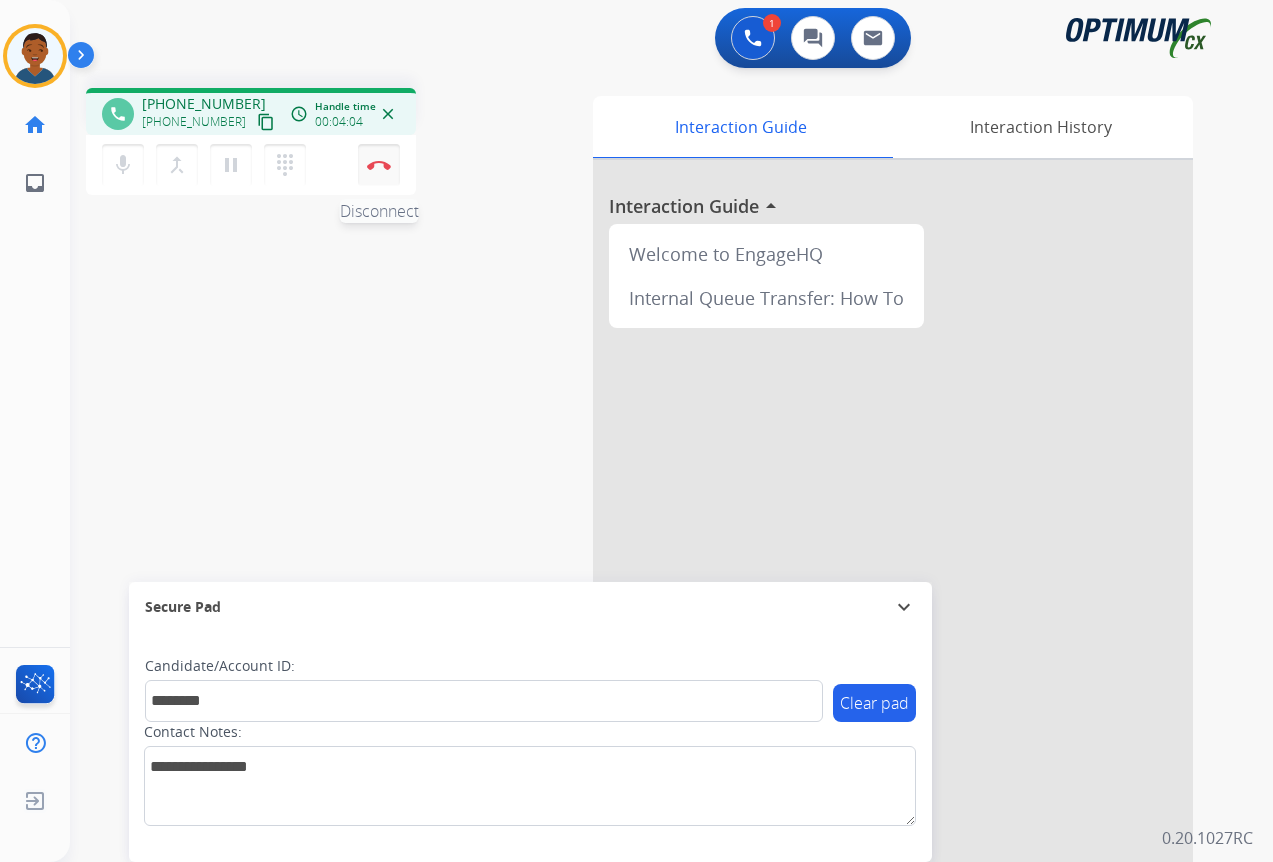 click on "Disconnect" at bounding box center (379, 165) 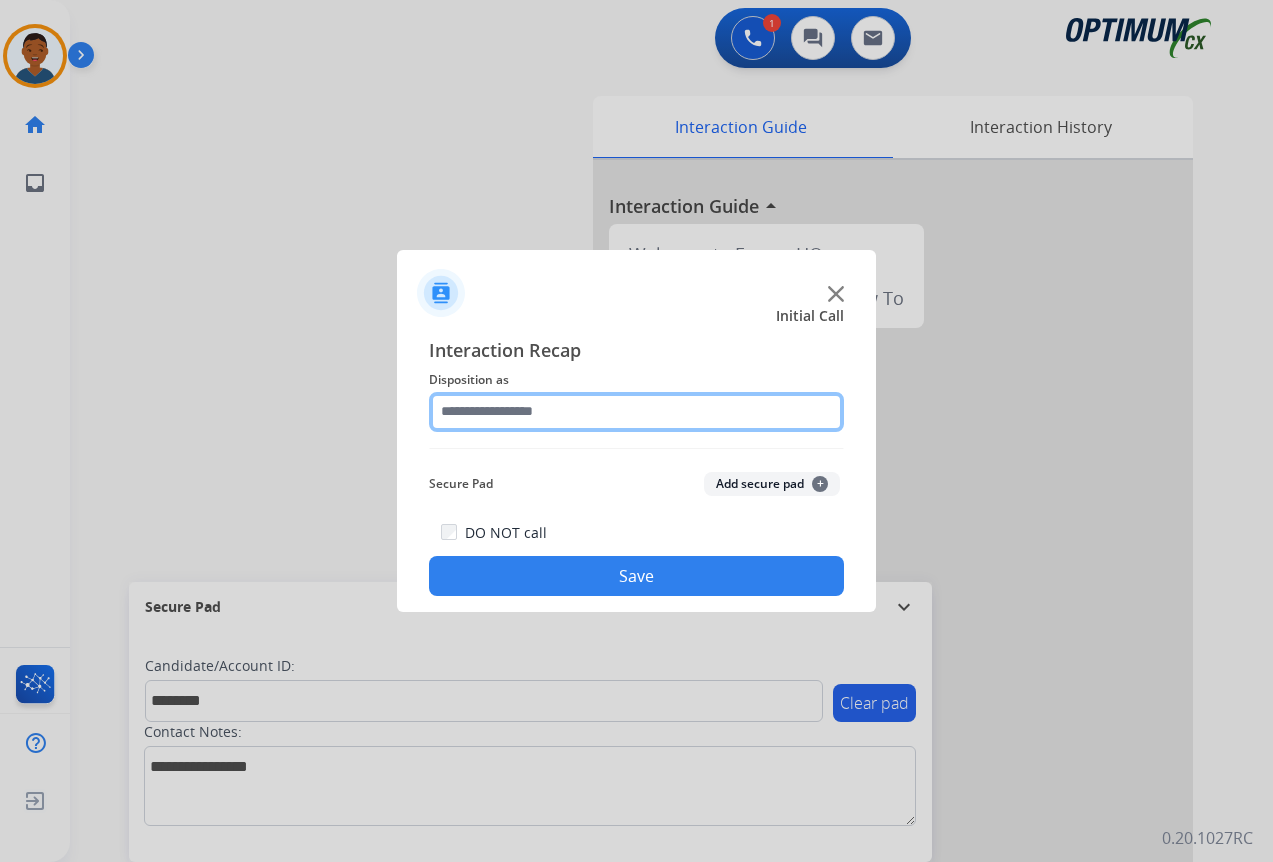 click 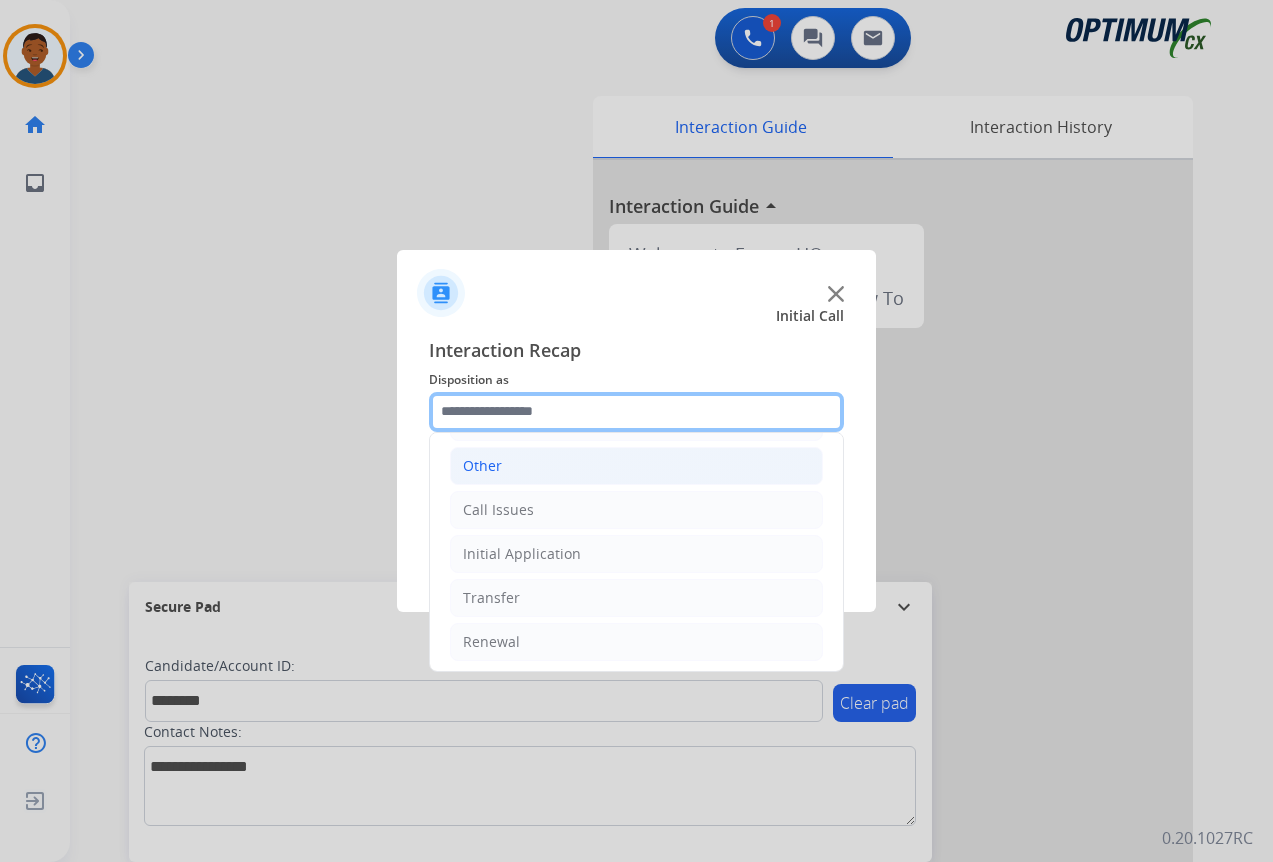 scroll, scrollTop: 136, scrollLeft: 0, axis: vertical 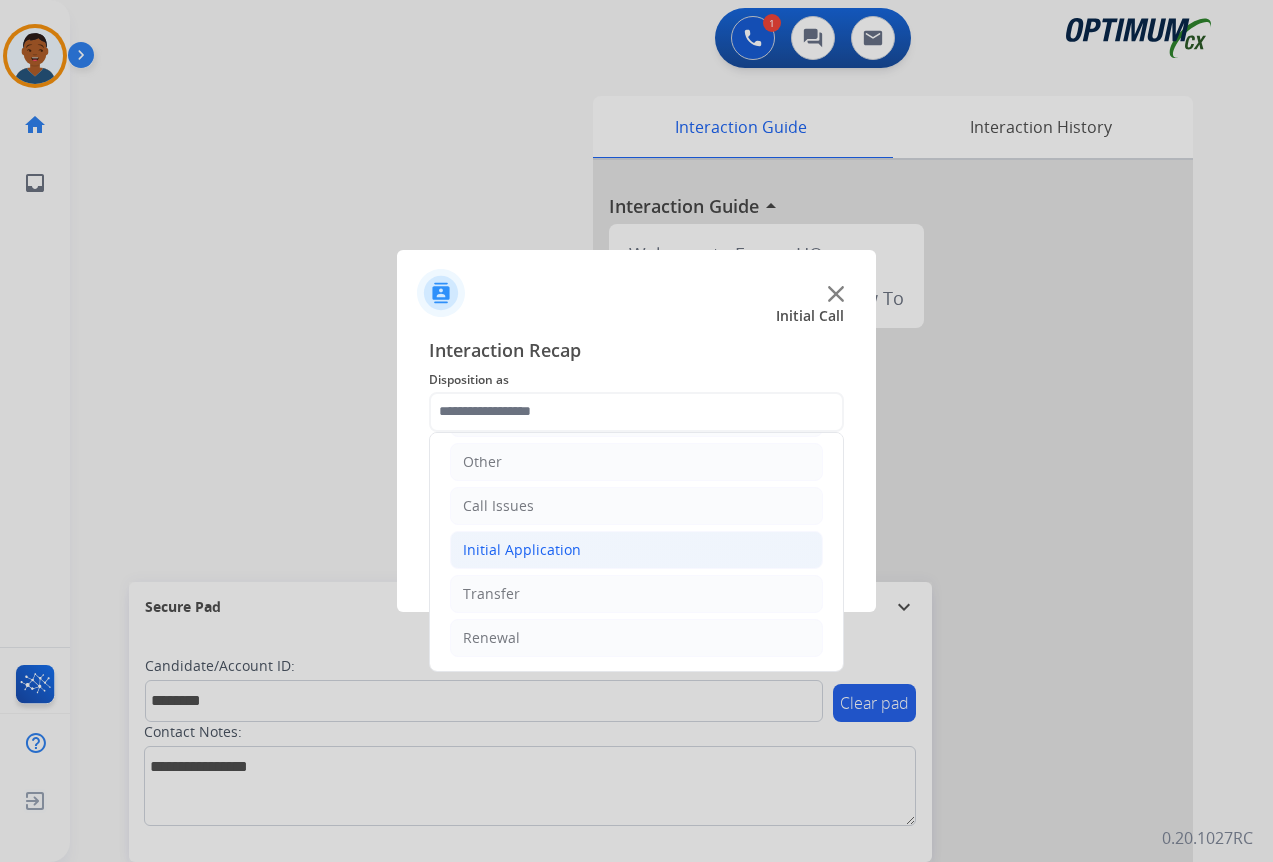 click on "Initial Application" 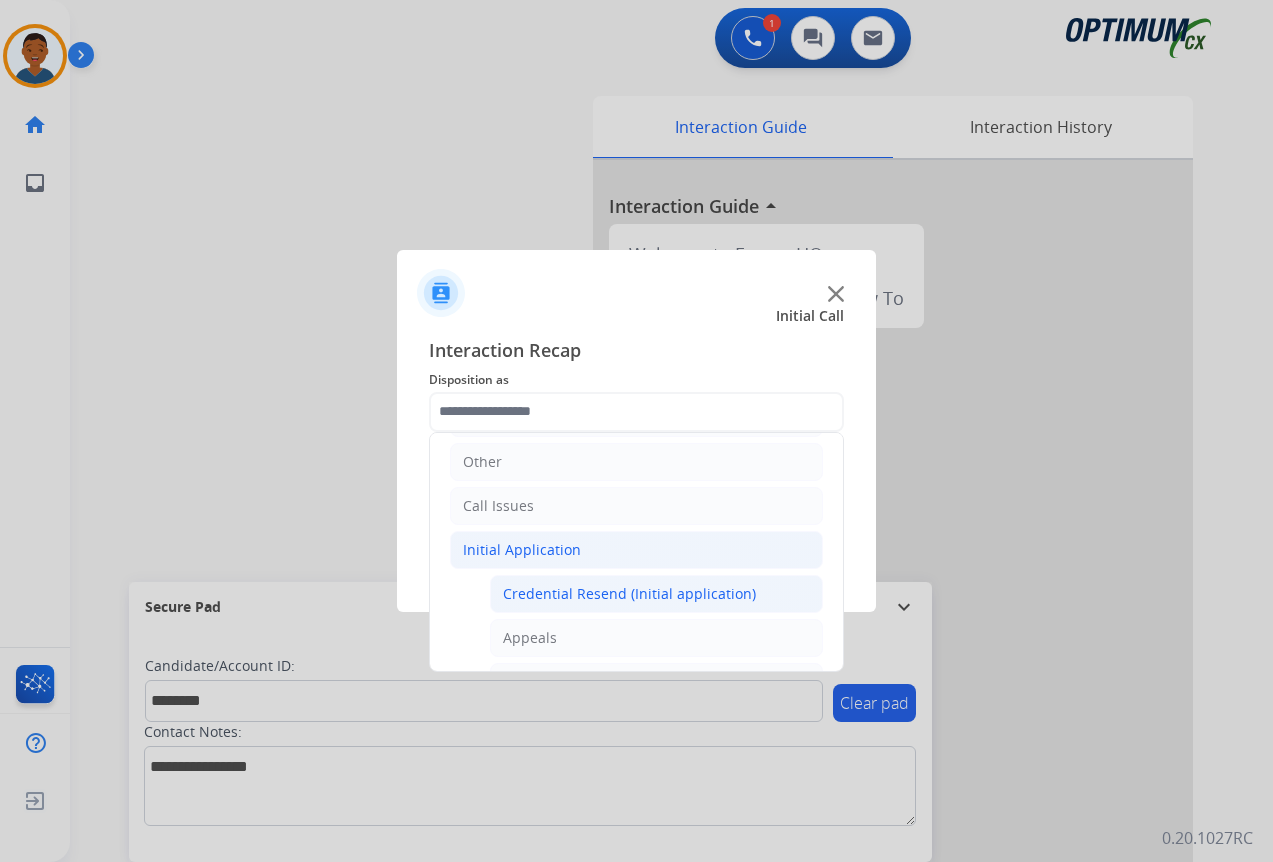 click on "Credential Resend (Initial application)" 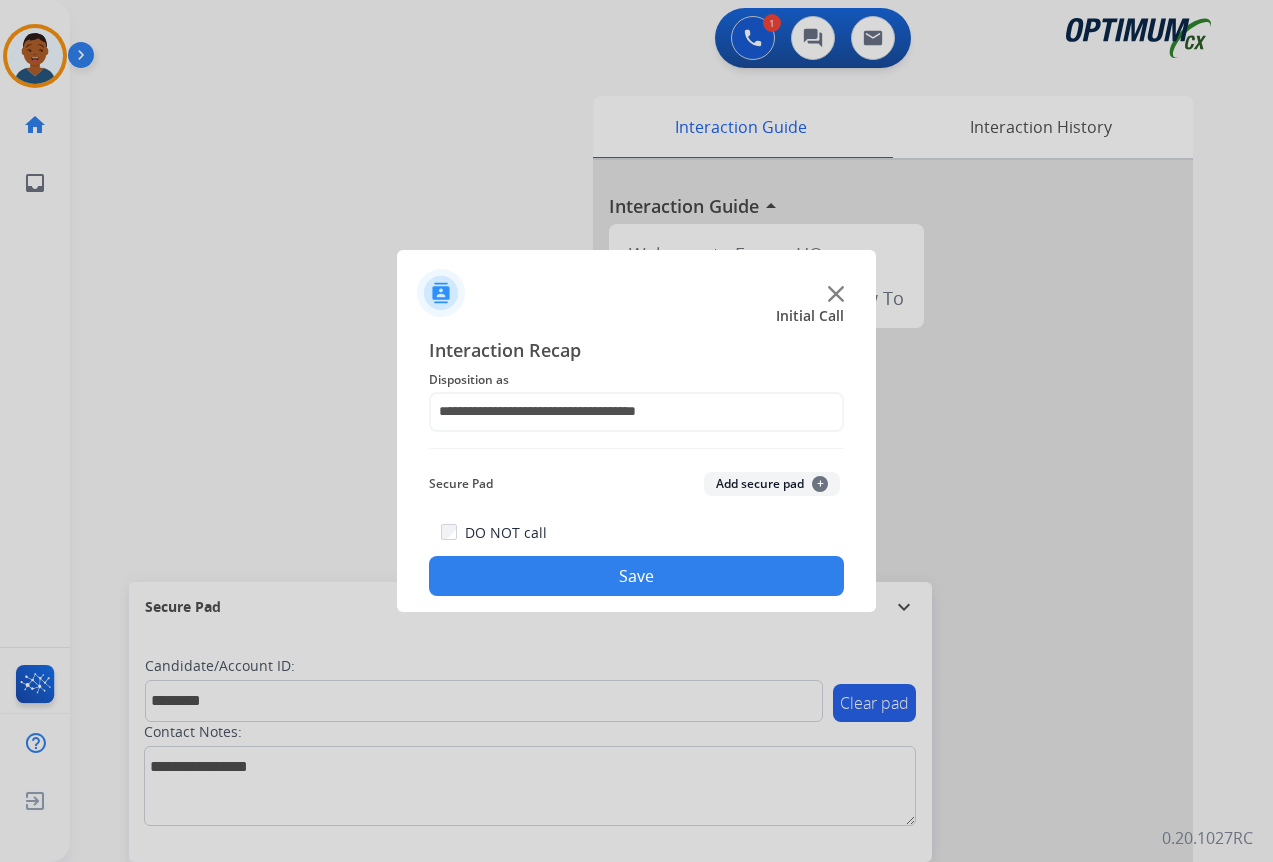 click on "Add secure pad  +" 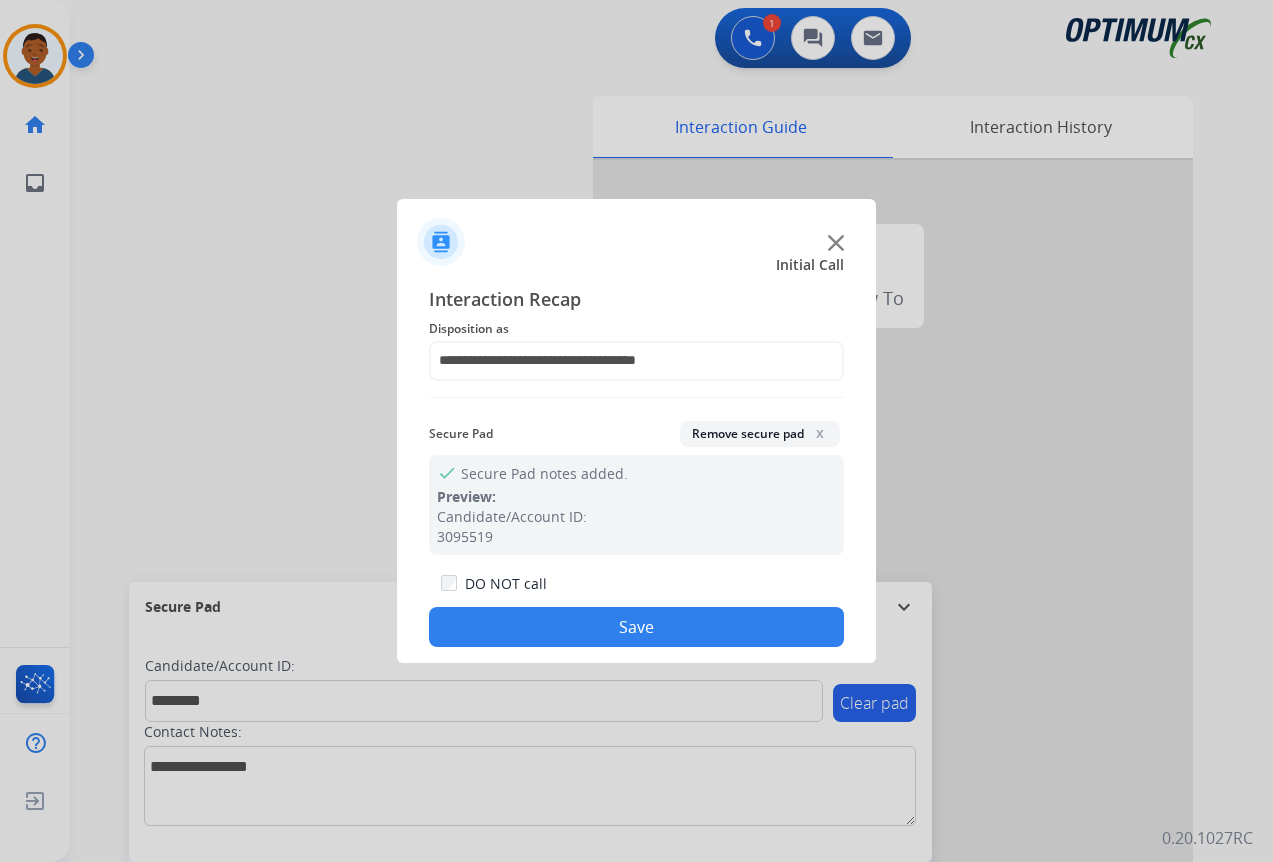 click on "Save" 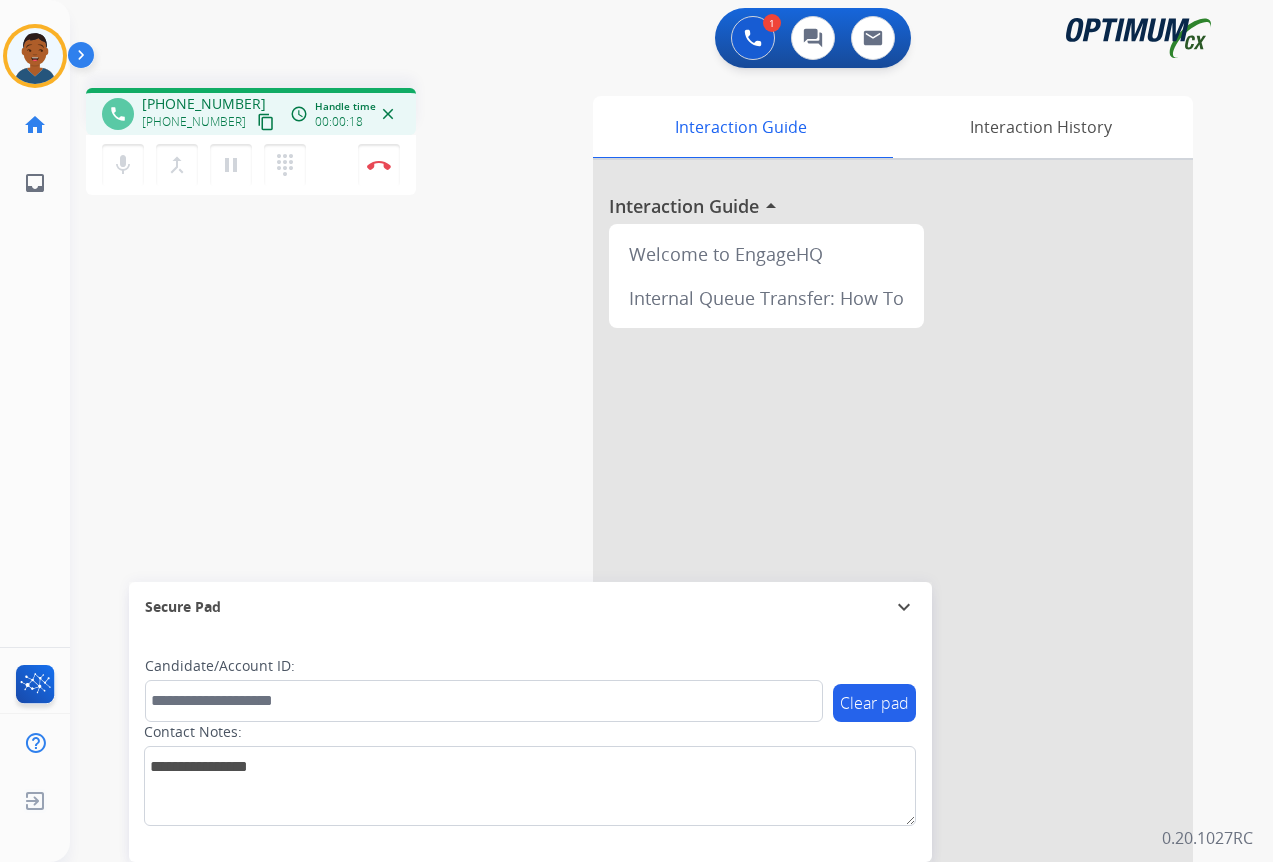click on "content_copy" at bounding box center (266, 122) 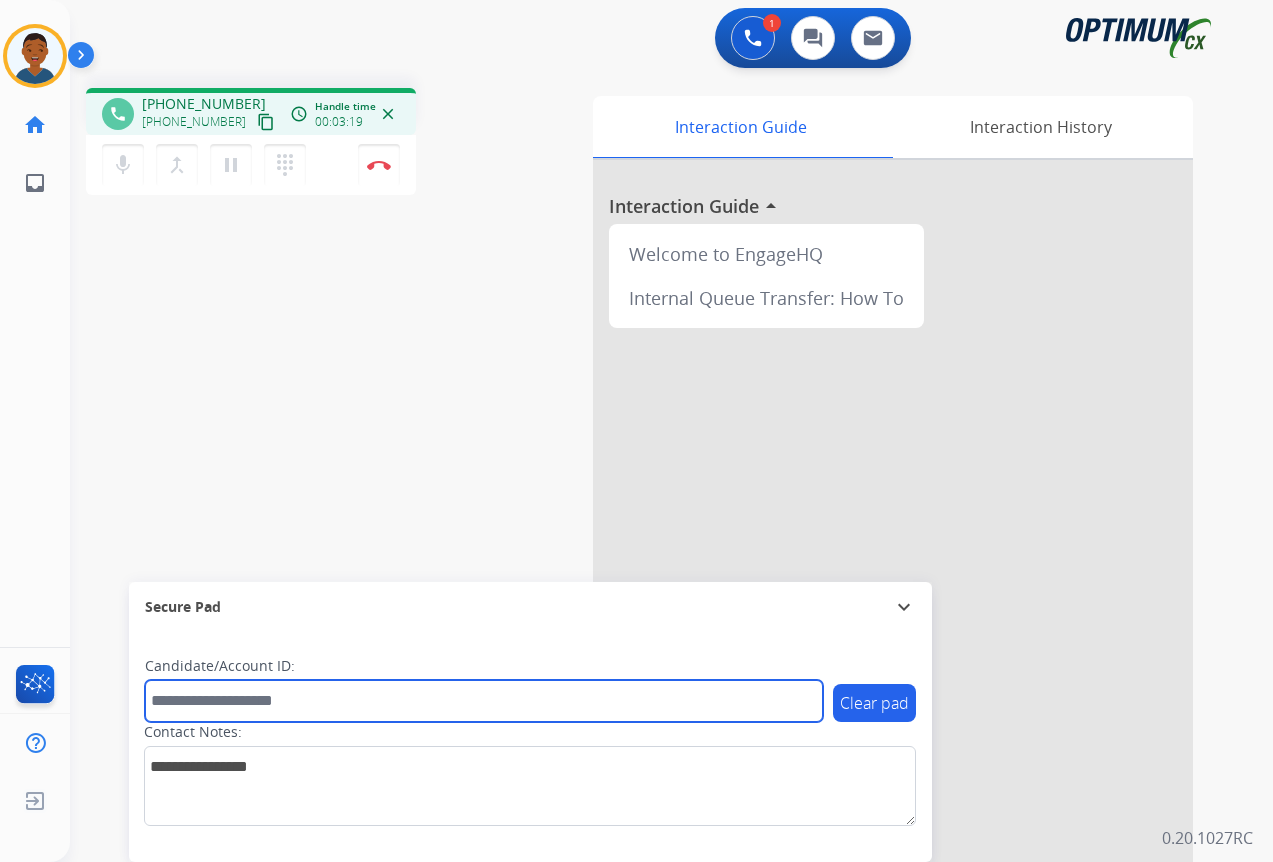click at bounding box center [484, 701] 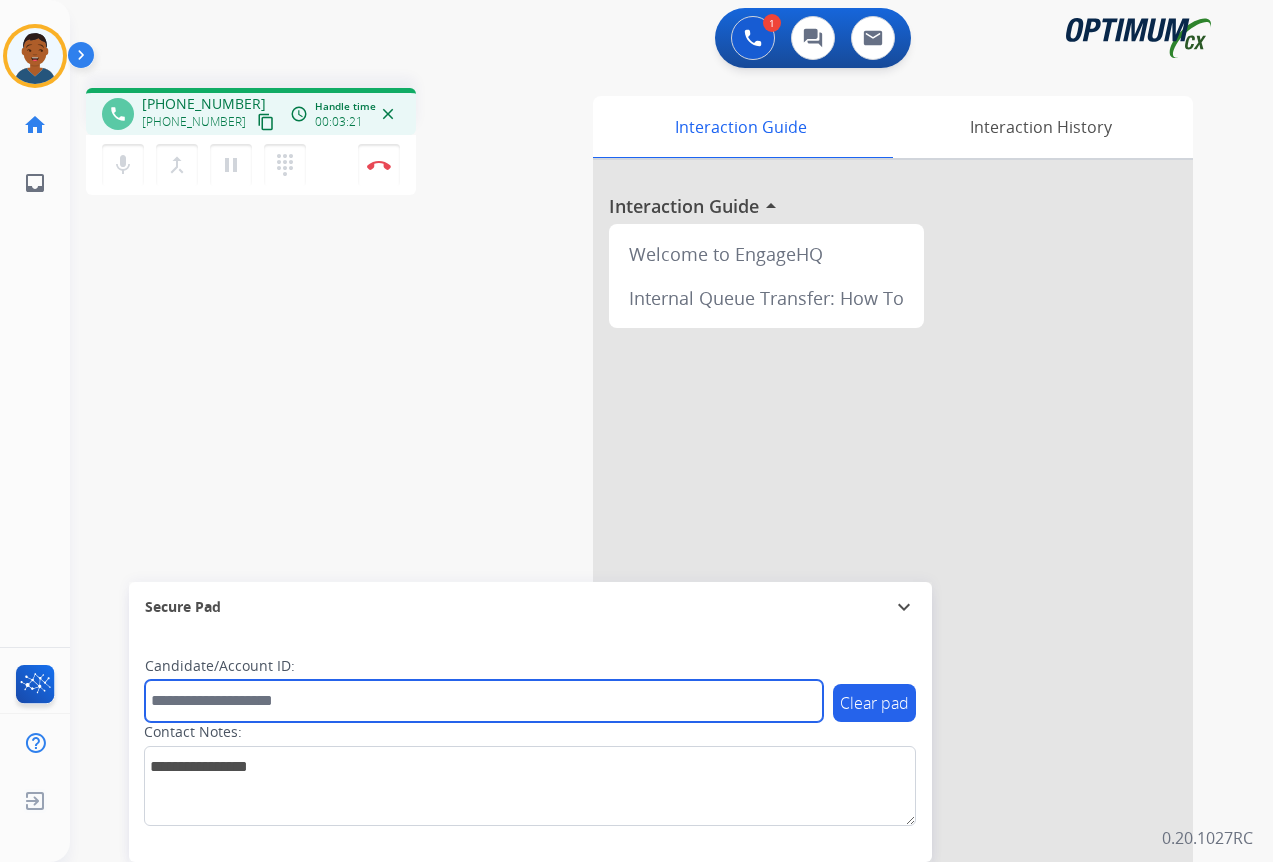 paste on "*******" 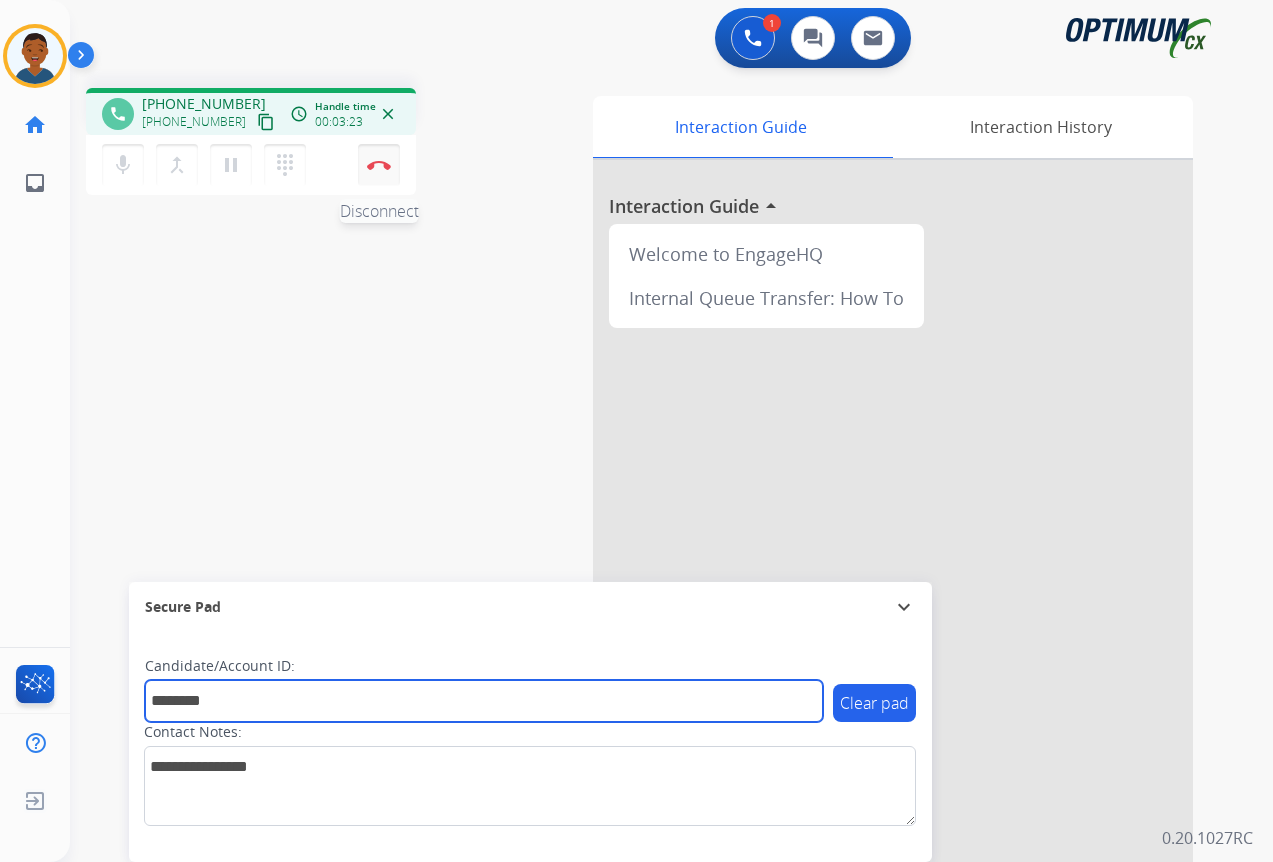 type on "*******" 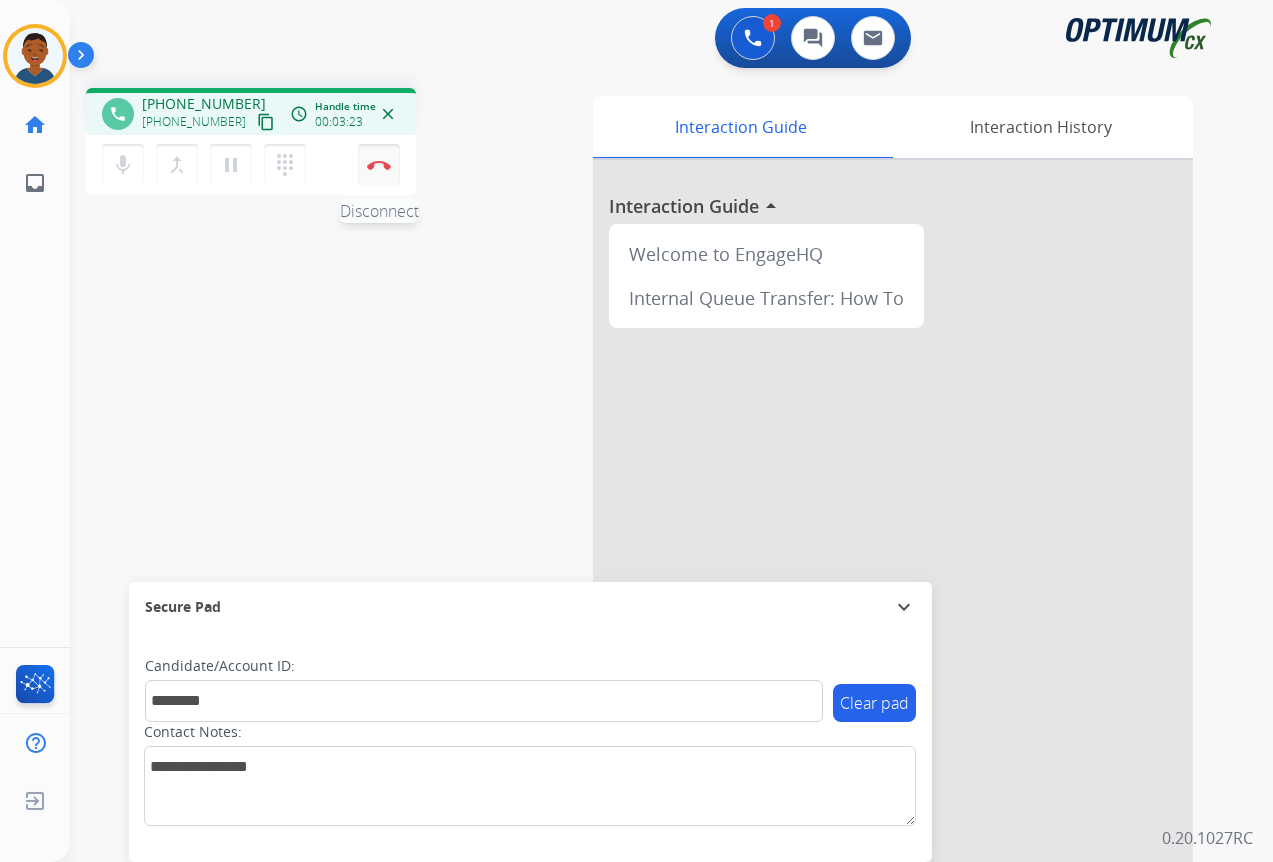 click at bounding box center [379, 165] 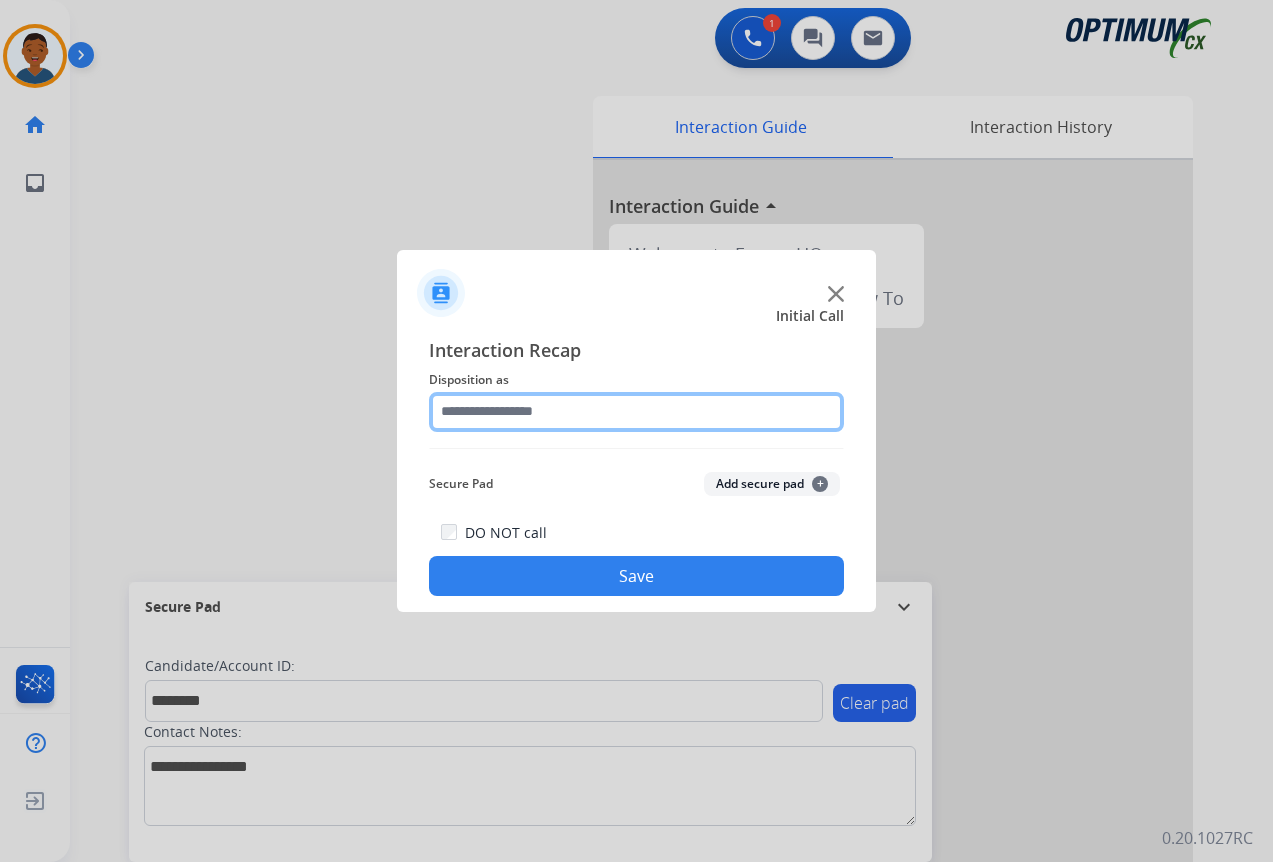 click 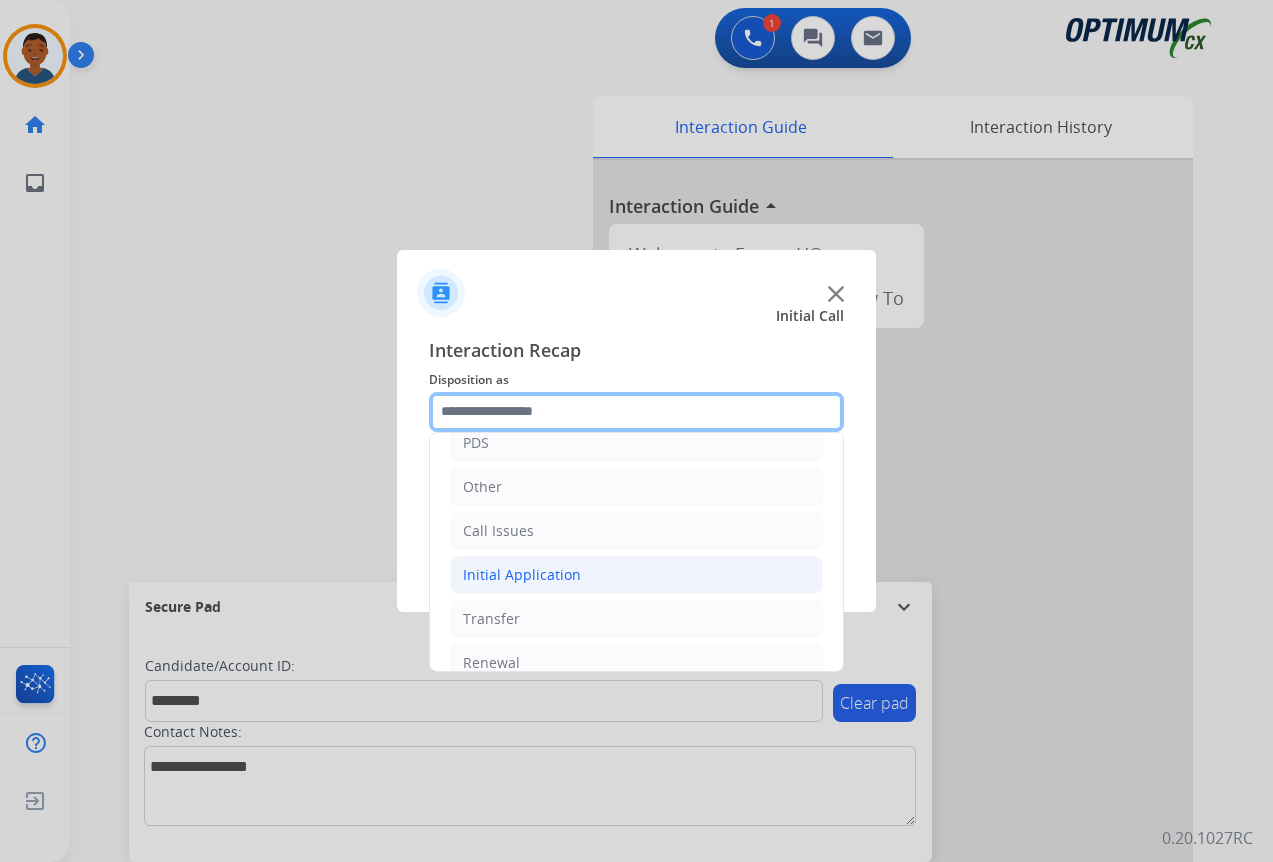 scroll, scrollTop: 136, scrollLeft: 0, axis: vertical 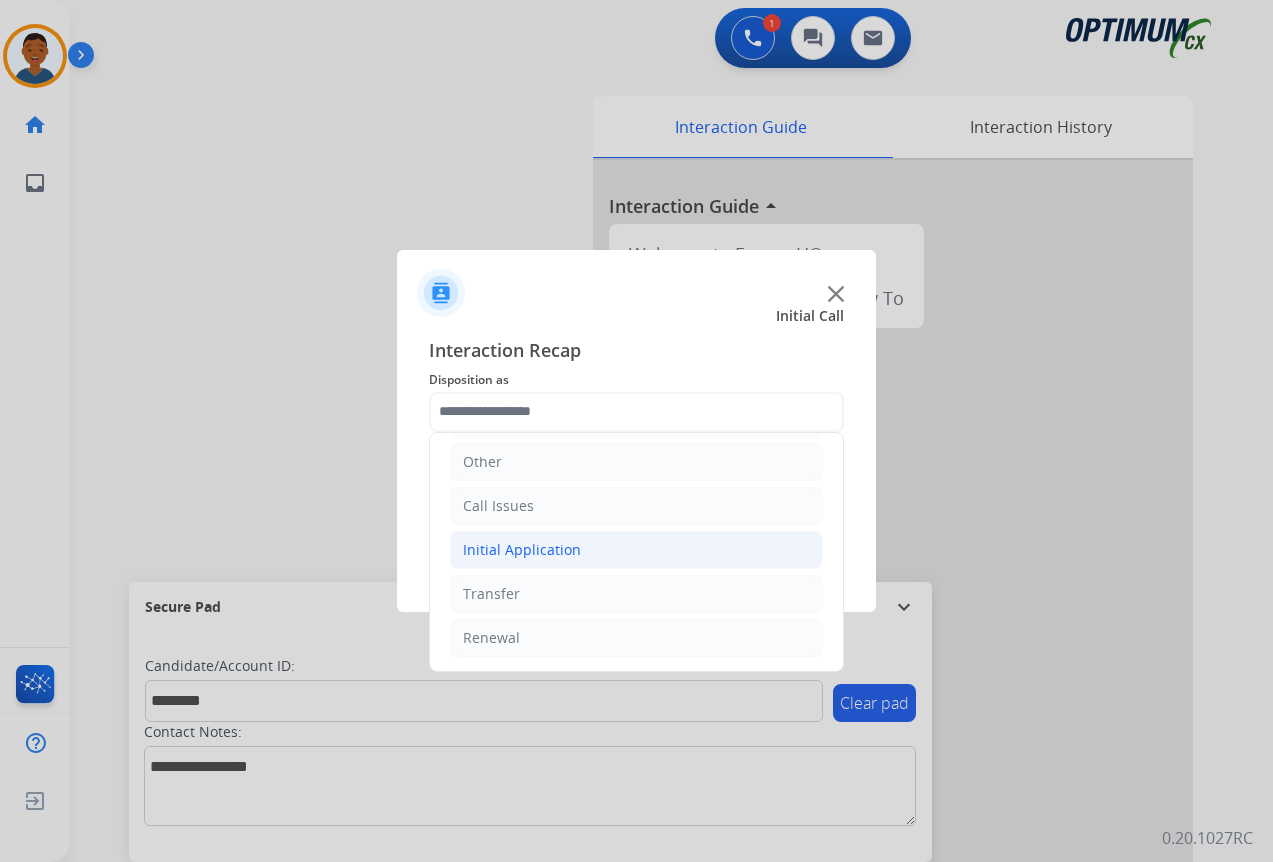 click on "Initial Application" 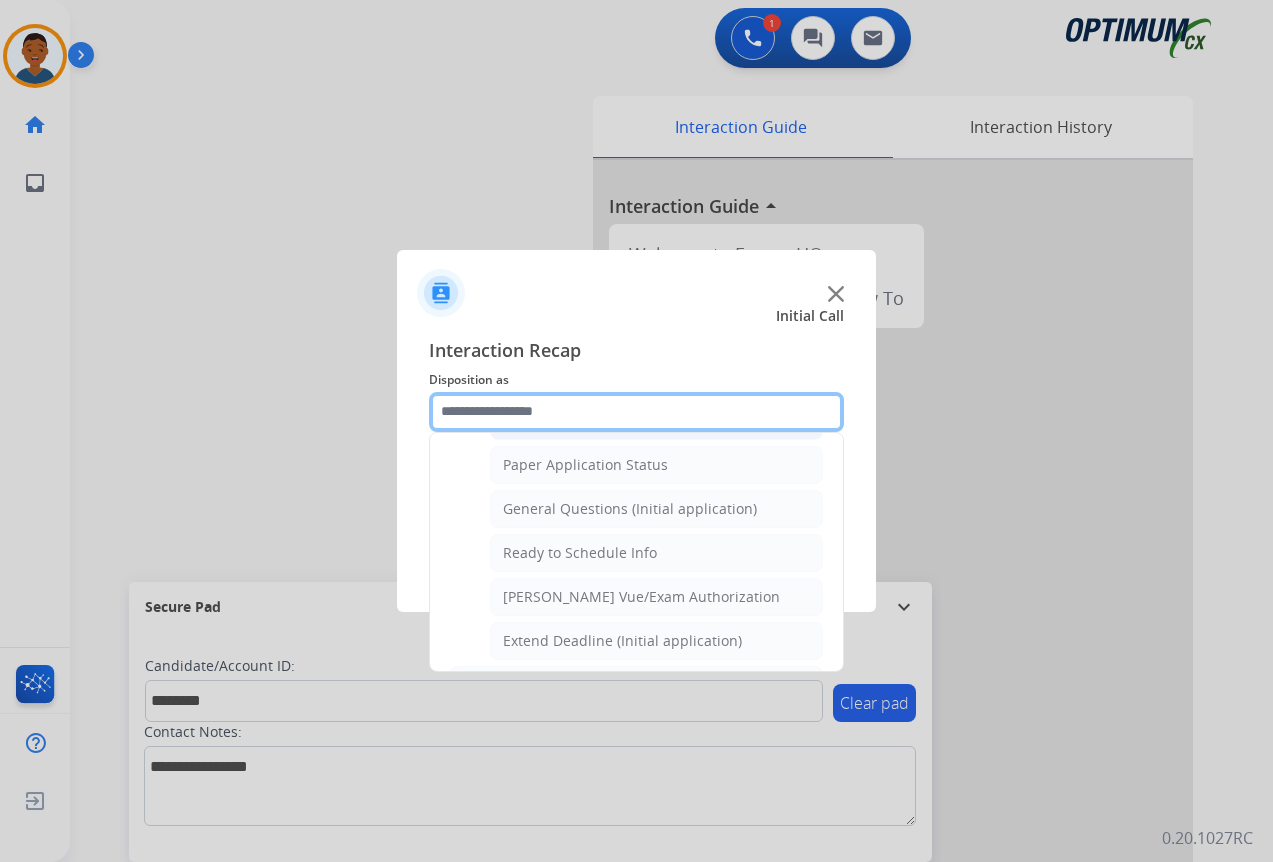 scroll, scrollTop: 1136, scrollLeft: 0, axis: vertical 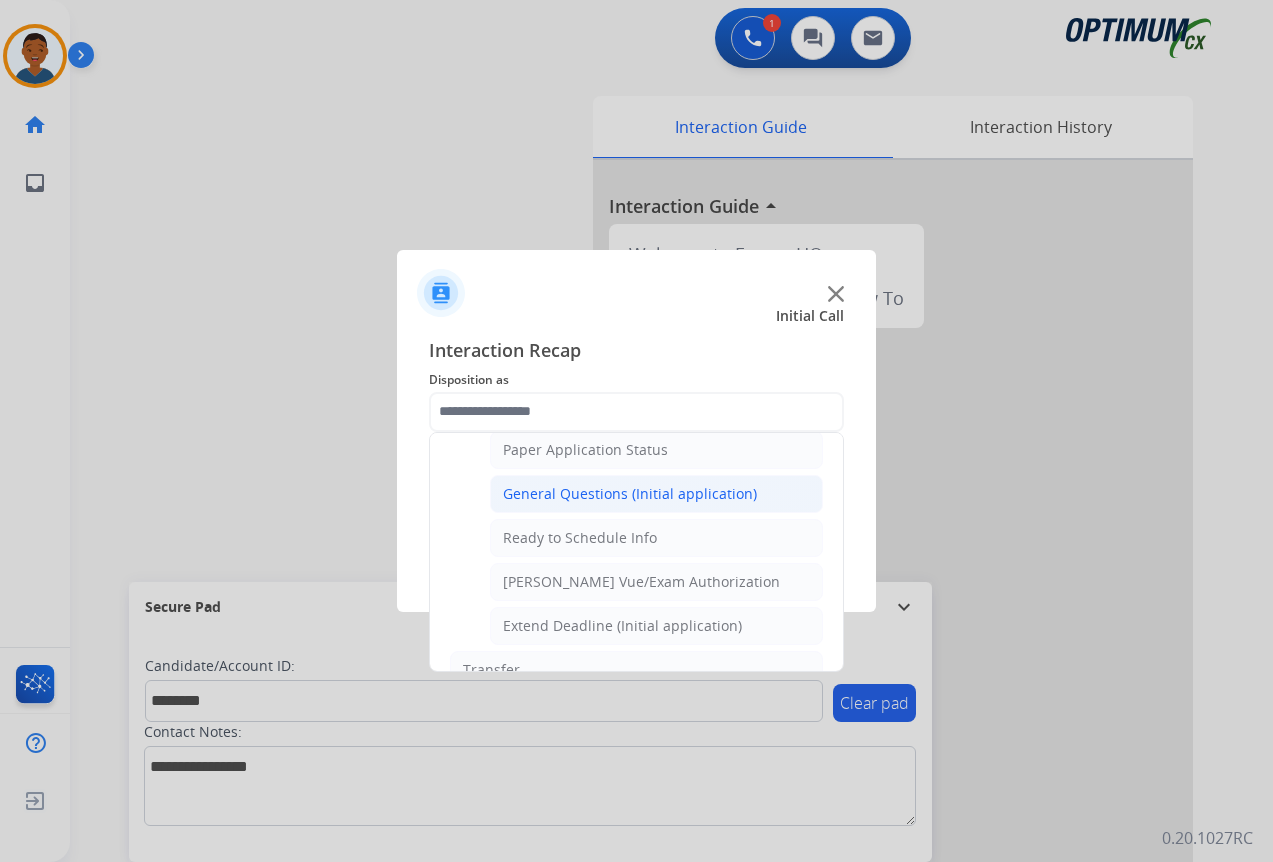 click on "General Questions (Initial application)" 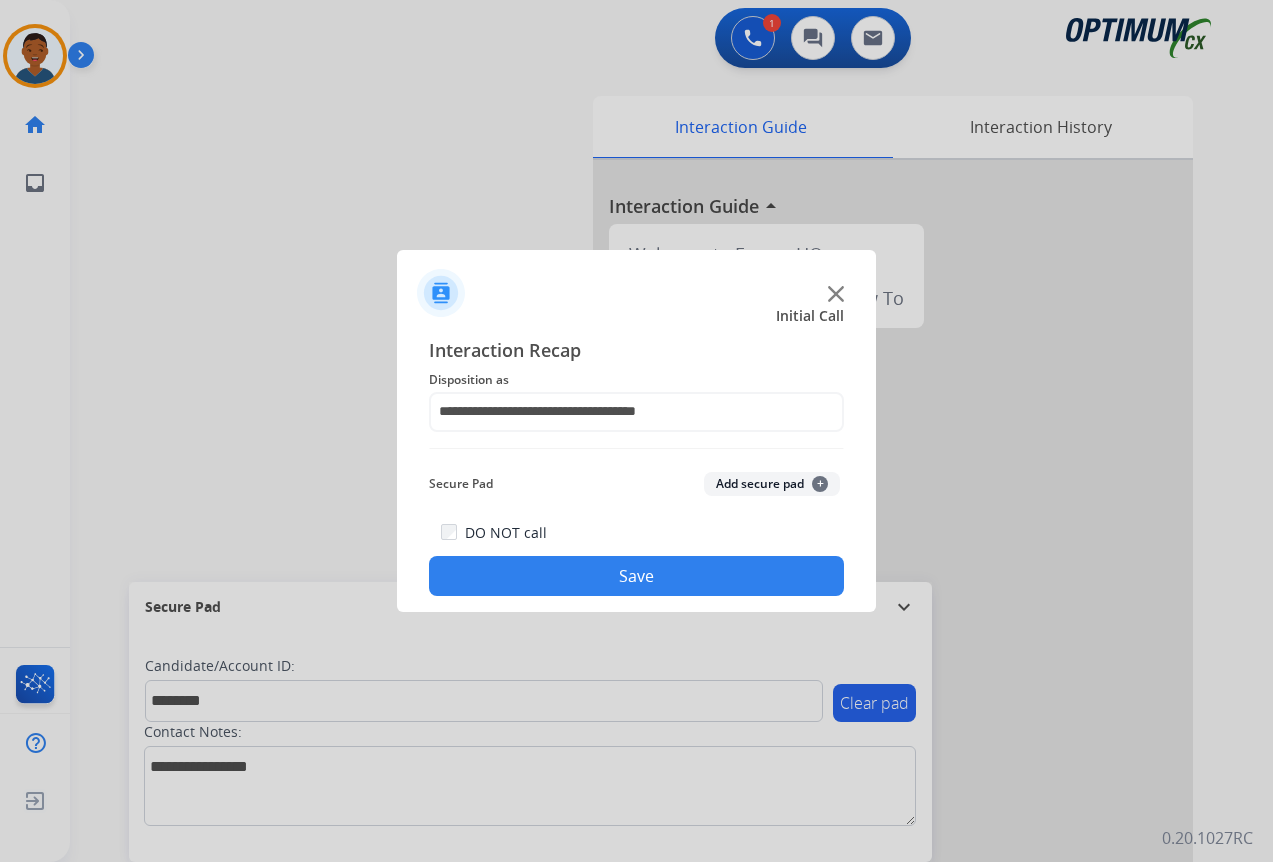 click on "Add secure pad  +" 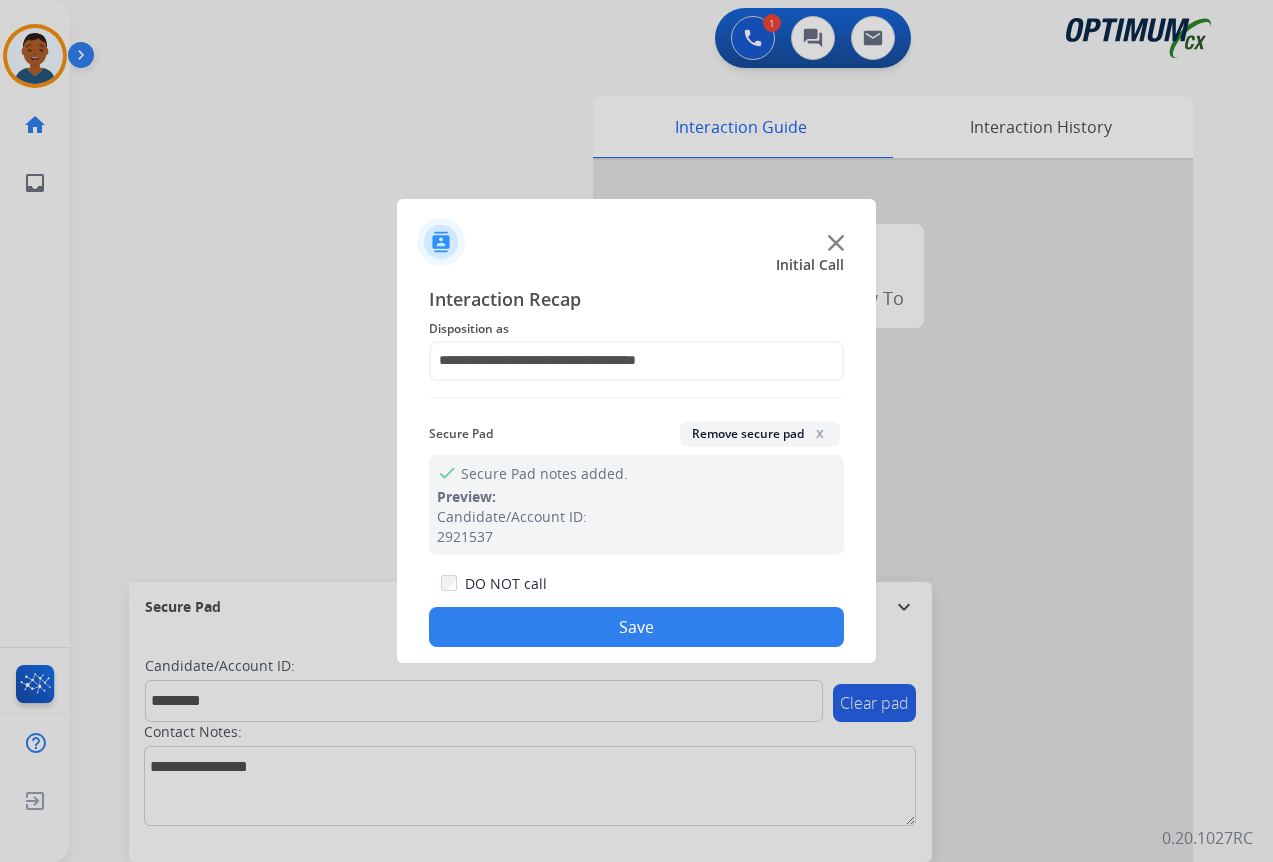 click on "Save" 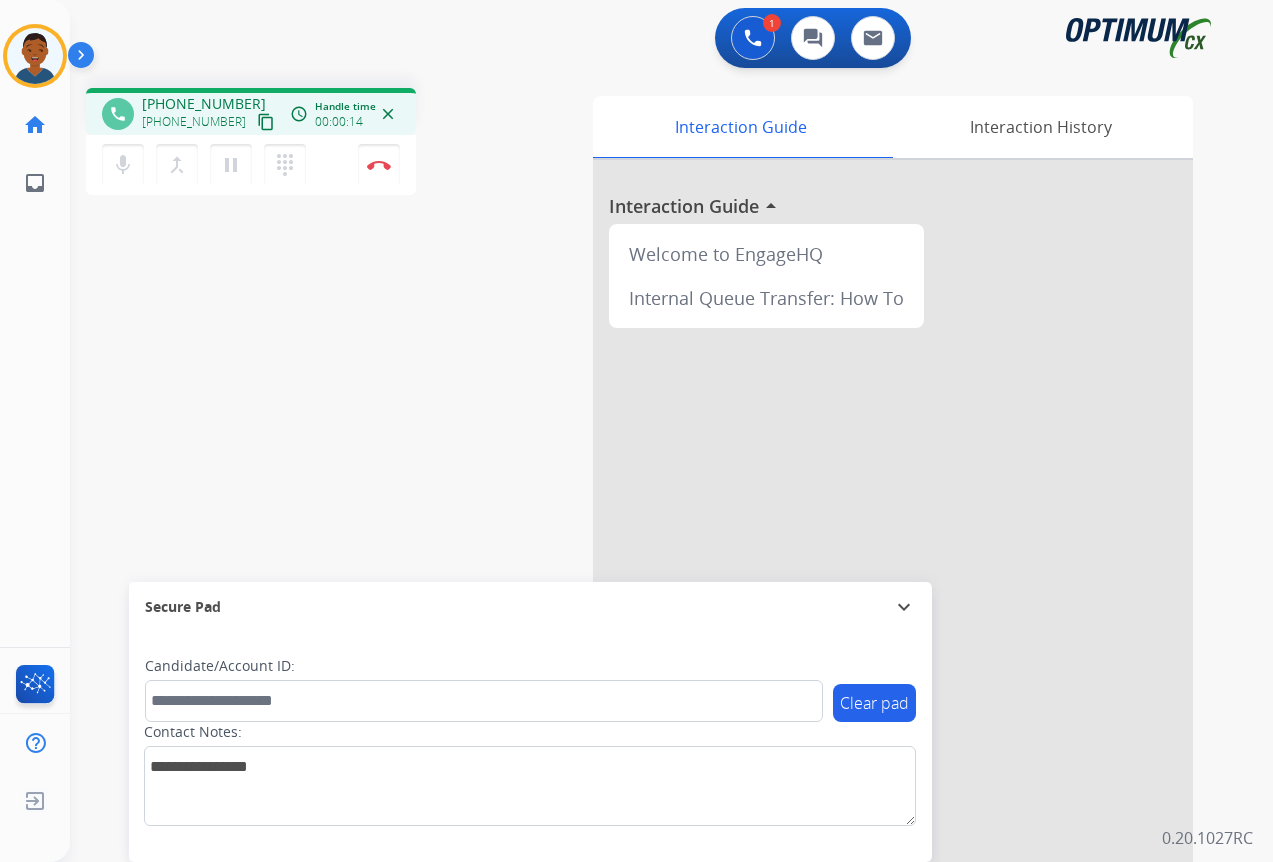 click on "content_copy" at bounding box center (266, 122) 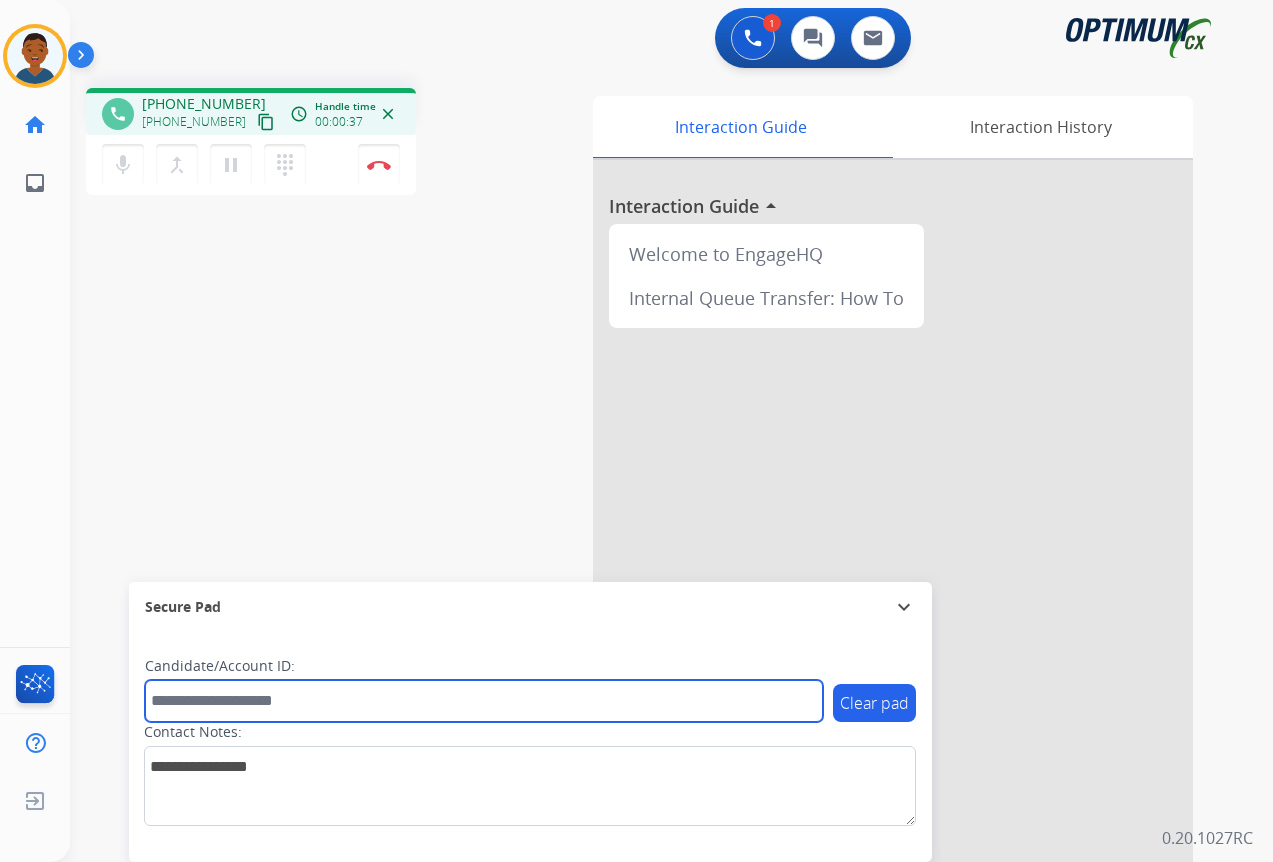 click at bounding box center [484, 701] 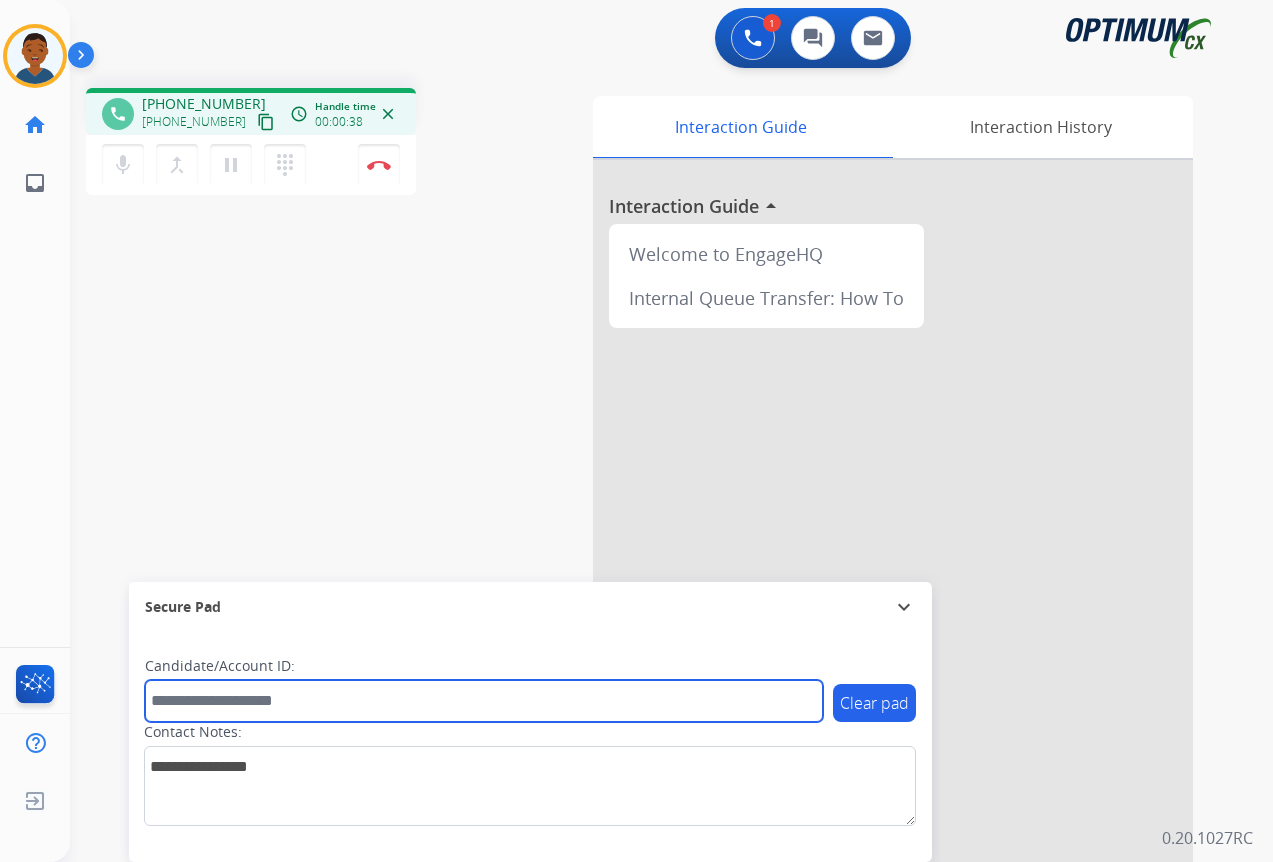 paste on "*******" 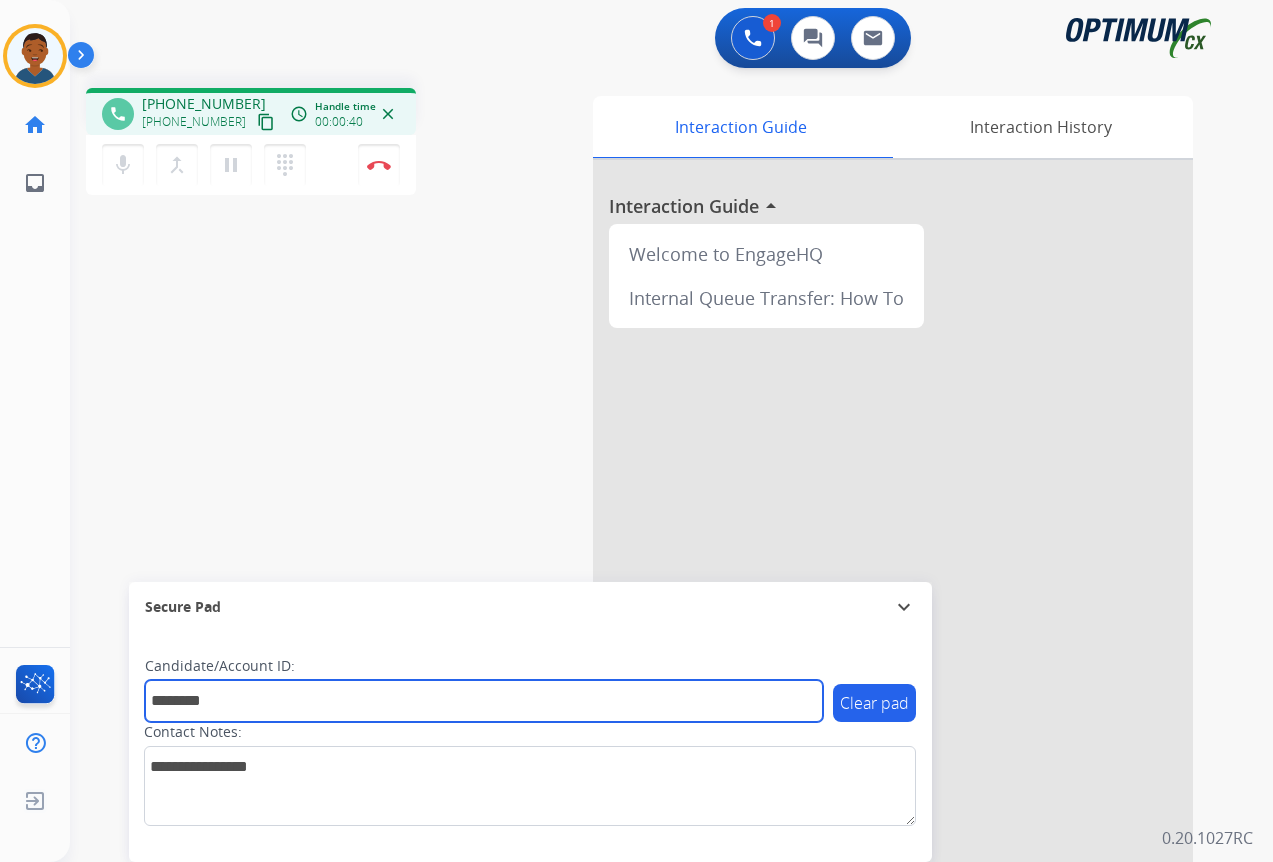 type on "*******" 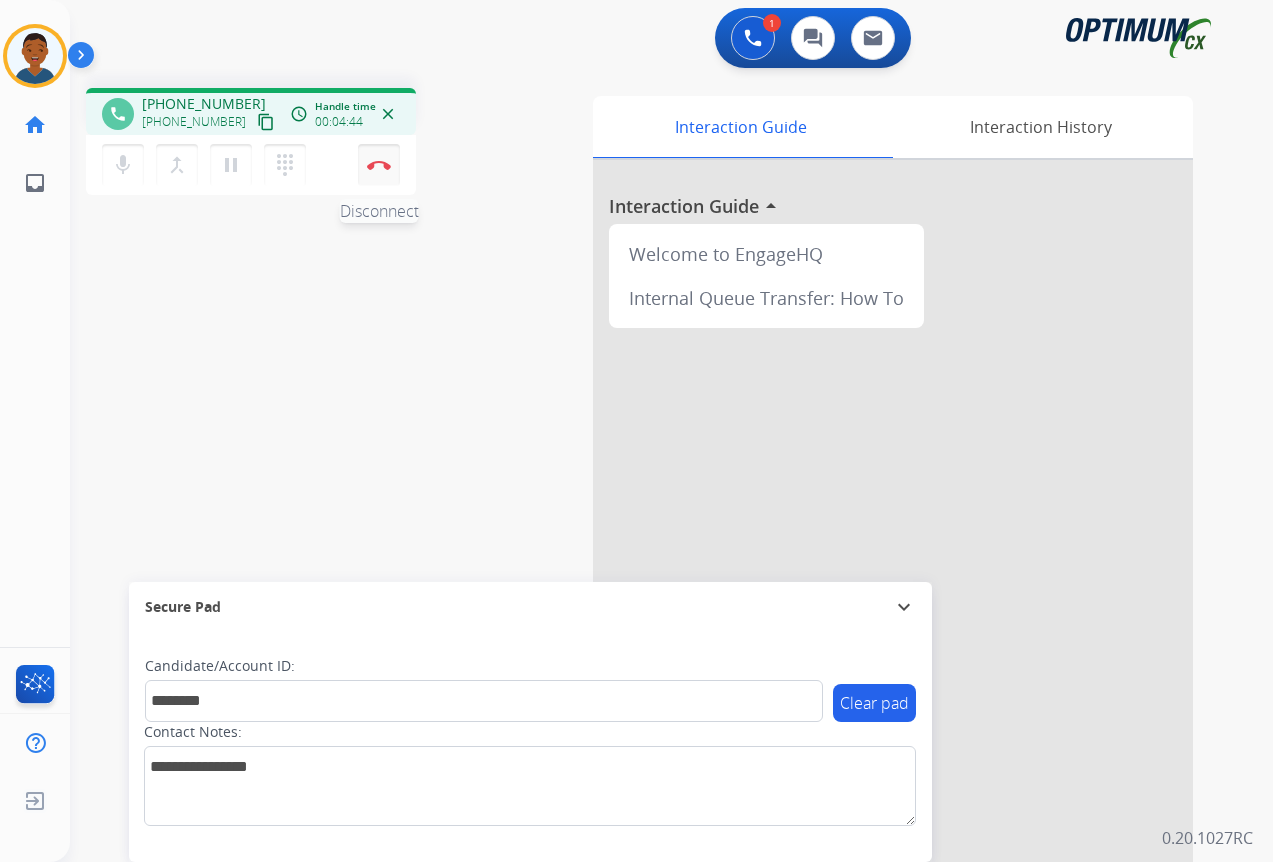 click at bounding box center [379, 165] 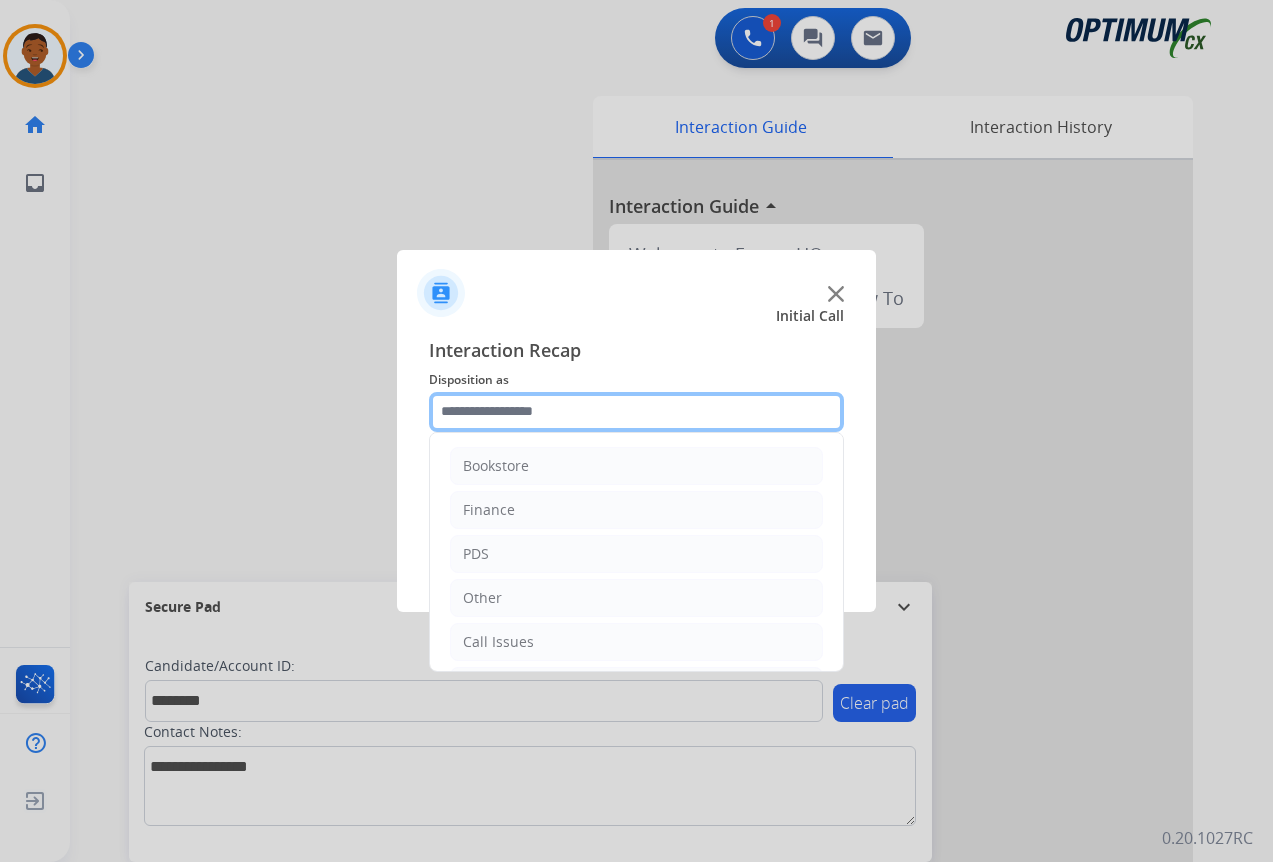 click 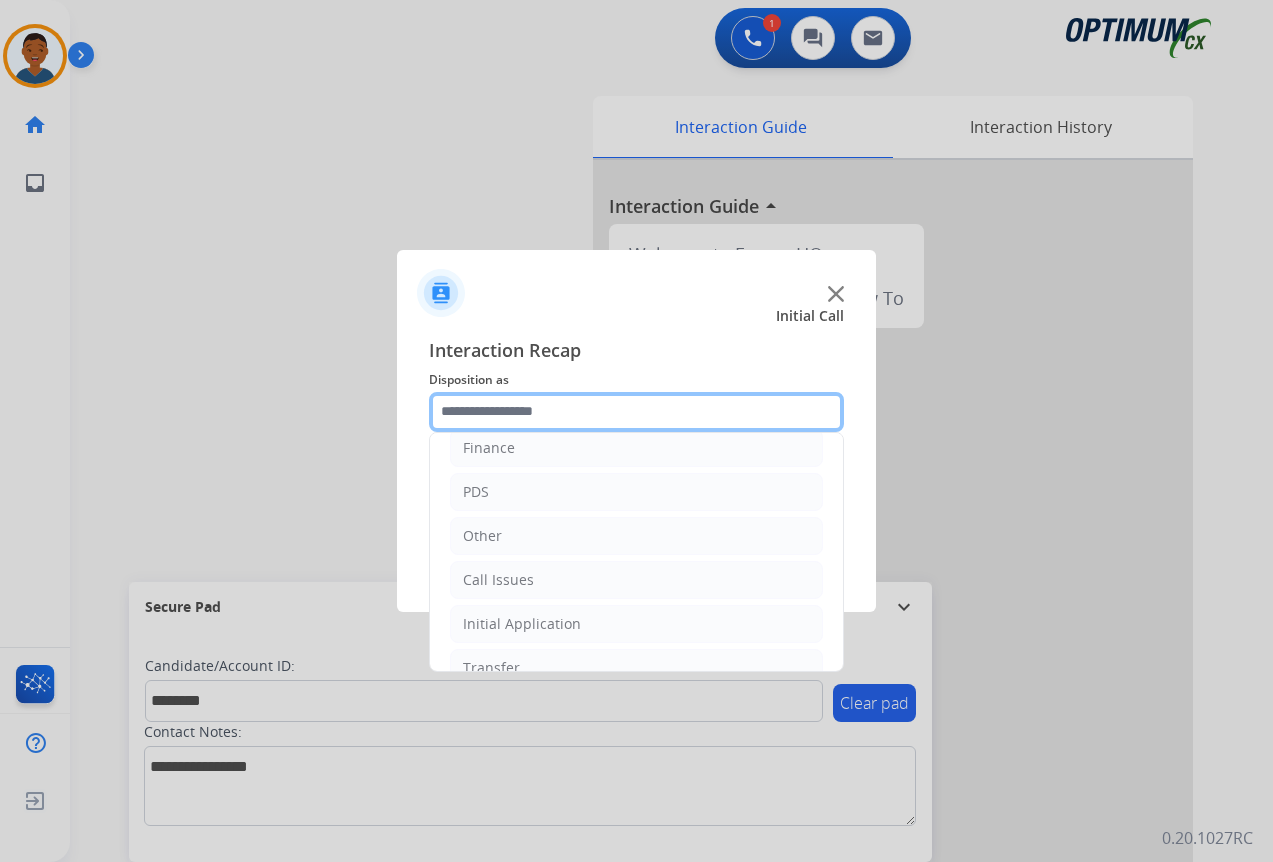scroll, scrollTop: 136, scrollLeft: 0, axis: vertical 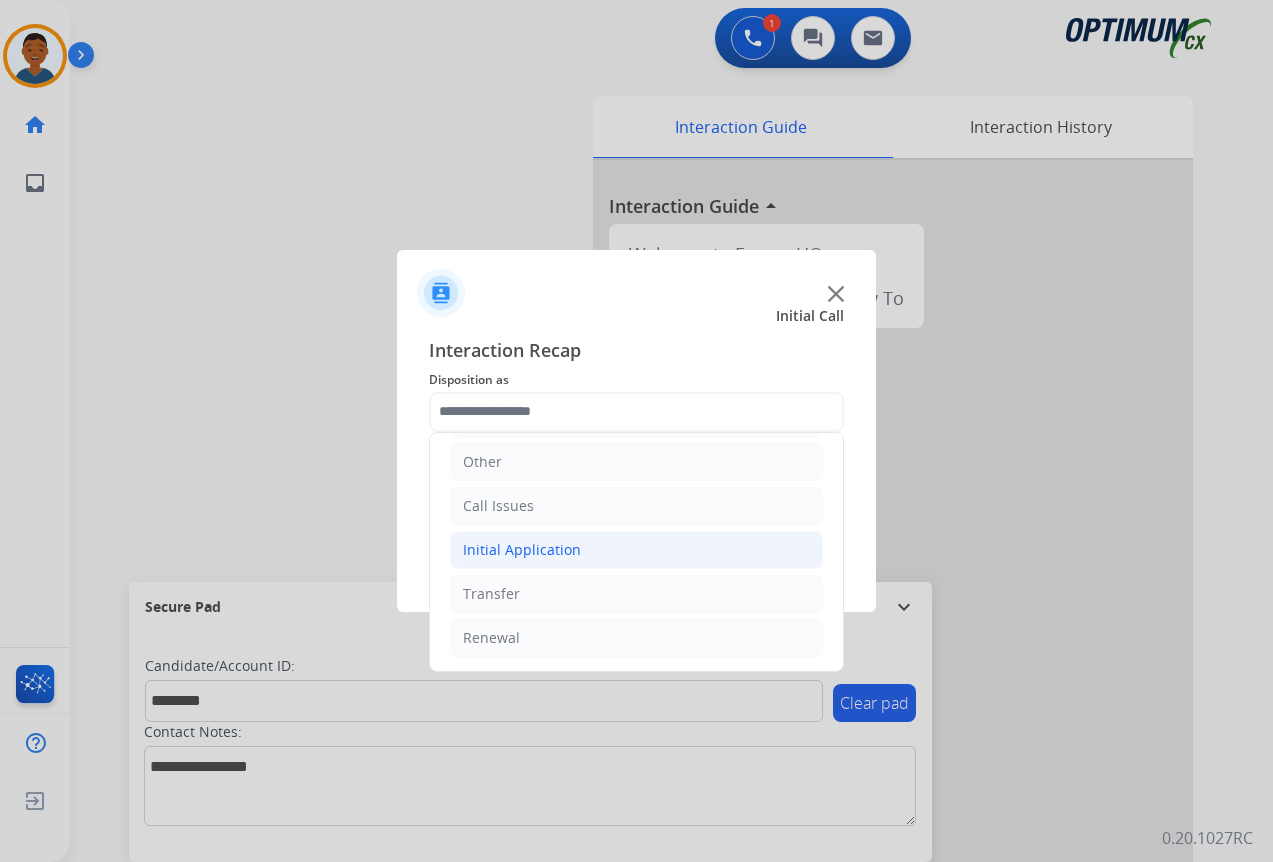 click on "Initial Application" 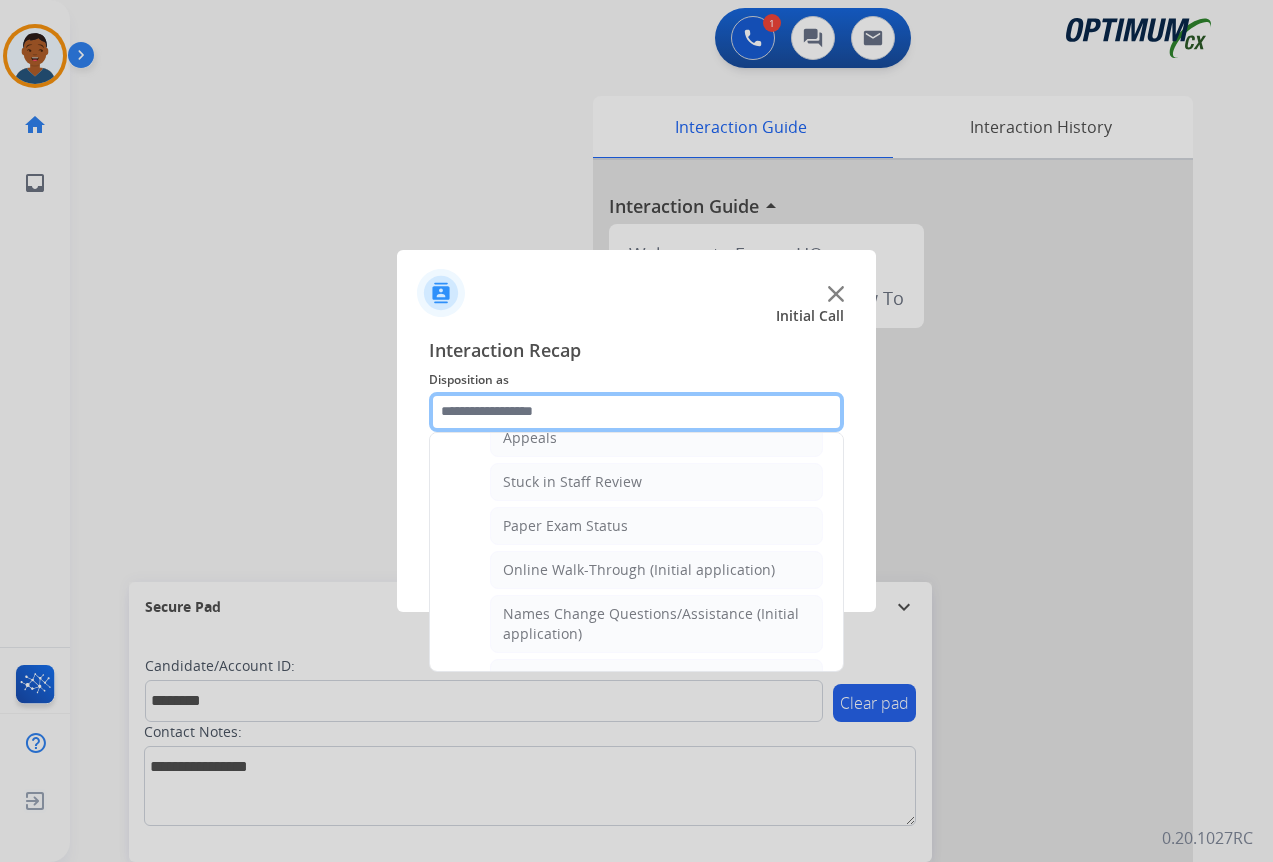 scroll, scrollTop: 436, scrollLeft: 0, axis: vertical 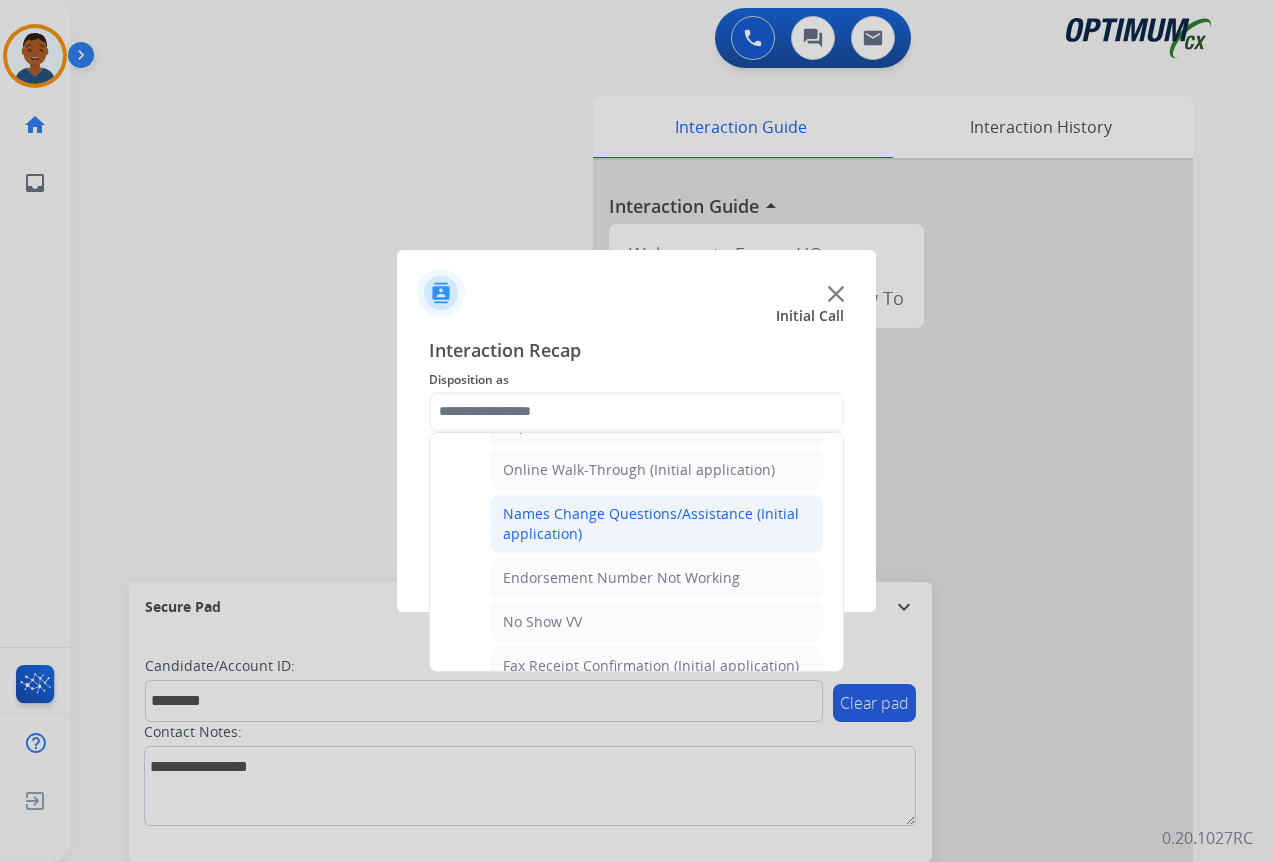 click on "Names Change Questions/Assistance (Initial application)" 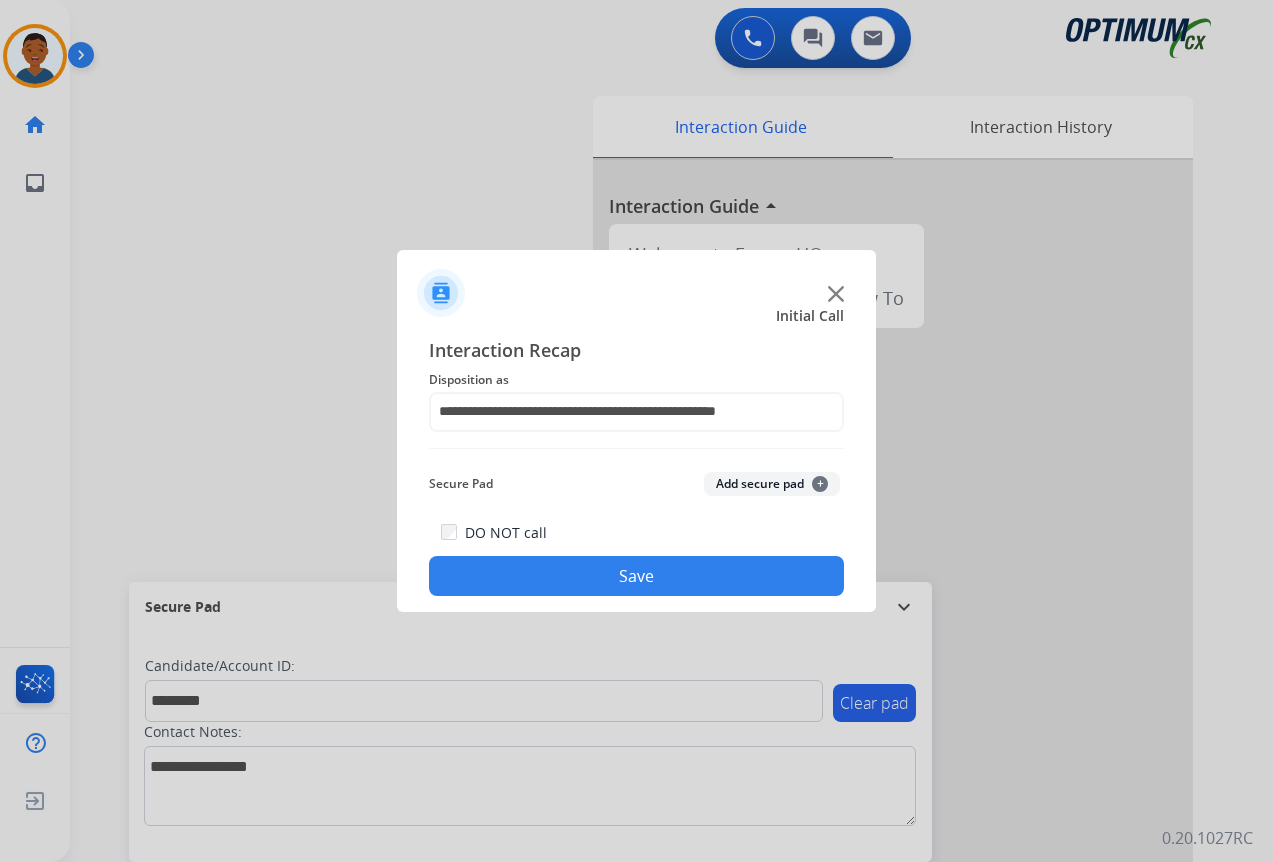 click on "Add secure pad  +" 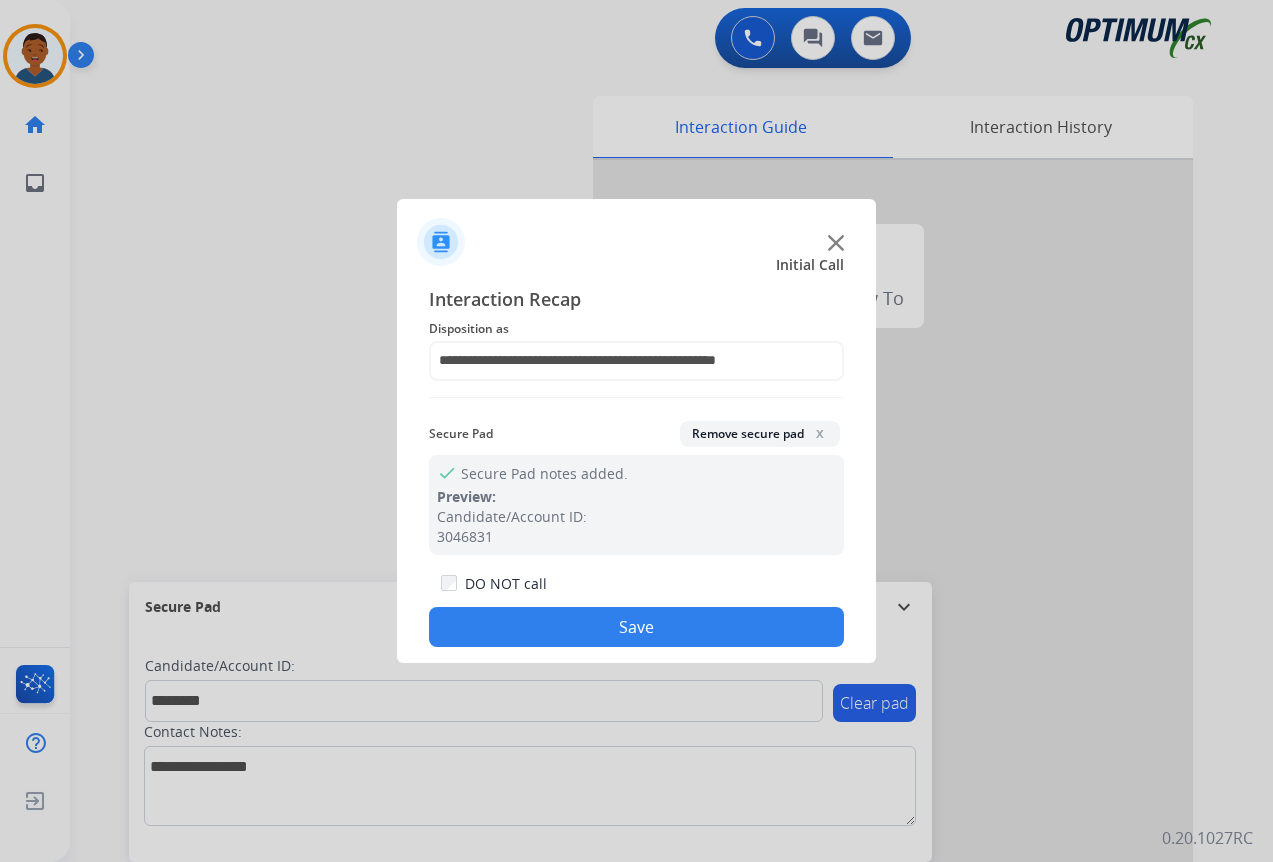 click on "Save" 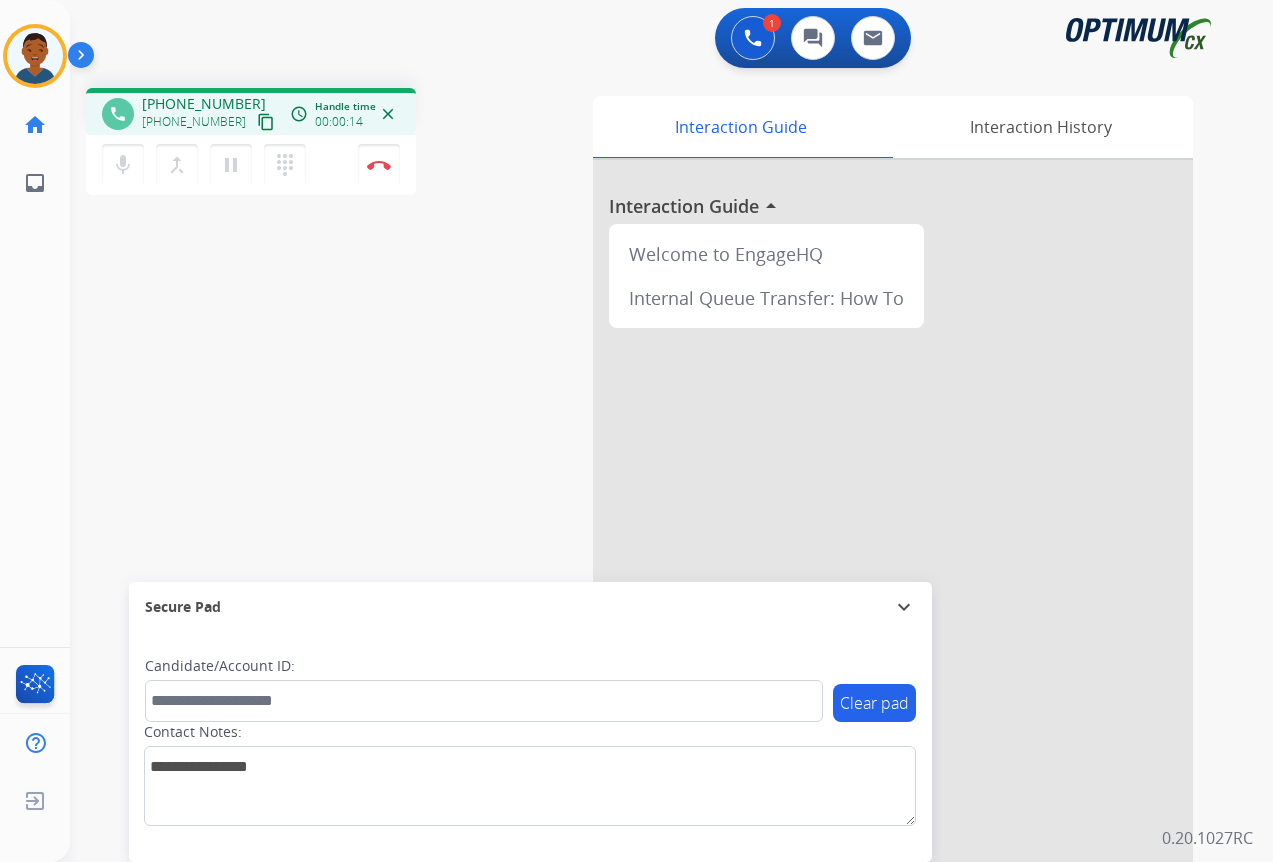 click on "content_copy" at bounding box center (266, 122) 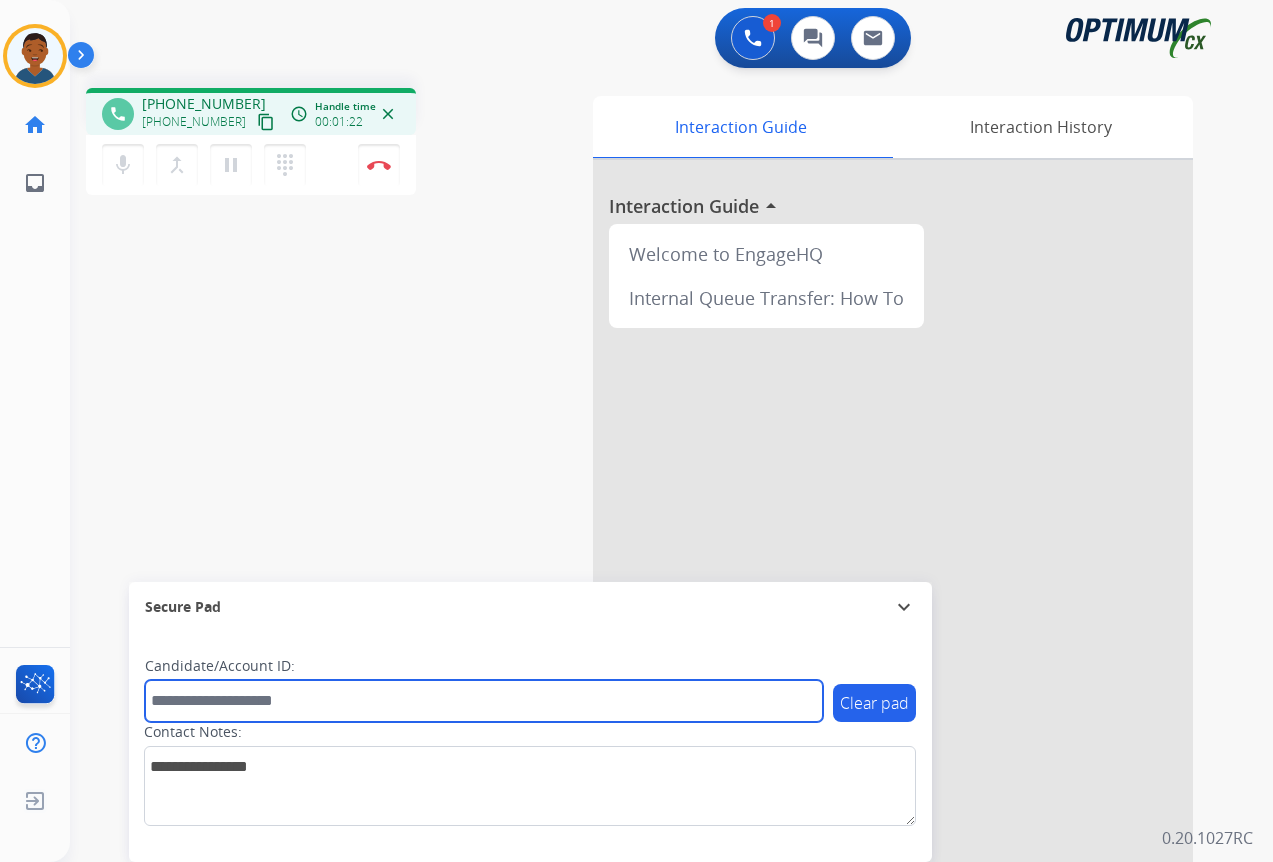 click at bounding box center (484, 701) 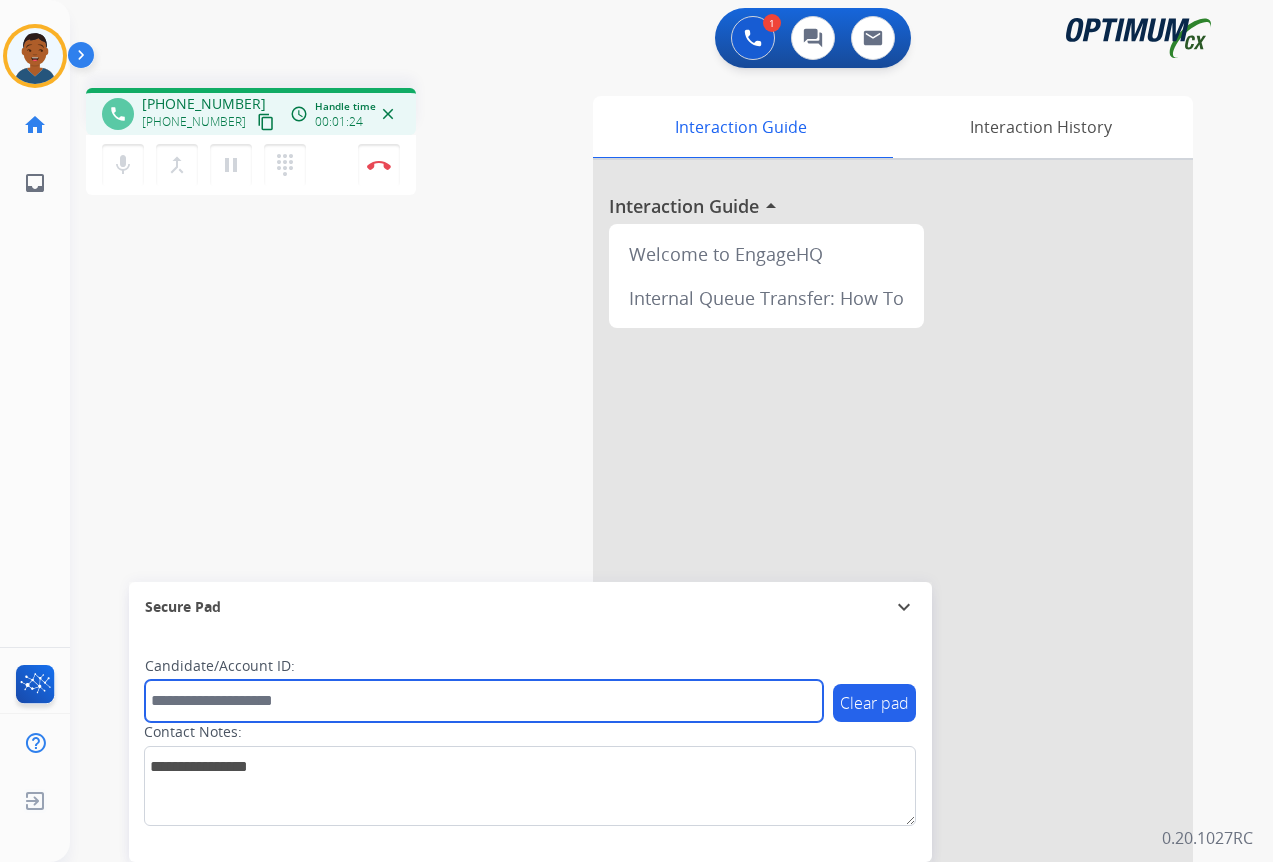 paste on "*******" 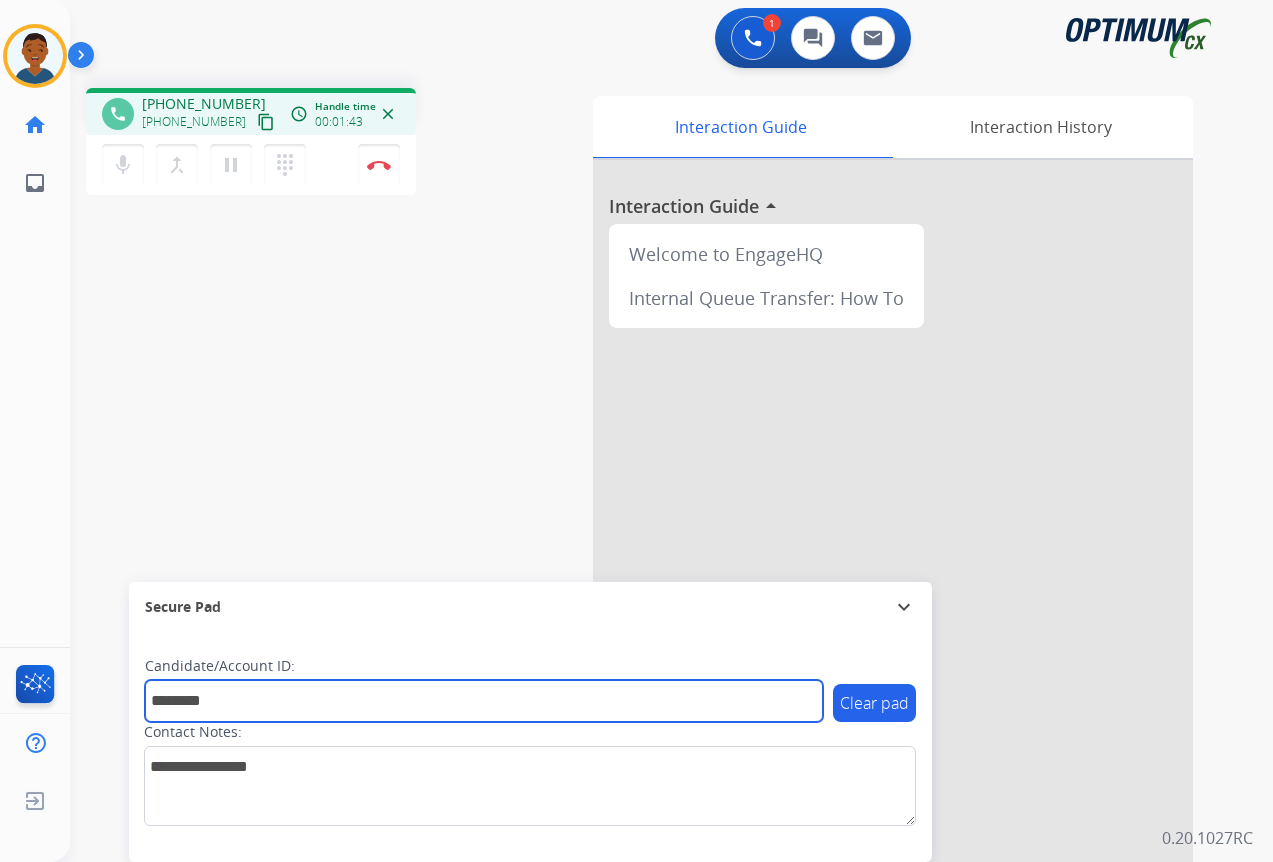 type on "*******" 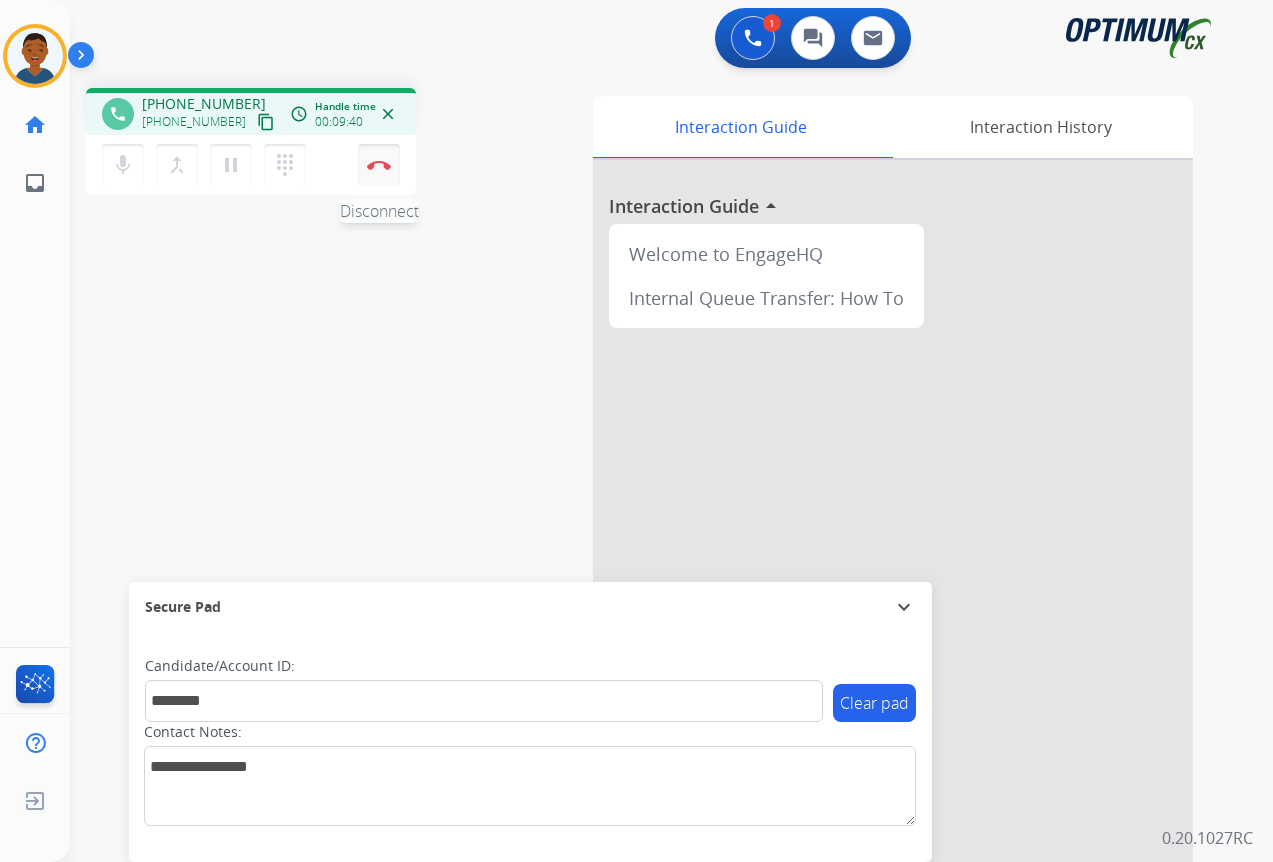 click at bounding box center (379, 165) 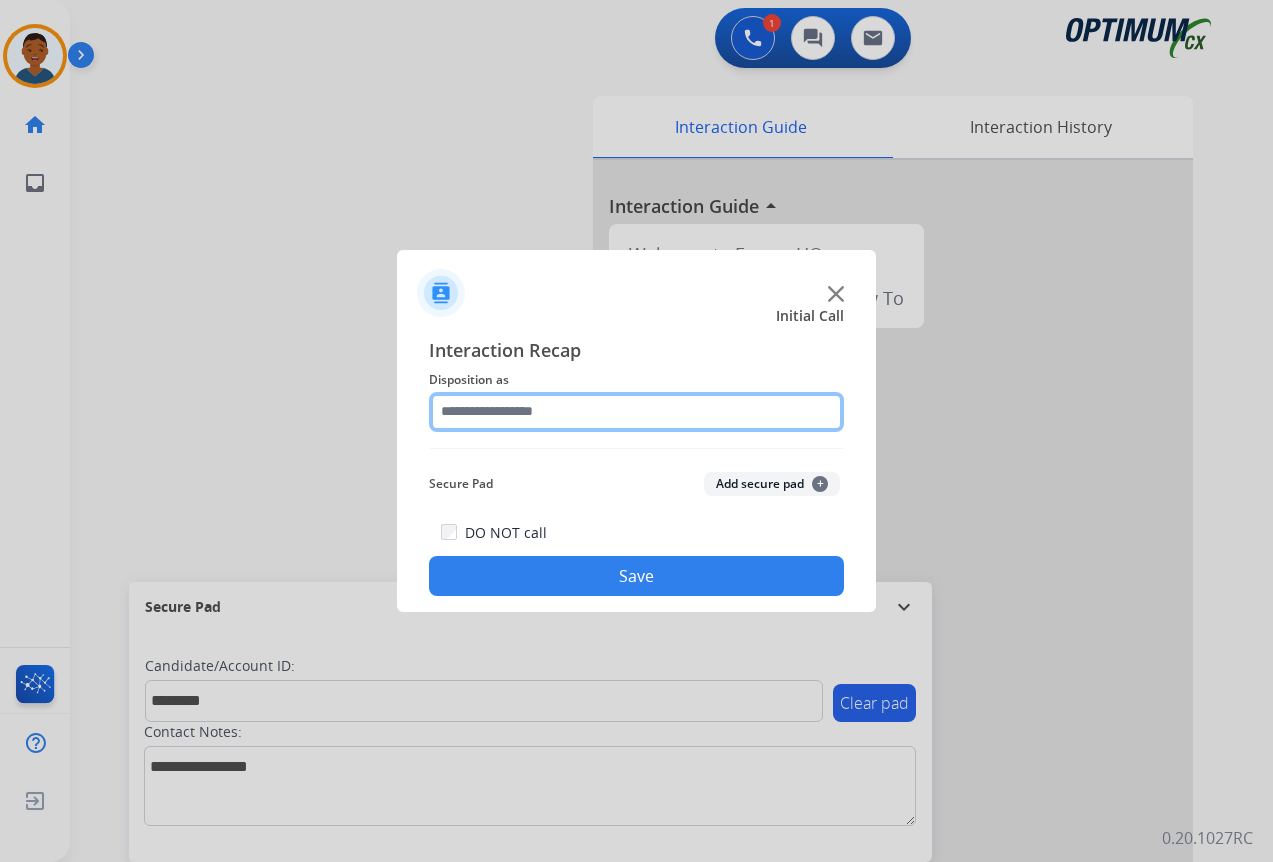 click 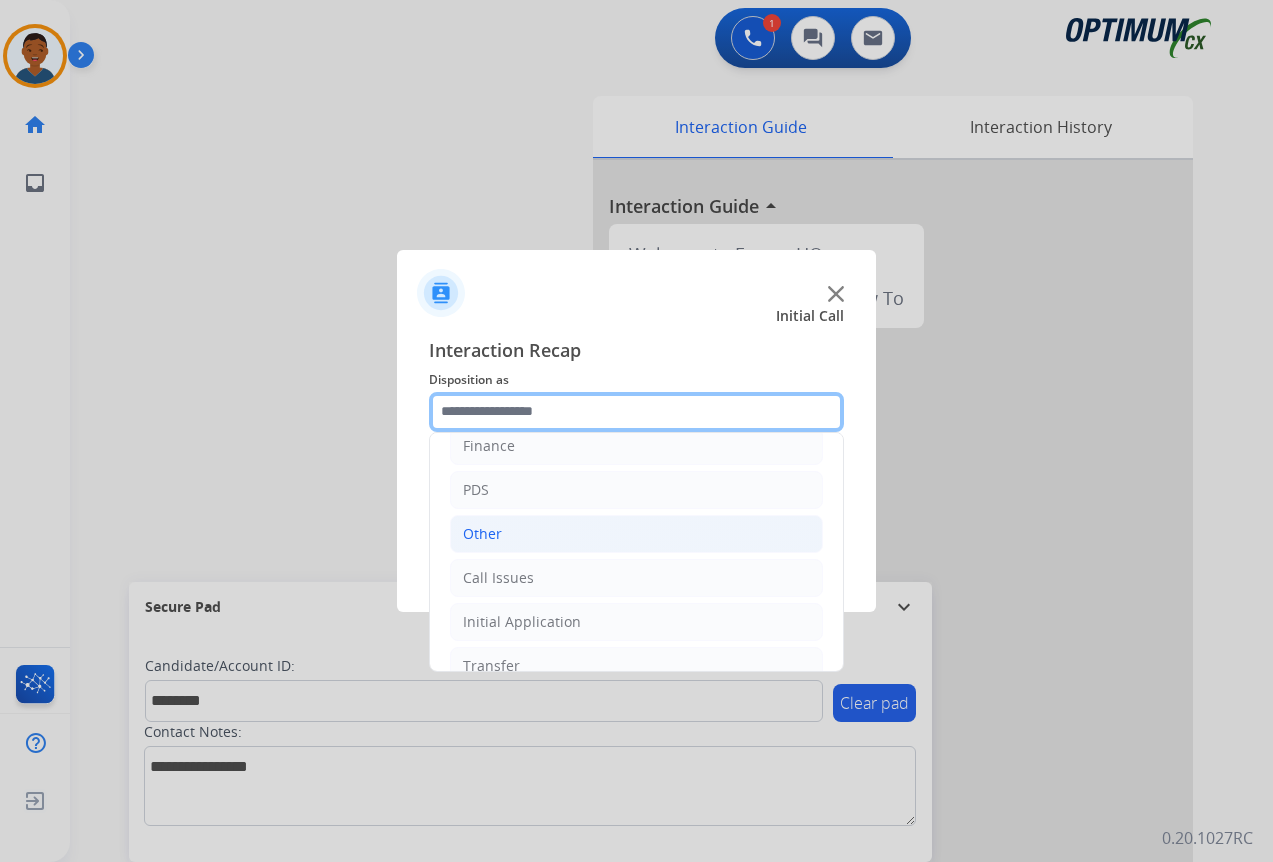 scroll, scrollTop: 136, scrollLeft: 0, axis: vertical 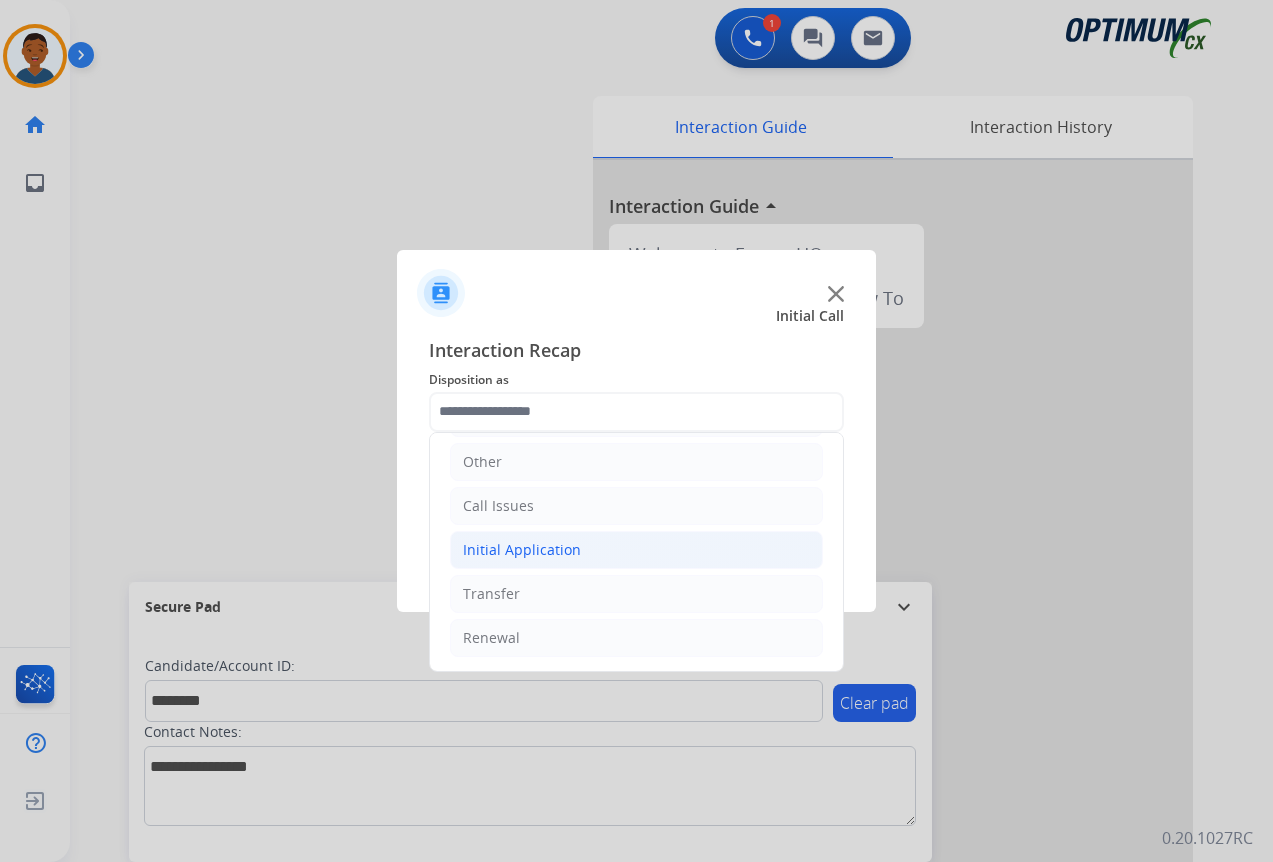 click on "Initial Application" 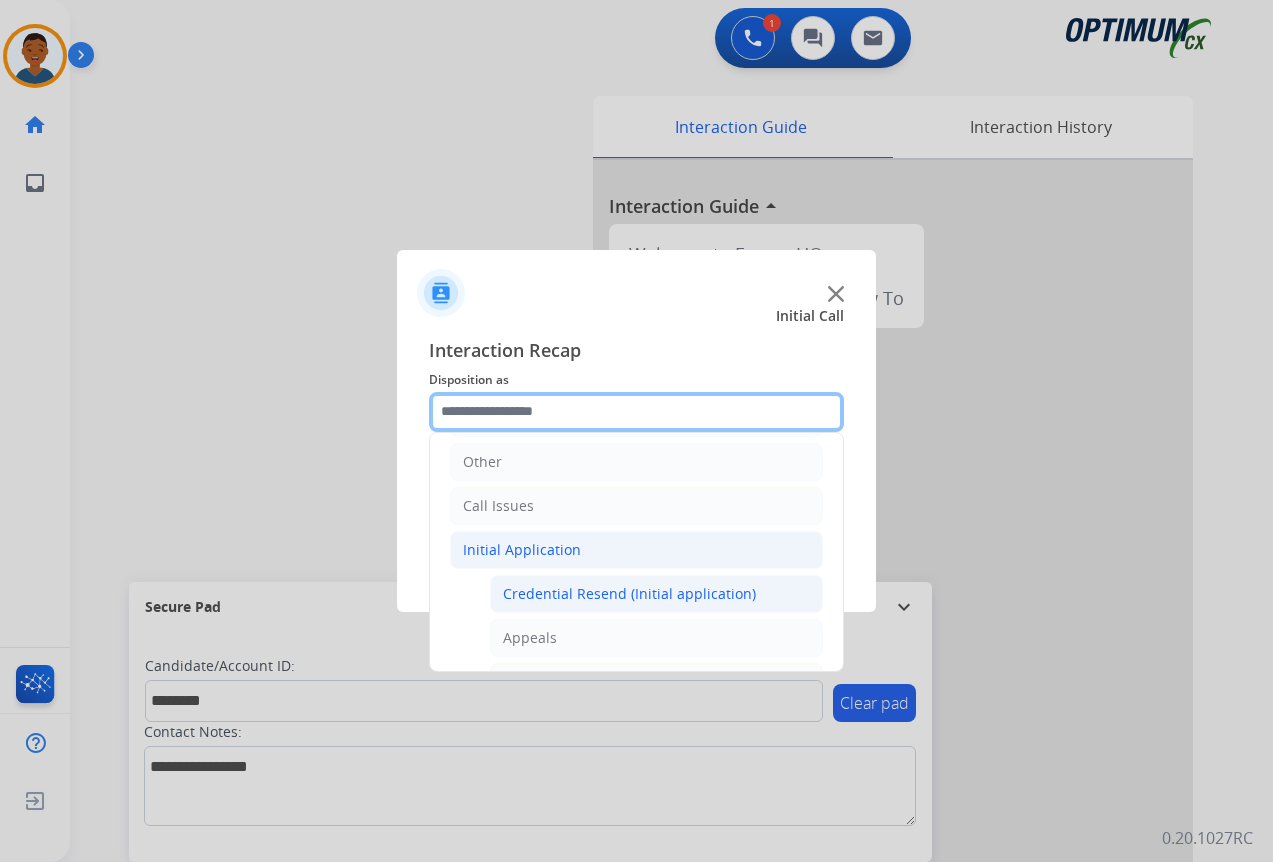 scroll, scrollTop: 236, scrollLeft: 0, axis: vertical 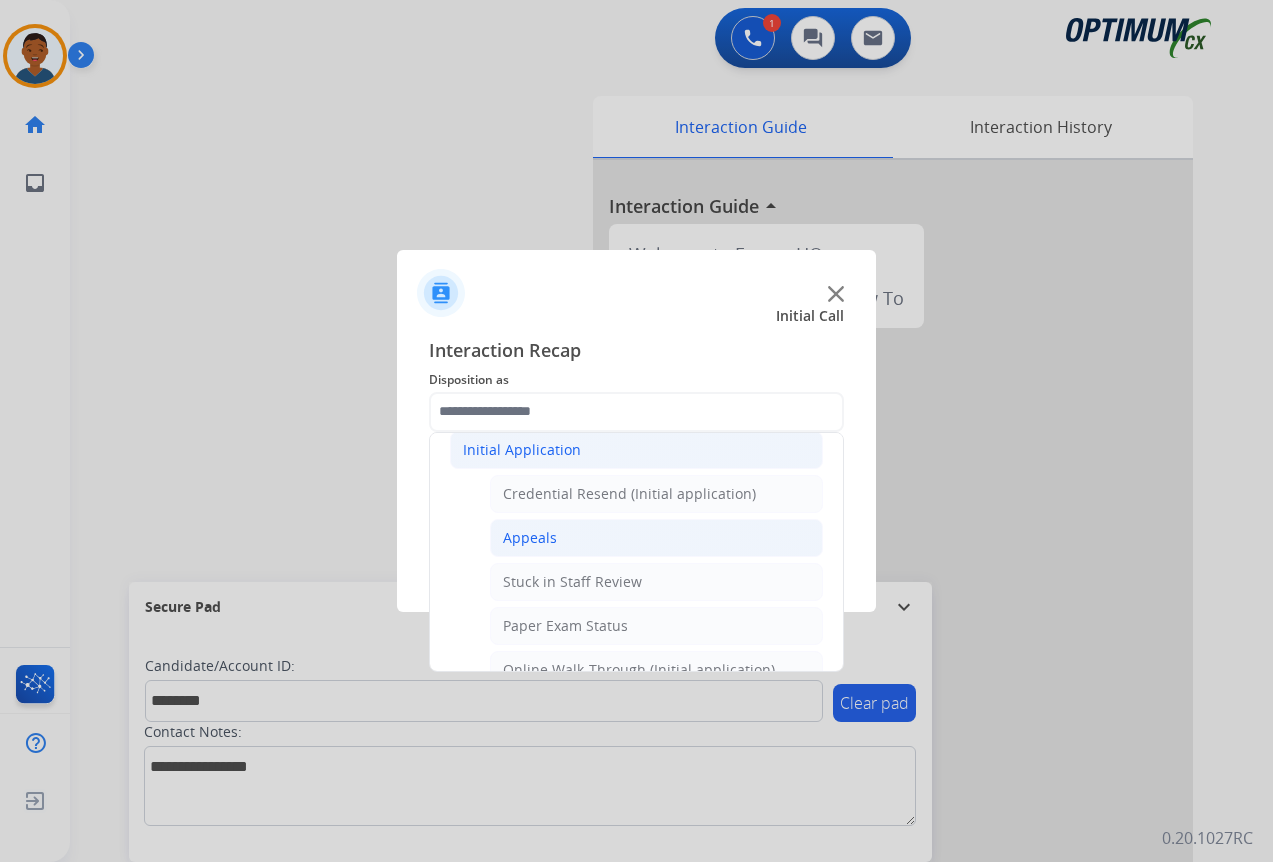 click on "Appeals" 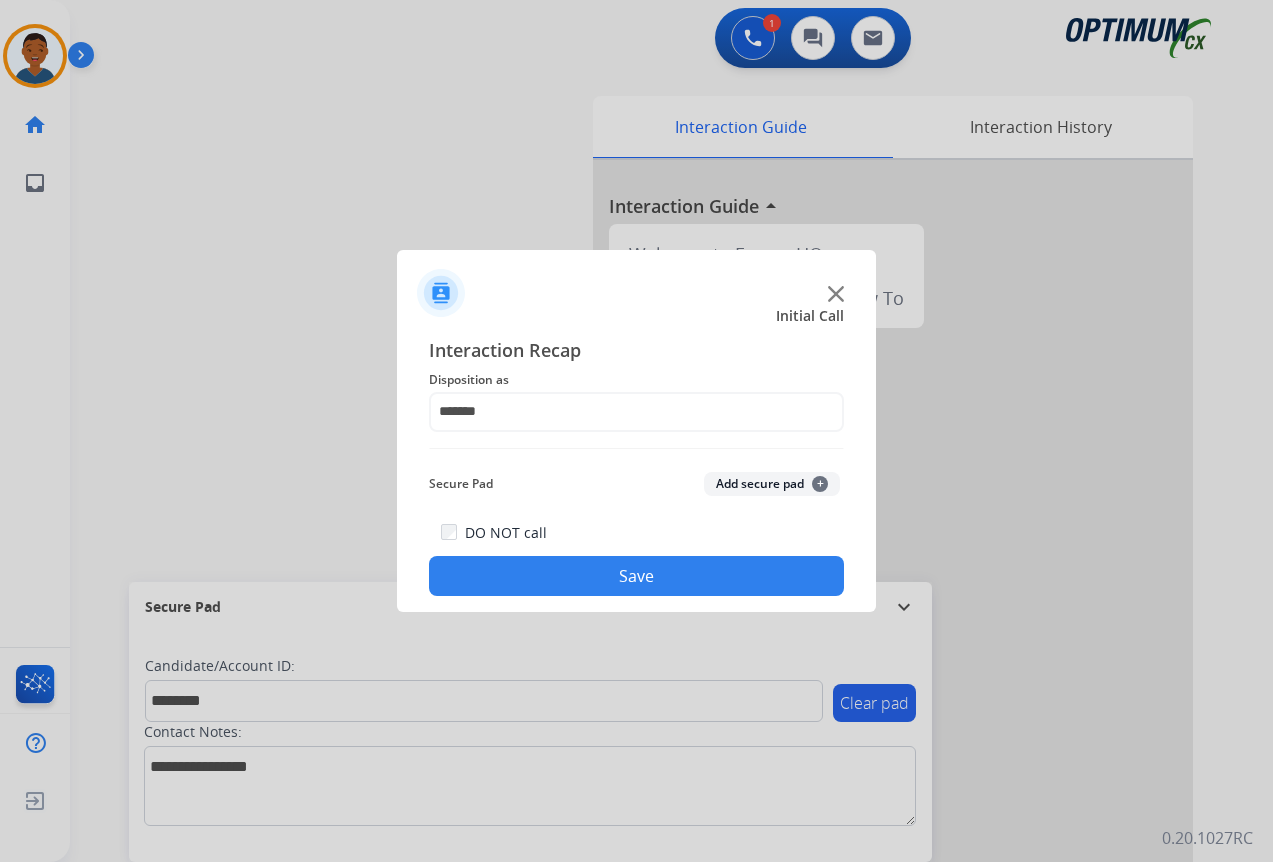click on "Secure Pad  Add secure pad  +" 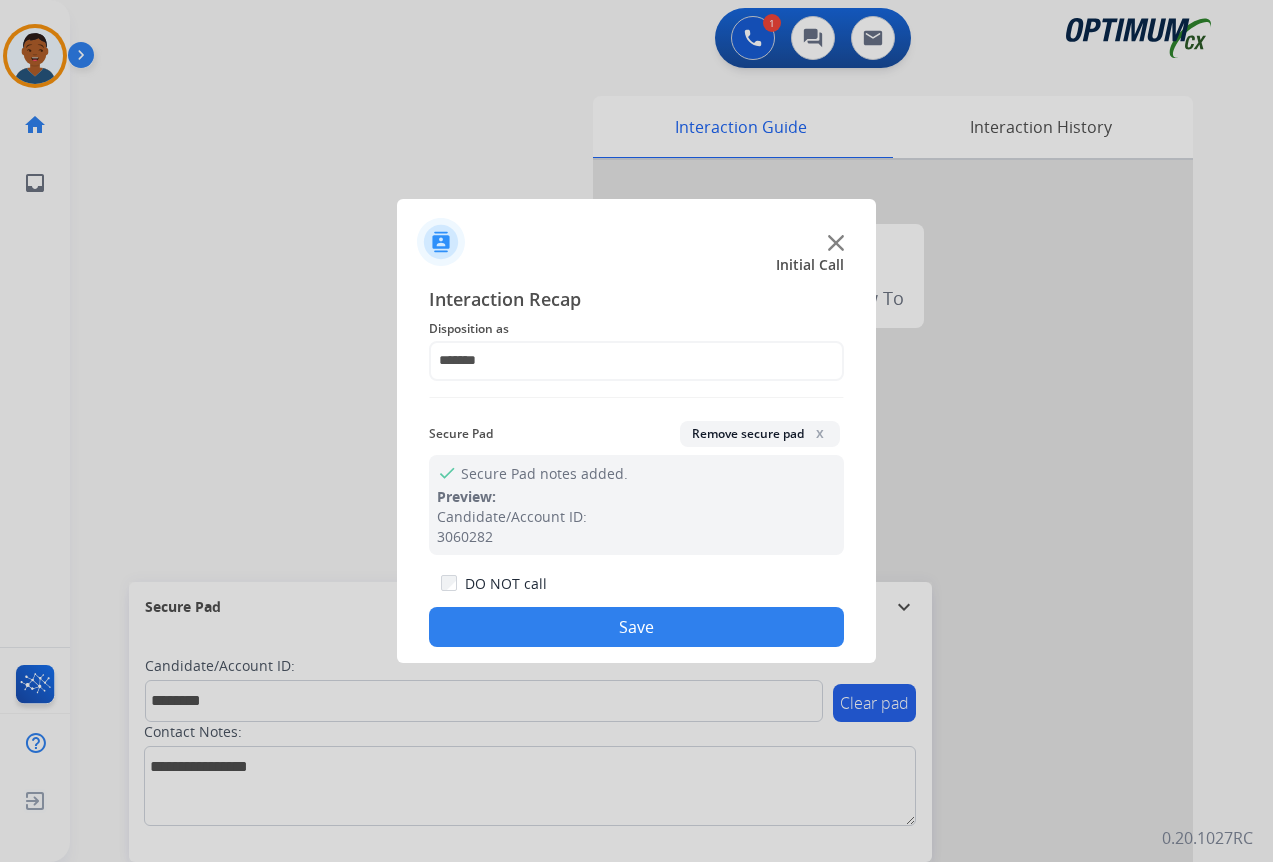 drag, startPoint x: 684, startPoint y: 620, endPoint x: 865, endPoint y: 623, distance: 181.02486 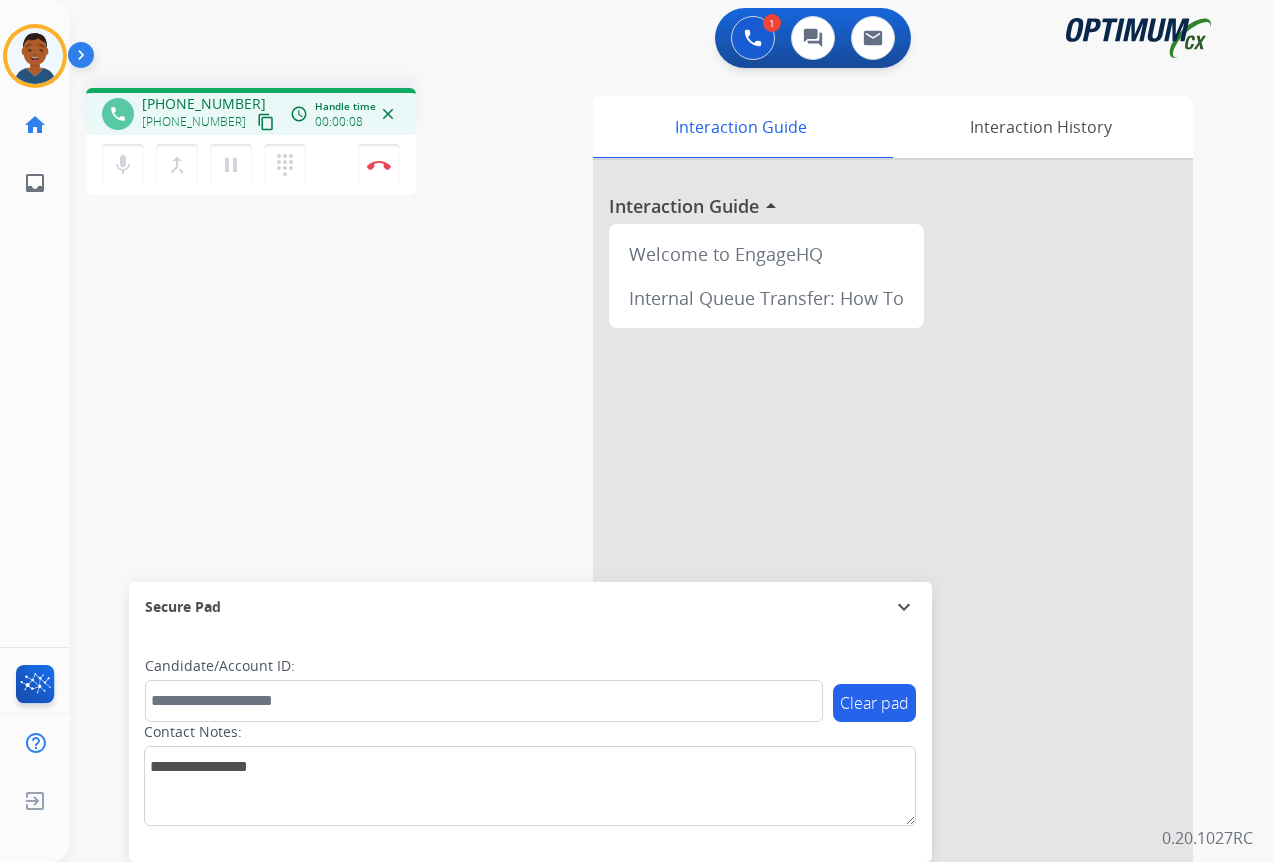 click on "content_copy" at bounding box center (266, 122) 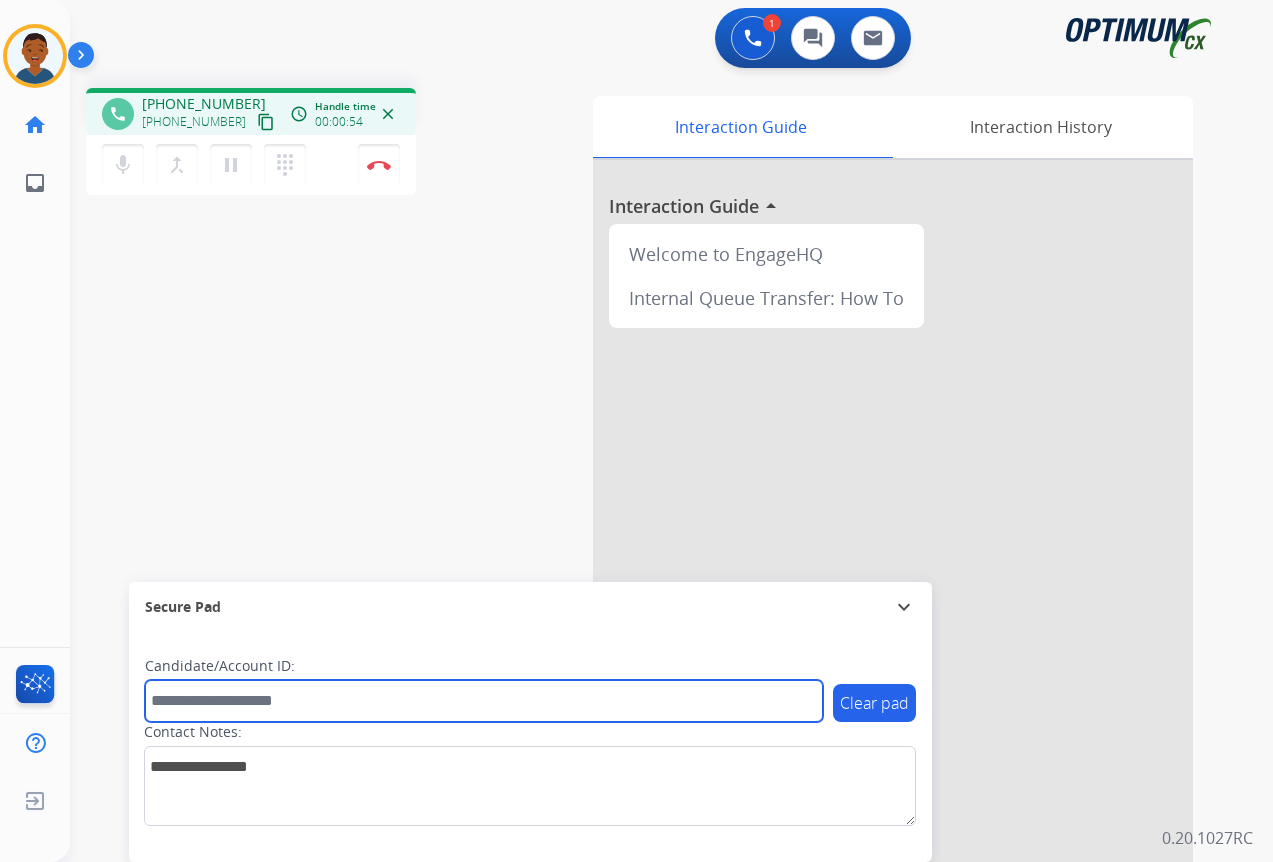 click at bounding box center [484, 701] 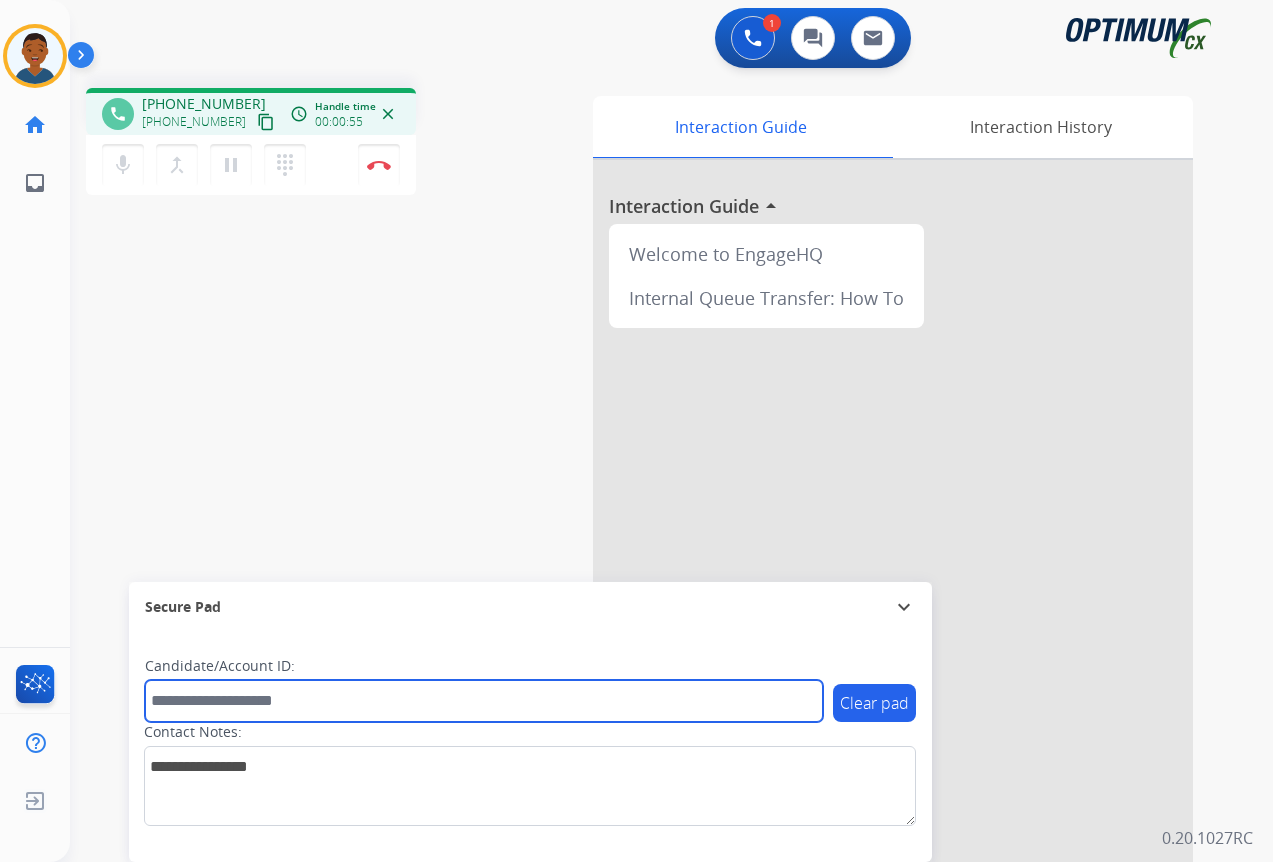 paste on "*******" 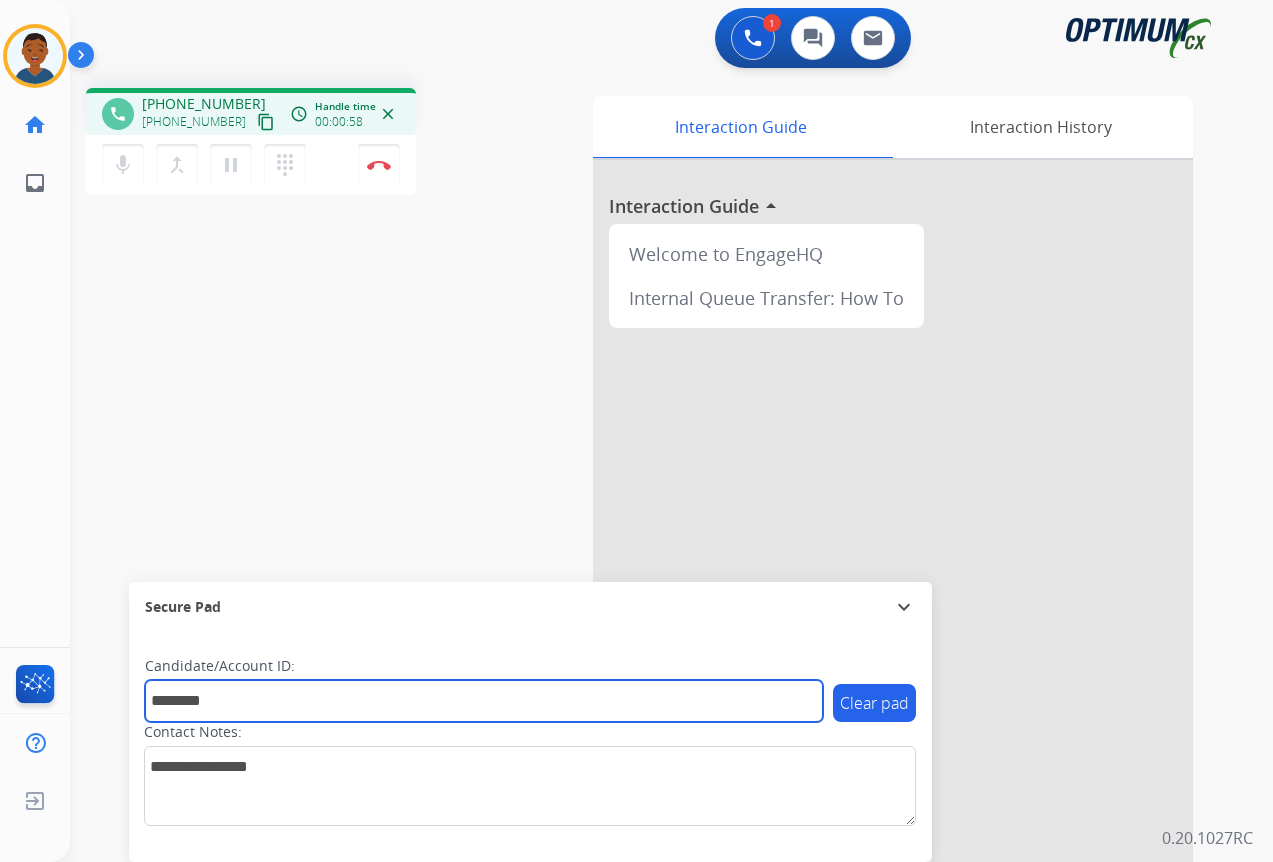 type on "*******" 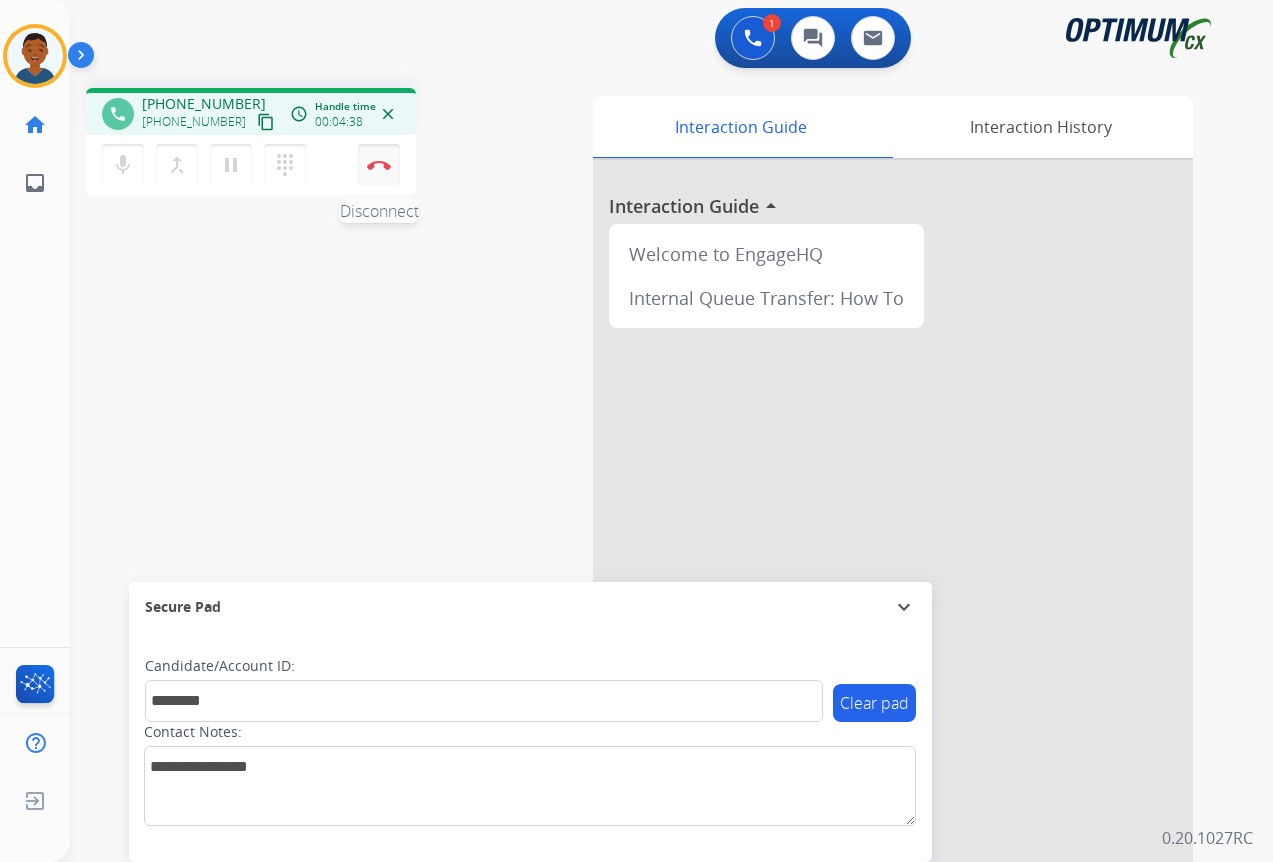 click at bounding box center [379, 165] 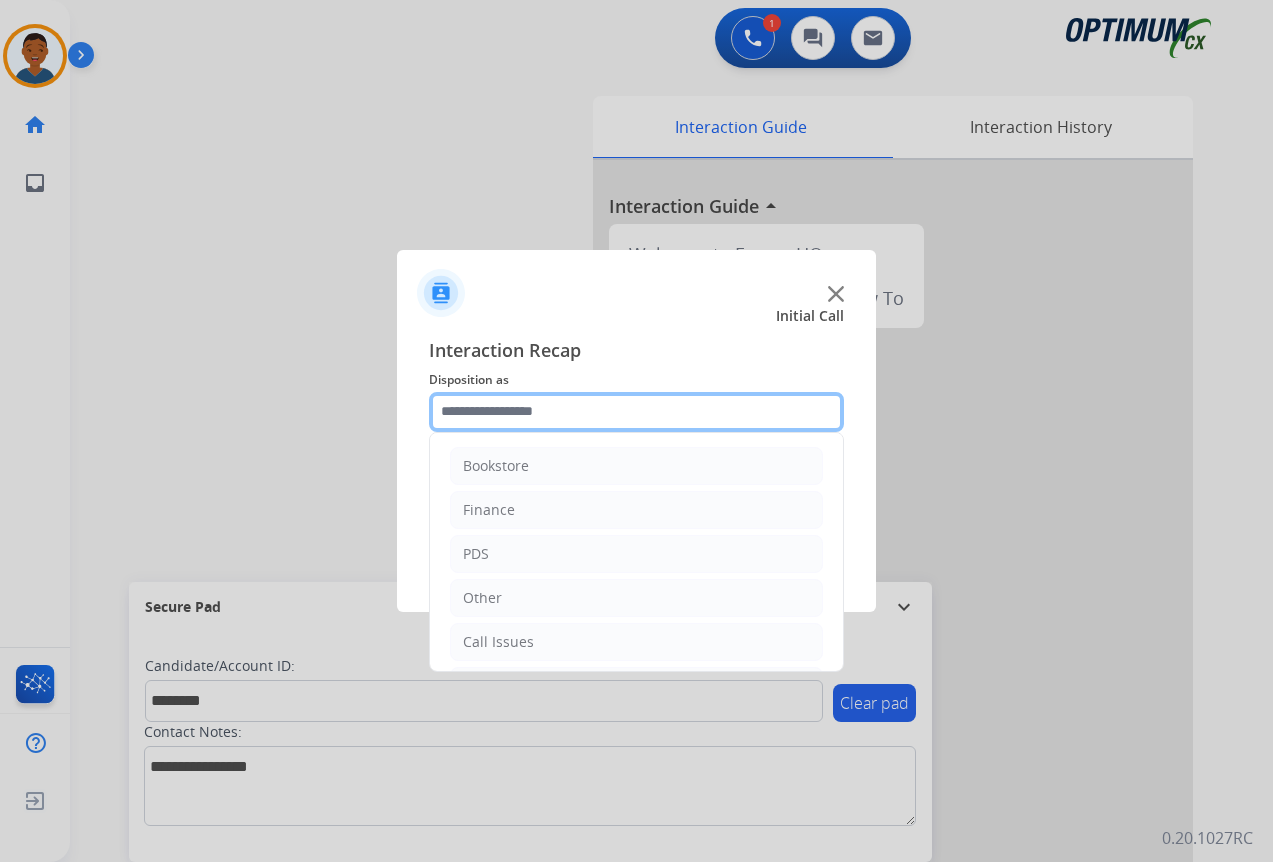 click 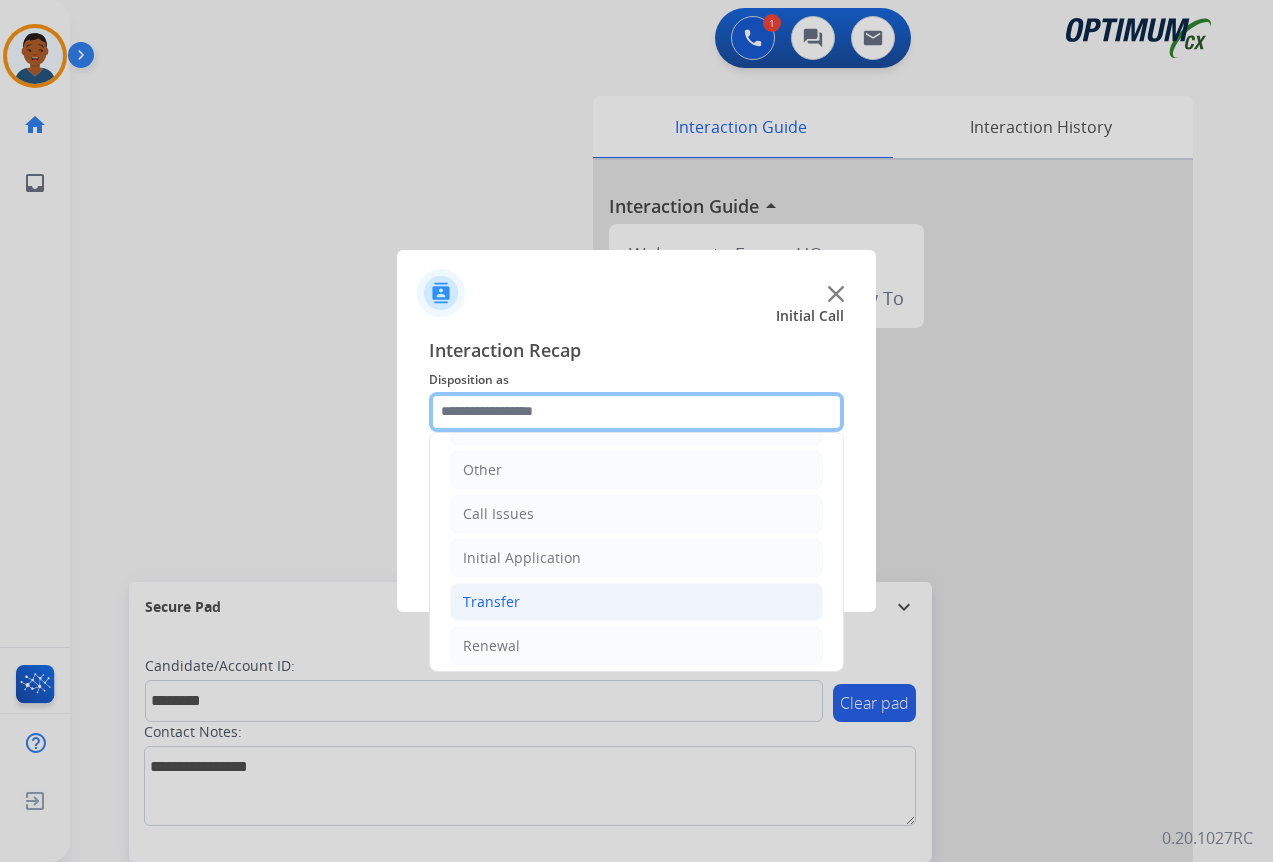 scroll, scrollTop: 136, scrollLeft: 0, axis: vertical 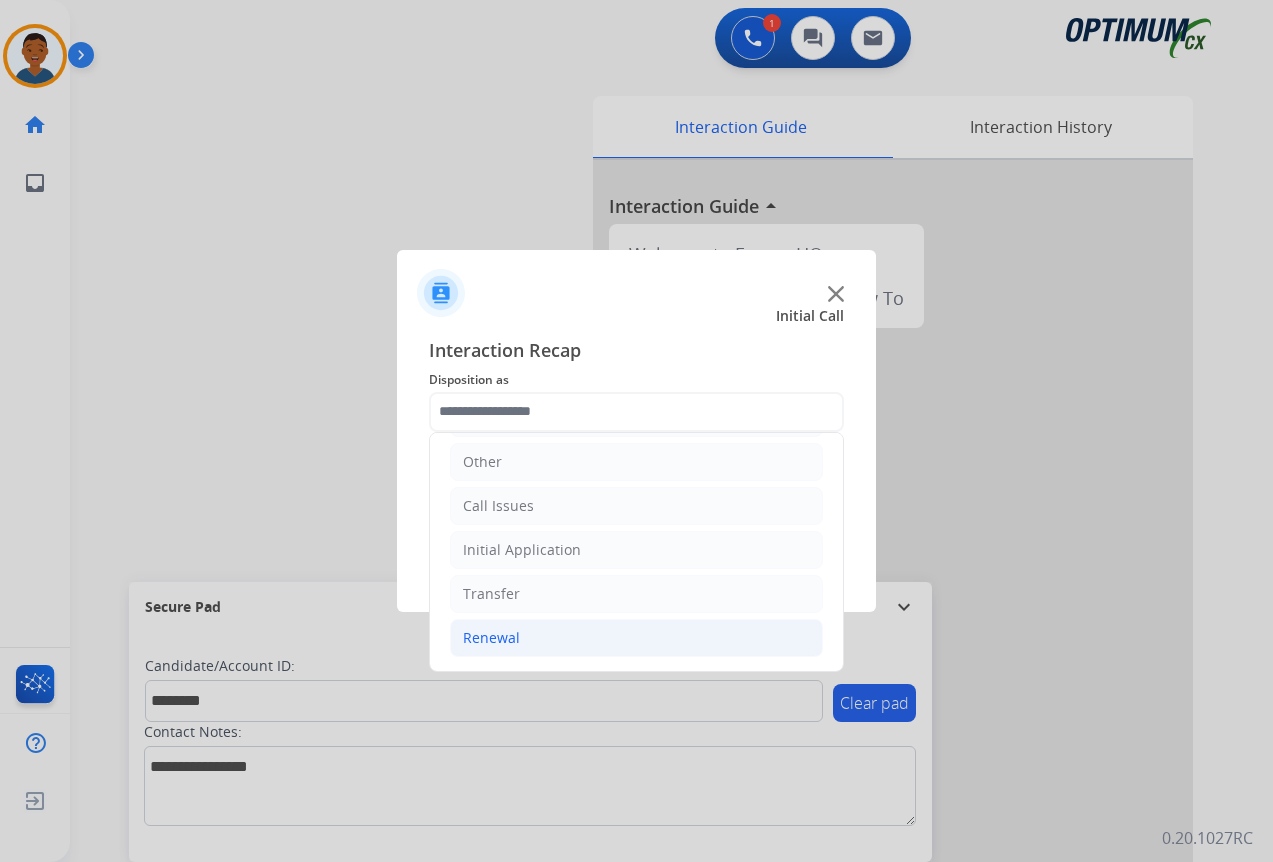 click on "Renewal" 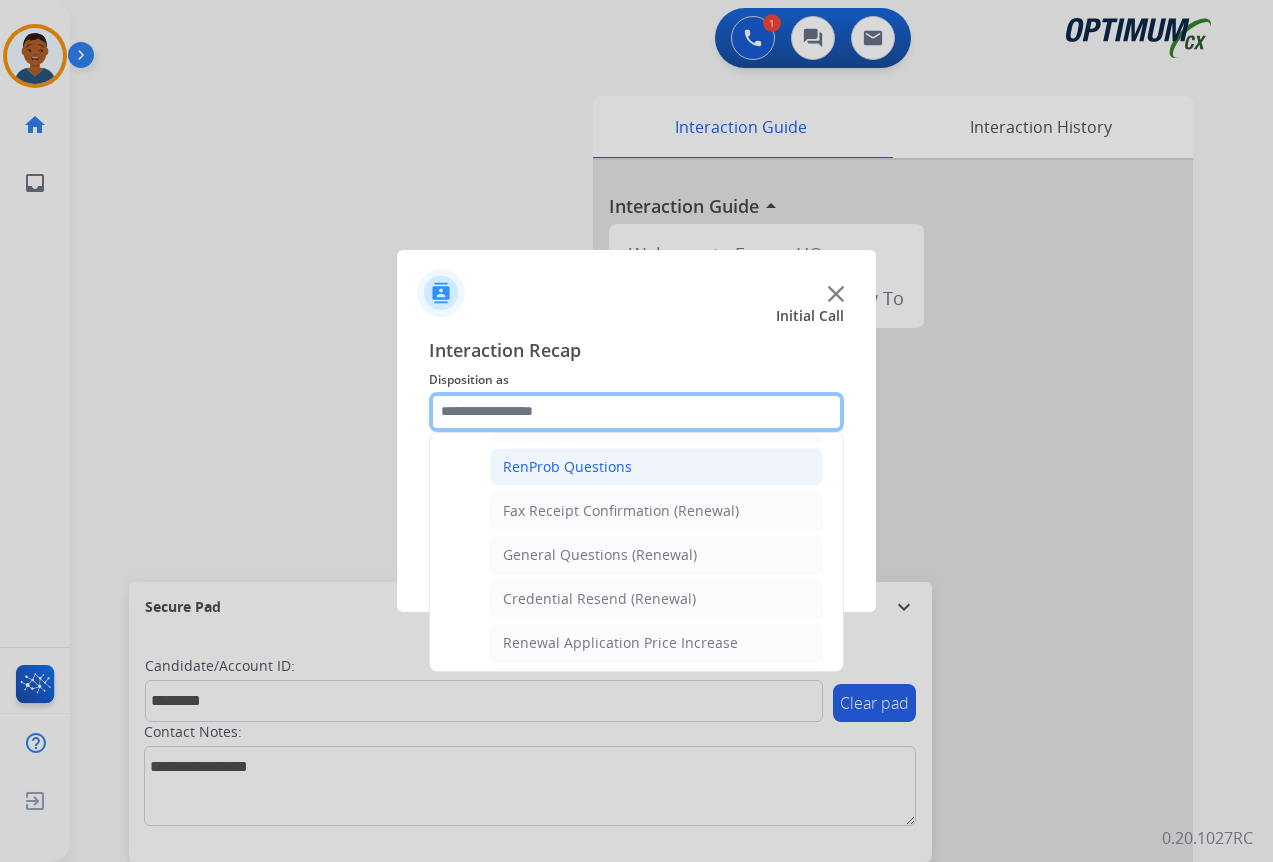 scroll, scrollTop: 536, scrollLeft: 0, axis: vertical 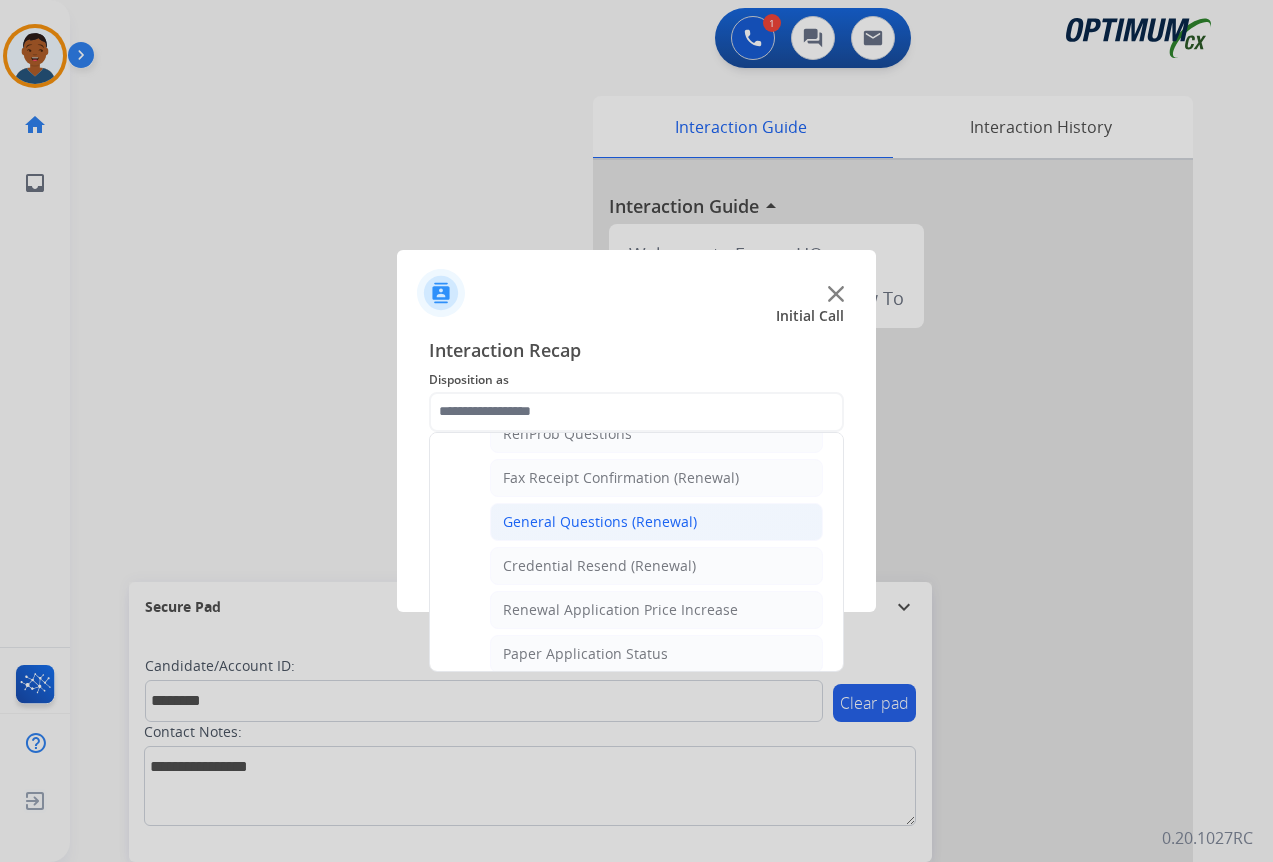 click on "General Questions (Renewal)" 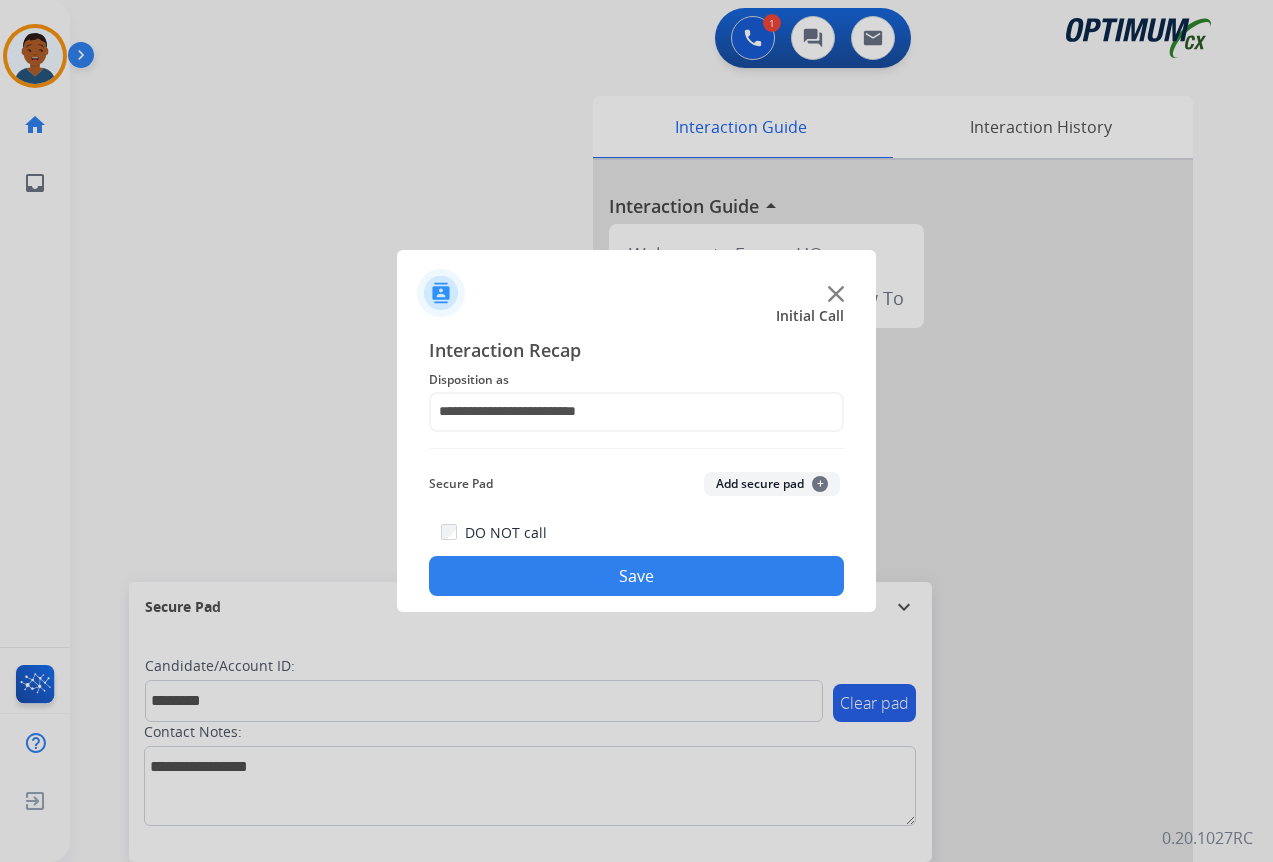 click on "Add secure pad  +" 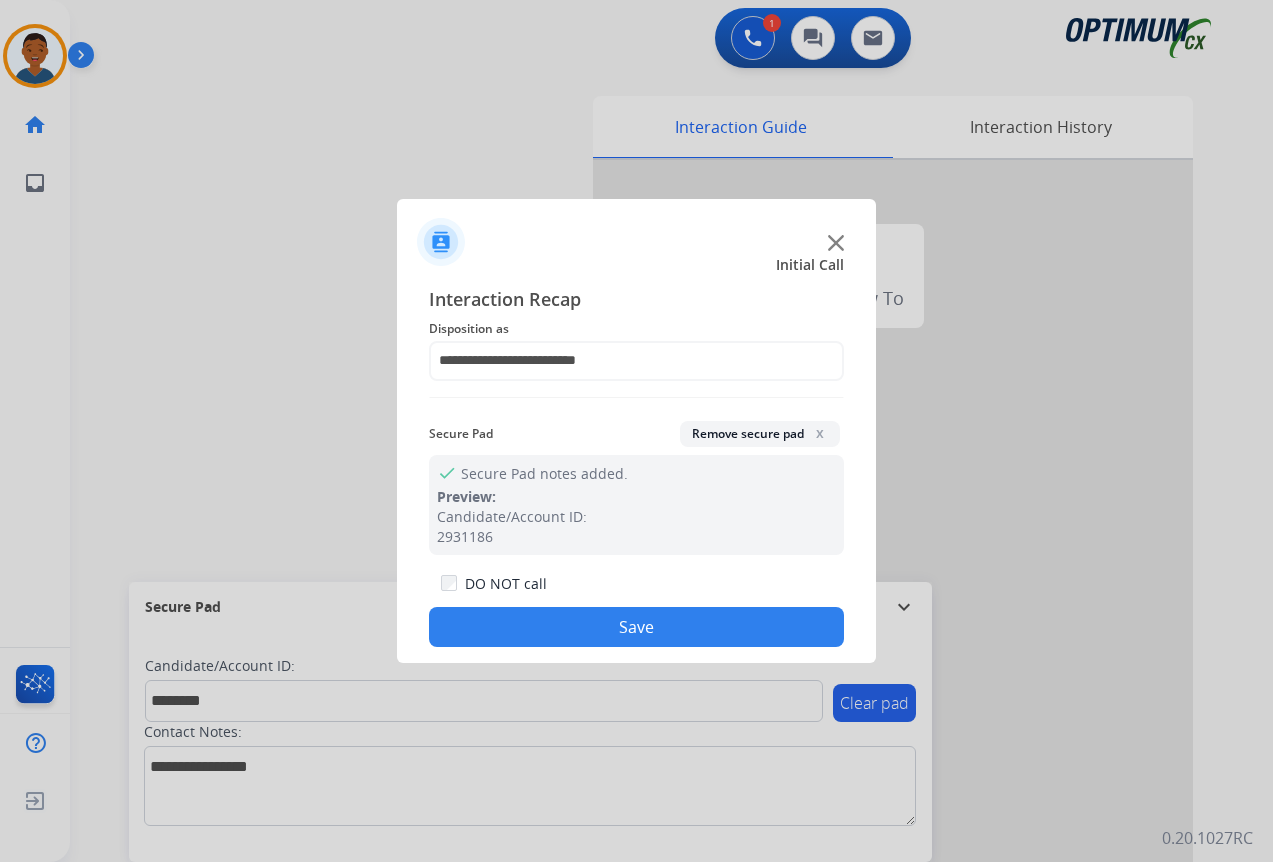 click on "Save" 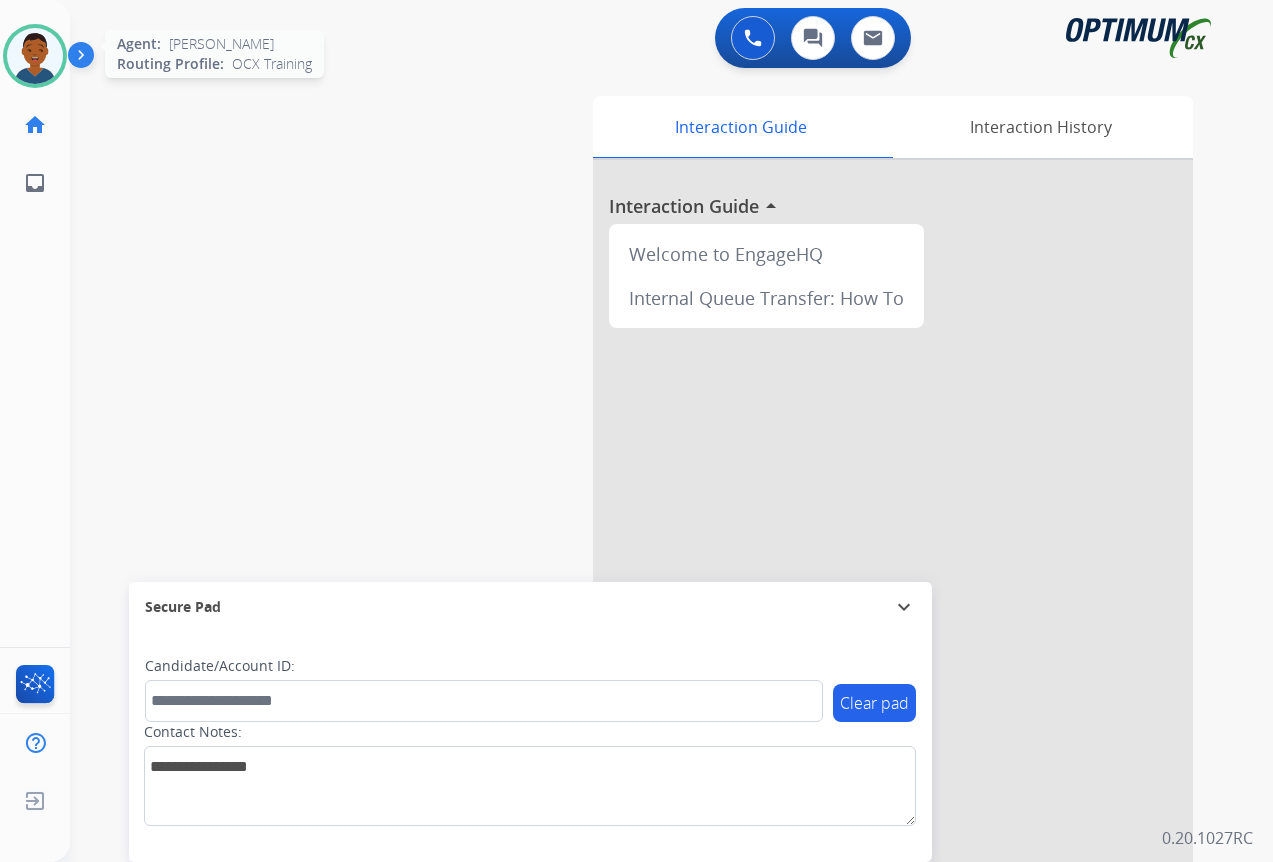 click at bounding box center (35, 56) 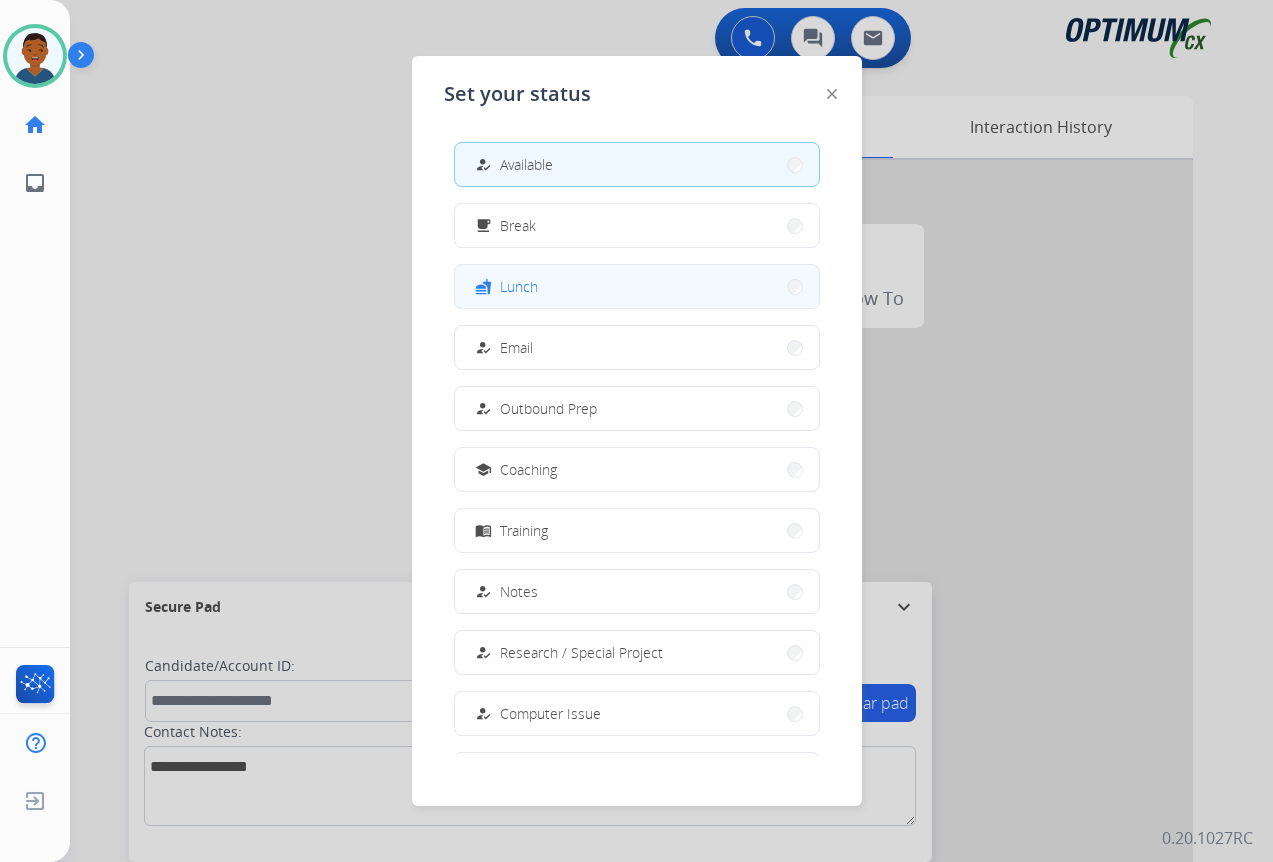 click on "Lunch" at bounding box center (519, 286) 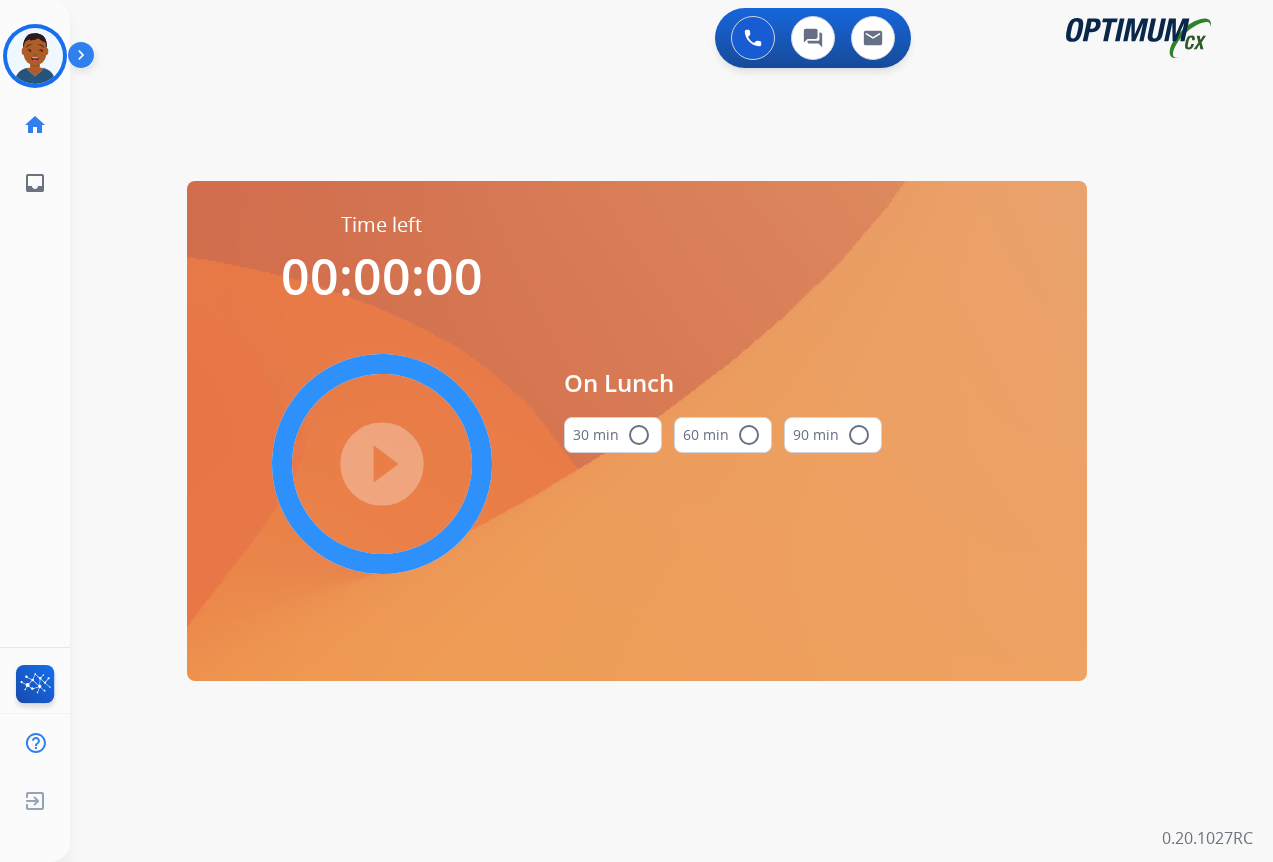click on "radio_button_unchecked" at bounding box center [639, 435] 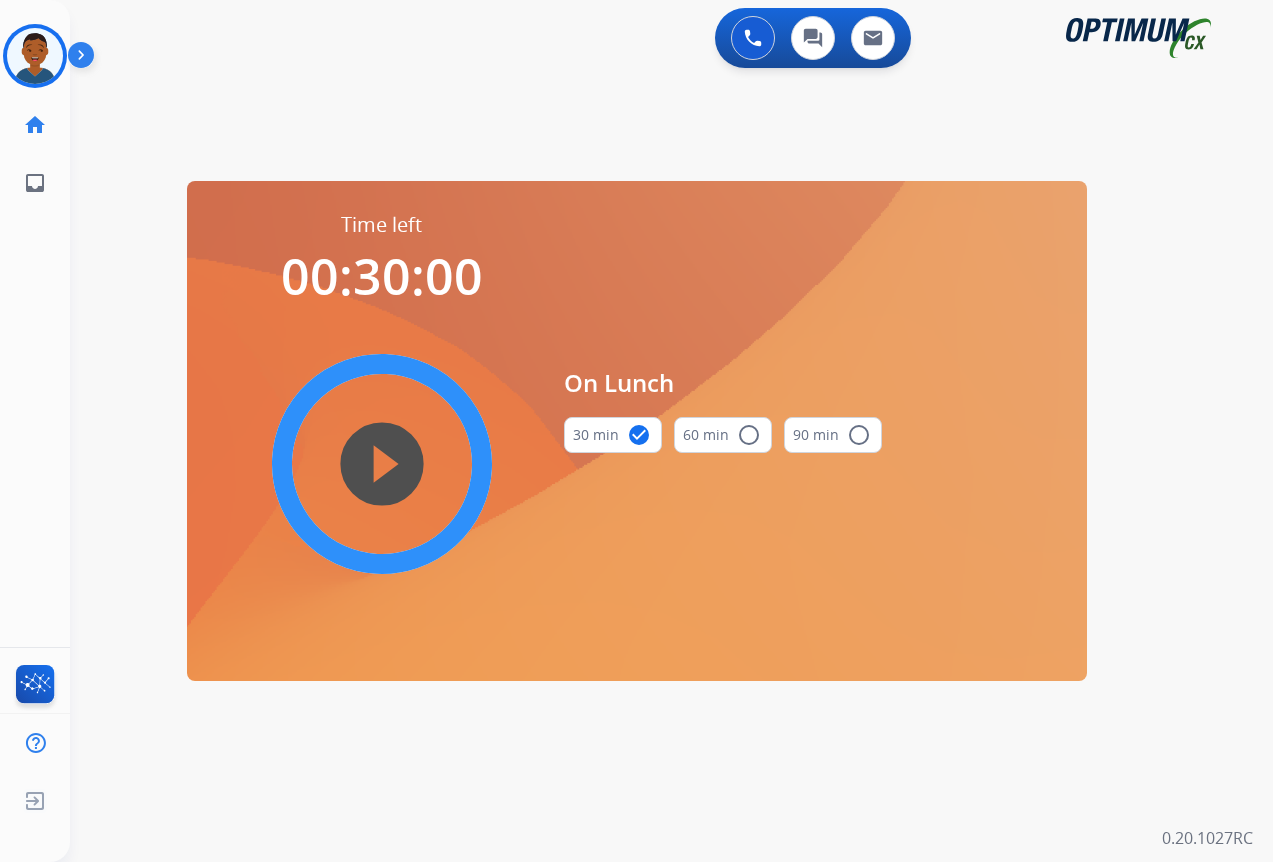 click on "play_circle_filled" at bounding box center [382, 464] 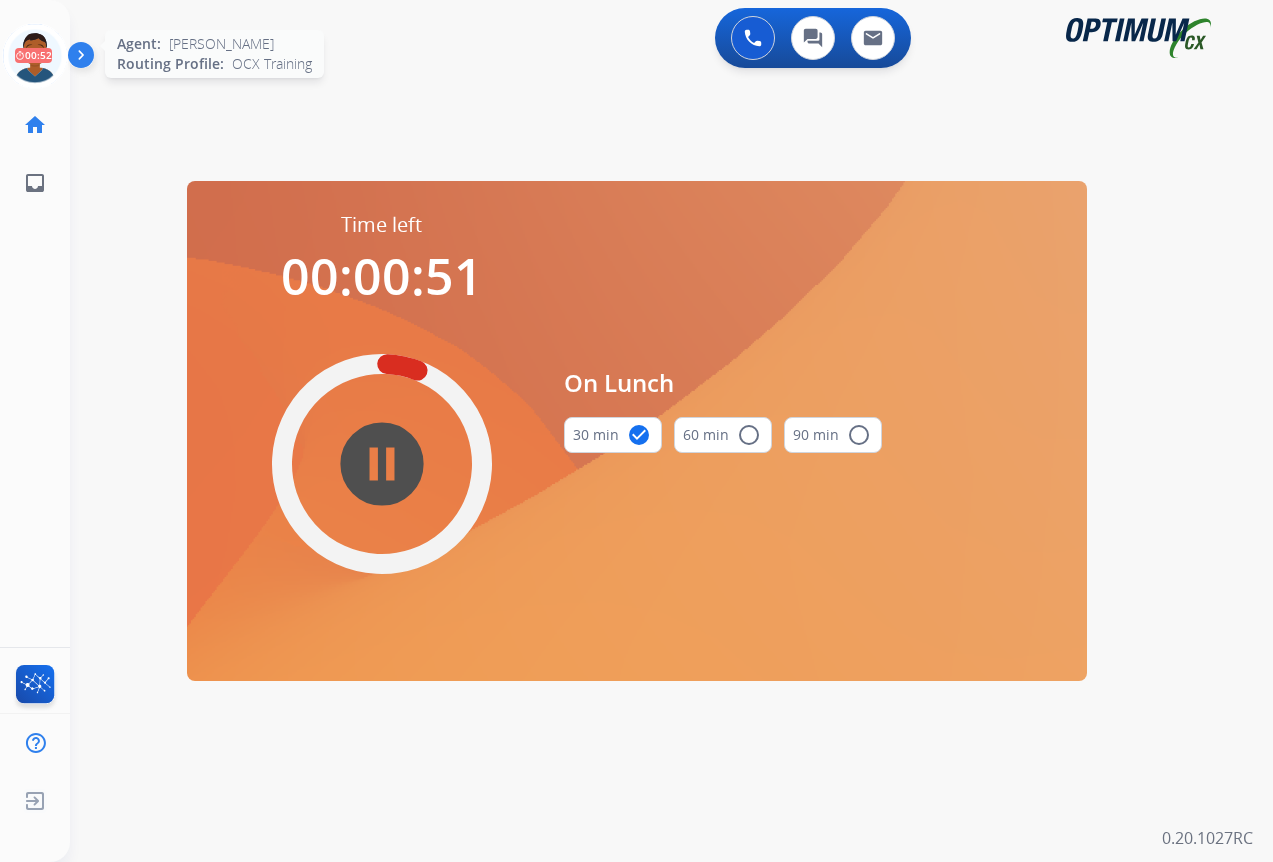 click 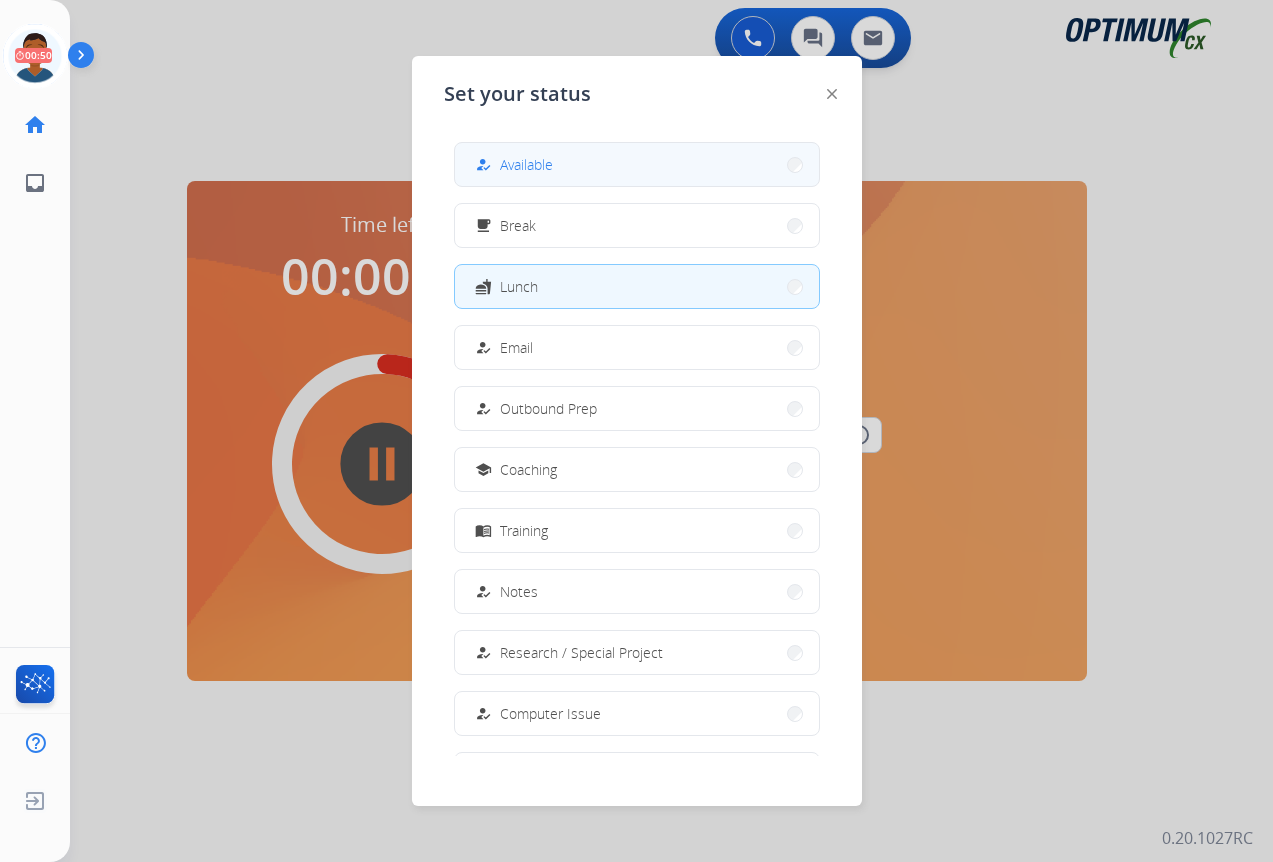 click on "Available" at bounding box center [526, 164] 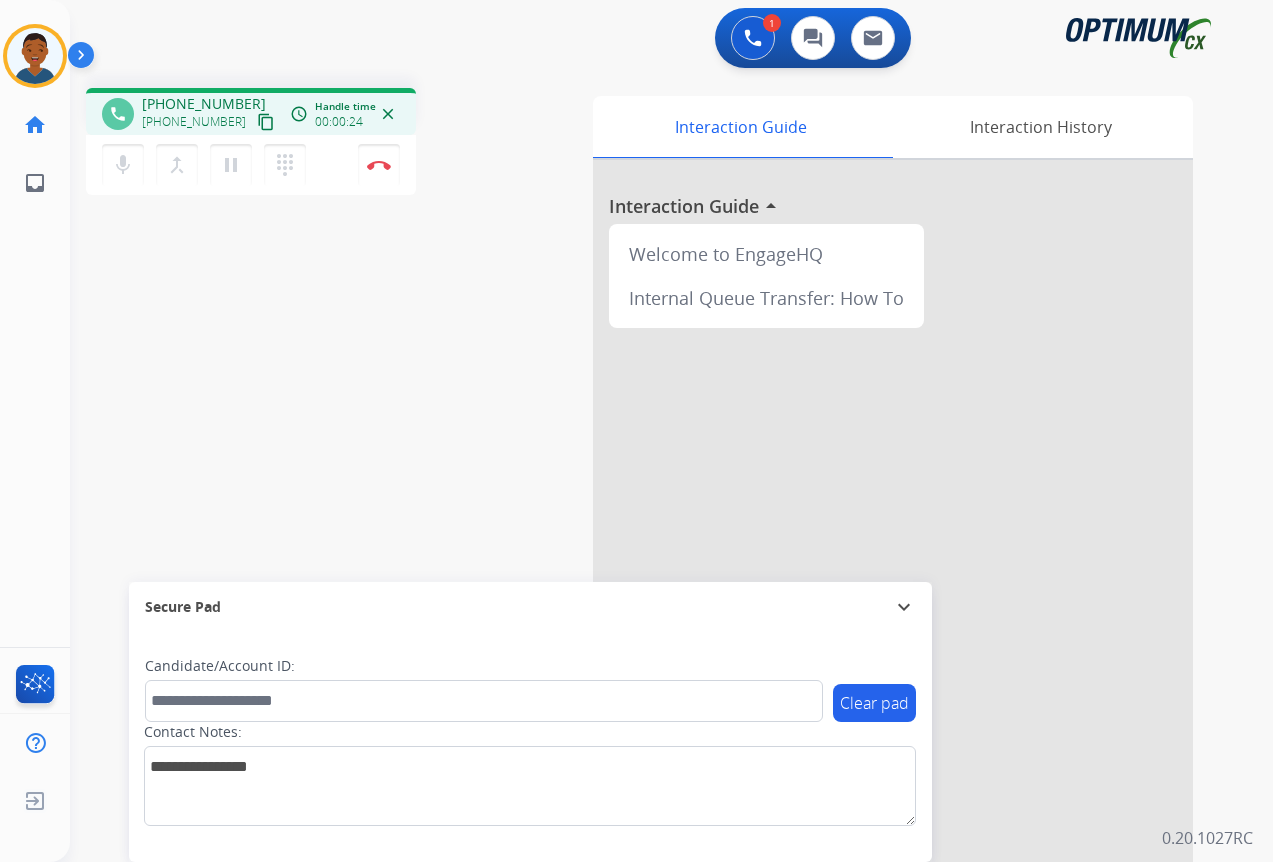 click on "content_copy" at bounding box center [266, 122] 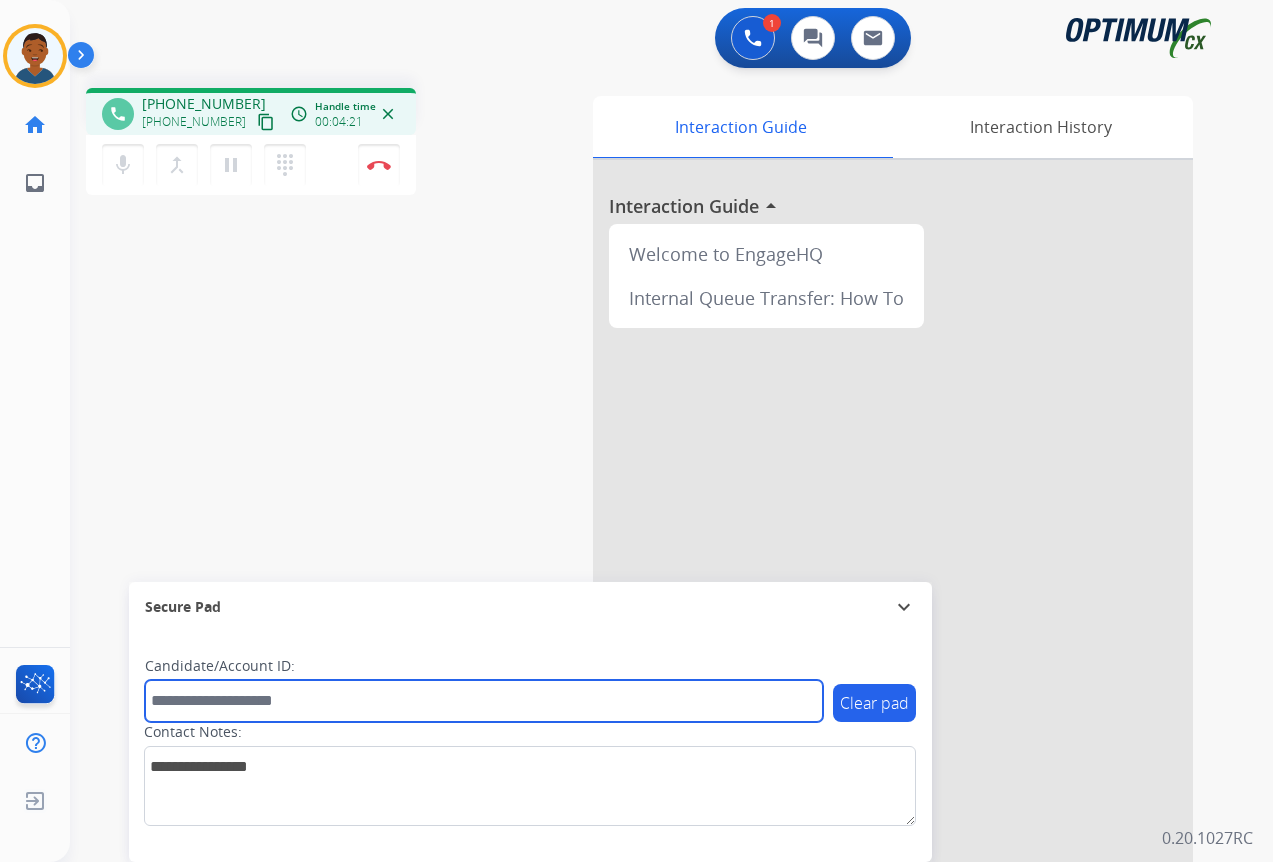 click at bounding box center (484, 701) 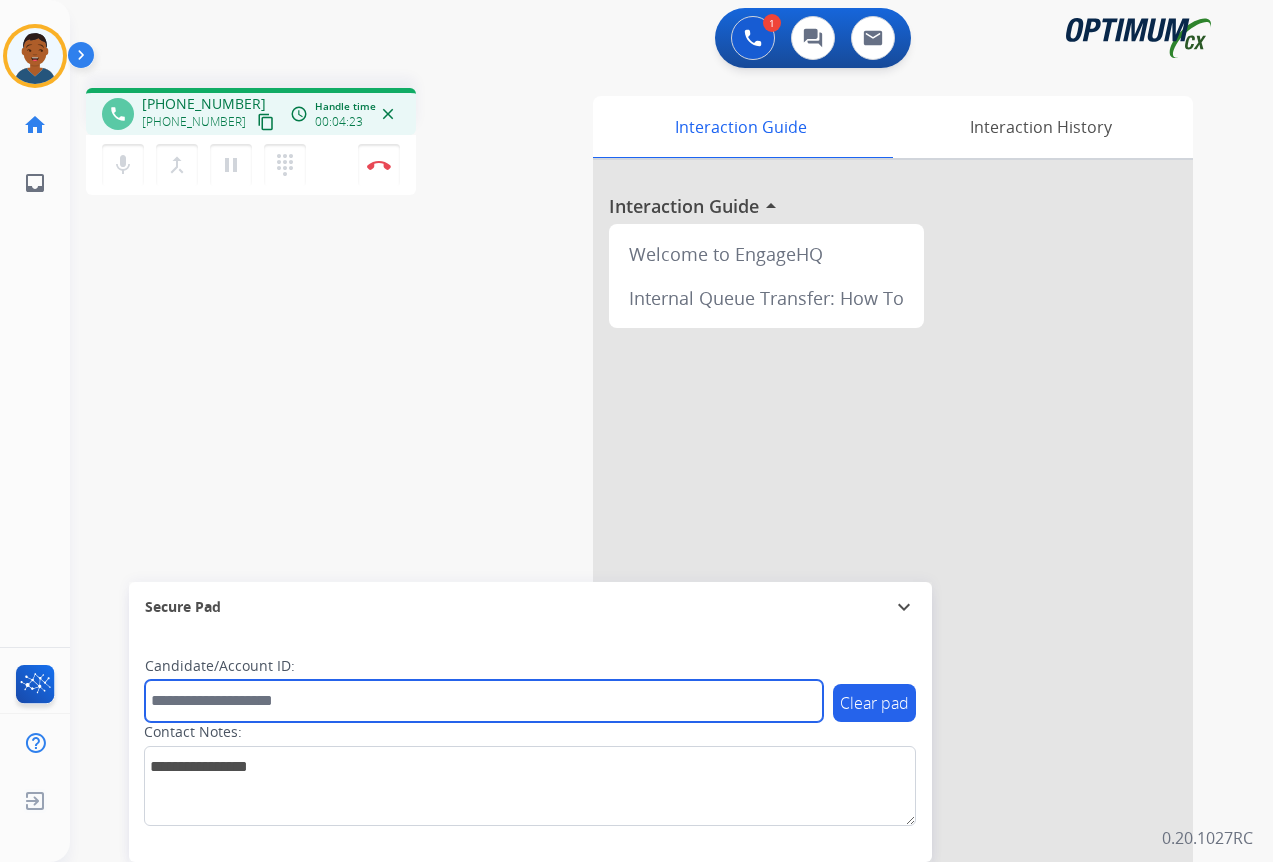 paste on "*******" 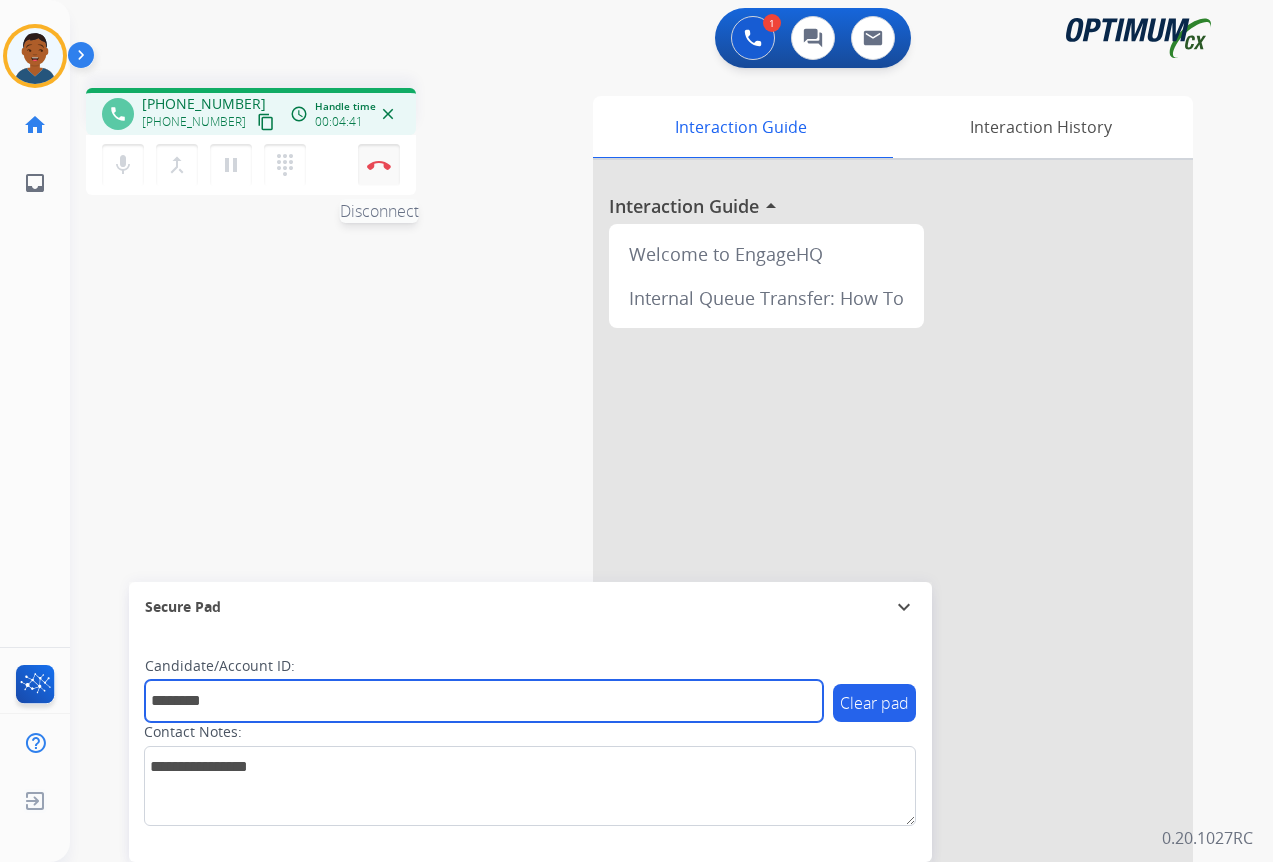 type on "*******" 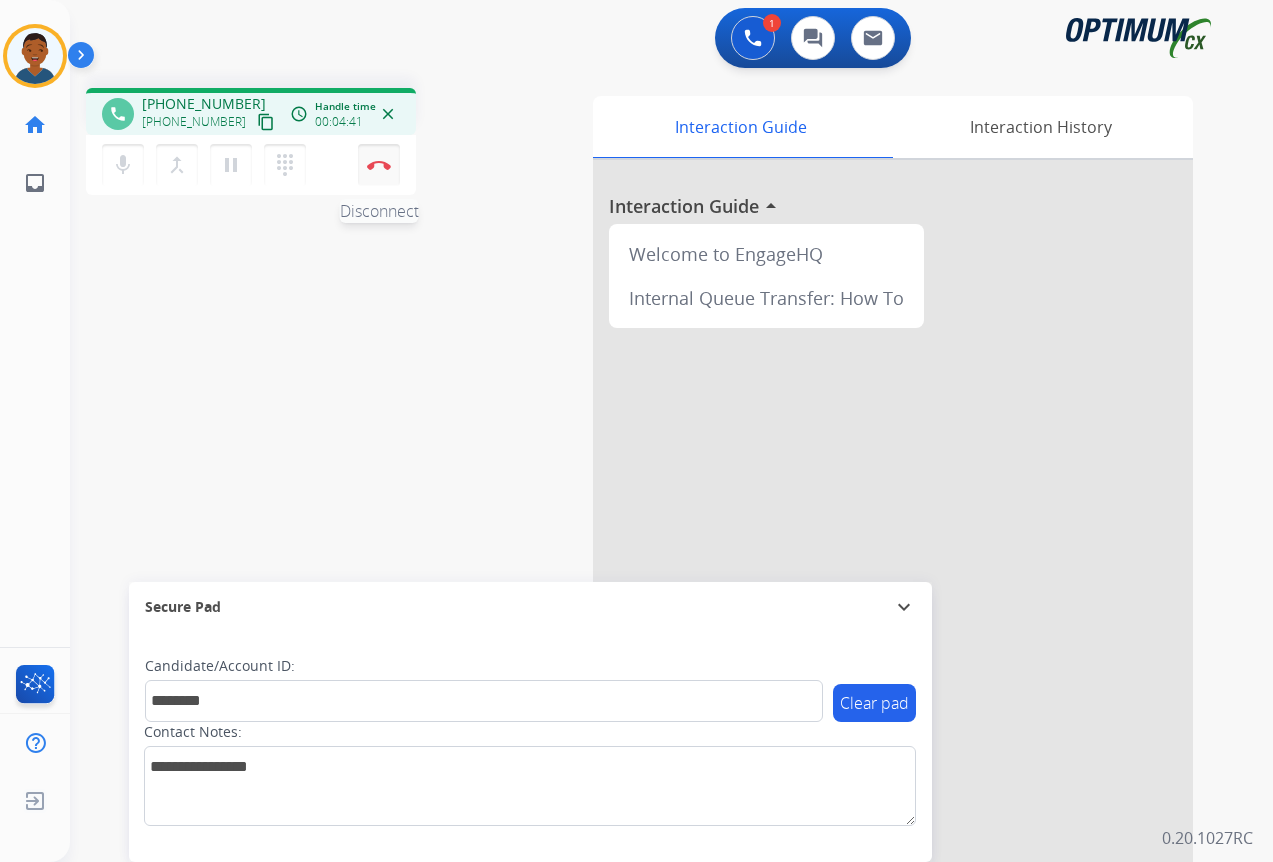click at bounding box center [379, 165] 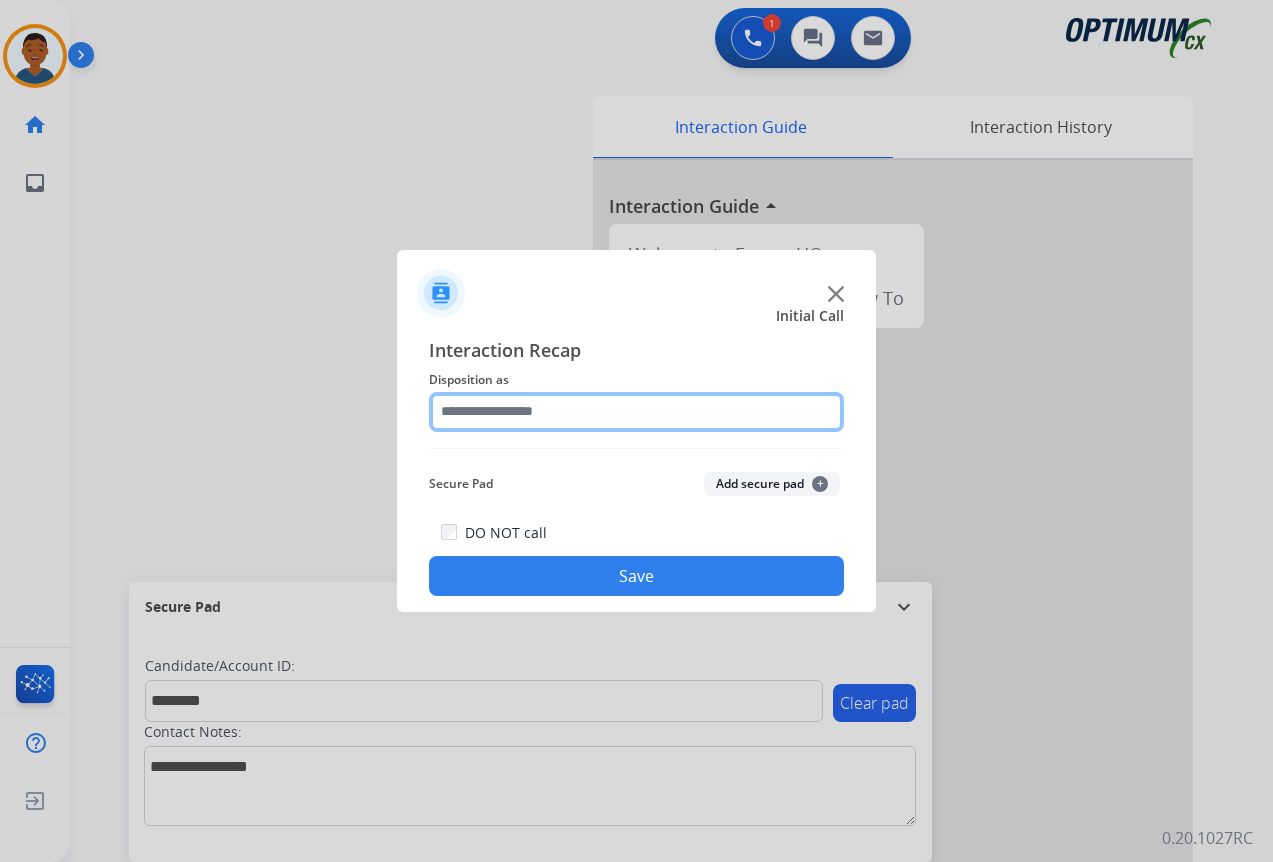 click 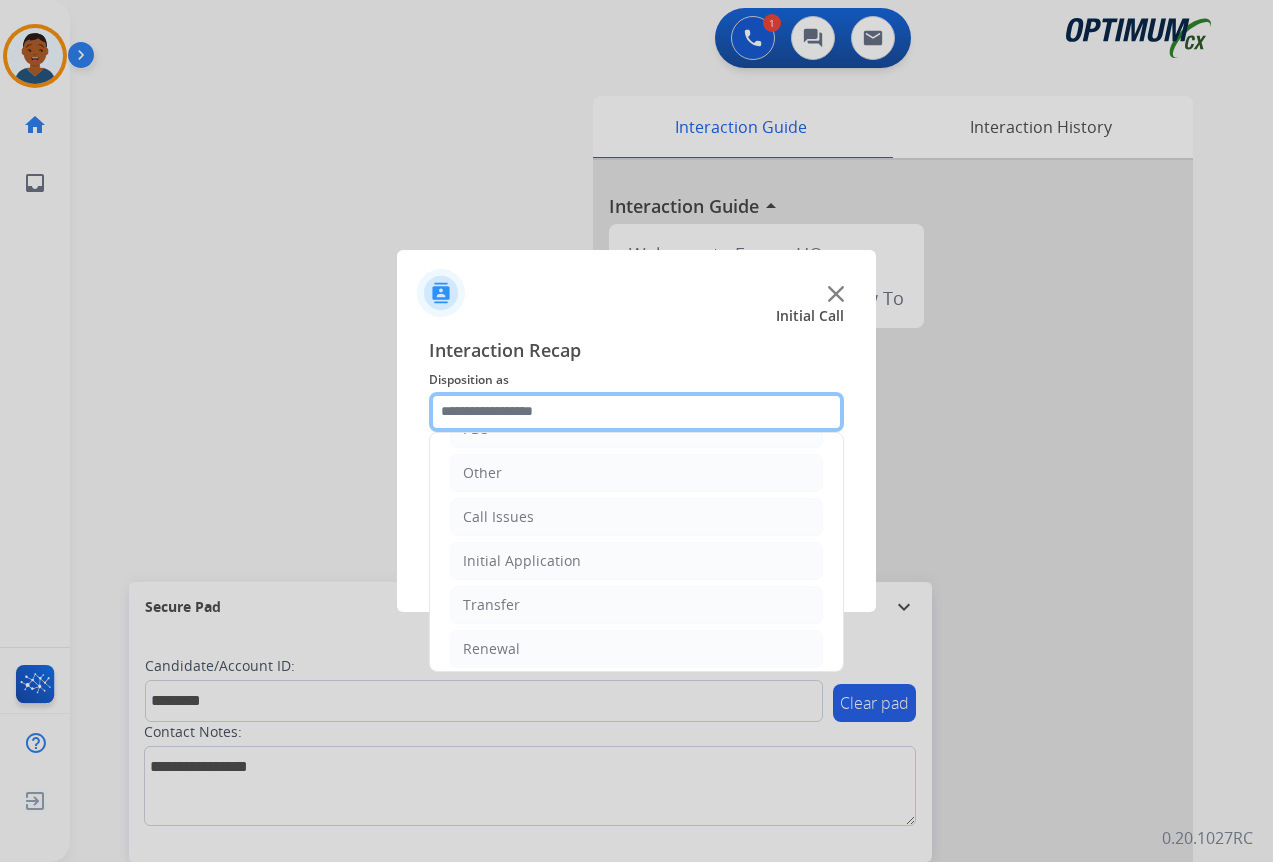 scroll, scrollTop: 136, scrollLeft: 0, axis: vertical 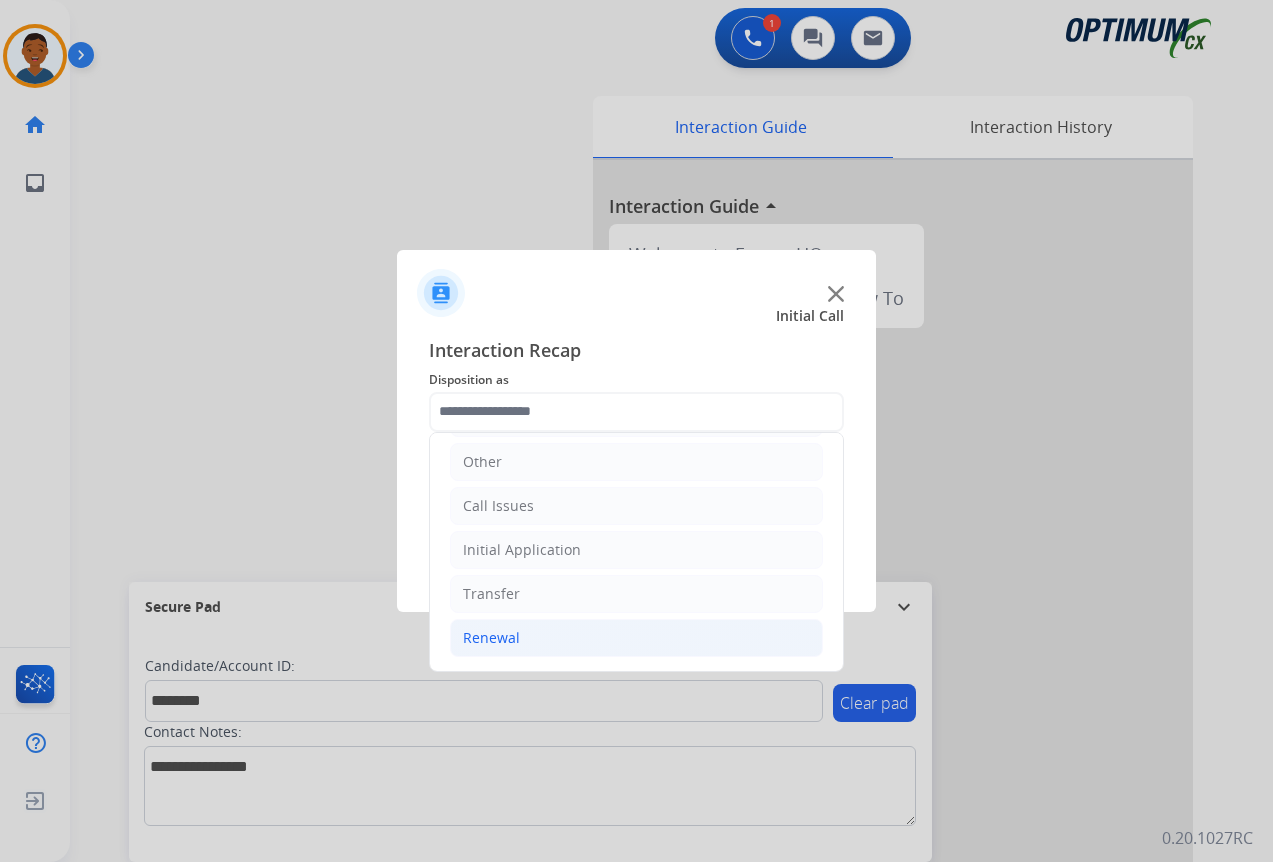 click on "Renewal" 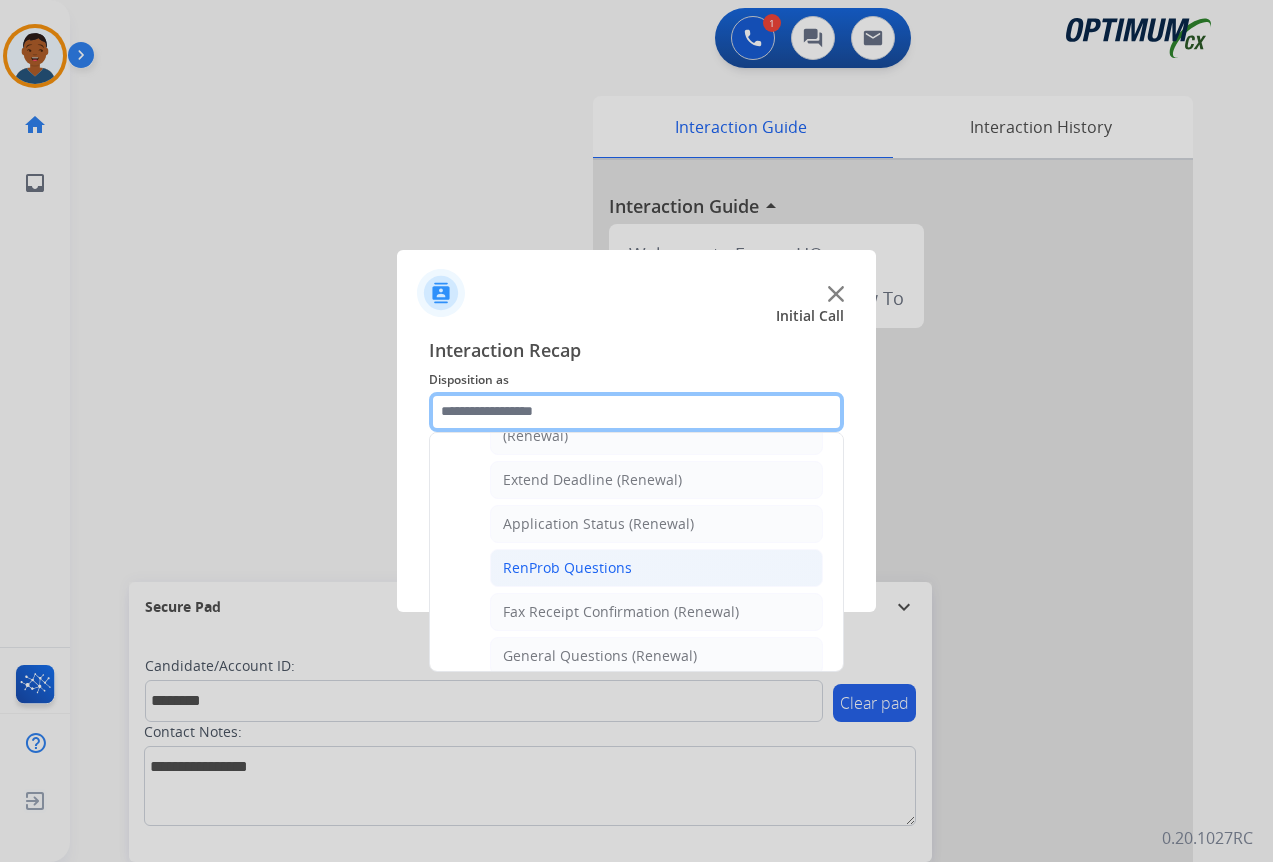 scroll, scrollTop: 436, scrollLeft: 0, axis: vertical 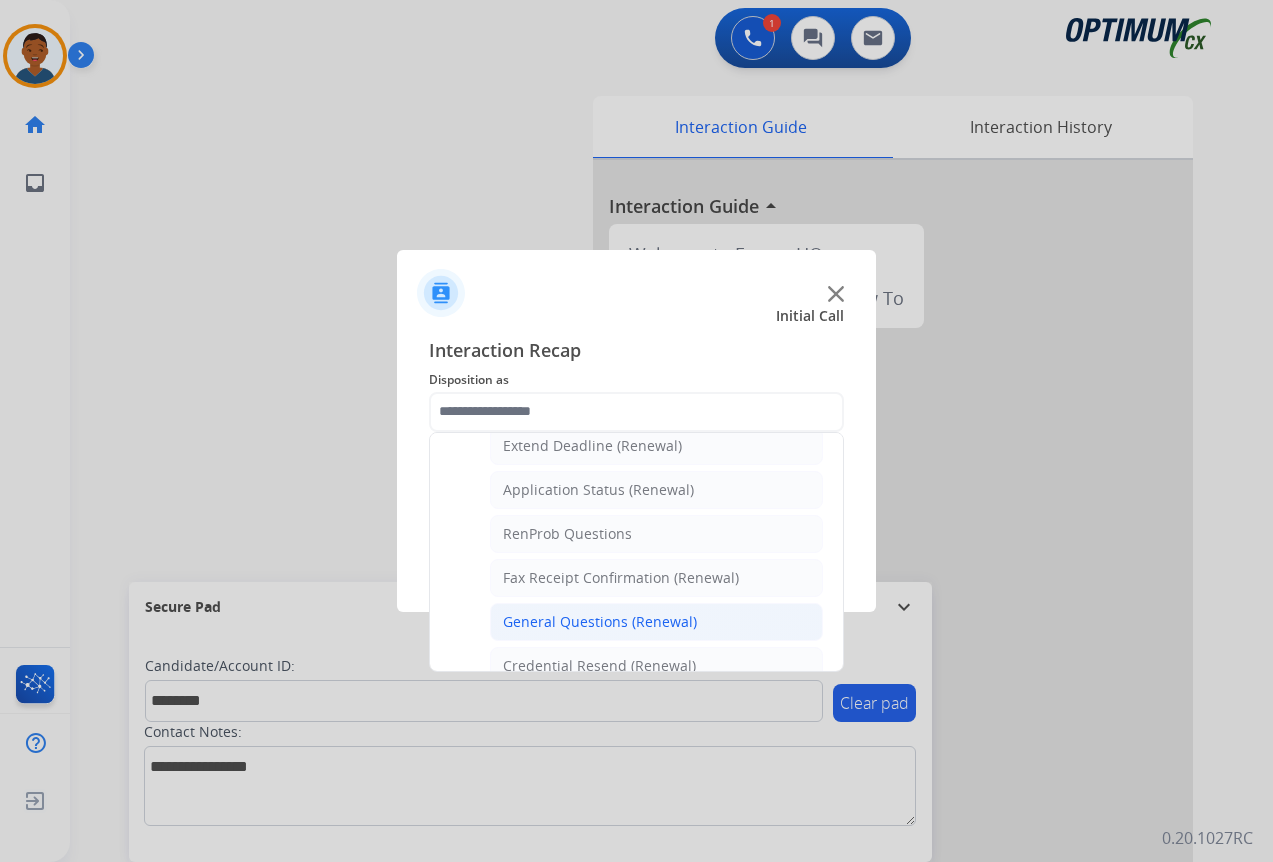 click on "General Questions (Renewal)" 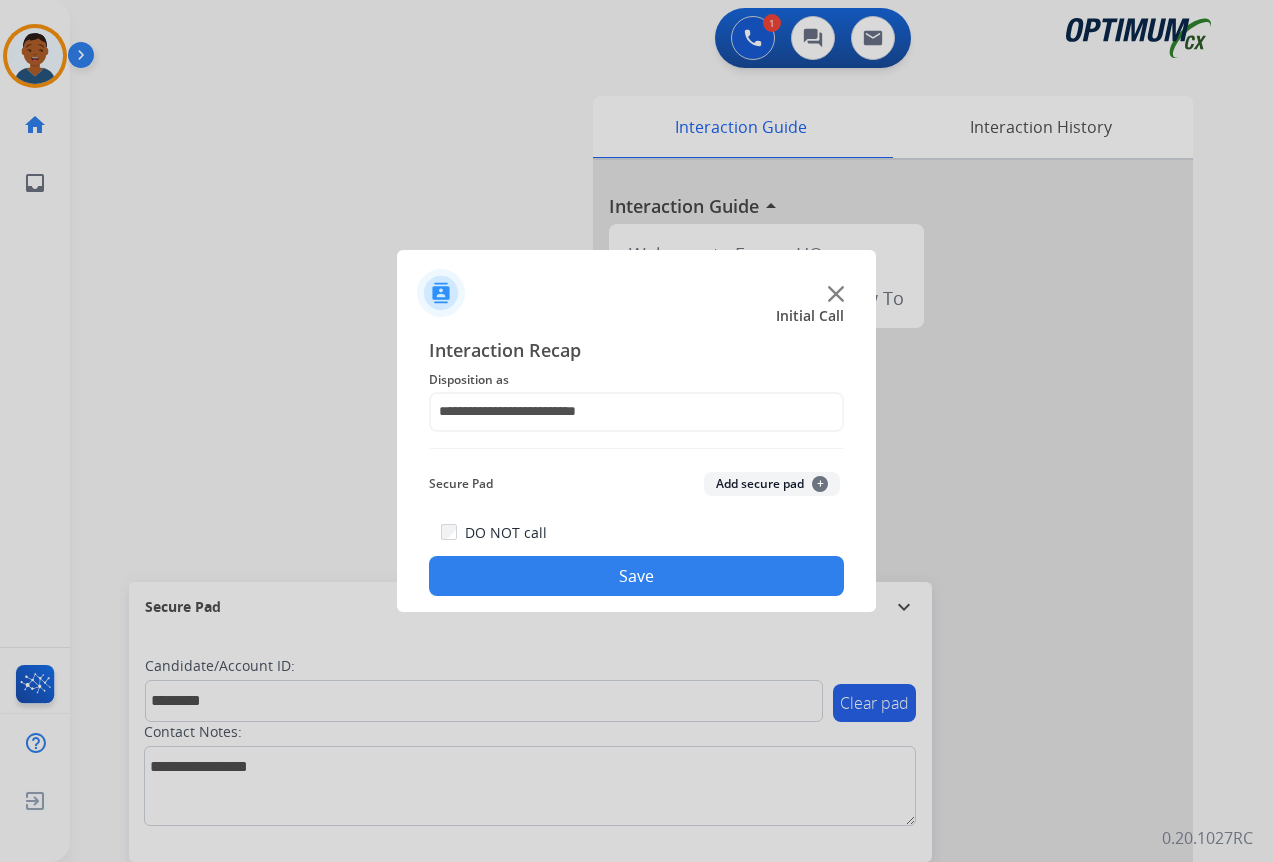 click on "Add secure pad  +" 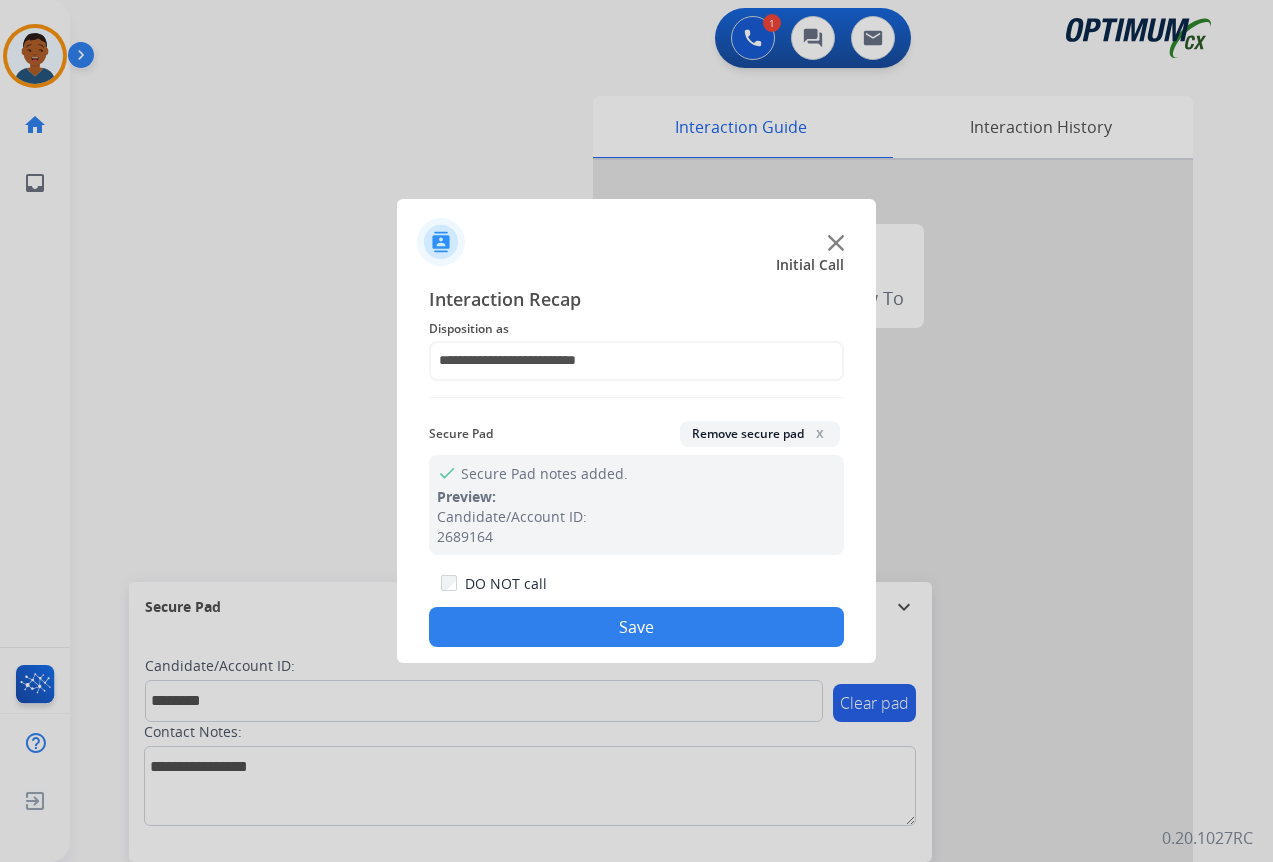 click on "Save" 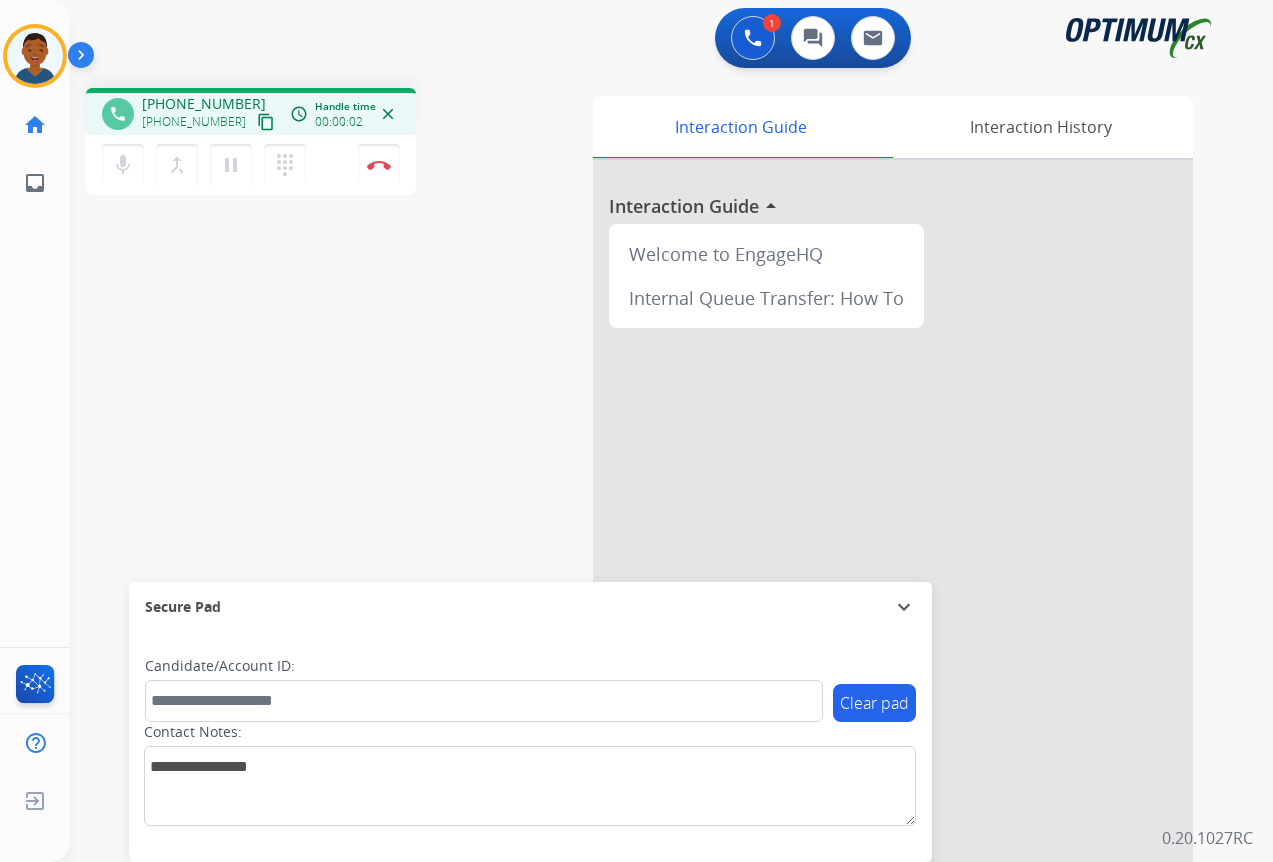 click on "content_copy" at bounding box center [266, 122] 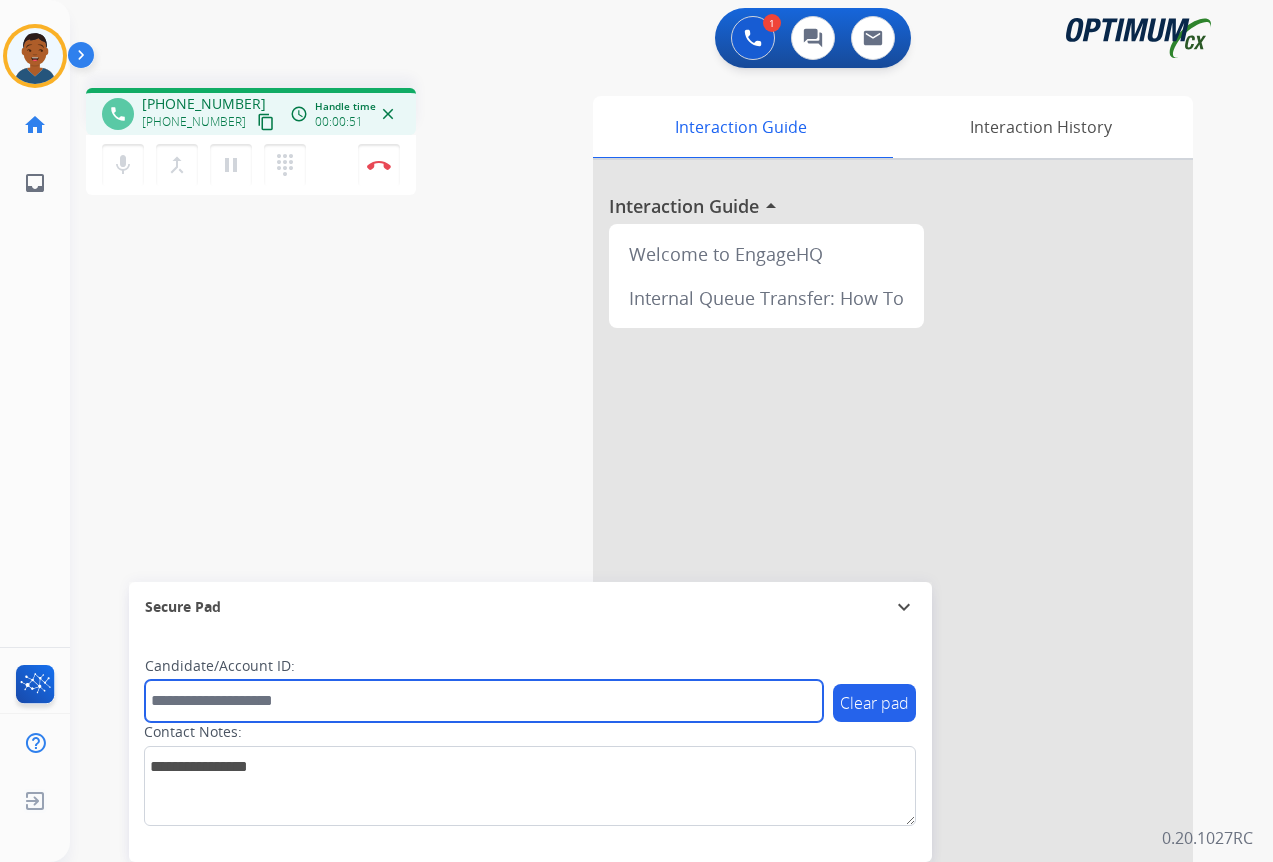 click at bounding box center [484, 701] 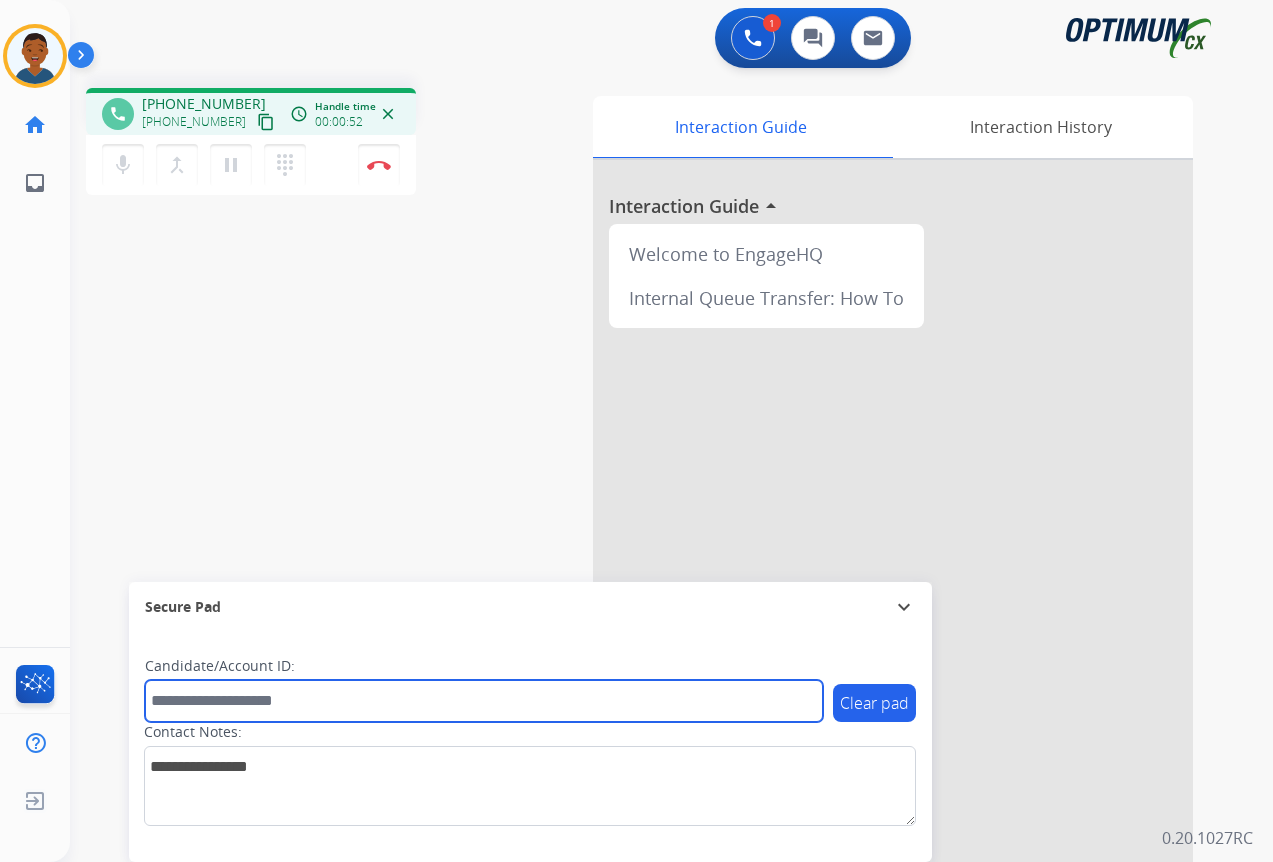 paste on "*******" 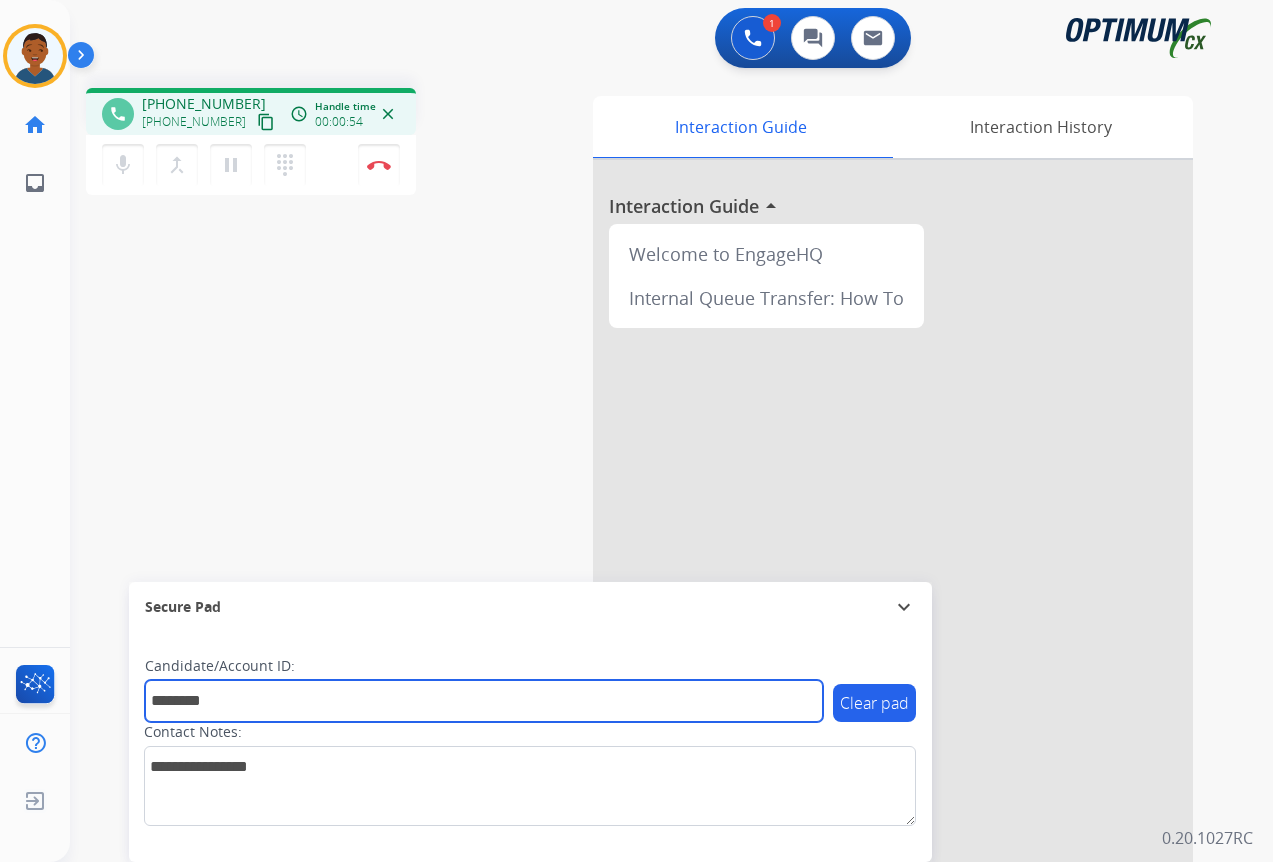 type on "*******" 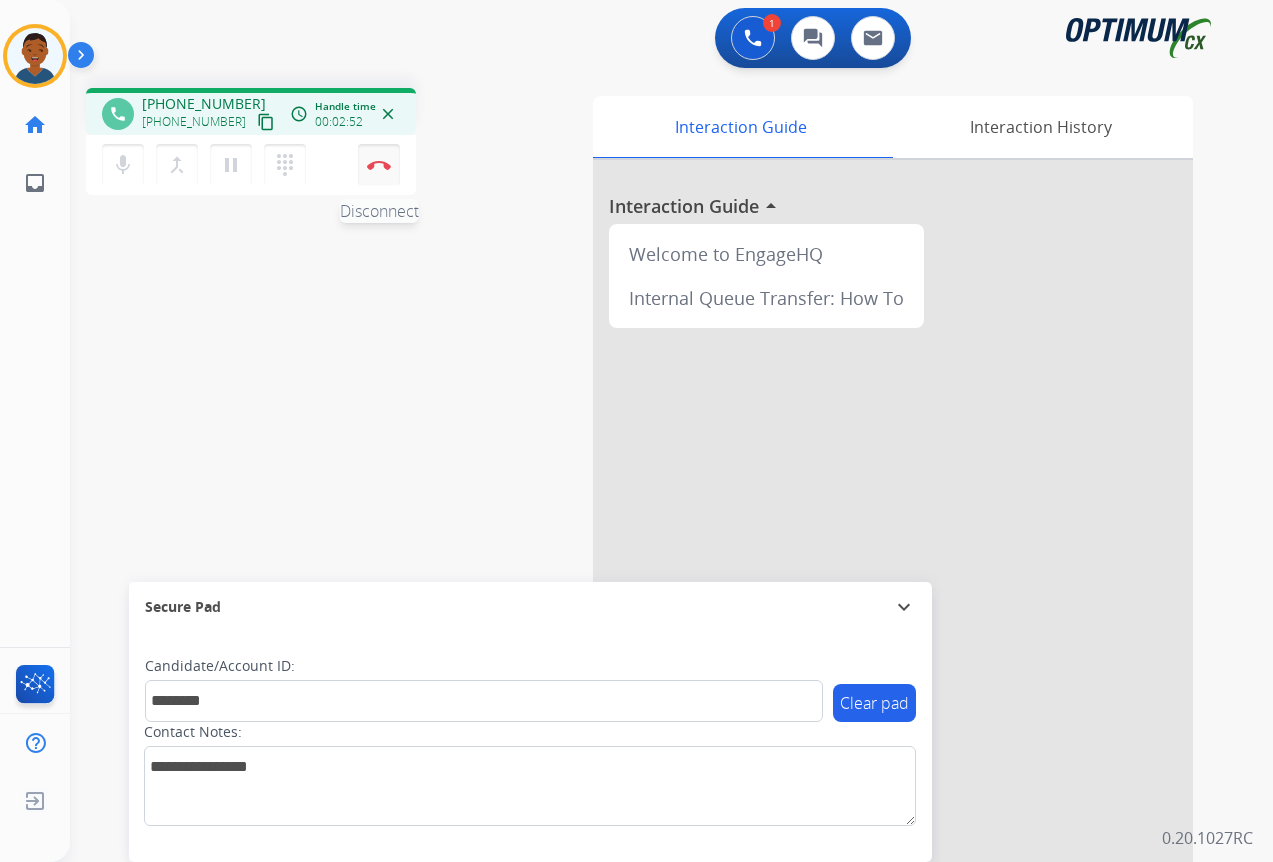 click at bounding box center (379, 165) 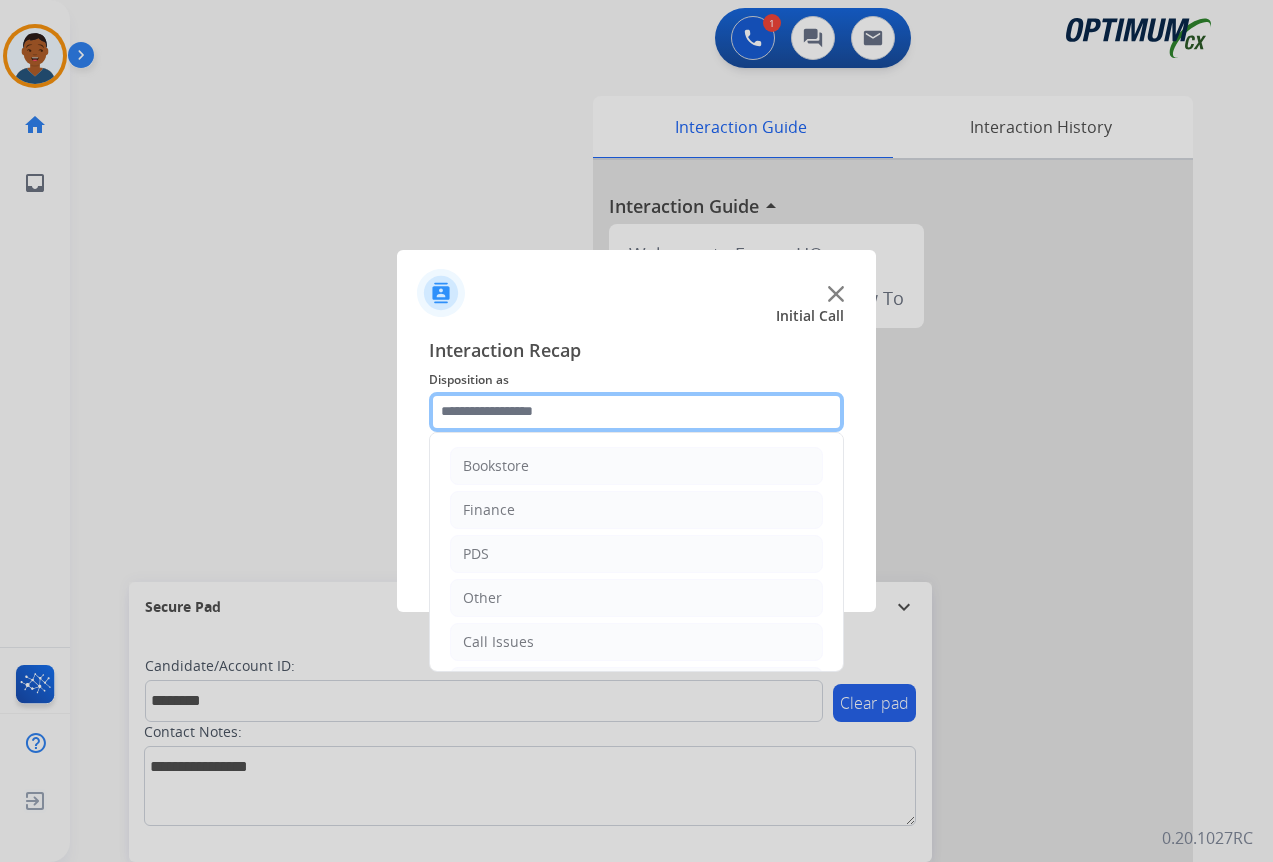 drag, startPoint x: 475, startPoint y: 413, endPoint x: 473, endPoint y: 432, distance: 19.104973 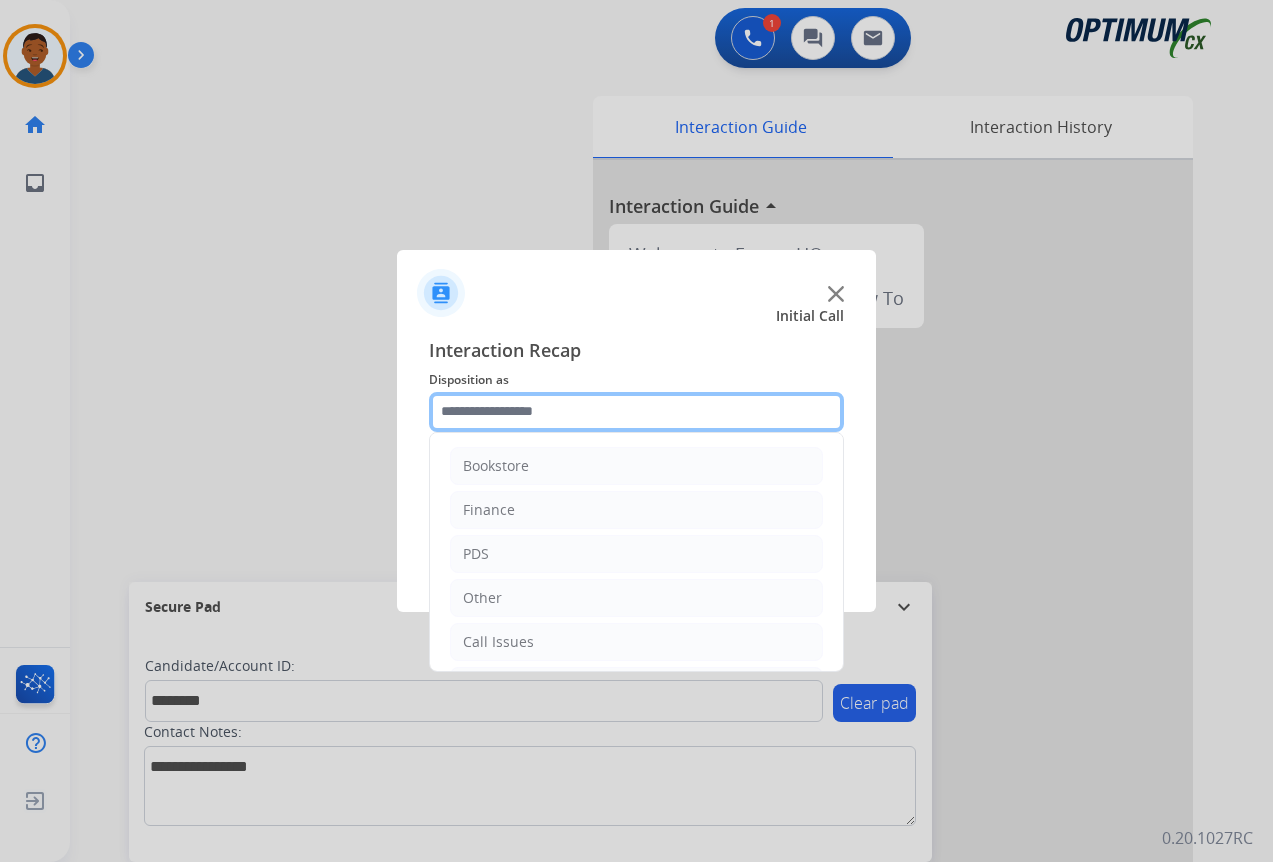 click 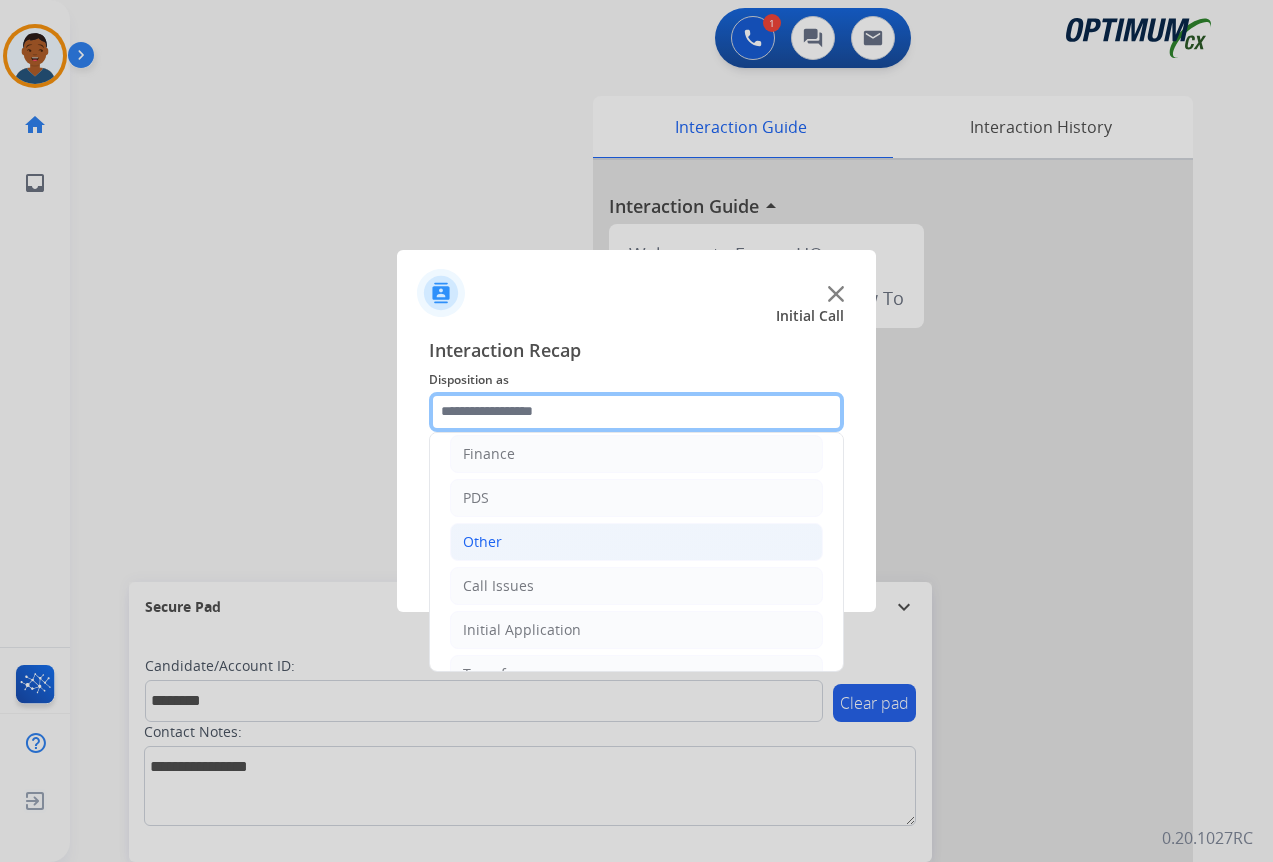 scroll, scrollTop: 136, scrollLeft: 0, axis: vertical 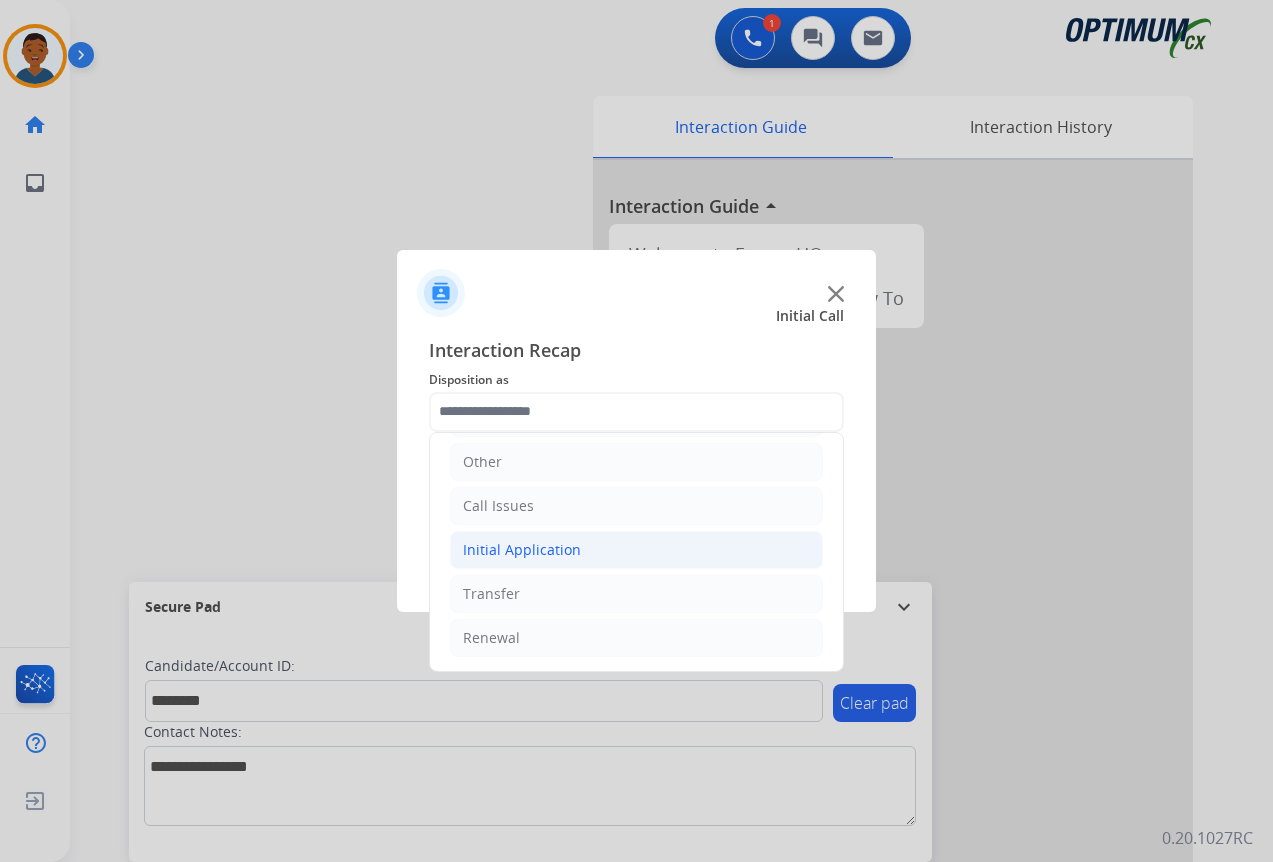 click on "Initial Application" 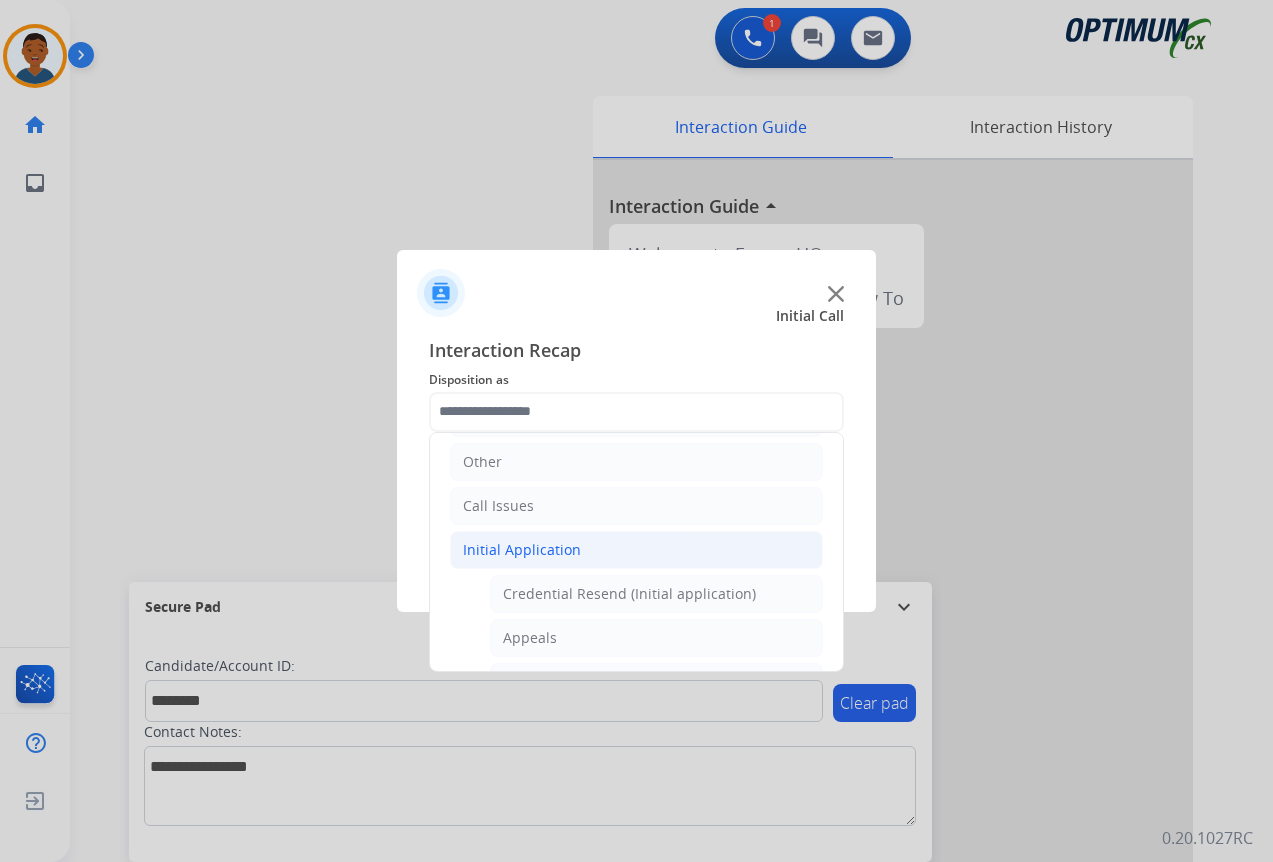 click on "Credential Resend (Initial application)" 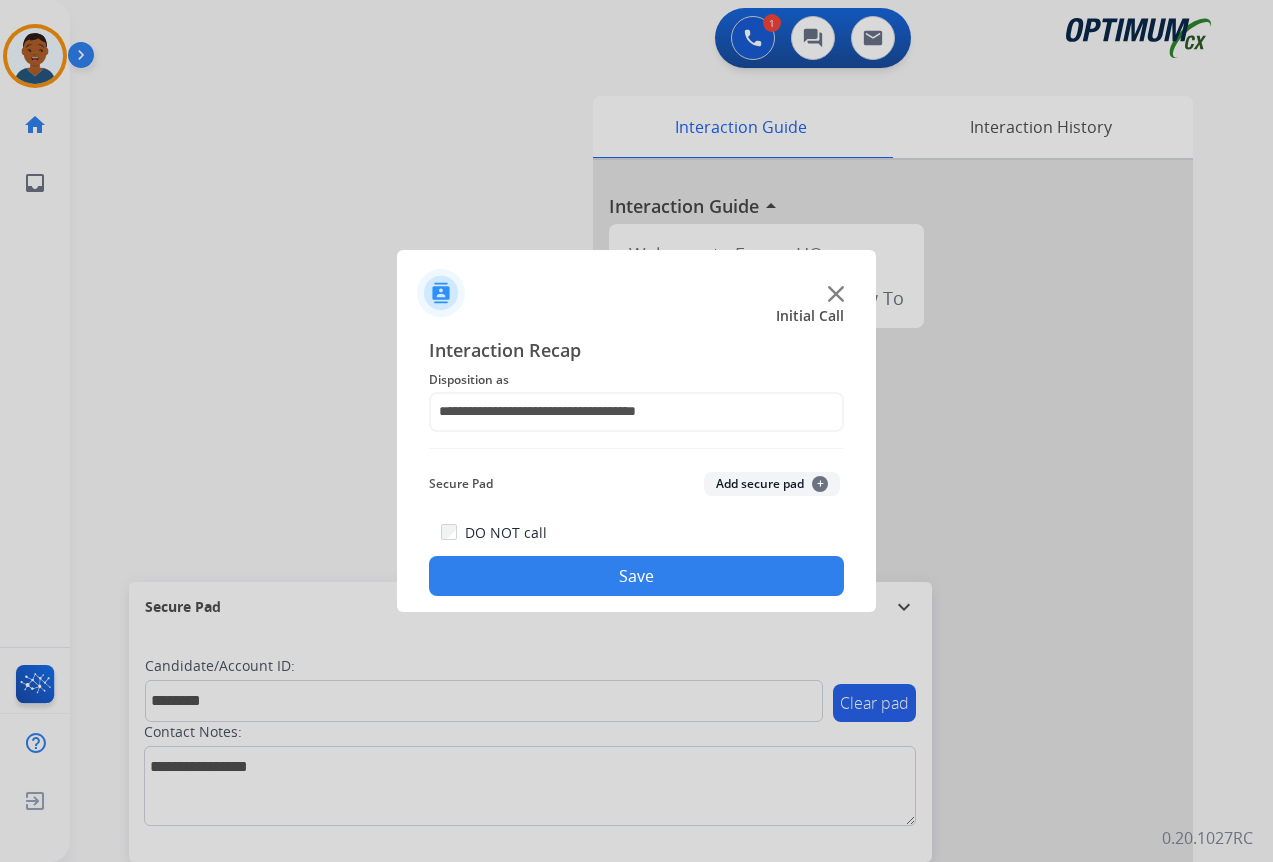 click on "Add secure pad  +" 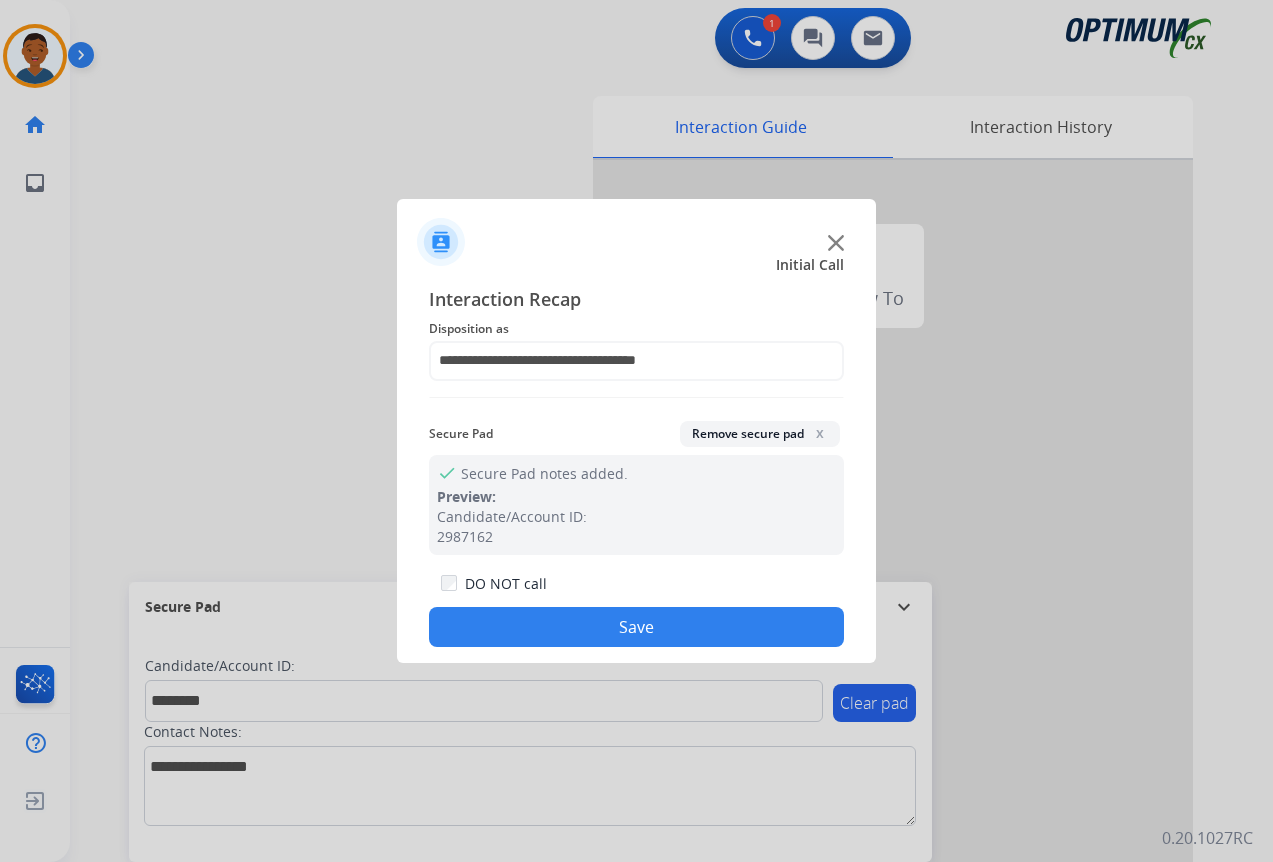 click on "Save" 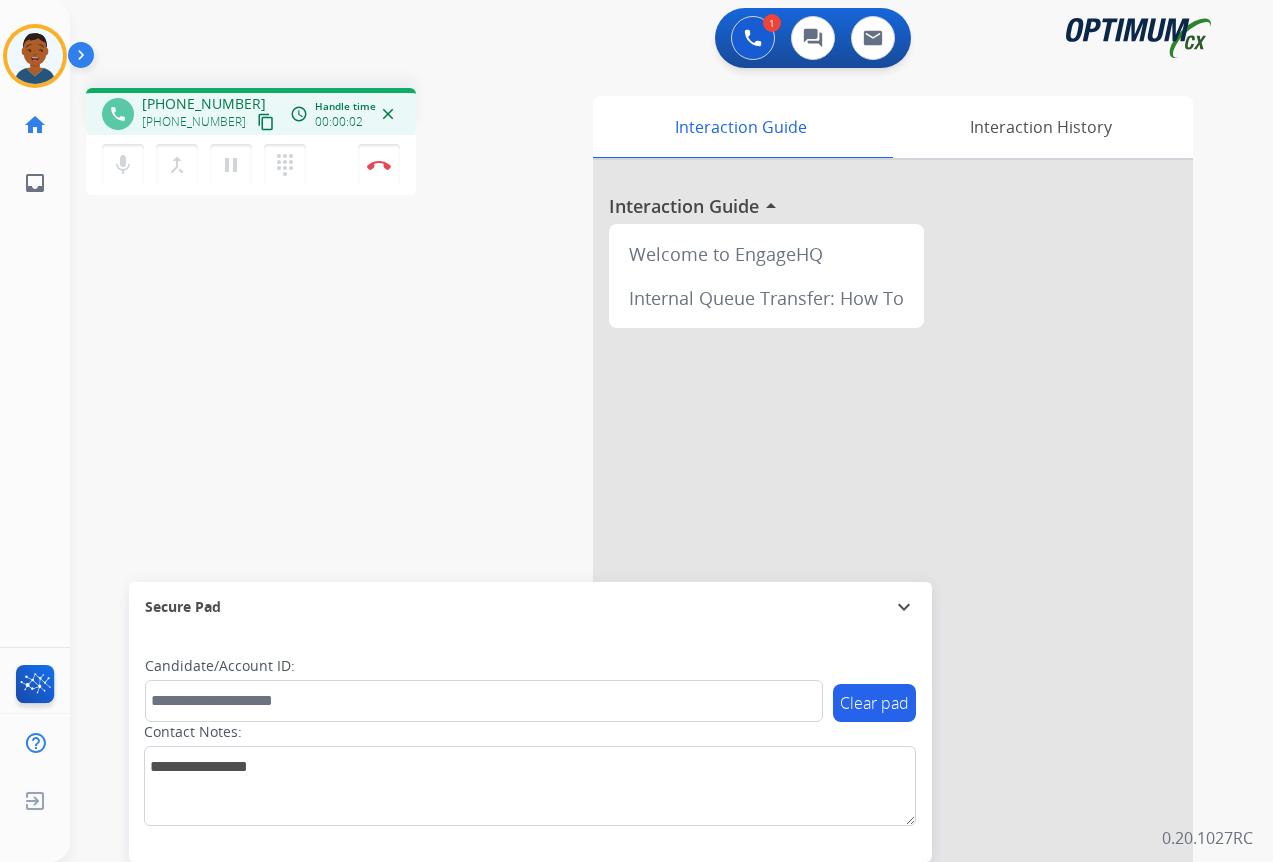 click on "content_copy" at bounding box center [266, 122] 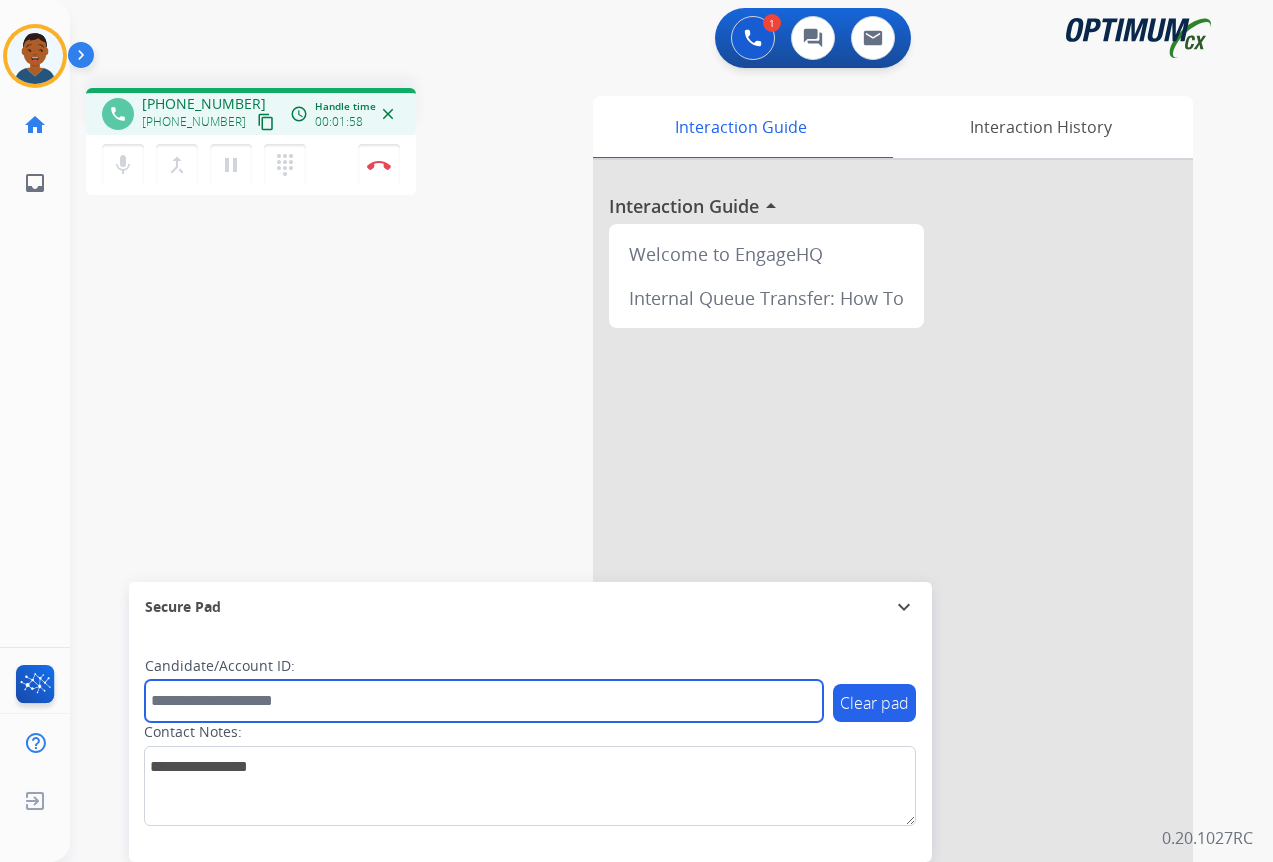 click at bounding box center (484, 701) 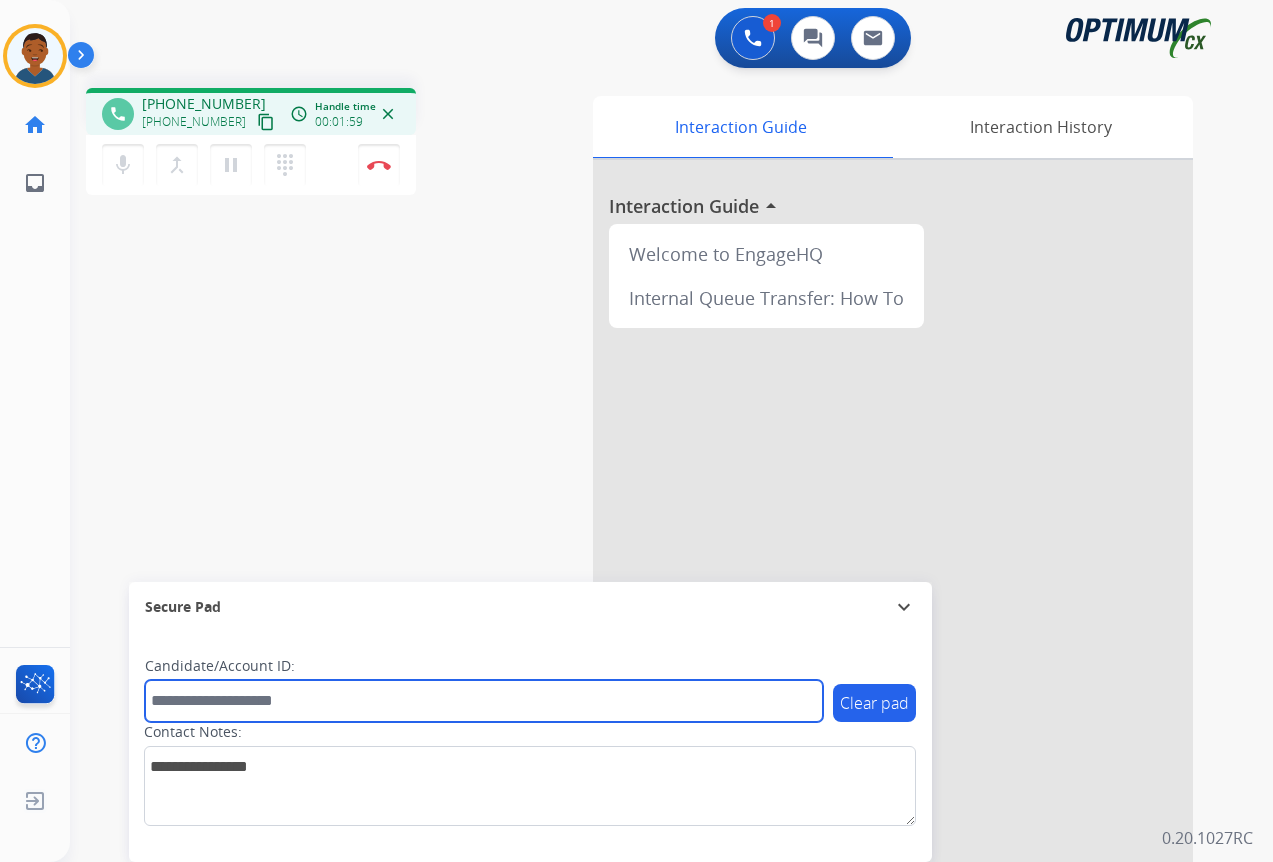 paste on "*******" 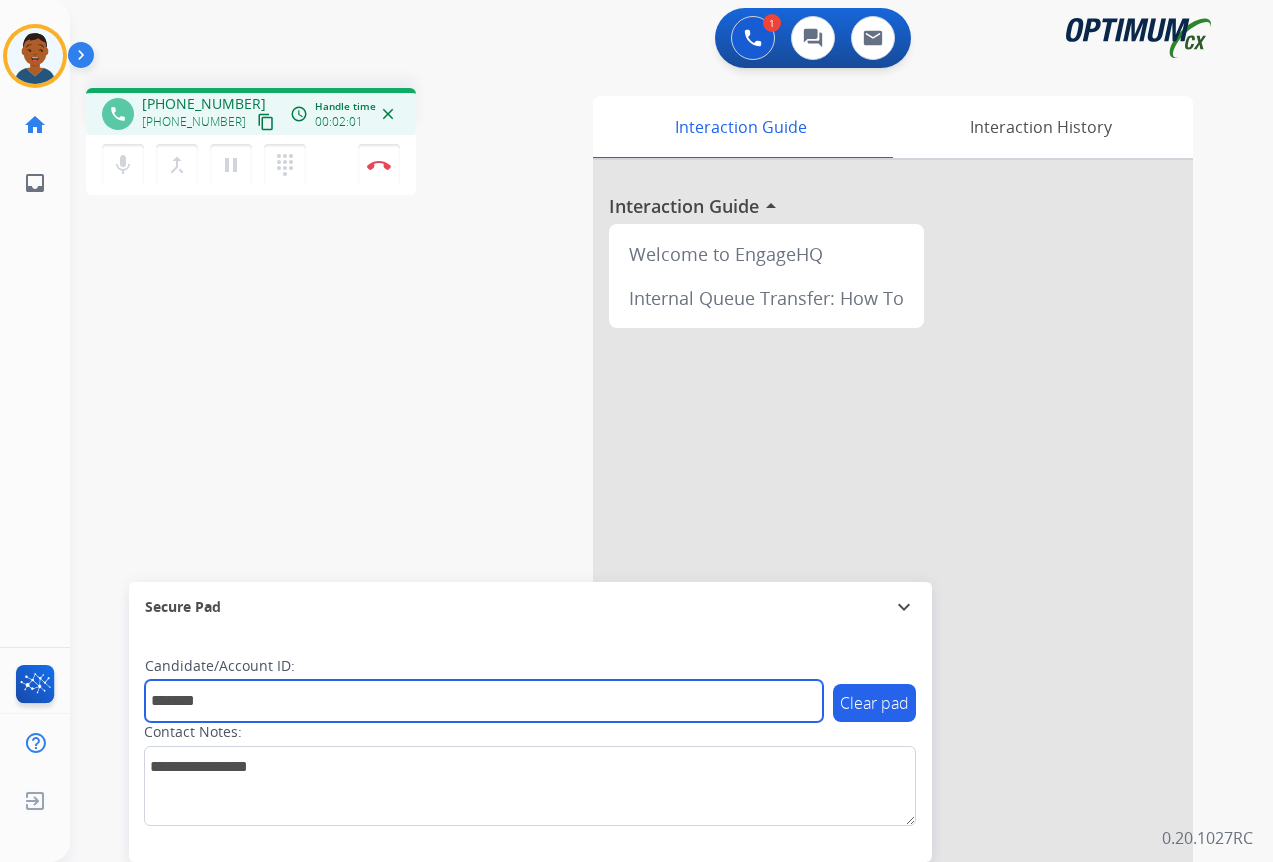 type on "*******" 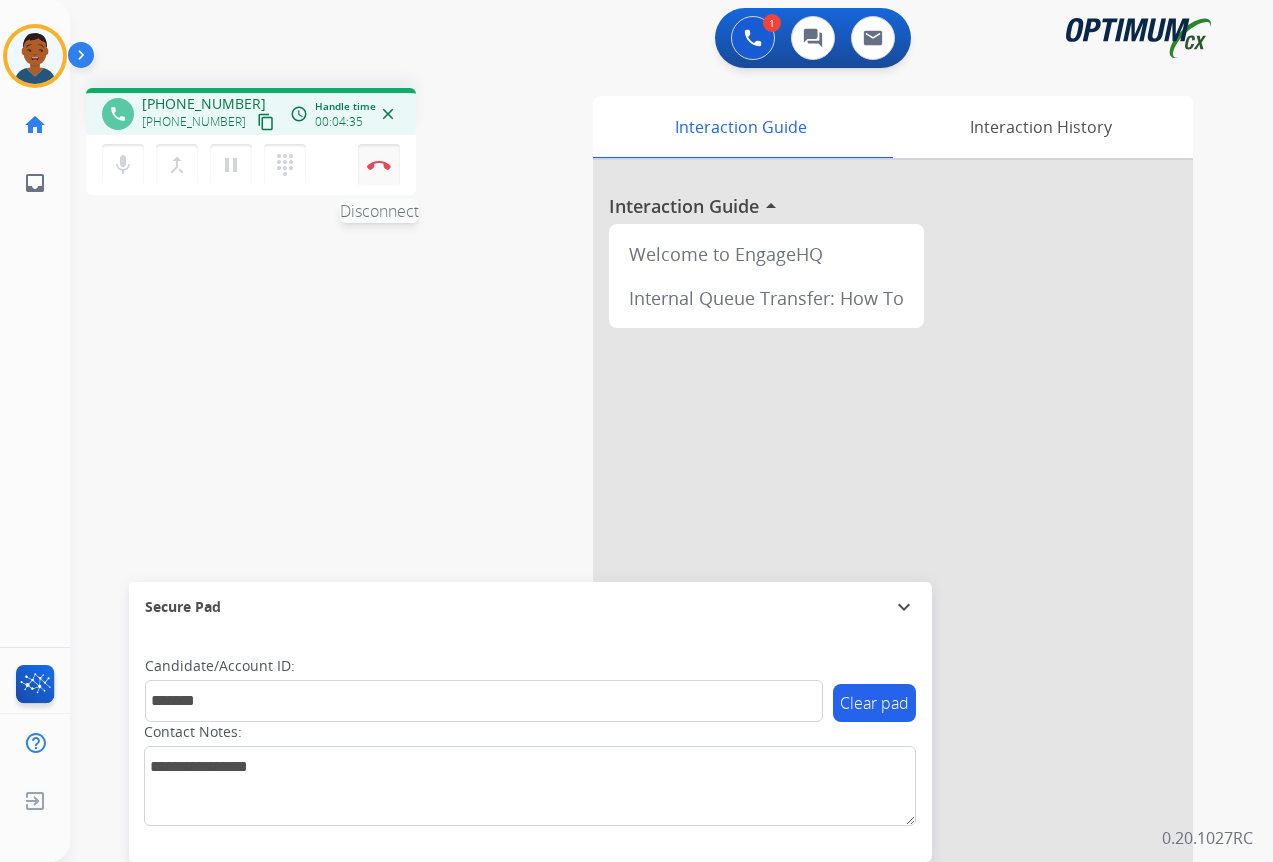 click at bounding box center (379, 165) 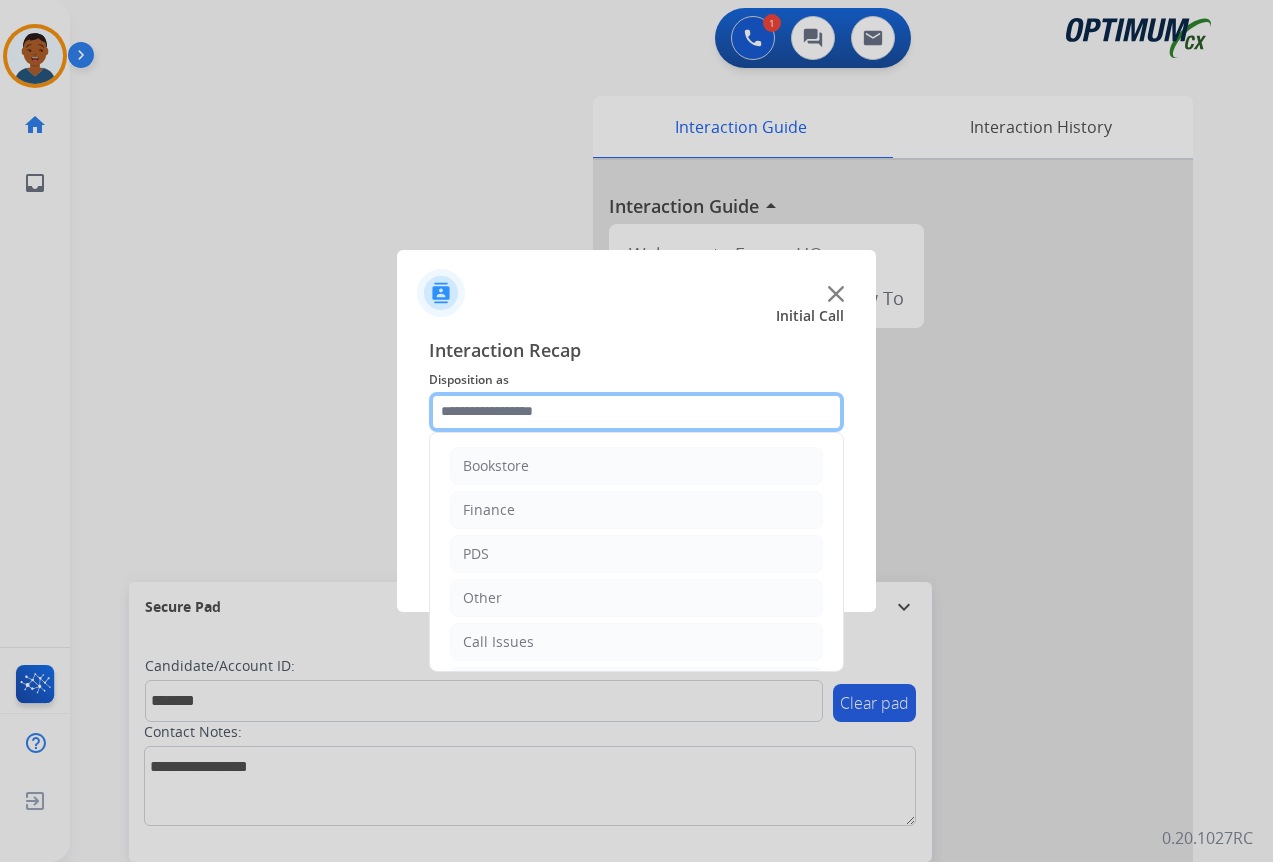 click 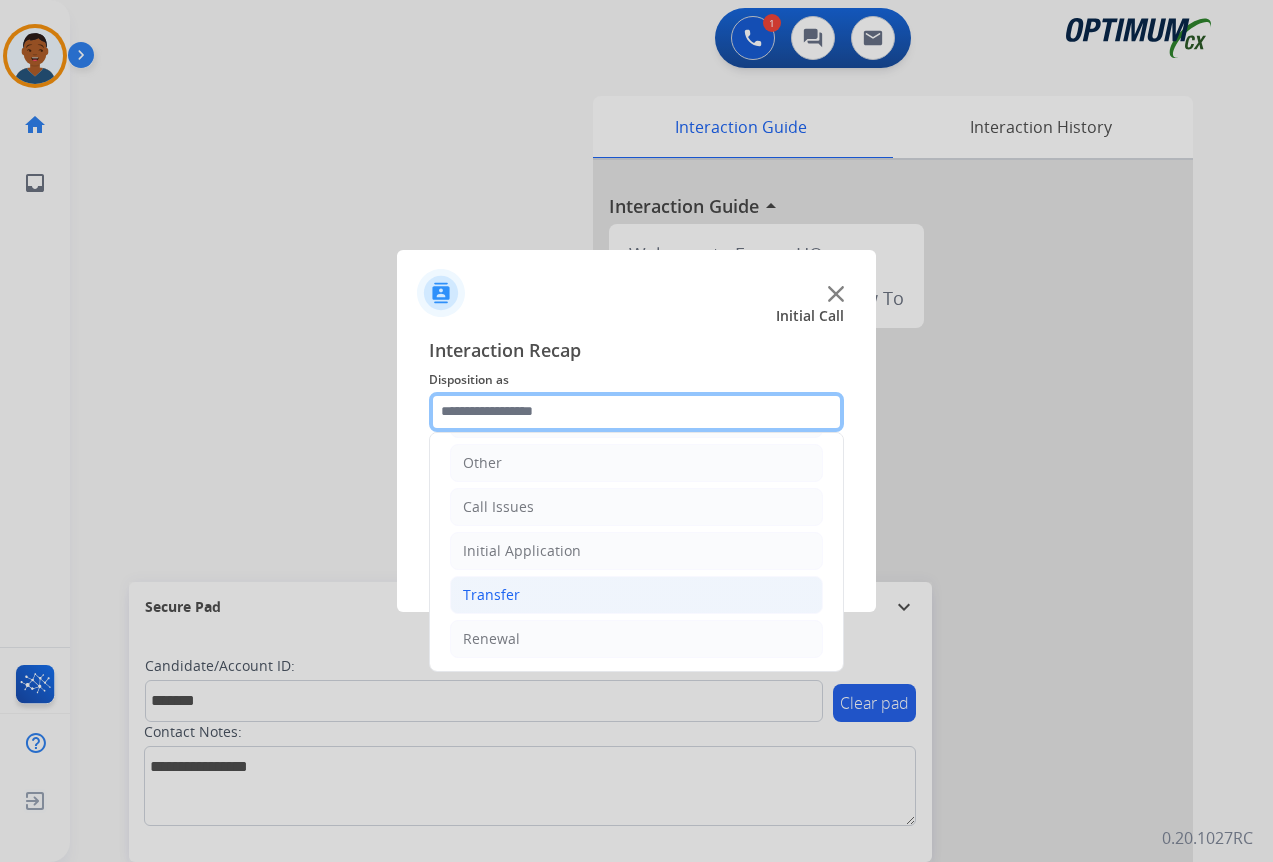 scroll, scrollTop: 136, scrollLeft: 0, axis: vertical 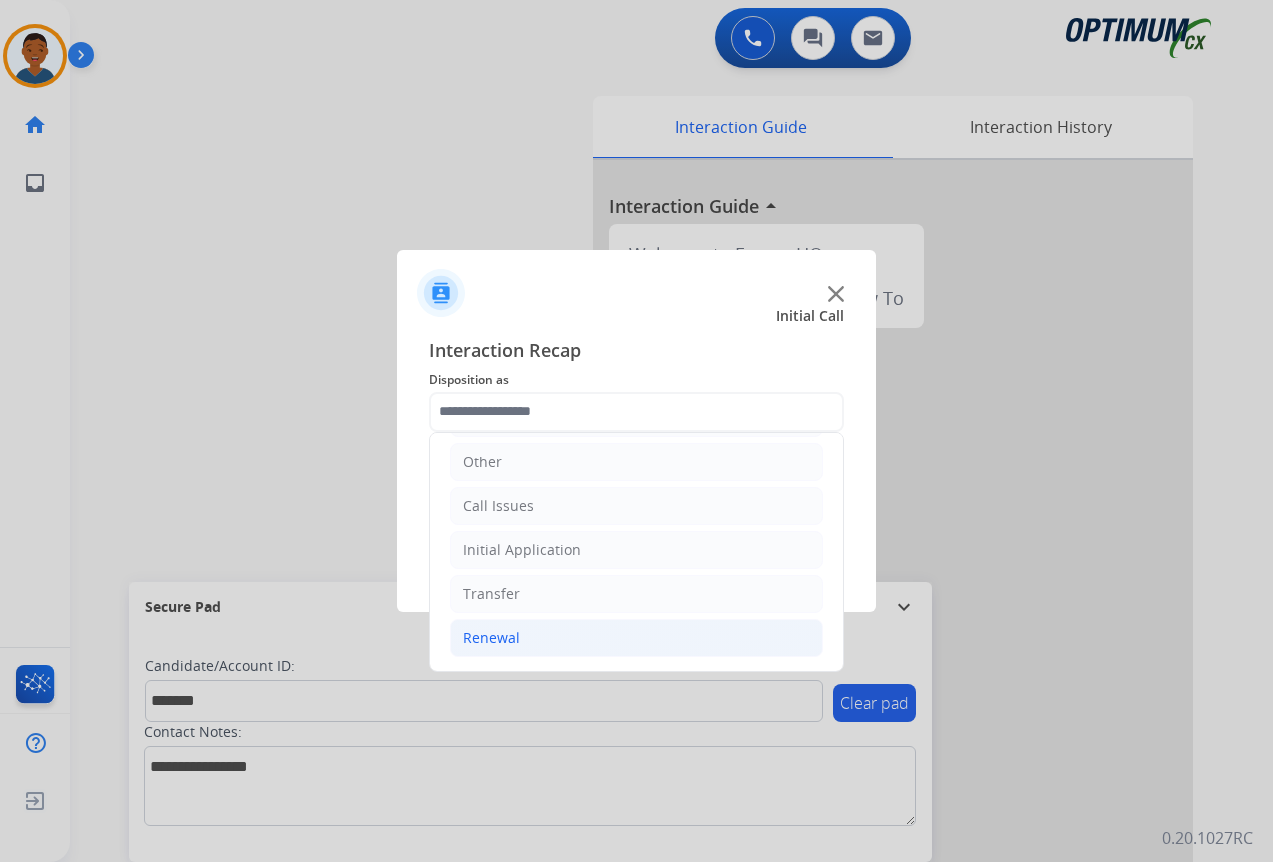 click on "Renewal" 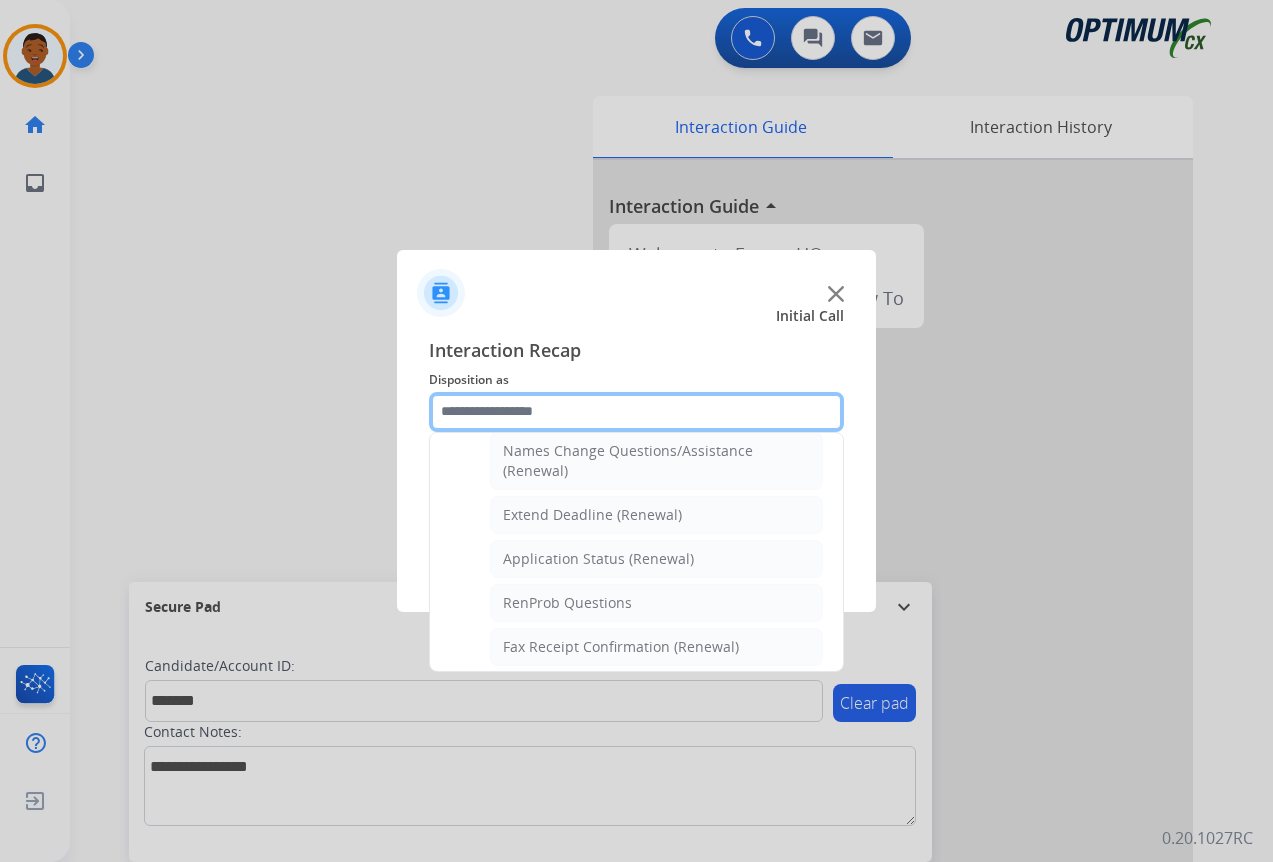 scroll, scrollTop: 436, scrollLeft: 0, axis: vertical 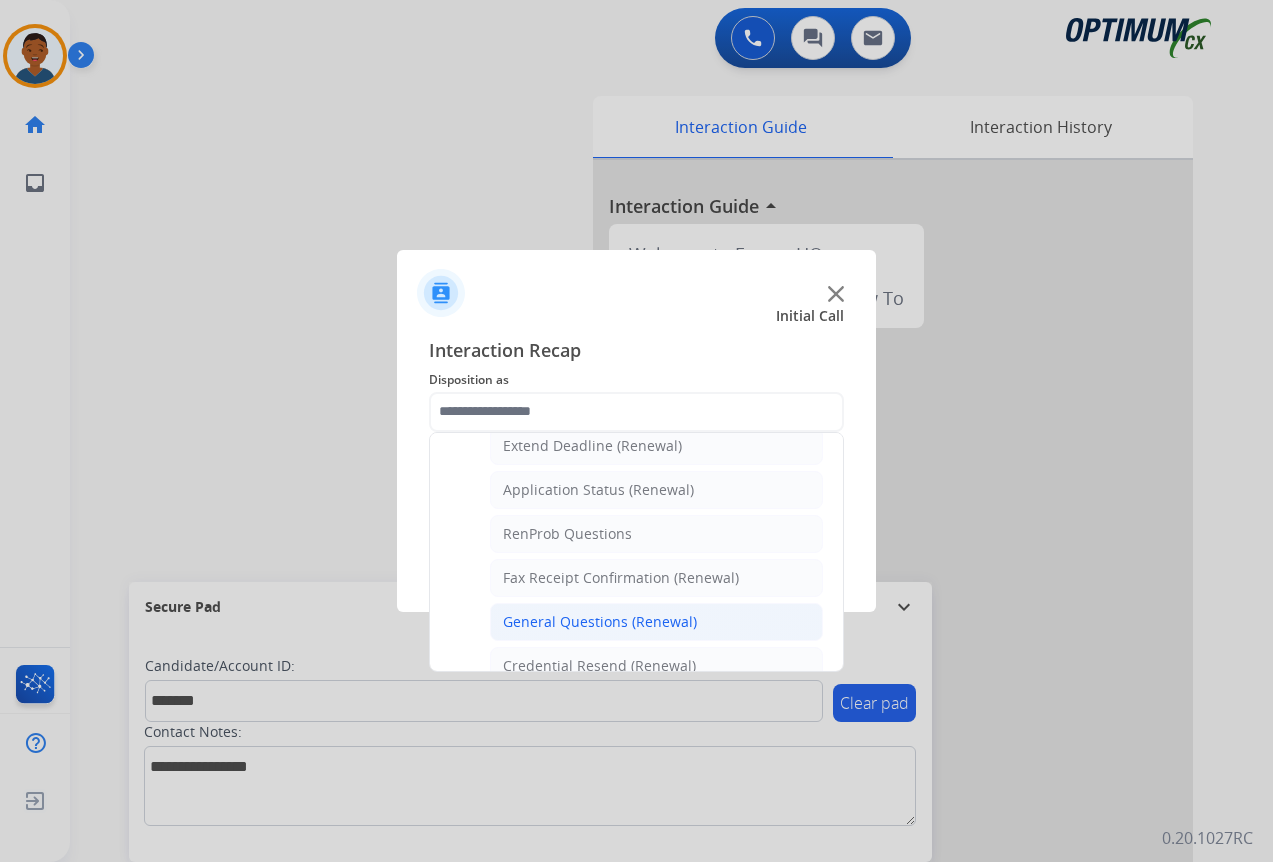 click on "General Questions (Renewal)" 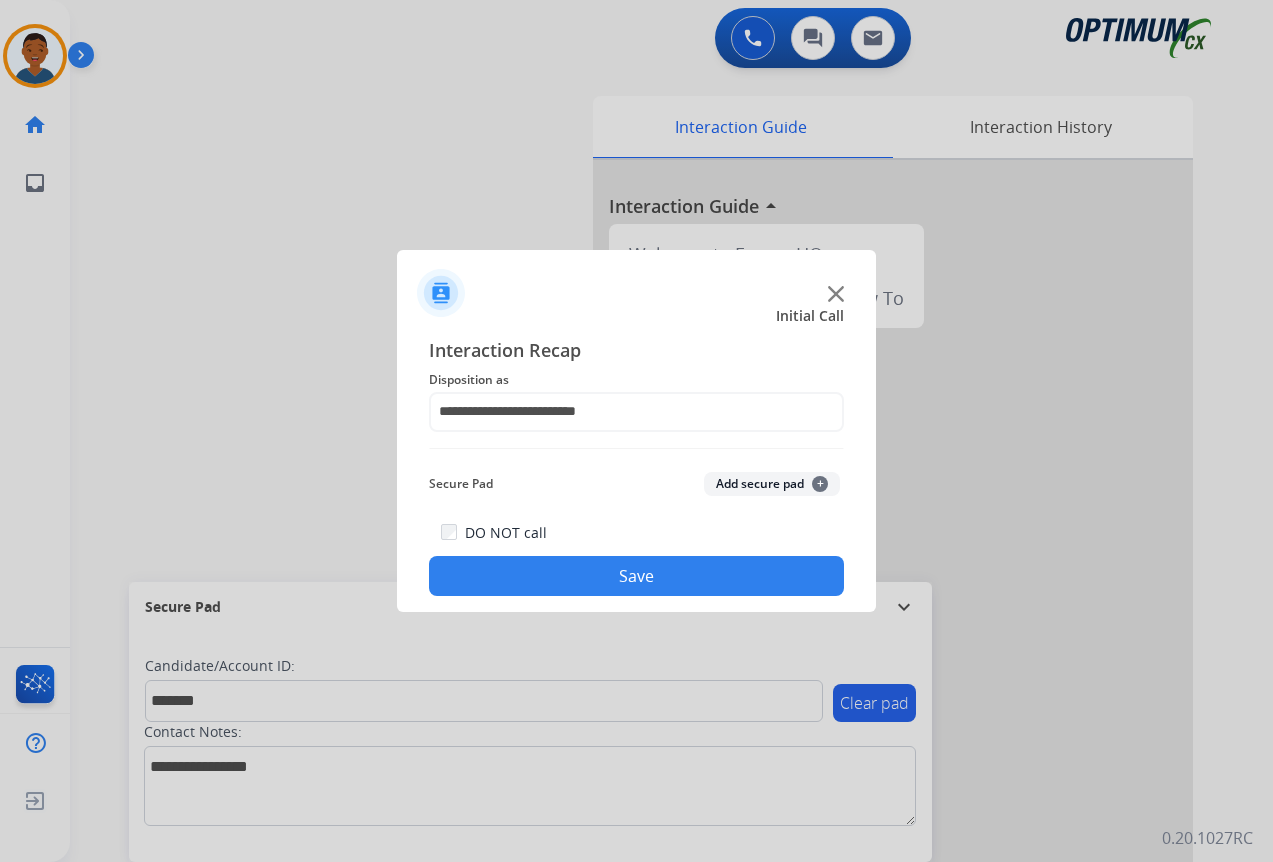 click on "Add secure pad  +" 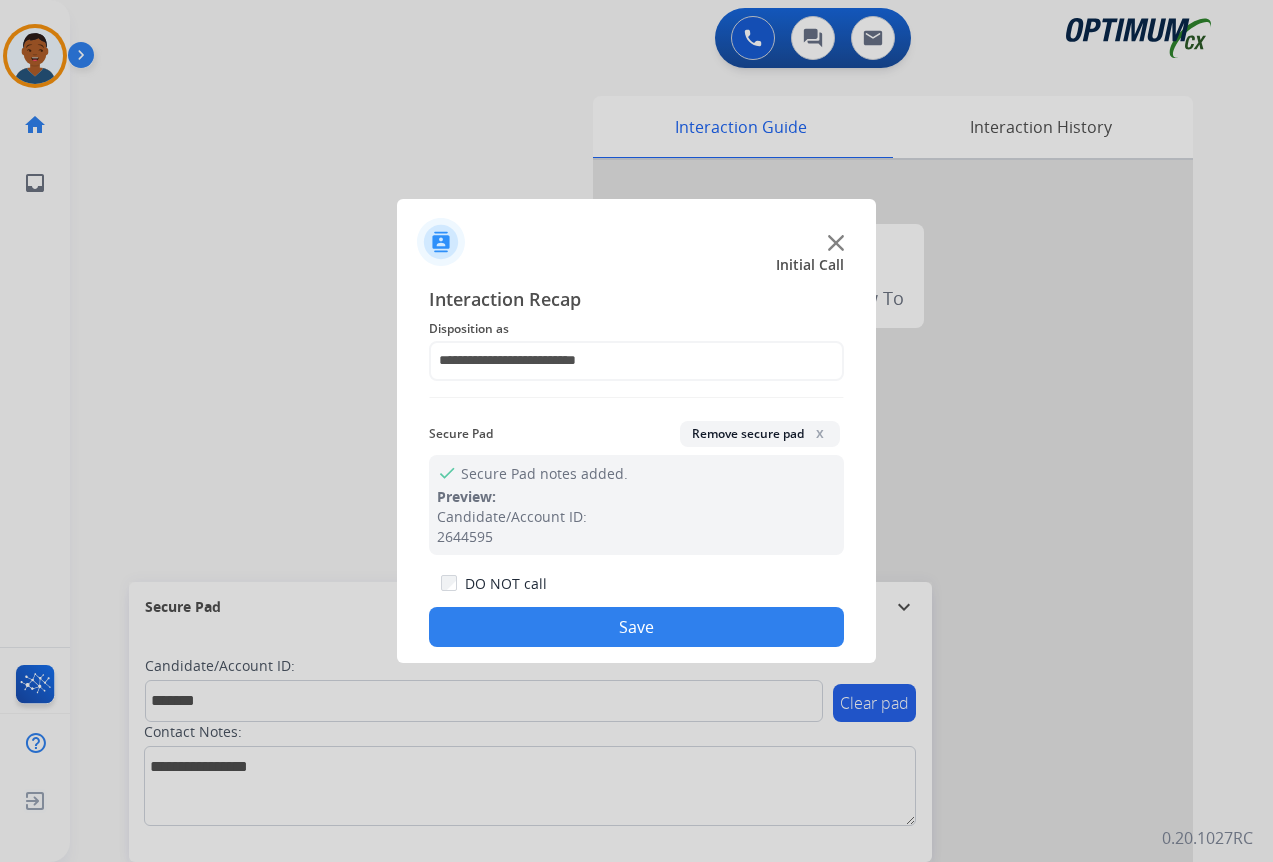 click on "Save" 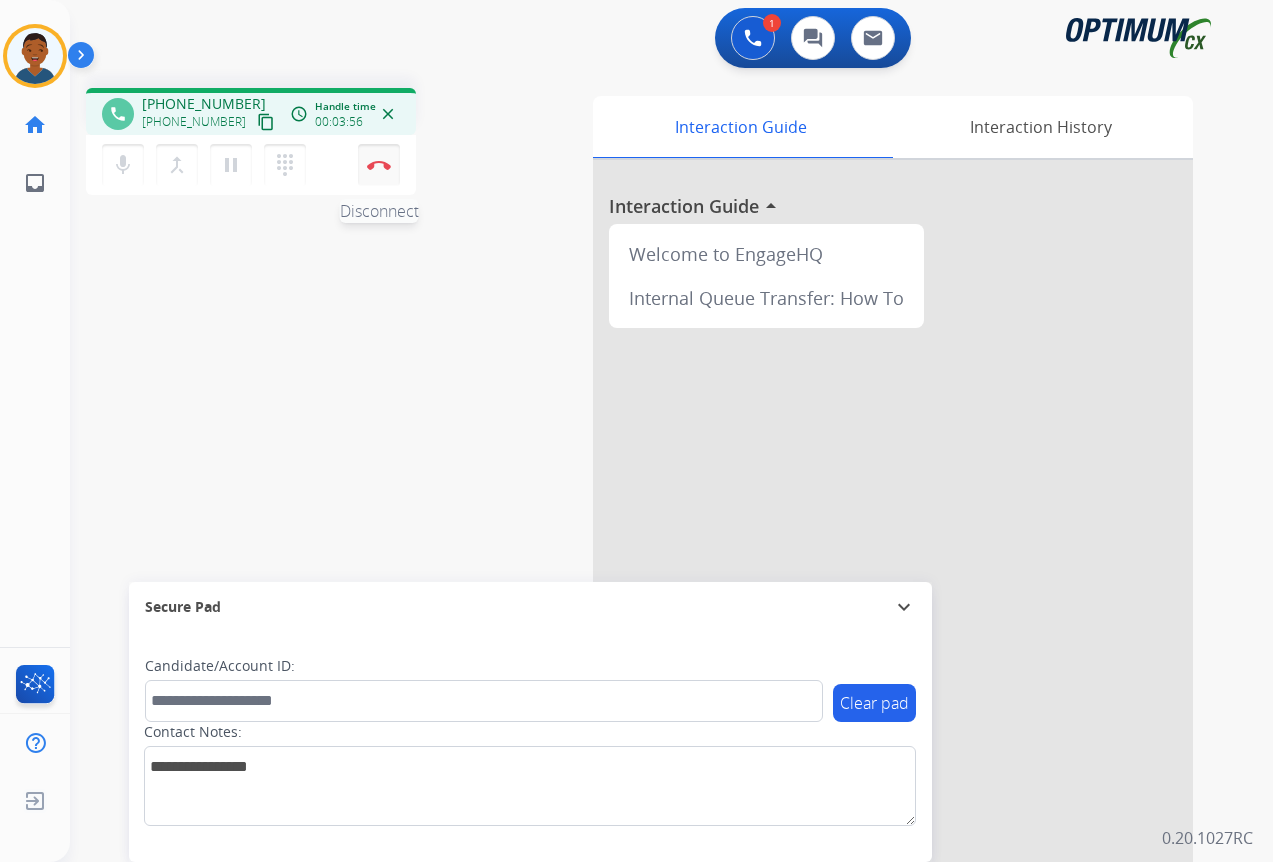 click at bounding box center [379, 165] 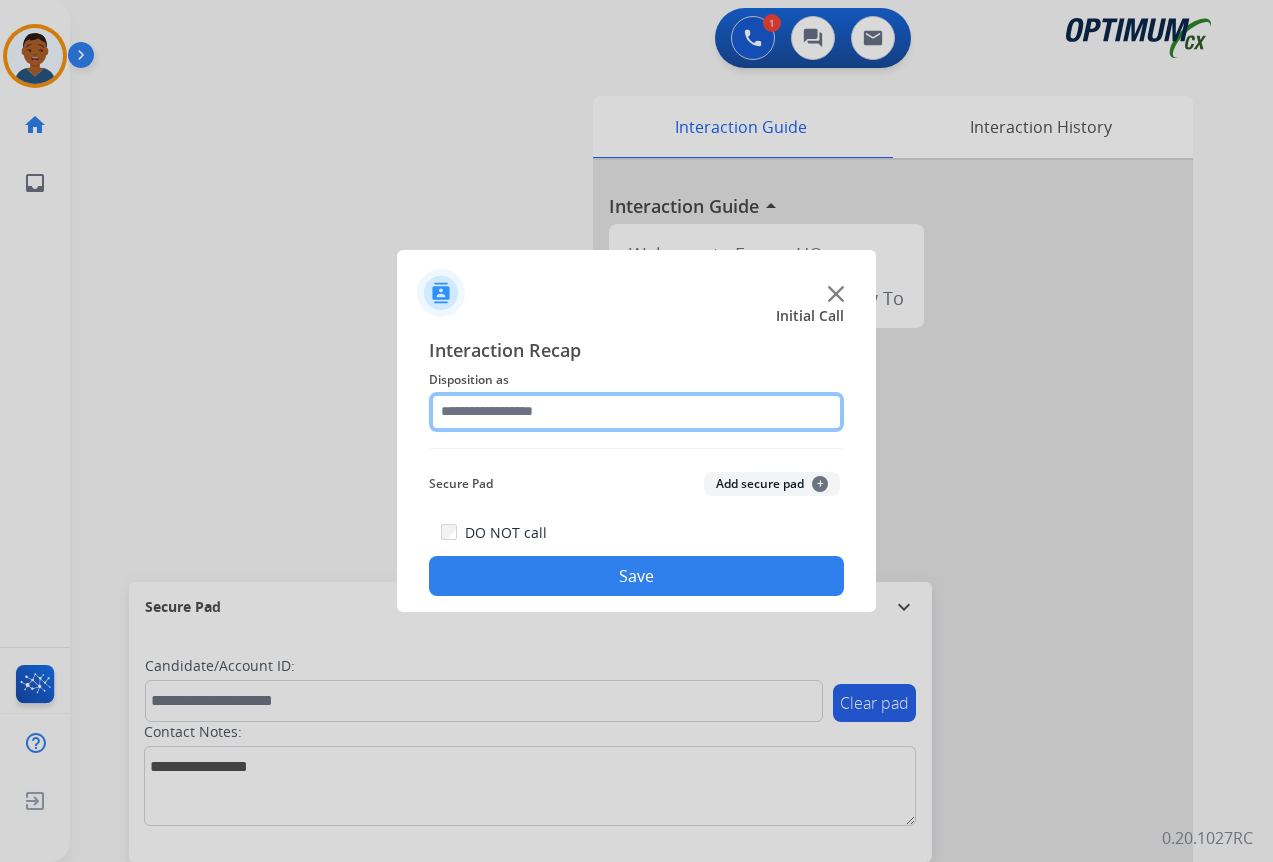 click 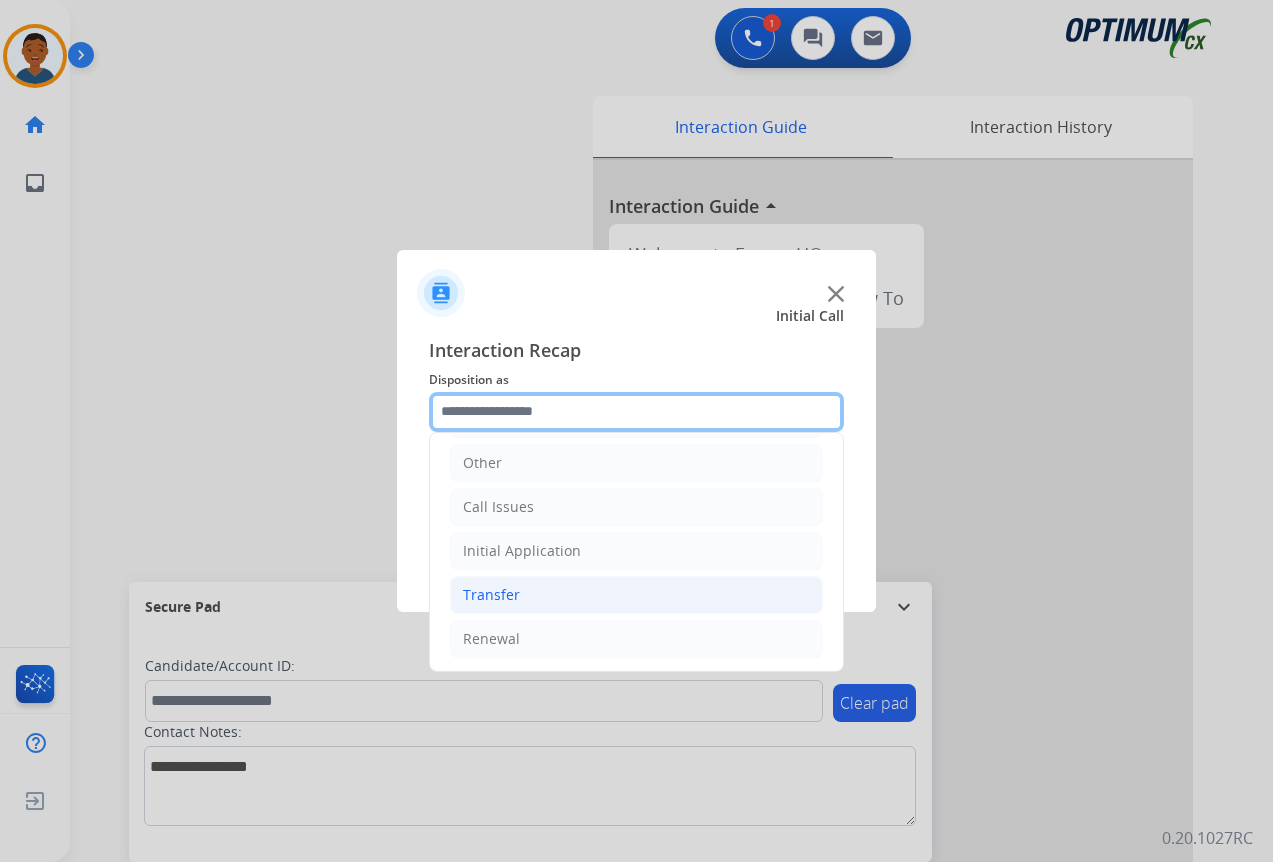scroll, scrollTop: 136, scrollLeft: 0, axis: vertical 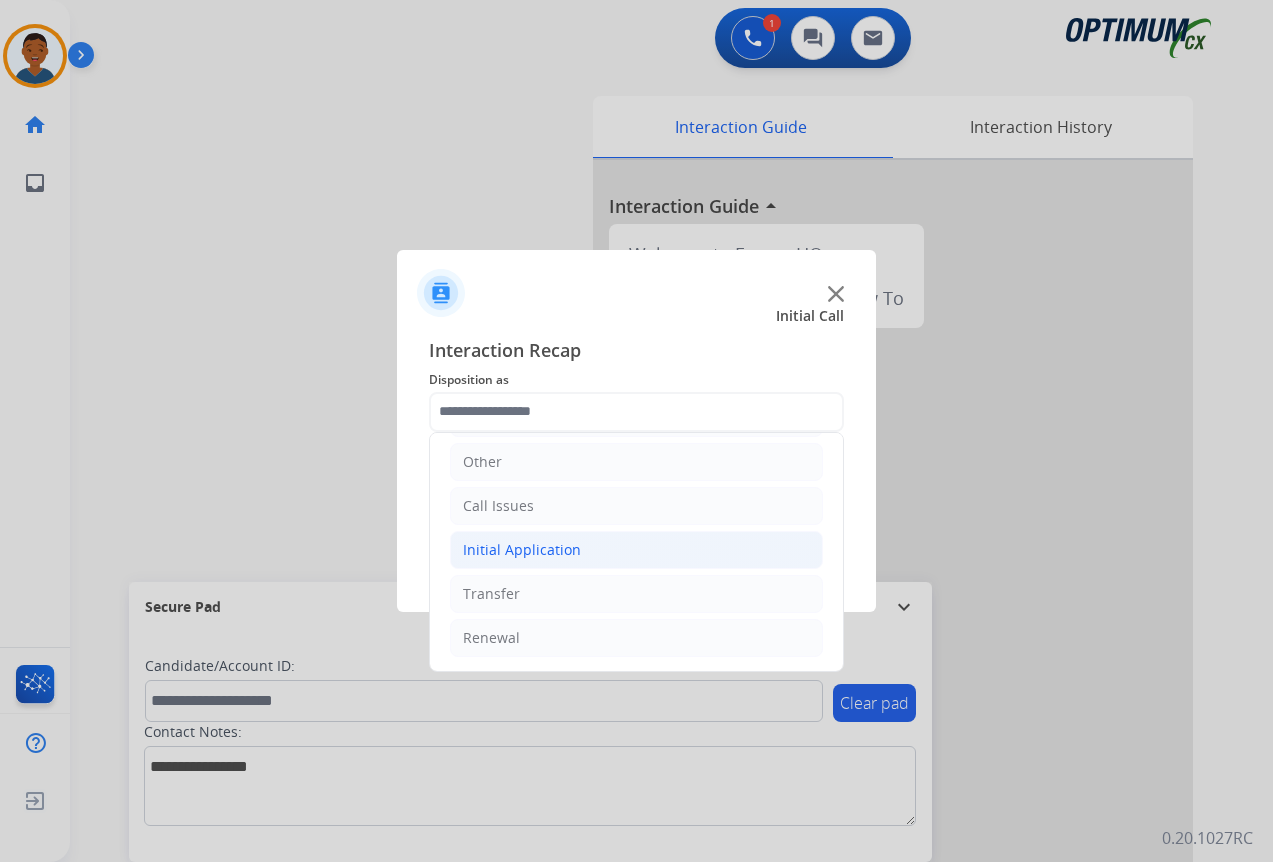 click on "Initial Application" 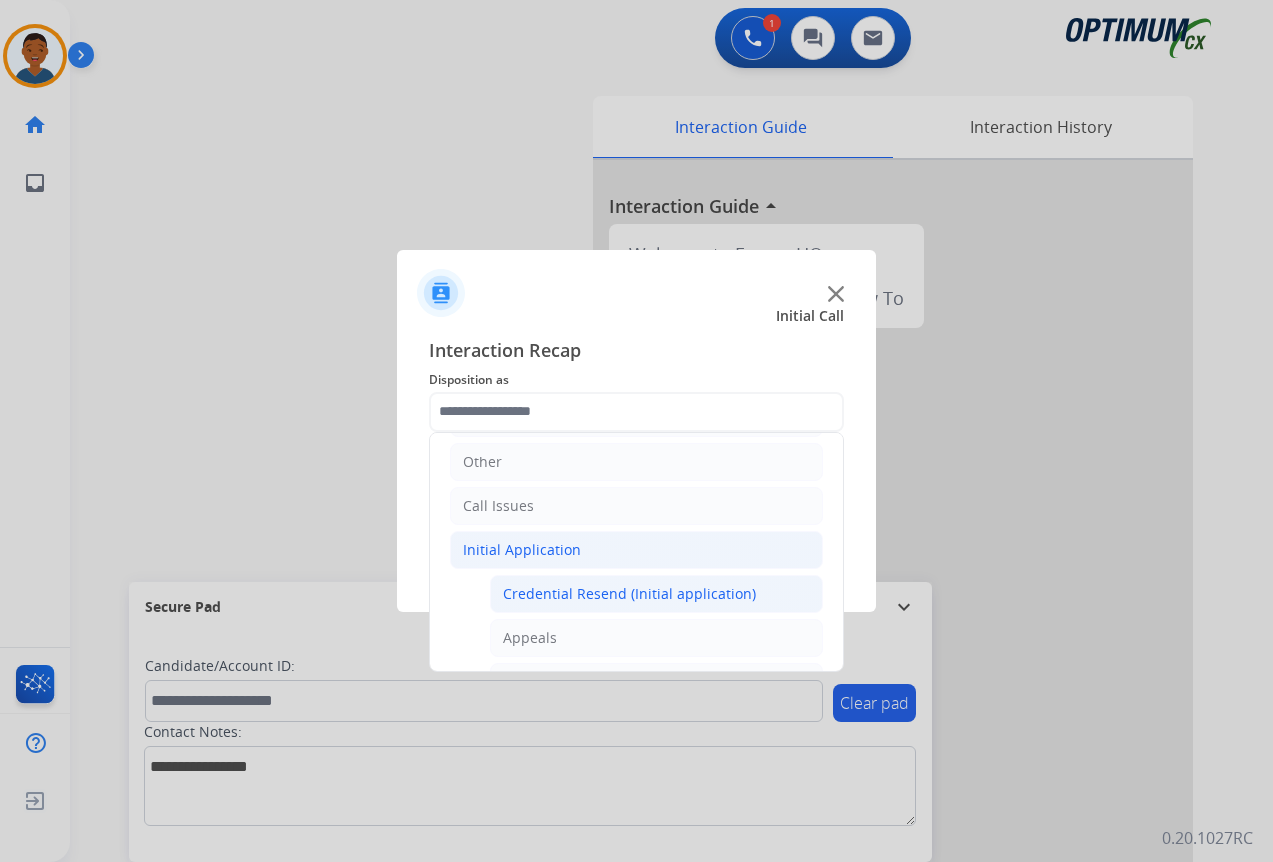click on "Credential Resend (Initial application)" 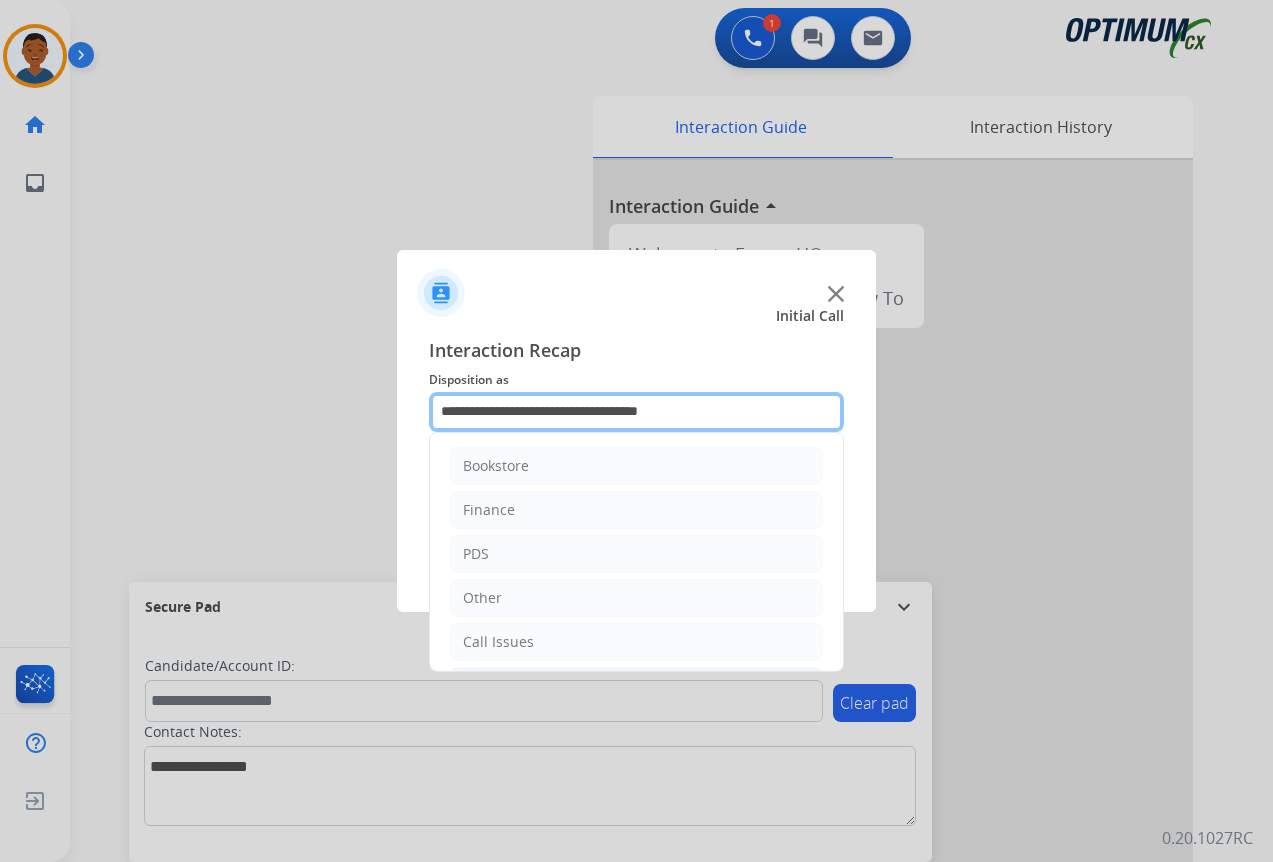 click on "**********" 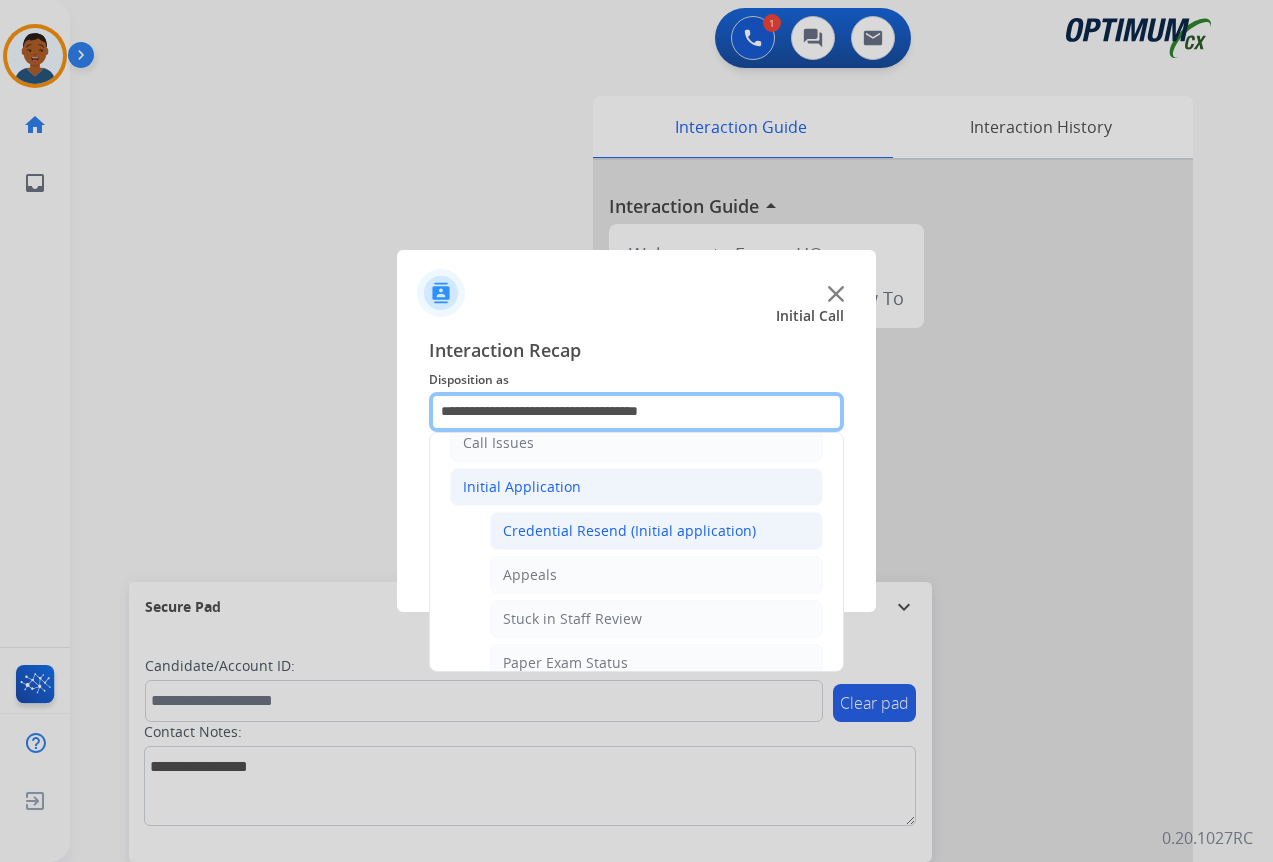 scroll, scrollTop: 200, scrollLeft: 0, axis: vertical 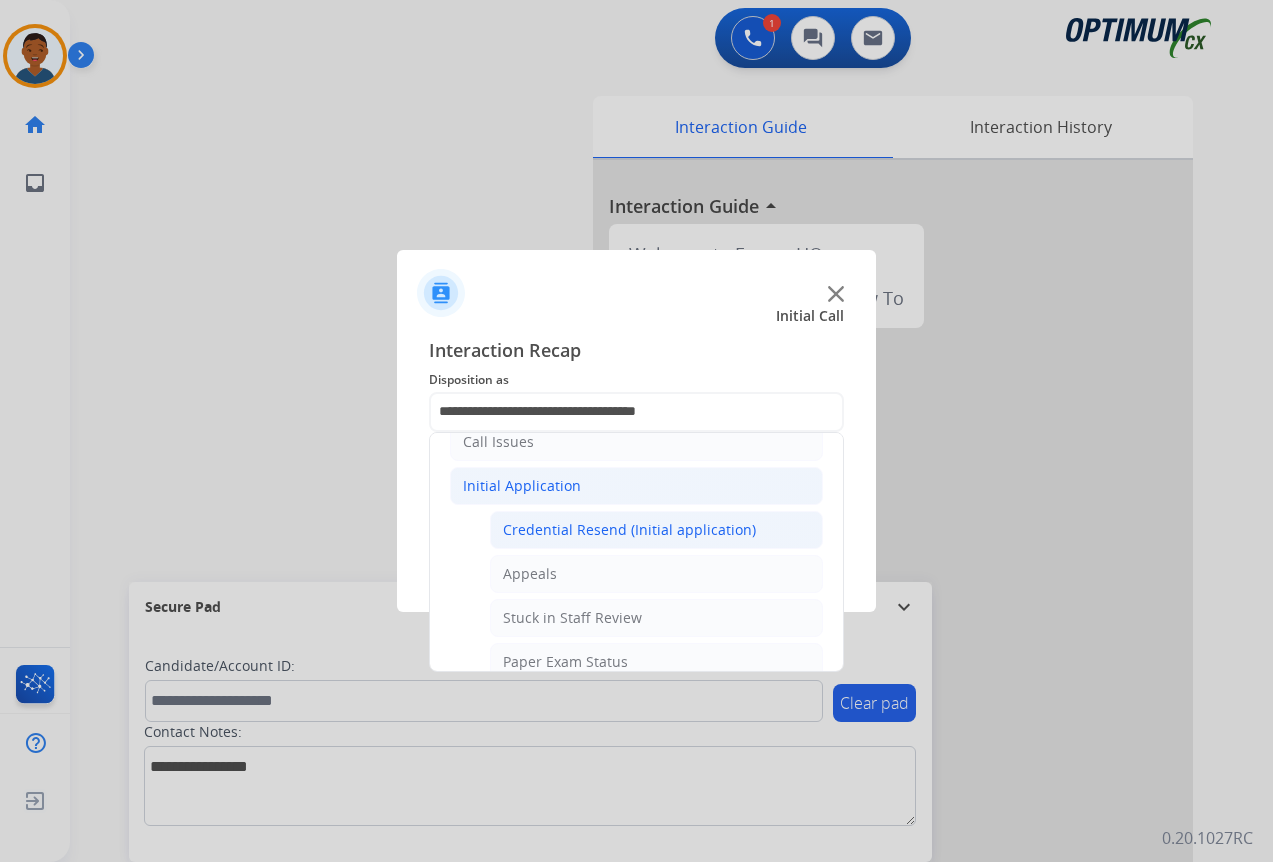 click on "Initial Application" 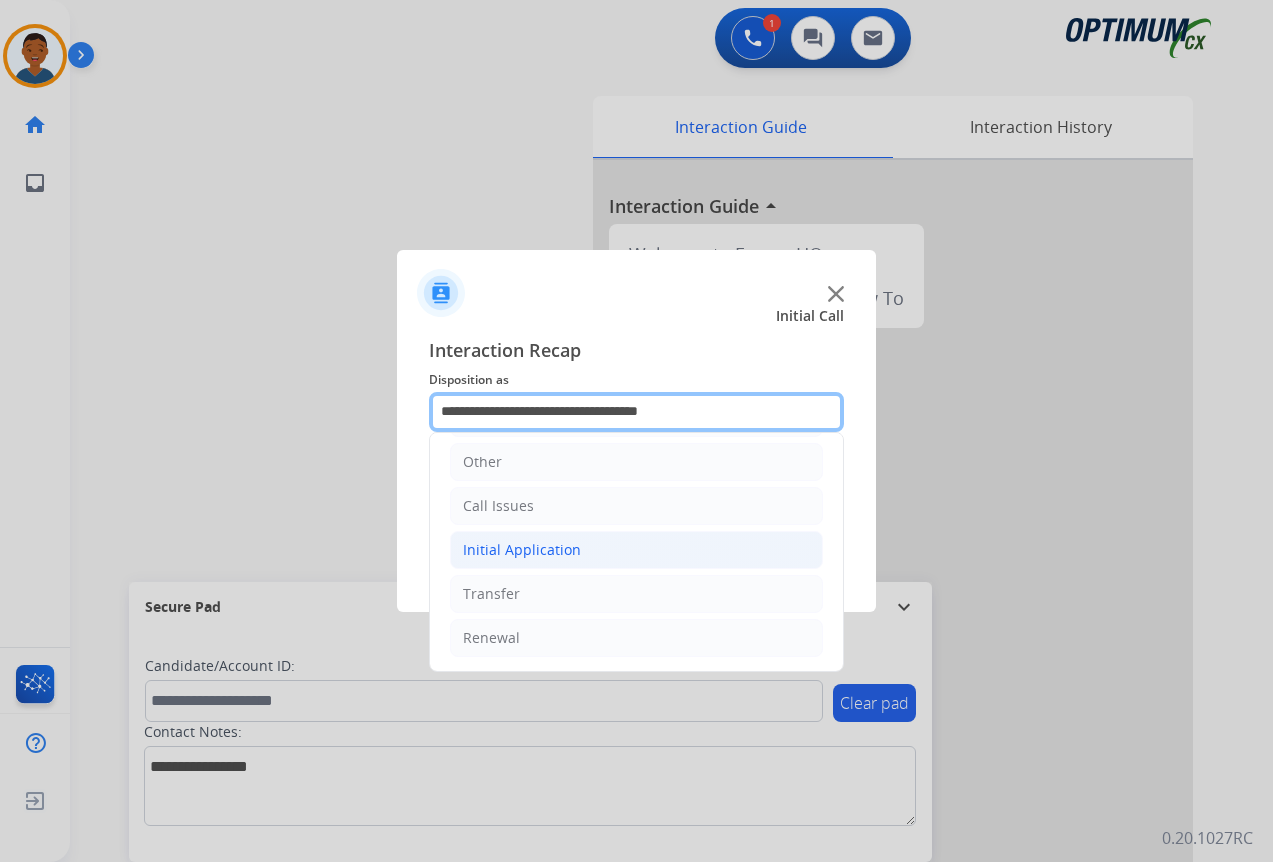 scroll, scrollTop: 136, scrollLeft: 0, axis: vertical 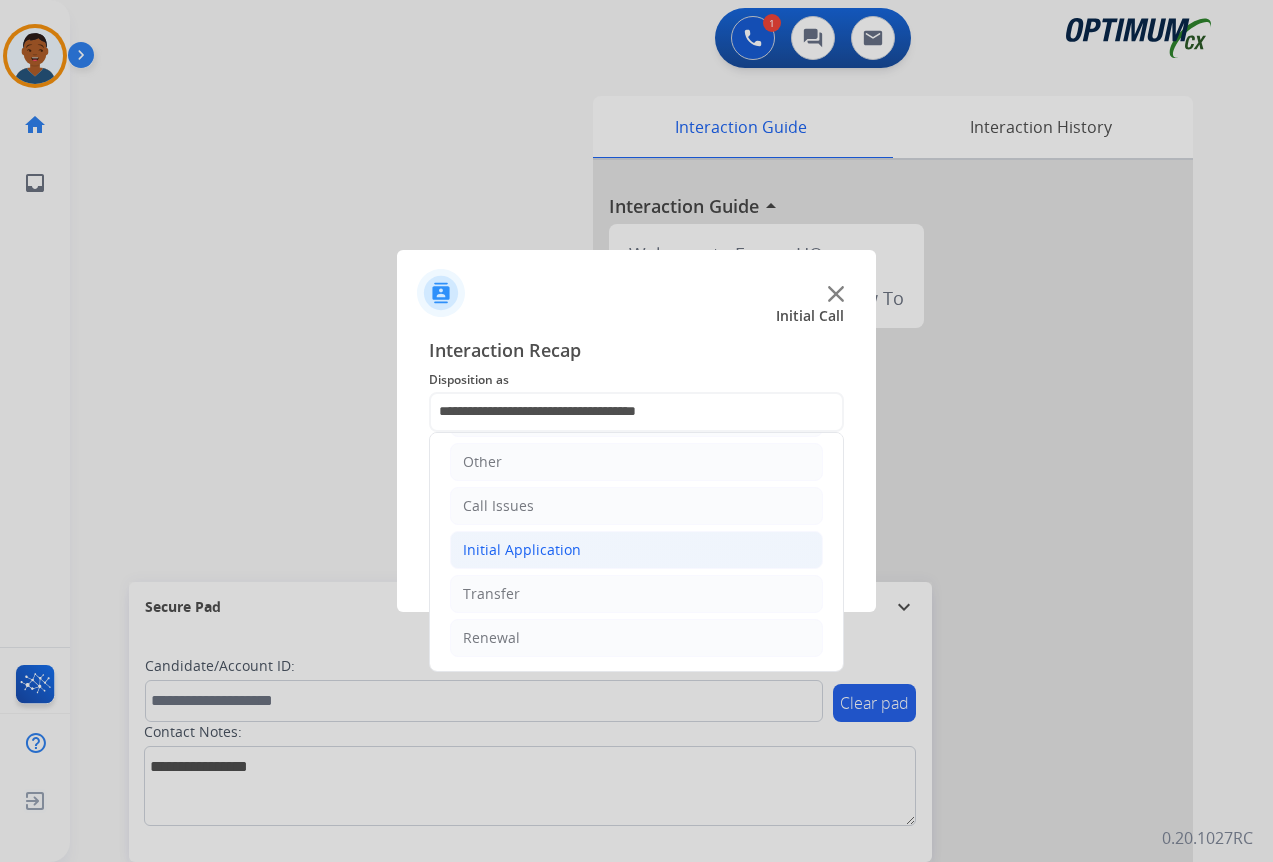 click on "Initial Application" 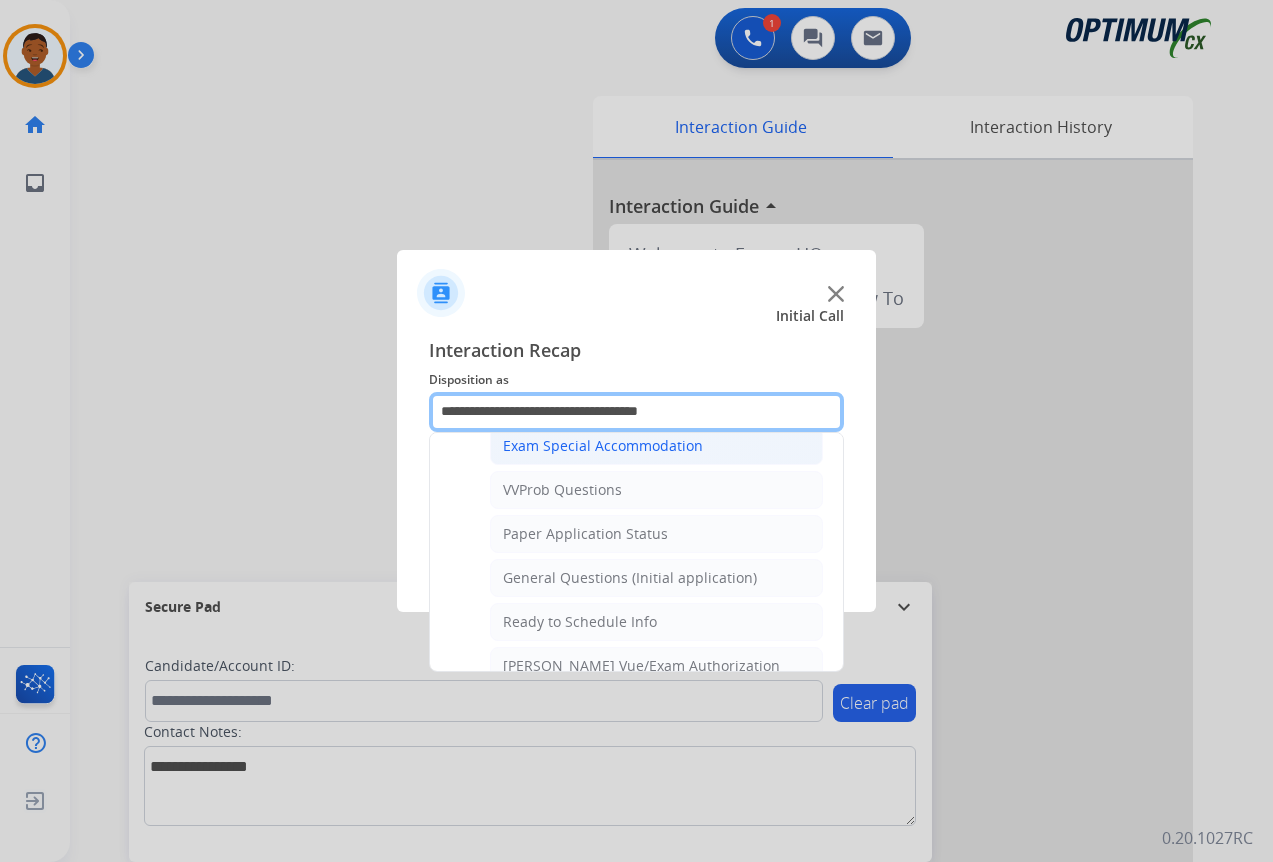 scroll, scrollTop: 1100, scrollLeft: 0, axis: vertical 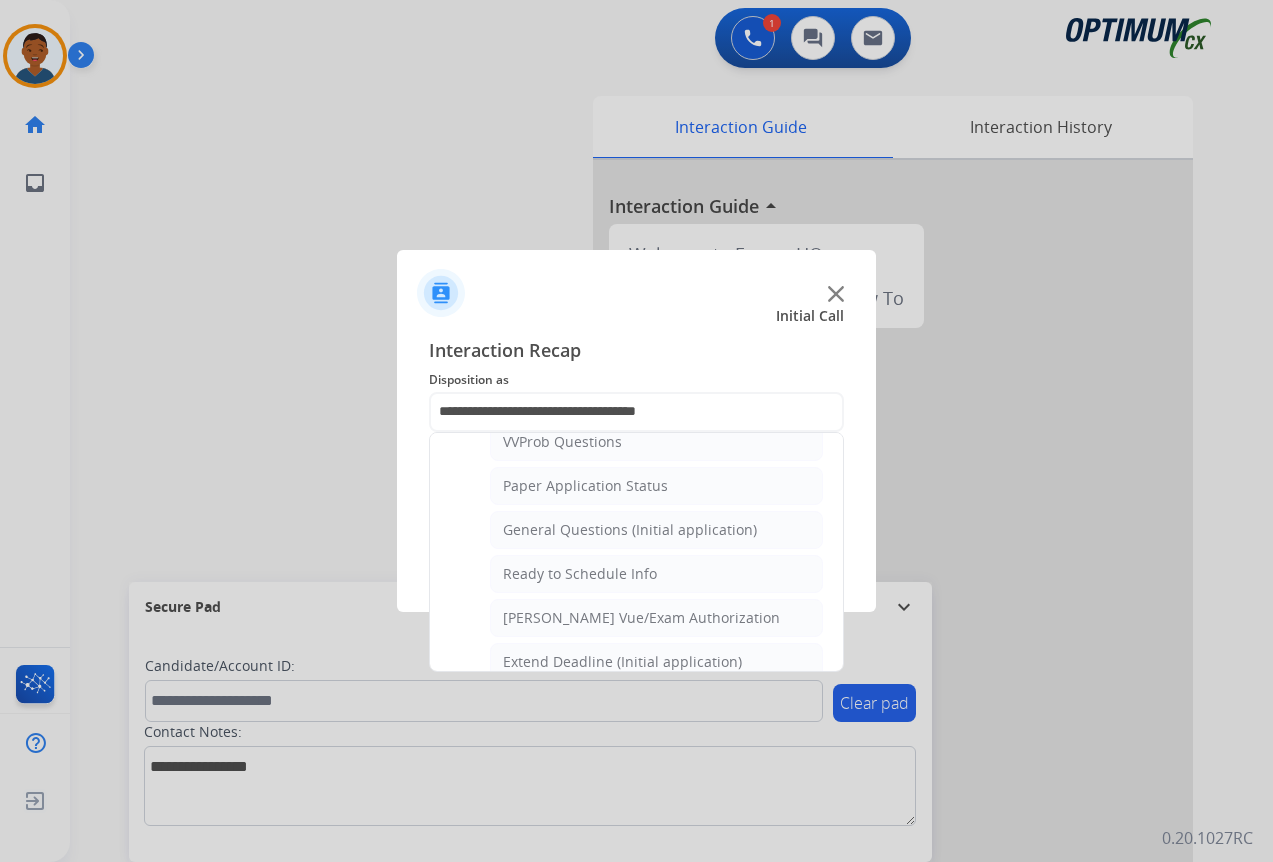 click on "General Questions (Initial application)" 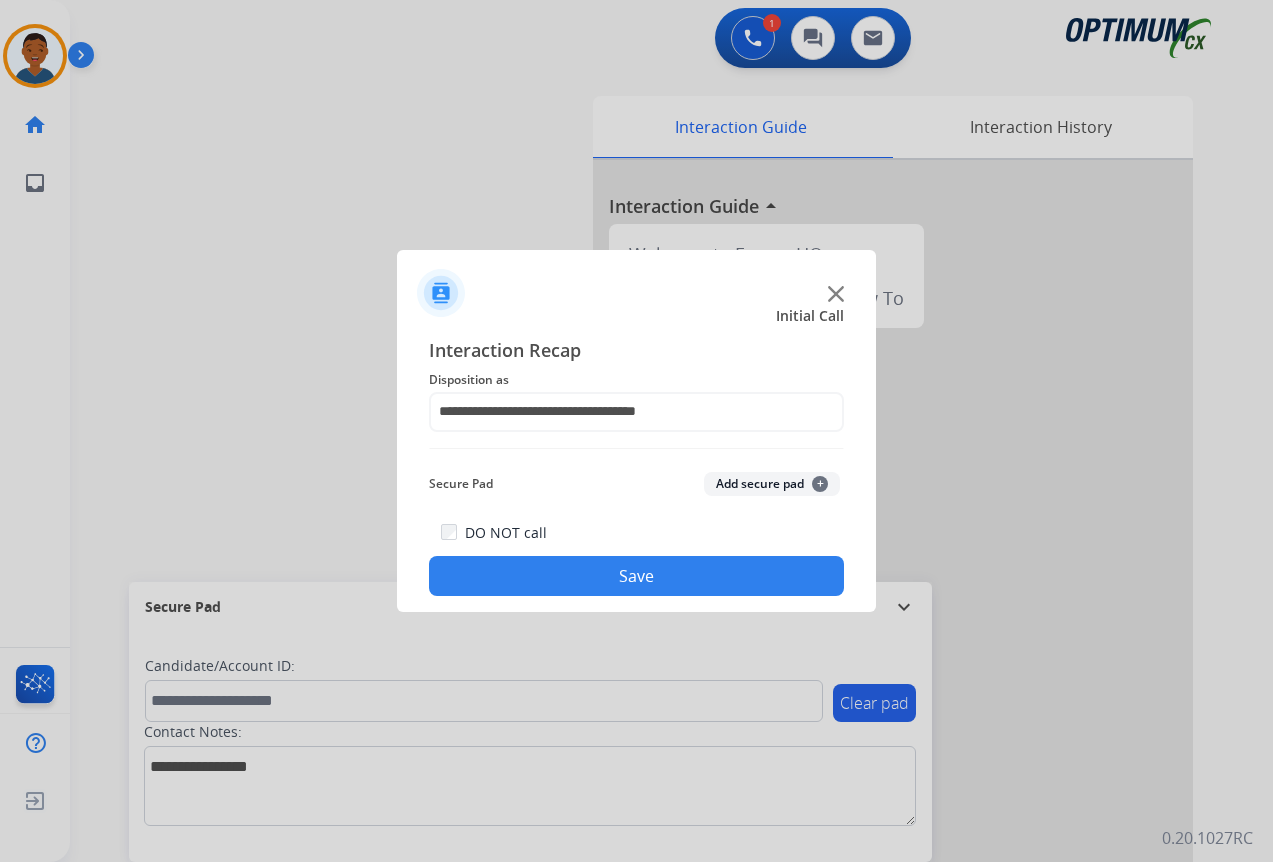 click on "Save" 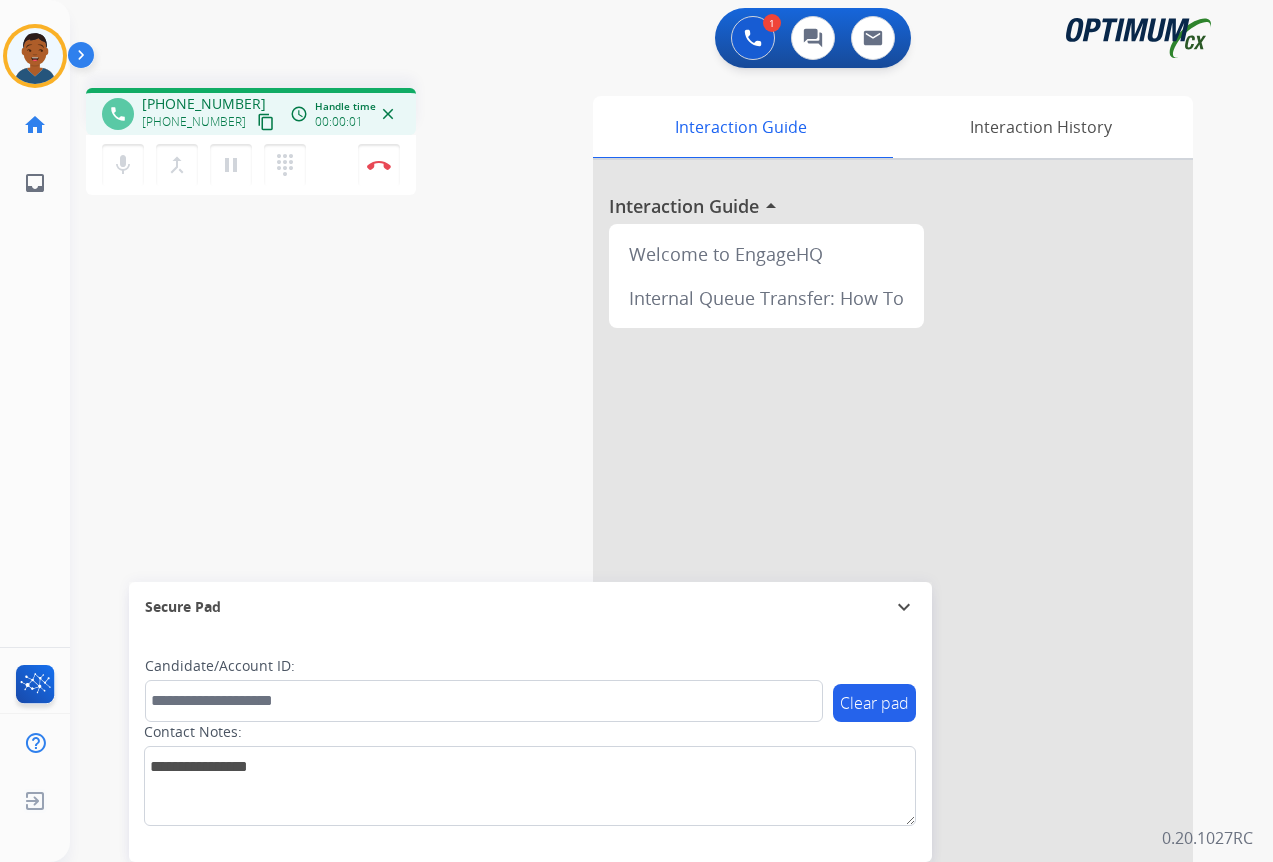 click on "content_copy" at bounding box center [266, 122] 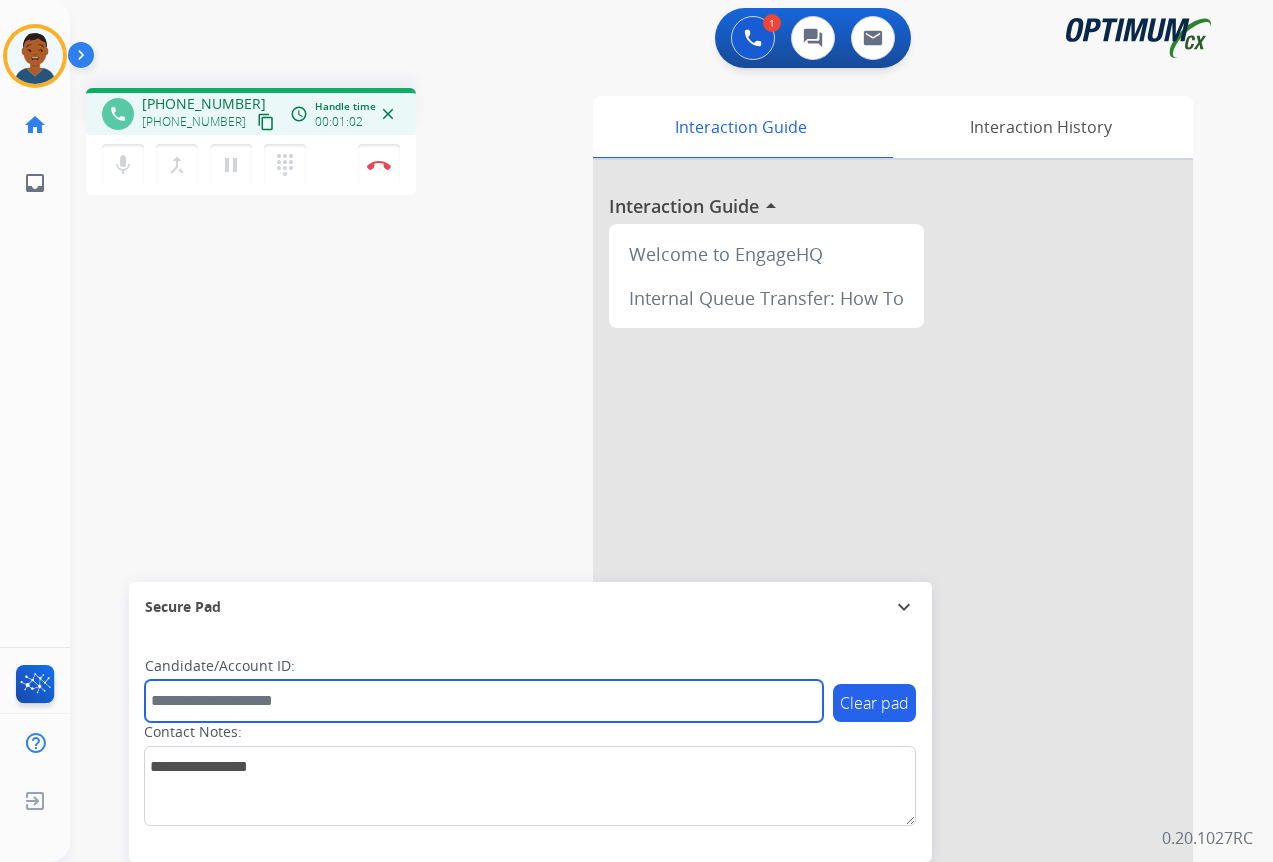 click at bounding box center [484, 701] 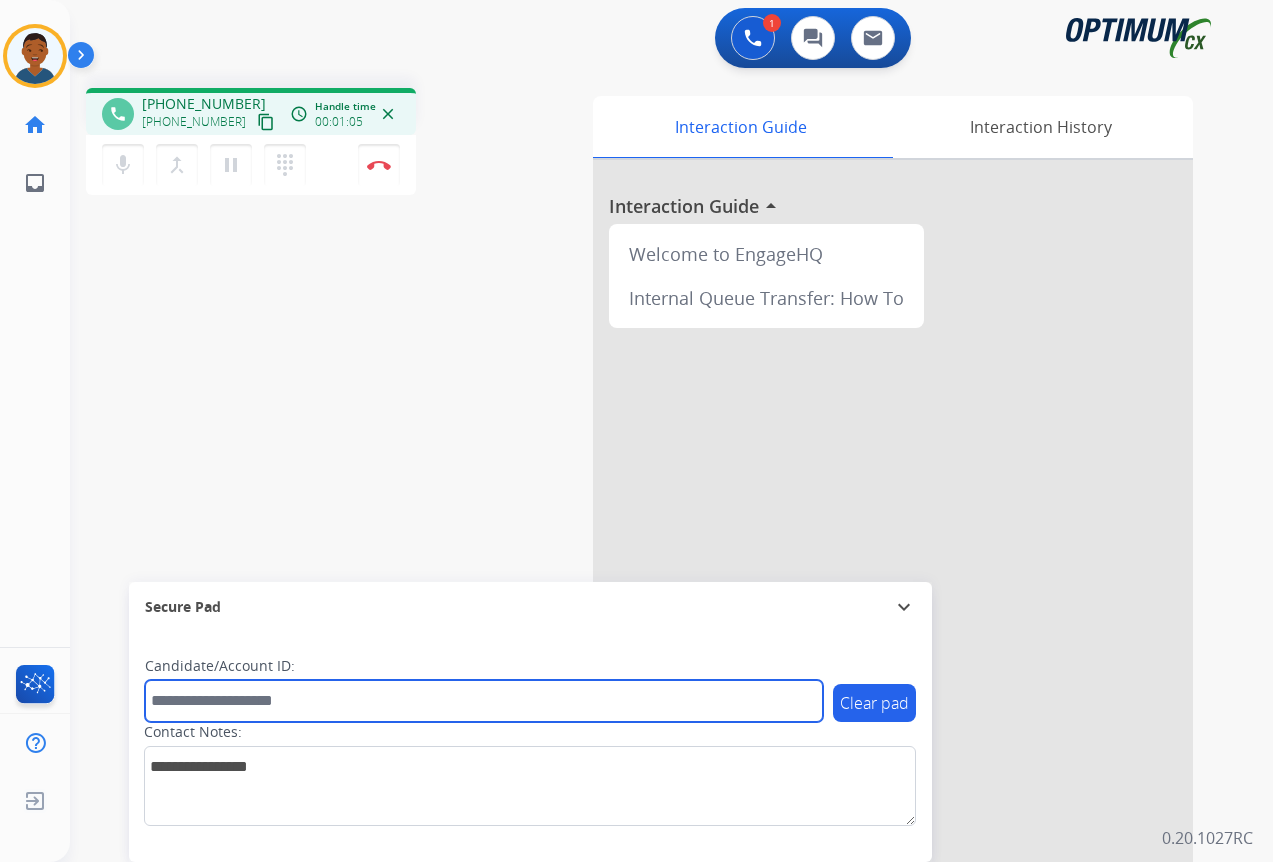 paste on "*******" 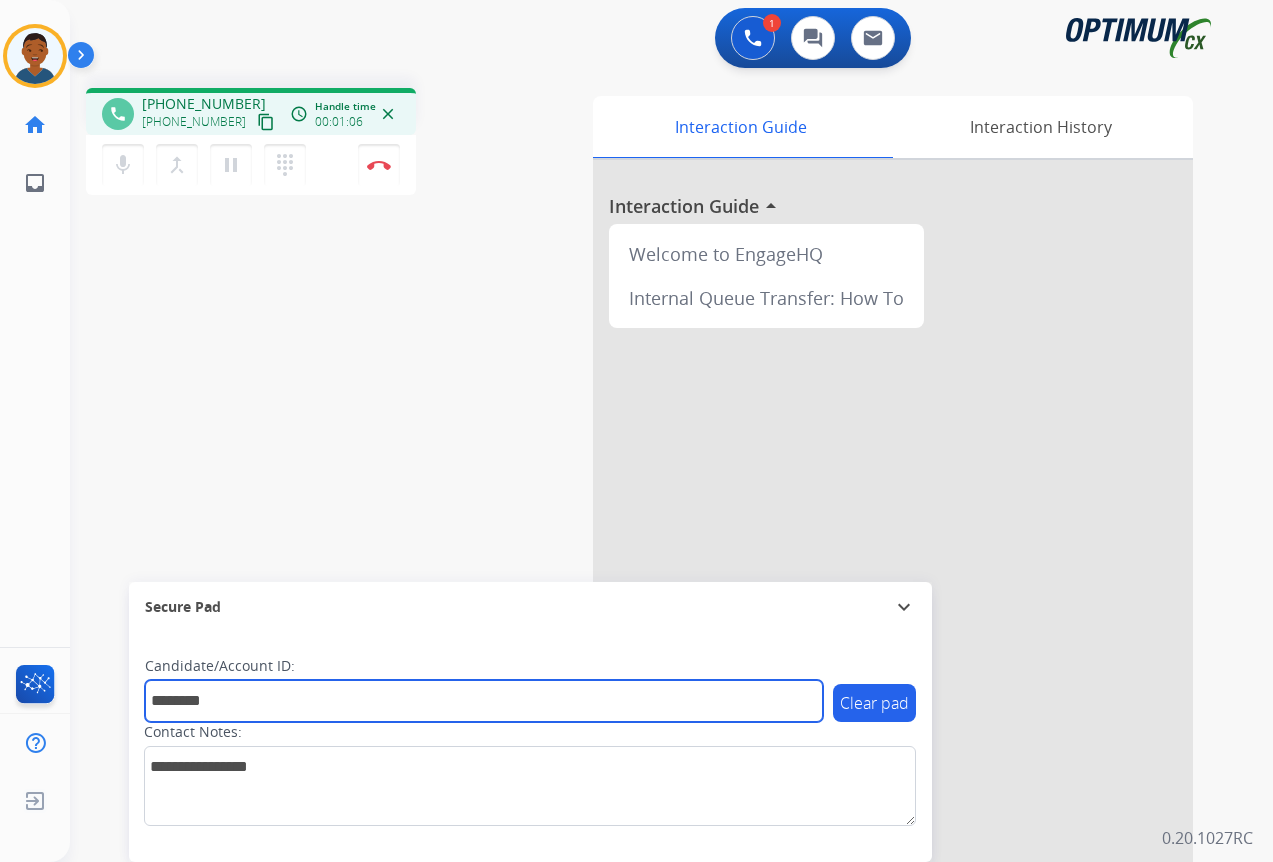 type on "*******" 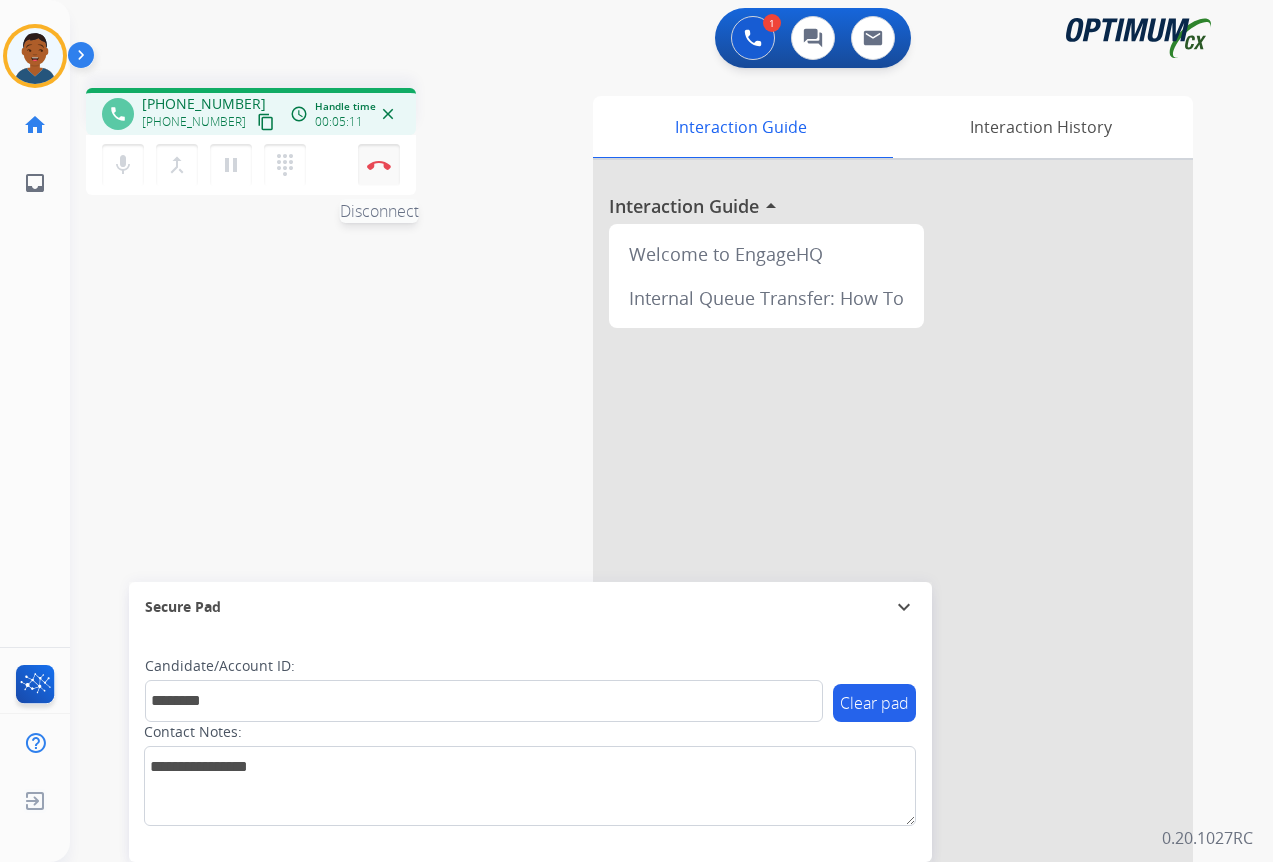 click on "Disconnect" at bounding box center (379, 165) 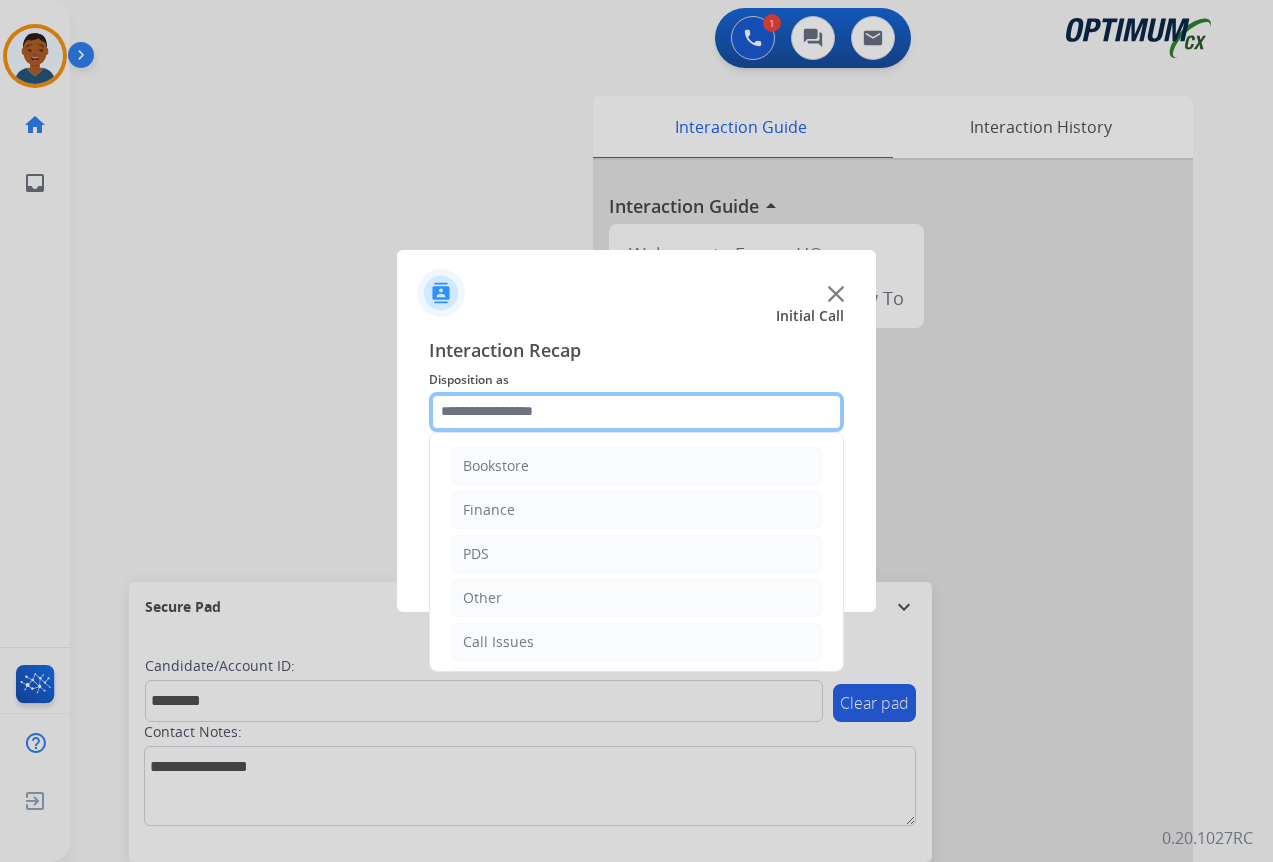 click 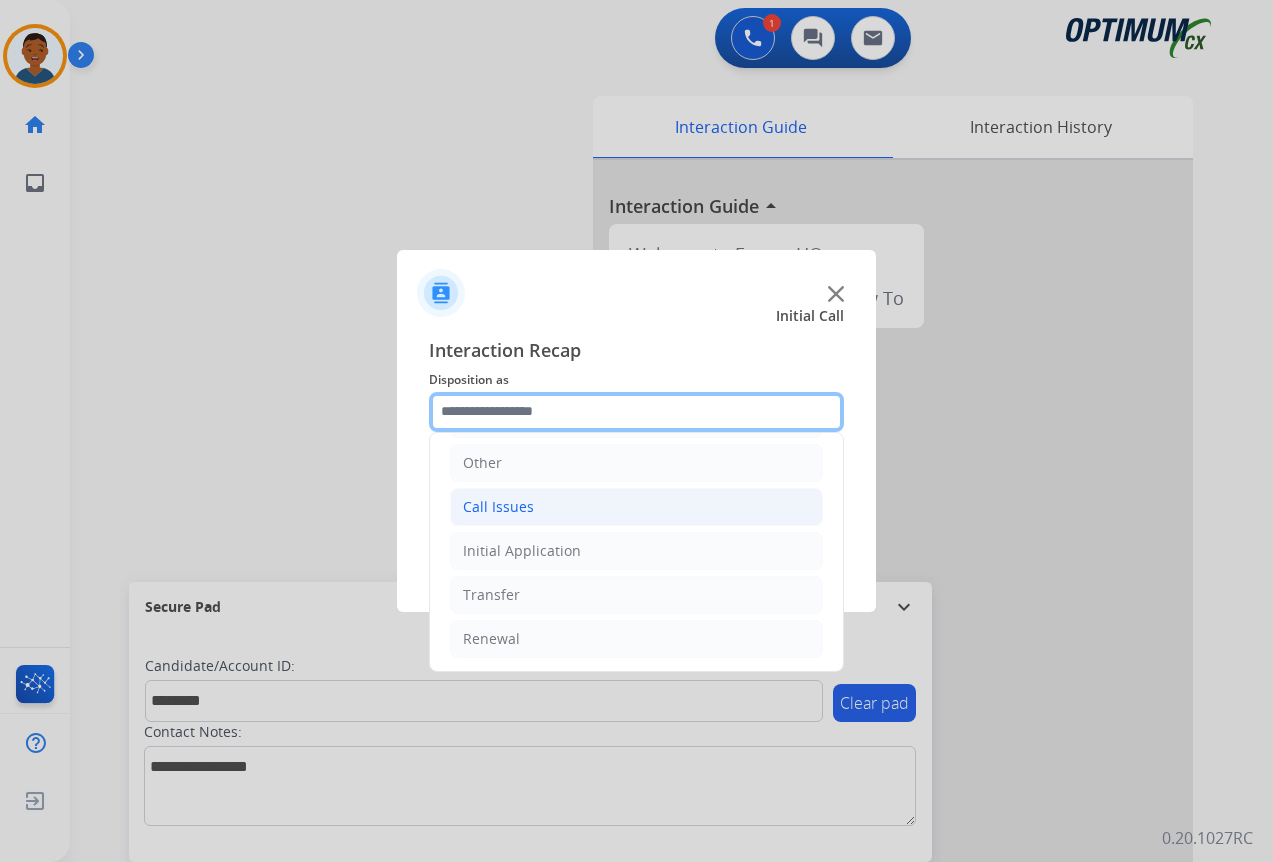 scroll, scrollTop: 136, scrollLeft: 0, axis: vertical 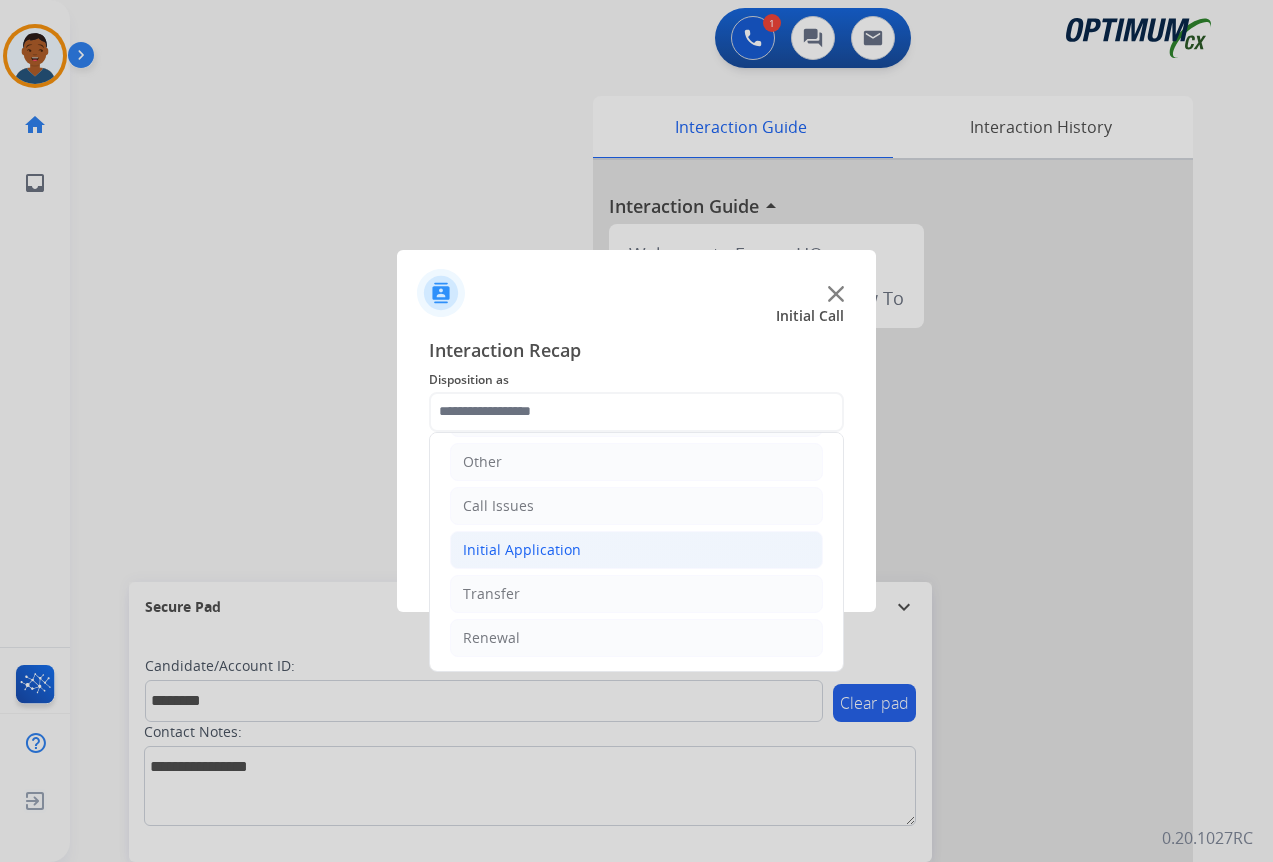 click on "Initial Application" 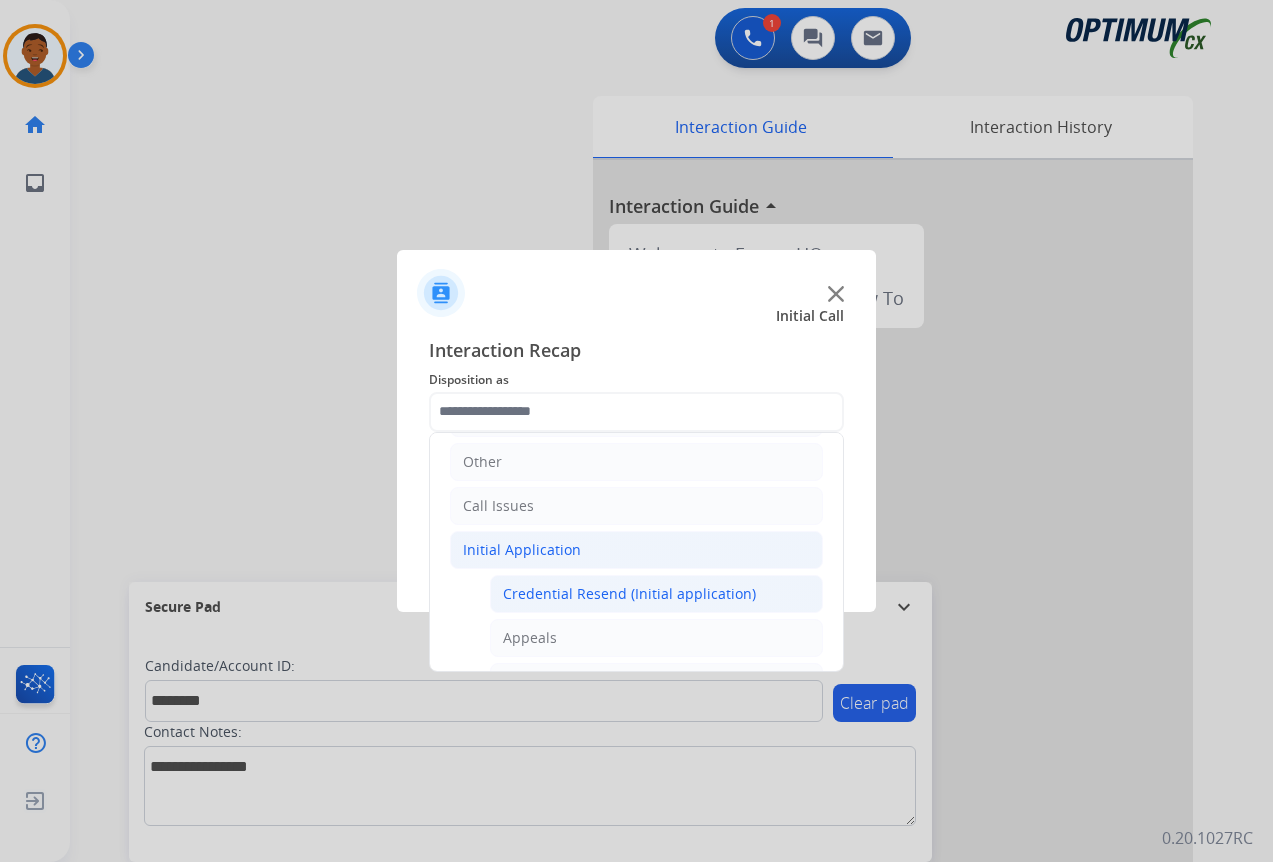 click on "Credential Resend (Initial application)" 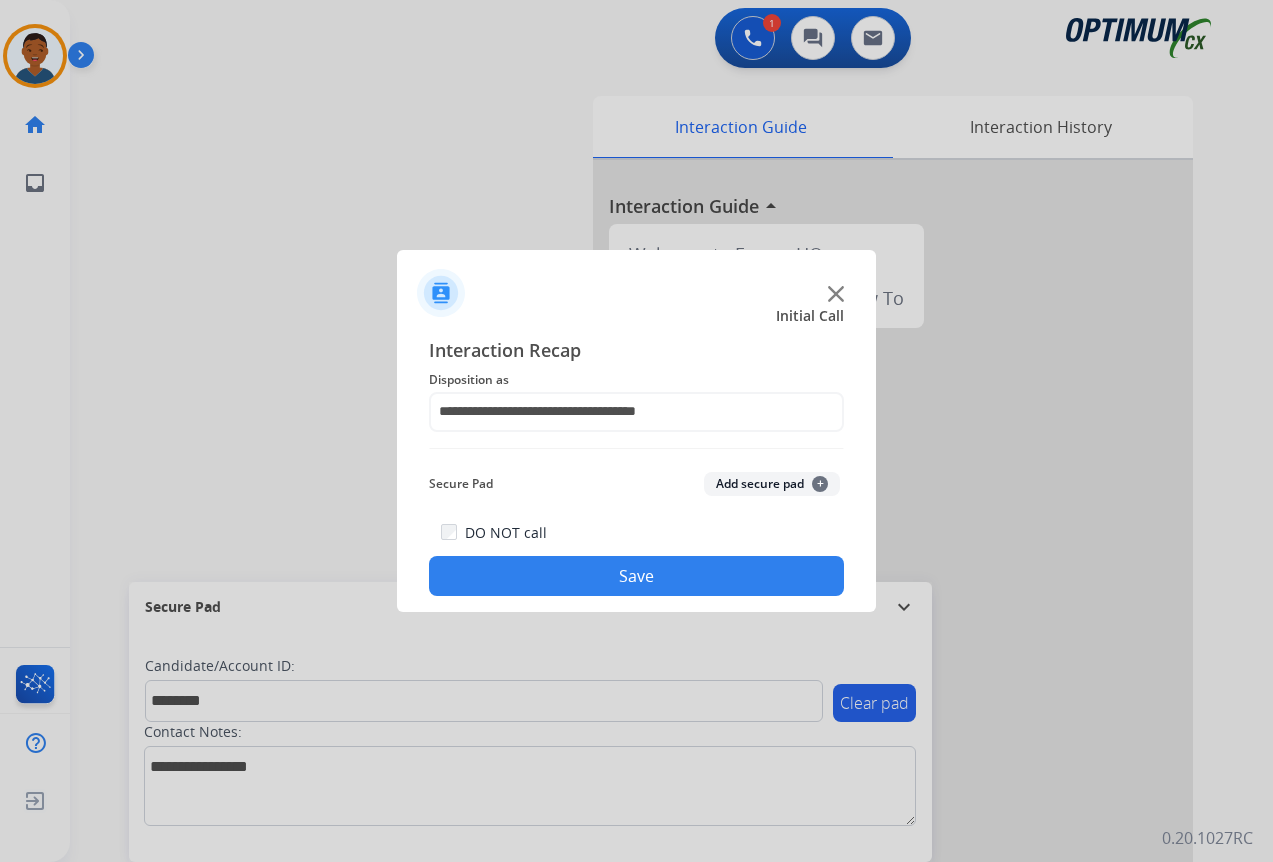 click on "Add secure pad  +" 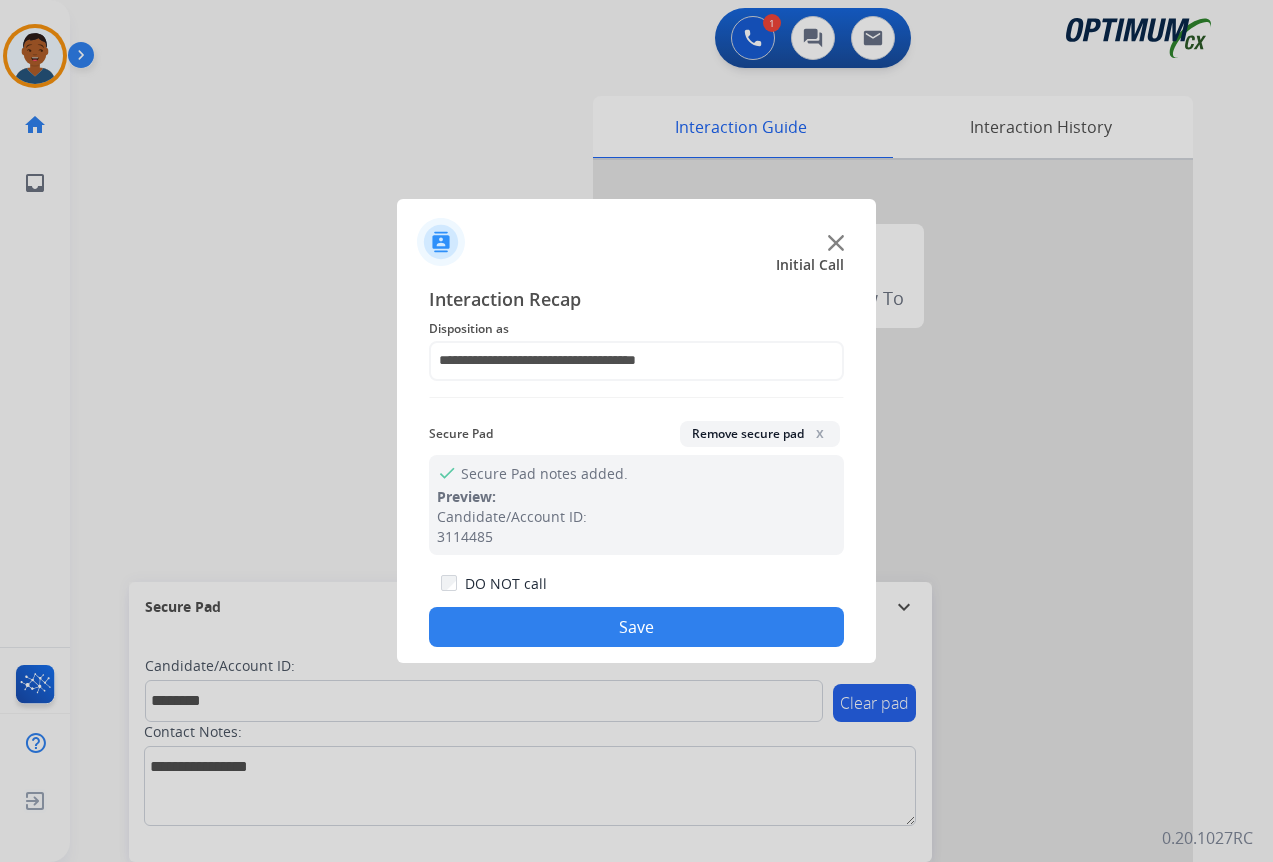 click on "Save" 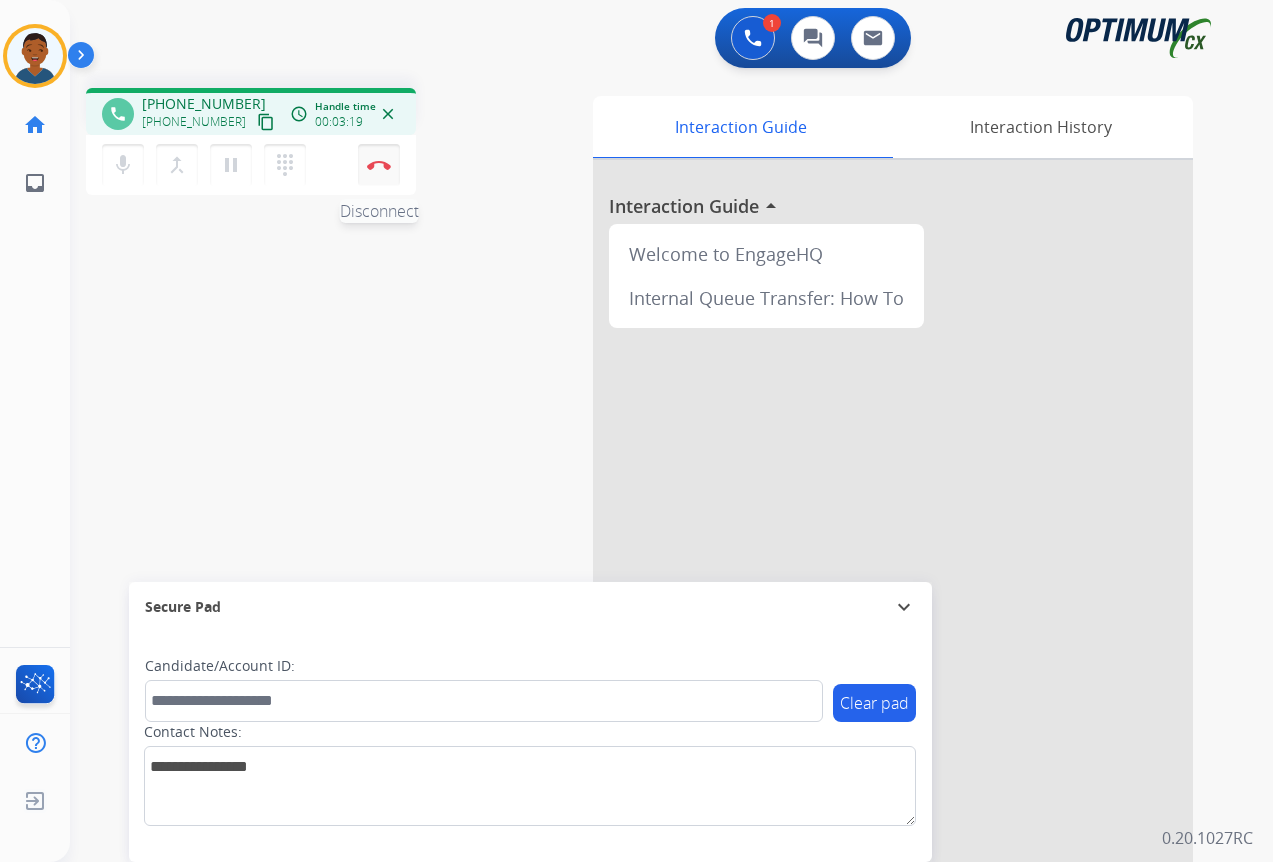 click on "Disconnect" at bounding box center (379, 165) 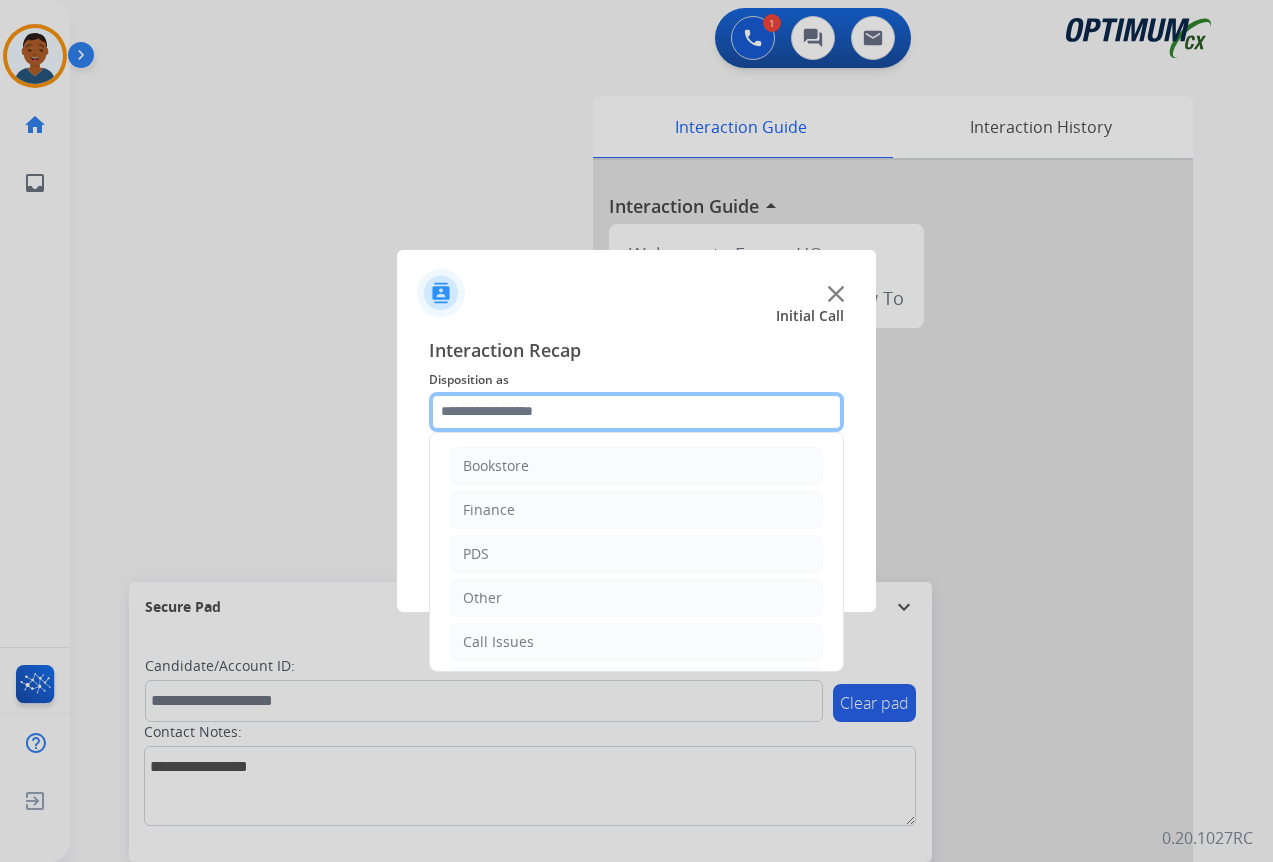 click 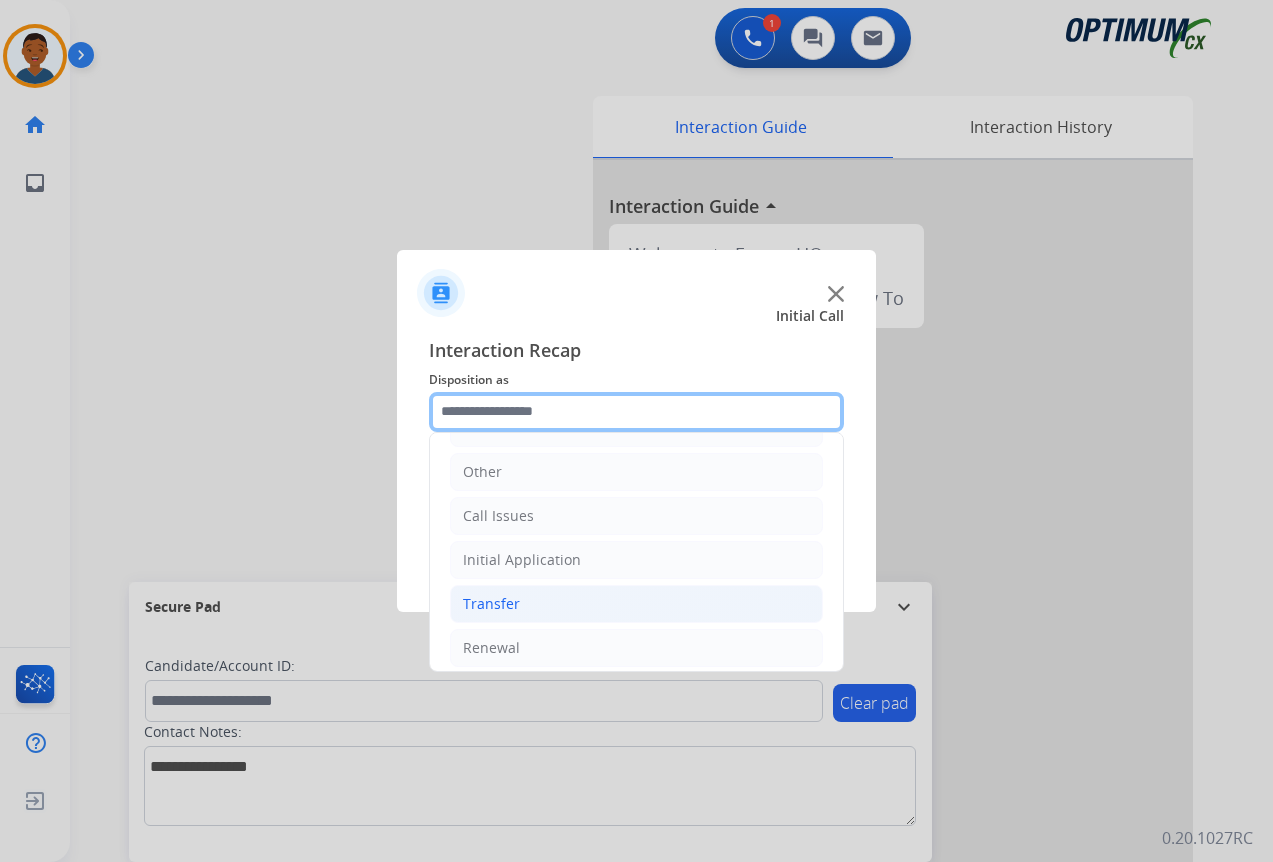 scroll, scrollTop: 136, scrollLeft: 0, axis: vertical 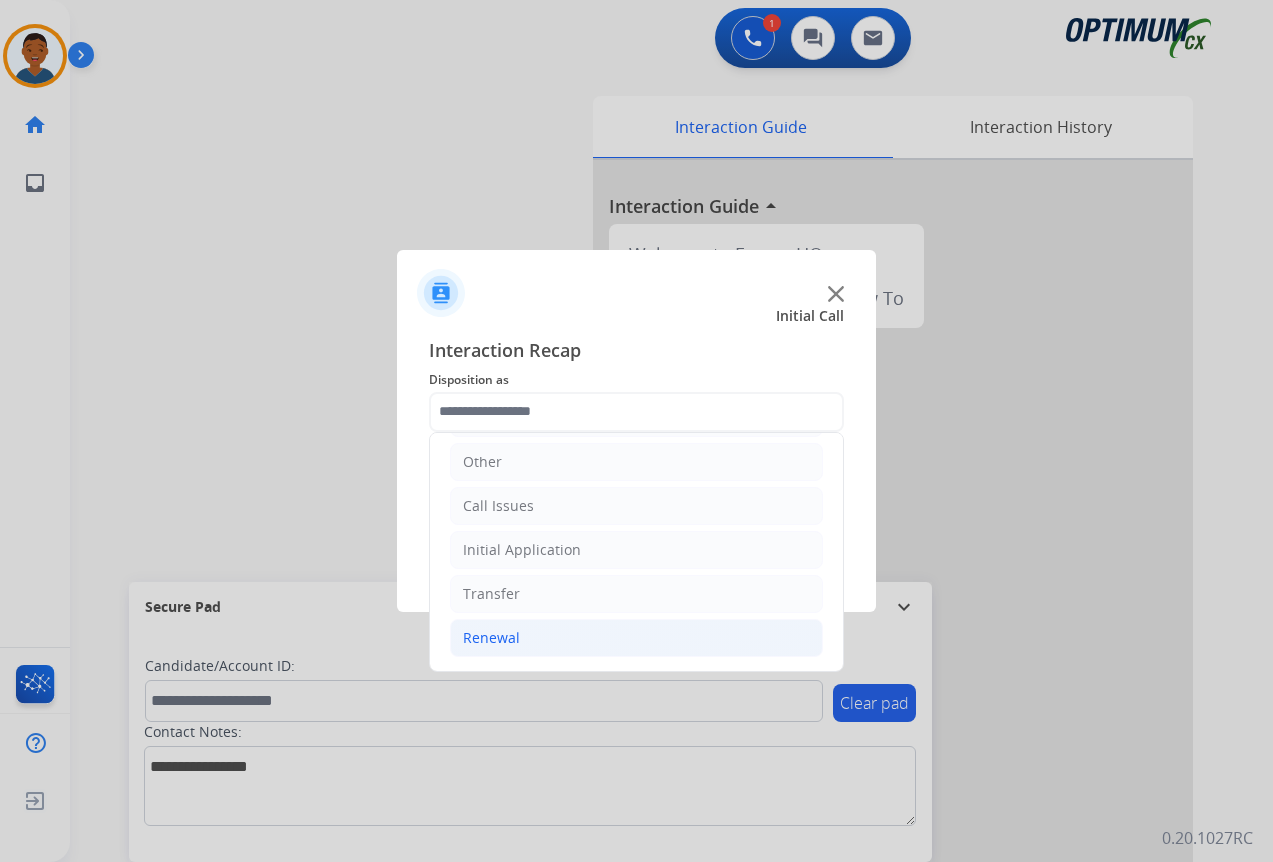 click on "Renewal" 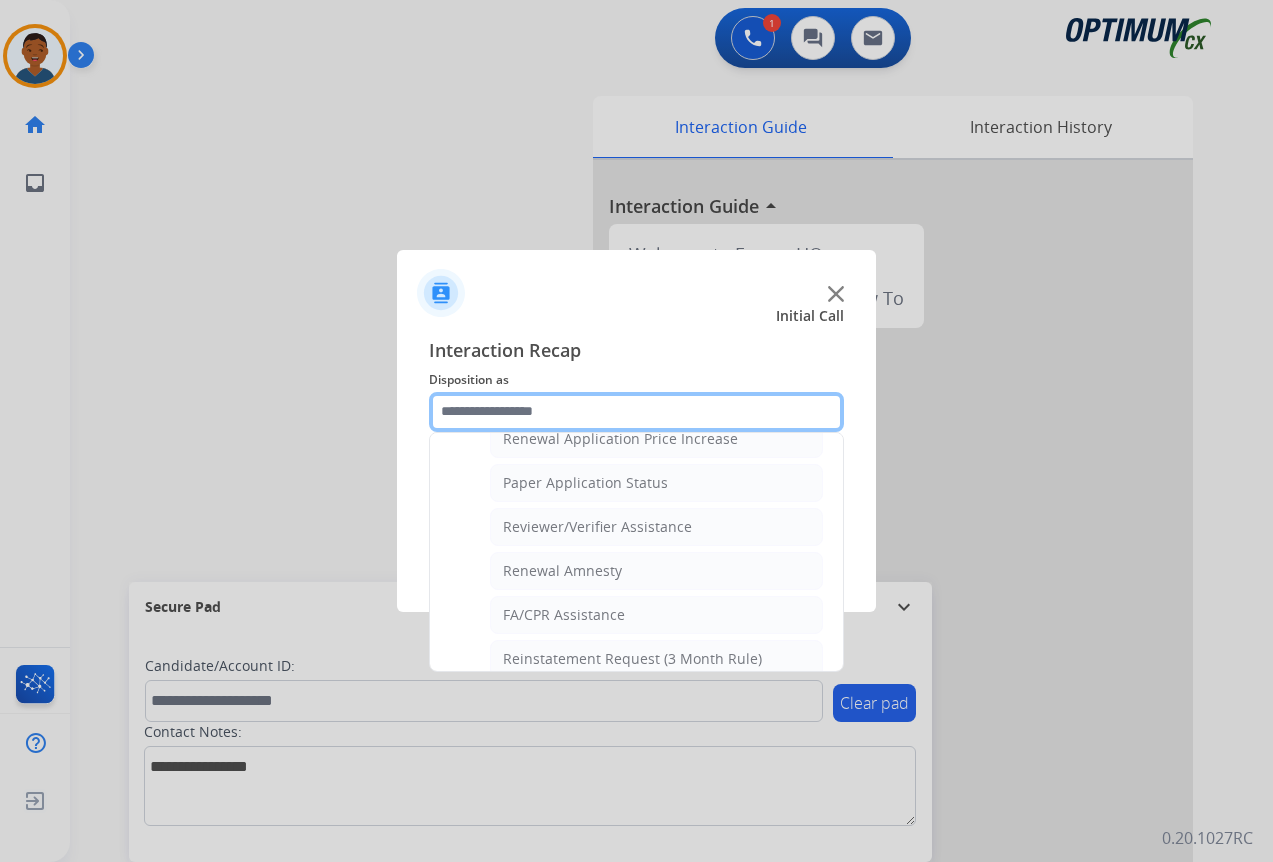 scroll, scrollTop: 736, scrollLeft: 0, axis: vertical 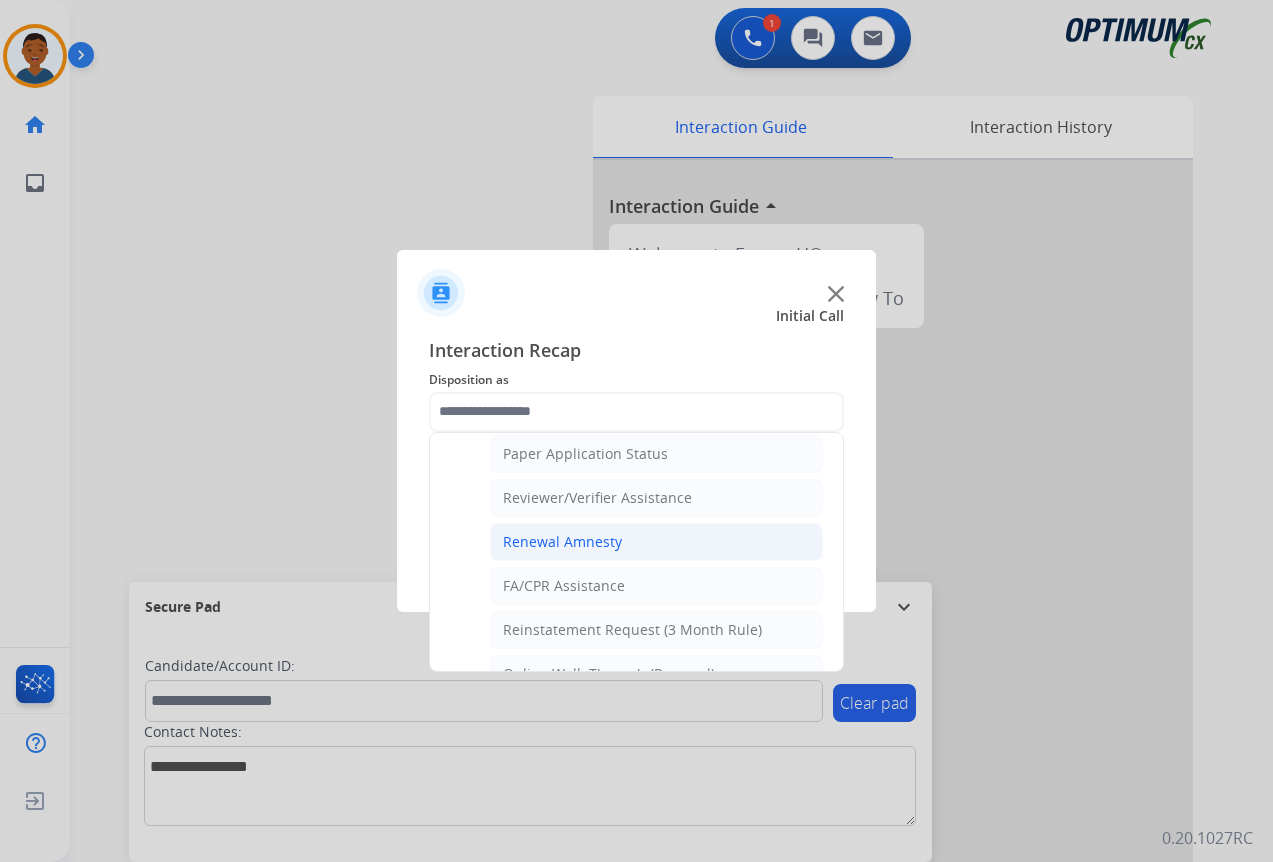 click on "Renewal Amnesty" 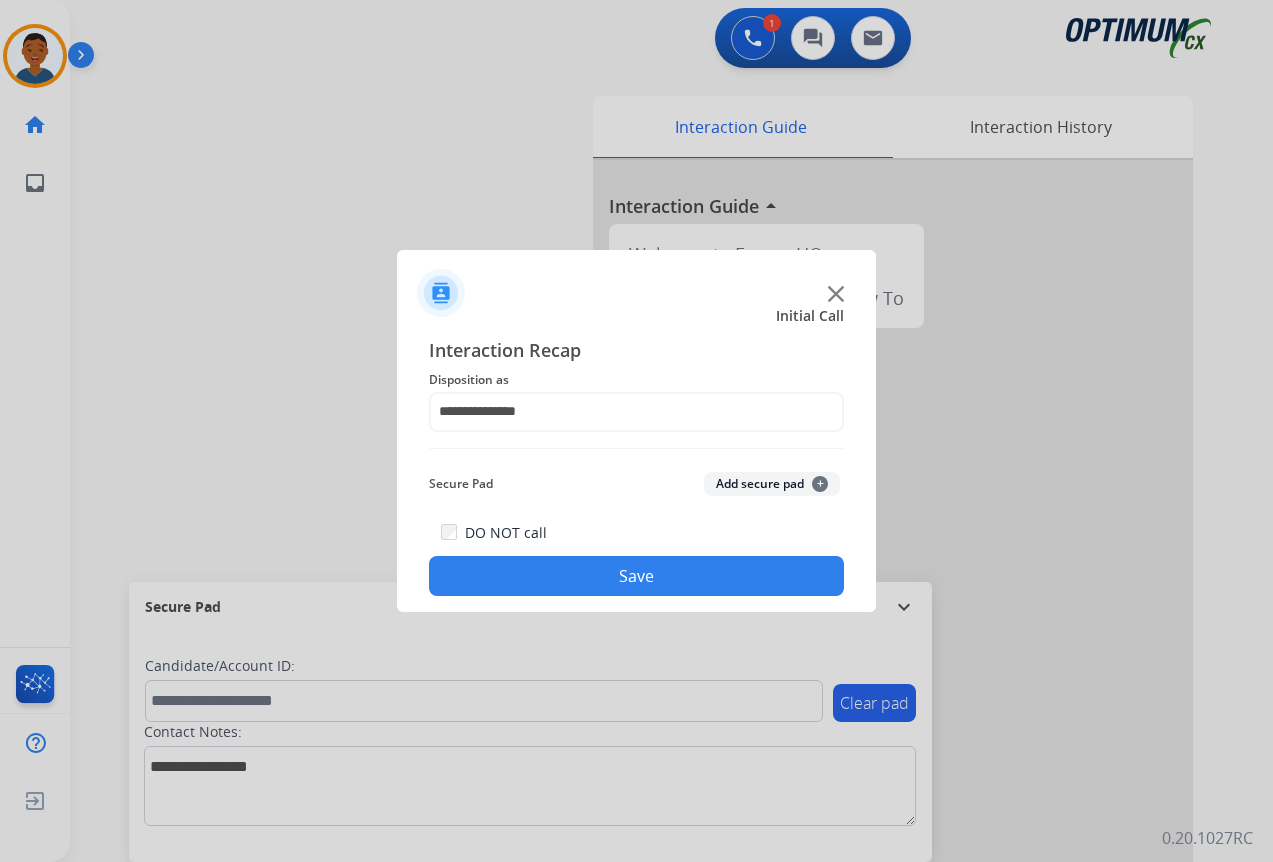 click on "Save" 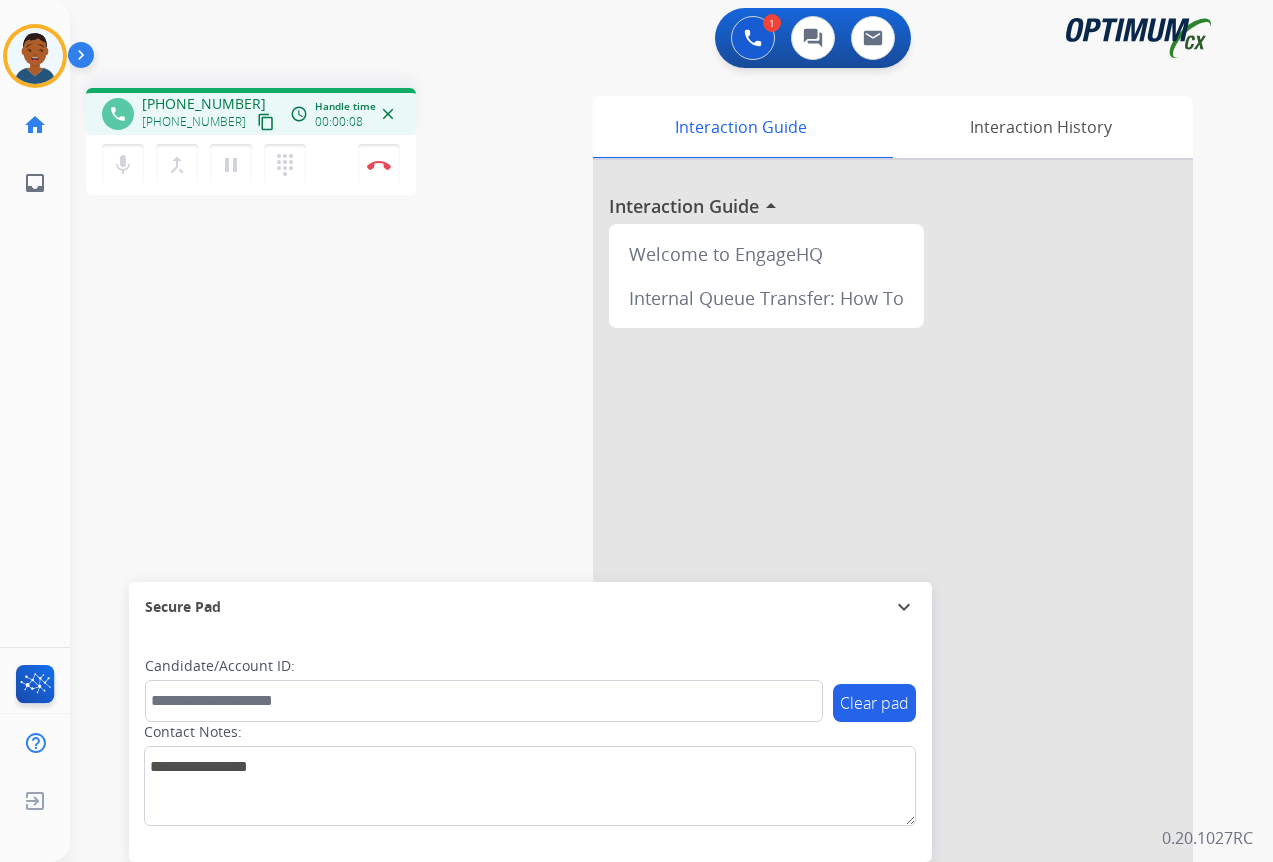 click on "content_copy" at bounding box center [266, 122] 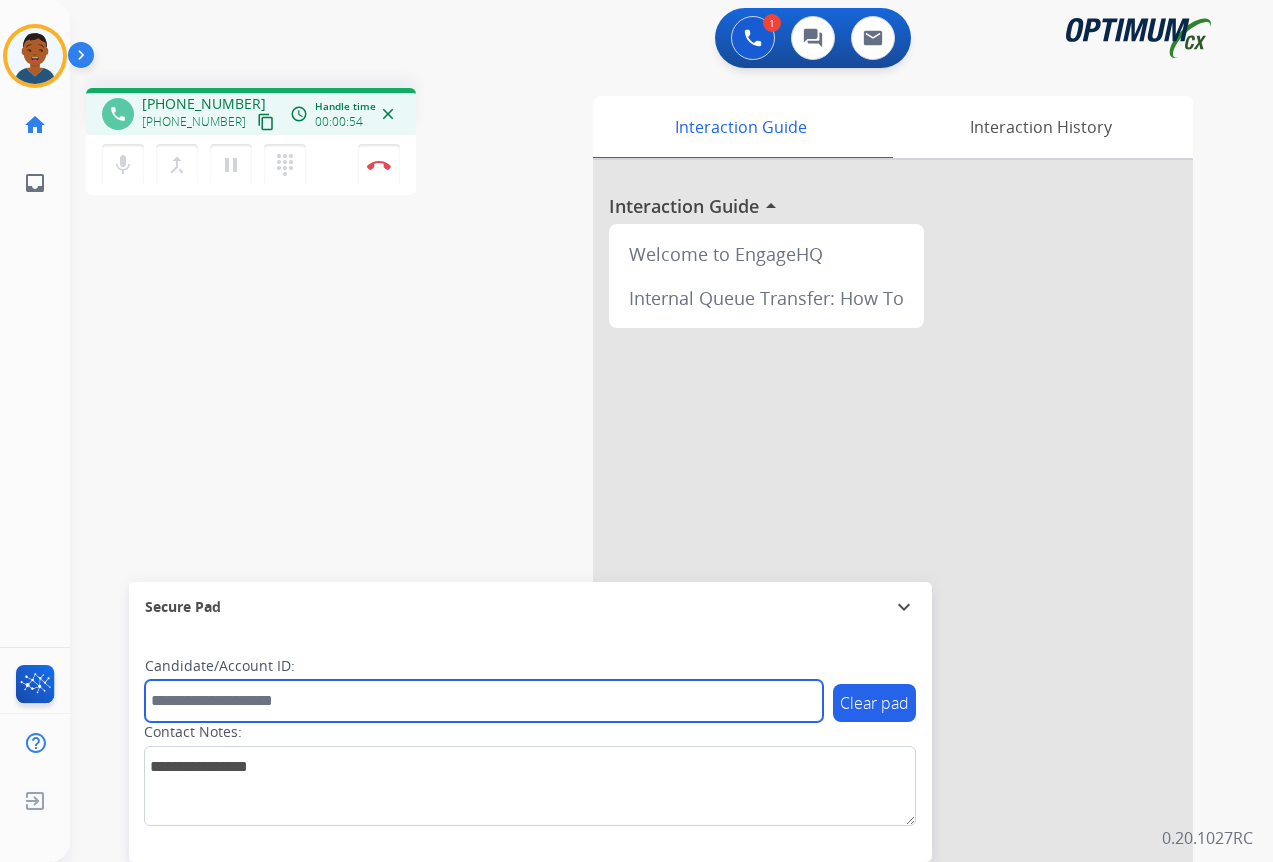 click at bounding box center (484, 701) 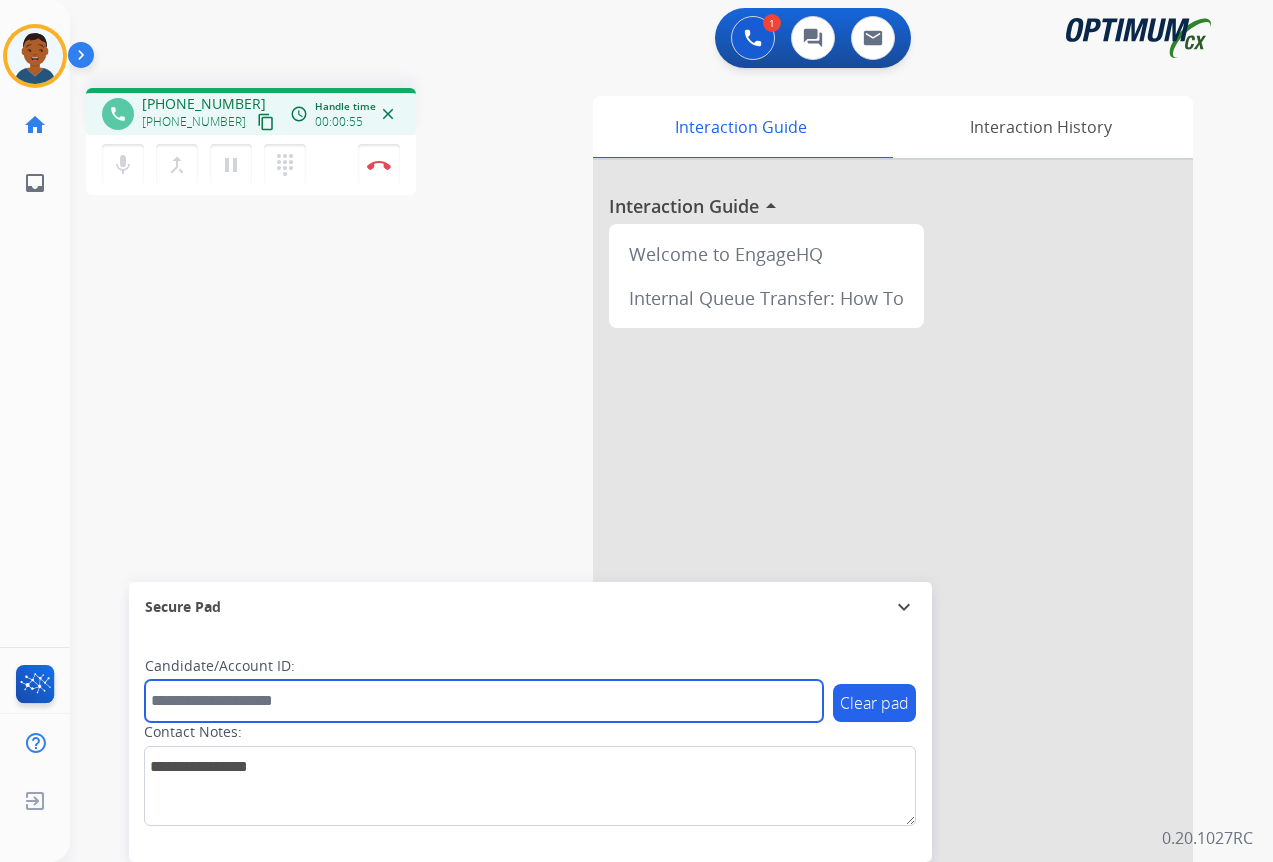 paste on "*******" 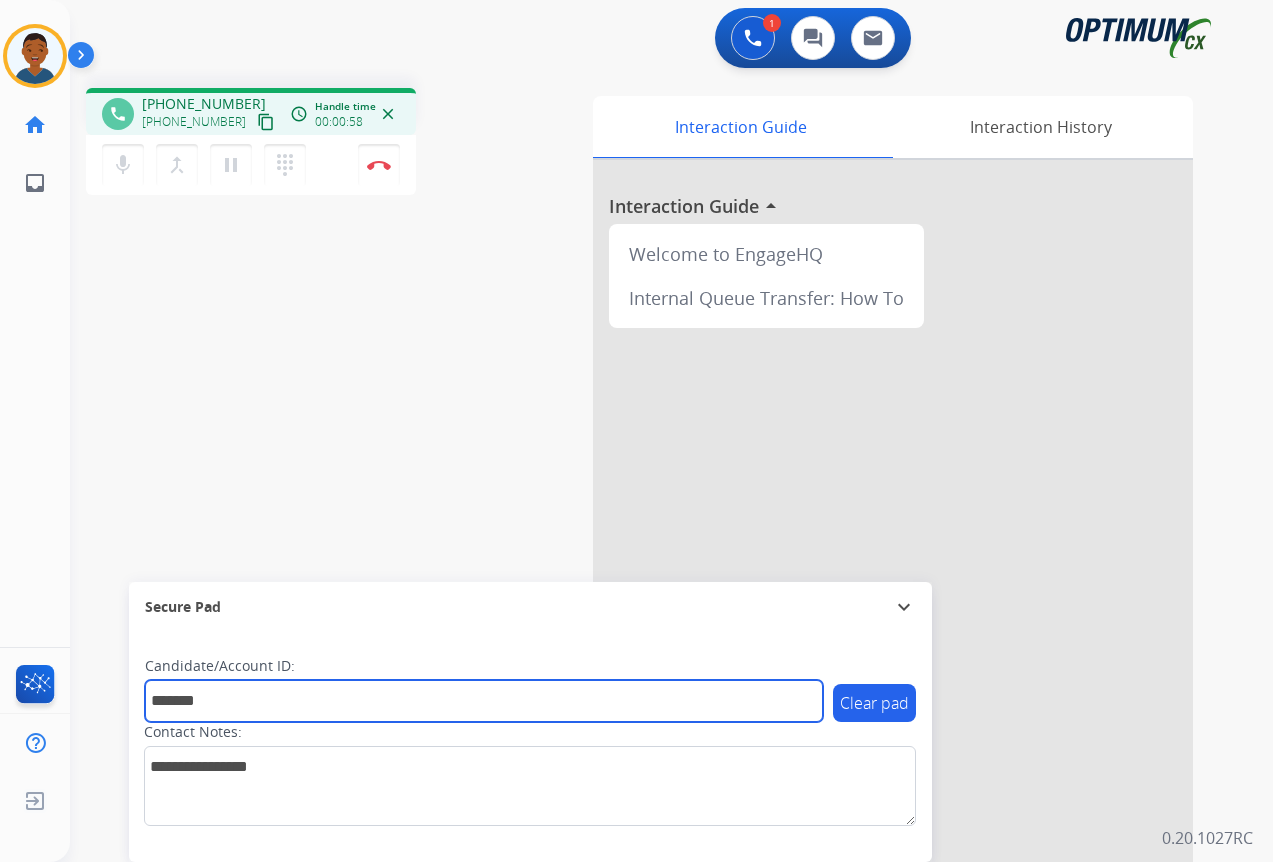 type on "*******" 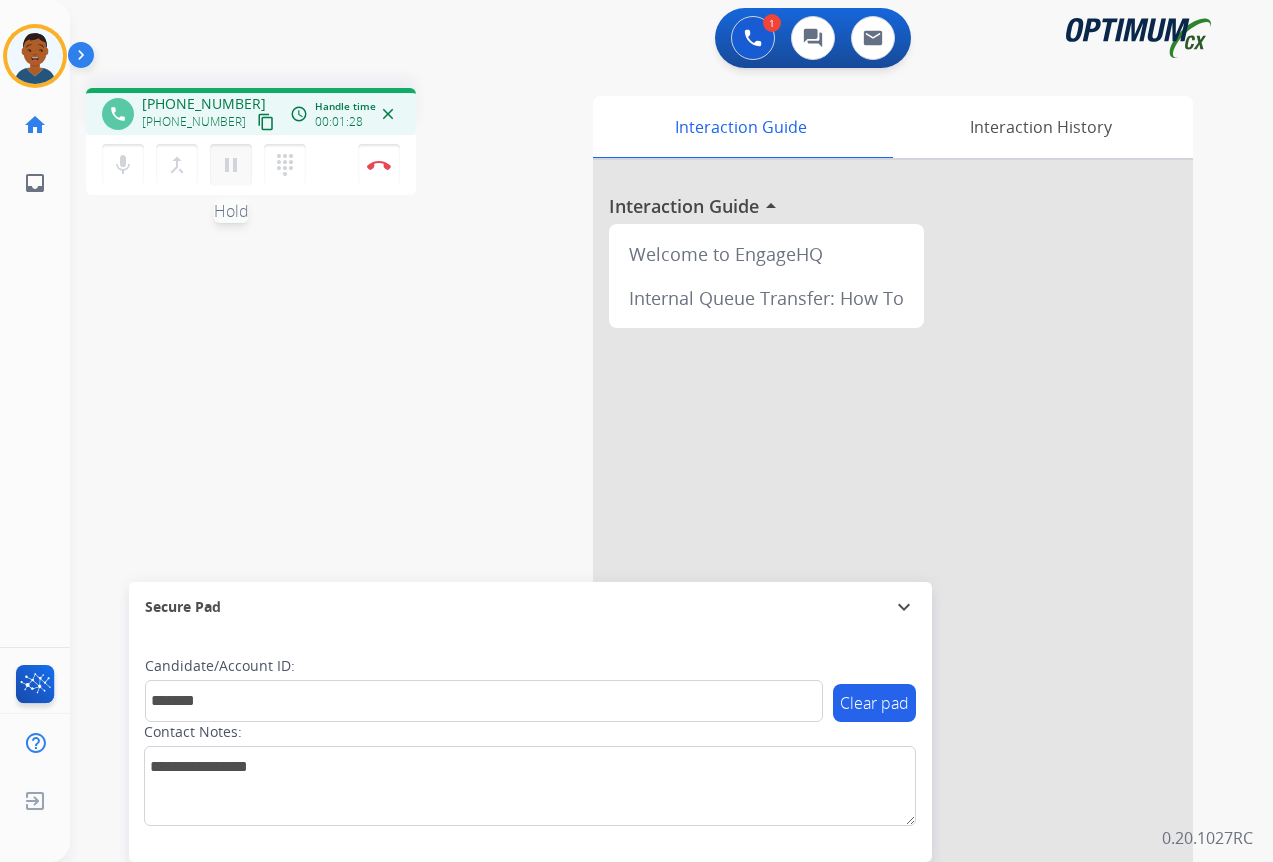 click on "pause" at bounding box center [231, 165] 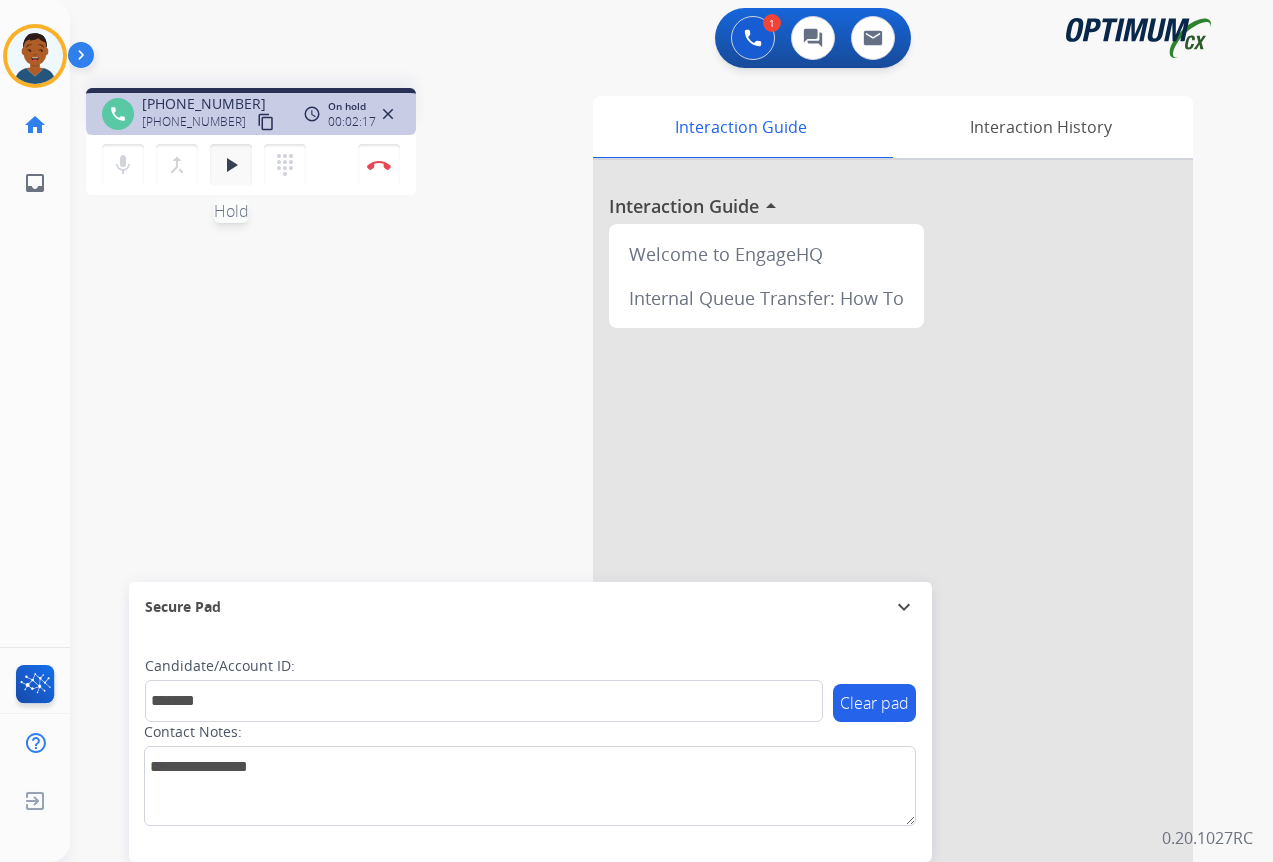 click on "play_arrow" at bounding box center [231, 165] 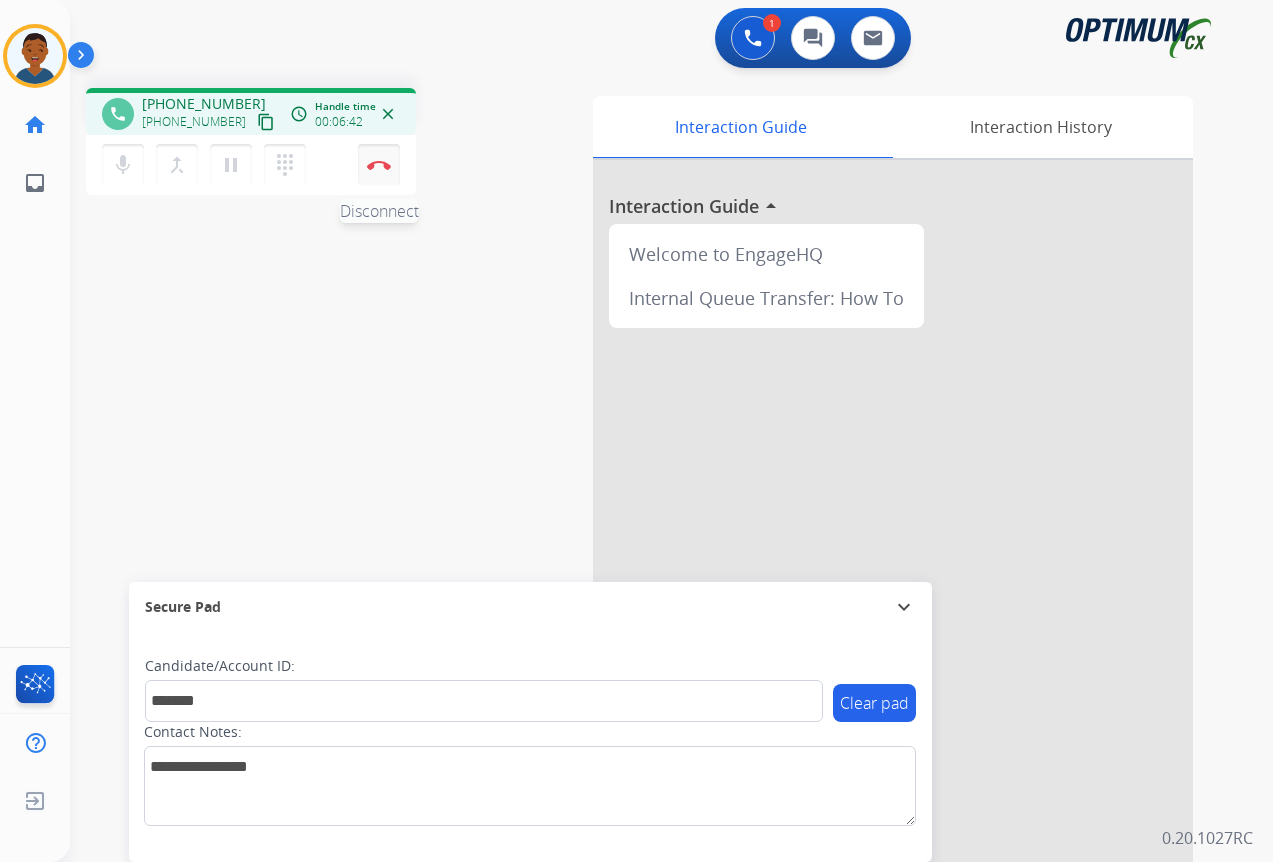 click at bounding box center [379, 165] 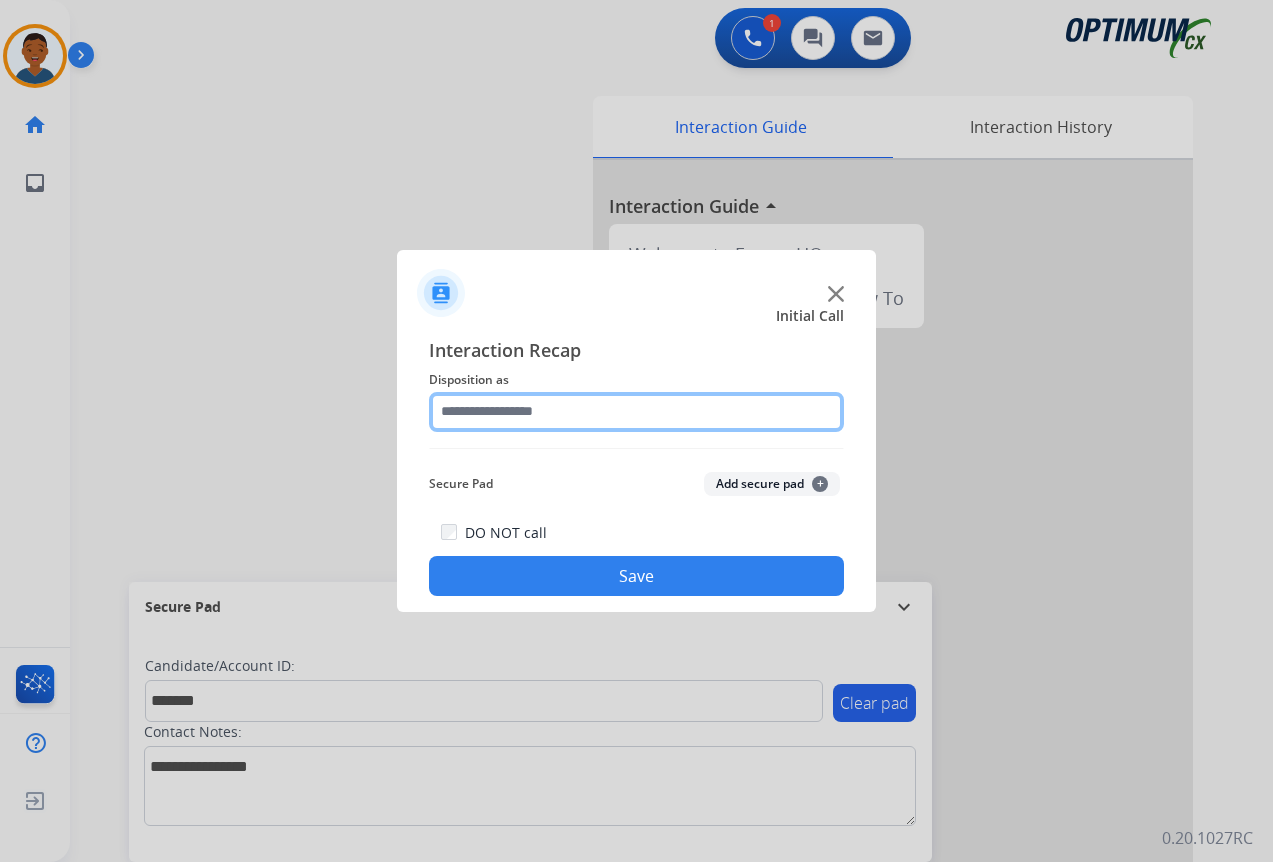 click 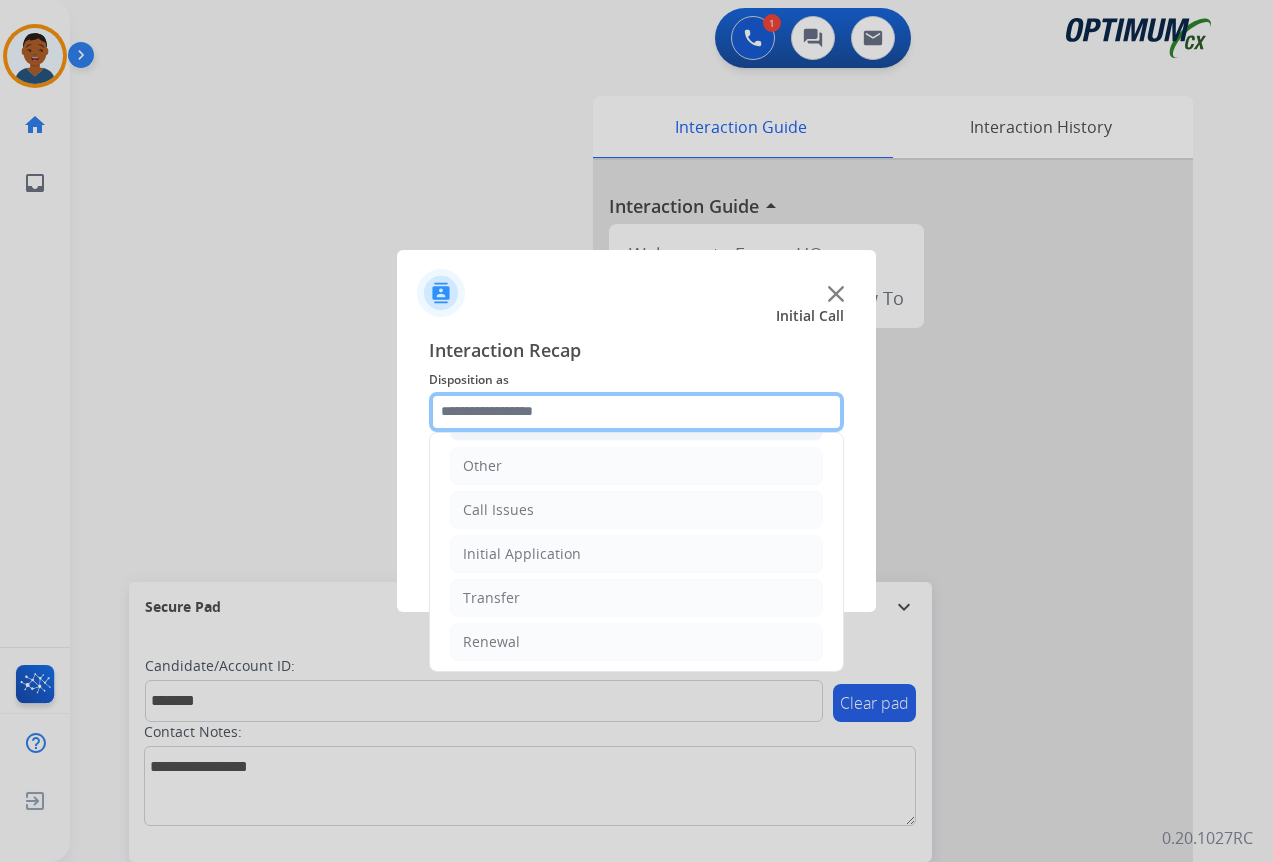 scroll, scrollTop: 136, scrollLeft: 0, axis: vertical 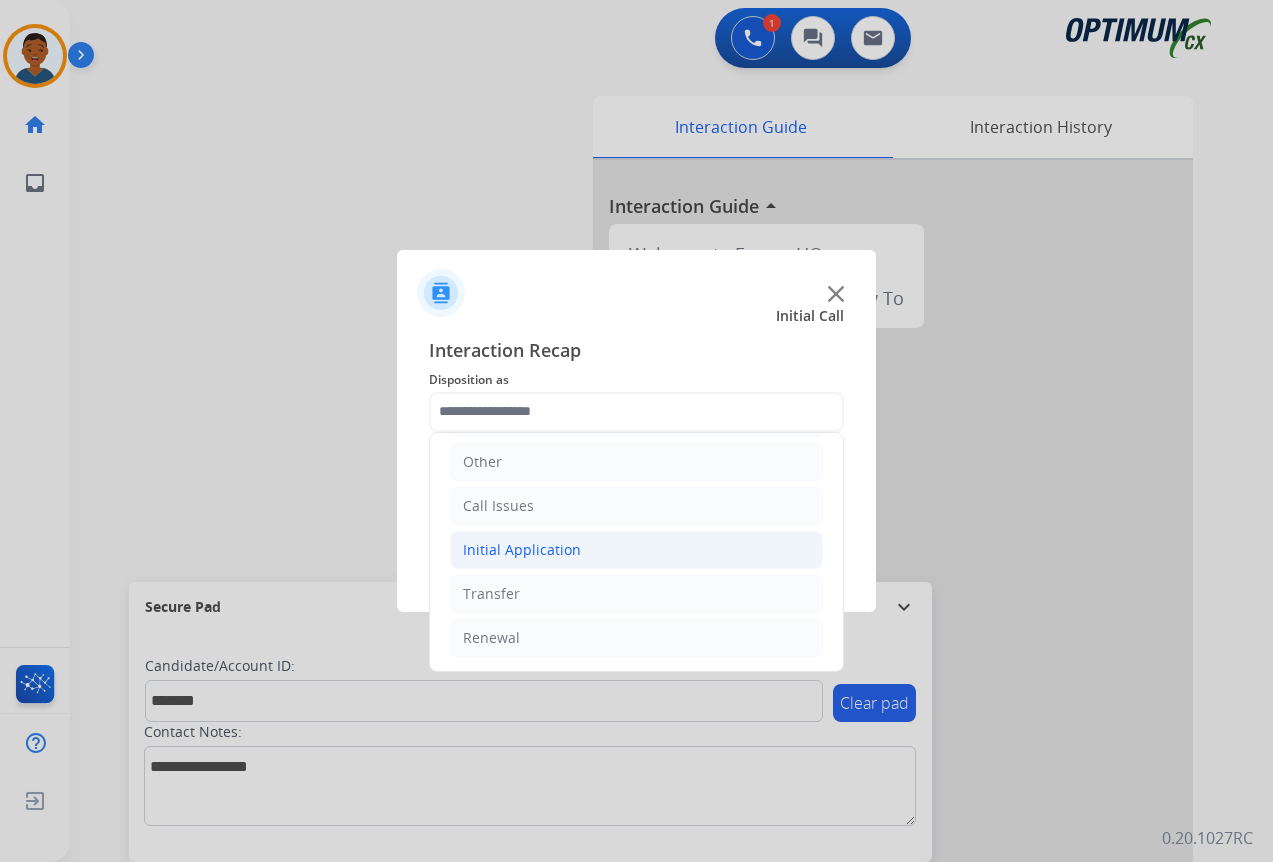 click on "Initial Application" 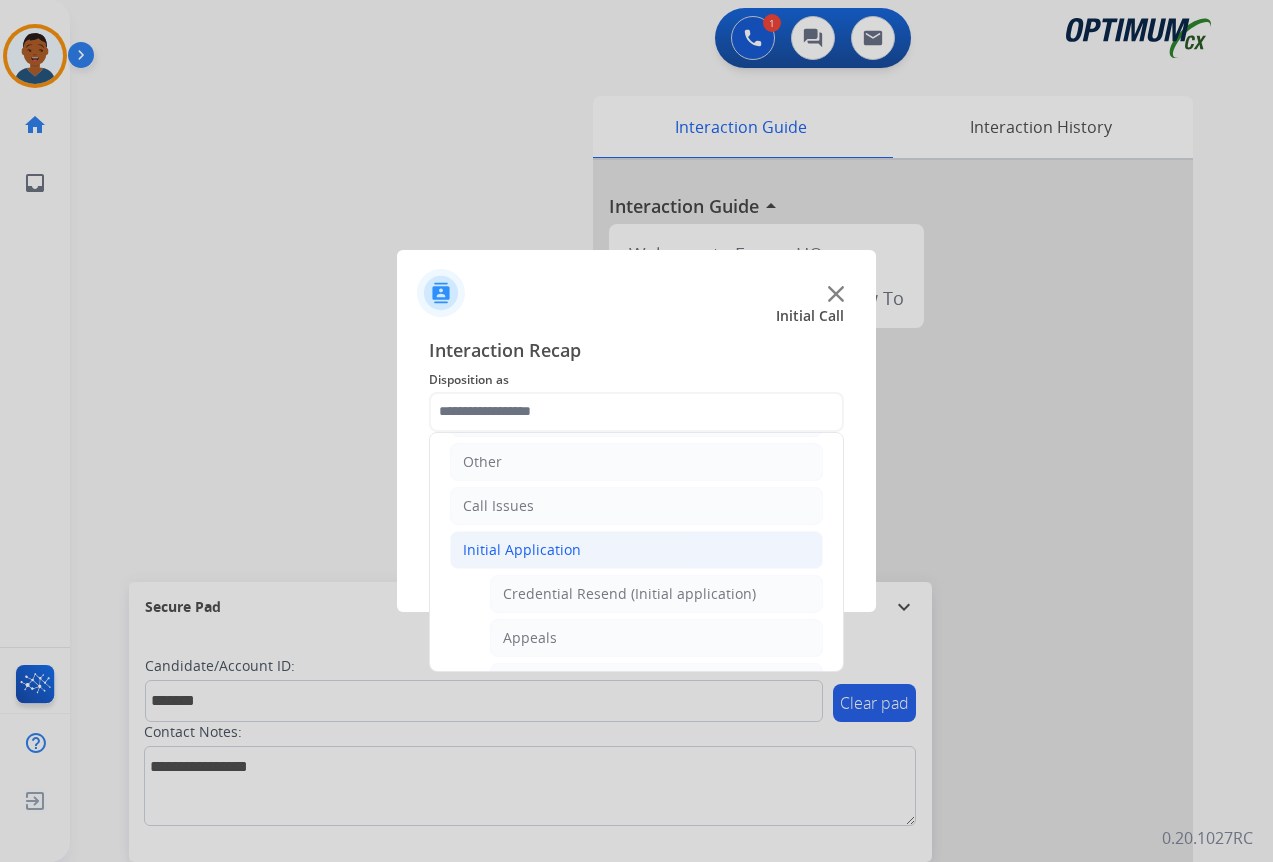 click on "Initial Application" 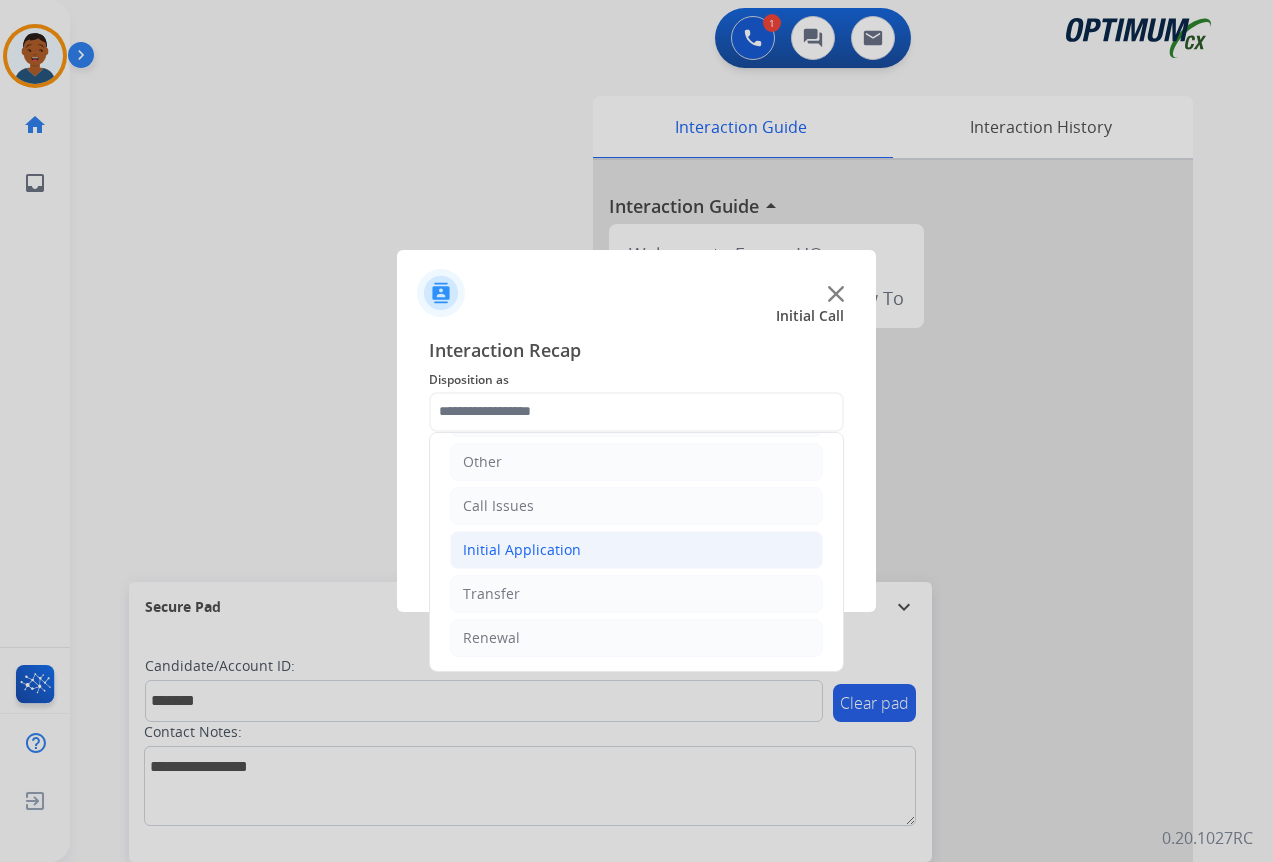 click on "Initial Application" 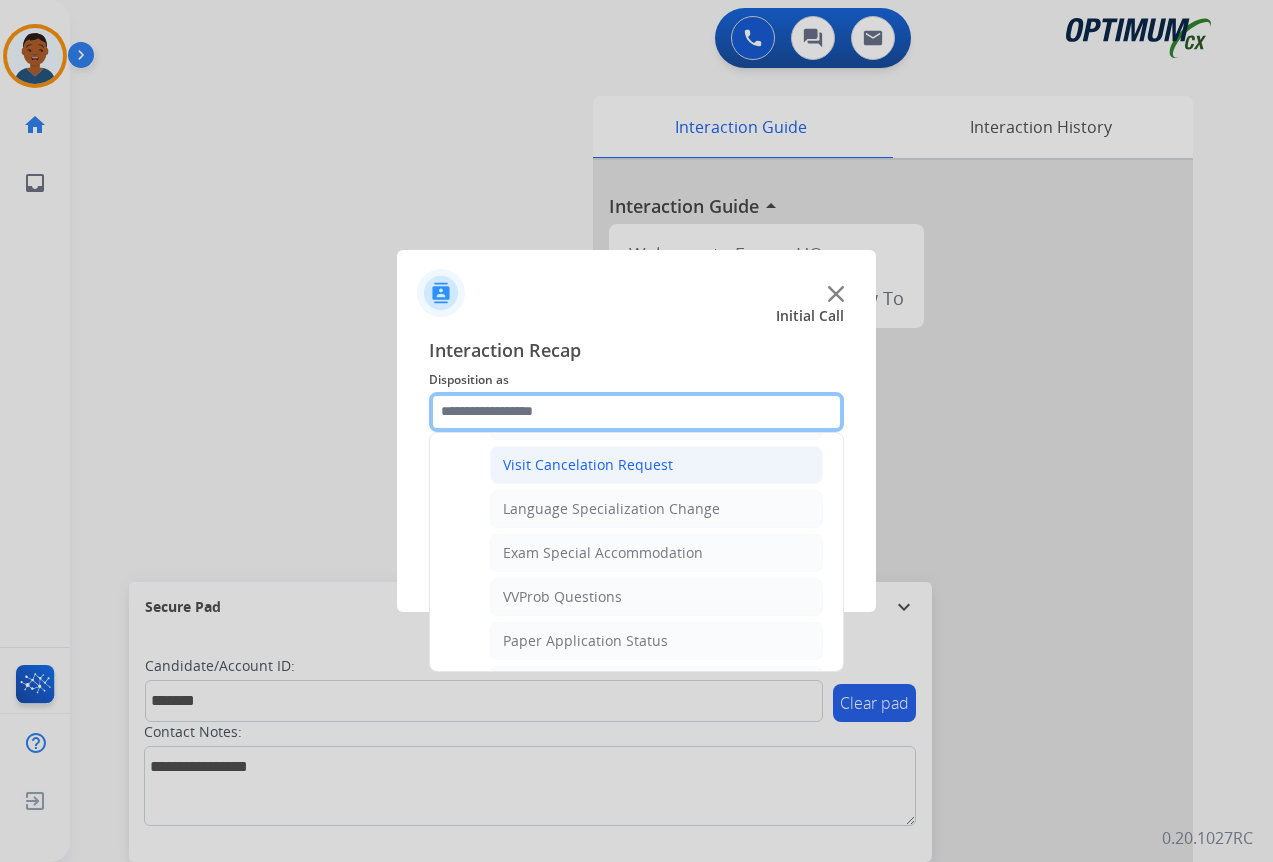 scroll, scrollTop: 1036, scrollLeft: 0, axis: vertical 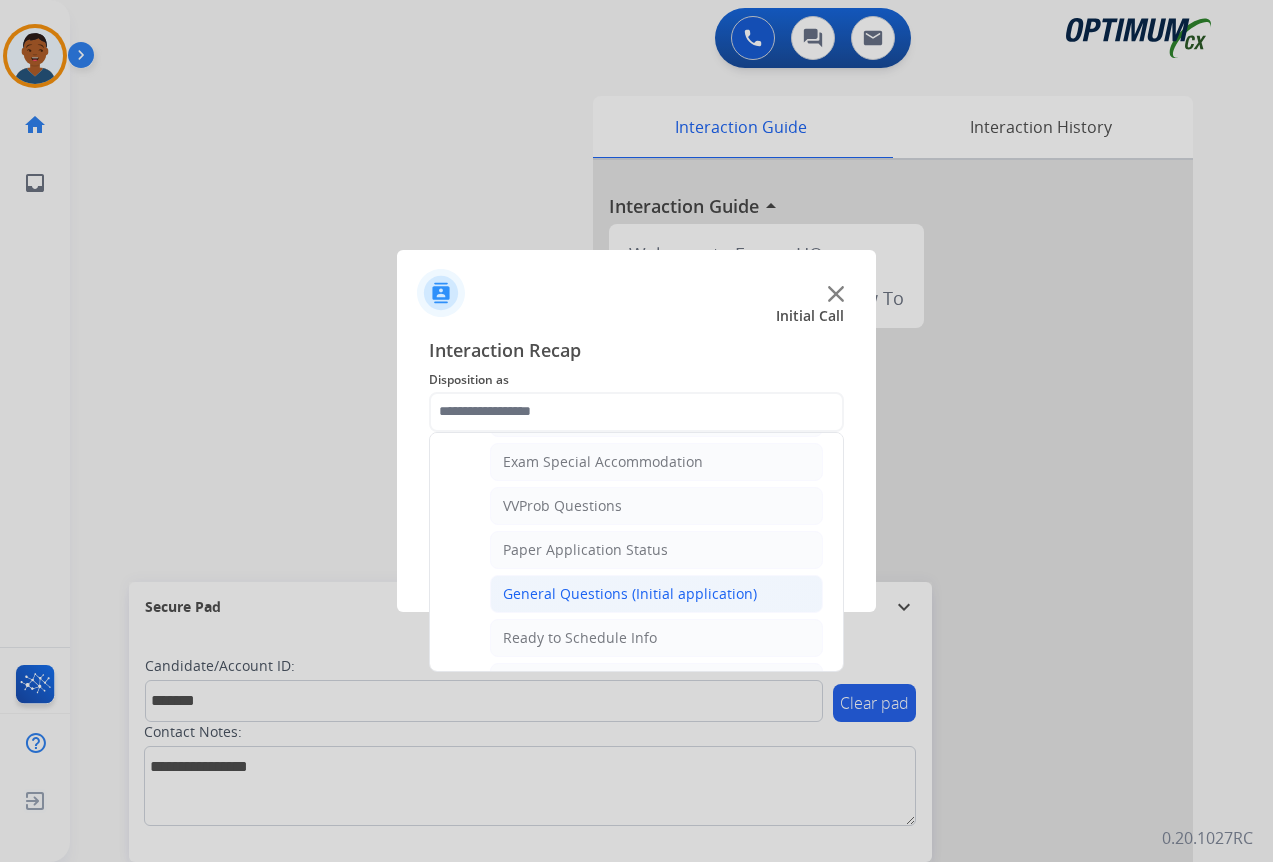 click on "General Questions (Initial application)" 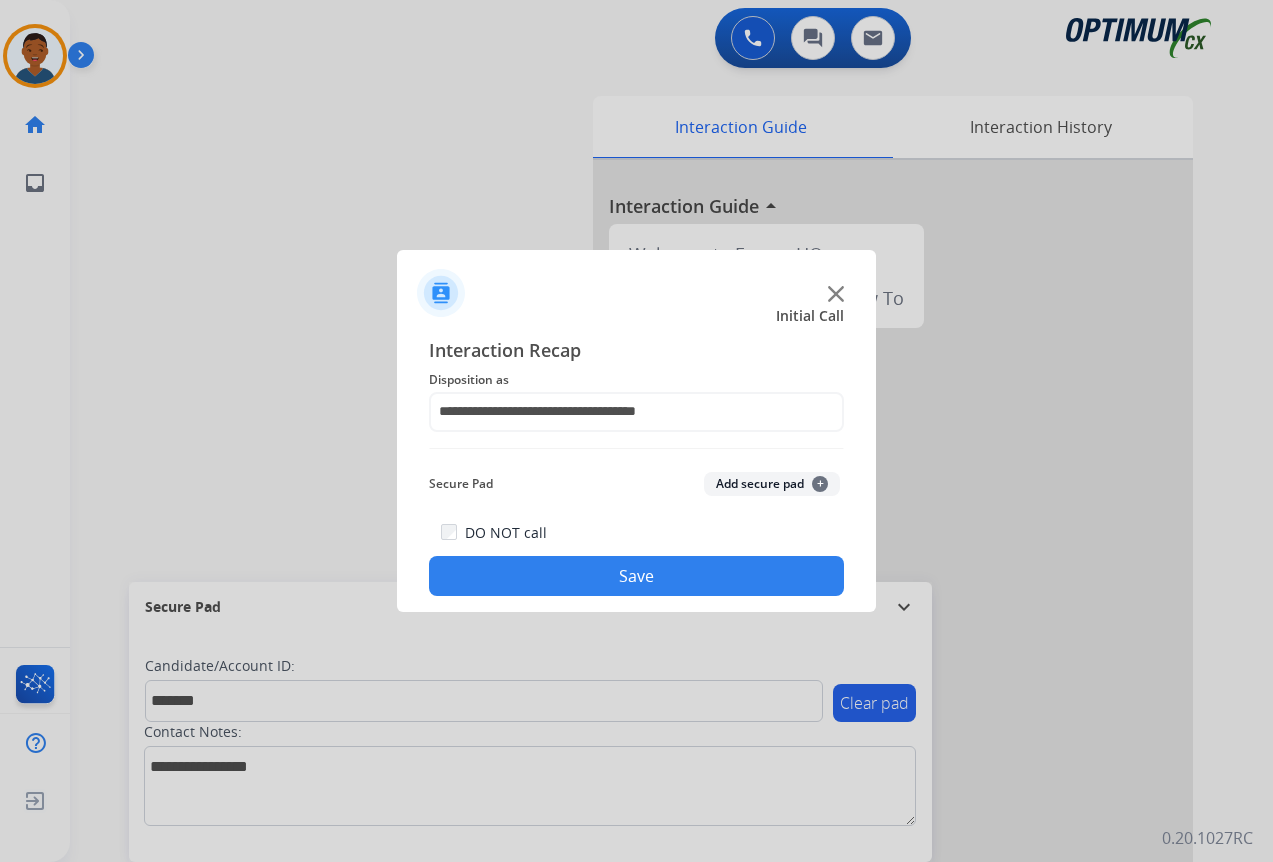 click on "Add secure pad  +" 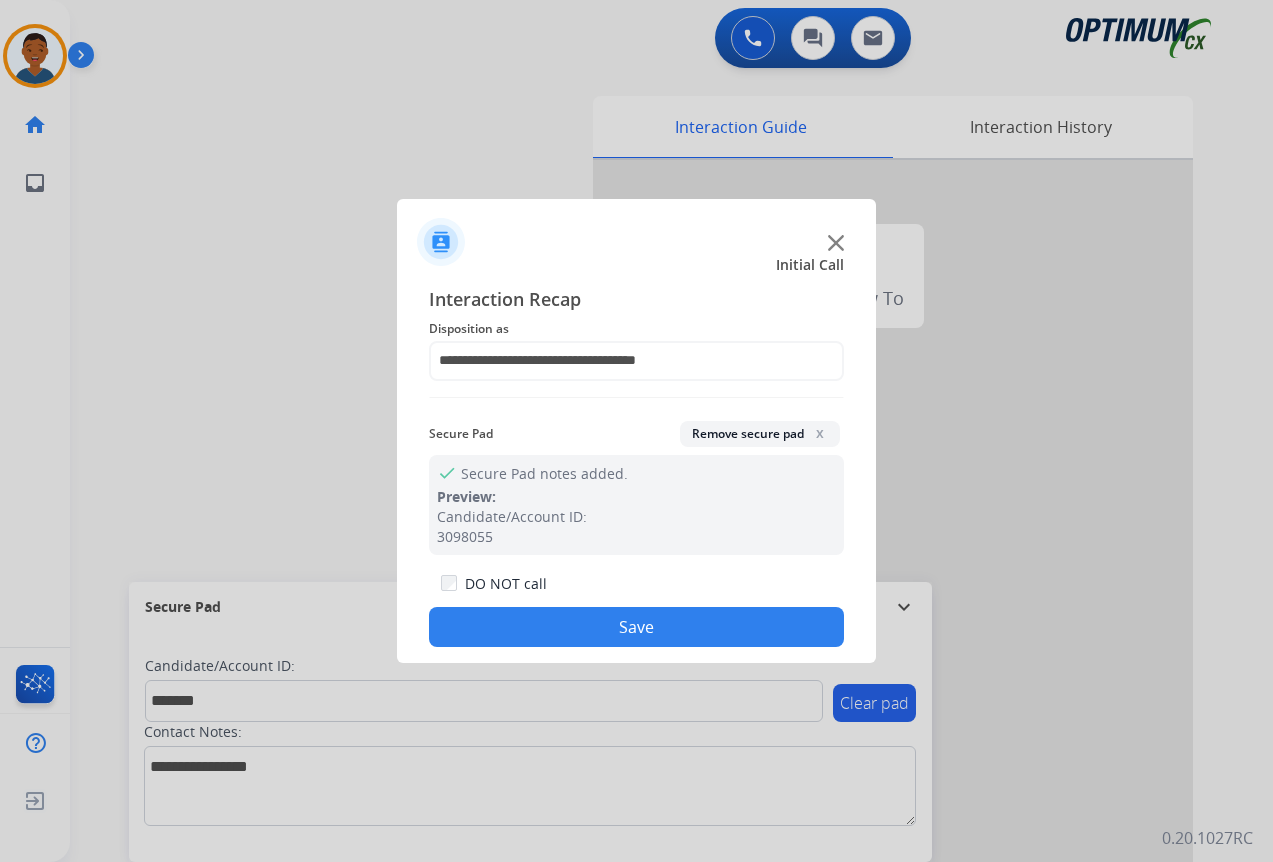 drag, startPoint x: 662, startPoint y: 617, endPoint x: 956, endPoint y: 618, distance: 294.0017 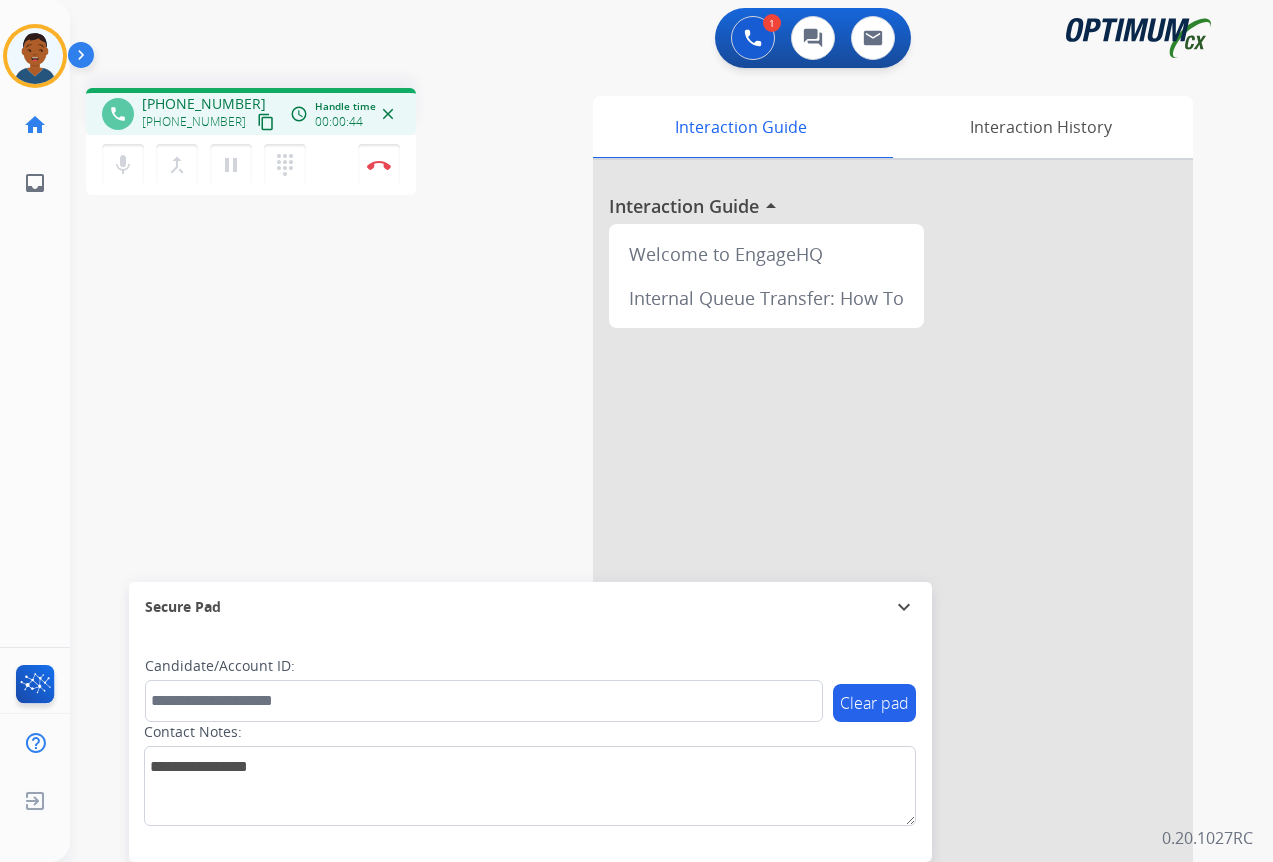 click on "content_copy" at bounding box center (266, 122) 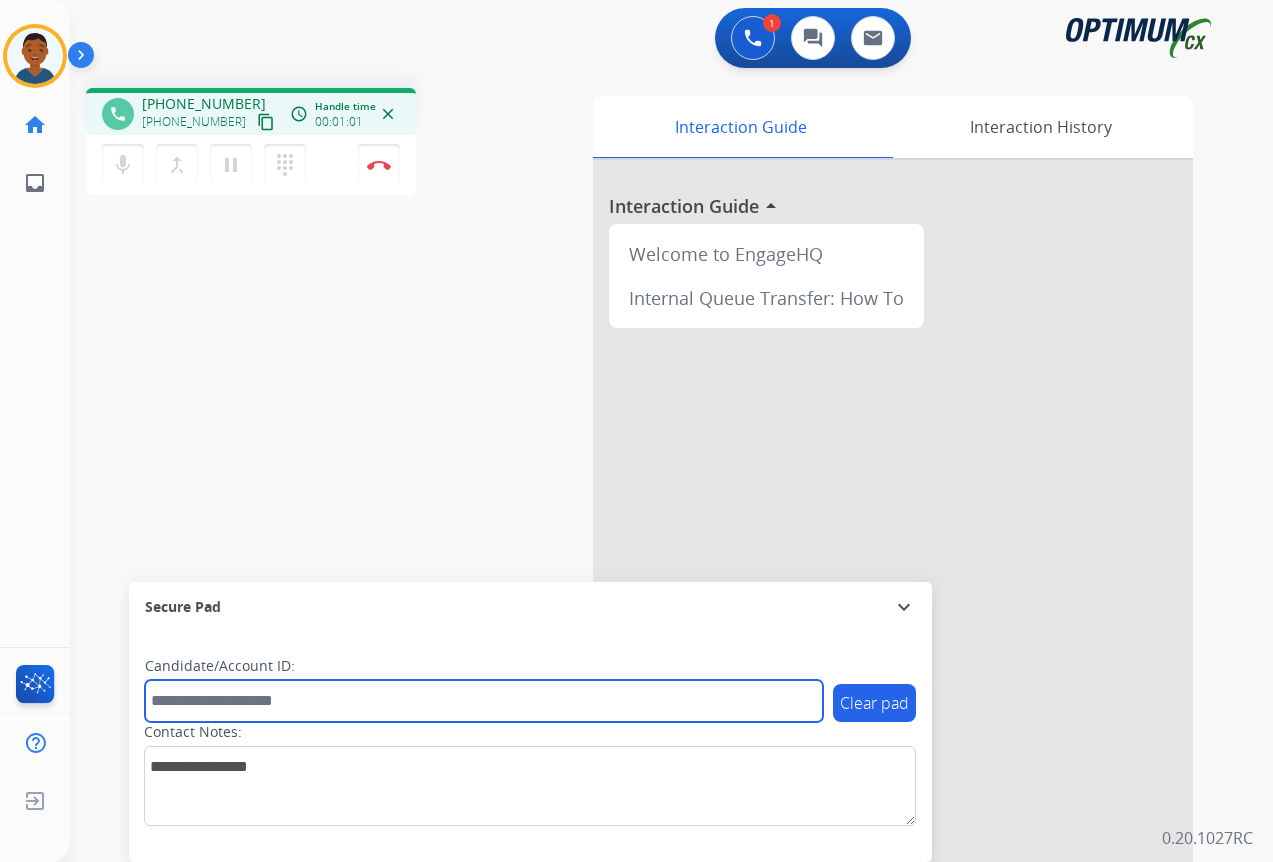 click at bounding box center (484, 701) 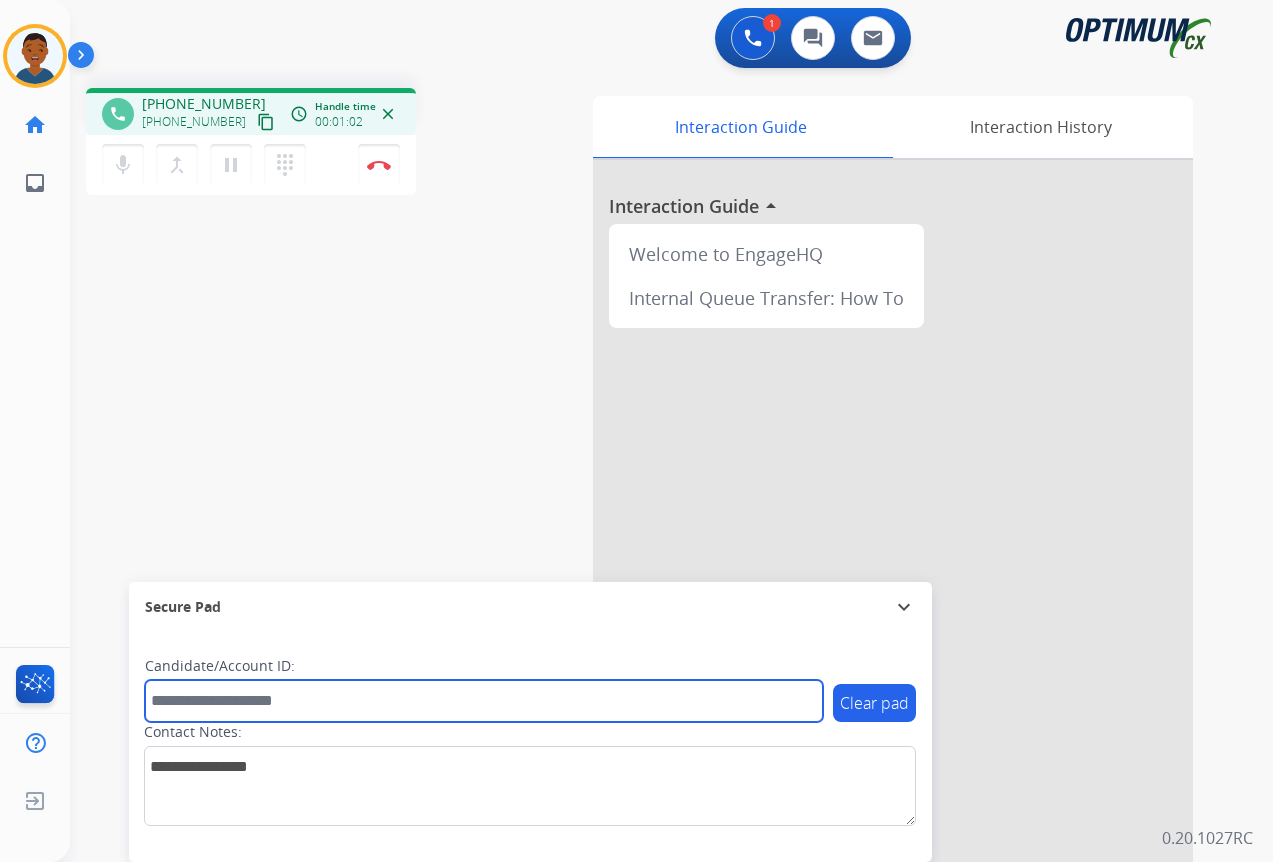 paste on "*******" 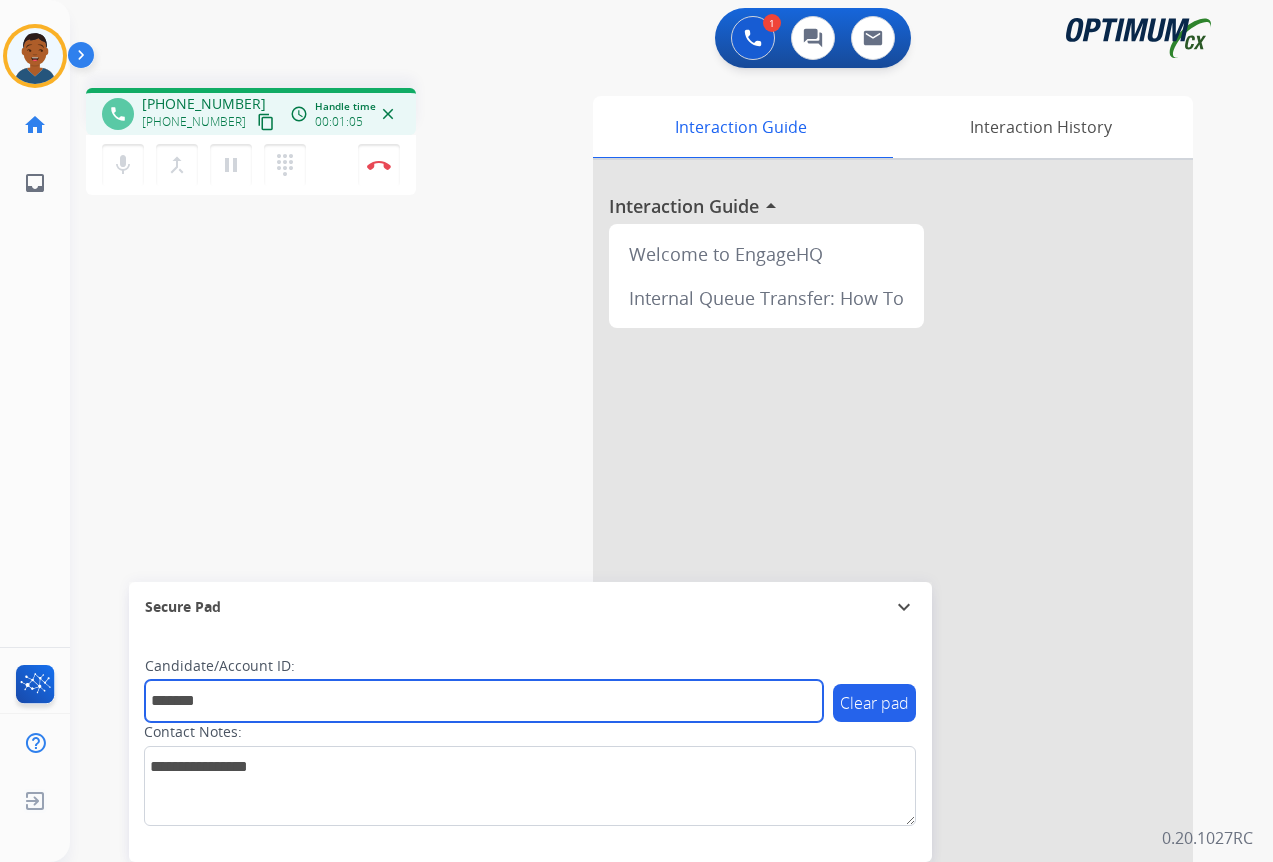 type on "*******" 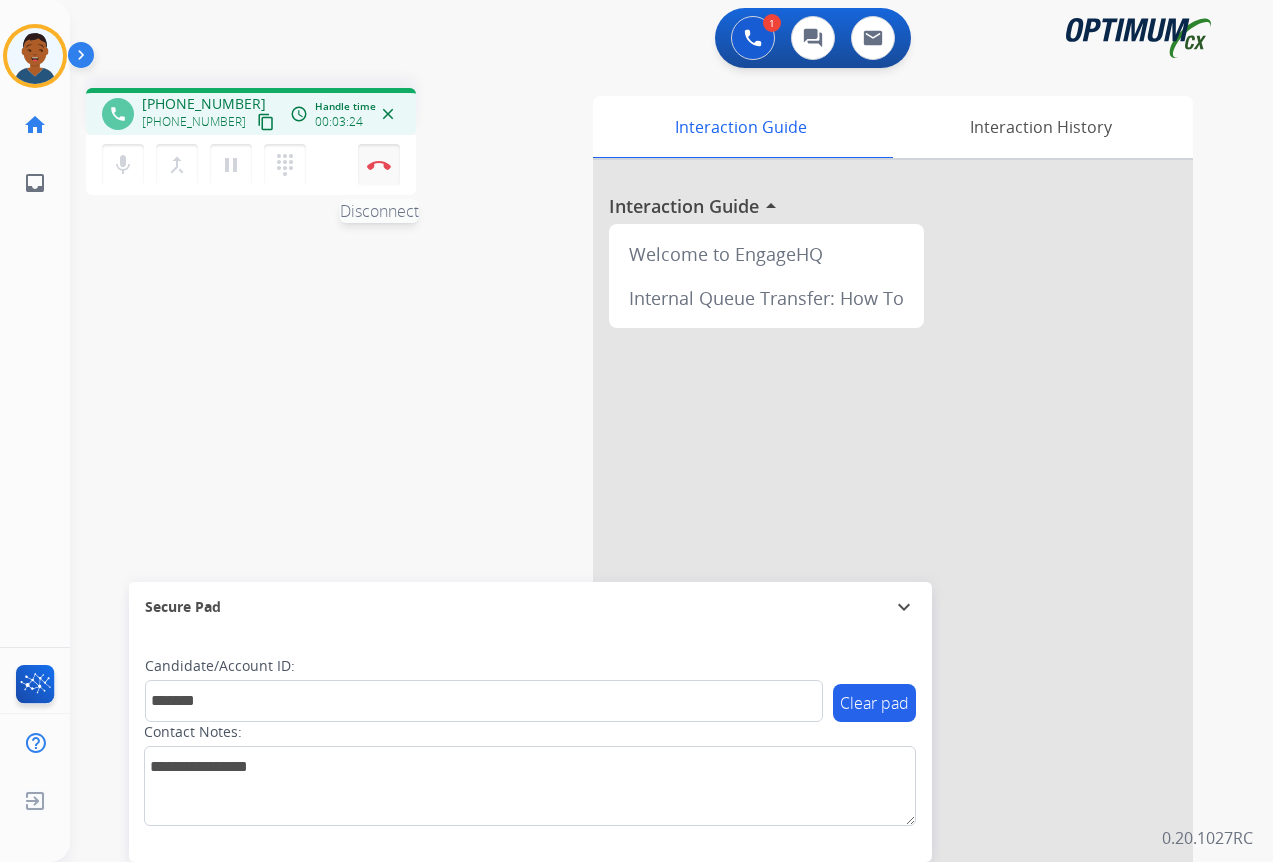 click at bounding box center [379, 165] 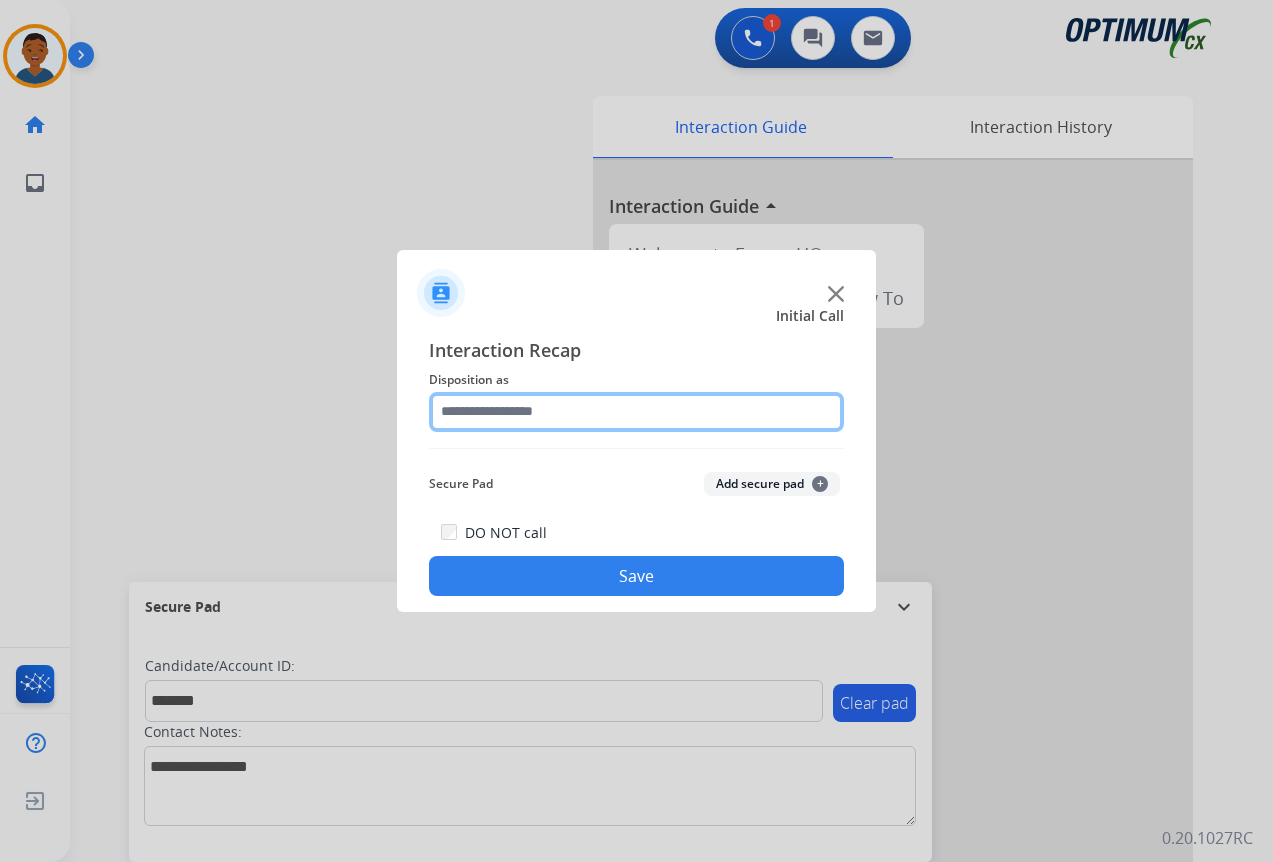 click 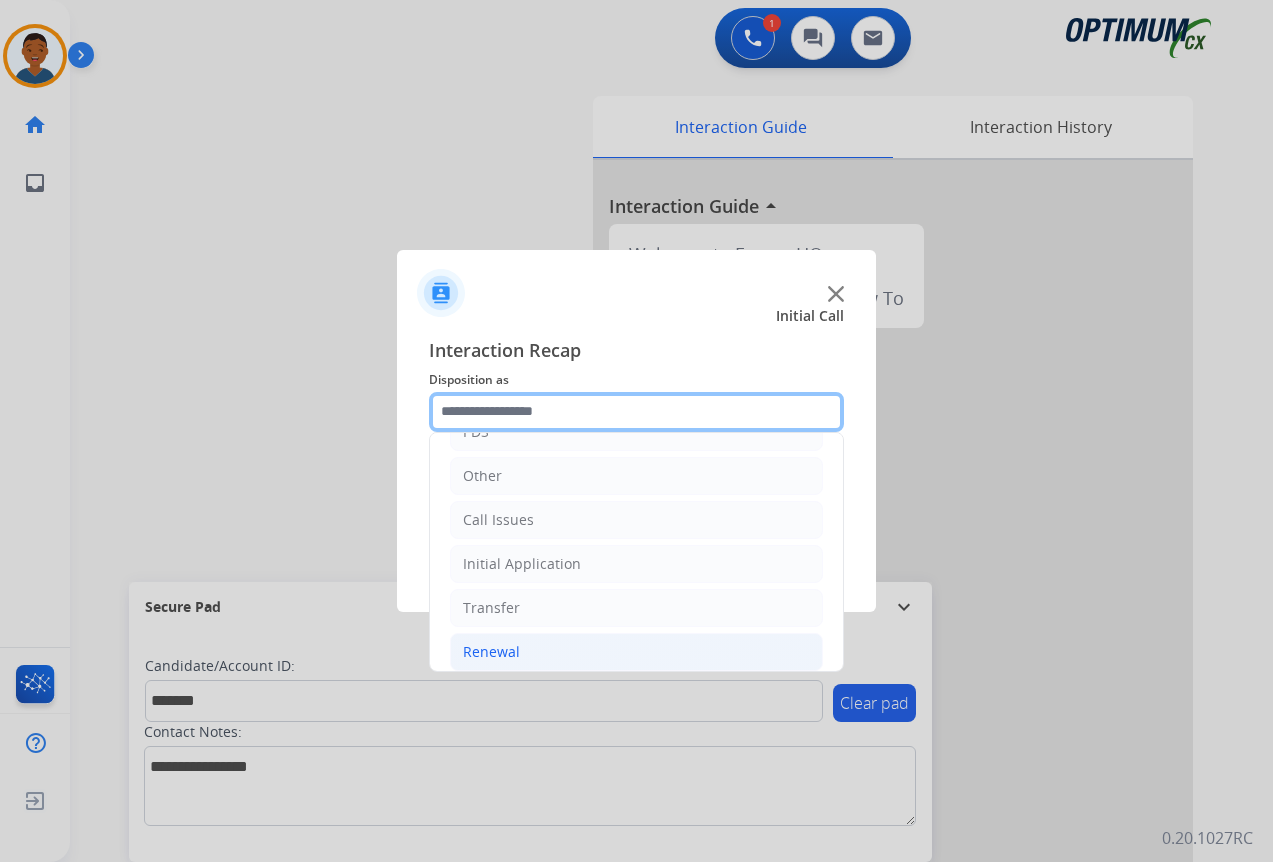 scroll, scrollTop: 136, scrollLeft: 0, axis: vertical 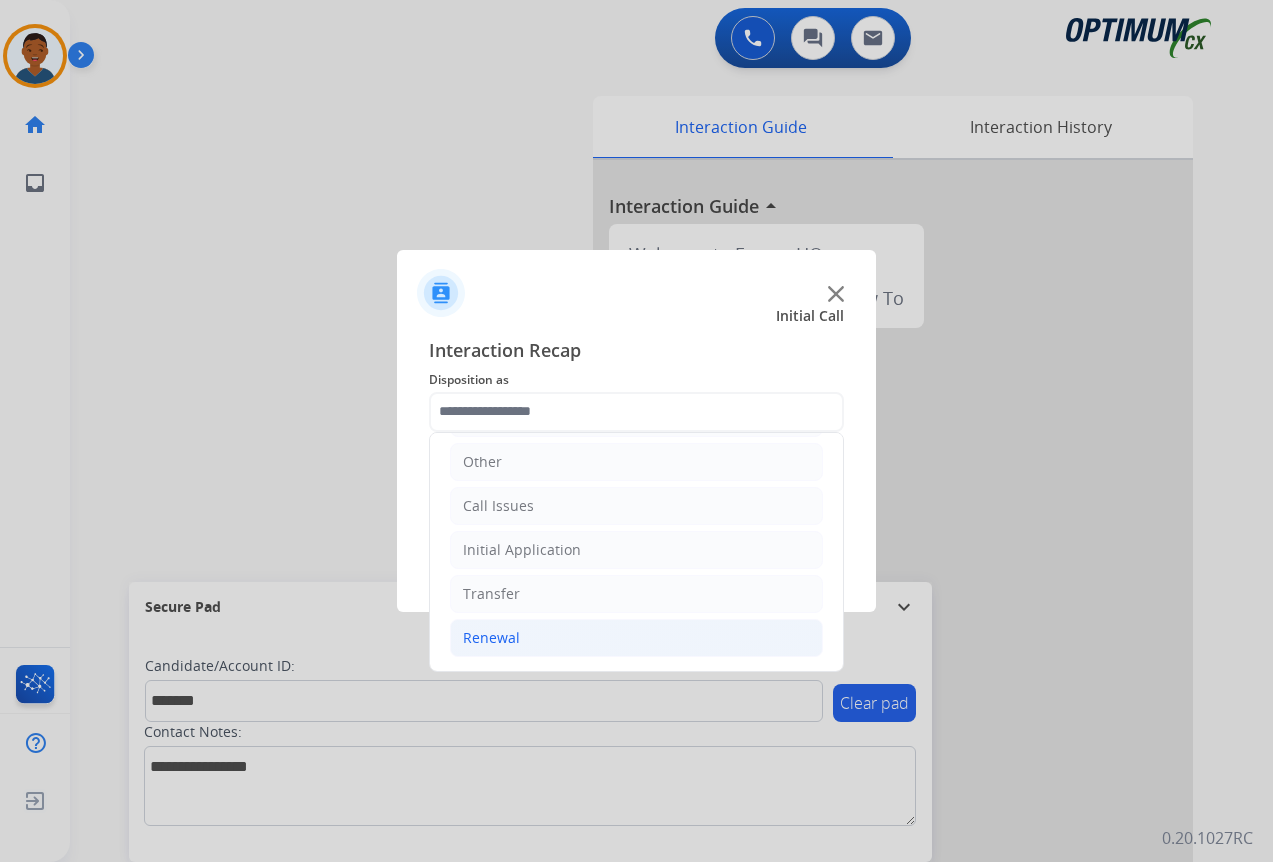 click on "Renewal" 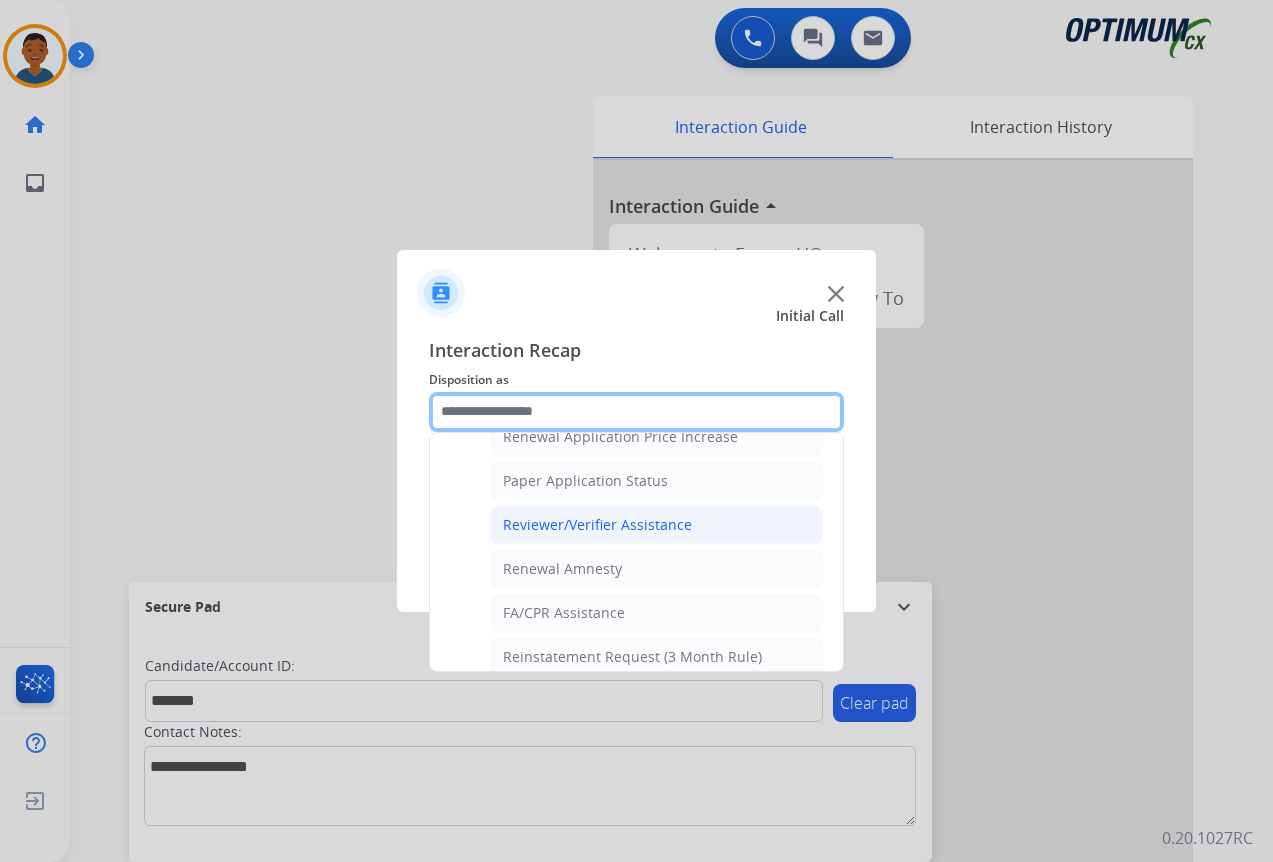 scroll, scrollTop: 736, scrollLeft: 0, axis: vertical 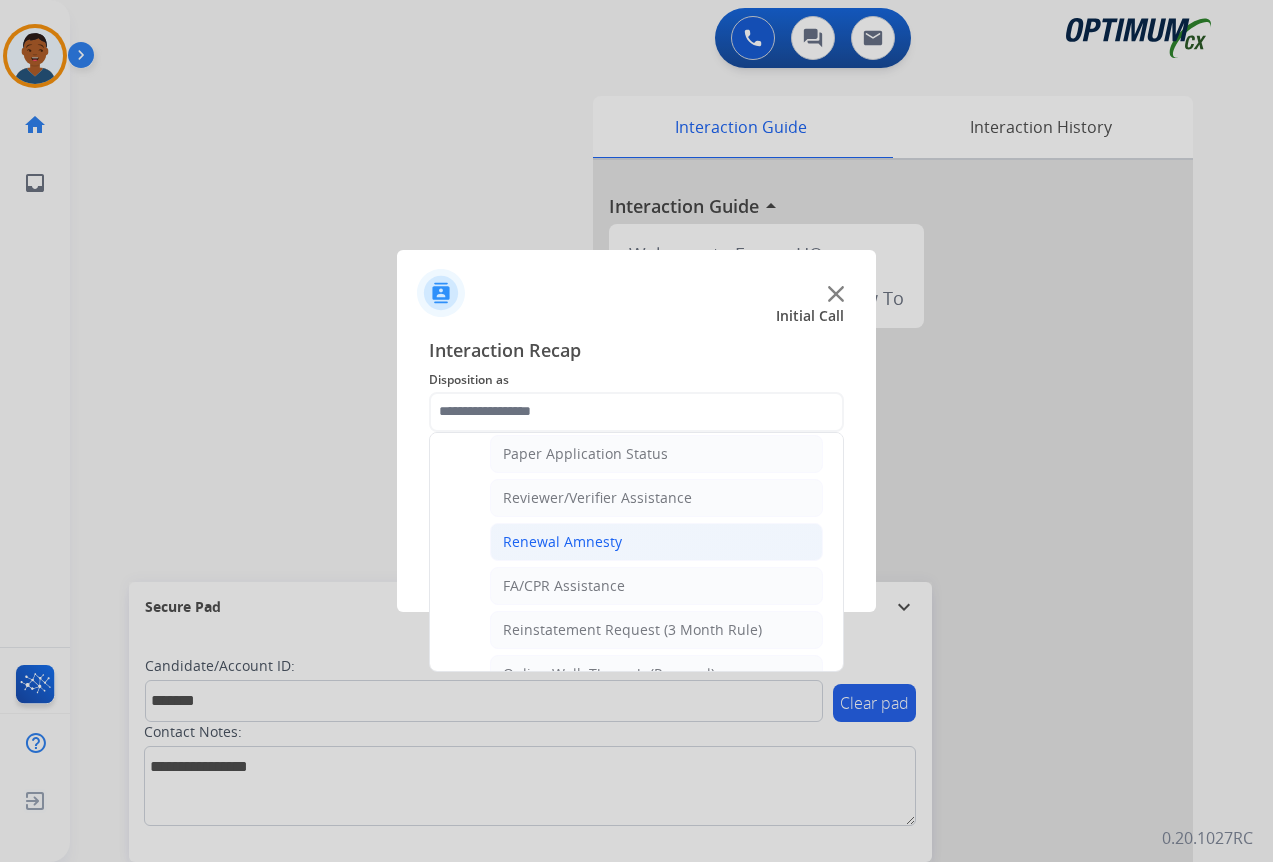 click on "Renewal Amnesty" 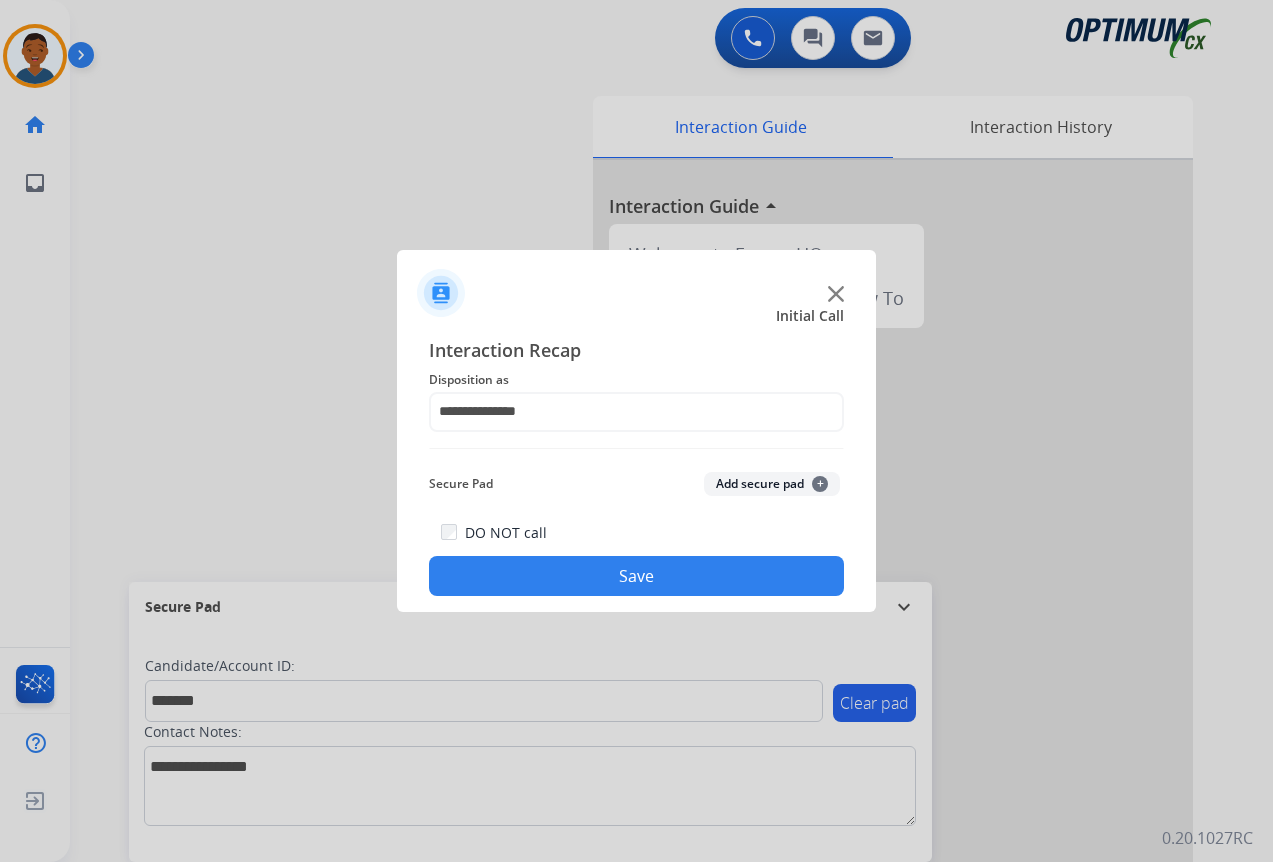 click on "Add secure pad  +" 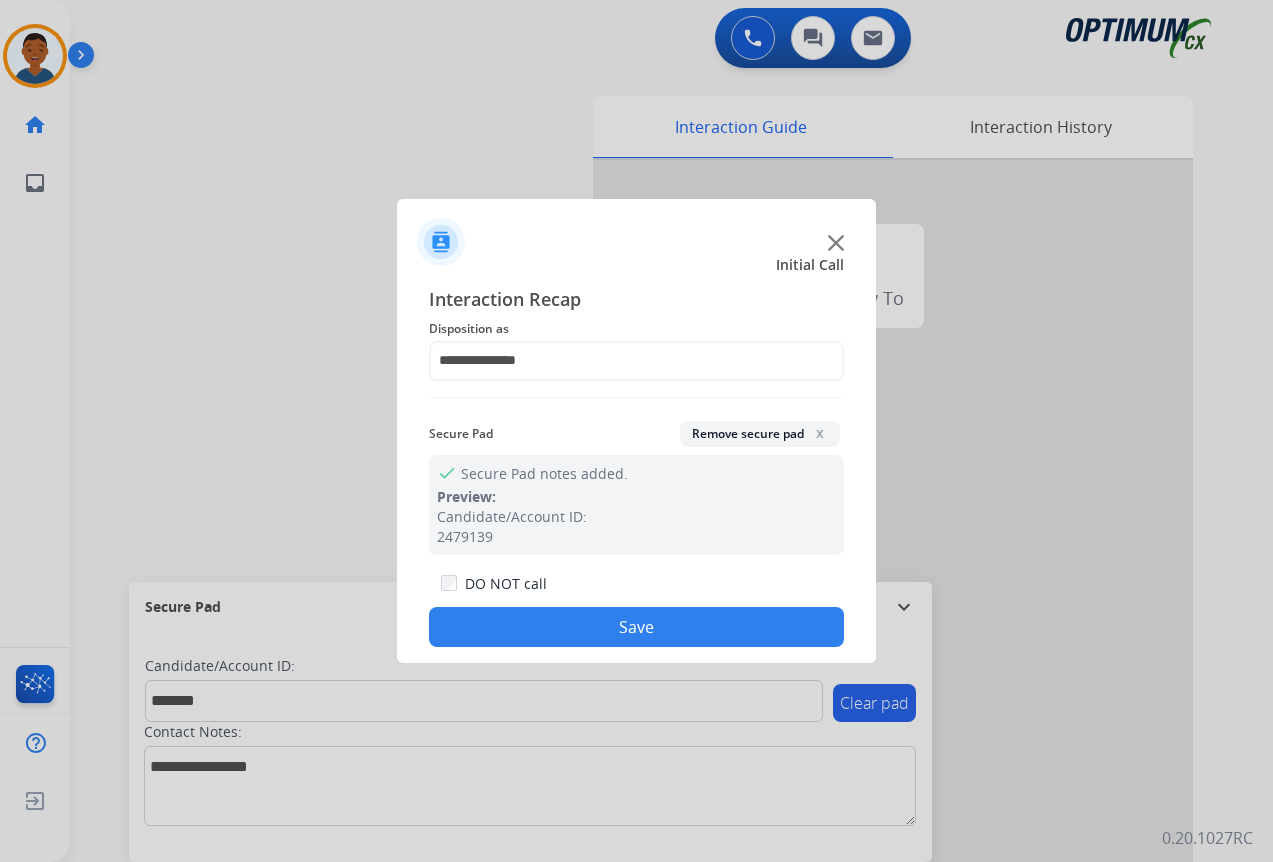 click on "Save" 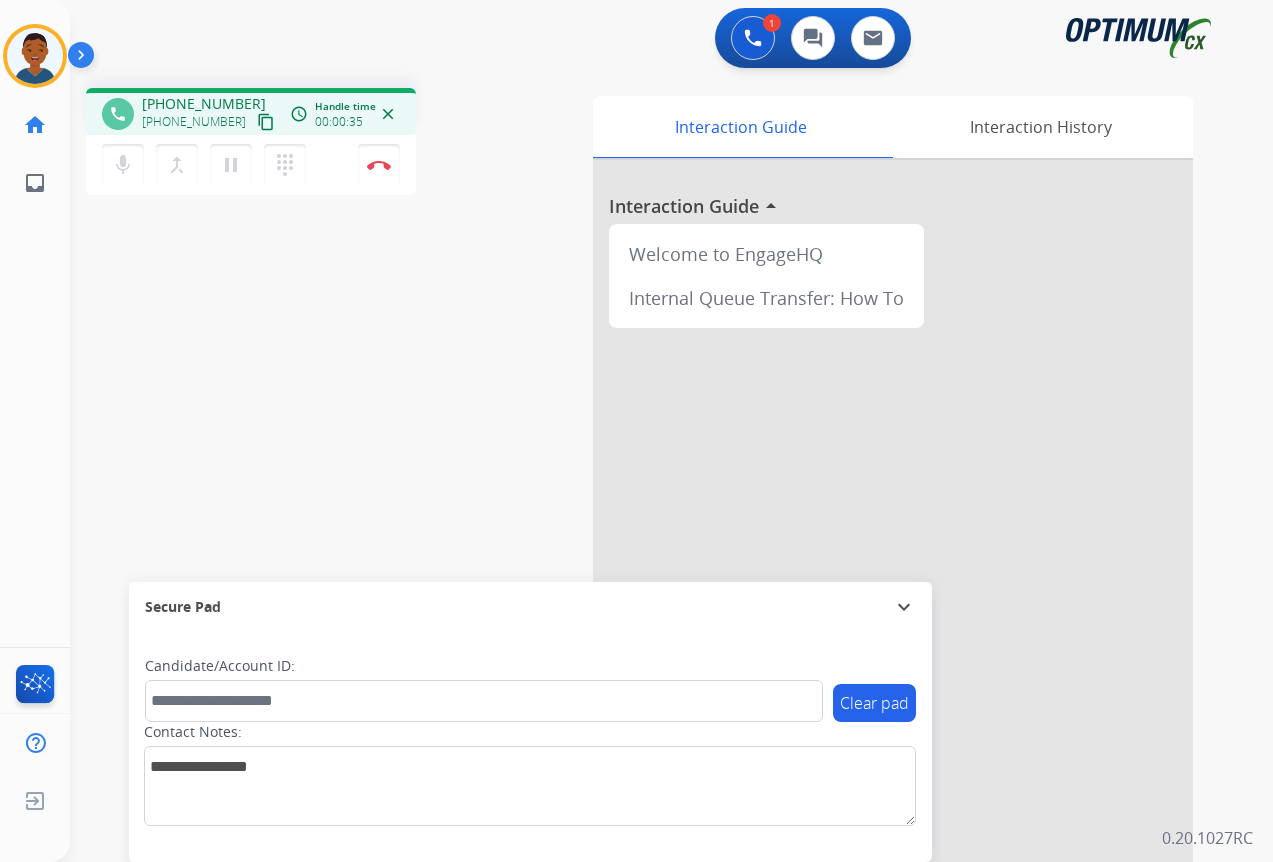 click on "content_copy" at bounding box center (266, 122) 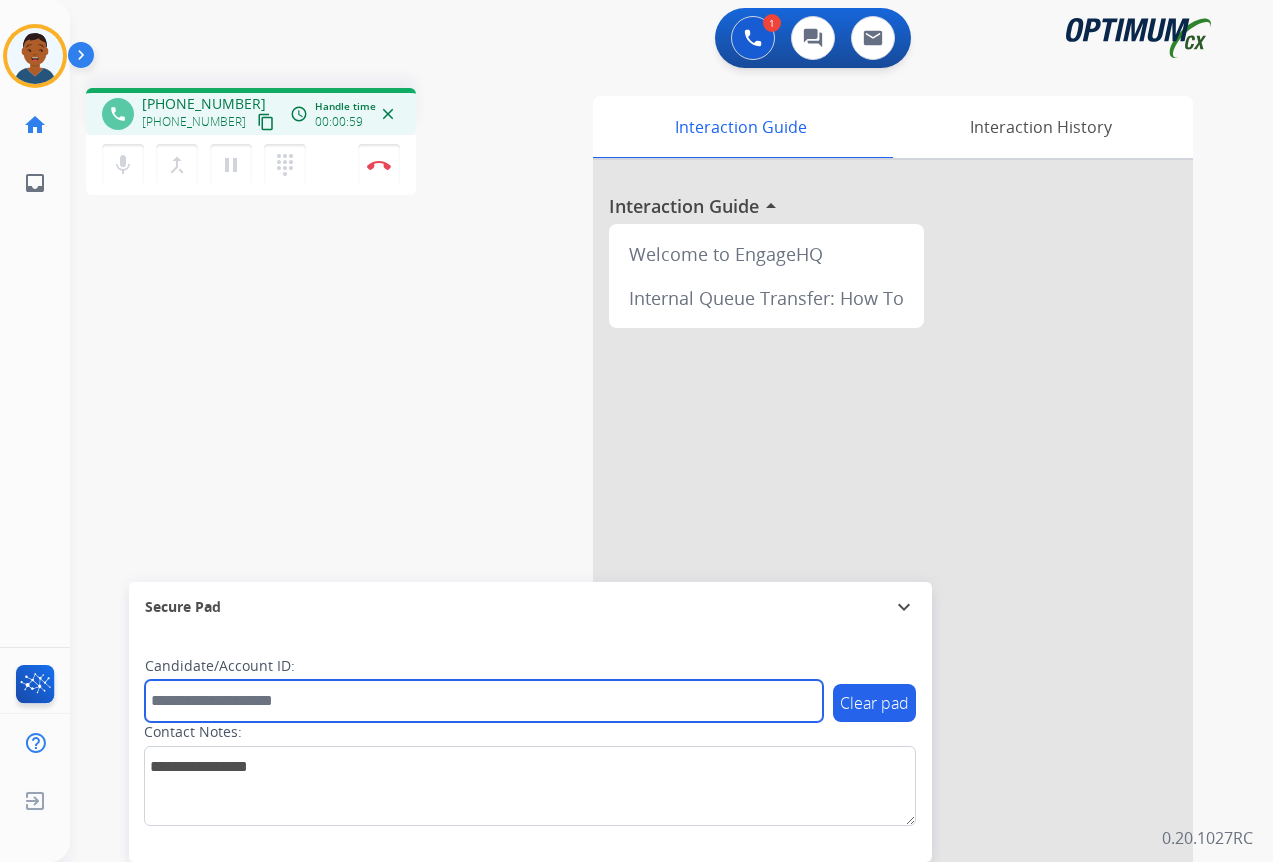 click at bounding box center [484, 701] 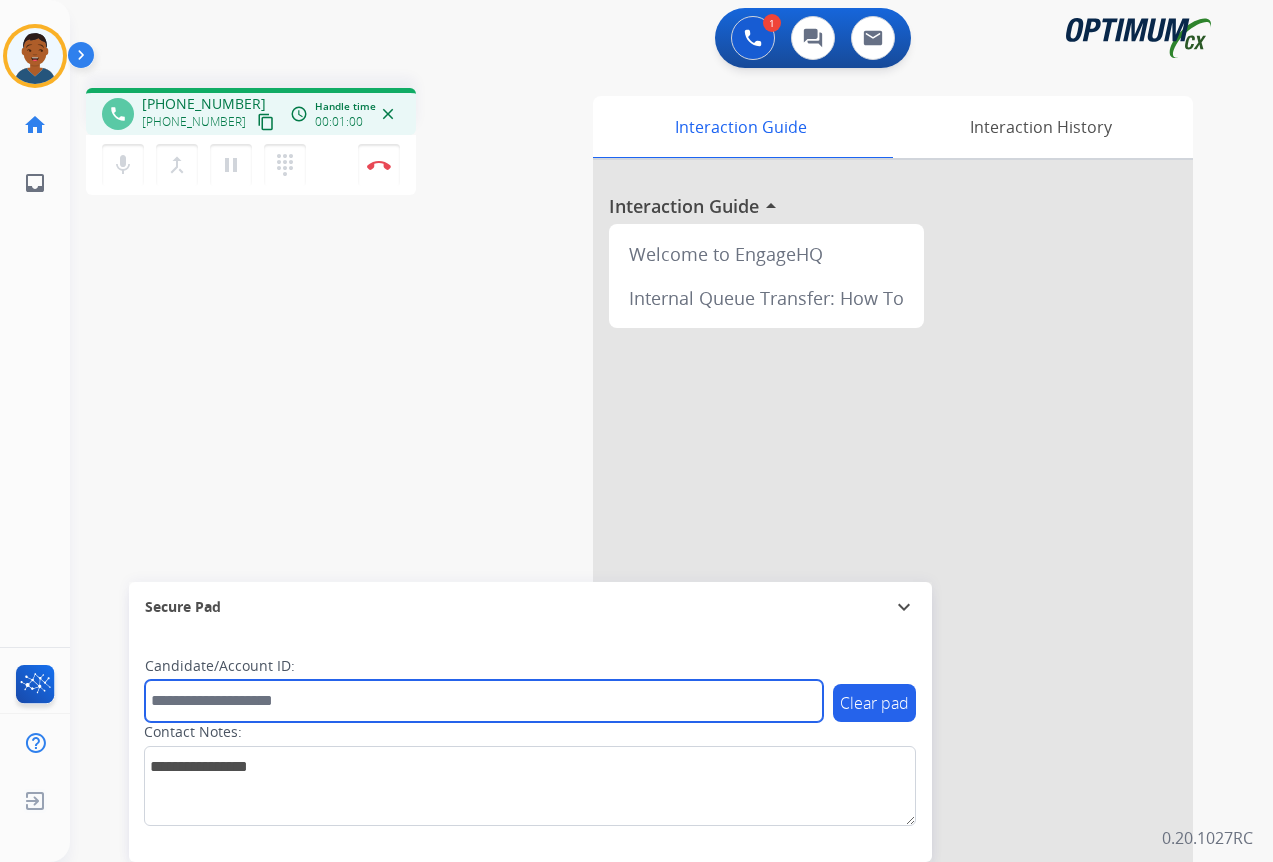 paste on "*******" 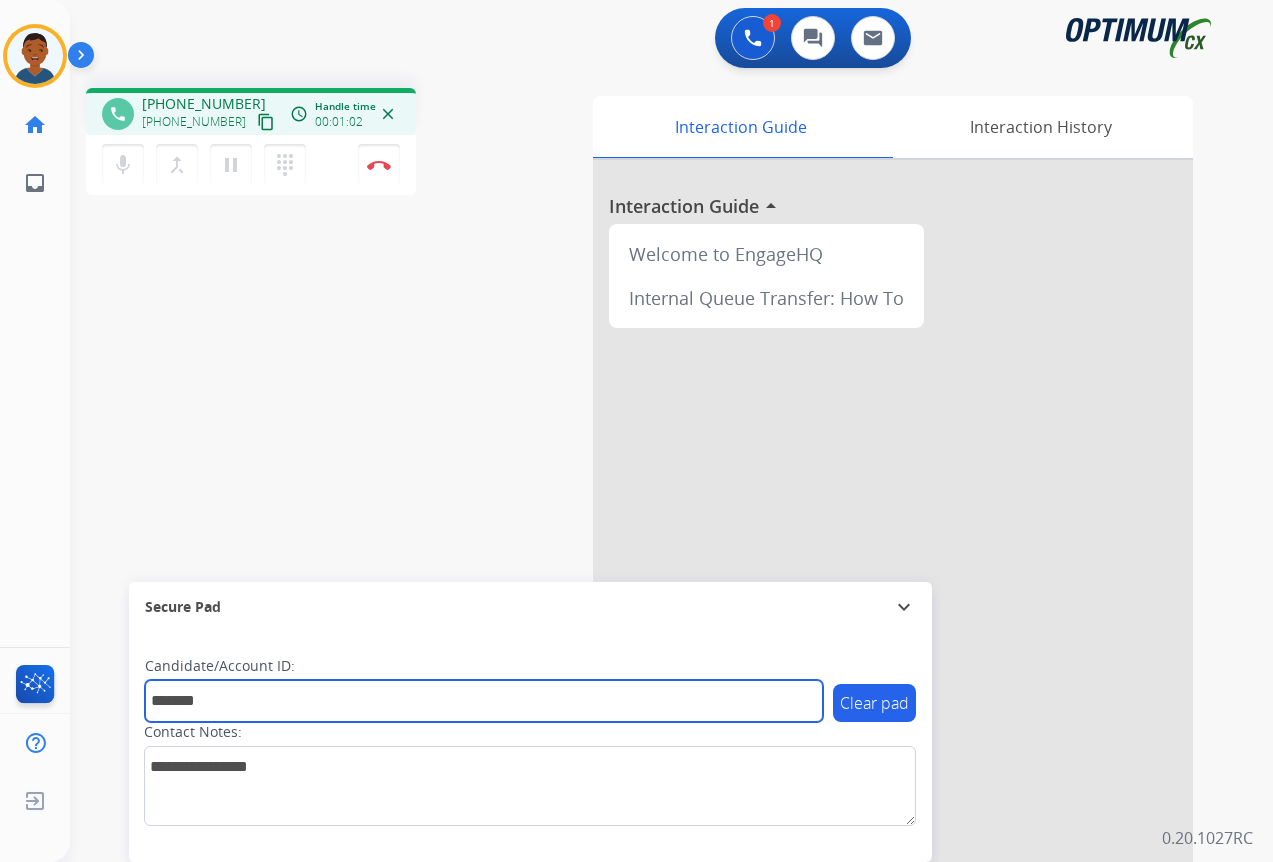 type on "*******" 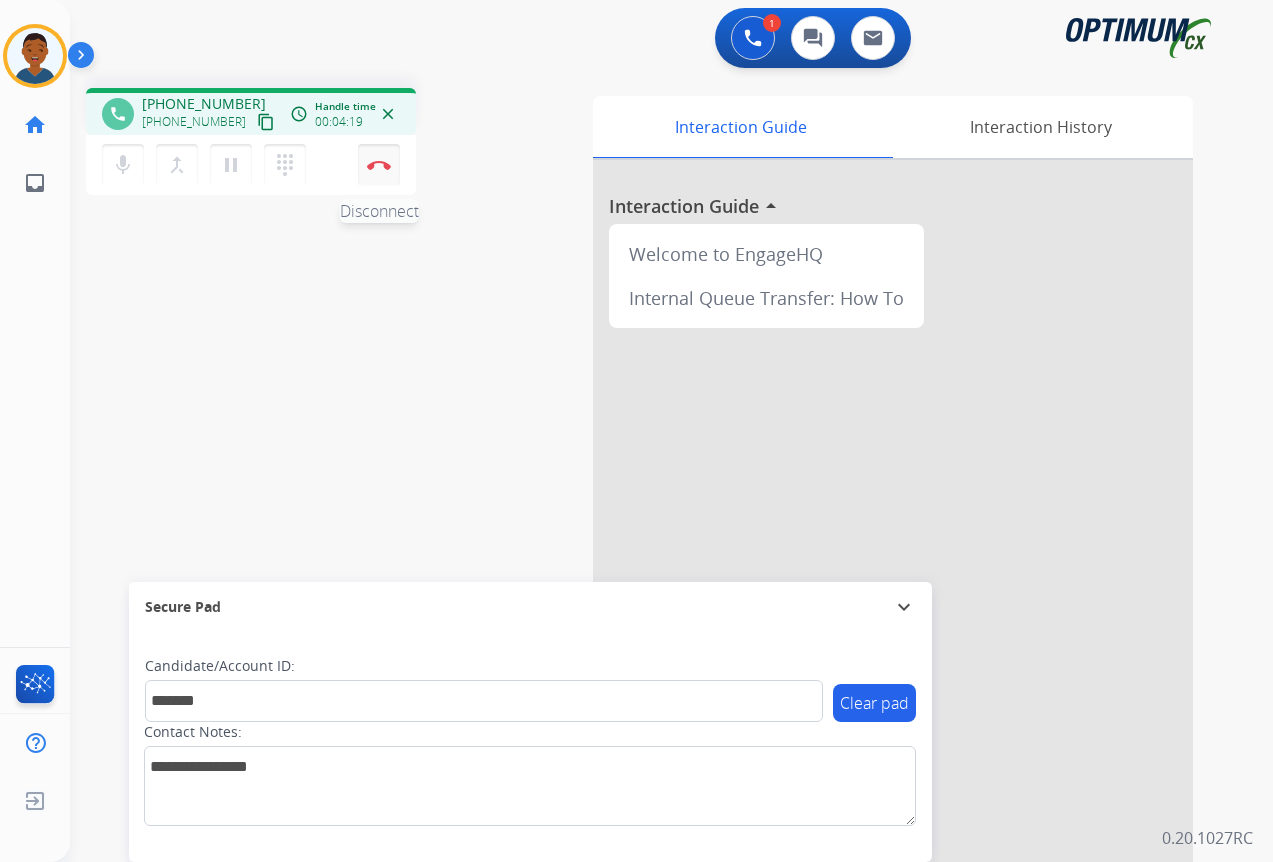 click at bounding box center (379, 165) 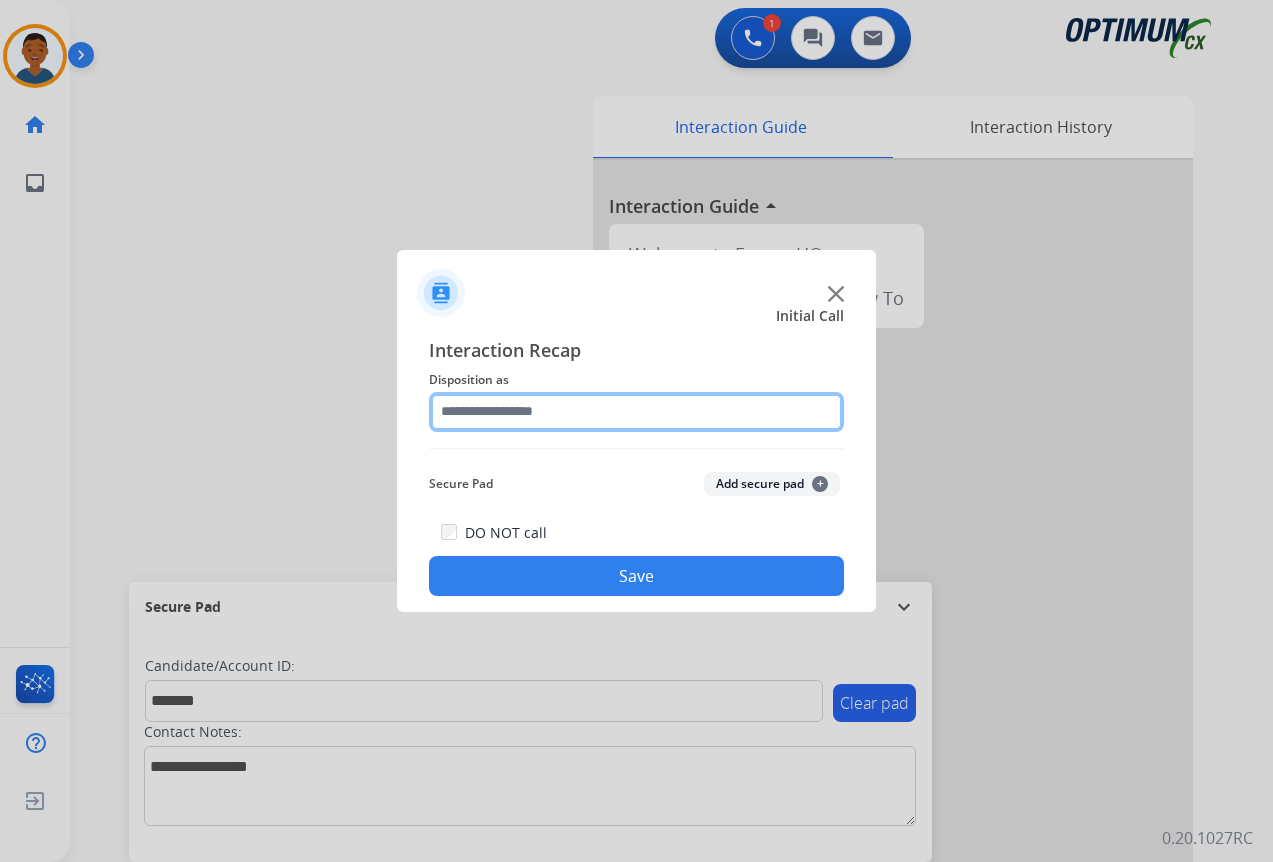click 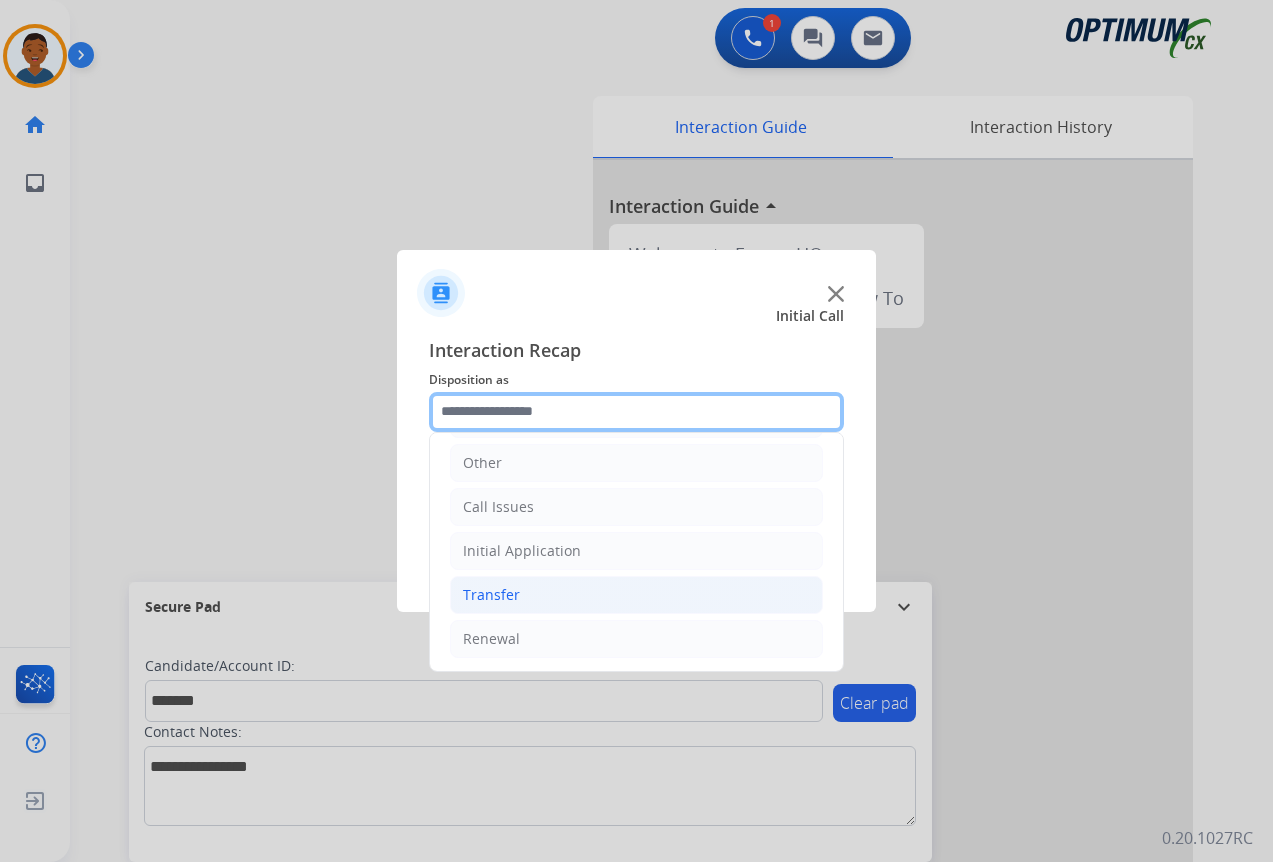 scroll, scrollTop: 136, scrollLeft: 0, axis: vertical 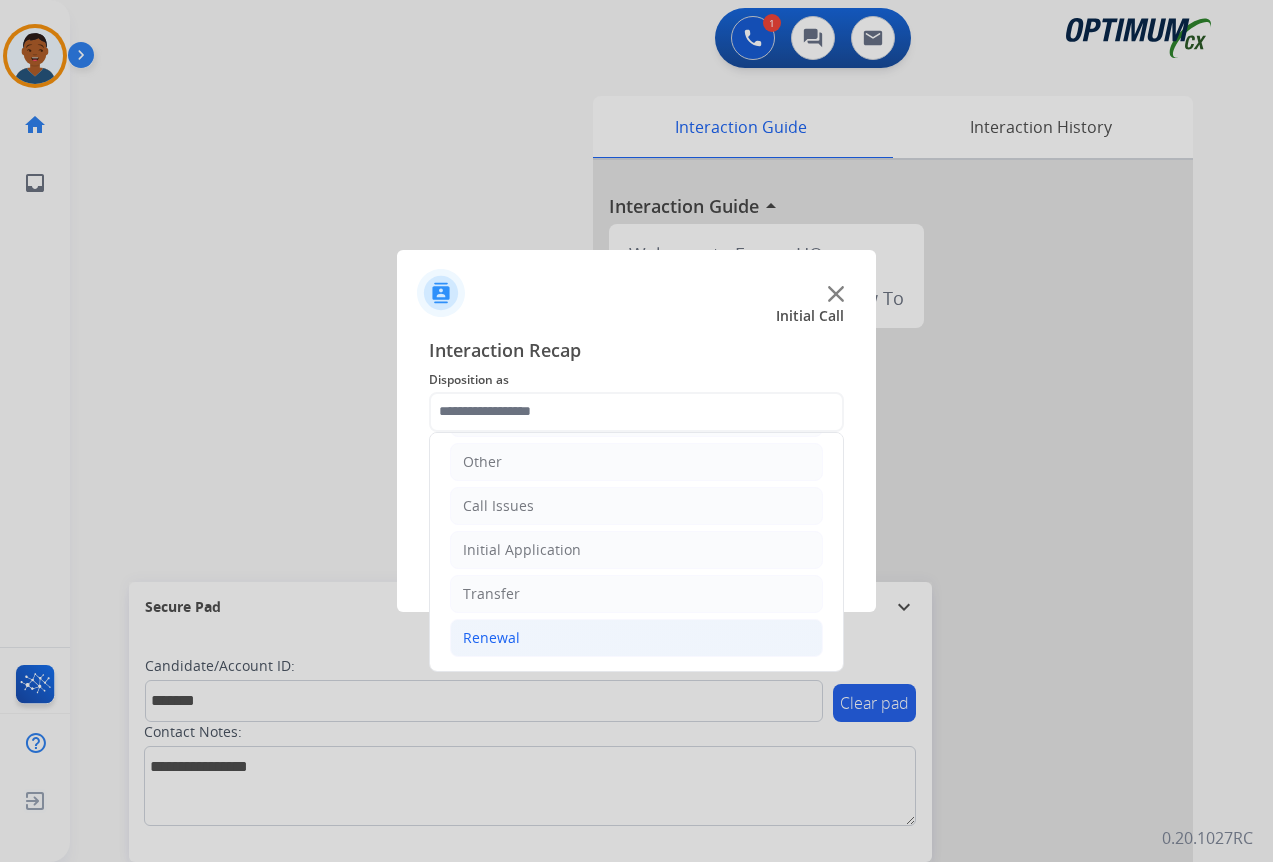 click on "Renewal" 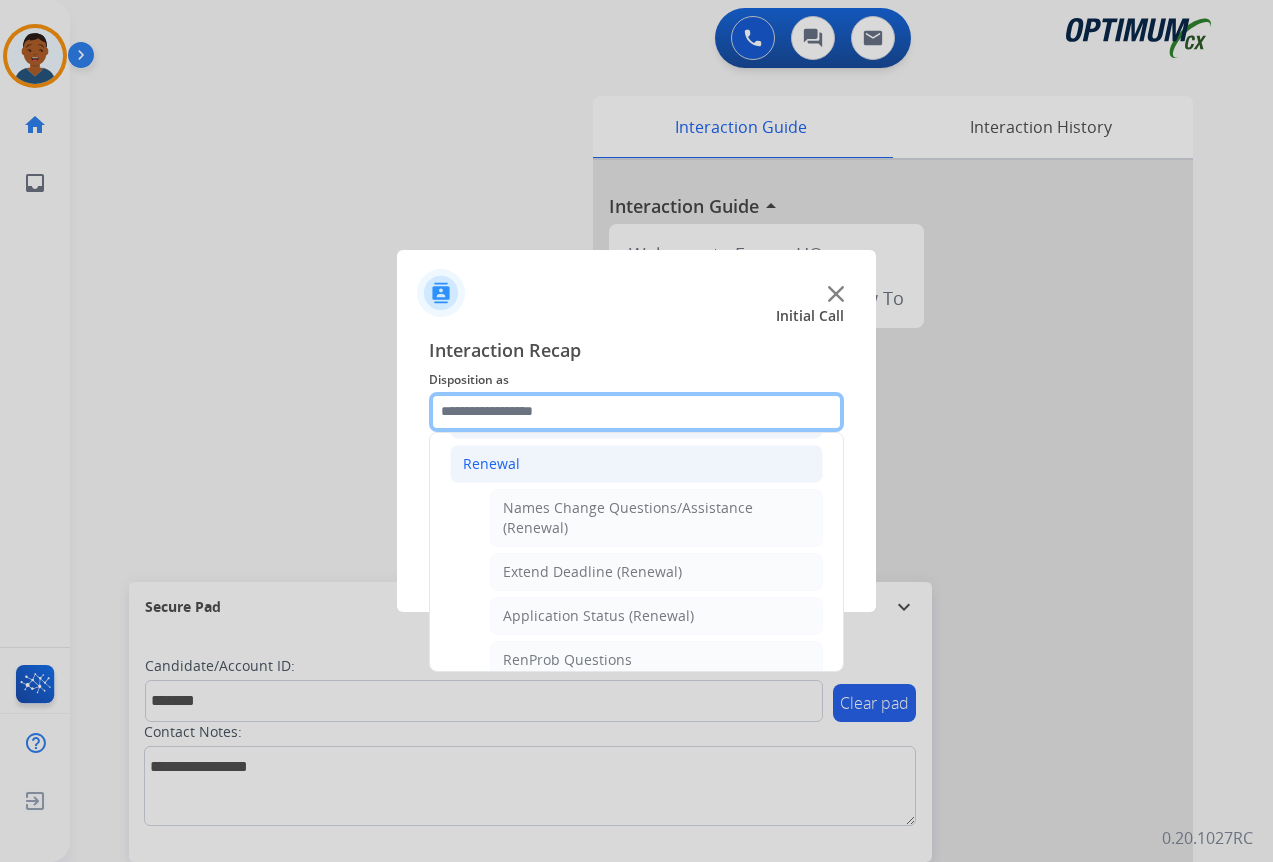 scroll, scrollTop: 336, scrollLeft: 0, axis: vertical 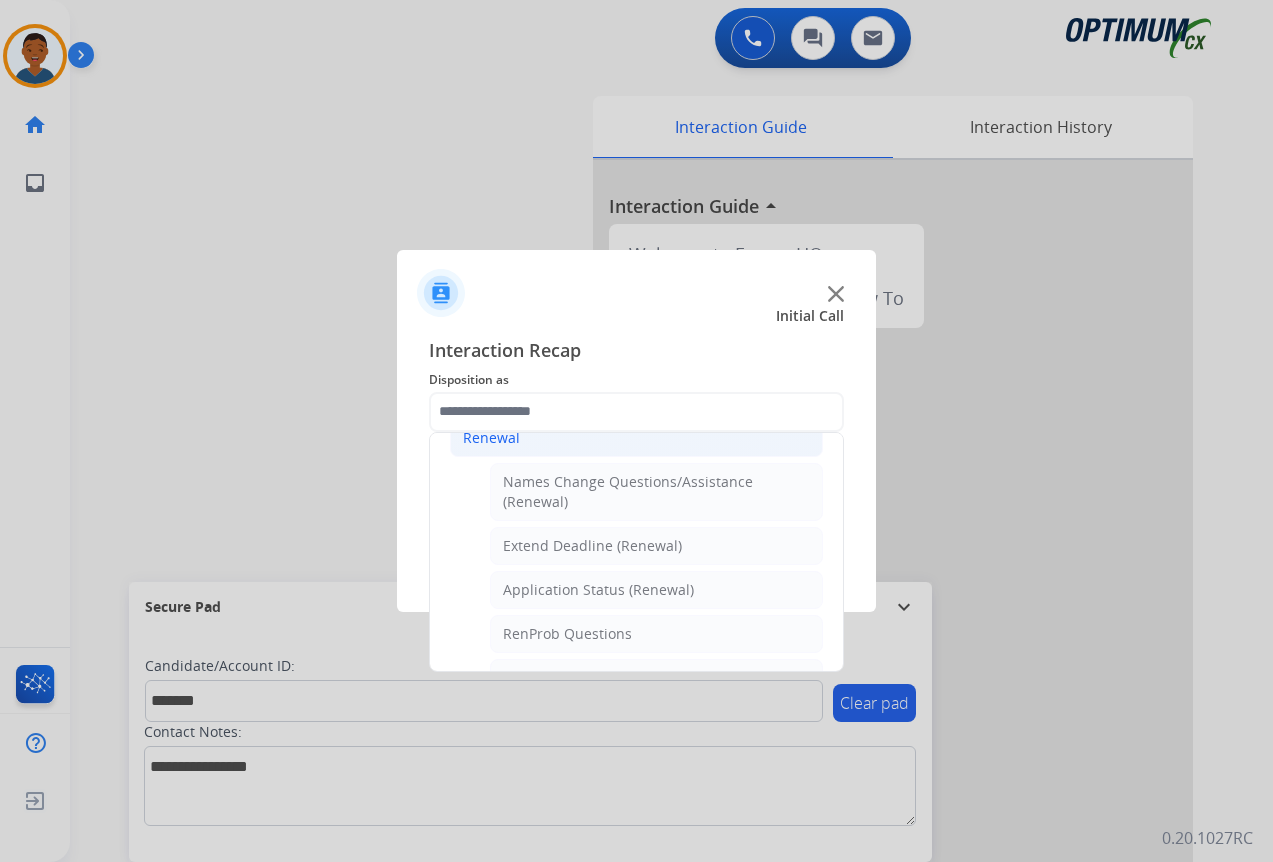 click on "Application Status (Renewal)" 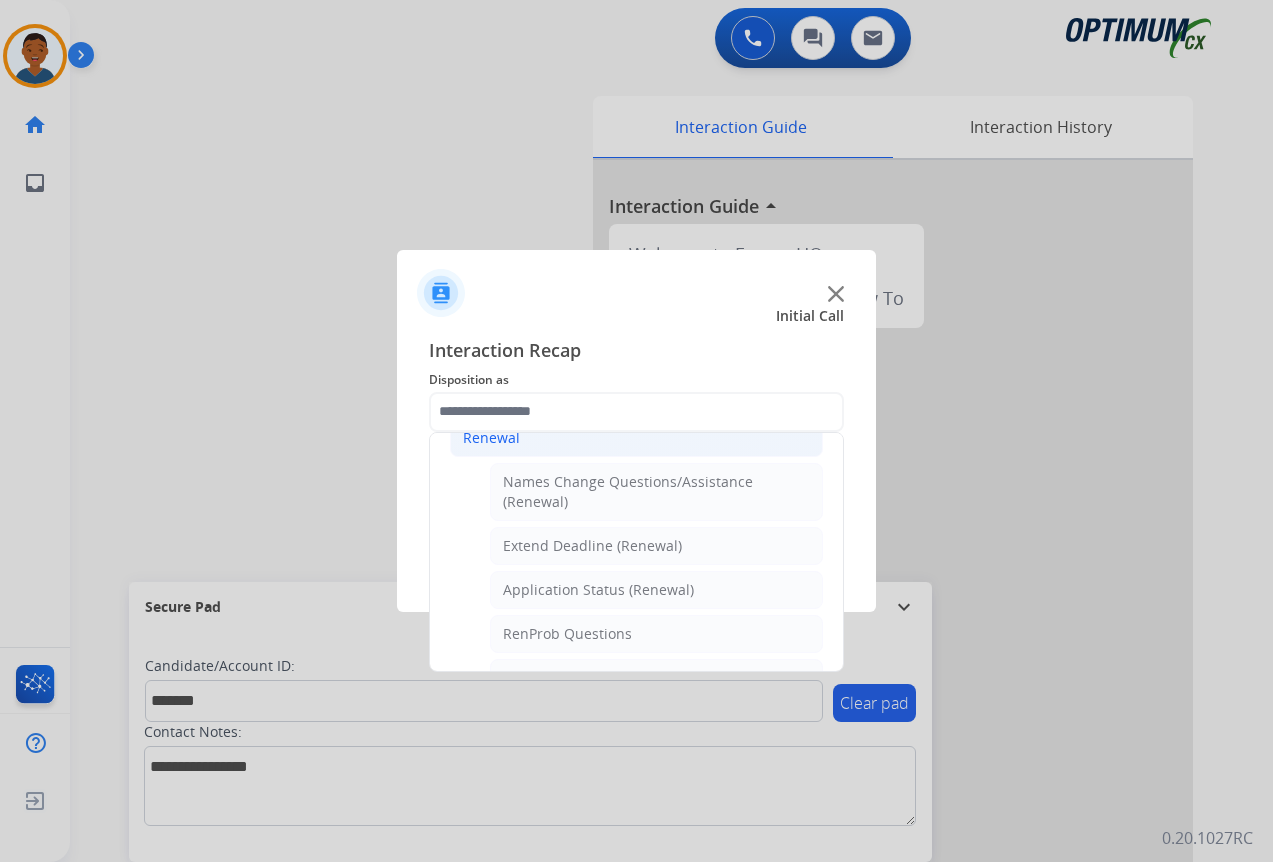 type on "**********" 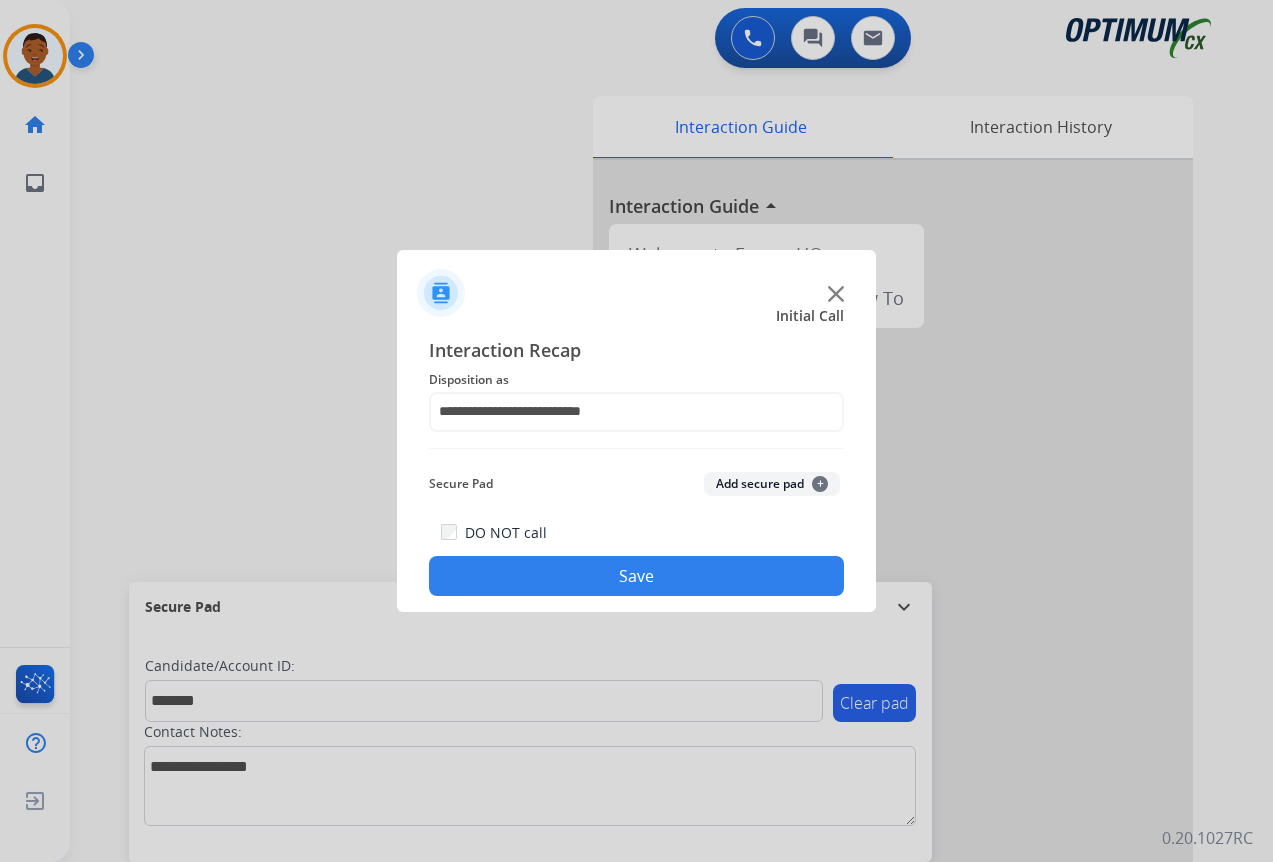 click on "Add secure pad  +" 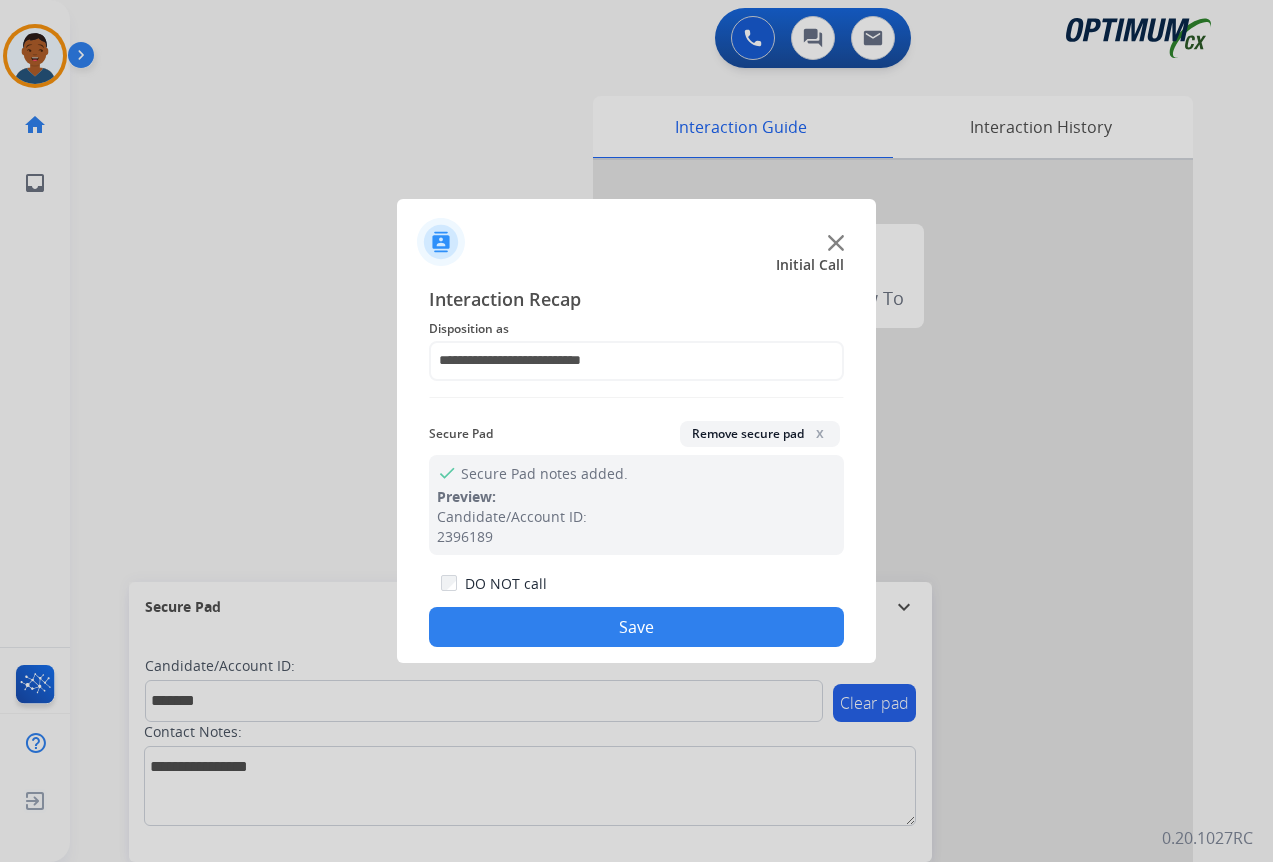 click on "Save" 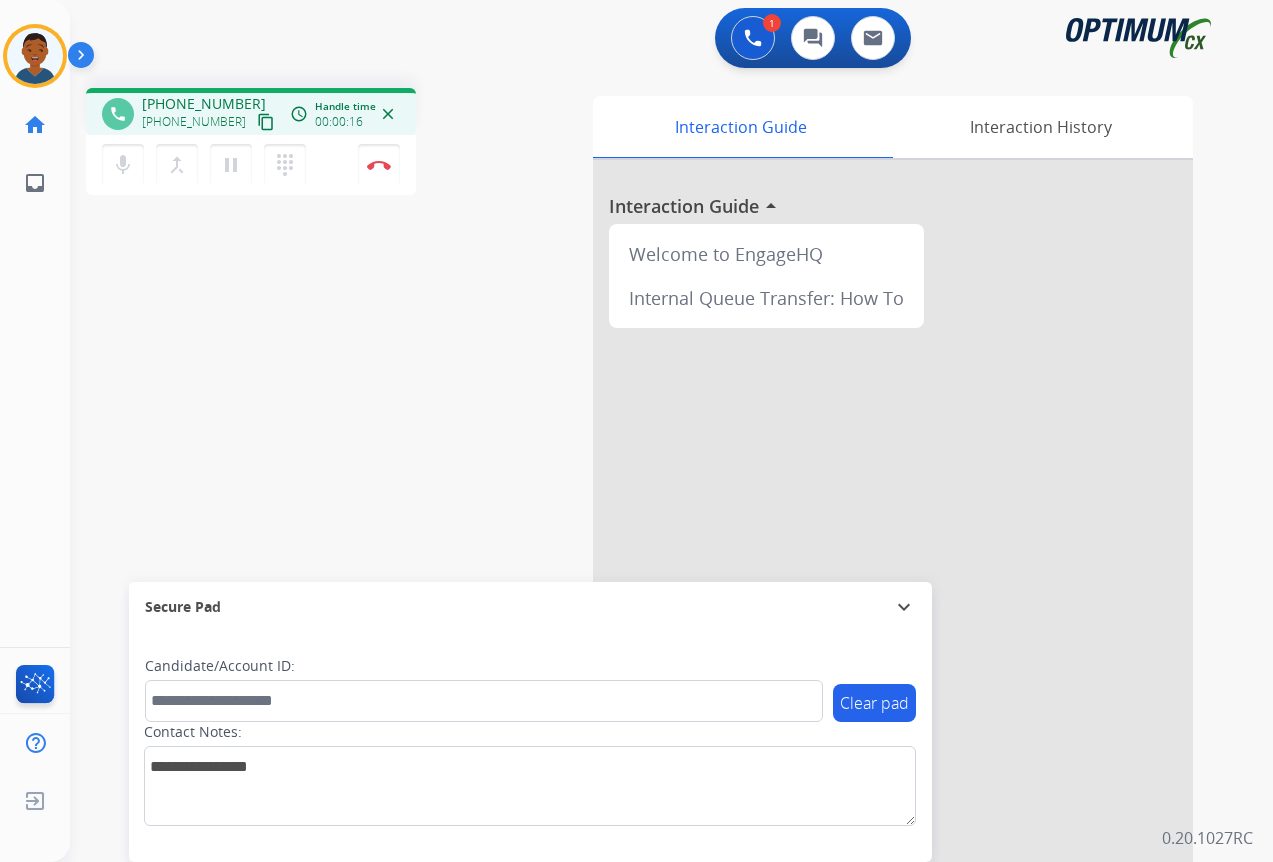 click on "content_copy" at bounding box center [266, 122] 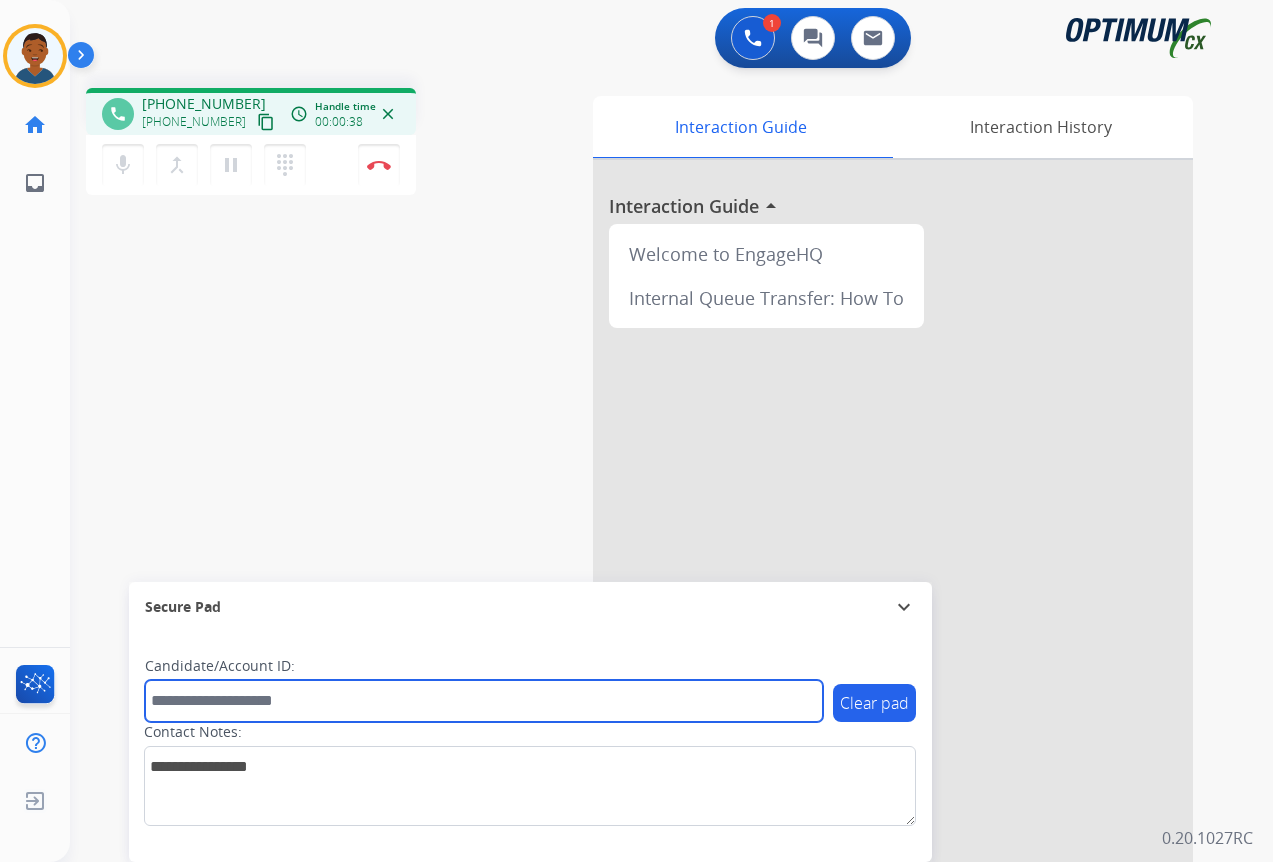 click at bounding box center (484, 701) 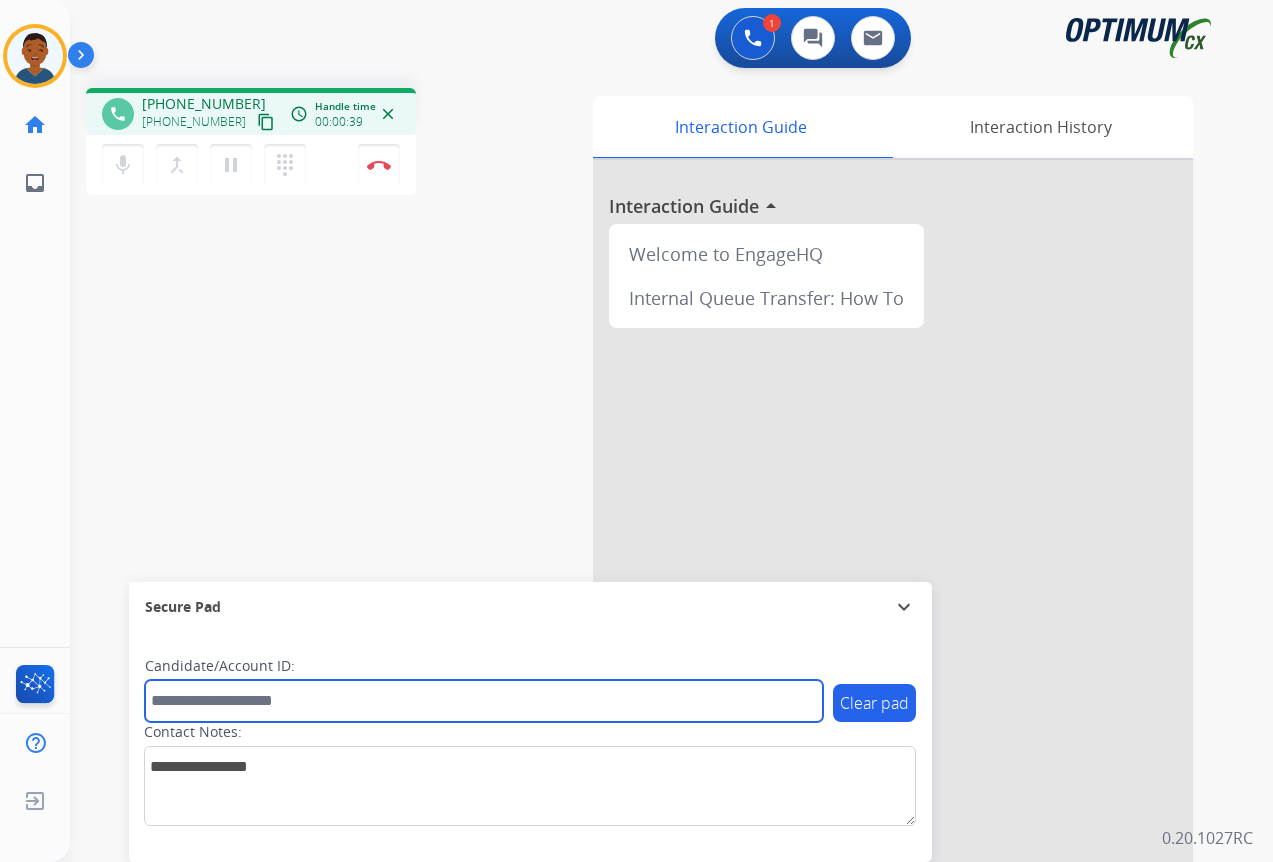 paste on "*******" 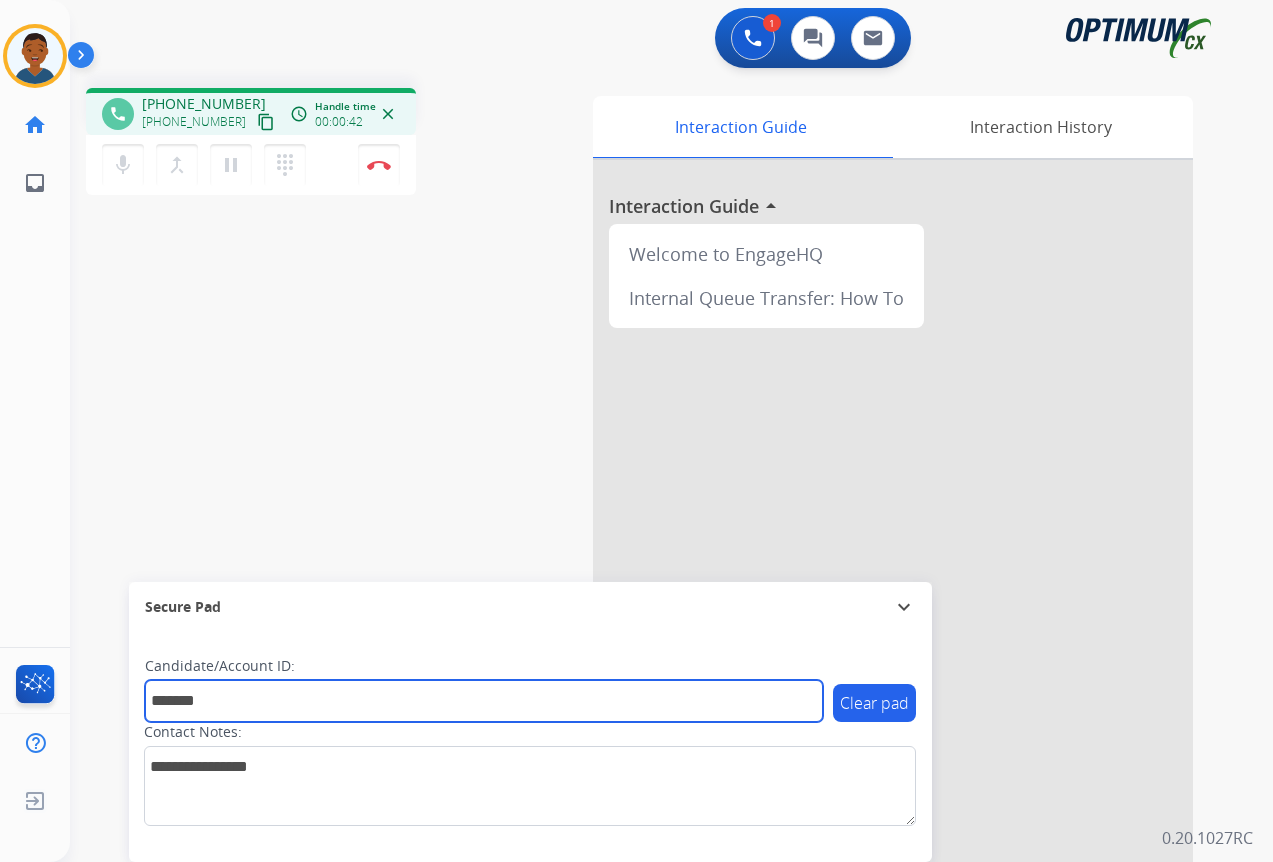 type on "*******" 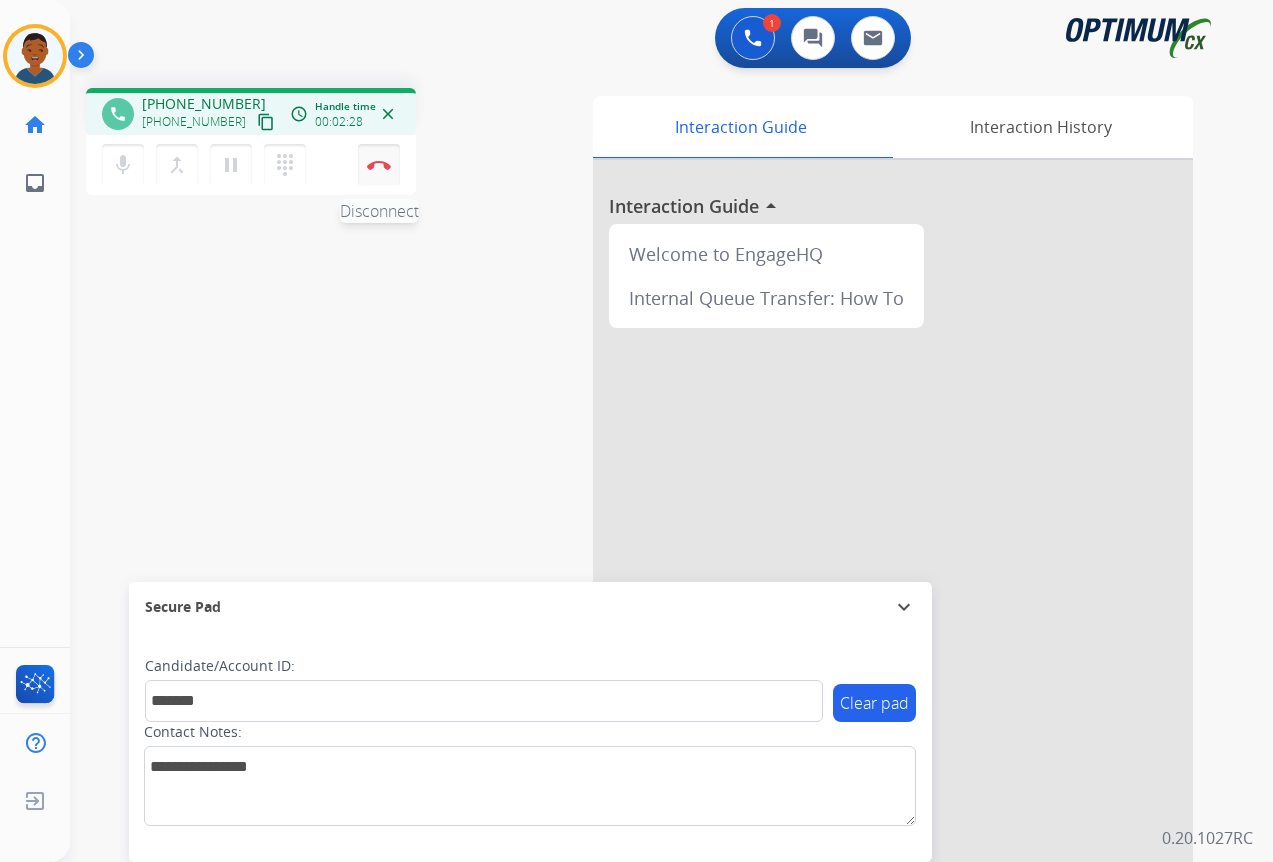 click on "Disconnect" at bounding box center (379, 165) 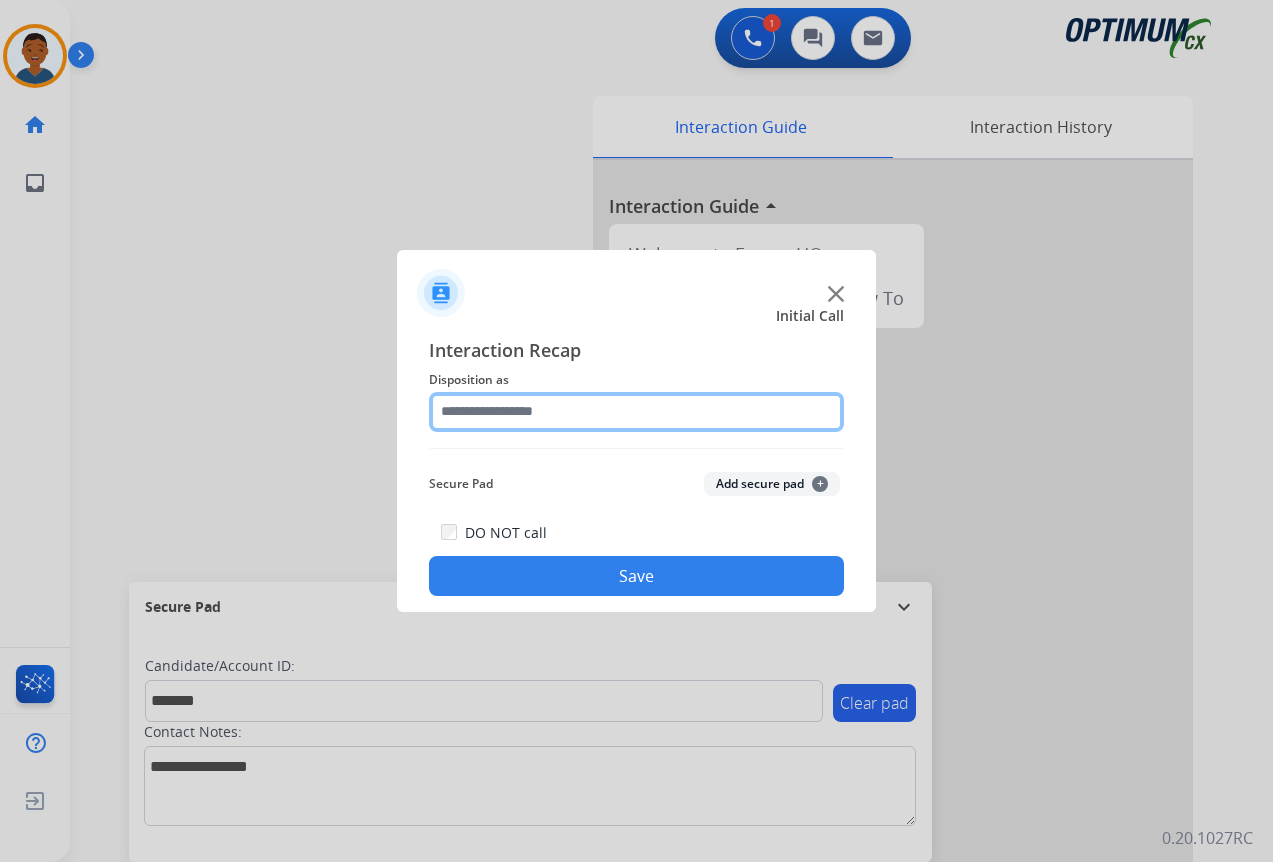 click 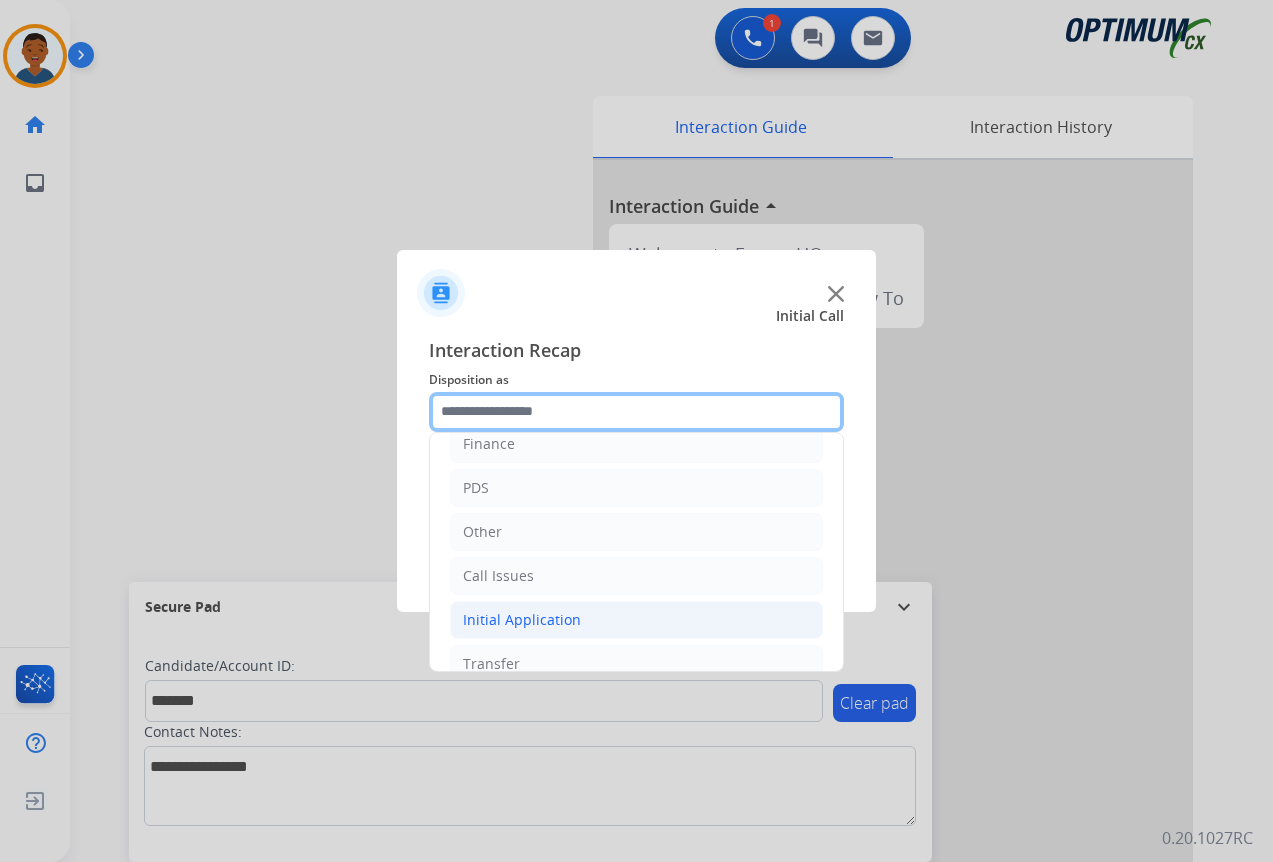 scroll, scrollTop: 136, scrollLeft: 0, axis: vertical 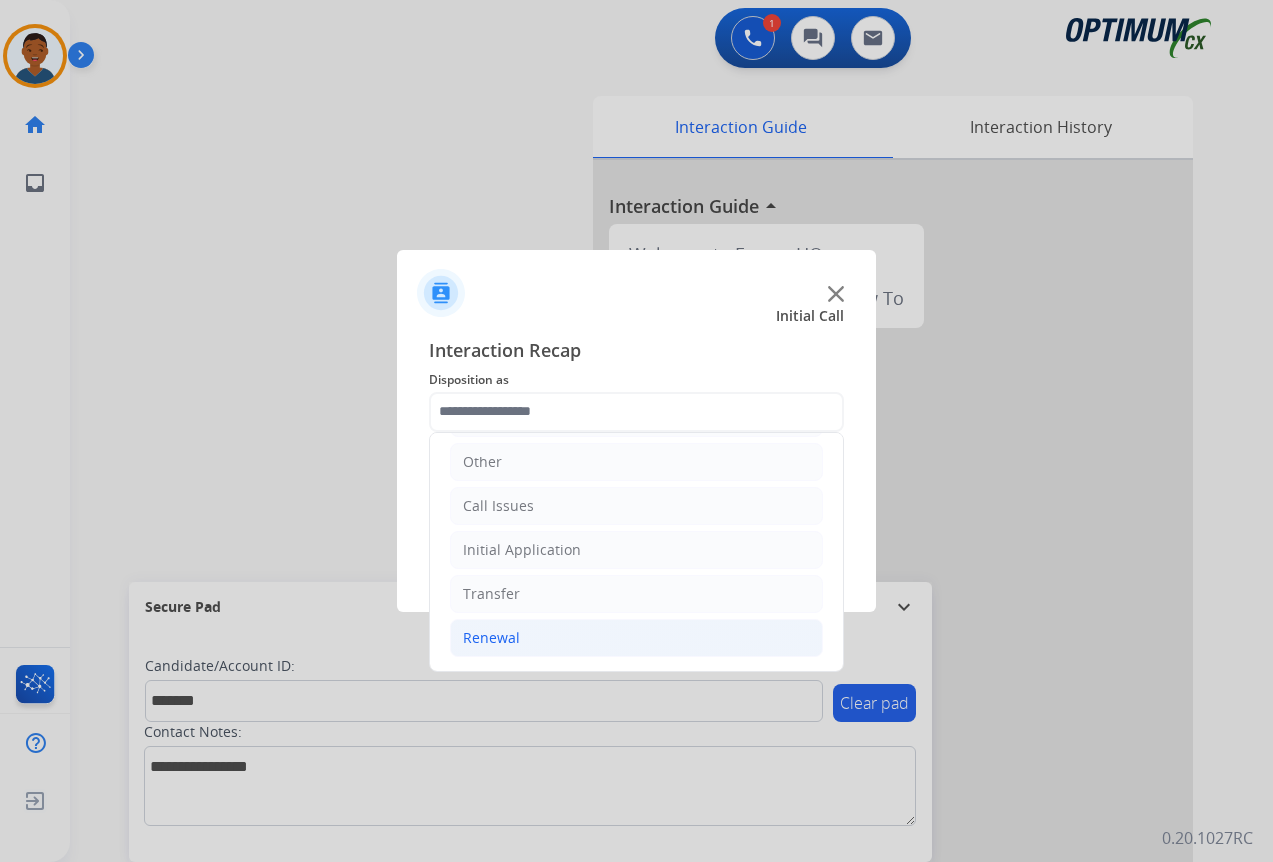 click on "Renewal" 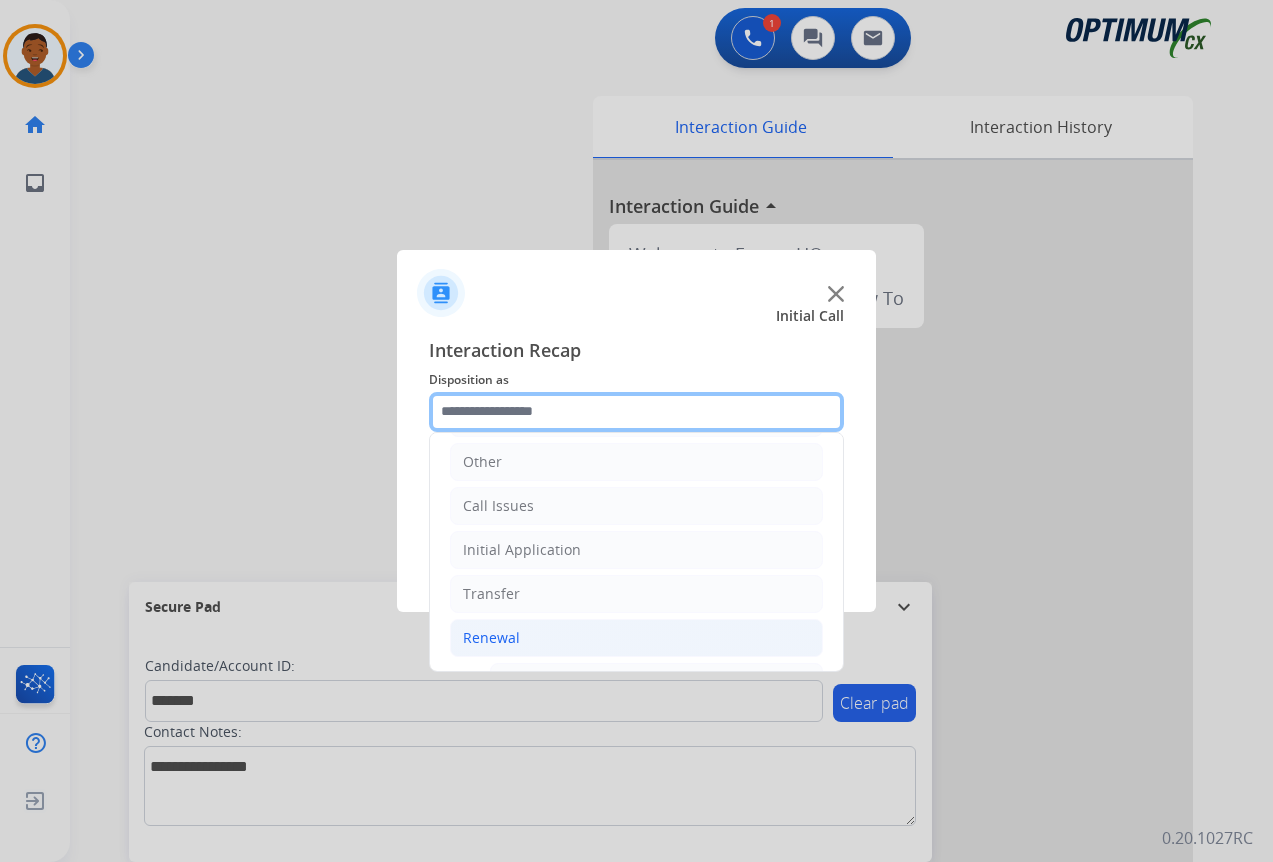 scroll, scrollTop: 336, scrollLeft: 0, axis: vertical 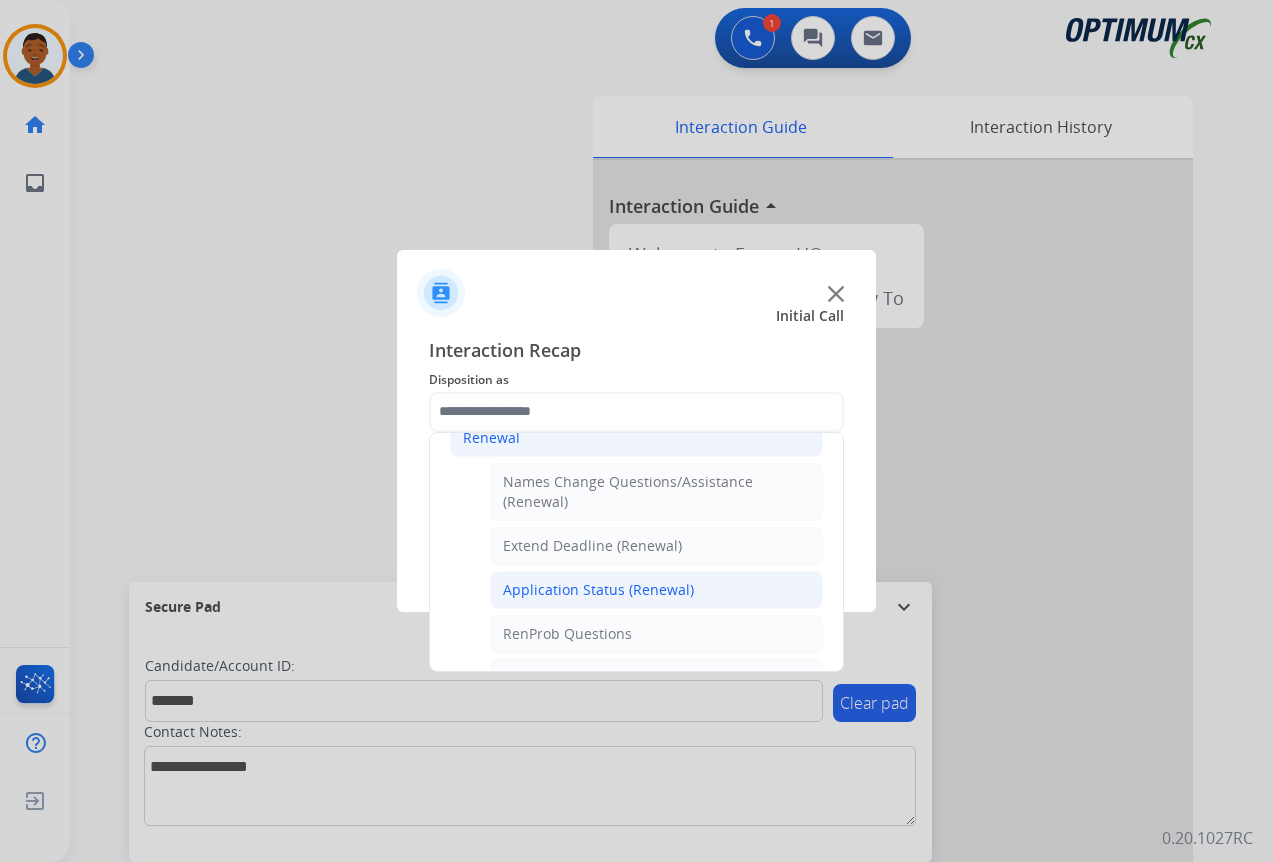 click on "Application Status (Renewal)" 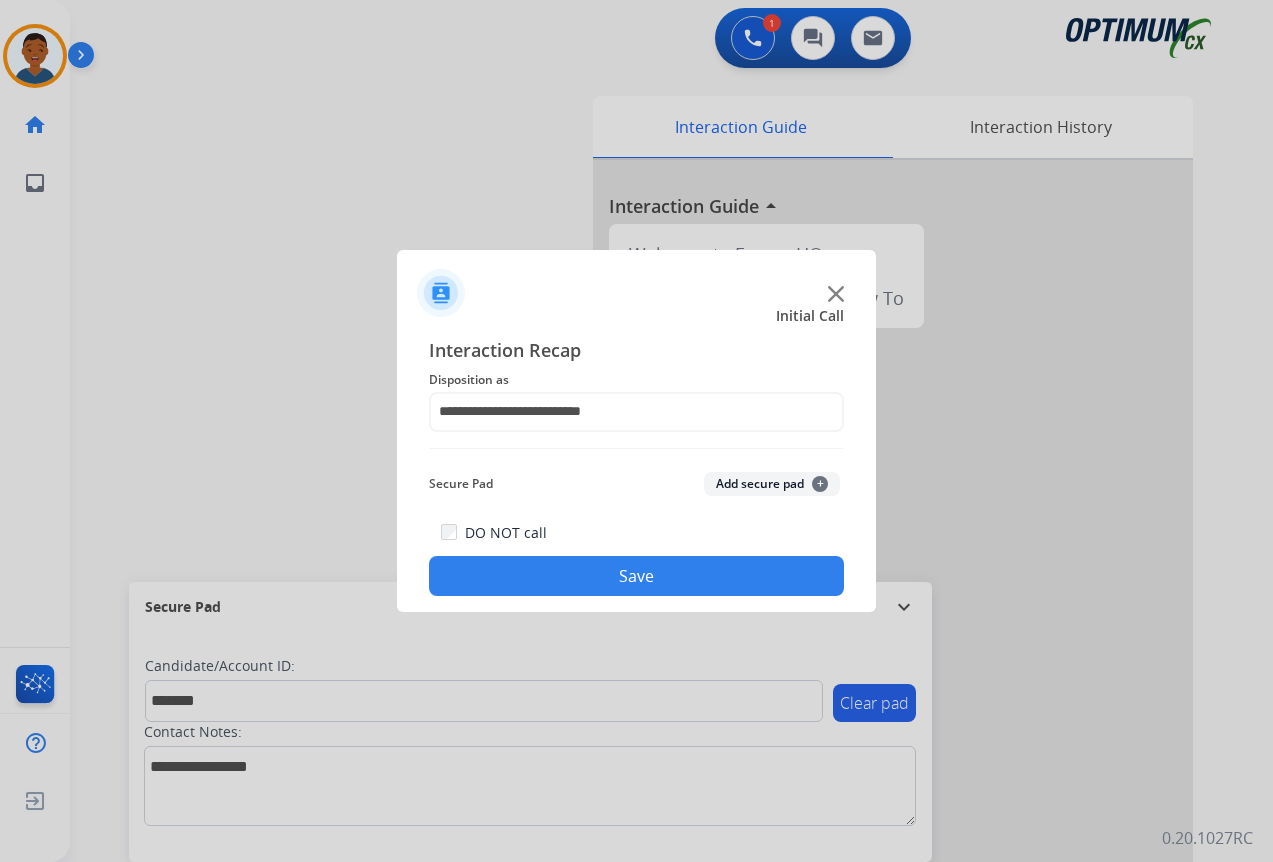 click on "Add secure pad  +" 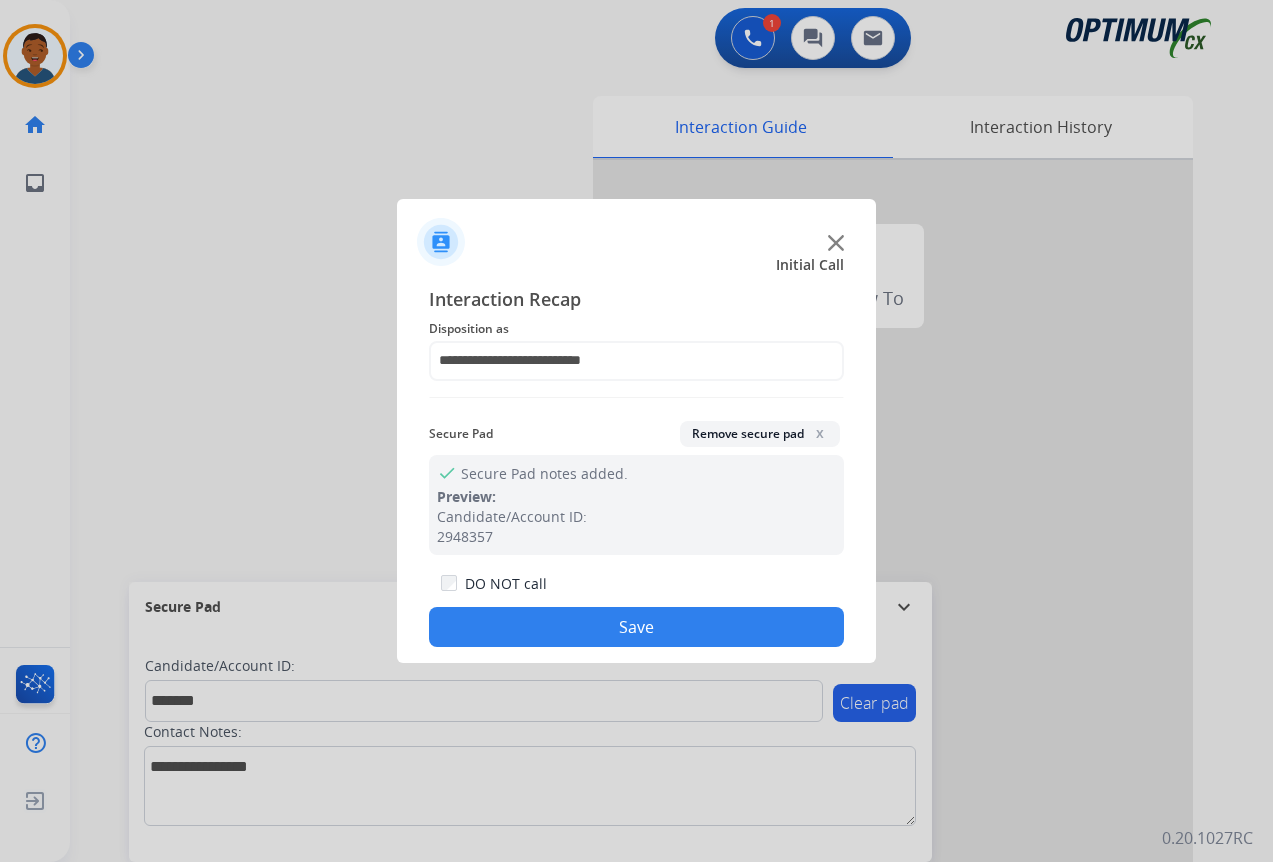 drag, startPoint x: 703, startPoint y: 620, endPoint x: 713, endPoint y: 618, distance: 10.198039 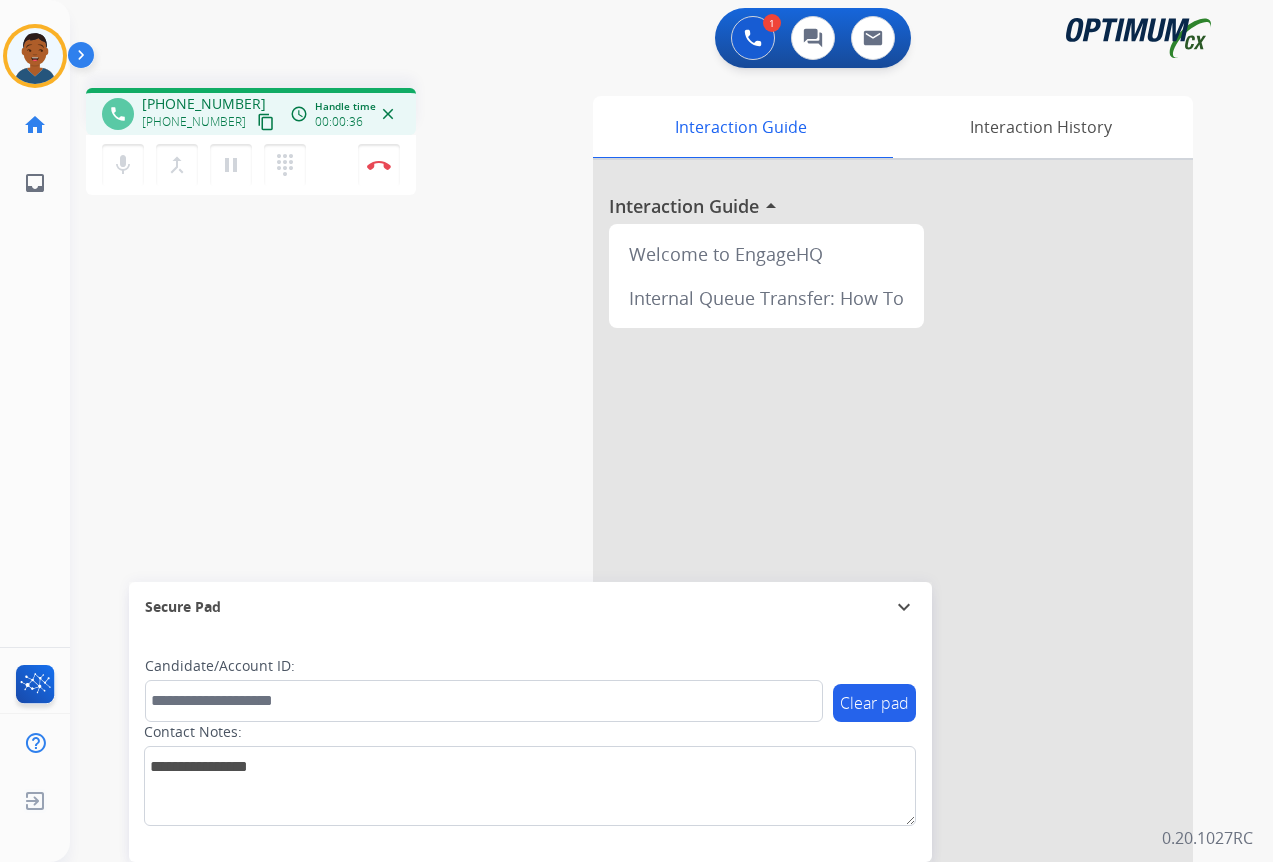 click on "content_copy" at bounding box center [266, 122] 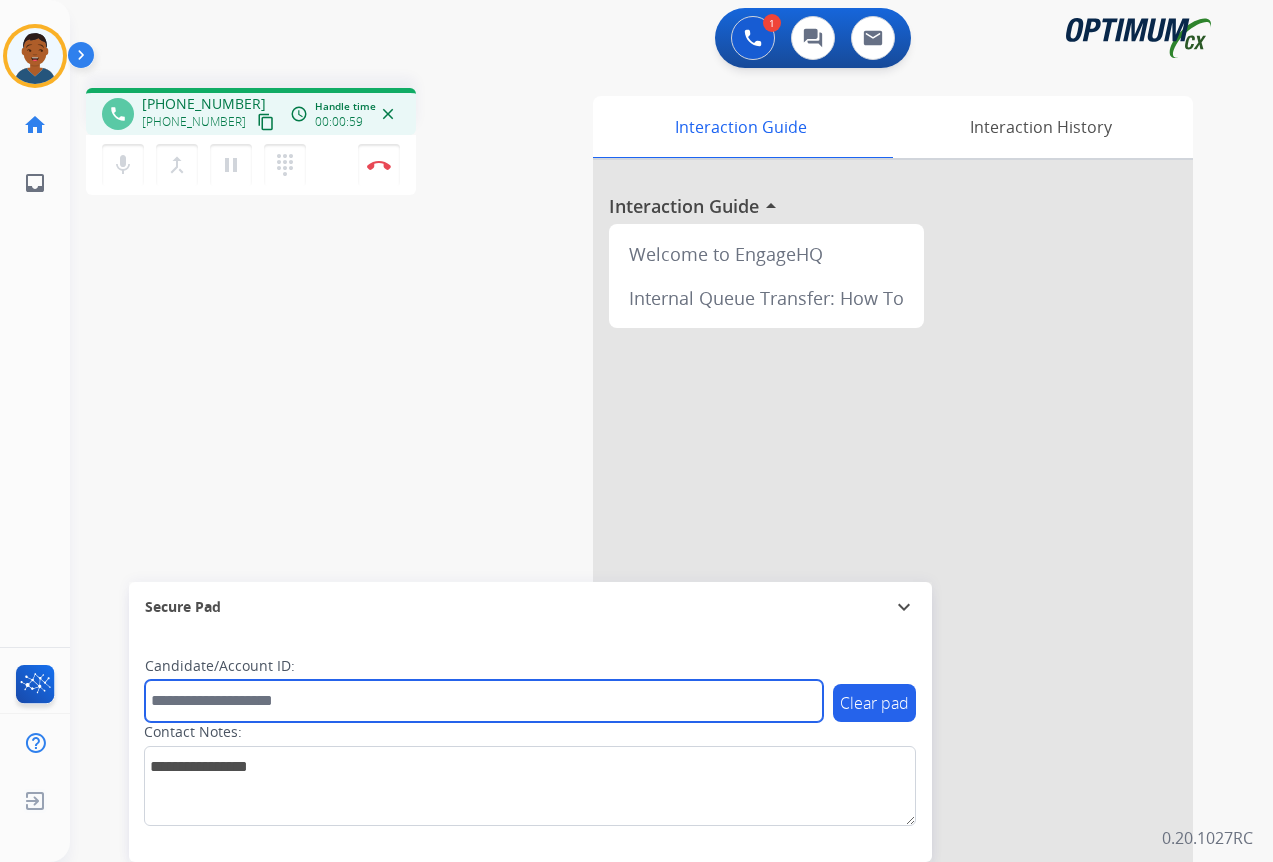 click at bounding box center (484, 701) 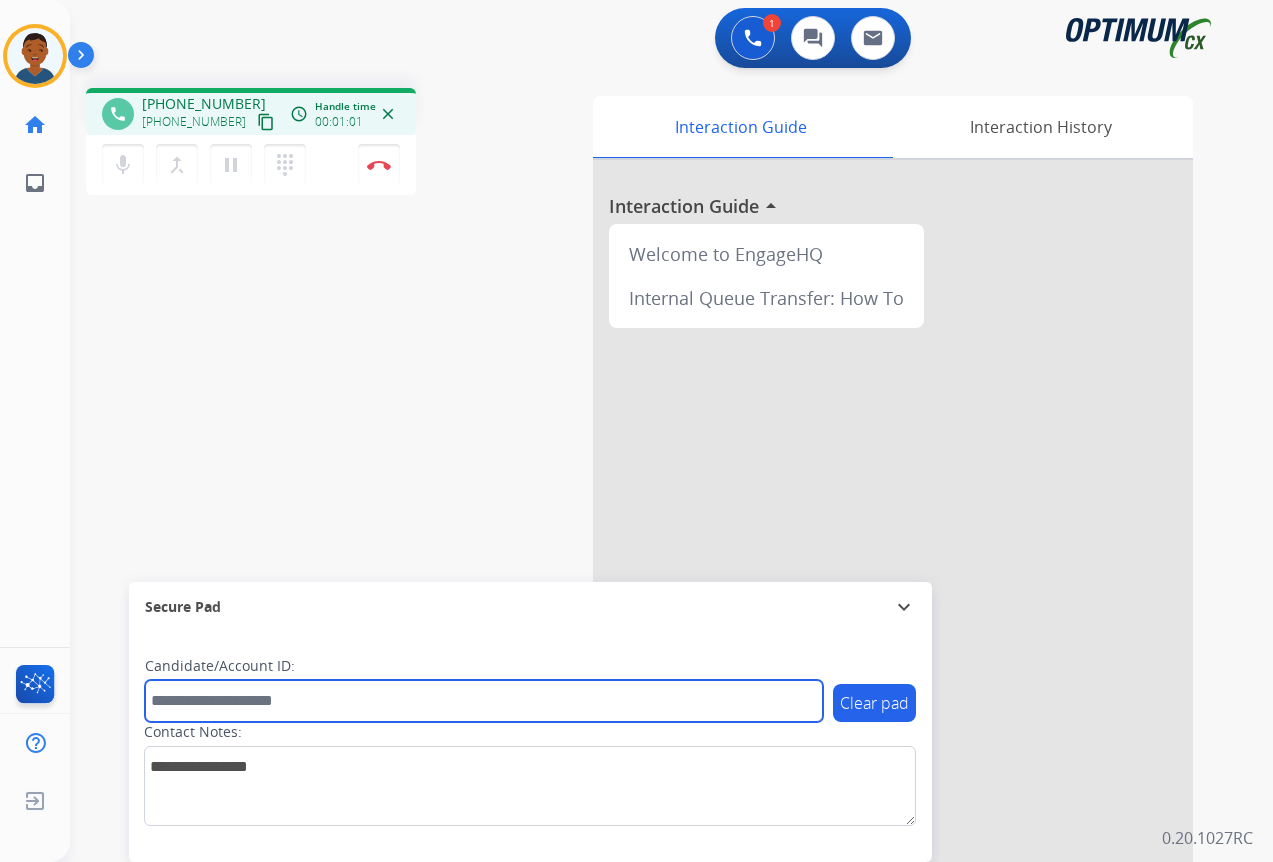 paste on "*******" 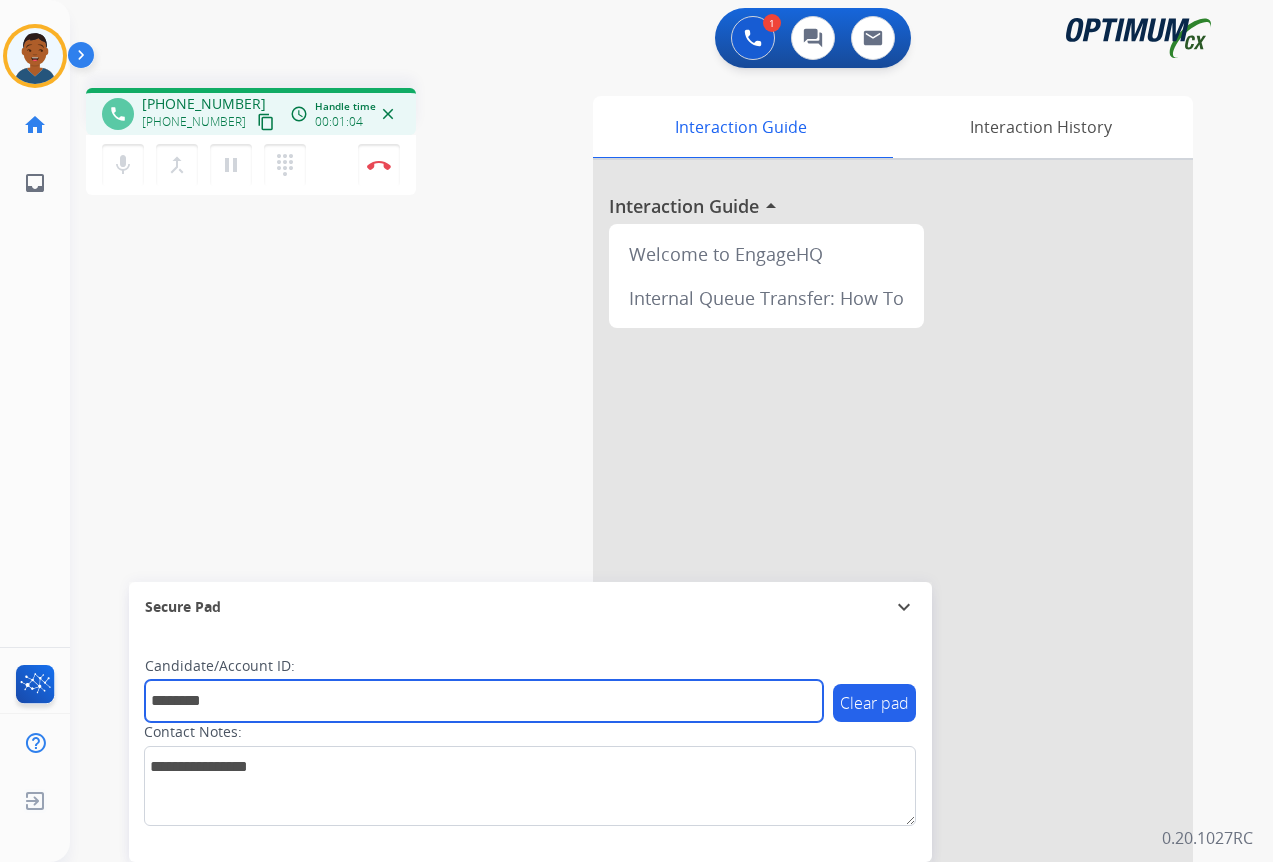 type on "*******" 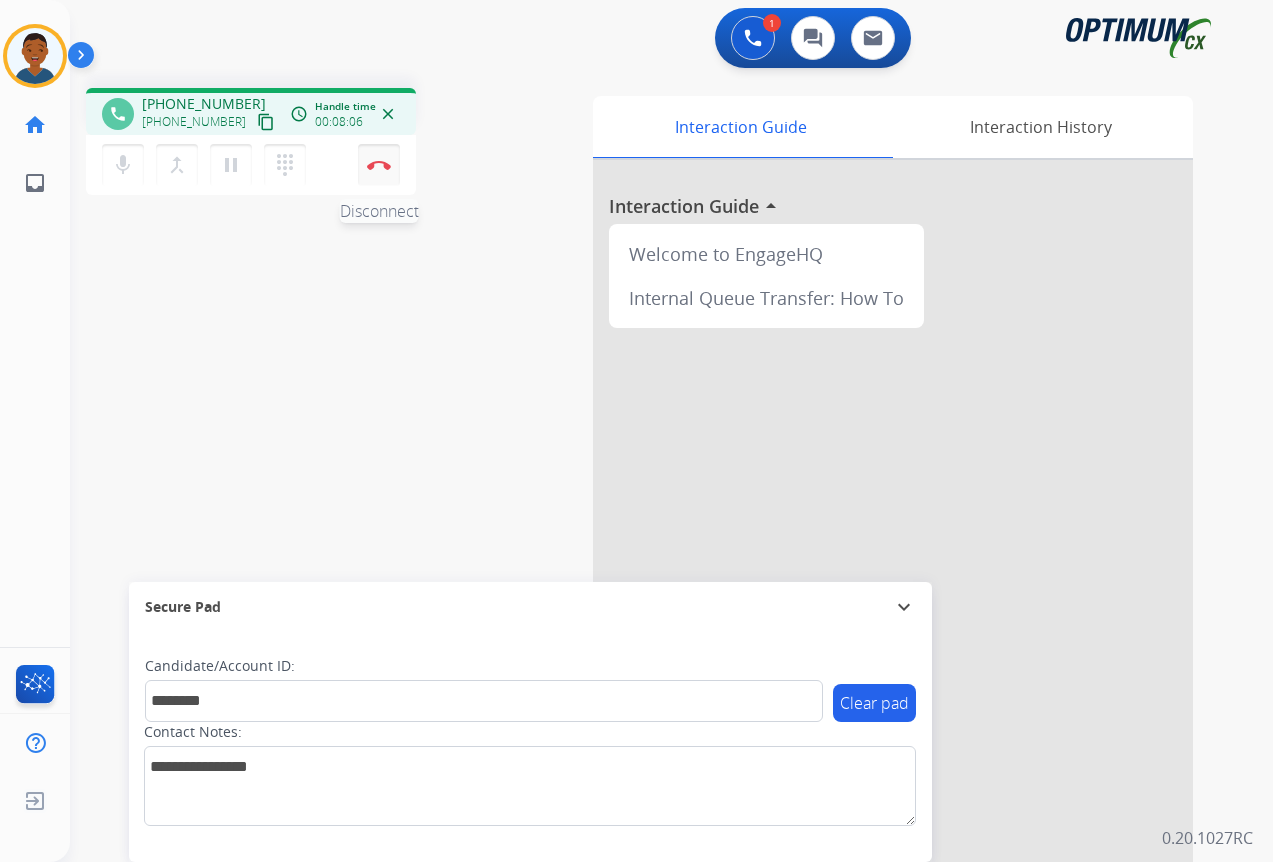 click at bounding box center (379, 165) 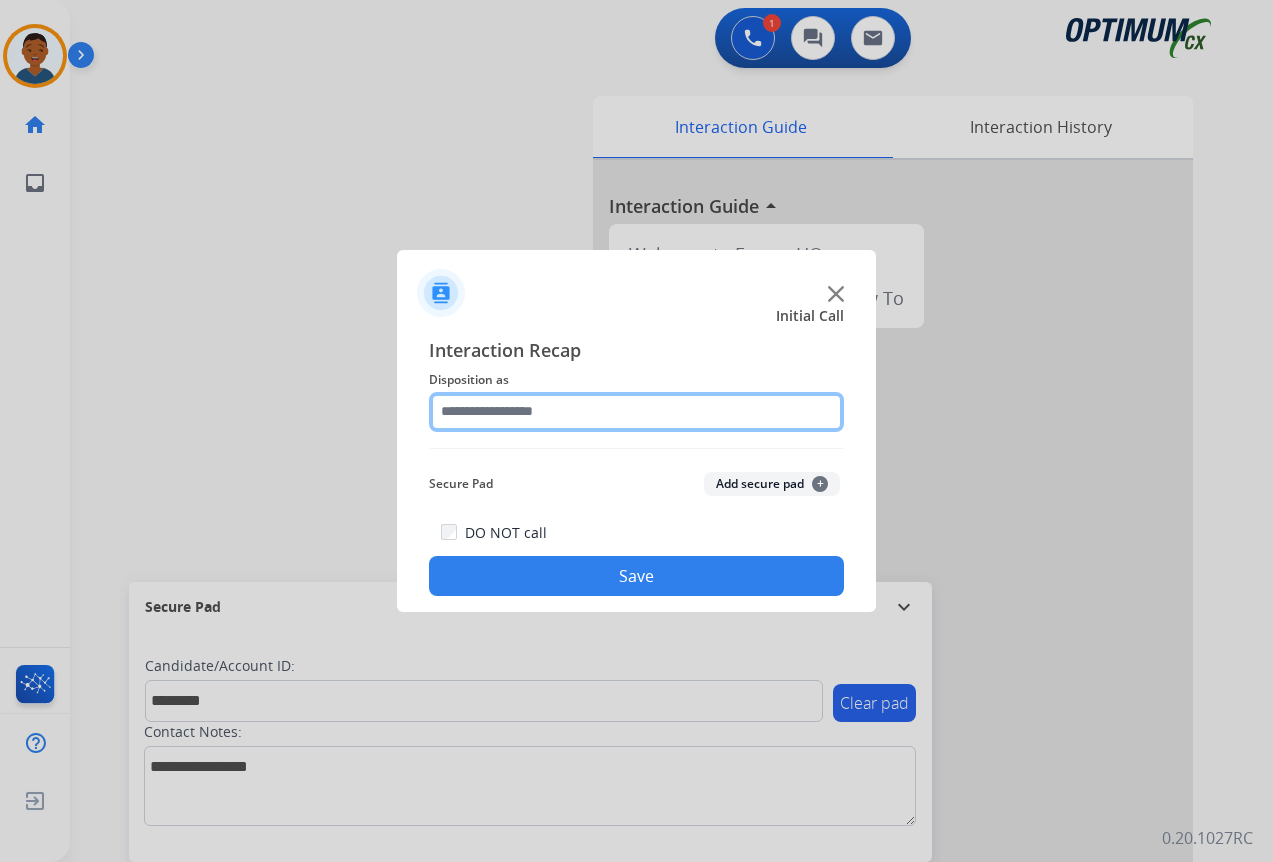click 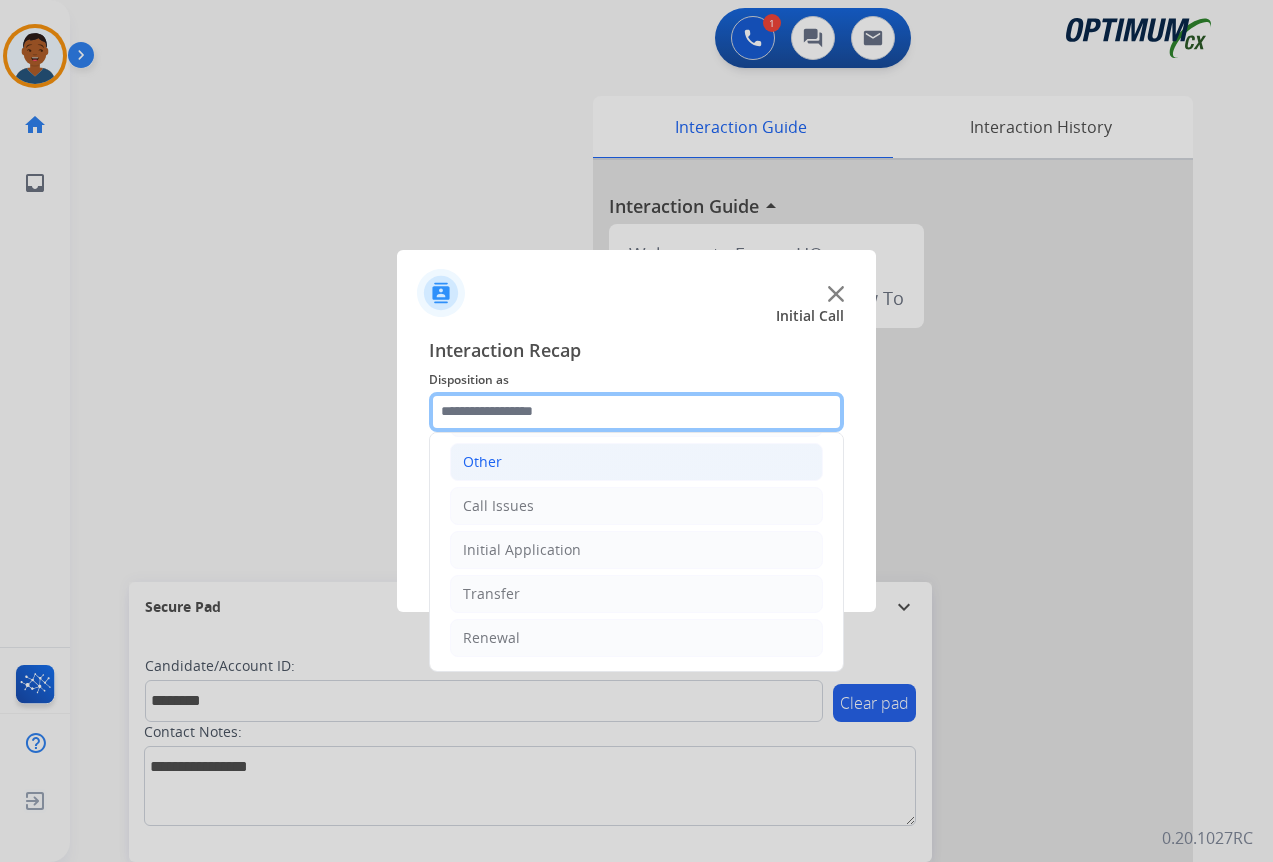 scroll, scrollTop: 36, scrollLeft: 0, axis: vertical 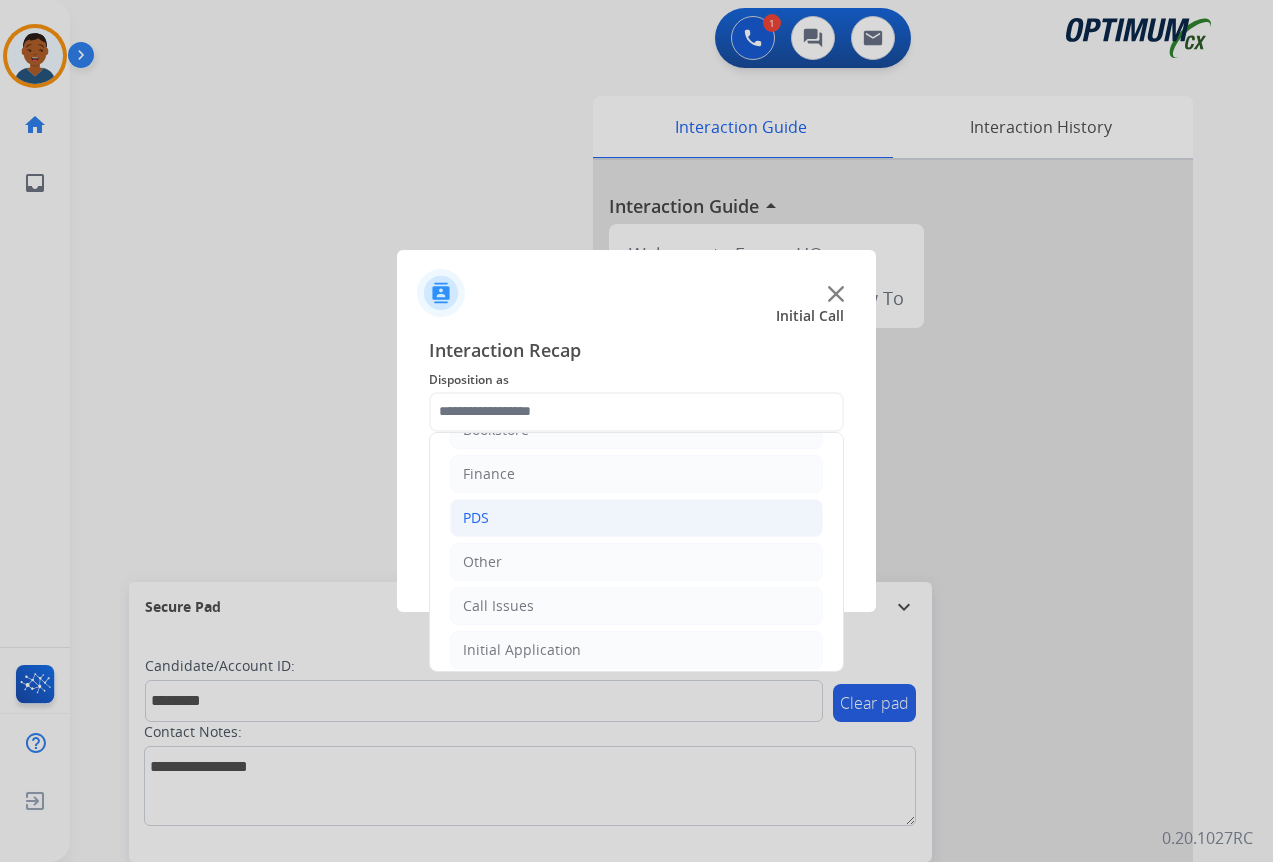 click on "PDS" 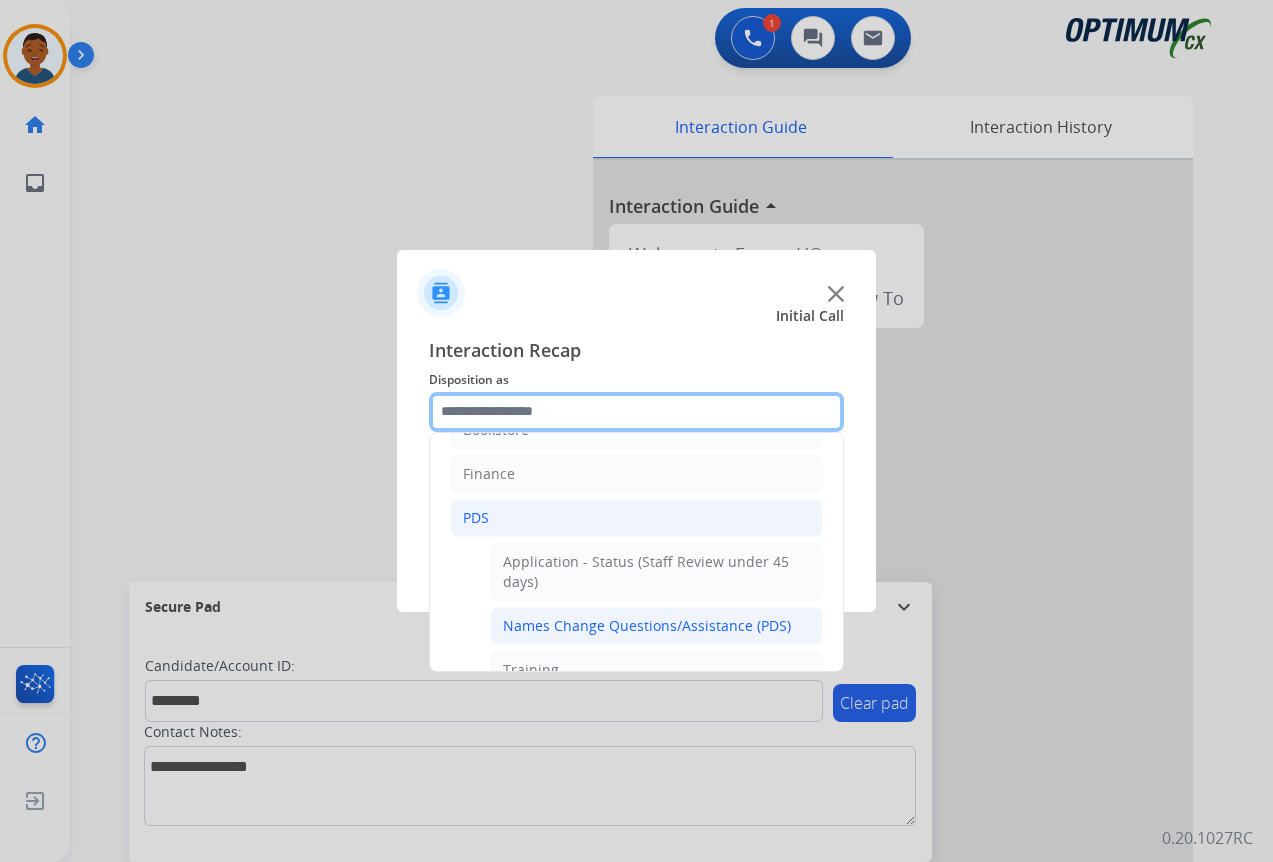 scroll, scrollTop: 236, scrollLeft: 0, axis: vertical 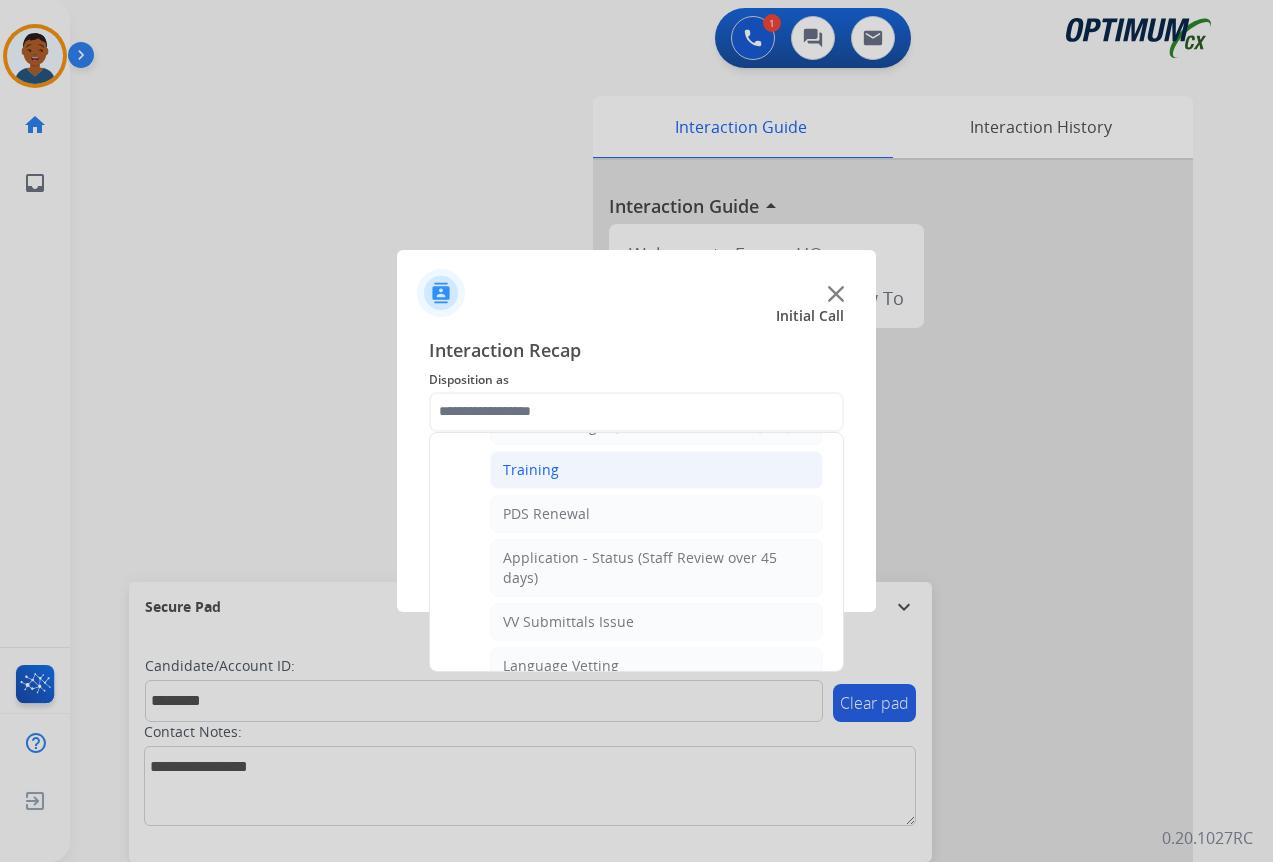 click on "Training" 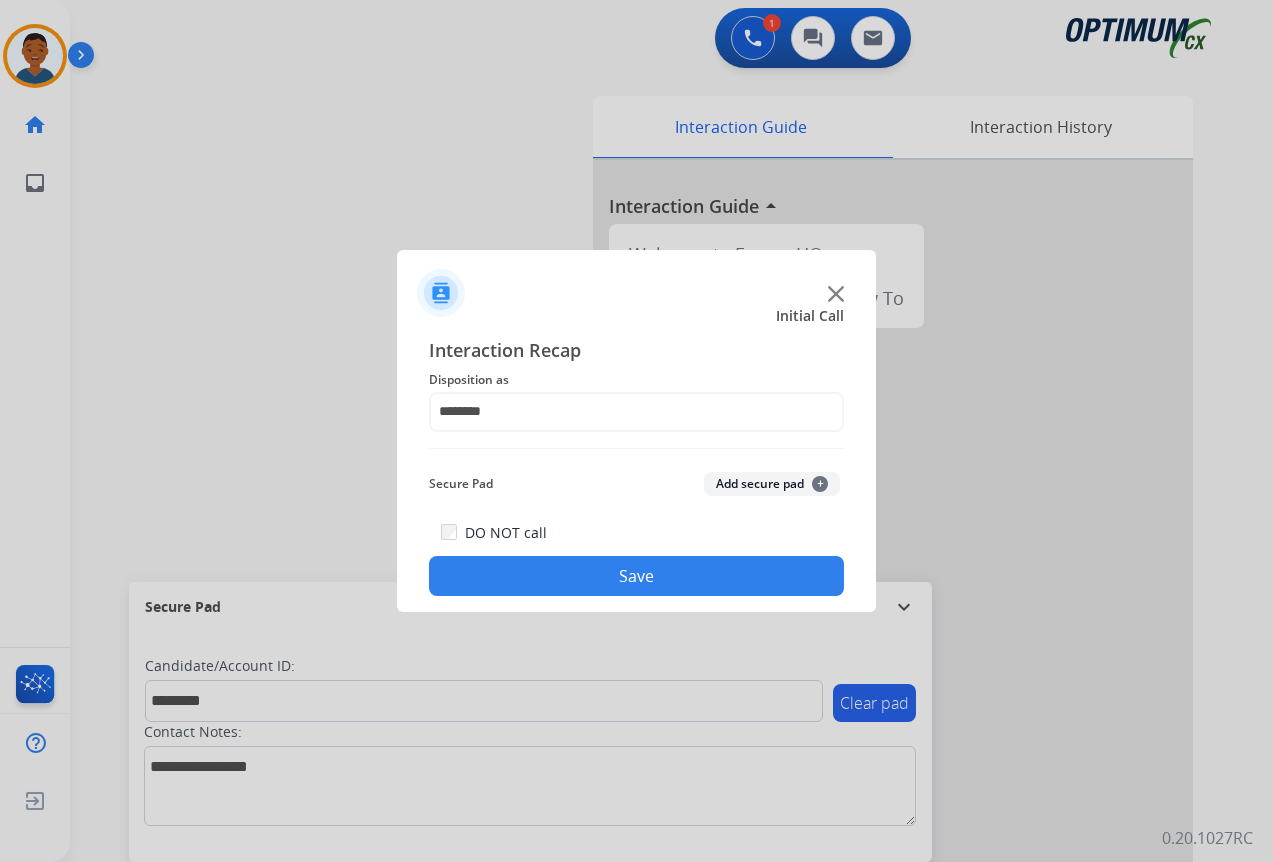 click on "Add secure pad  +" 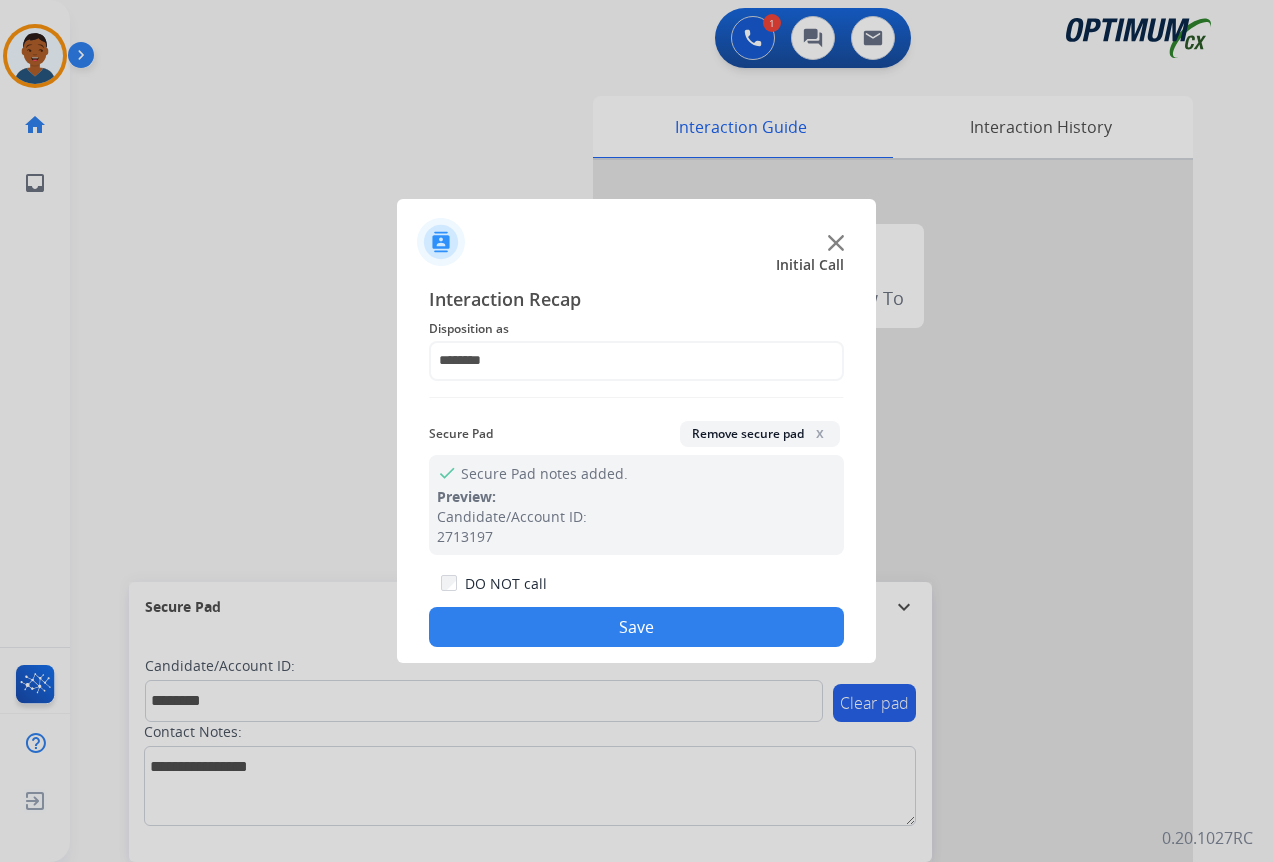 click on "Save" 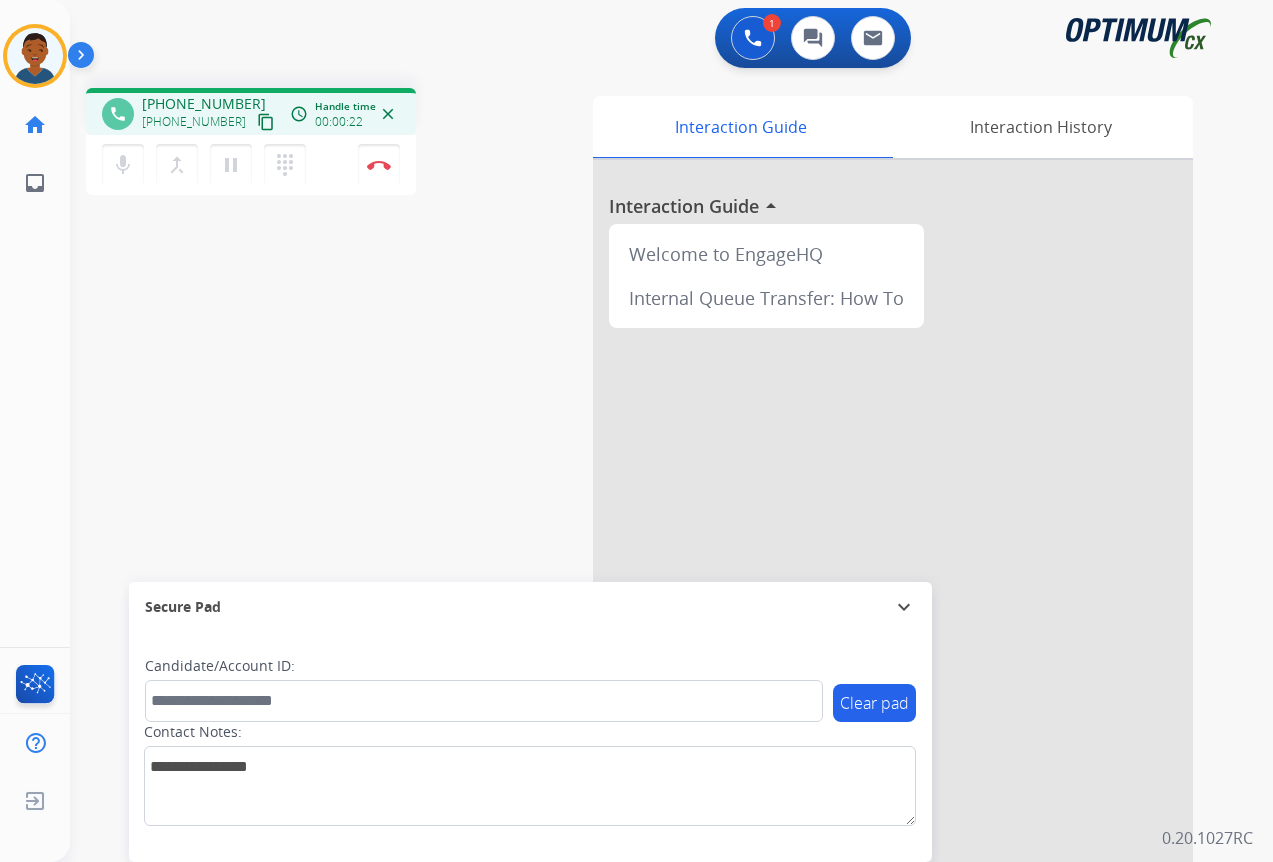 click on "content_copy" at bounding box center (266, 122) 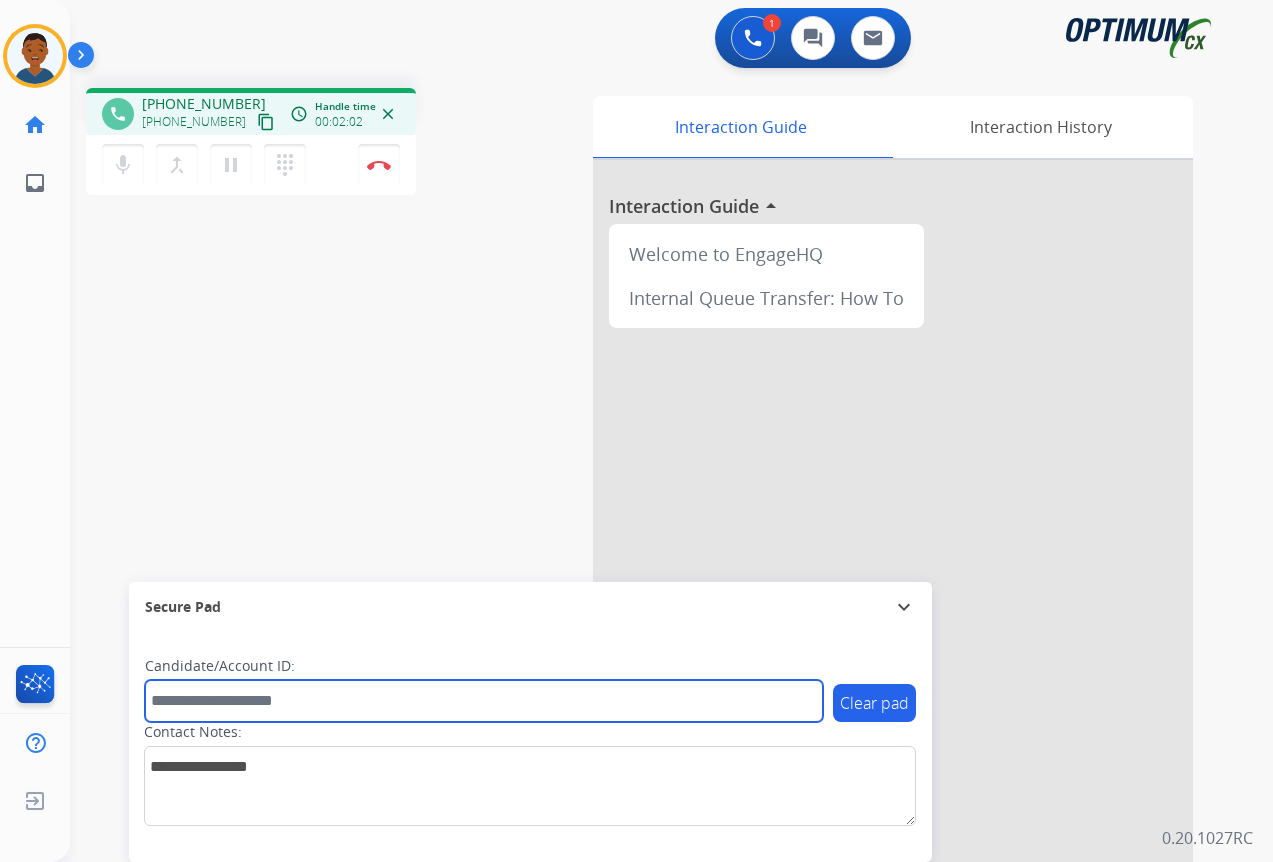 click at bounding box center (484, 701) 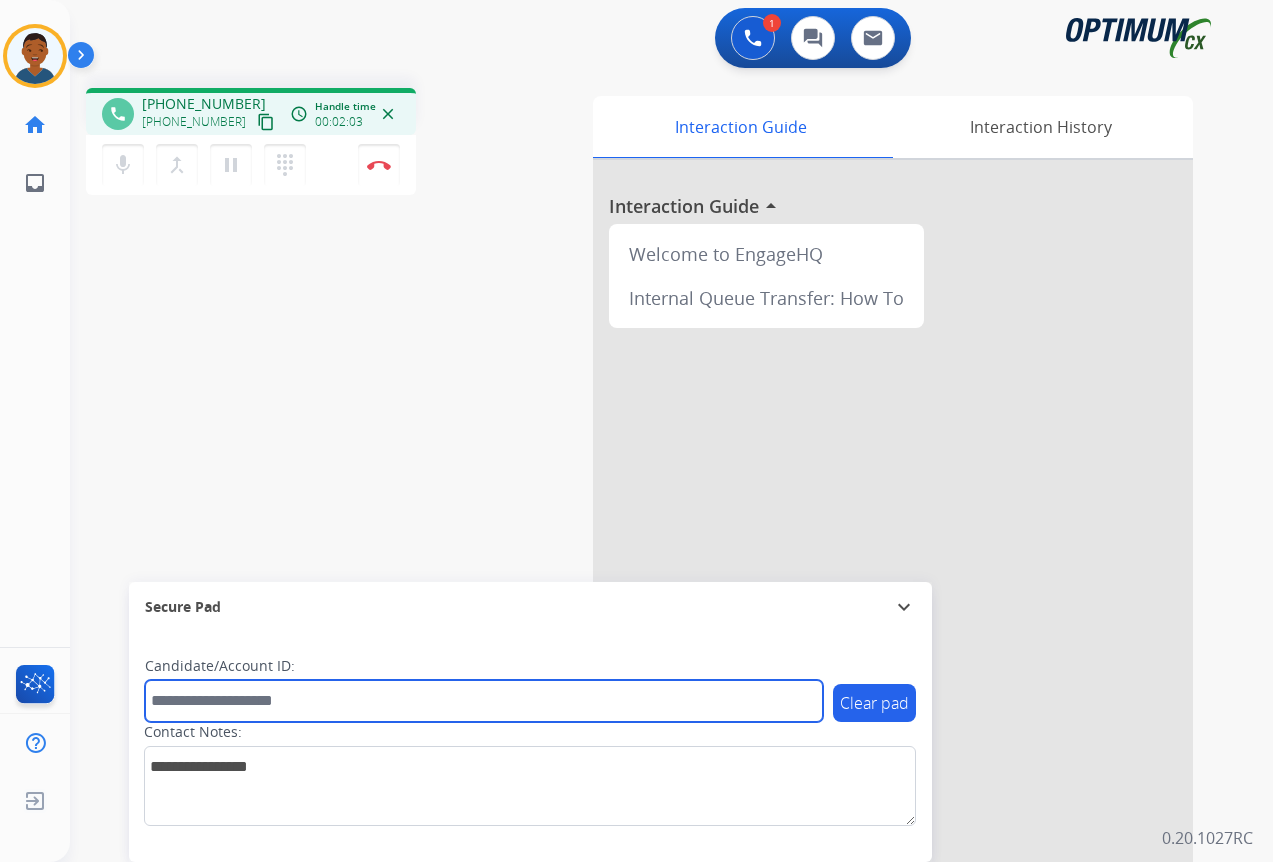 paste on "*******" 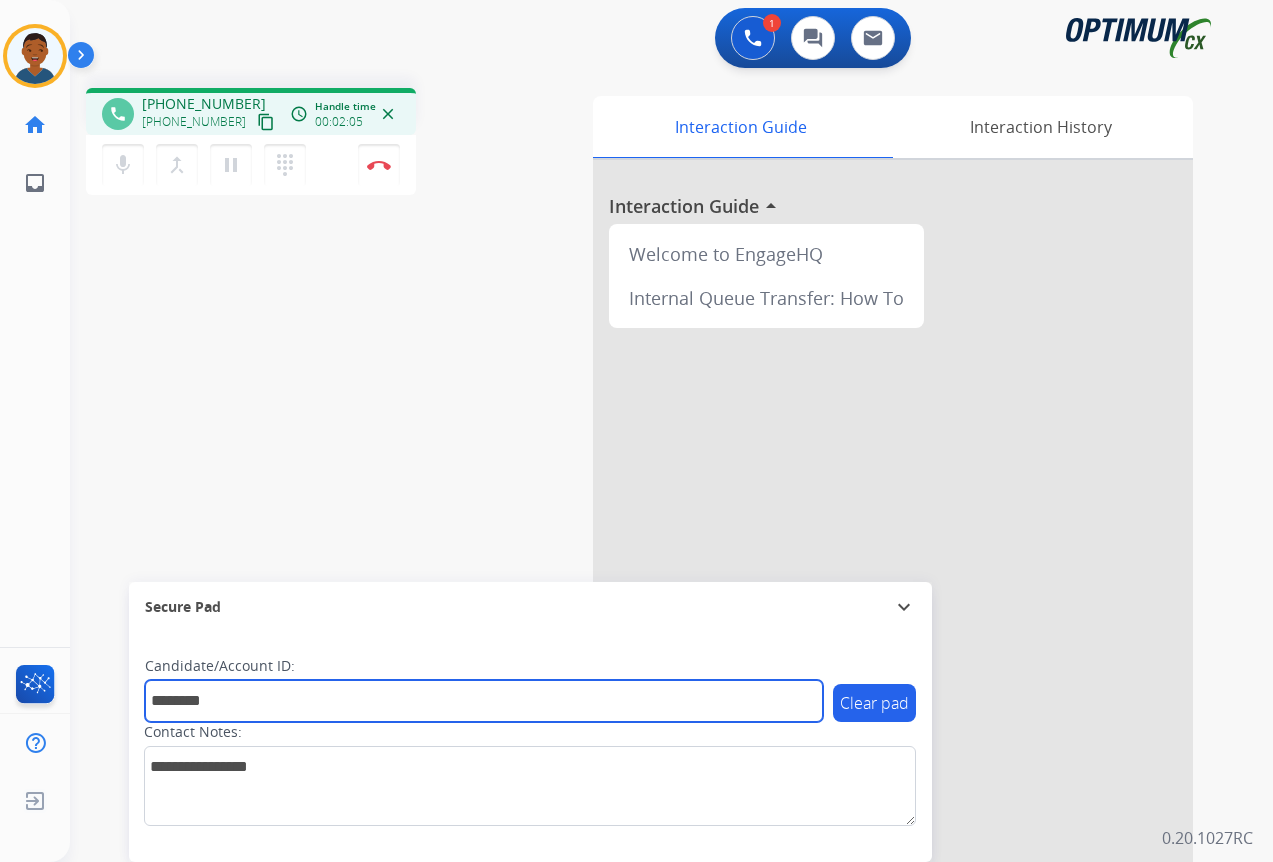type on "*******" 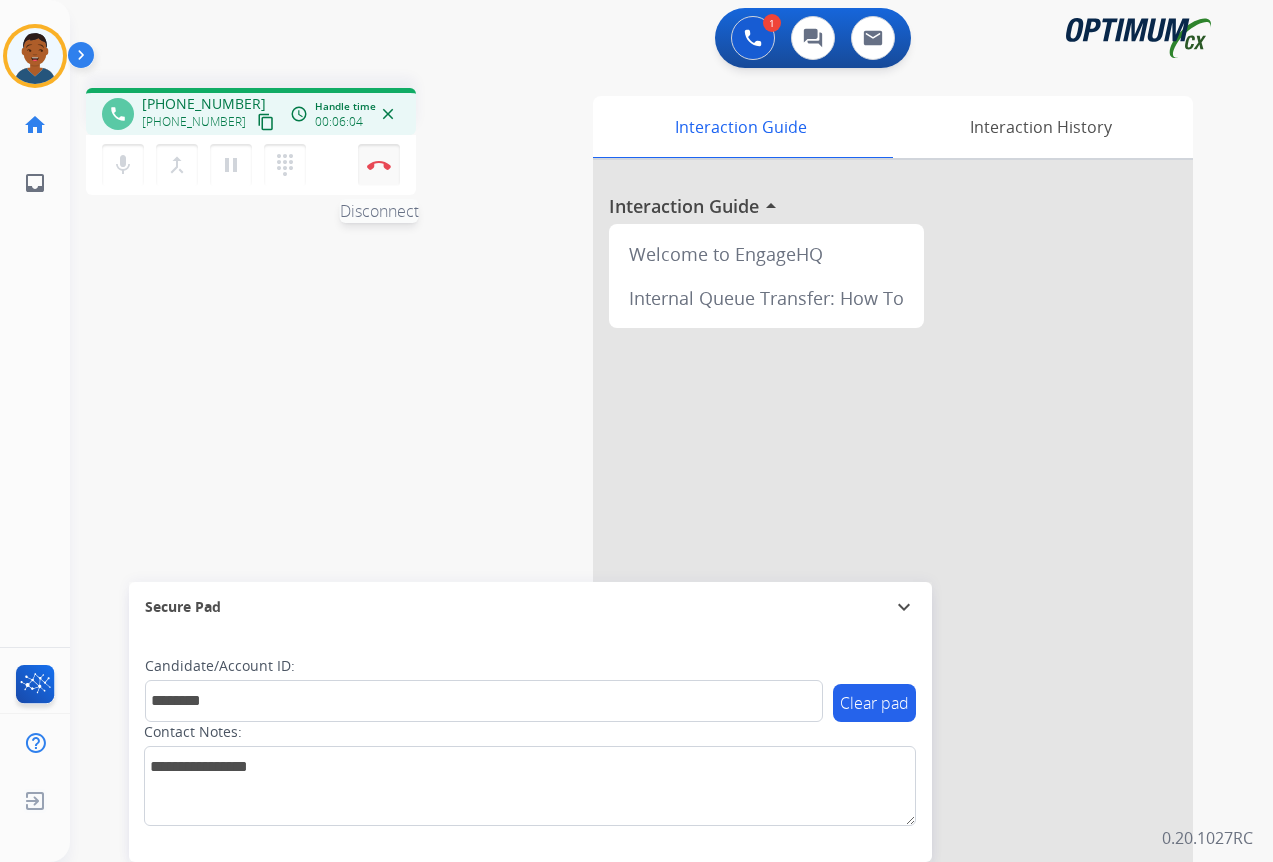 click at bounding box center (379, 165) 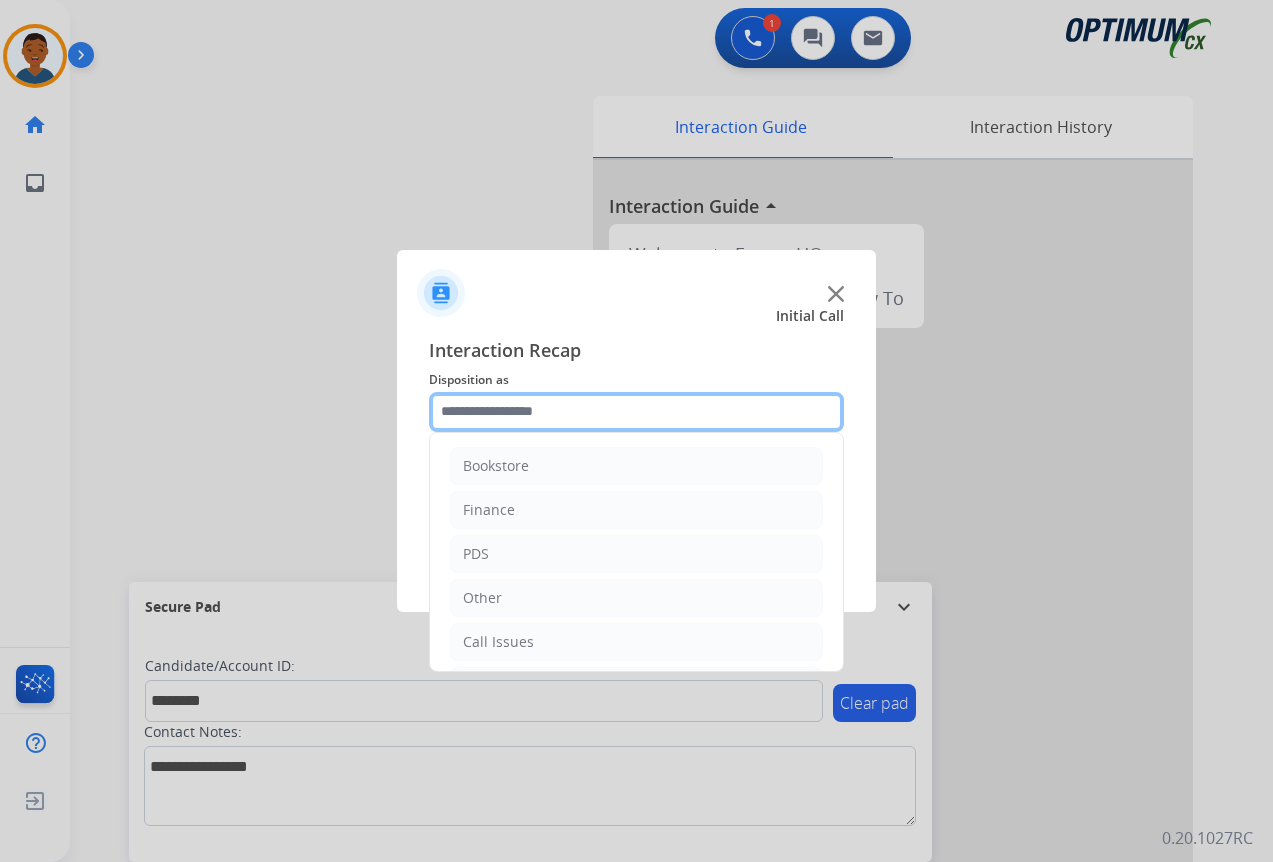 click 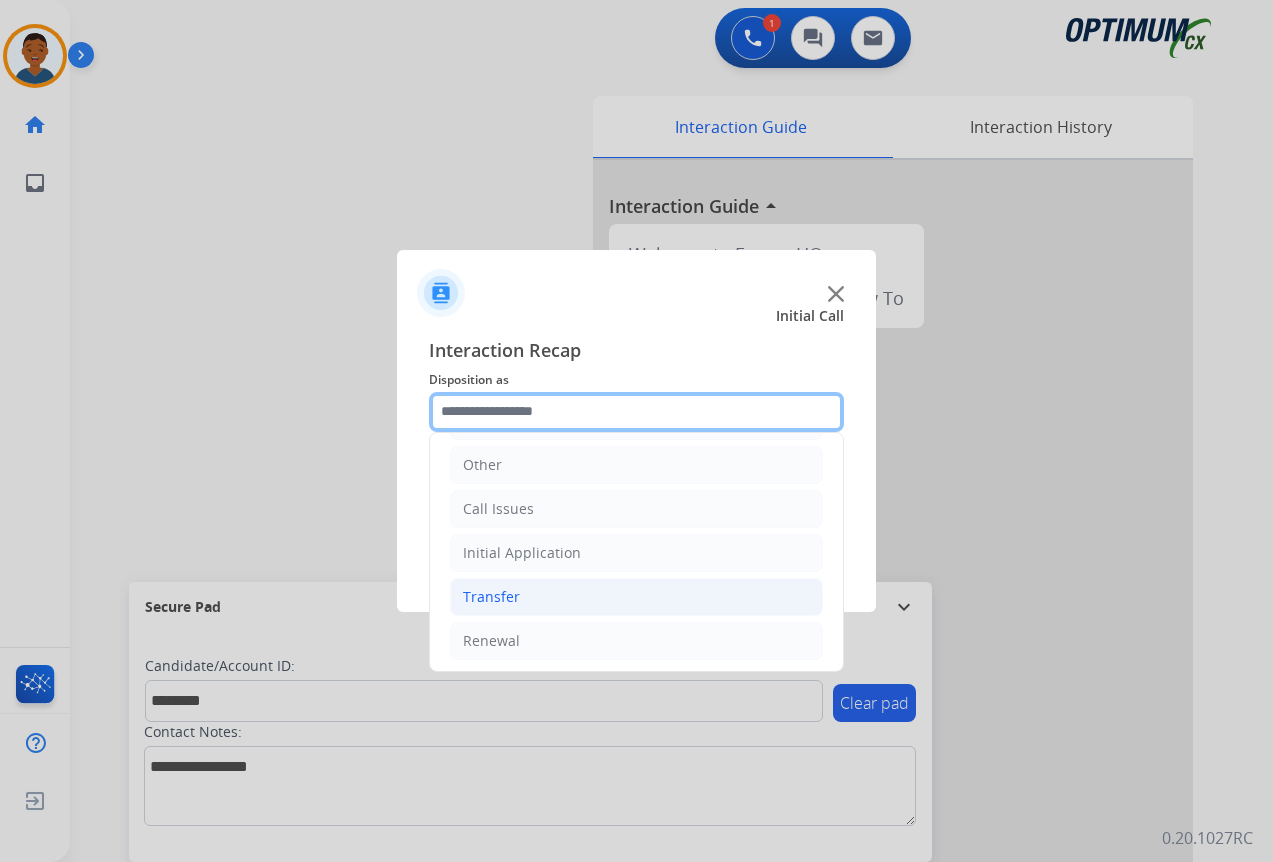 scroll, scrollTop: 136, scrollLeft: 0, axis: vertical 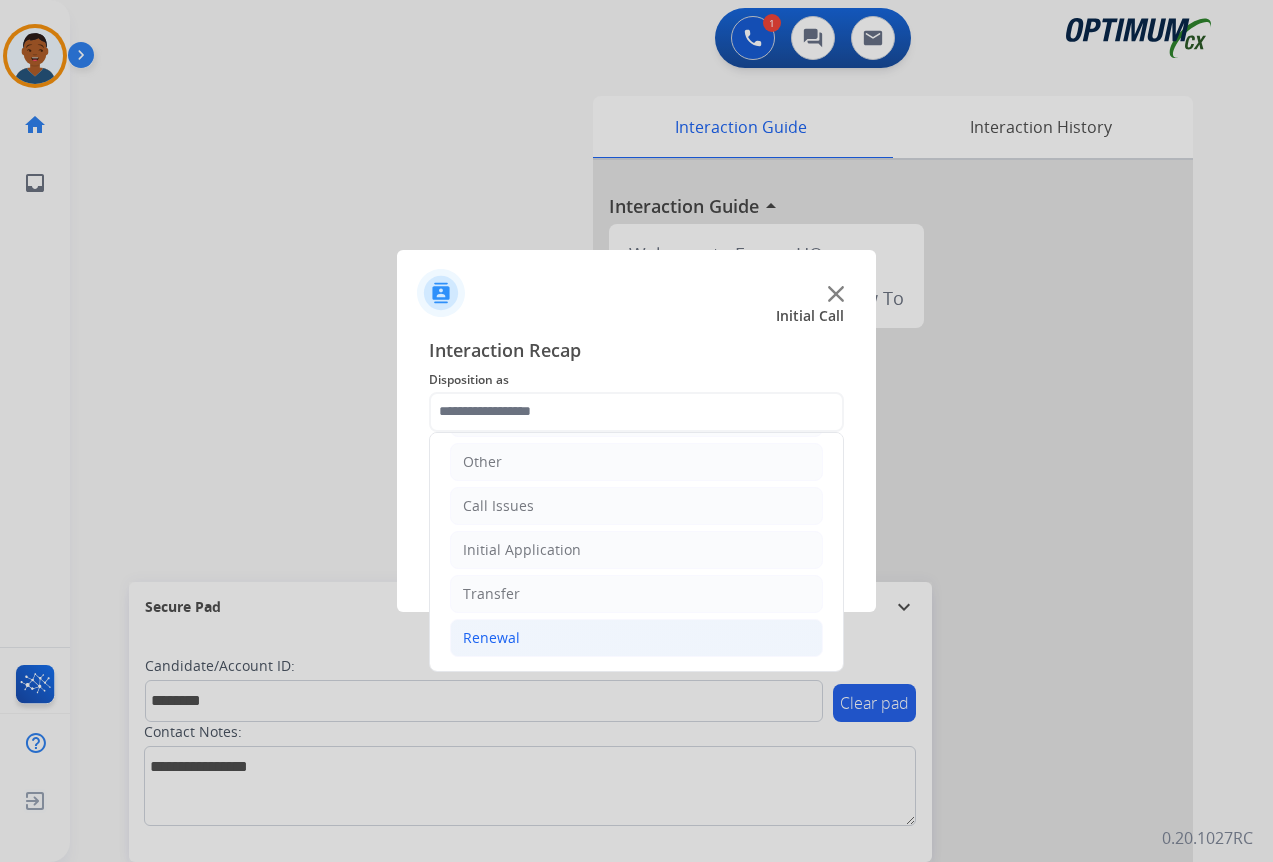 click on "Renewal" 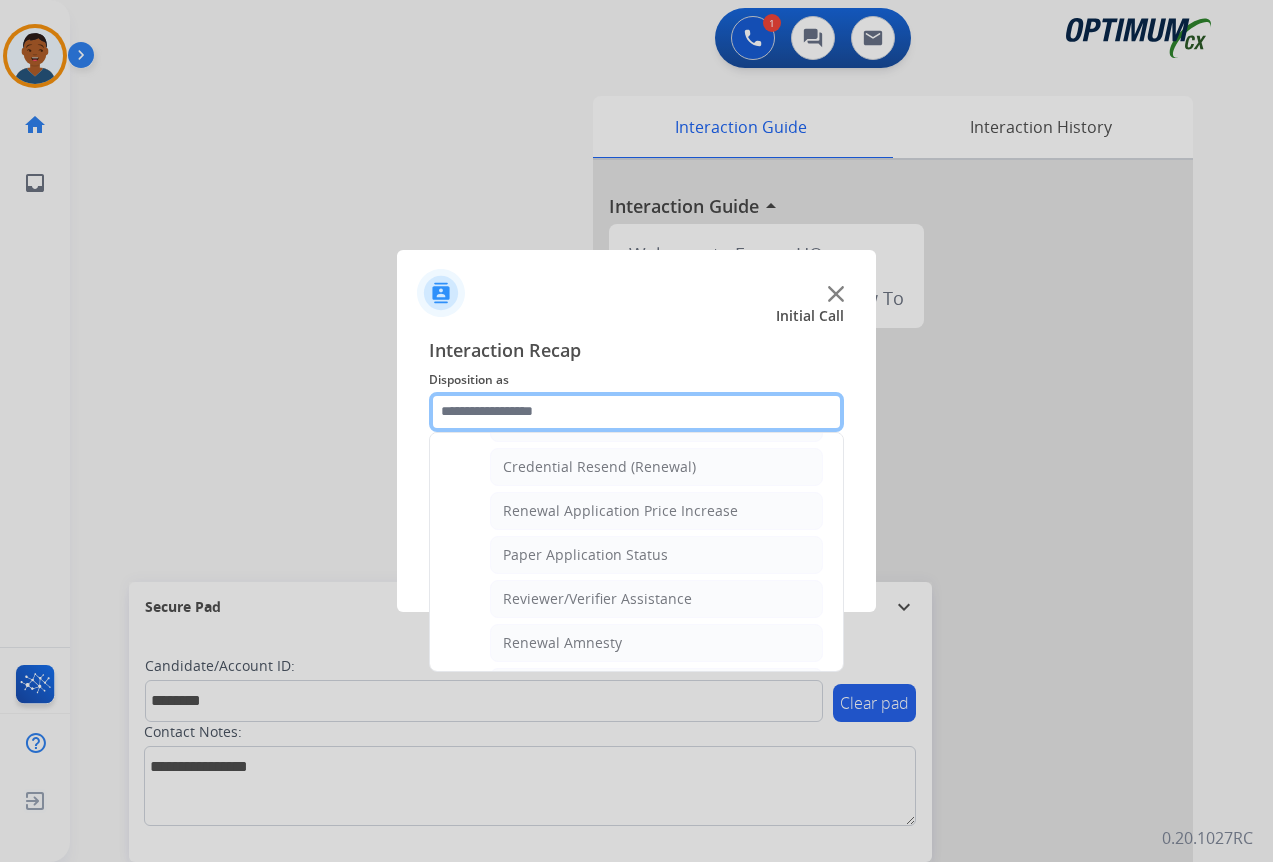 scroll, scrollTop: 636, scrollLeft: 0, axis: vertical 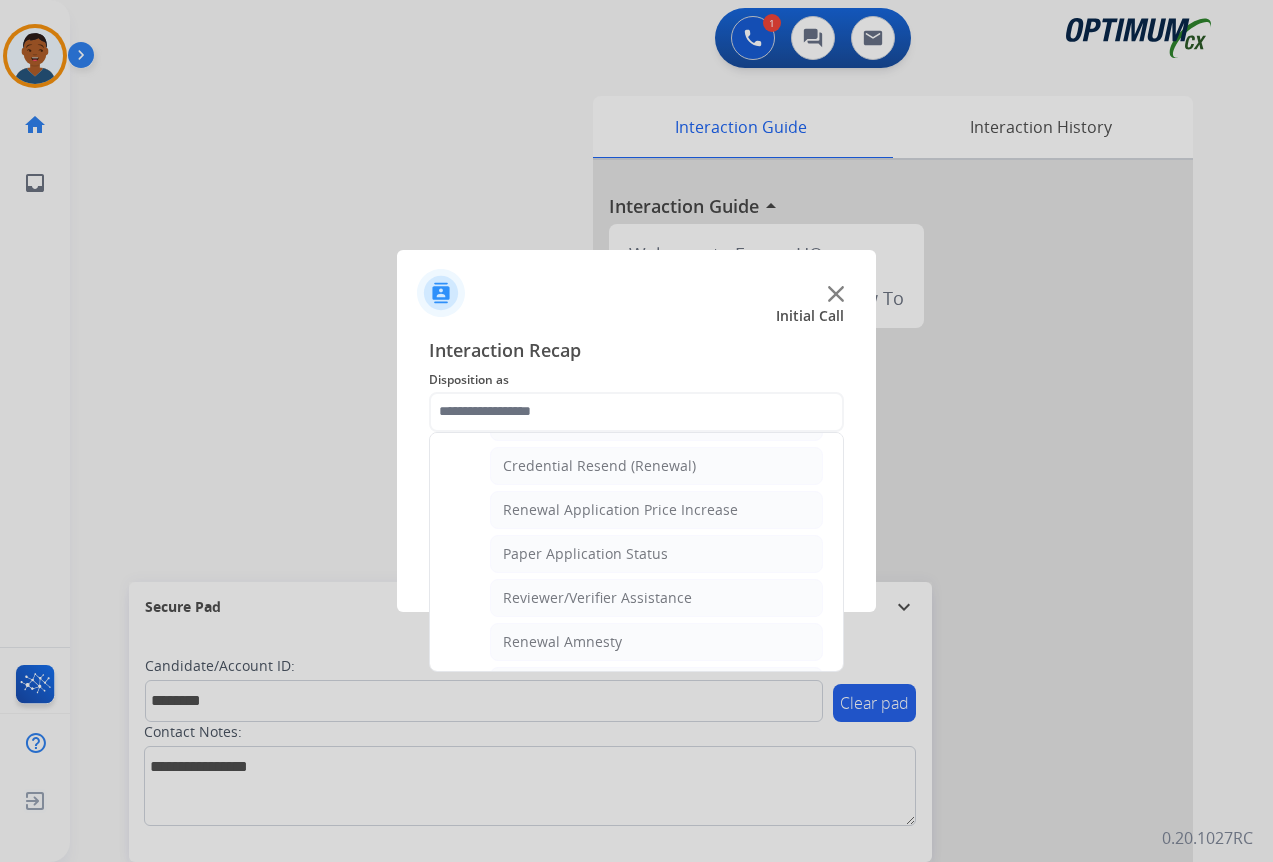 drag, startPoint x: 553, startPoint y: 598, endPoint x: 627, endPoint y: 576, distance: 77.201035 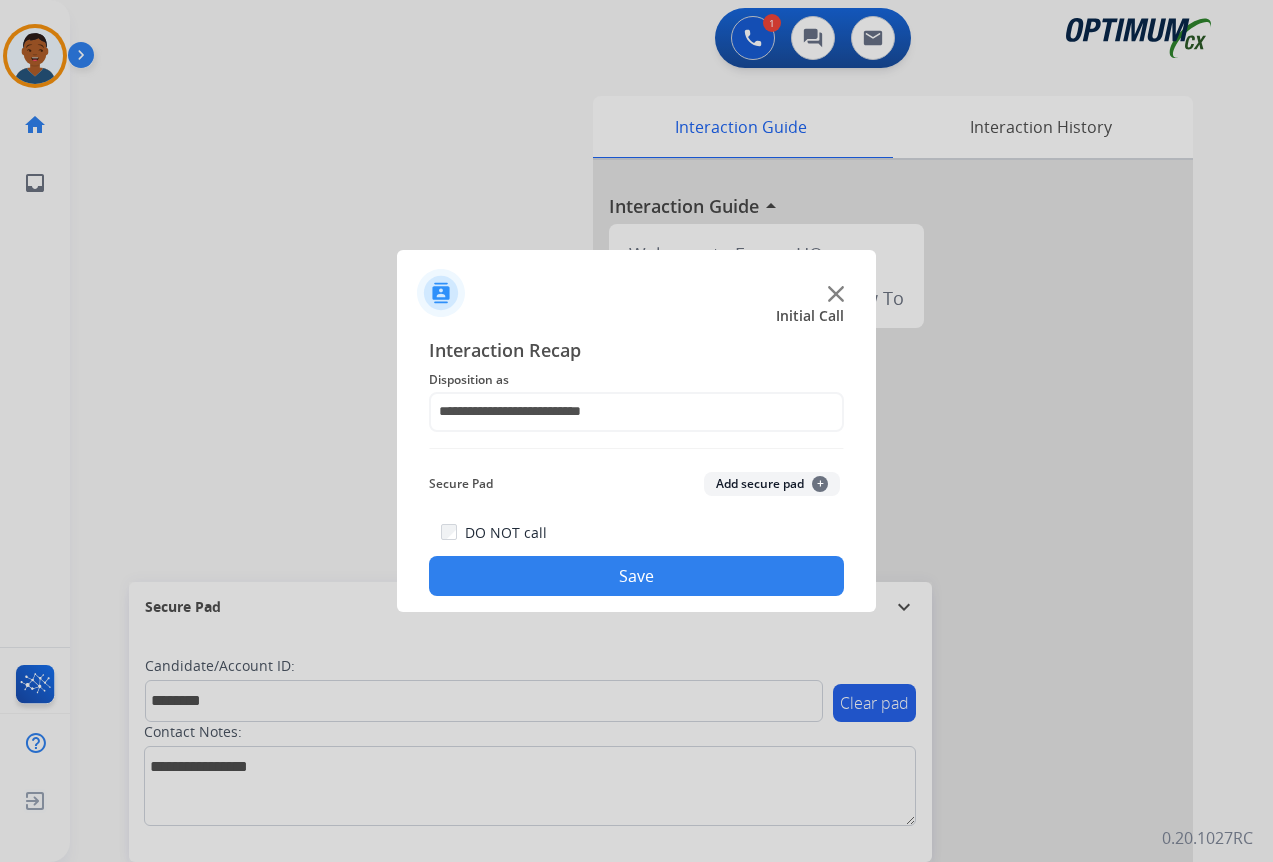 click on "Add secure pad  +" 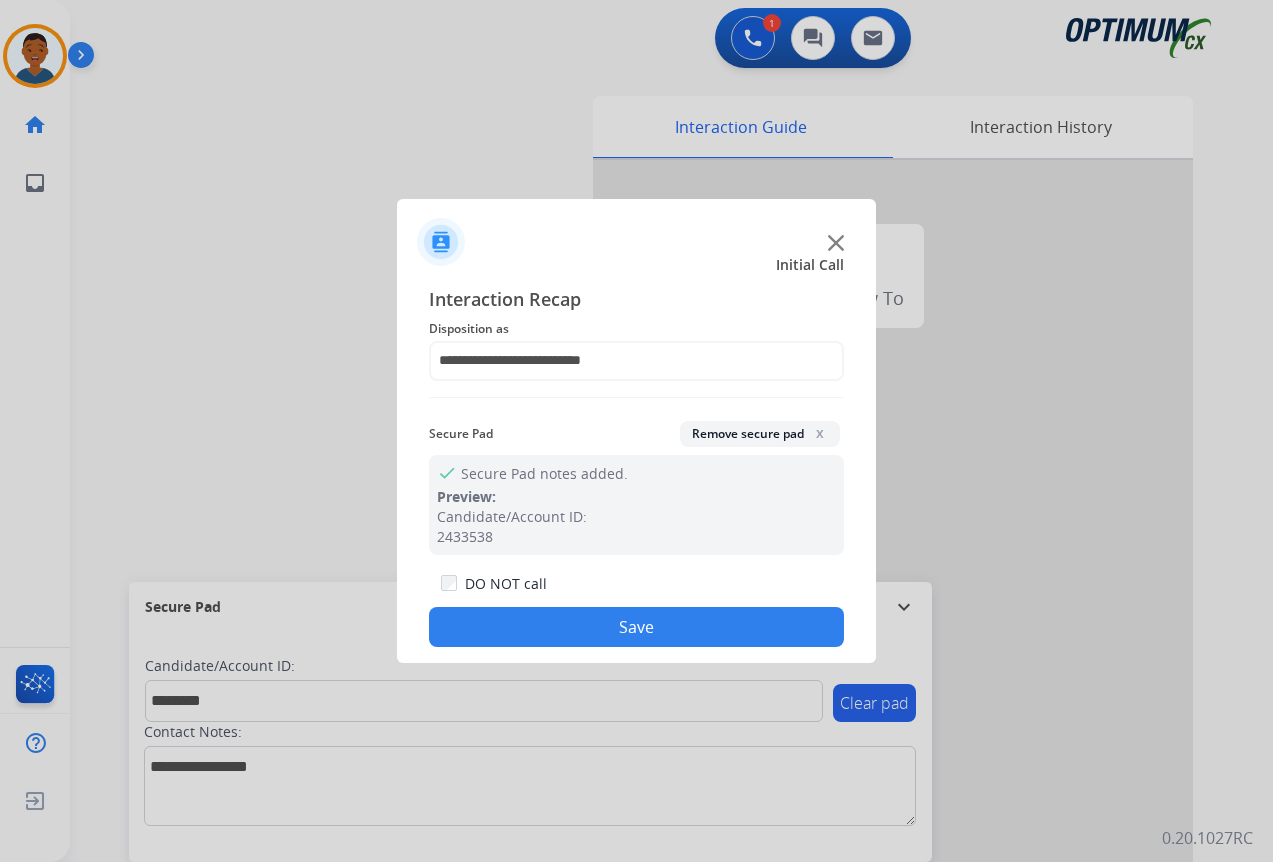 drag, startPoint x: 681, startPoint y: 633, endPoint x: 1036, endPoint y: 676, distance: 357.59476 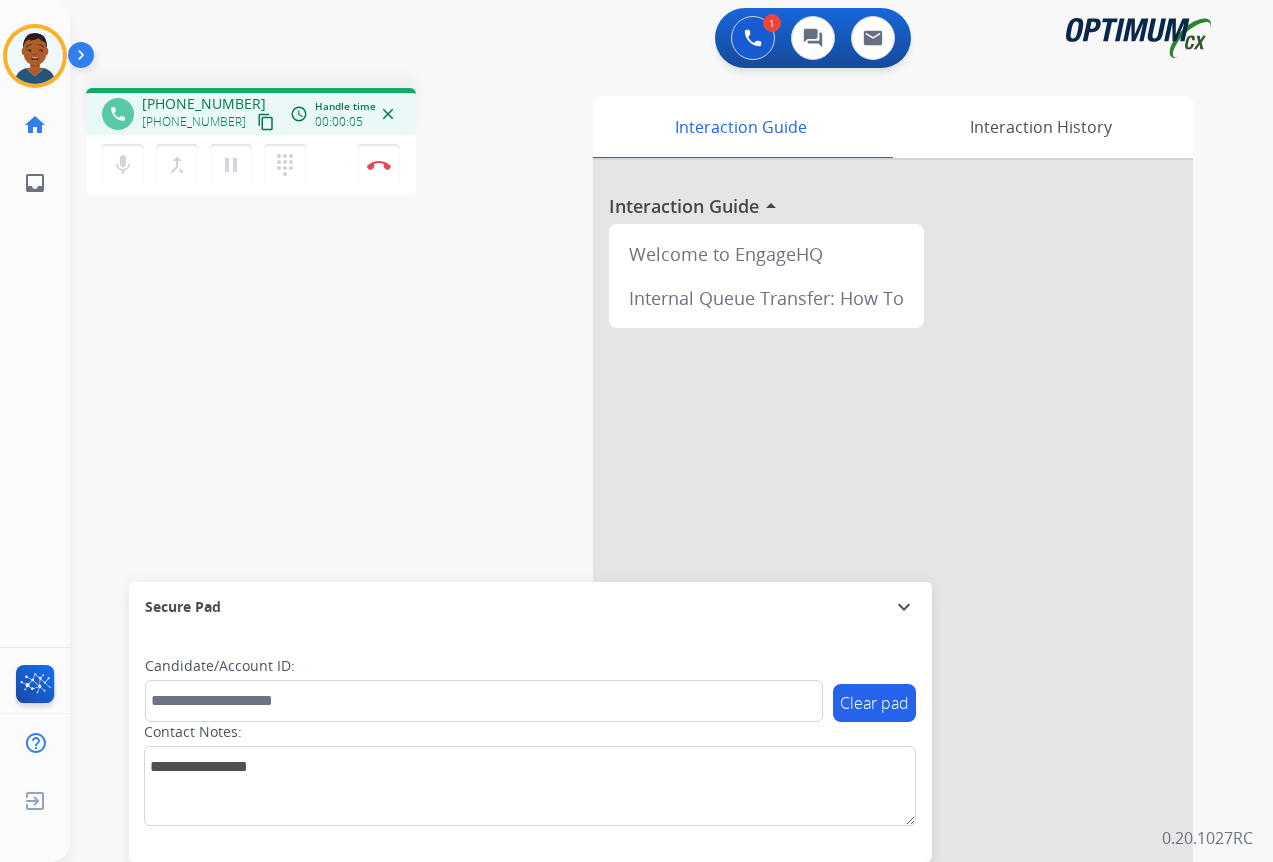 click on "content_copy" at bounding box center [266, 122] 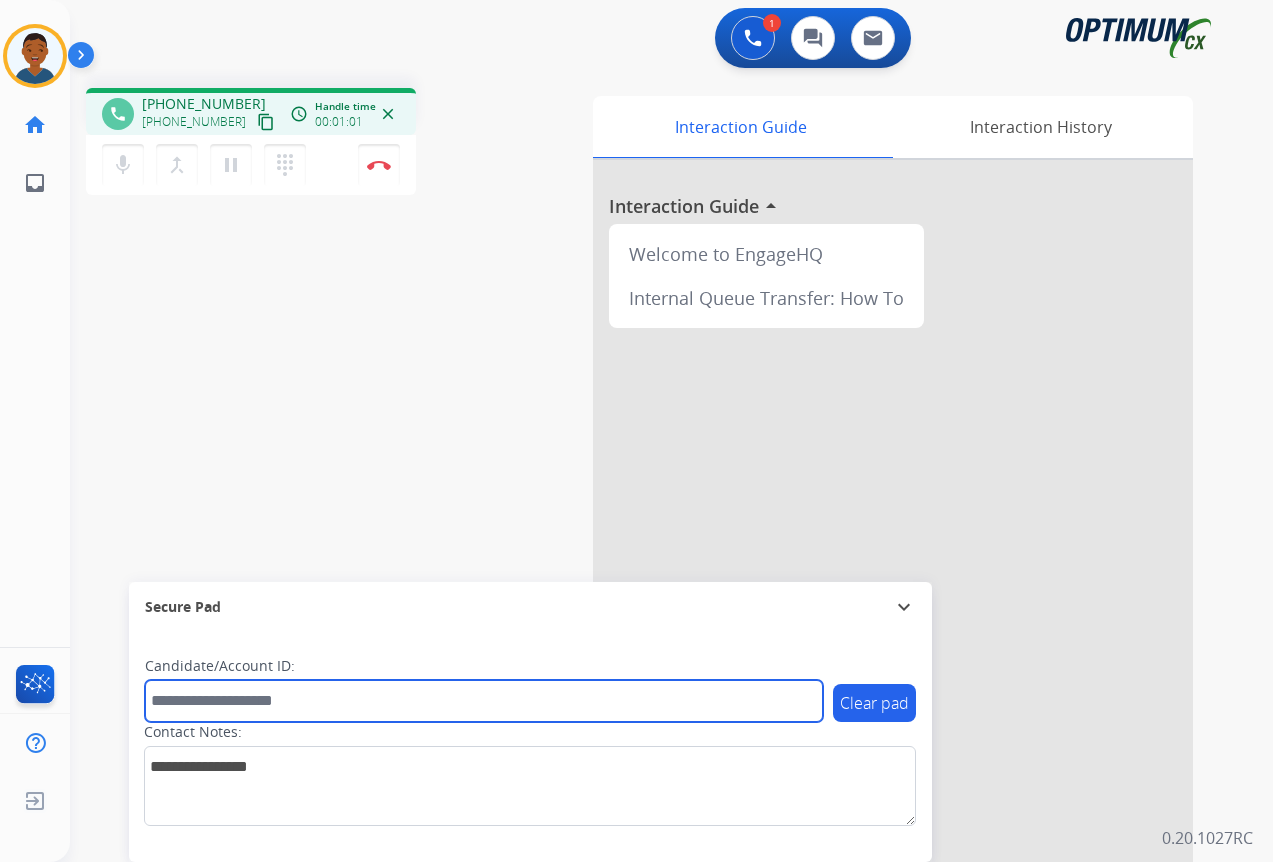 click at bounding box center [484, 701] 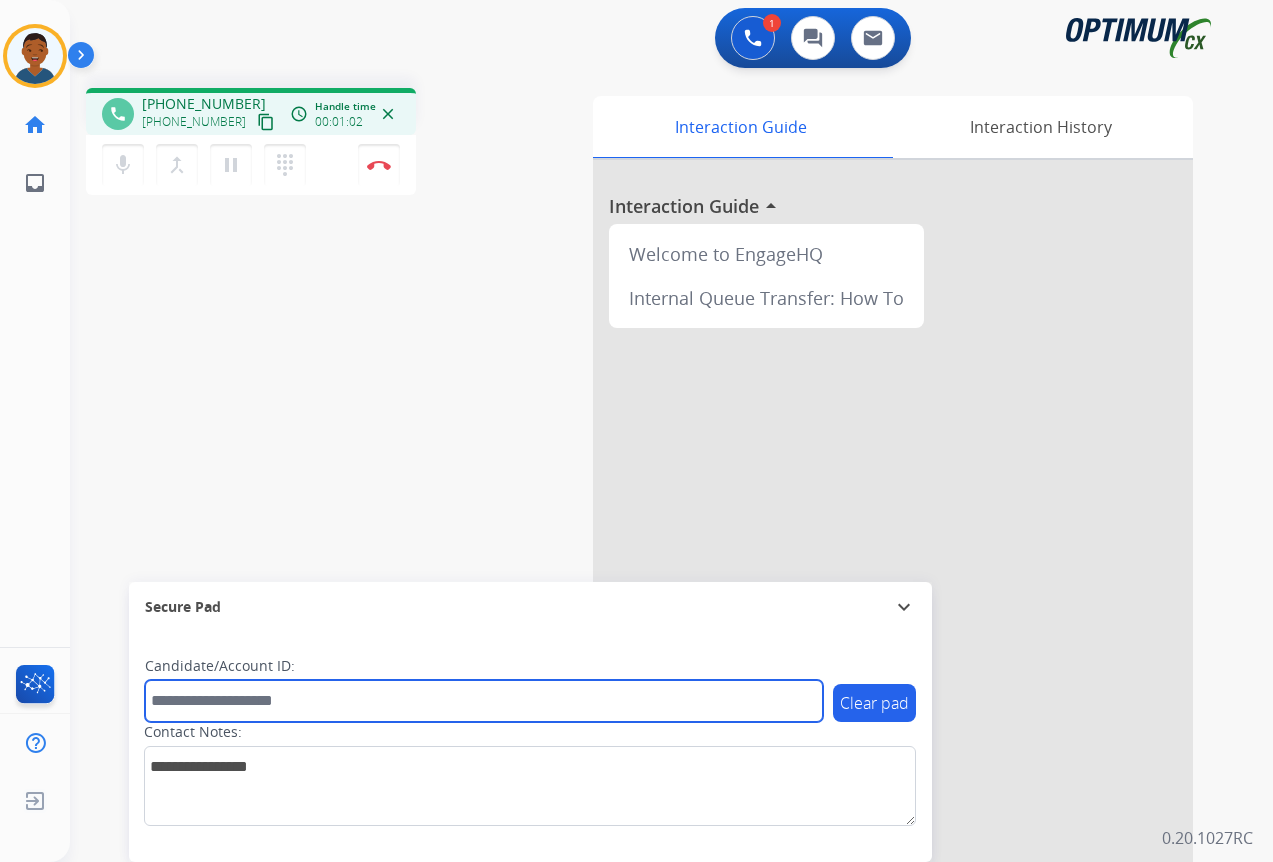 paste on "*******" 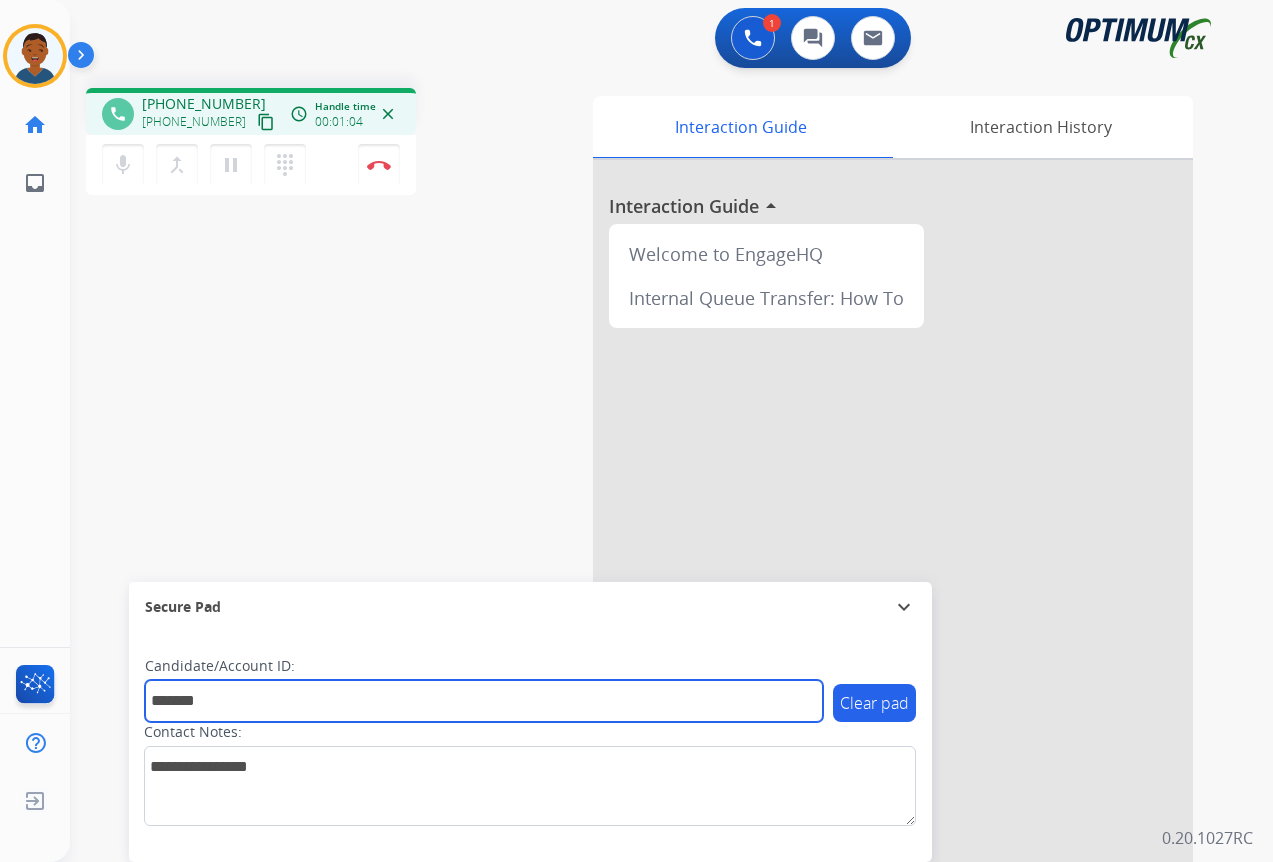 type on "*******" 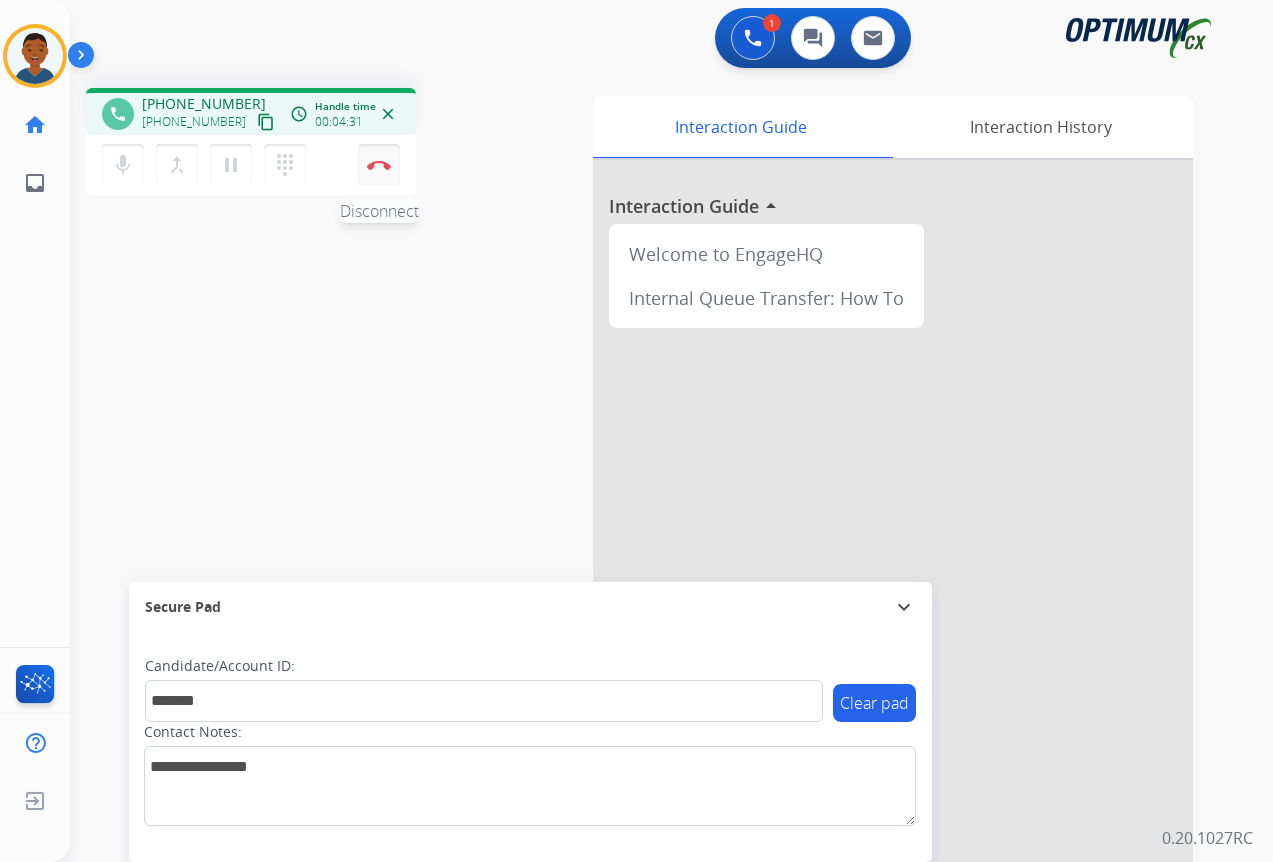 click at bounding box center [379, 165] 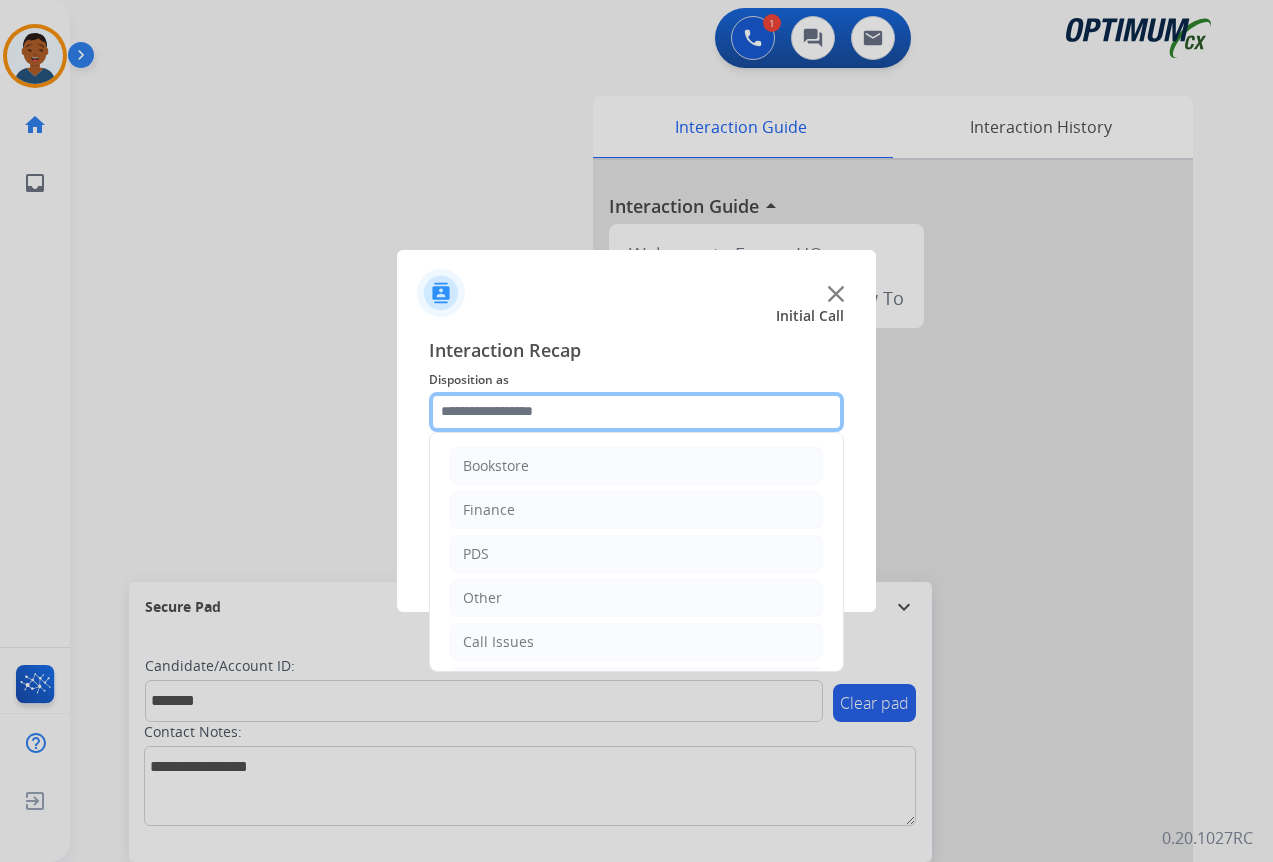 click 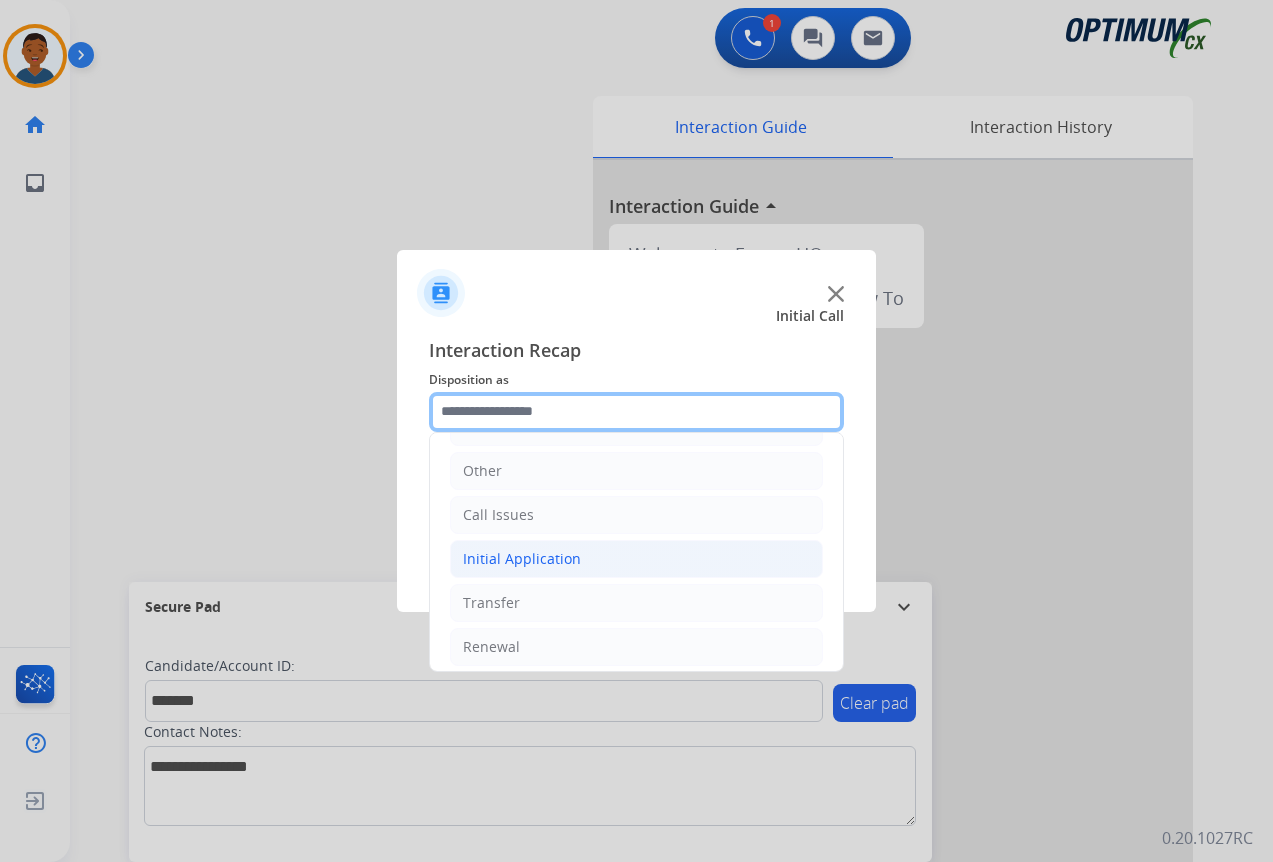 scroll, scrollTop: 136, scrollLeft: 0, axis: vertical 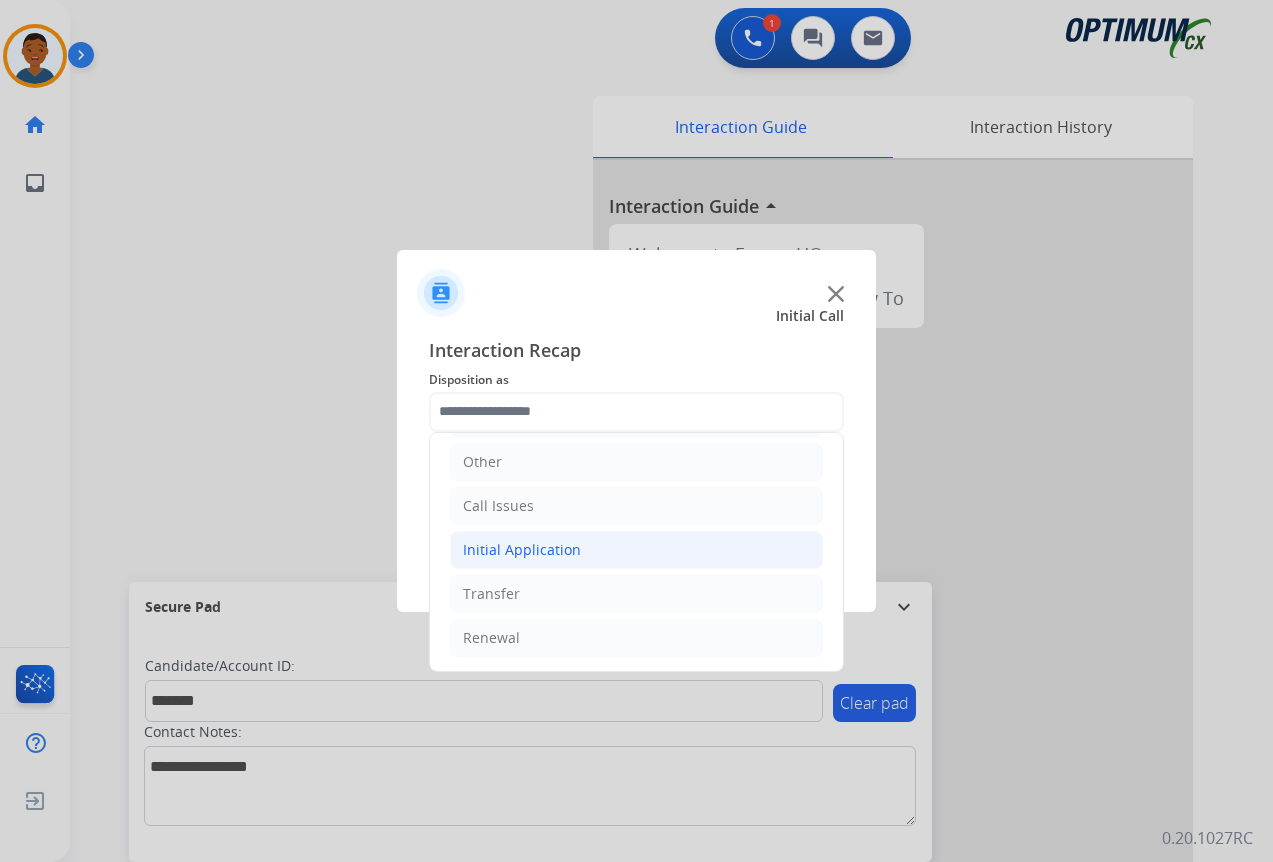 click on "Initial Application" 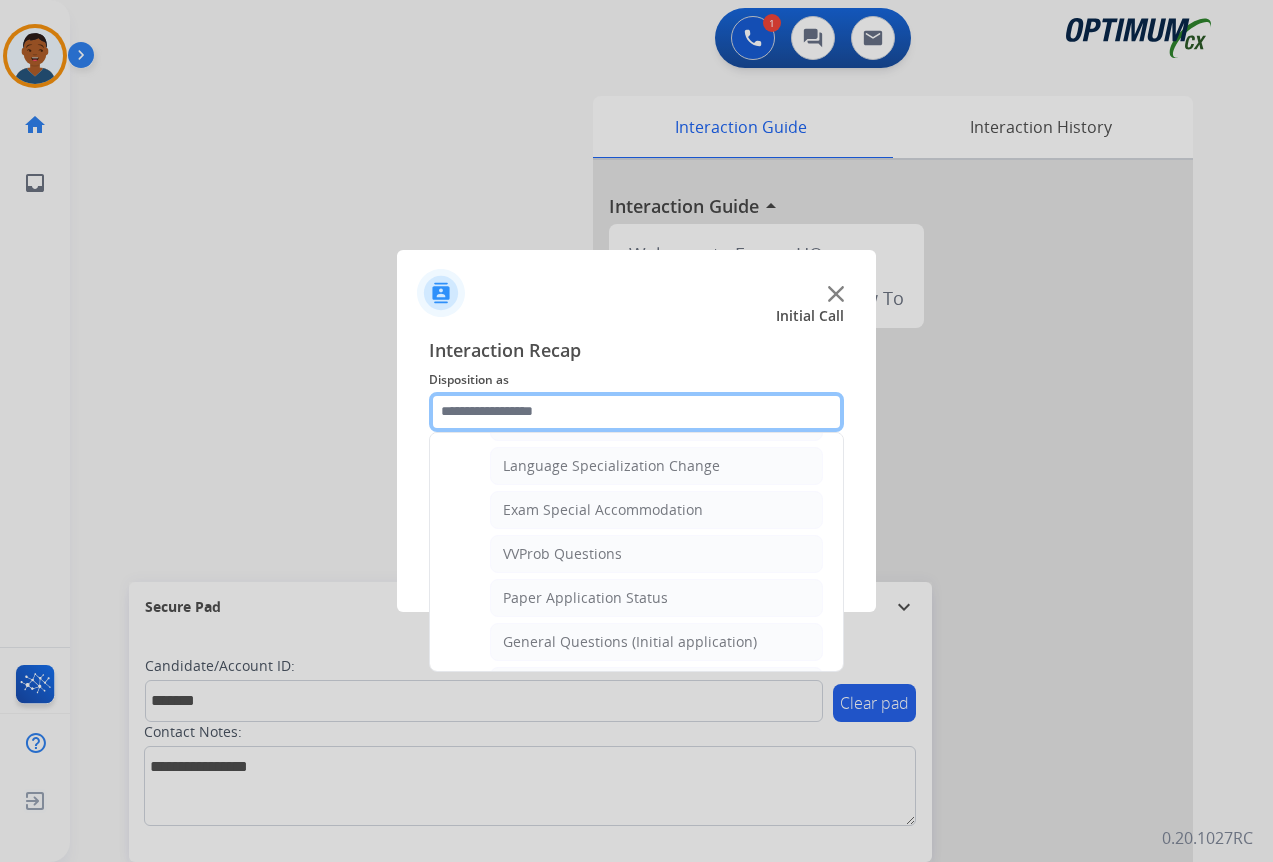 scroll, scrollTop: 1036, scrollLeft: 0, axis: vertical 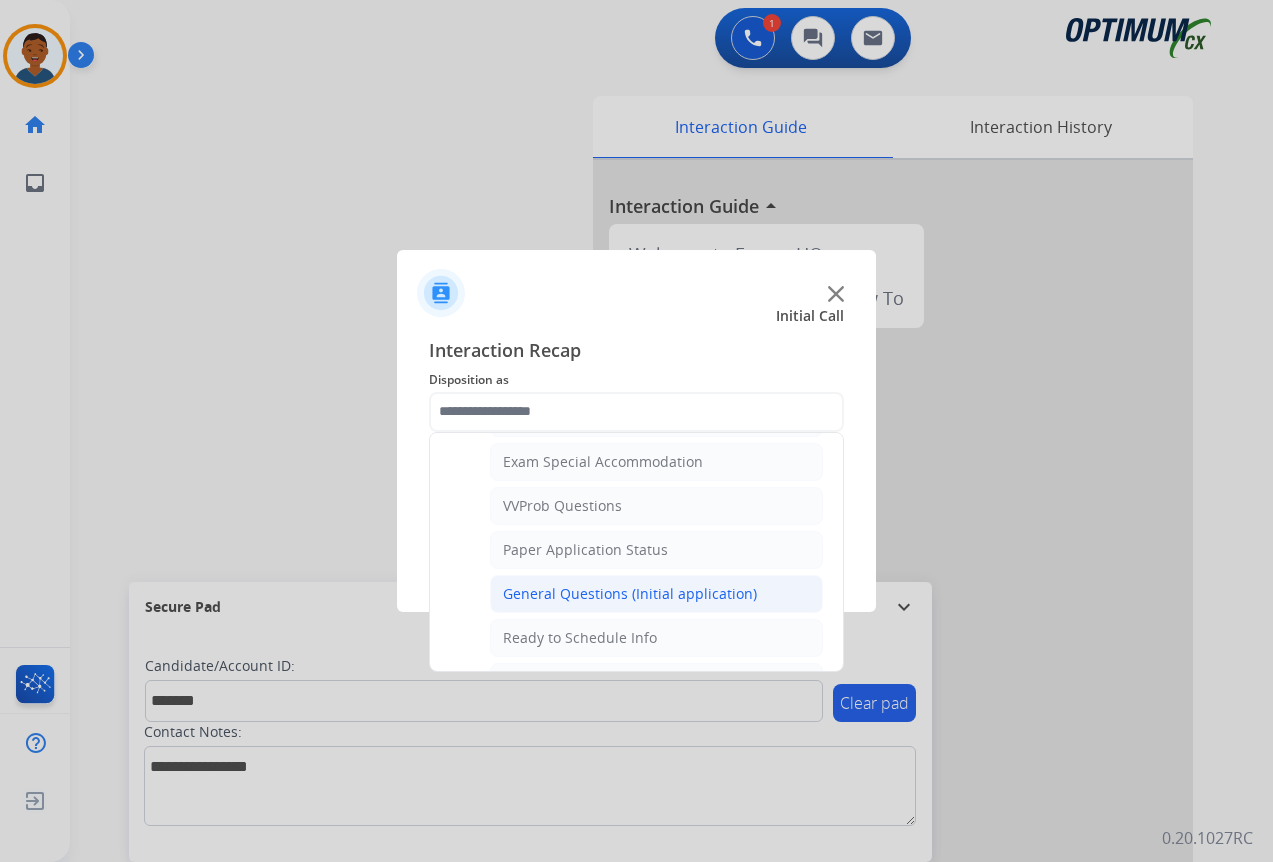 click on "General Questions (Initial application)" 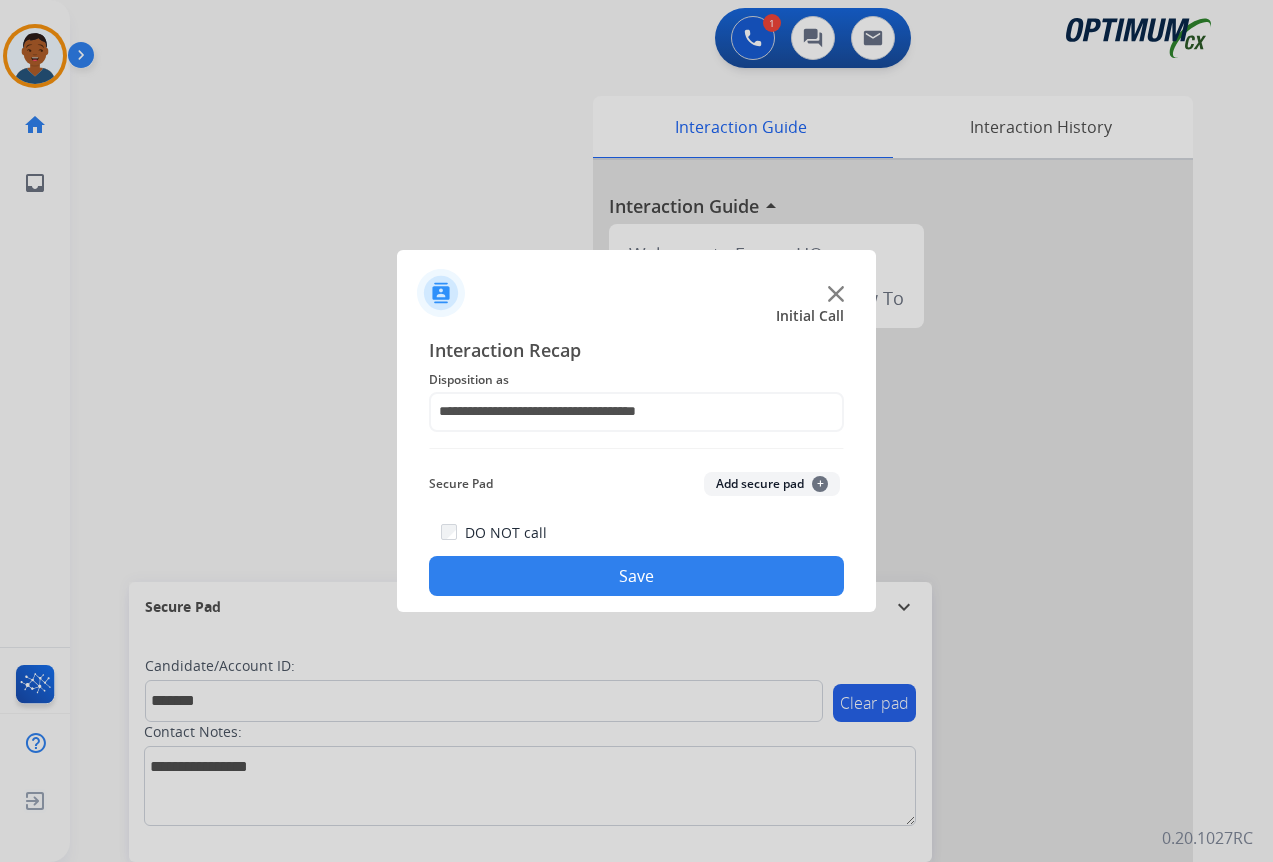click on "Add secure pad  +" 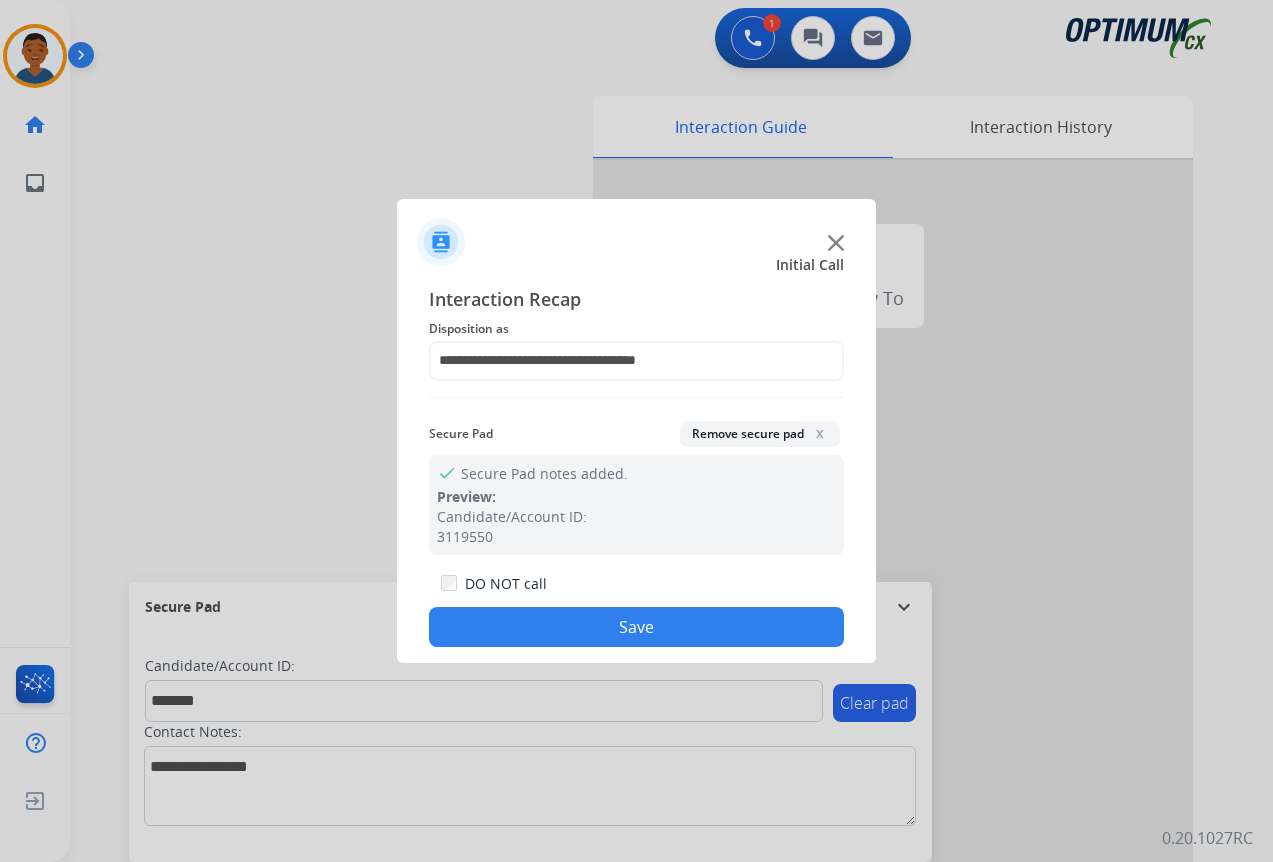 click on "Save" 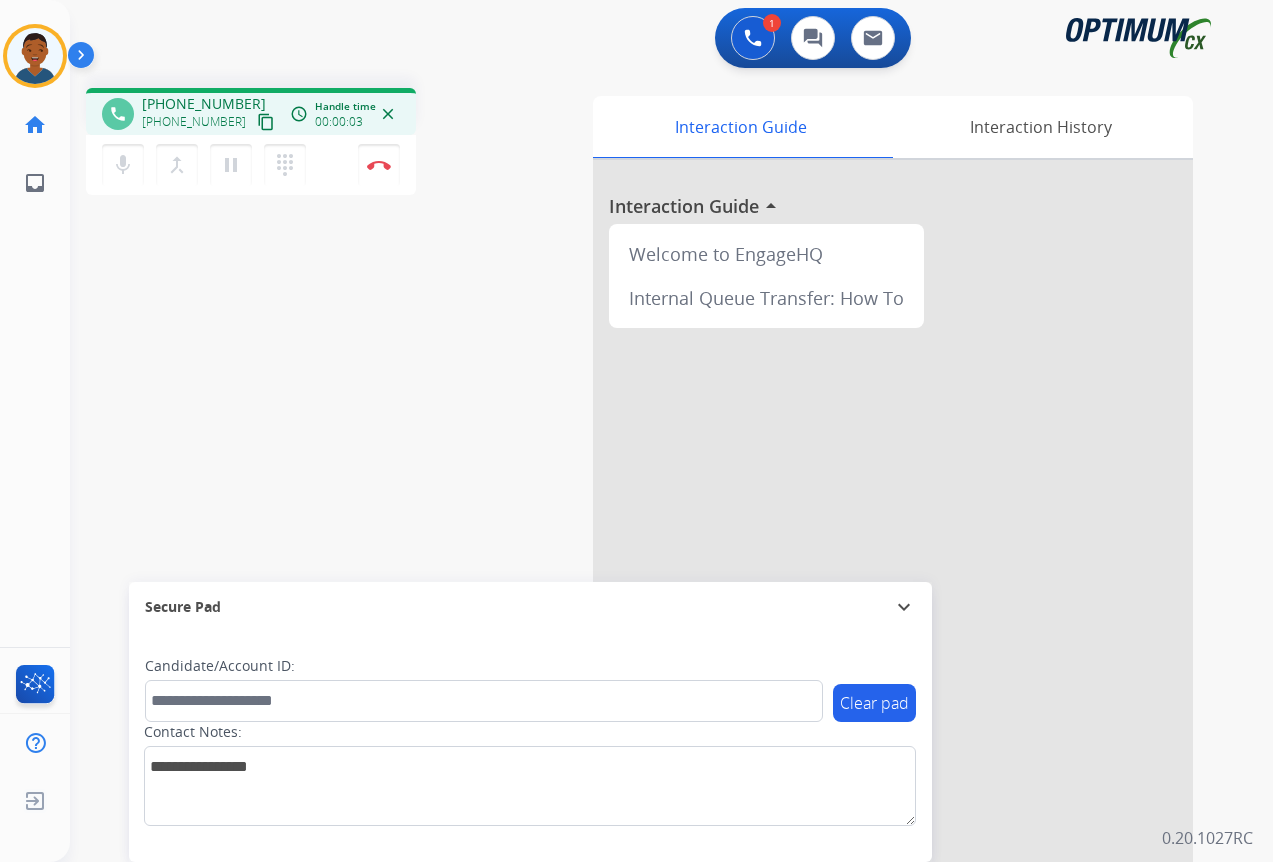 click on "content_copy" at bounding box center [266, 122] 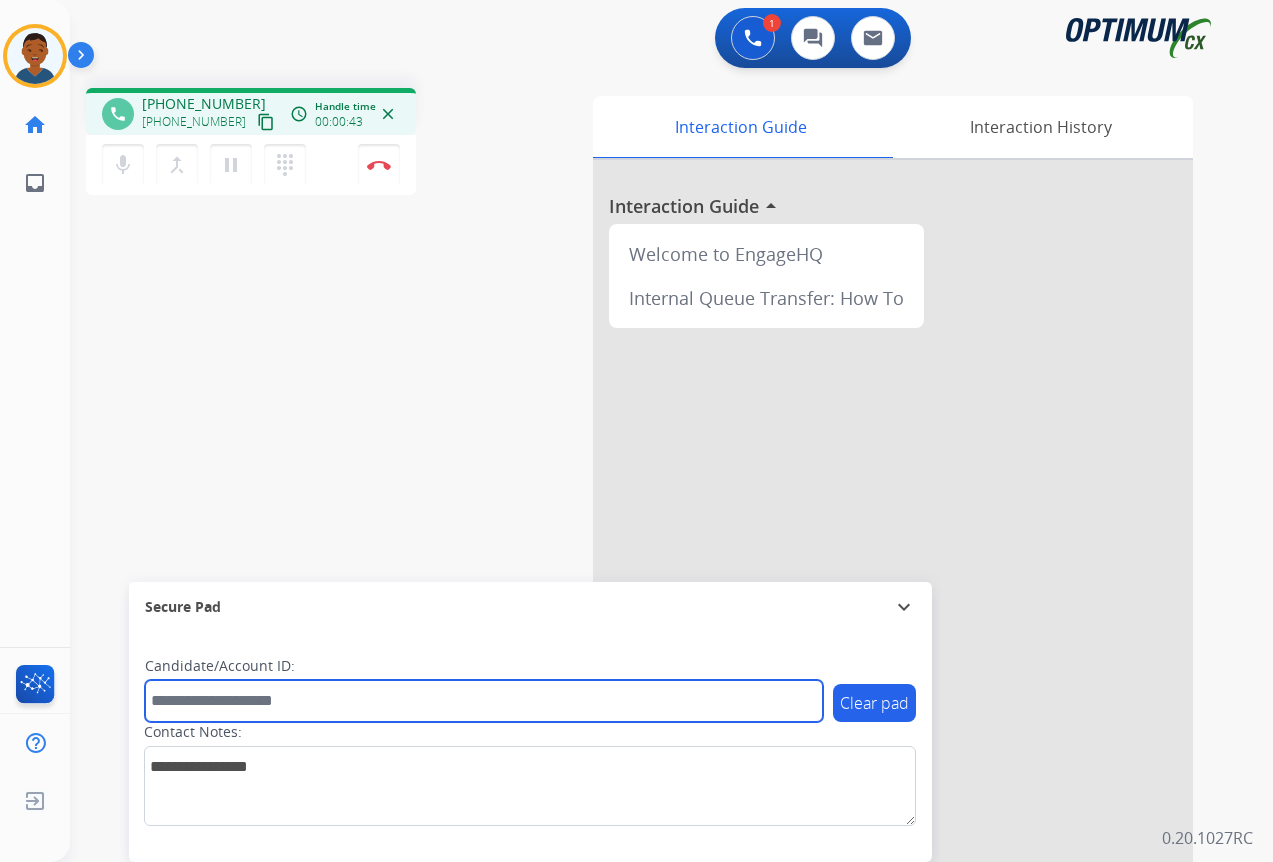 click at bounding box center [484, 701] 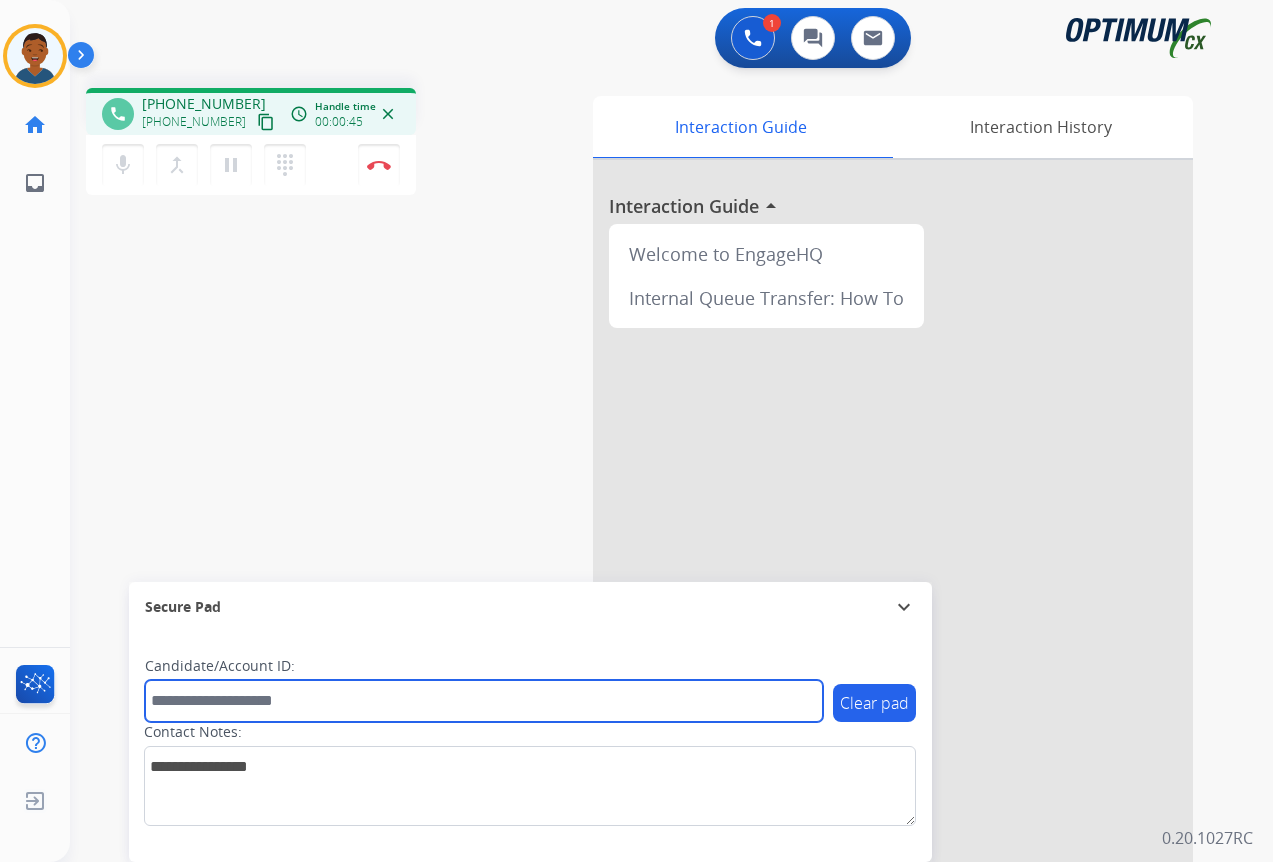 paste on "*******" 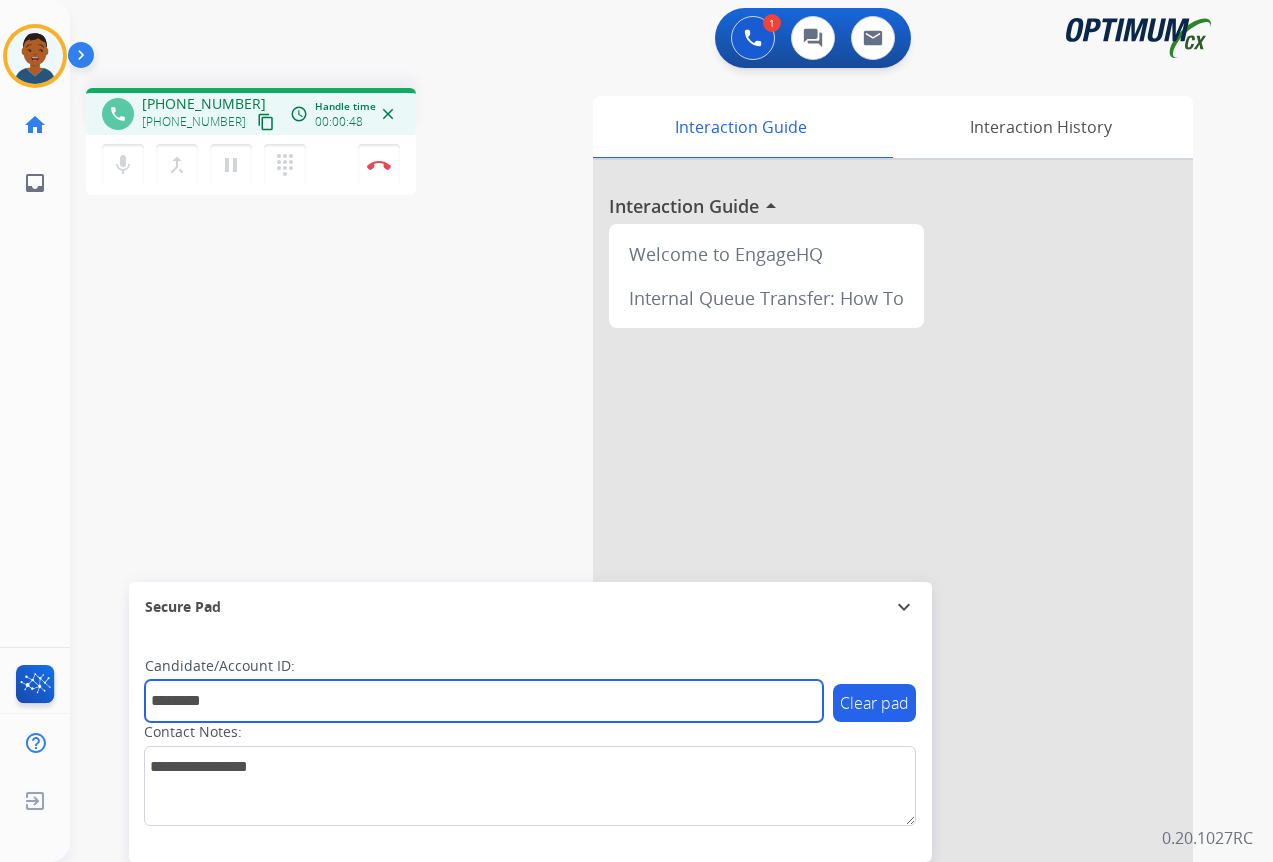 type on "*******" 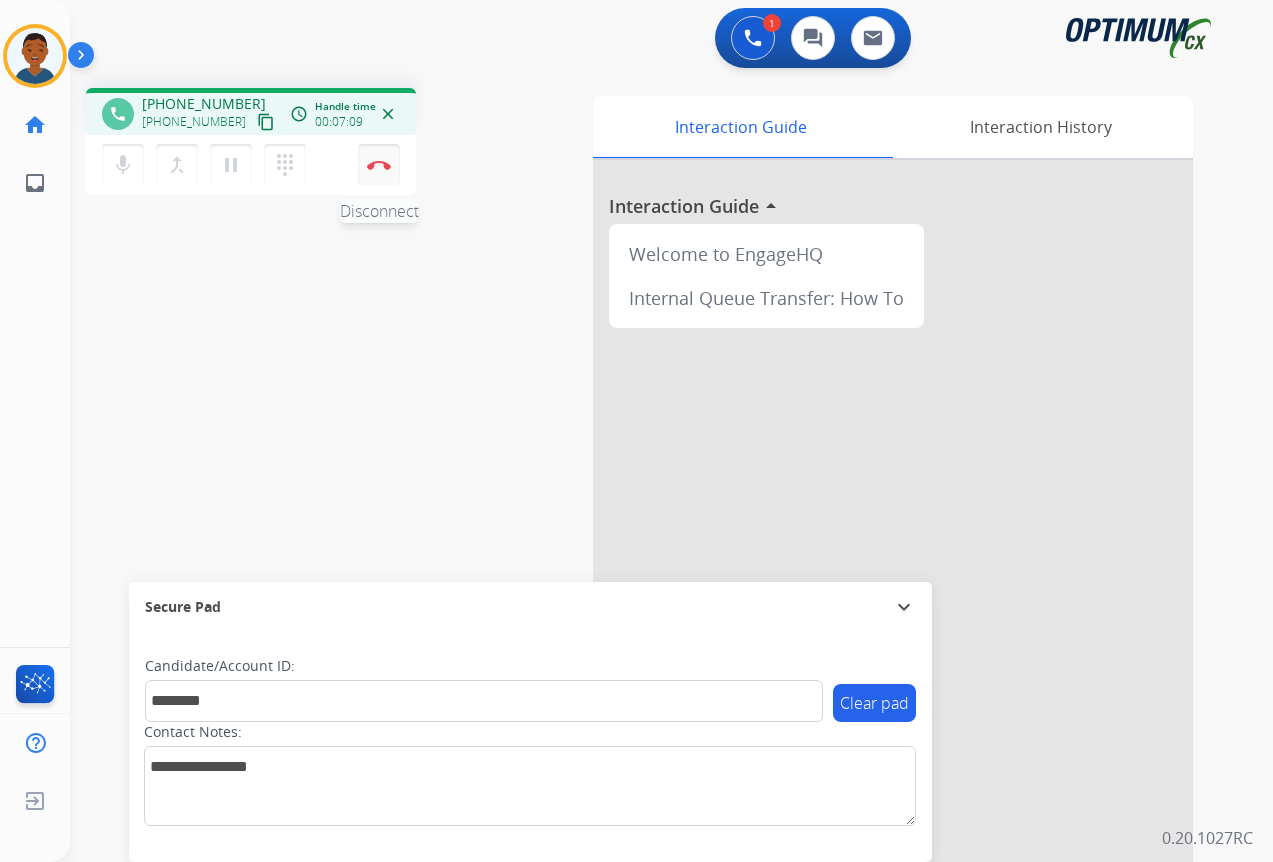 click at bounding box center [379, 165] 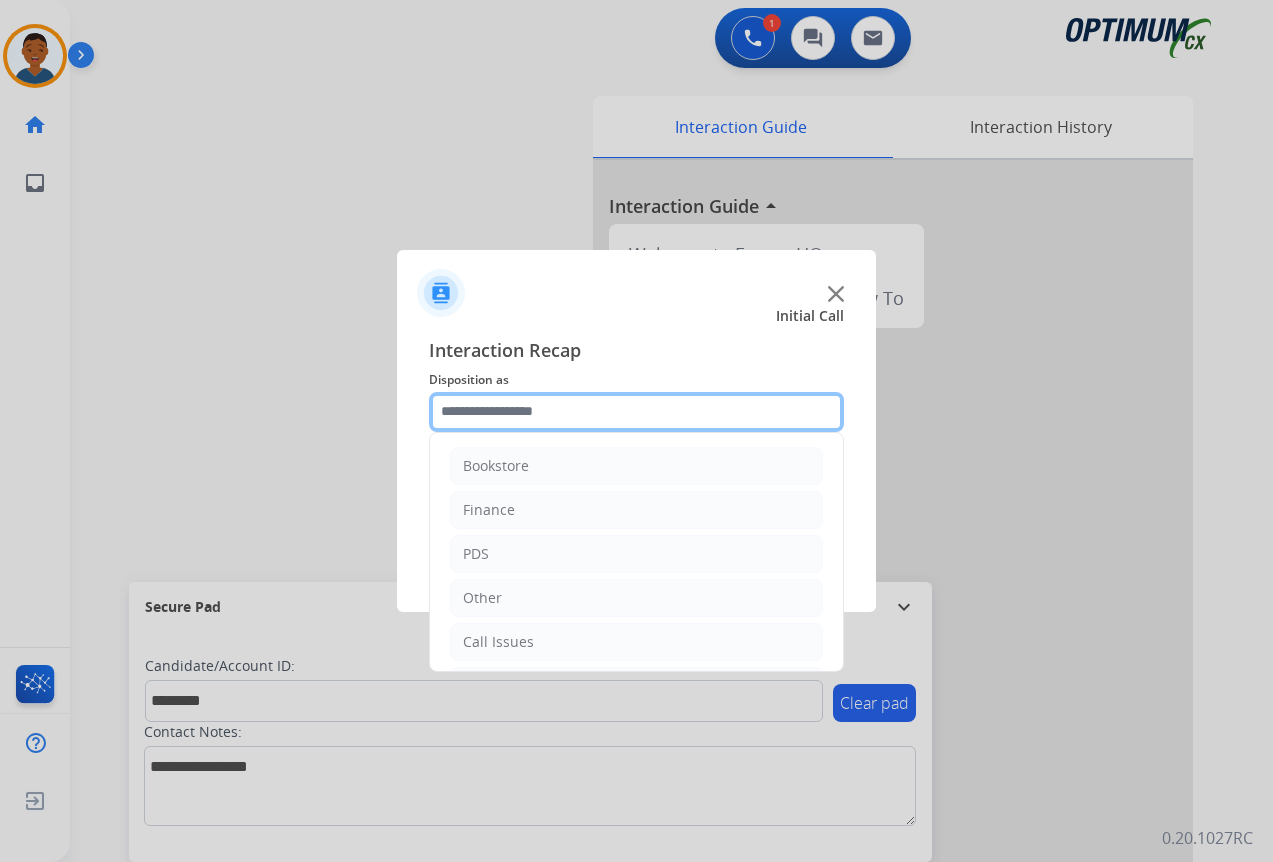 click 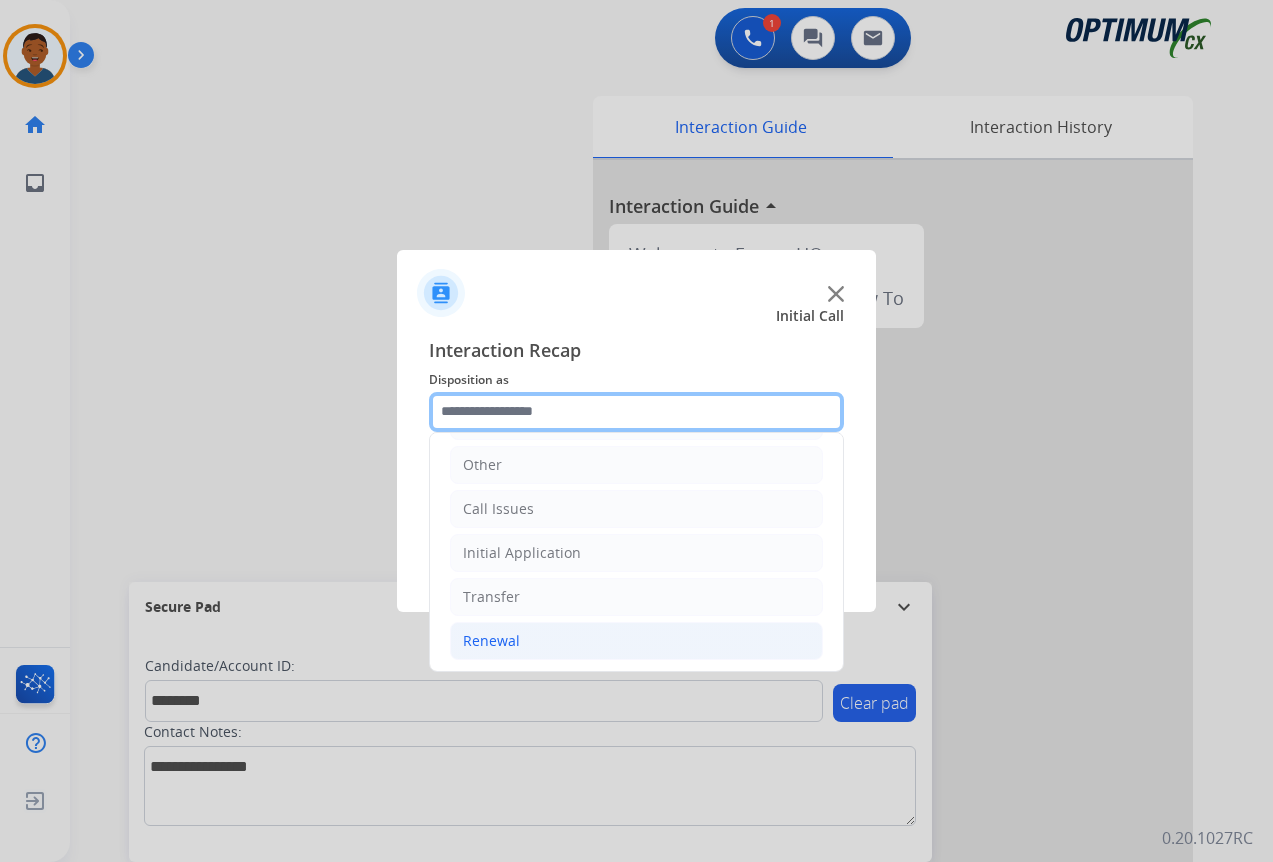 scroll, scrollTop: 136, scrollLeft: 0, axis: vertical 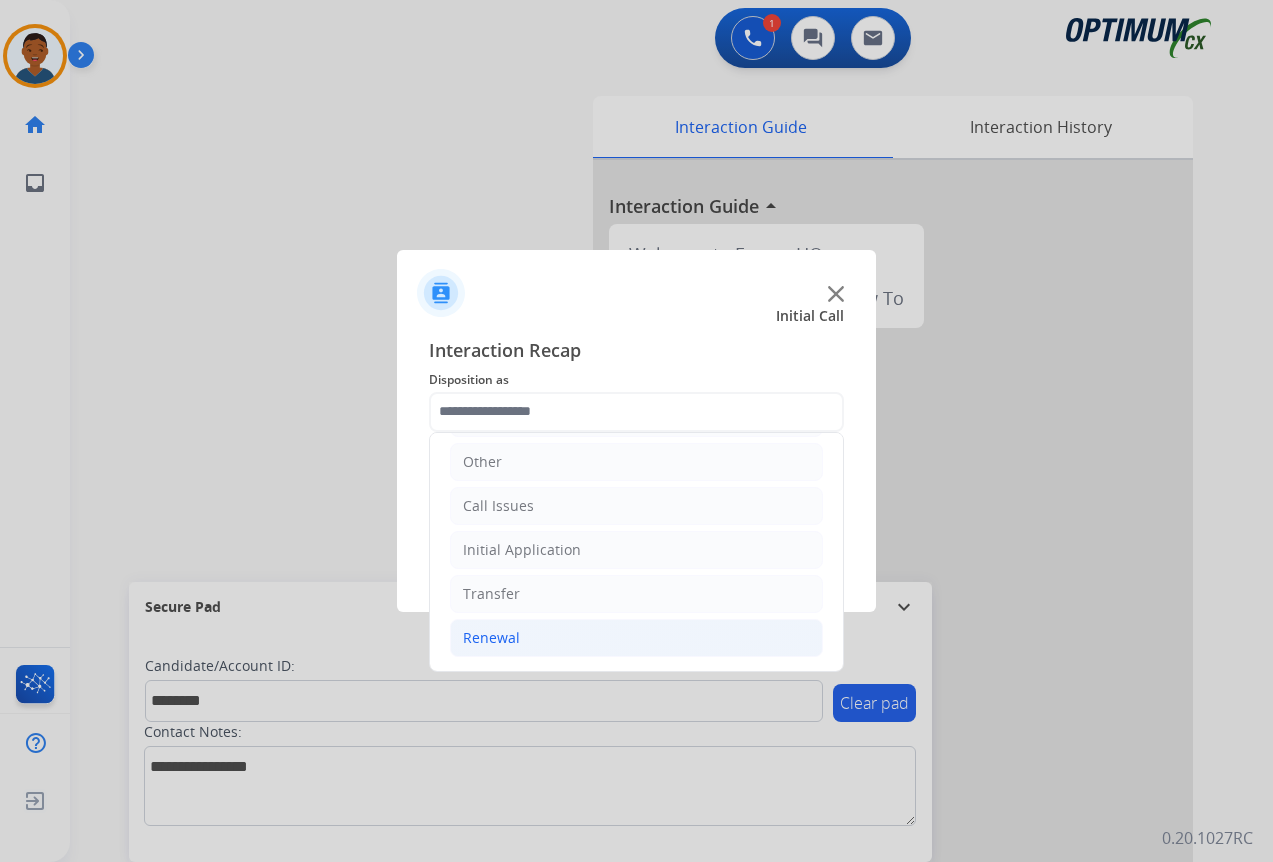 click on "Renewal" 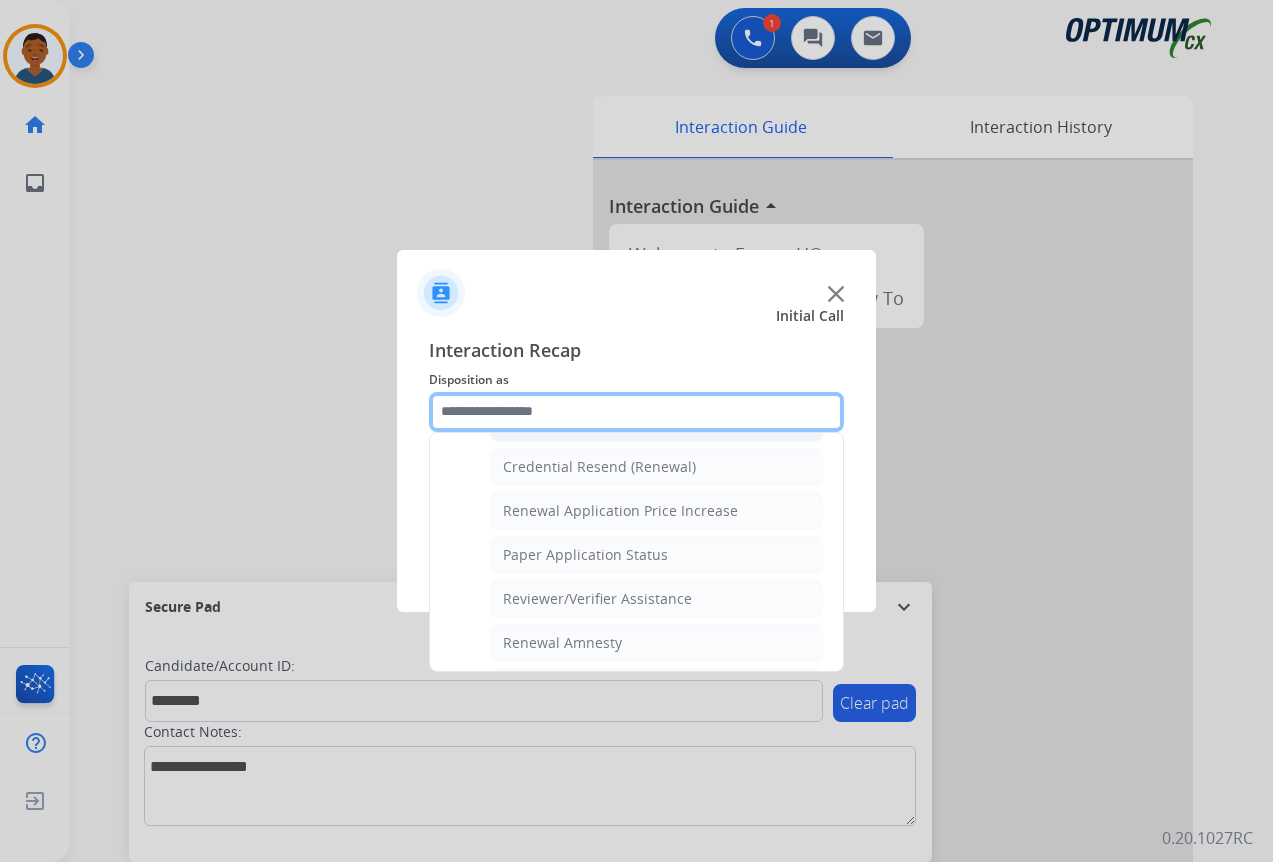 scroll, scrollTop: 636, scrollLeft: 0, axis: vertical 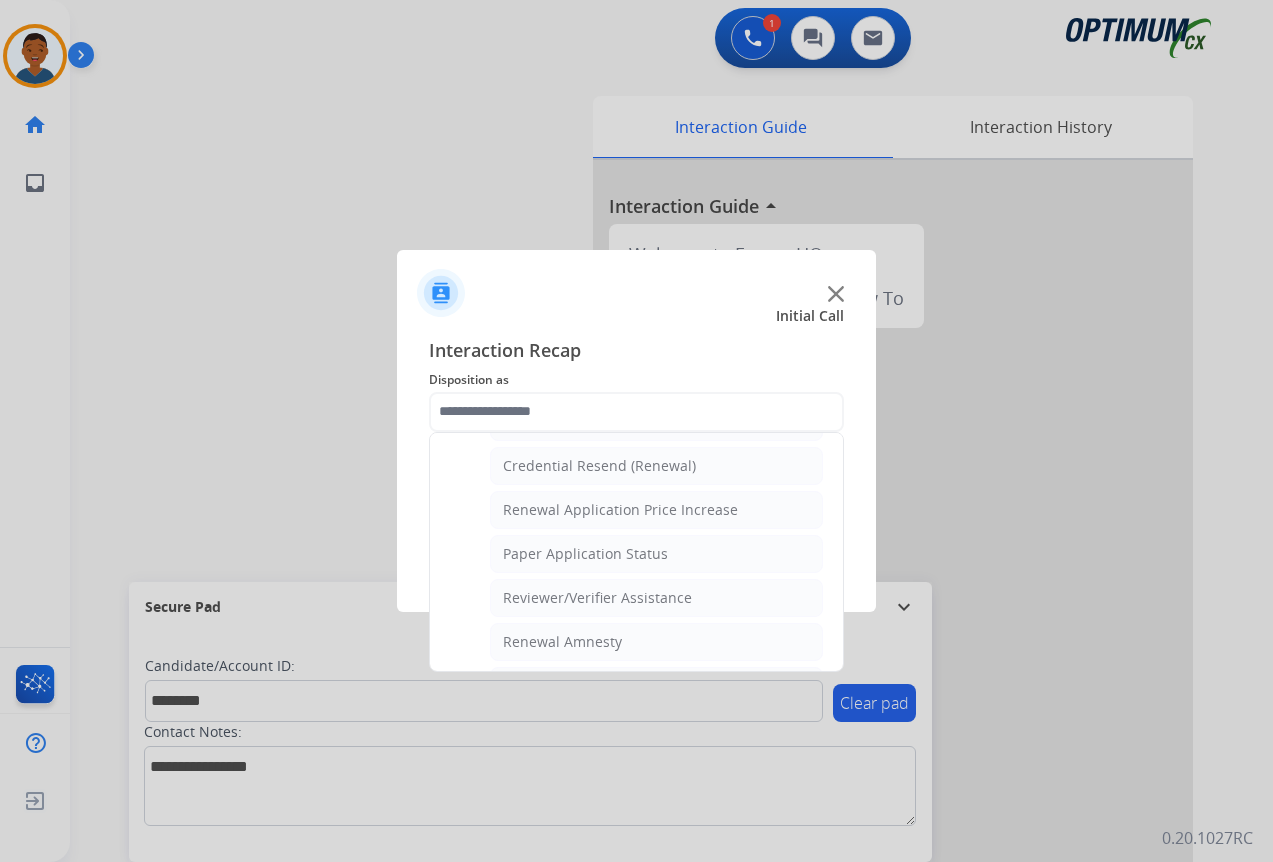 drag, startPoint x: 536, startPoint y: 600, endPoint x: 549, endPoint y: 588, distance: 17.691807 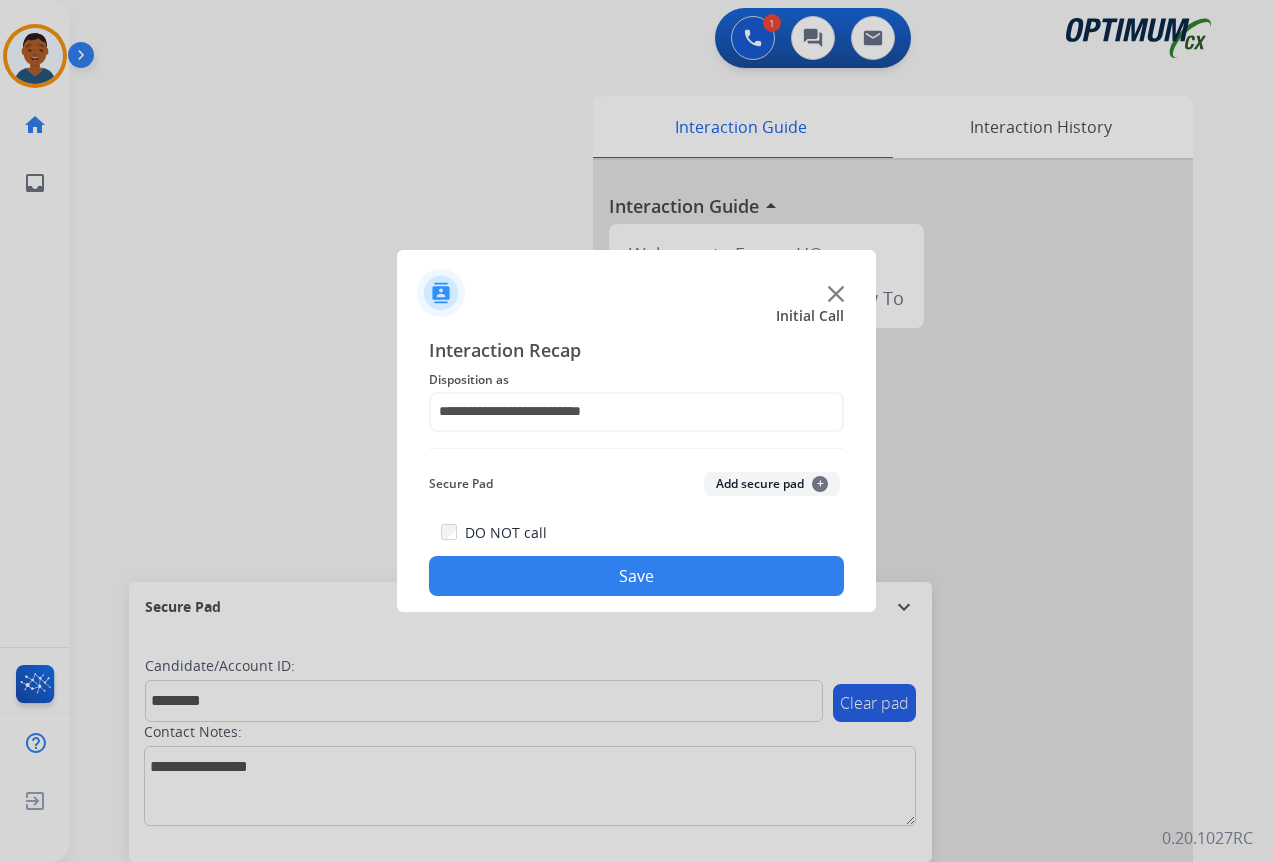 click on "Add secure pad  +" 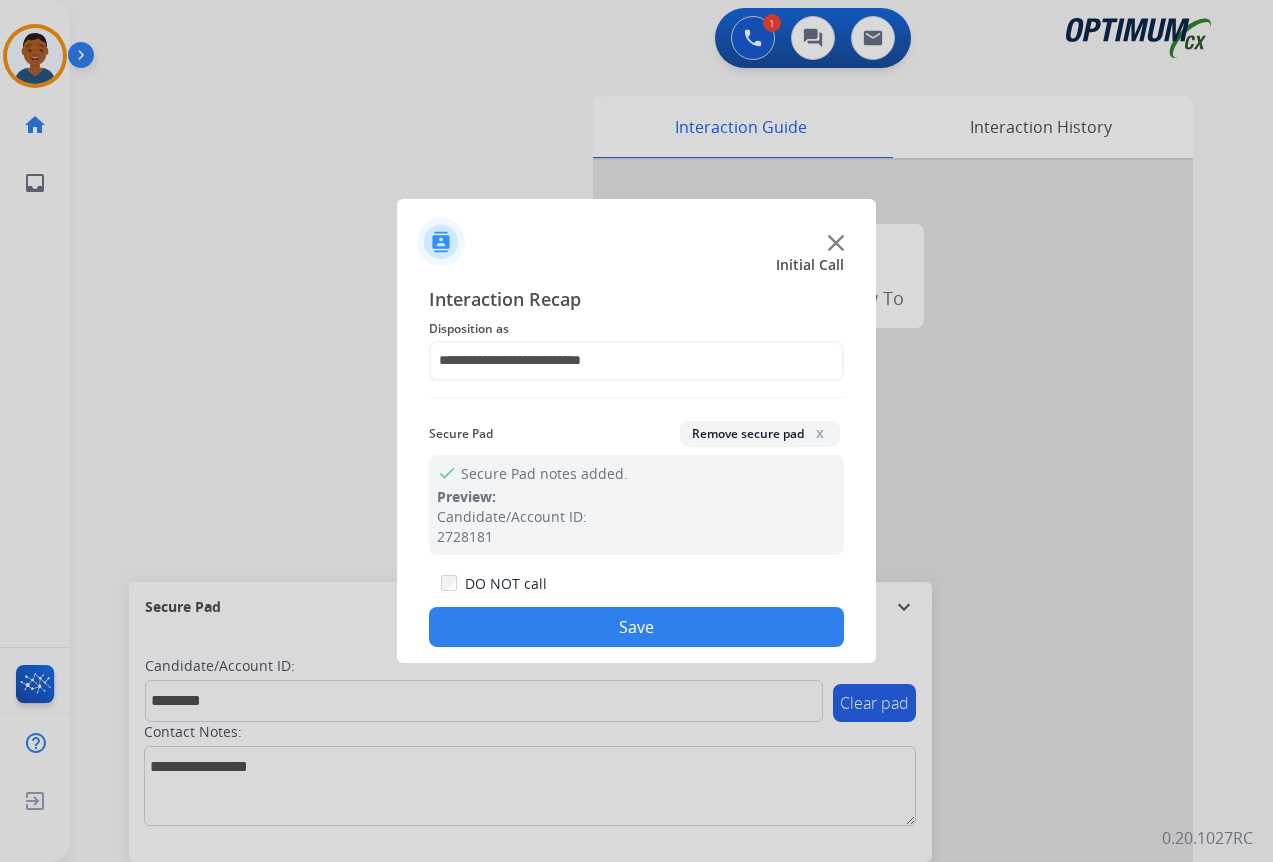 drag, startPoint x: 674, startPoint y: 616, endPoint x: 1023, endPoint y: 677, distance: 354.29083 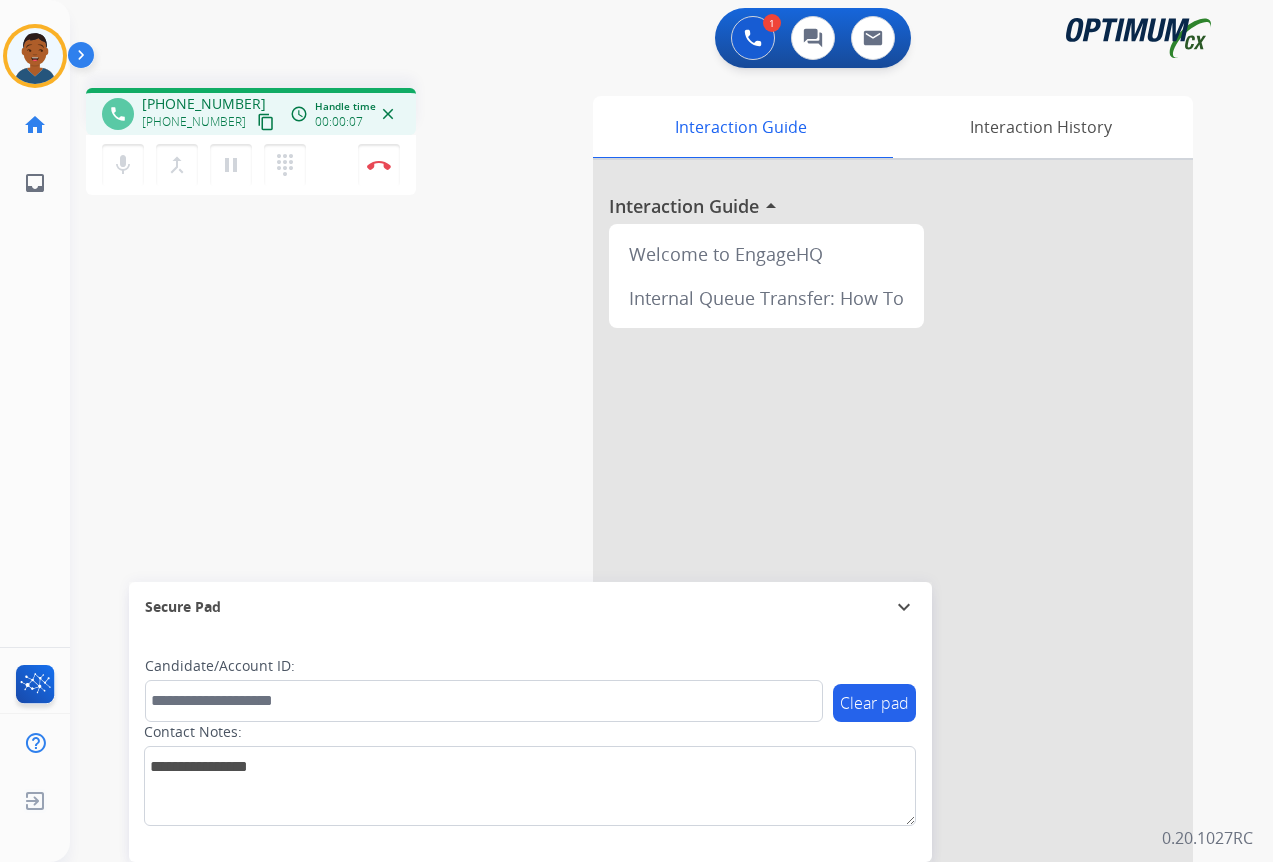 click on "content_copy" at bounding box center (266, 122) 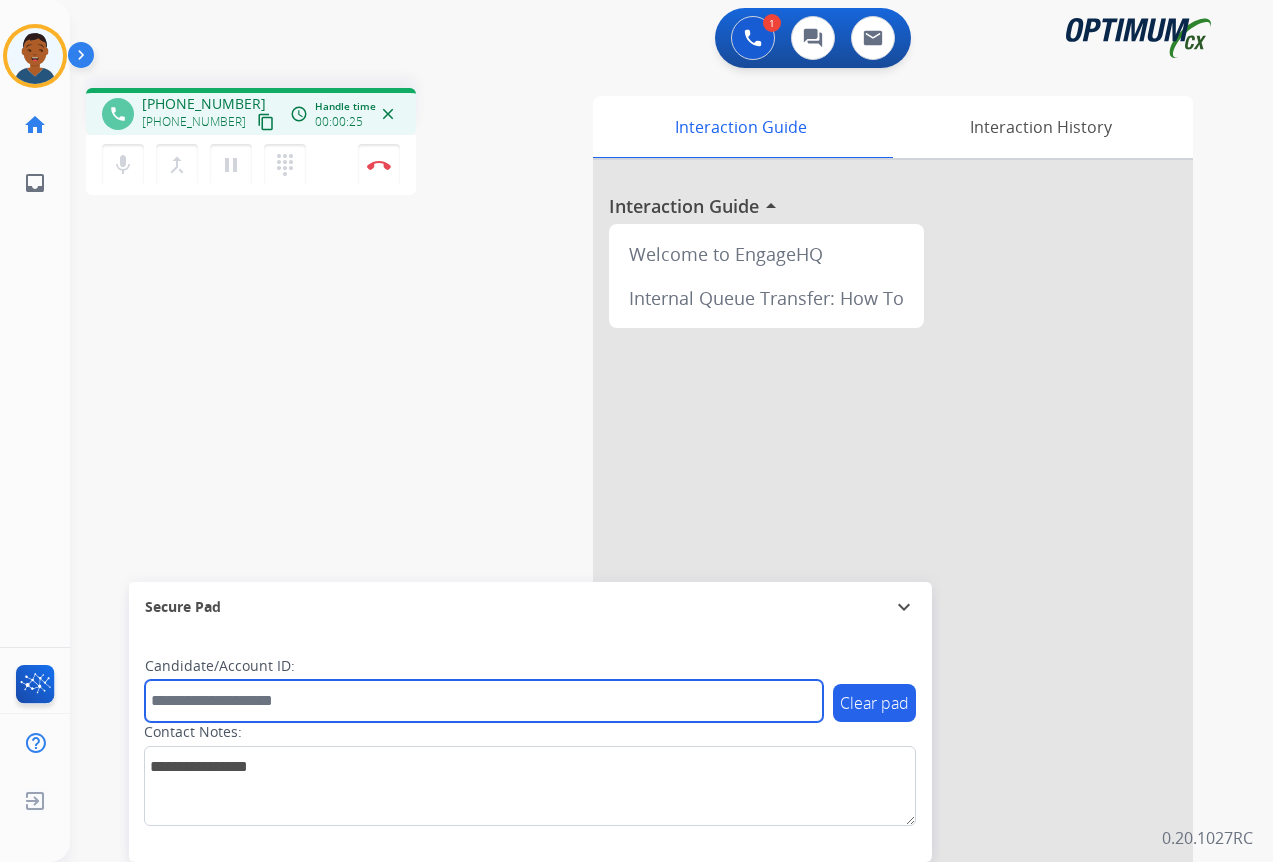 click at bounding box center (484, 701) 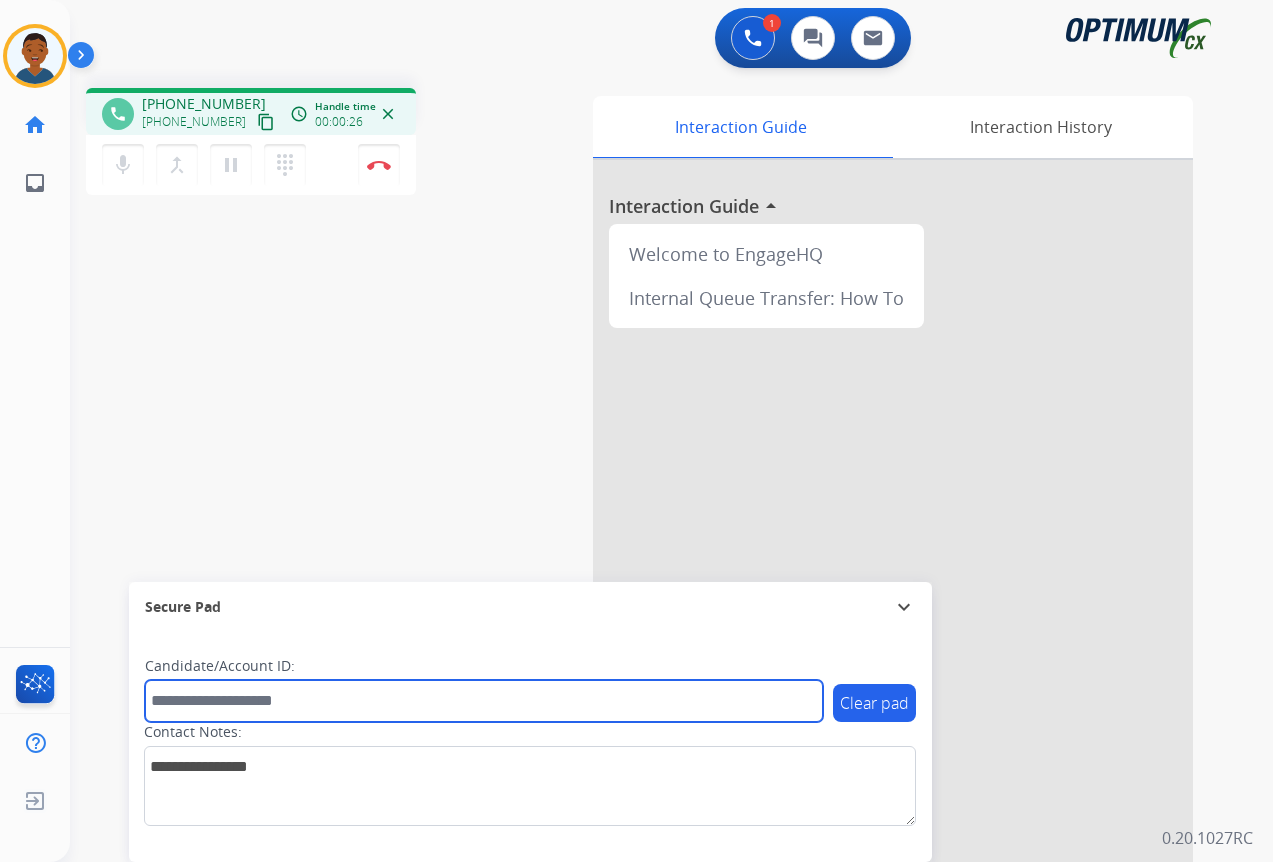 paste on "*******" 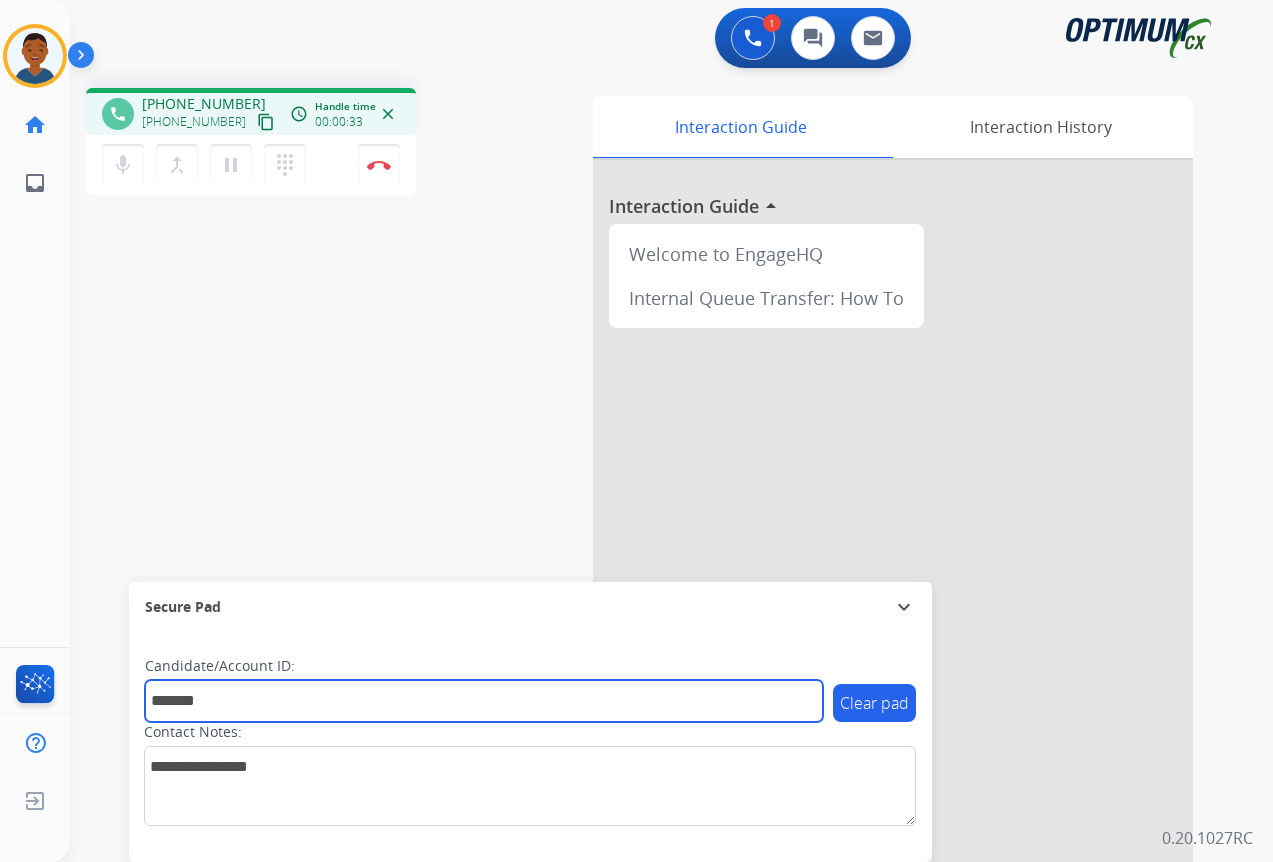 type on "*******" 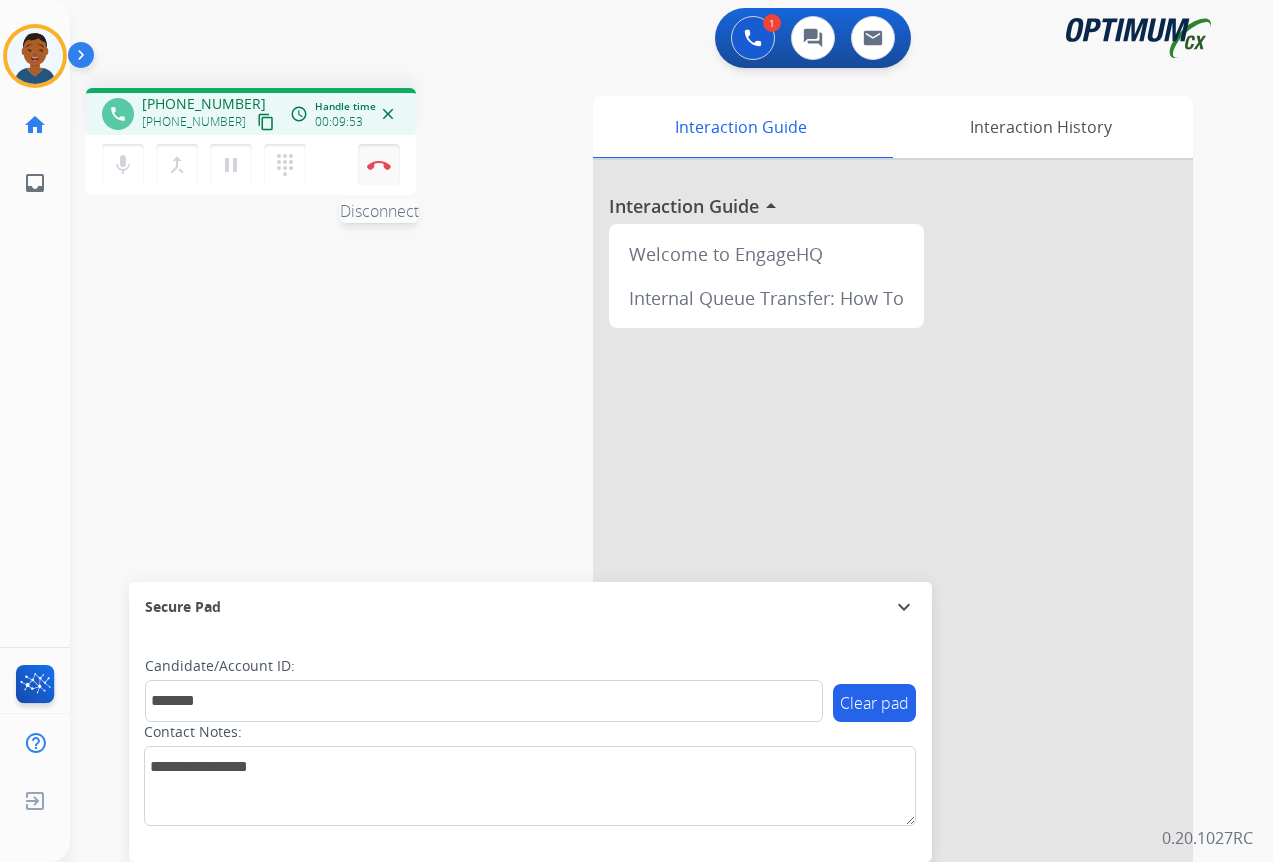 click at bounding box center (379, 165) 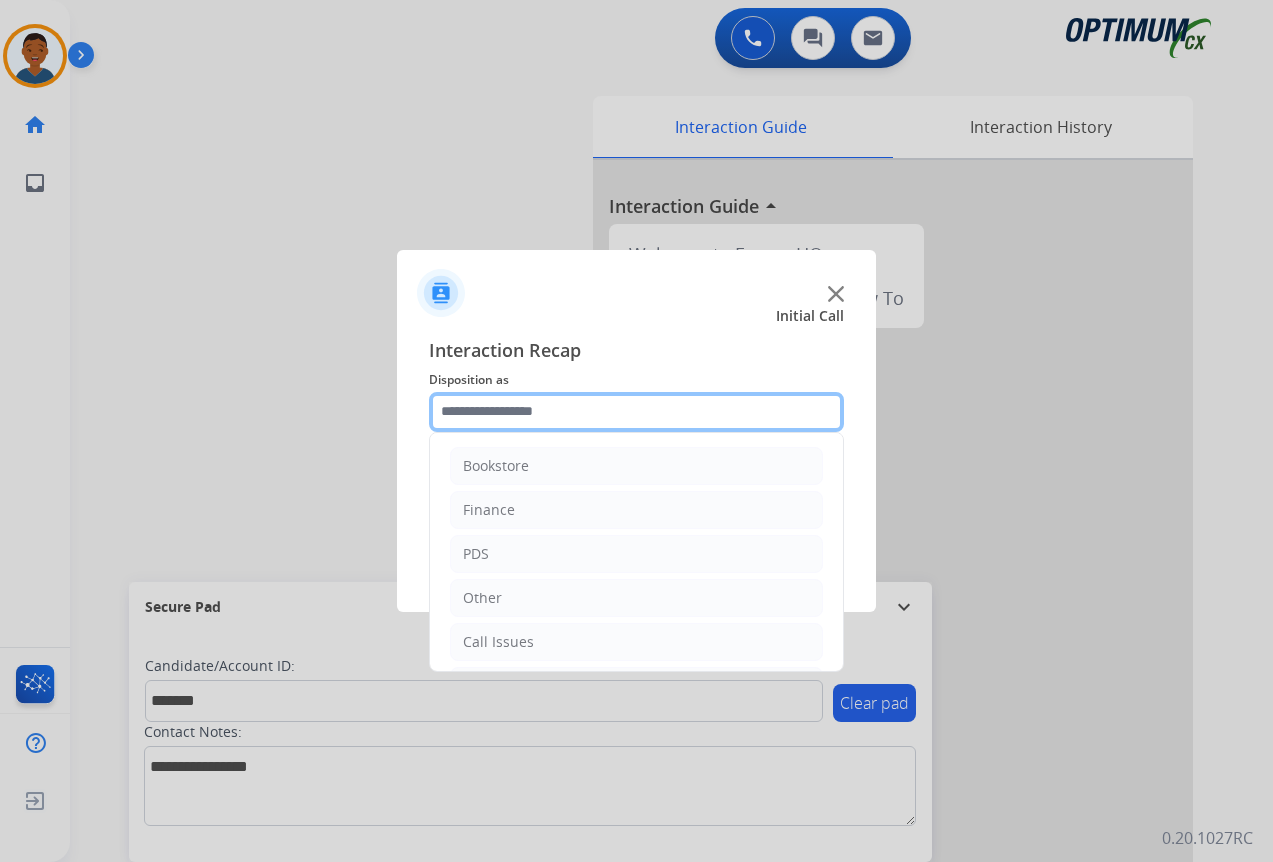 click 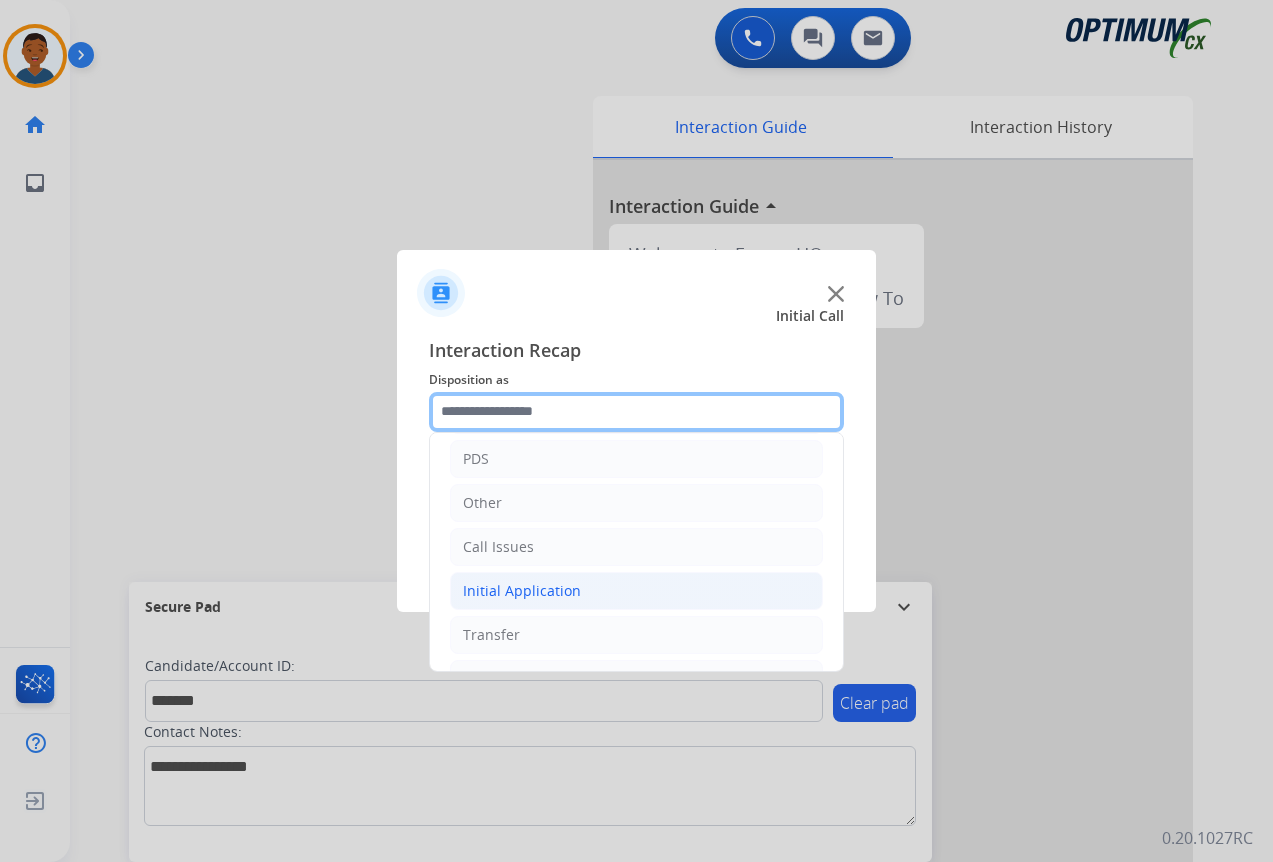 scroll, scrollTop: 136, scrollLeft: 0, axis: vertical 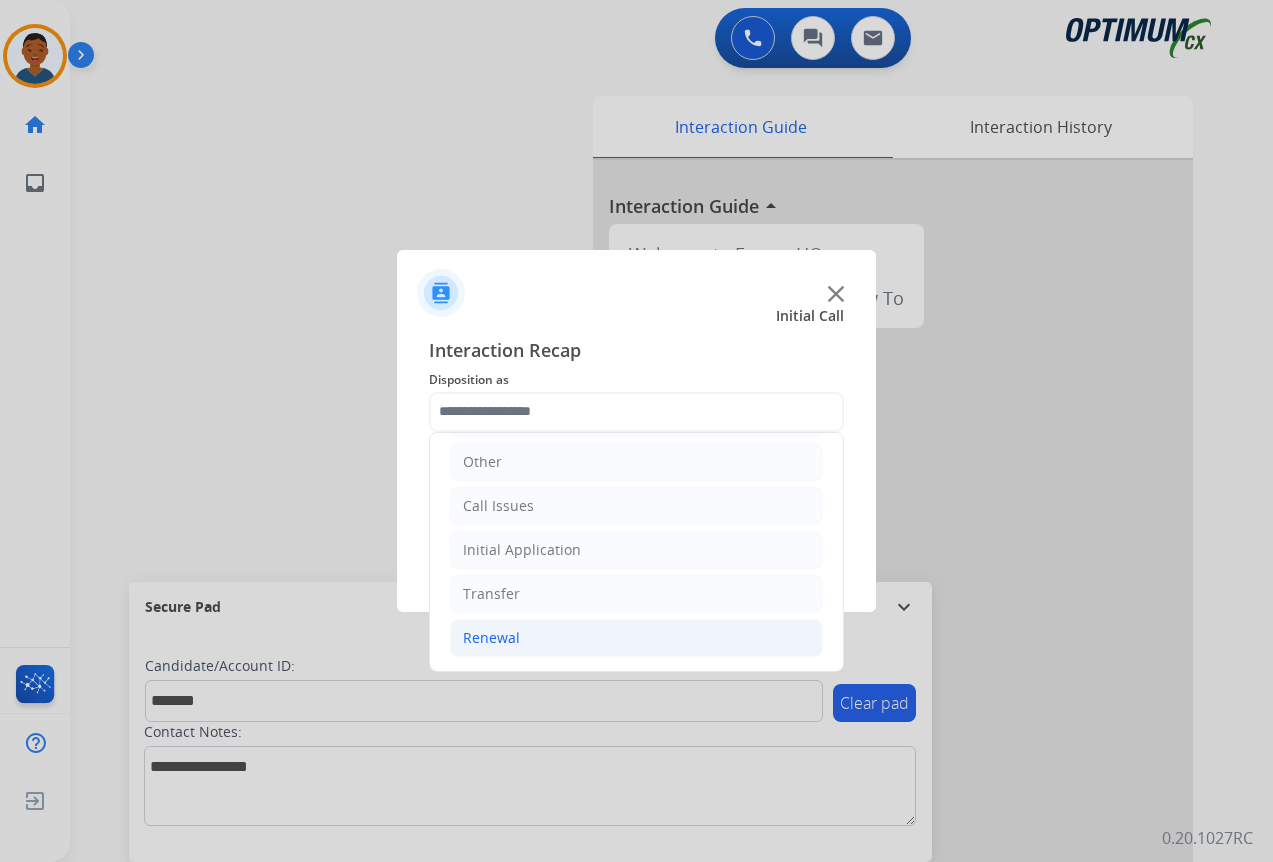 click on "Renewal" 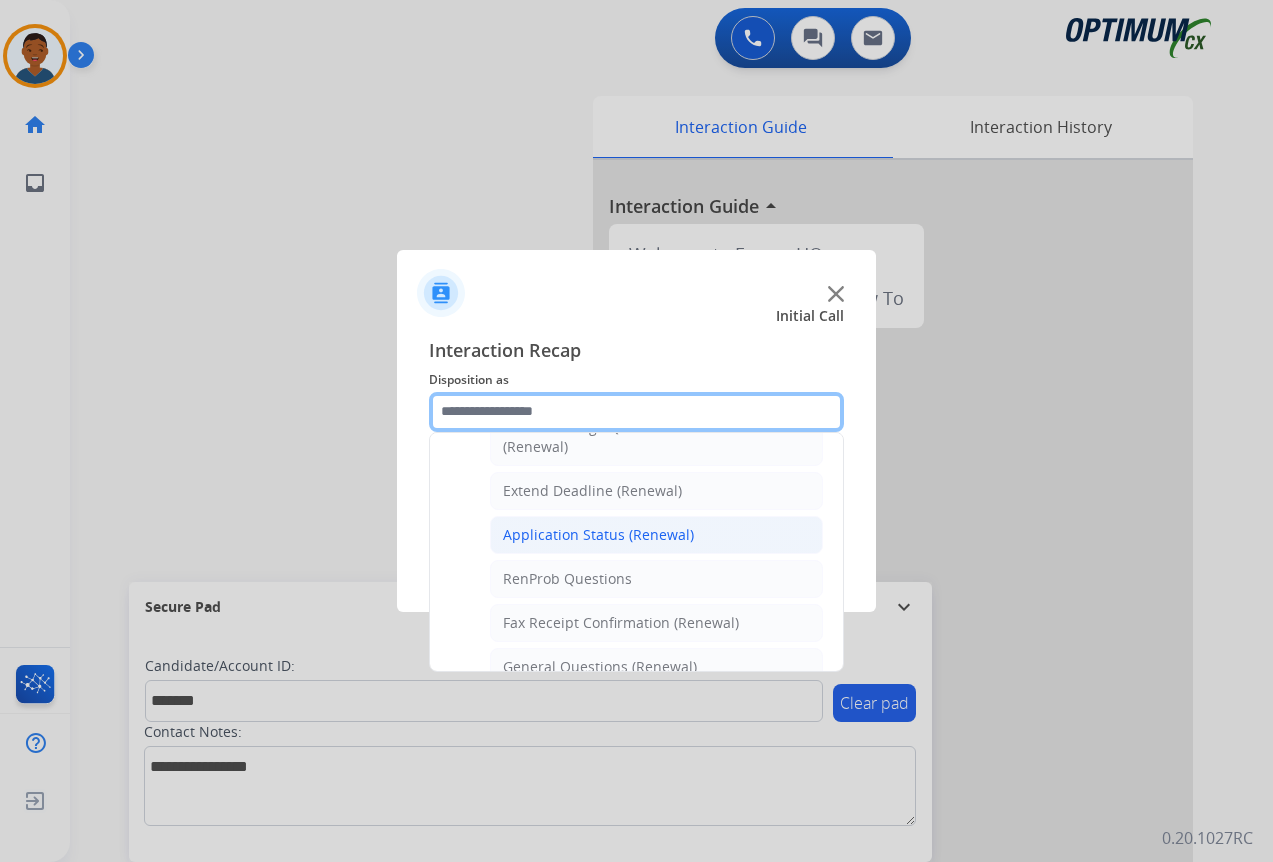 scroll, scrollTop: 436, scrollLeft: 0, axis: vertical 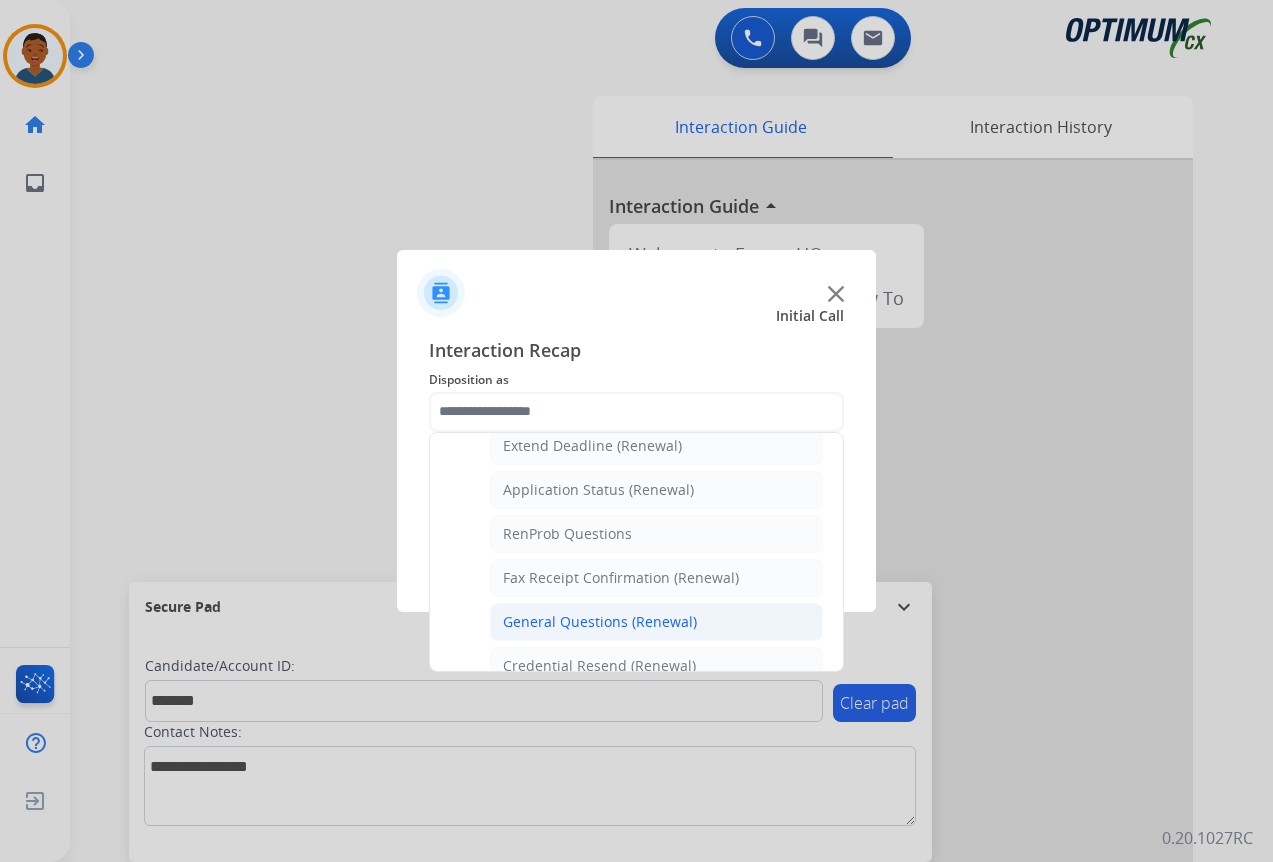 click on "General Questions (Renewal)" 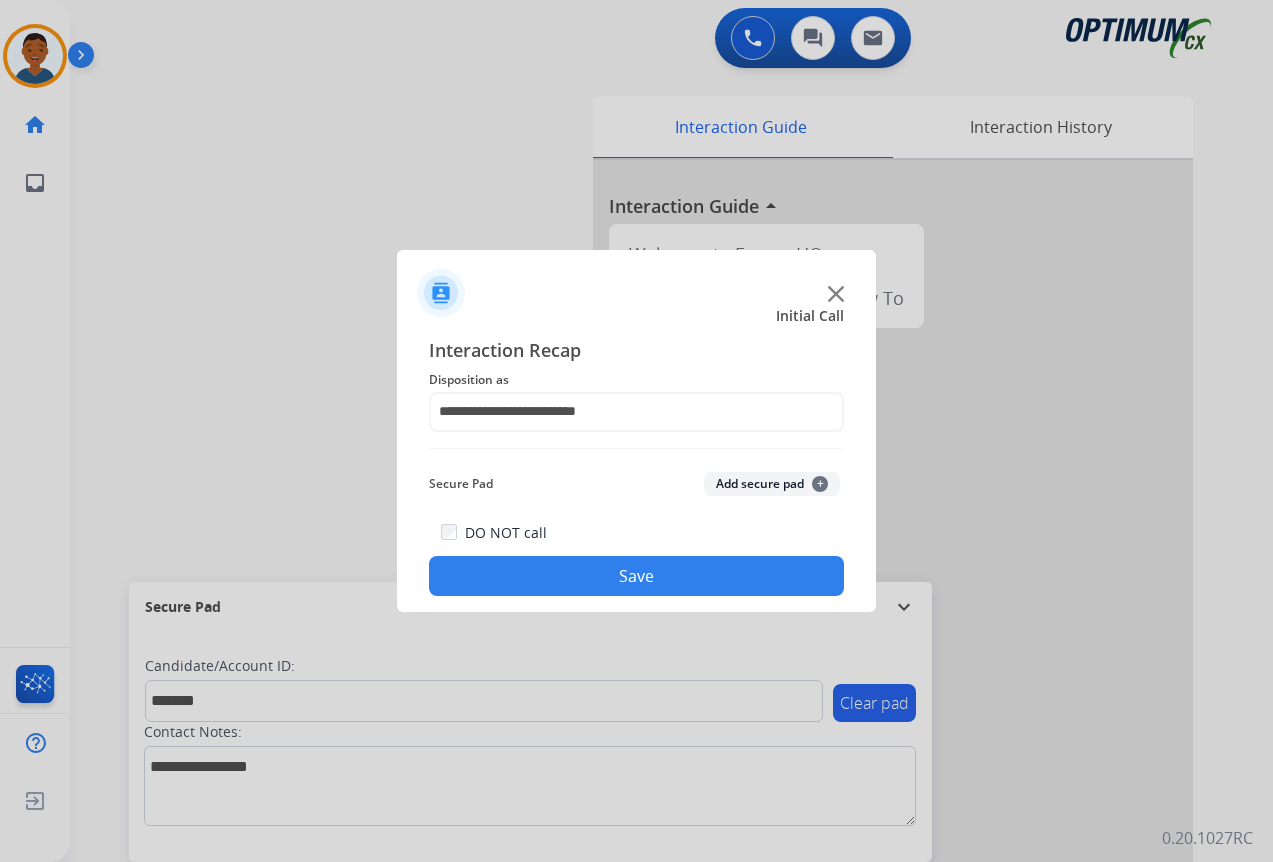 click on "Add secure pad  +" 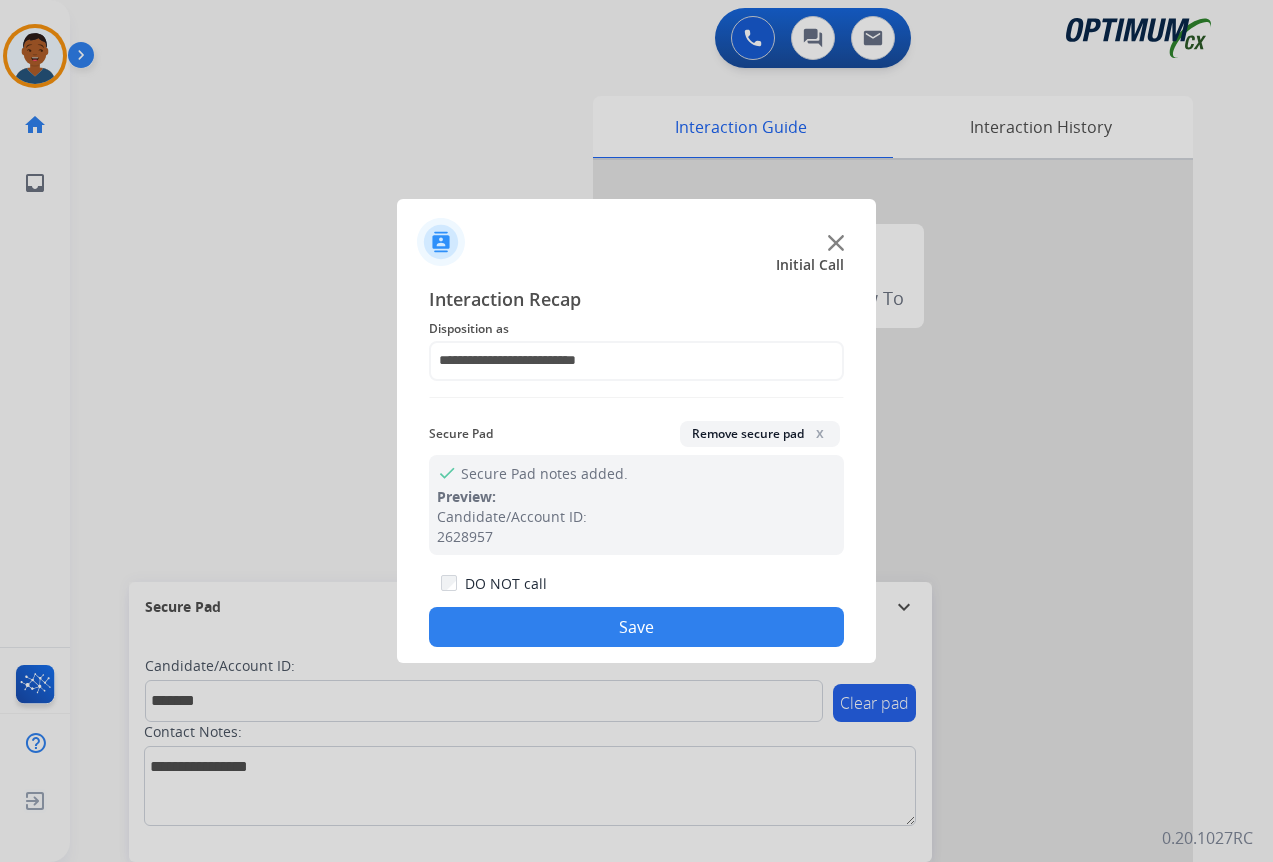 click on "Save" 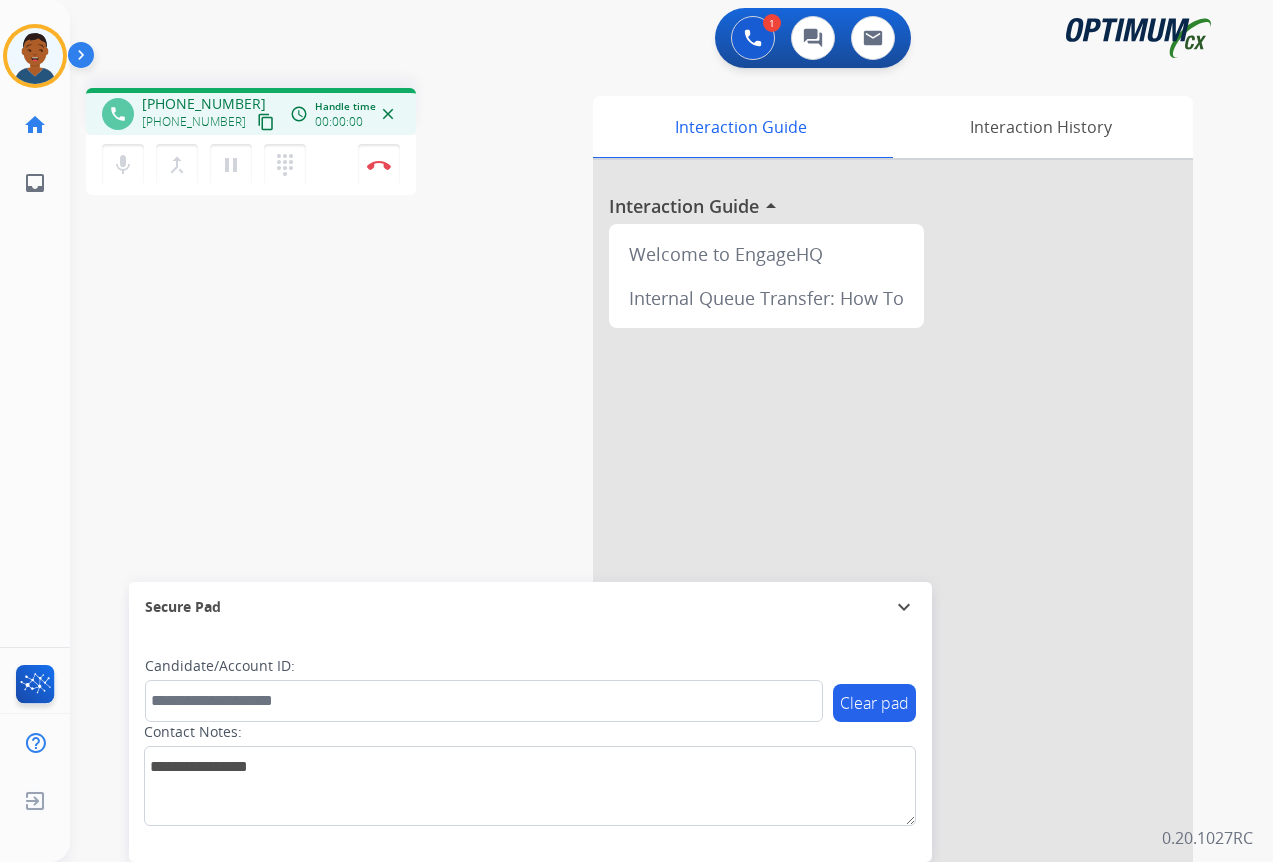 click on "content_copy" at bounding box center (266, 122) 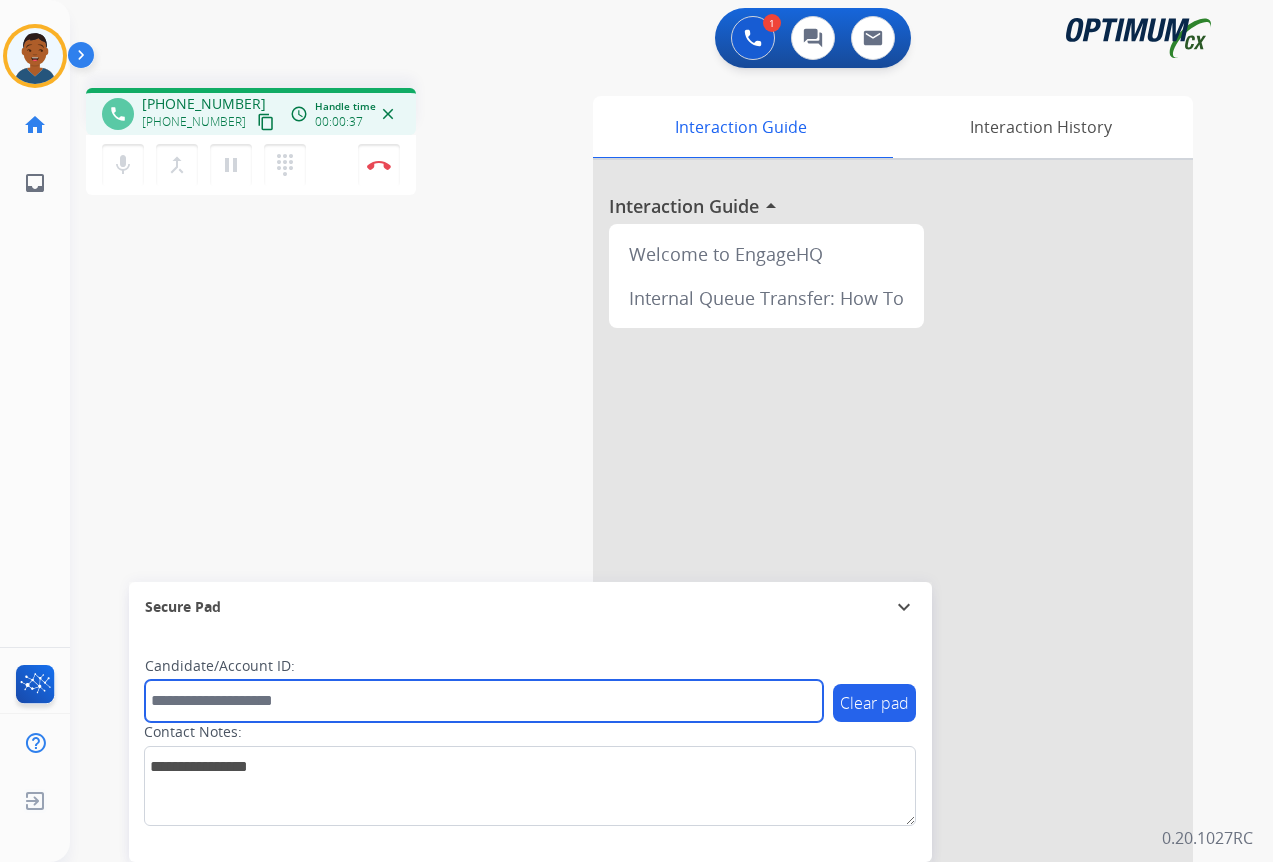 click at bounding box center (484, 701) 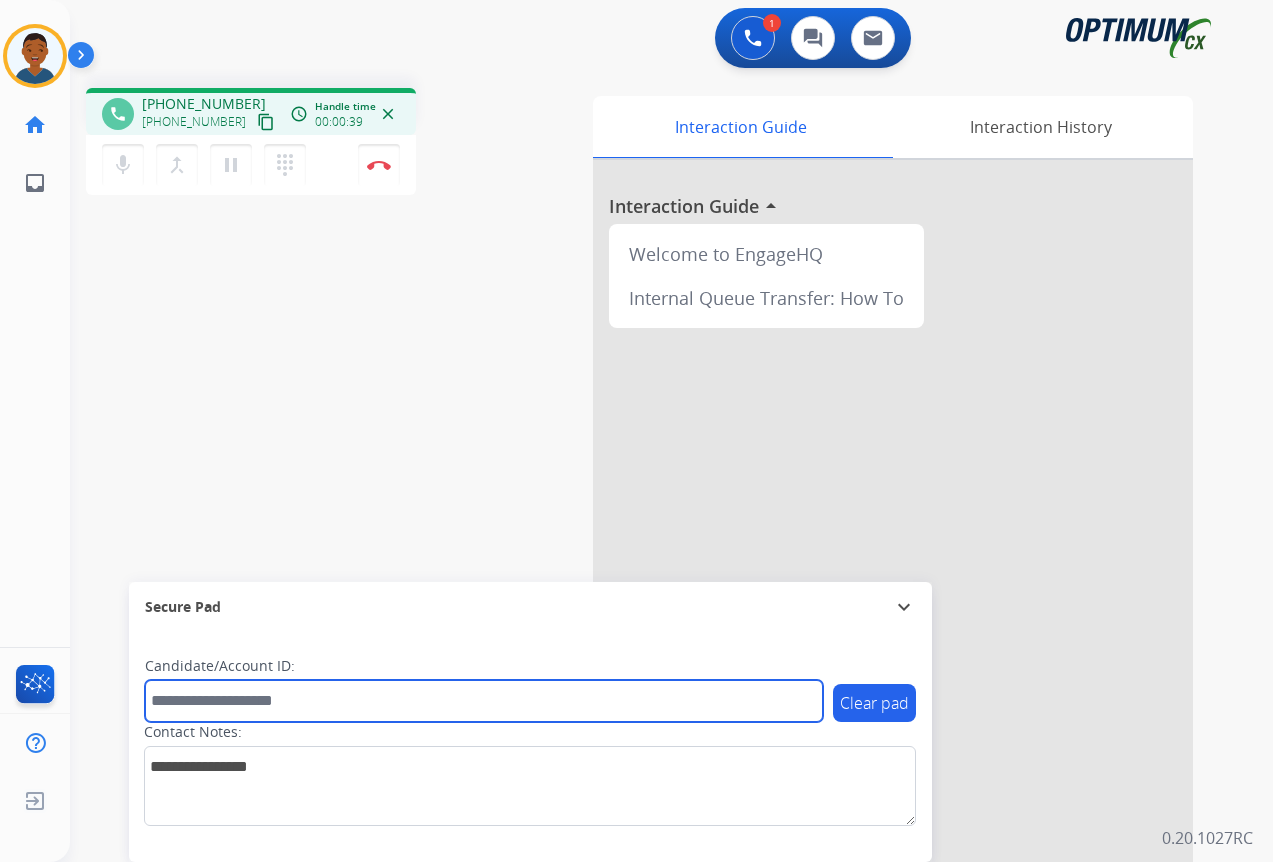 paste on "*******" 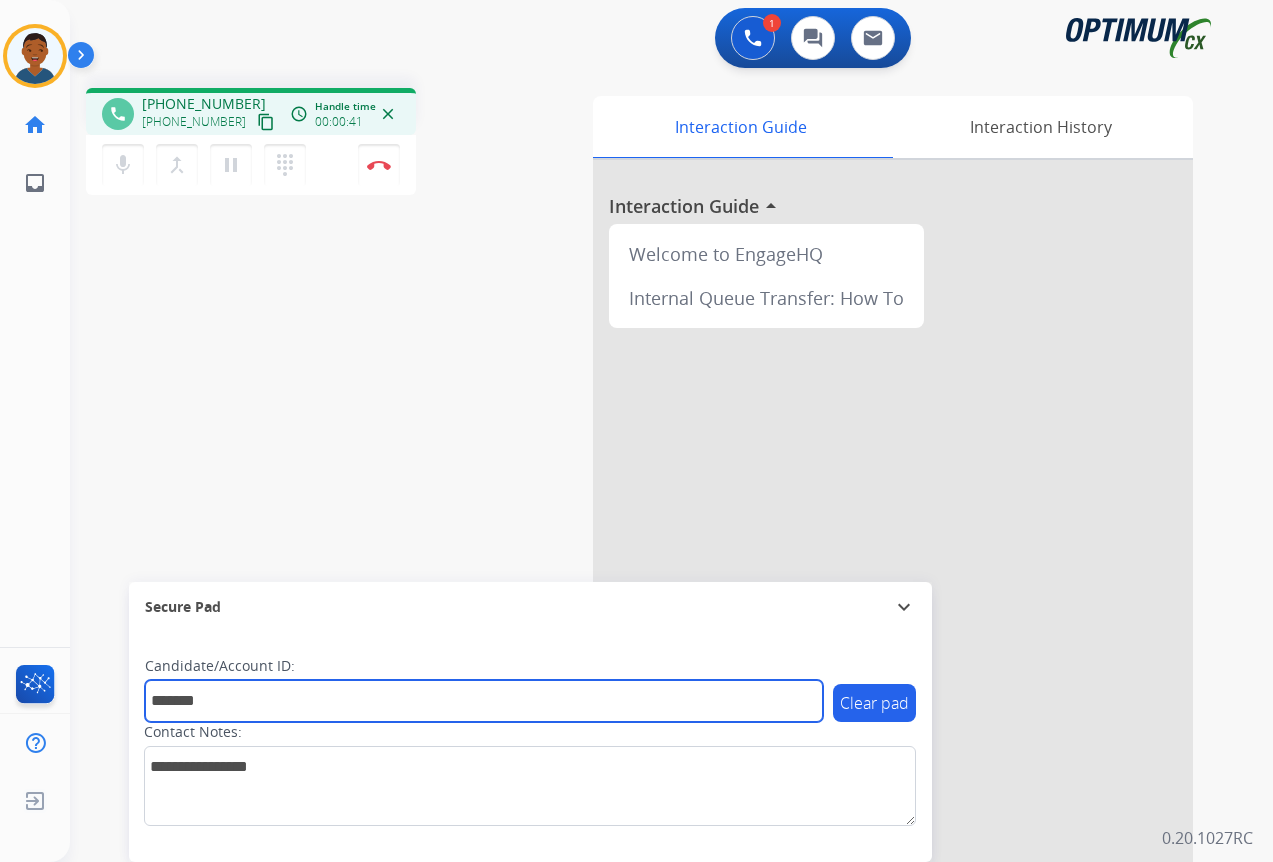 type on "*******" 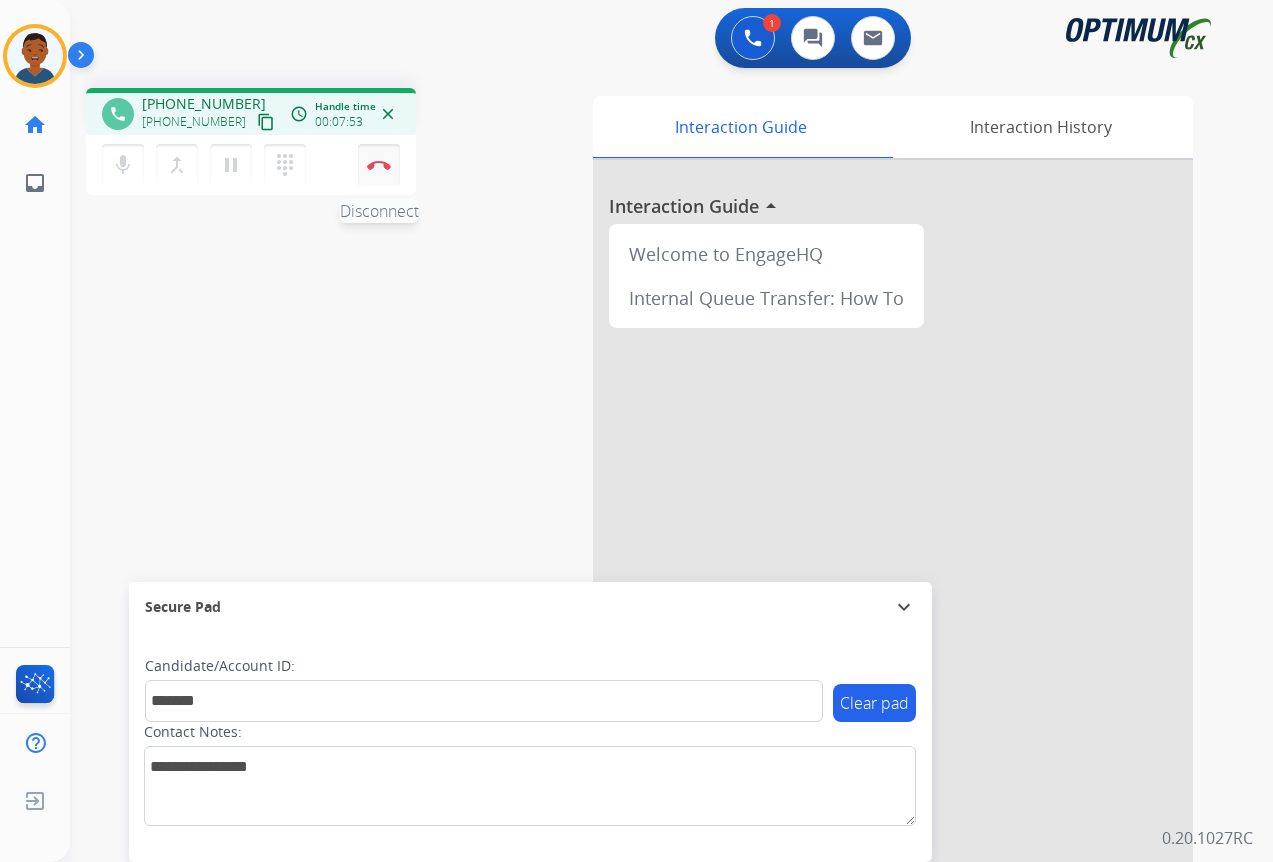 click at bounding box center [379, 165] 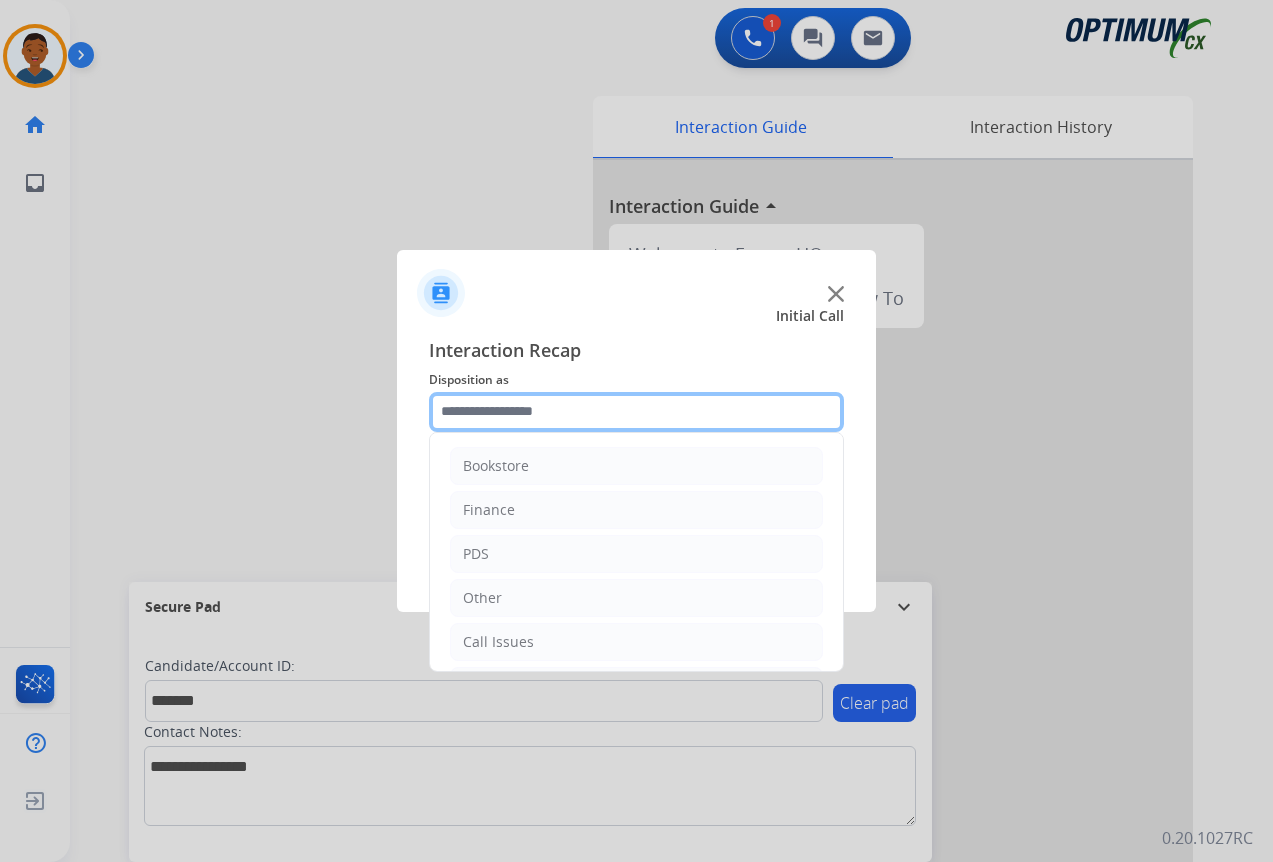 click 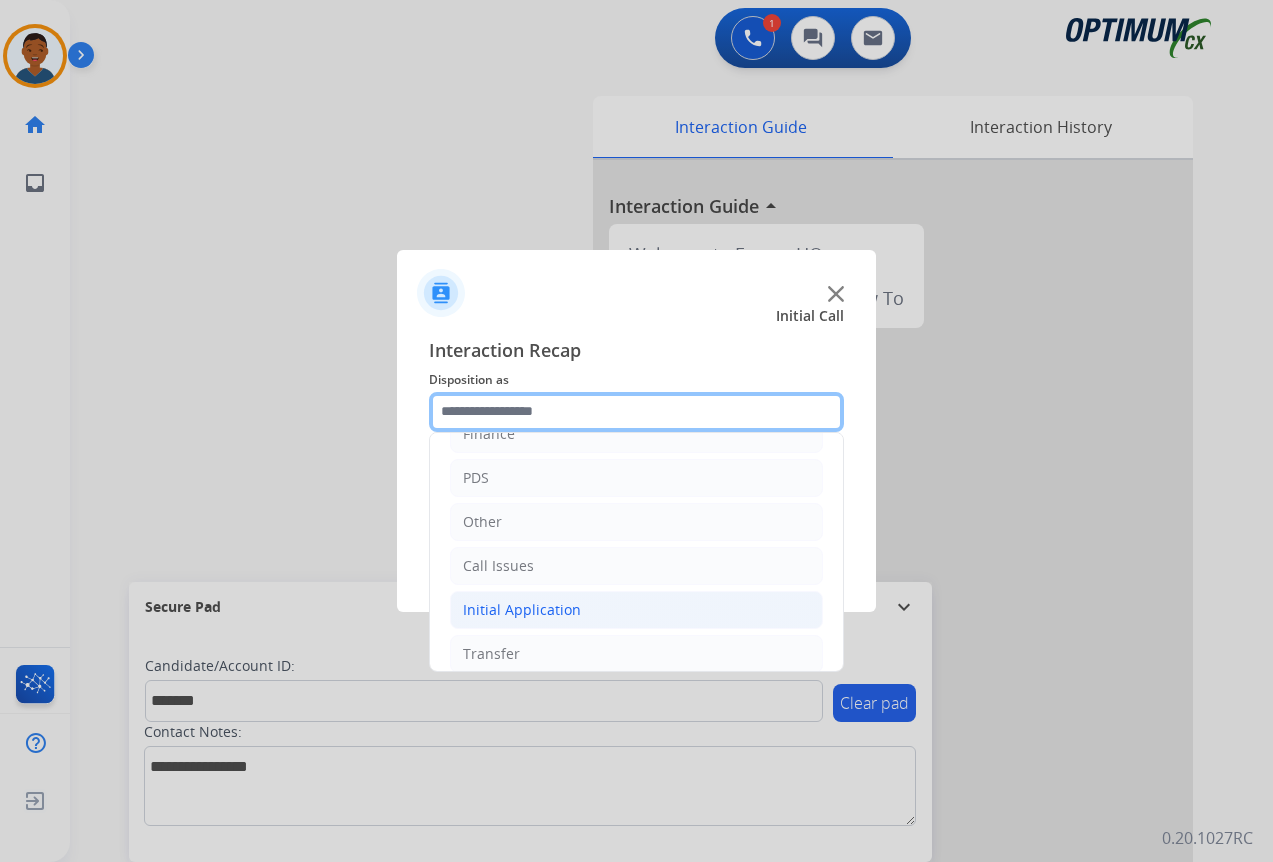 scroll, scrollTop: 136, scrollLeft: 0, axis: vertical 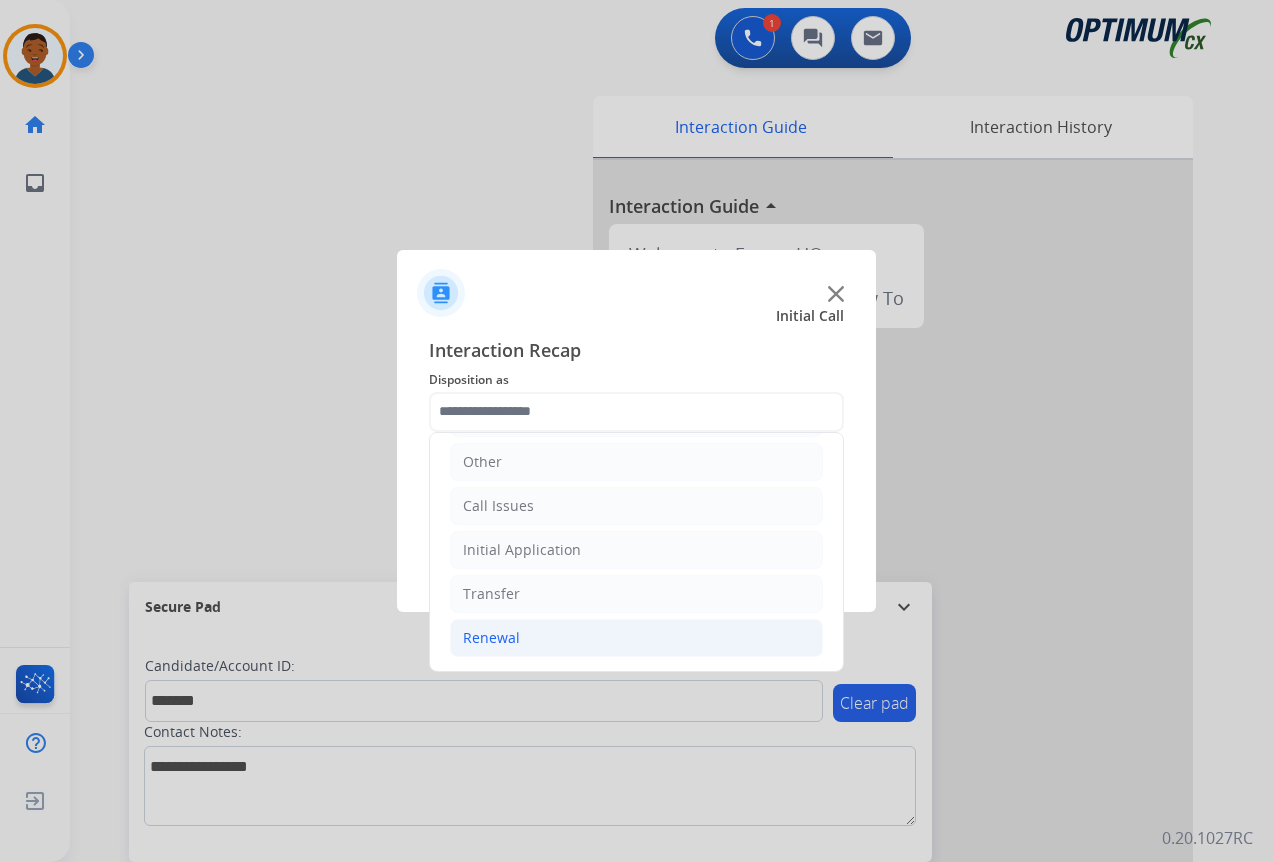 click on "Renewal" 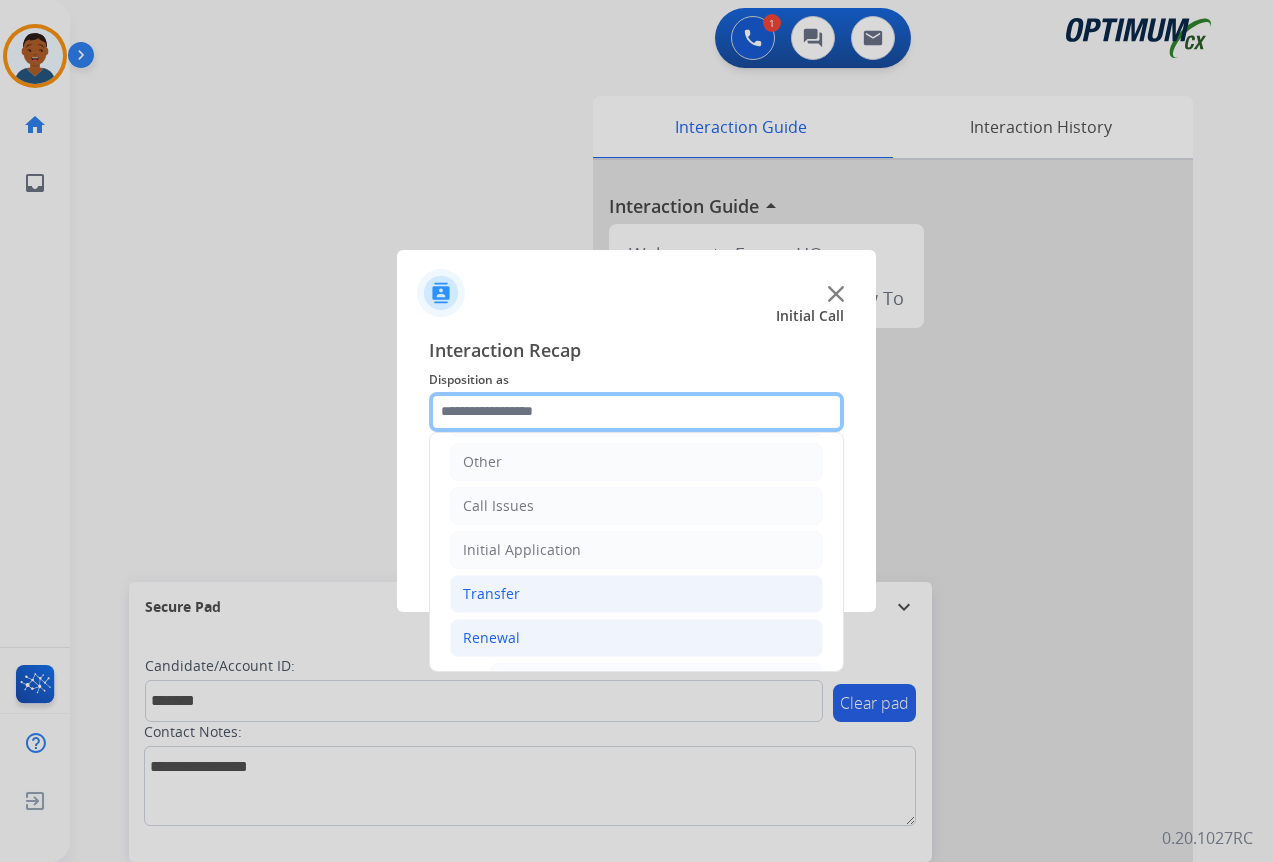 scroll, scrollTop: 336, scrollLeft: 0, axis: vertical 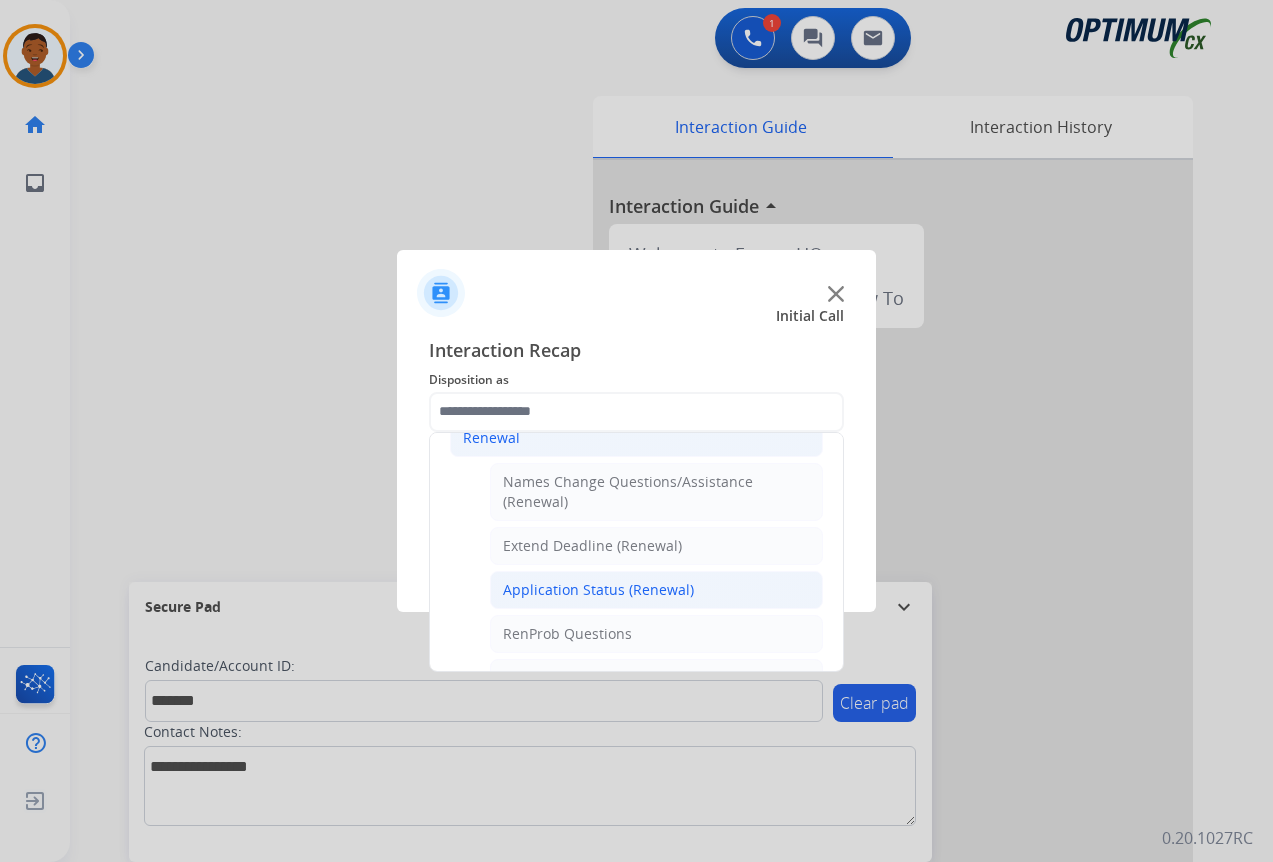 click on "Application Status (Renewal)" 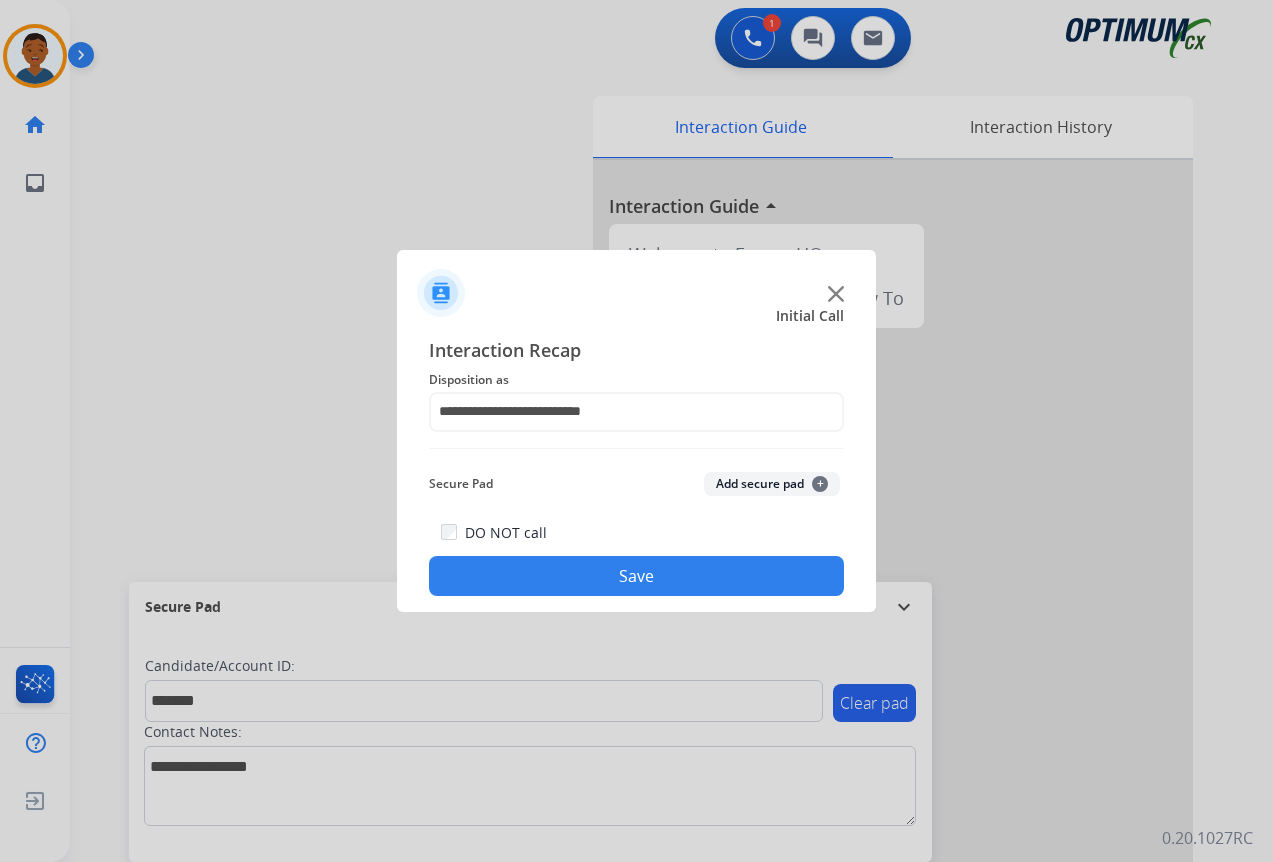 click on "Add secure pad  +" 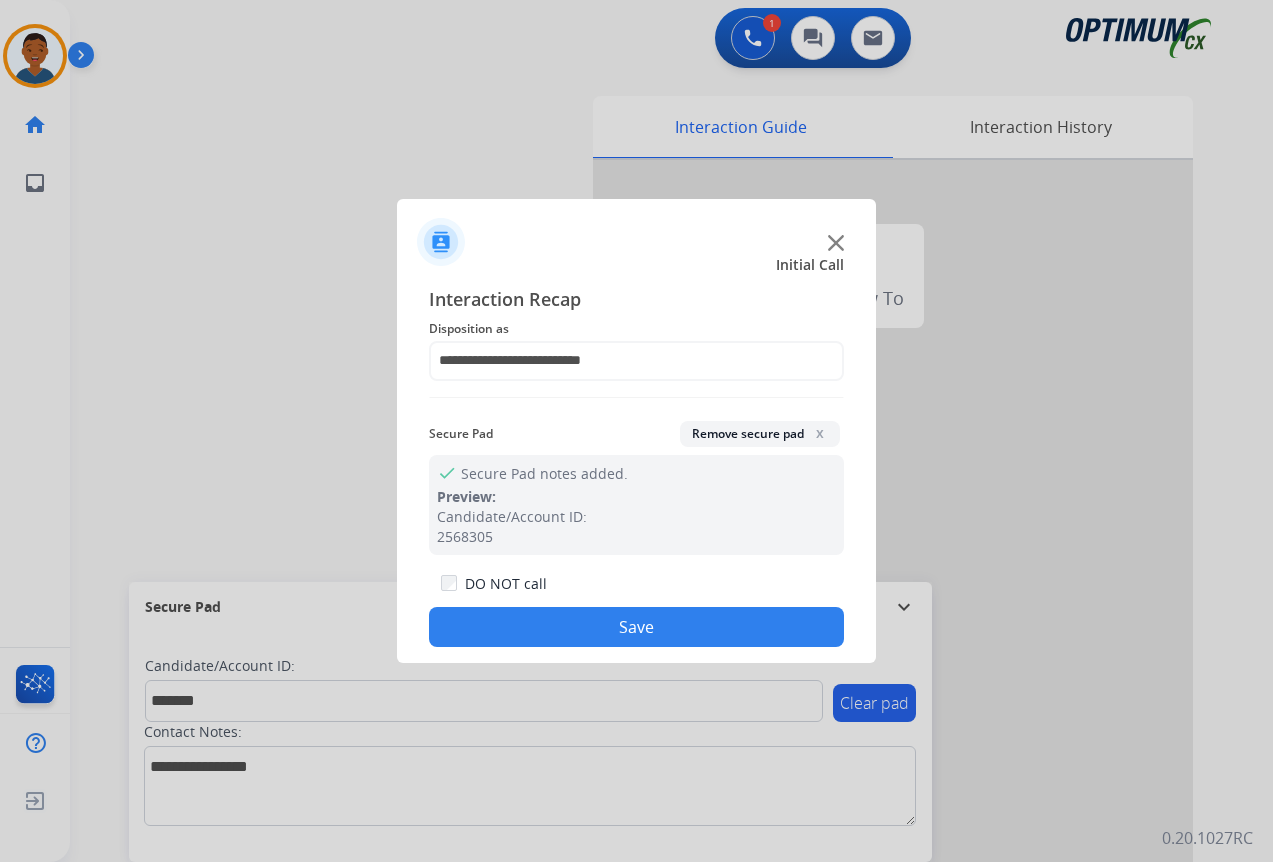 click on "Save" 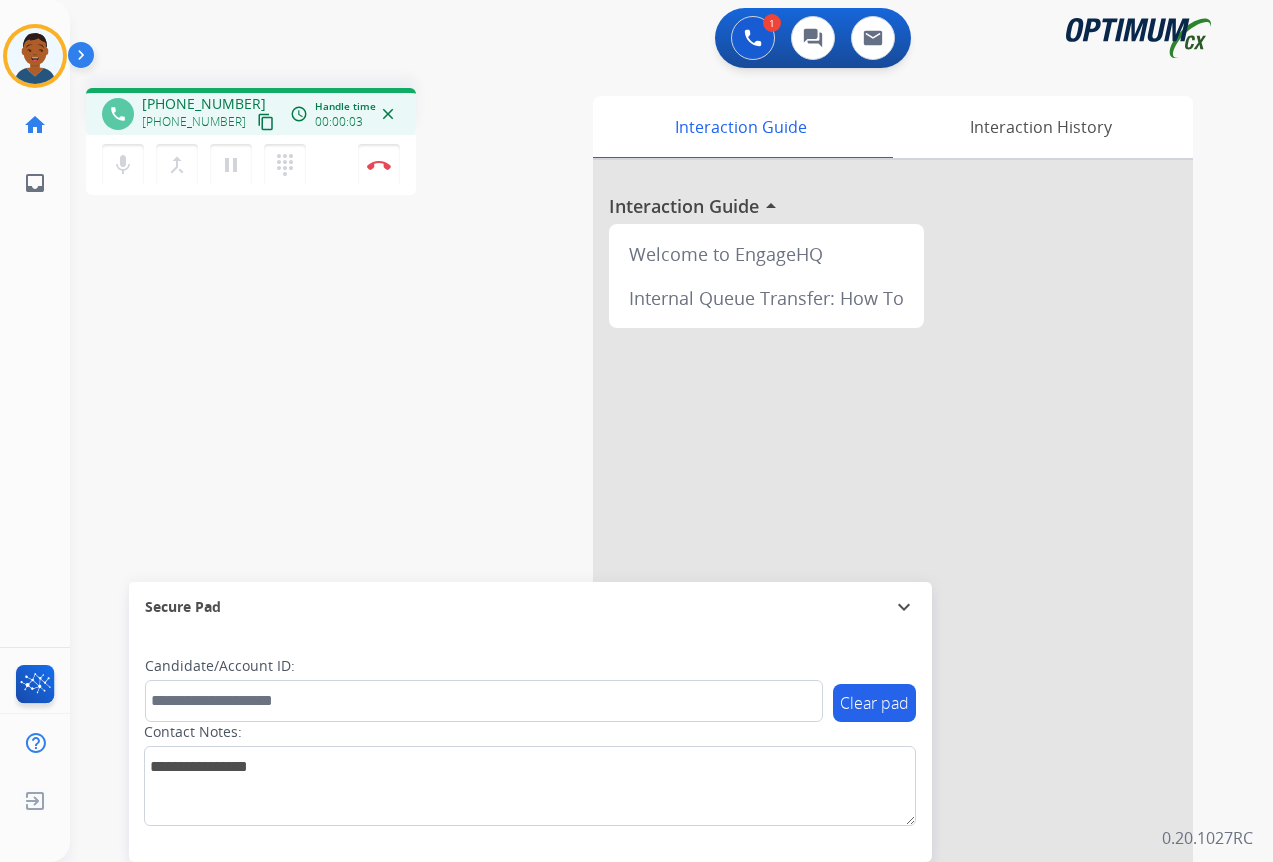 click on "content_copy" at bounding box center (266, 122) 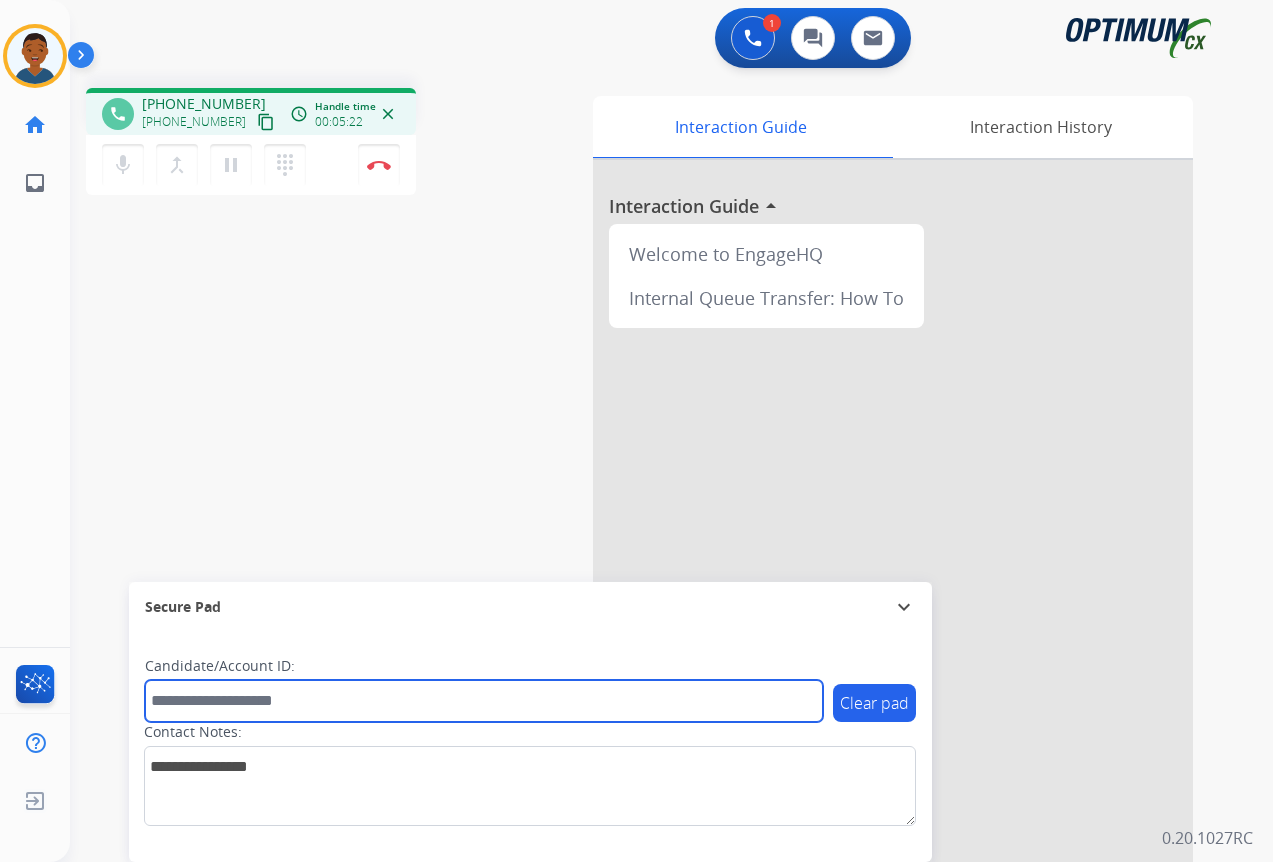 click at bounding box center [484, 701] 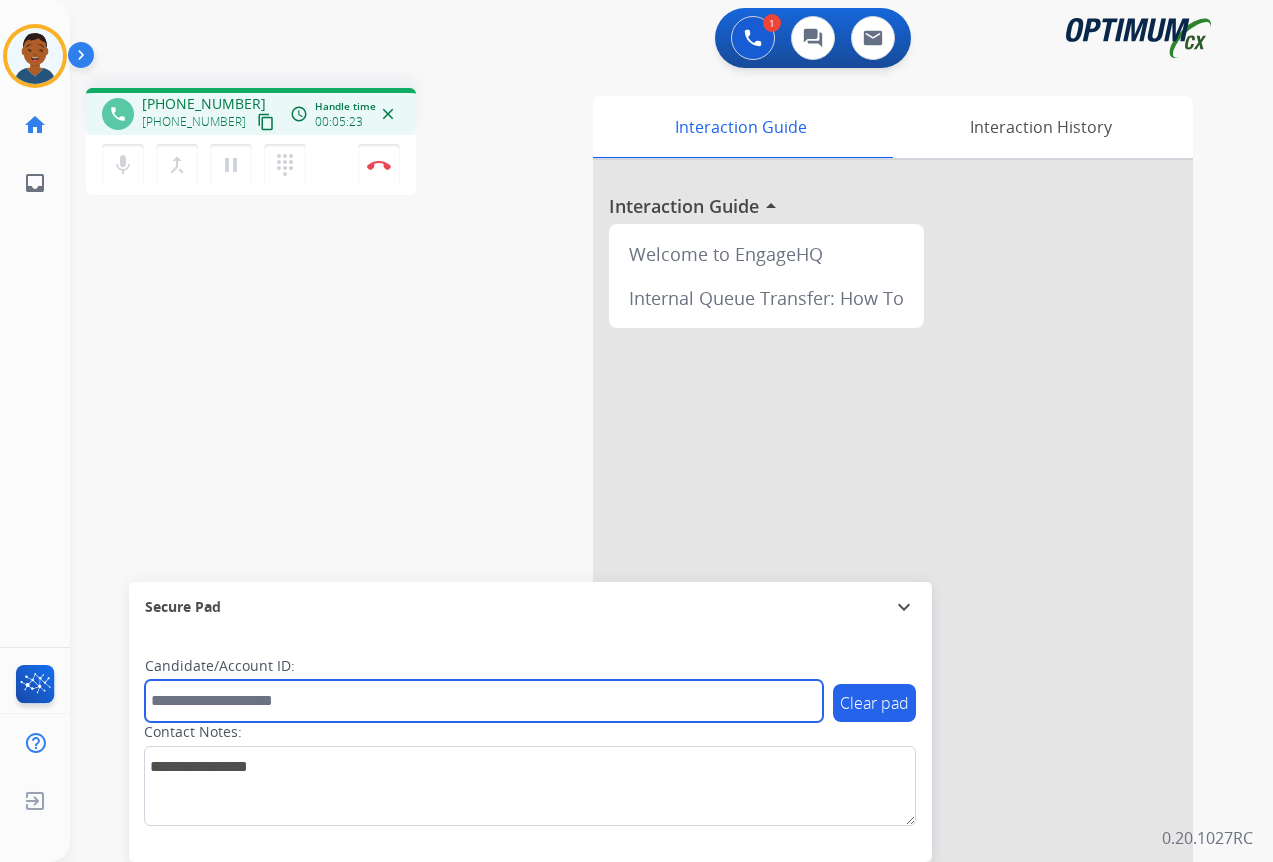 paste on "*******" 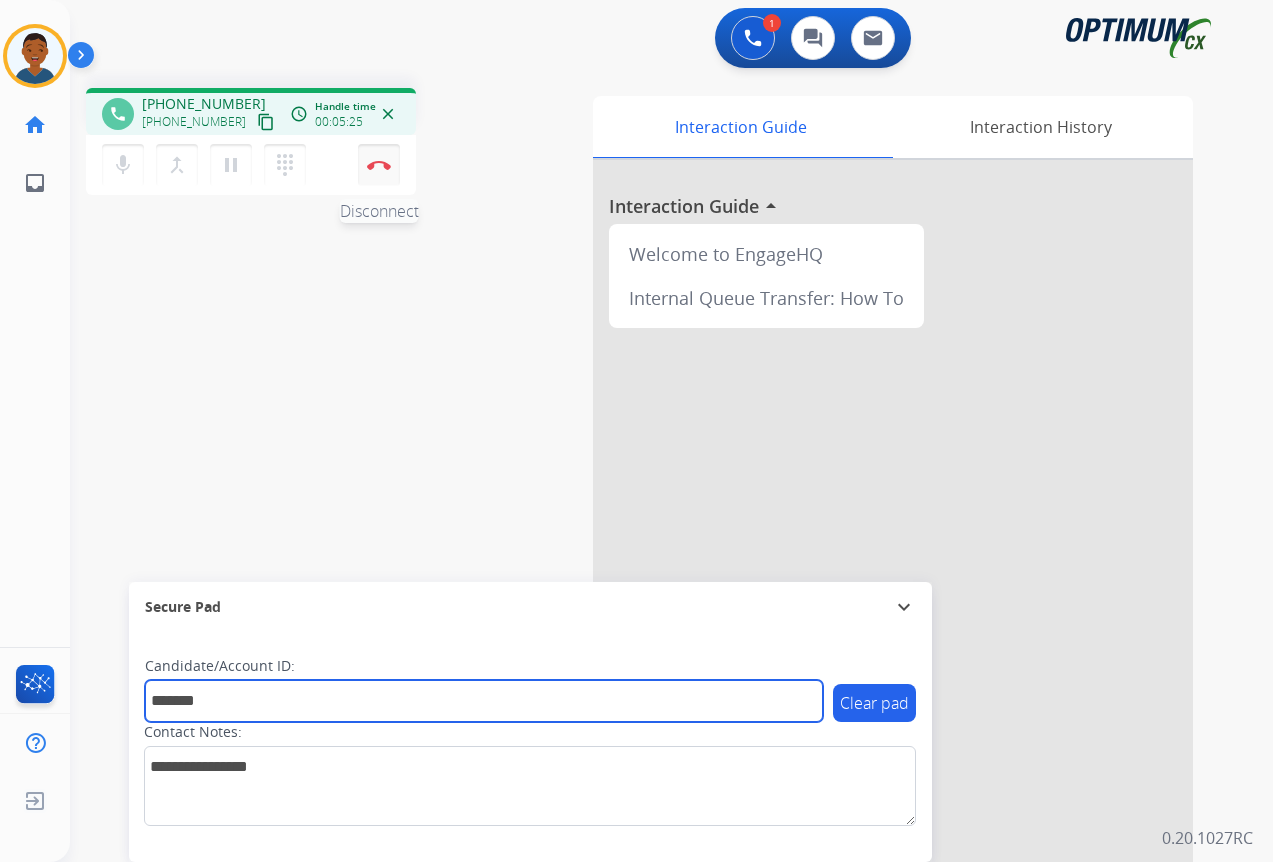 type on "*******" 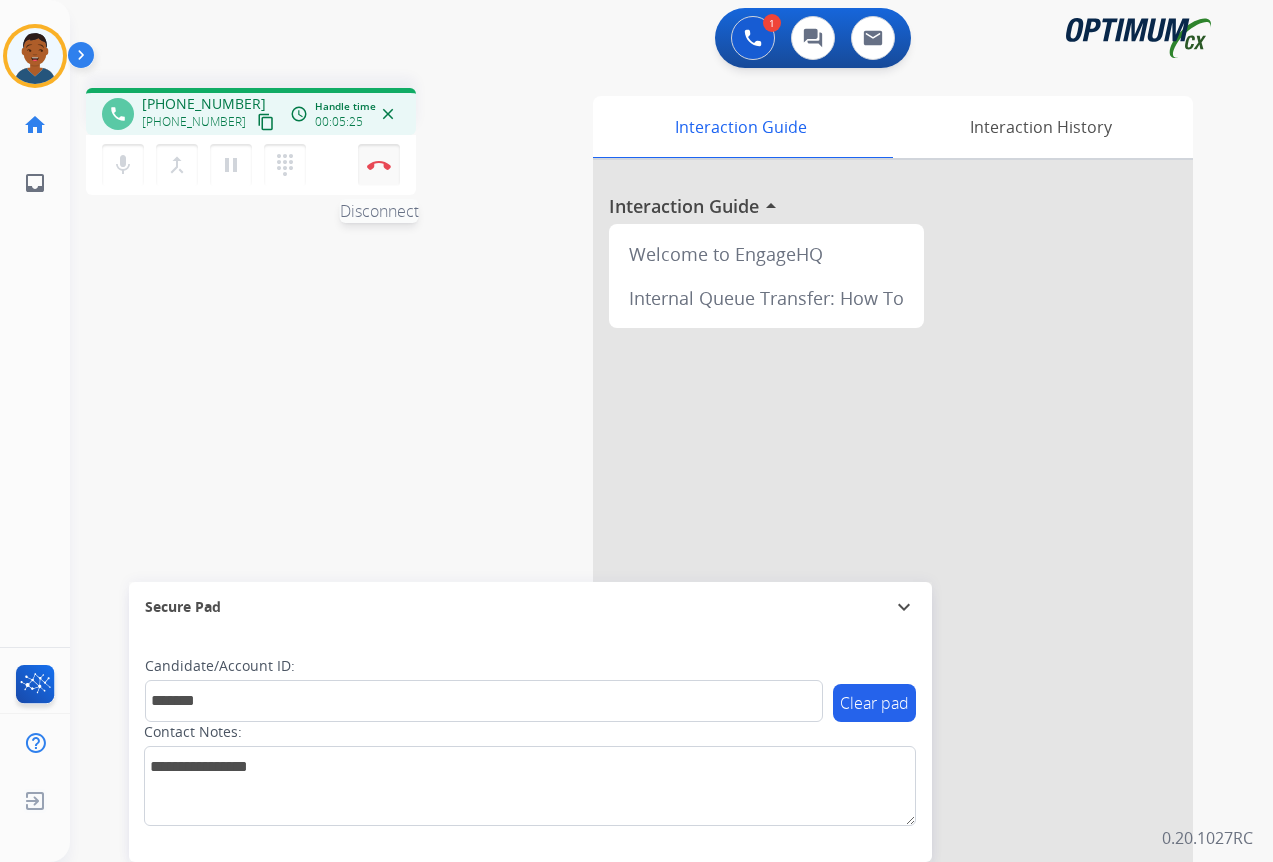 click at bounding box center [379, 165] 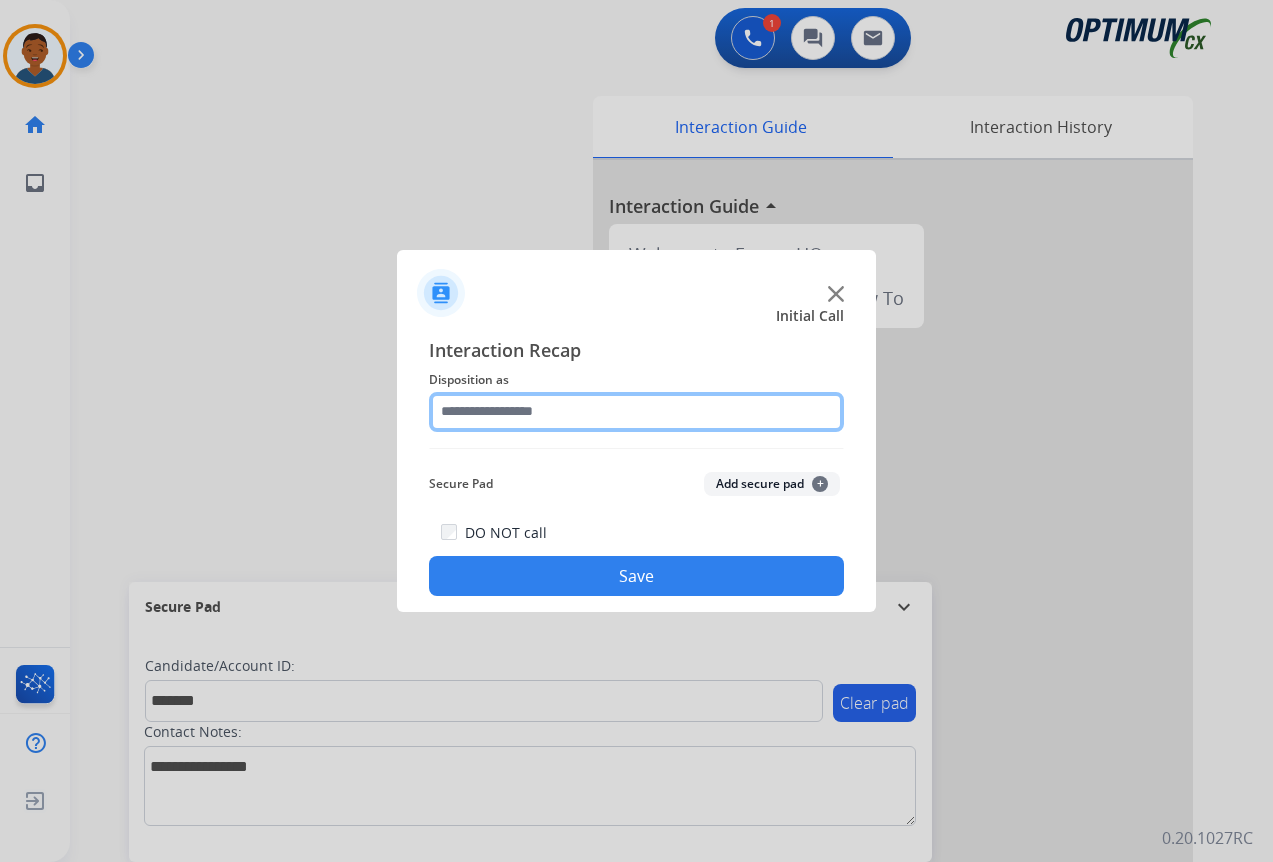 click 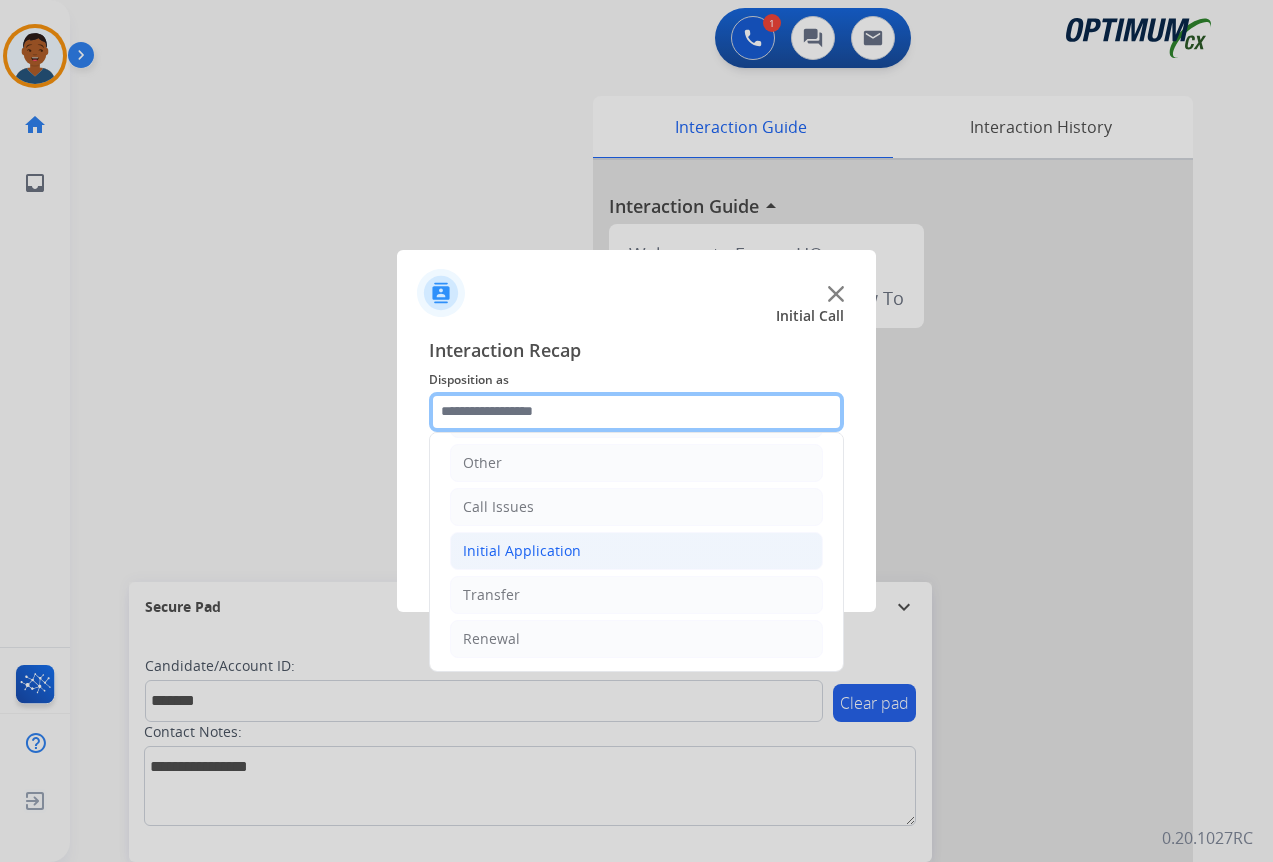 scroll, scrollTop: 136, scrollLeft: 0, axis: vertical 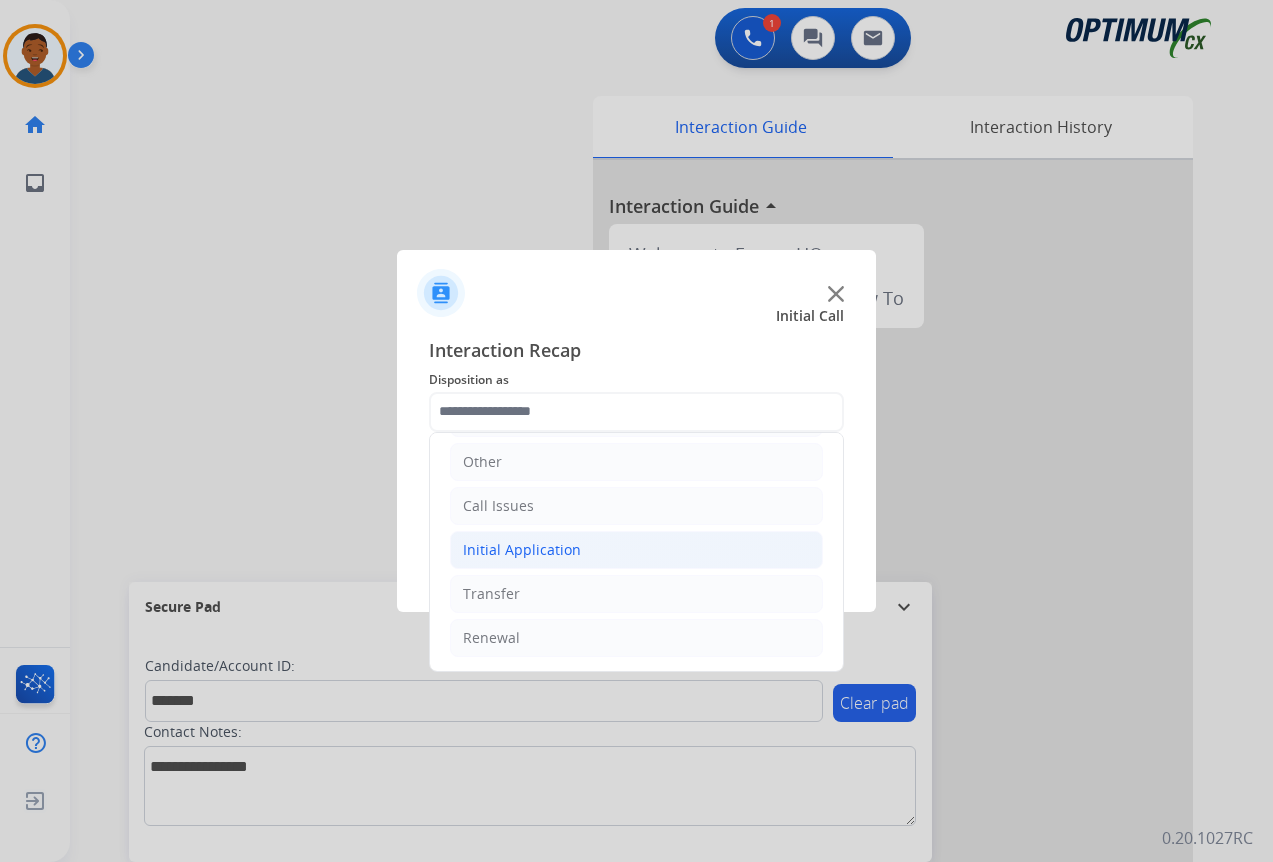 click on "Initial Application" 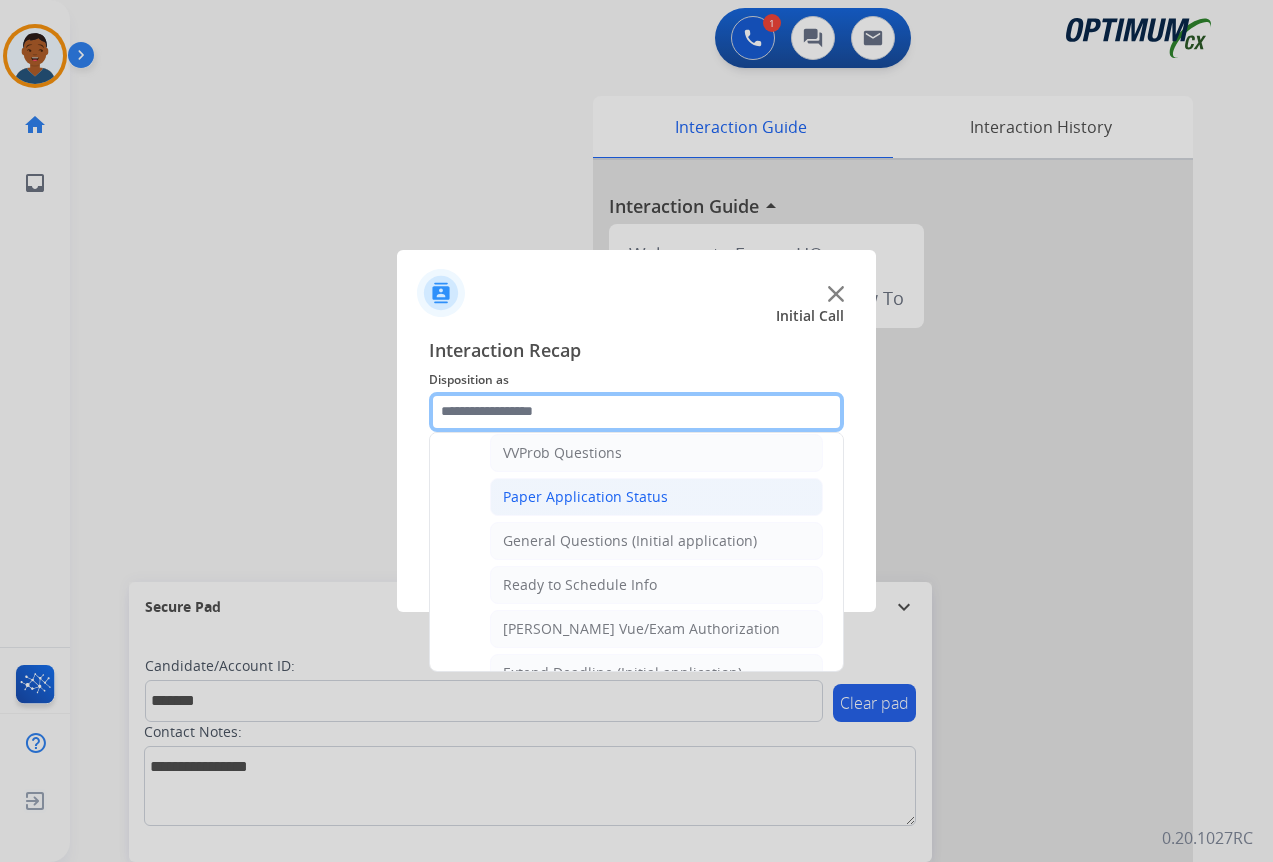 scroll, scrollTop: 1136, scrollLeft: 0, axis: vertical 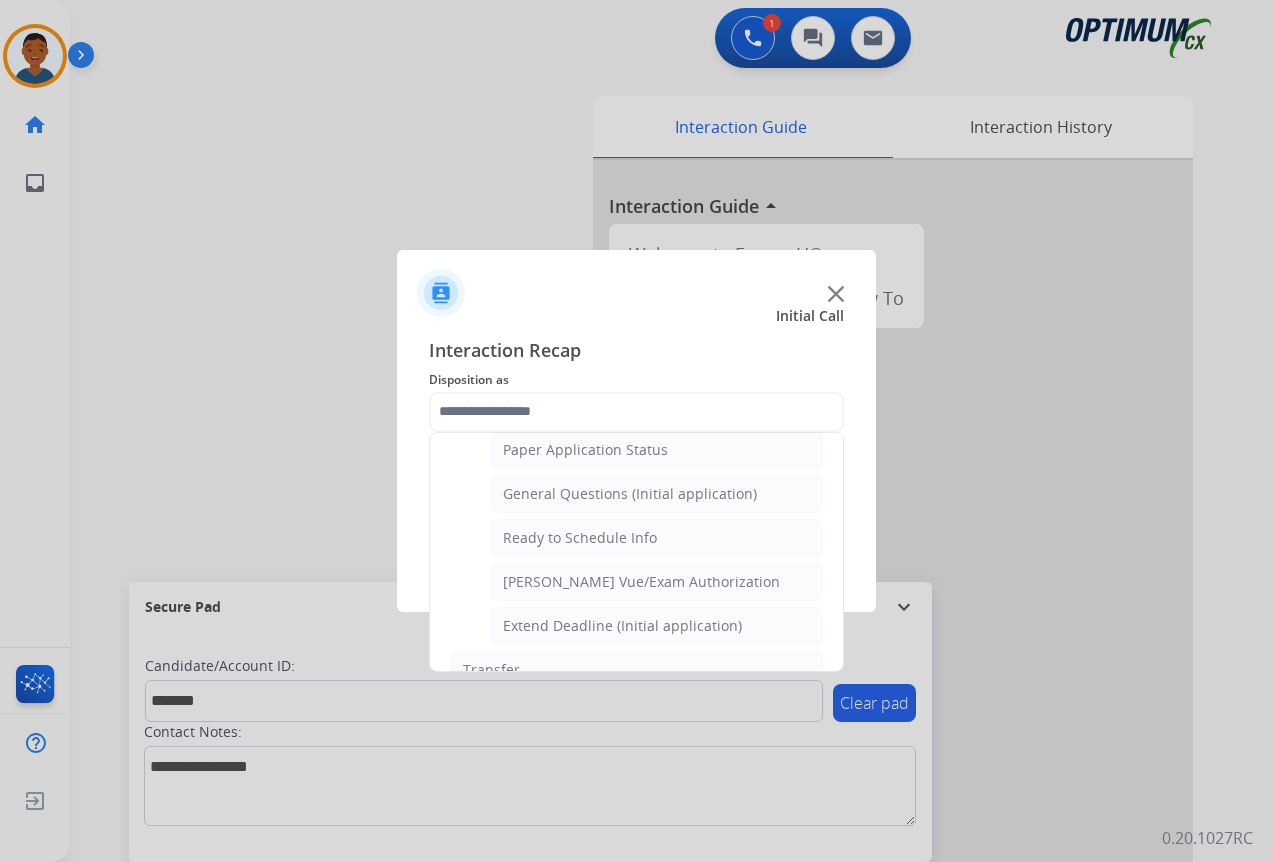click on "General Questions (Initial application)" 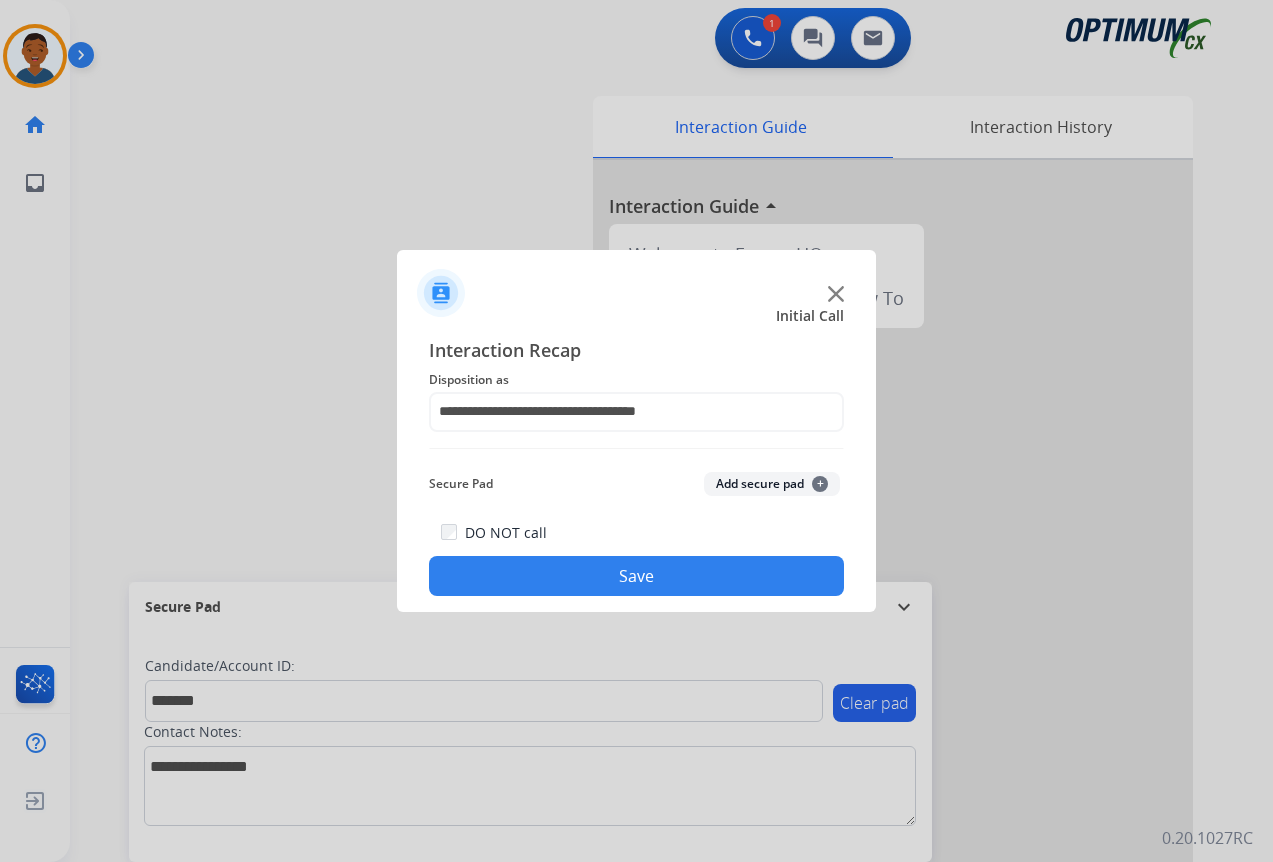 click on "Add secure pad  +" 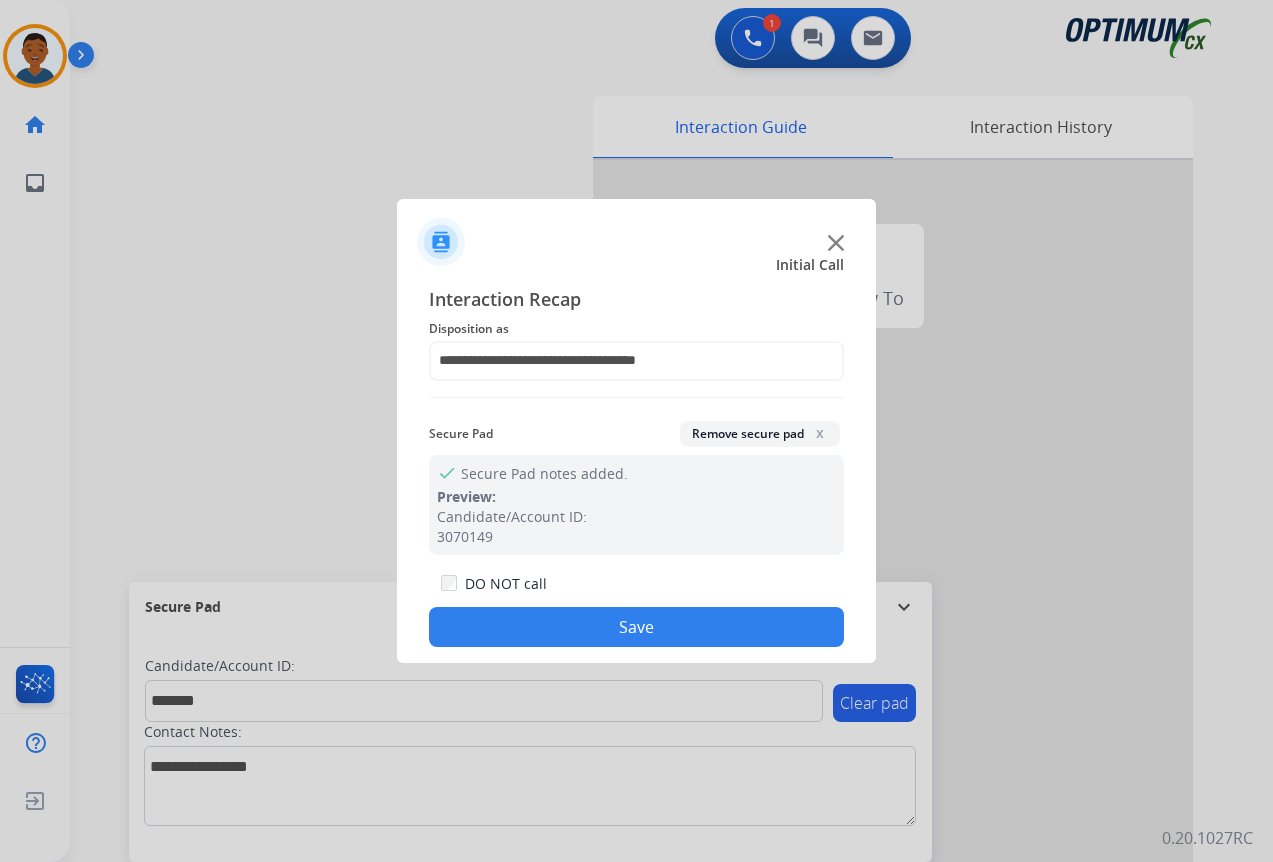 drag, startPoint x: 740, startPoint y: 620, endPoint x: 755, endPoint y: 617, distance: 15.297058 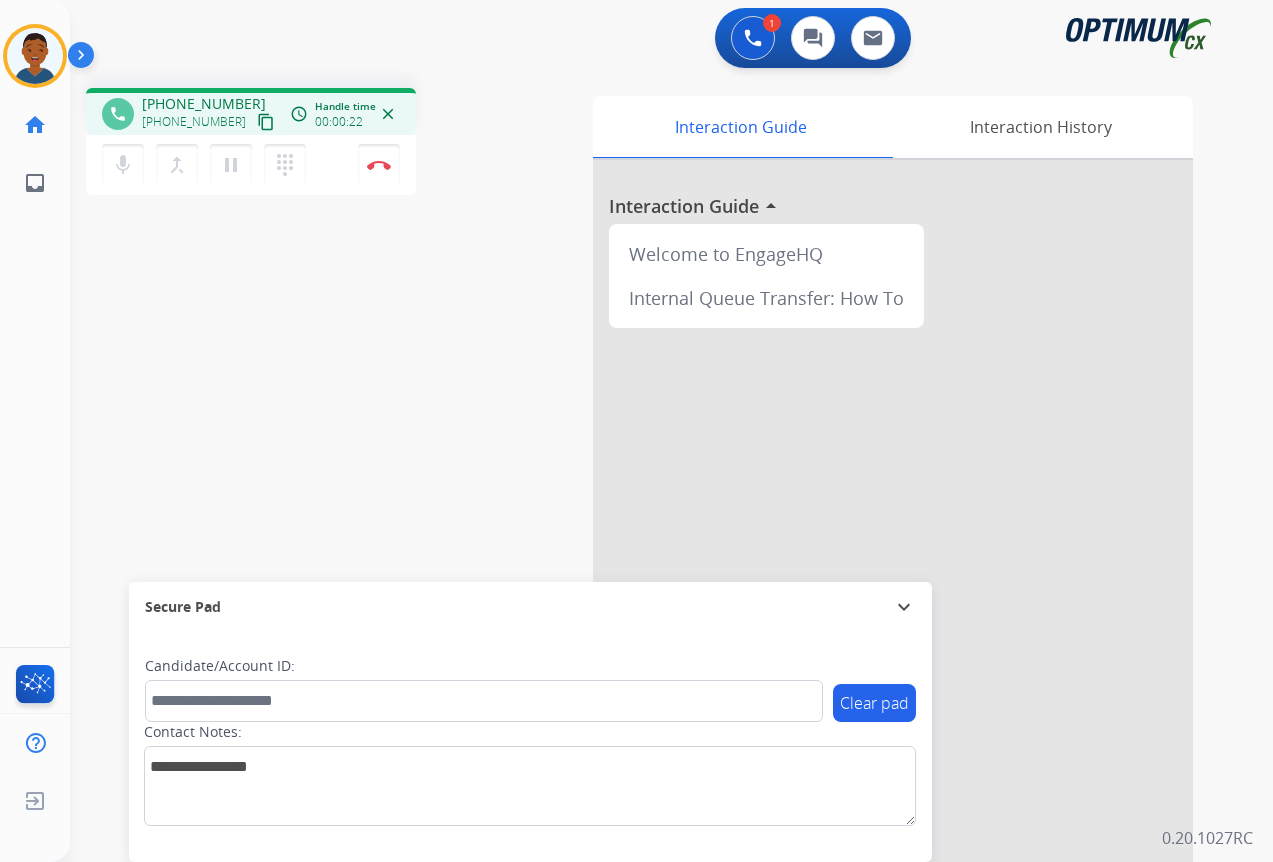 click on "content_copy" at bounding box center [266, 122] 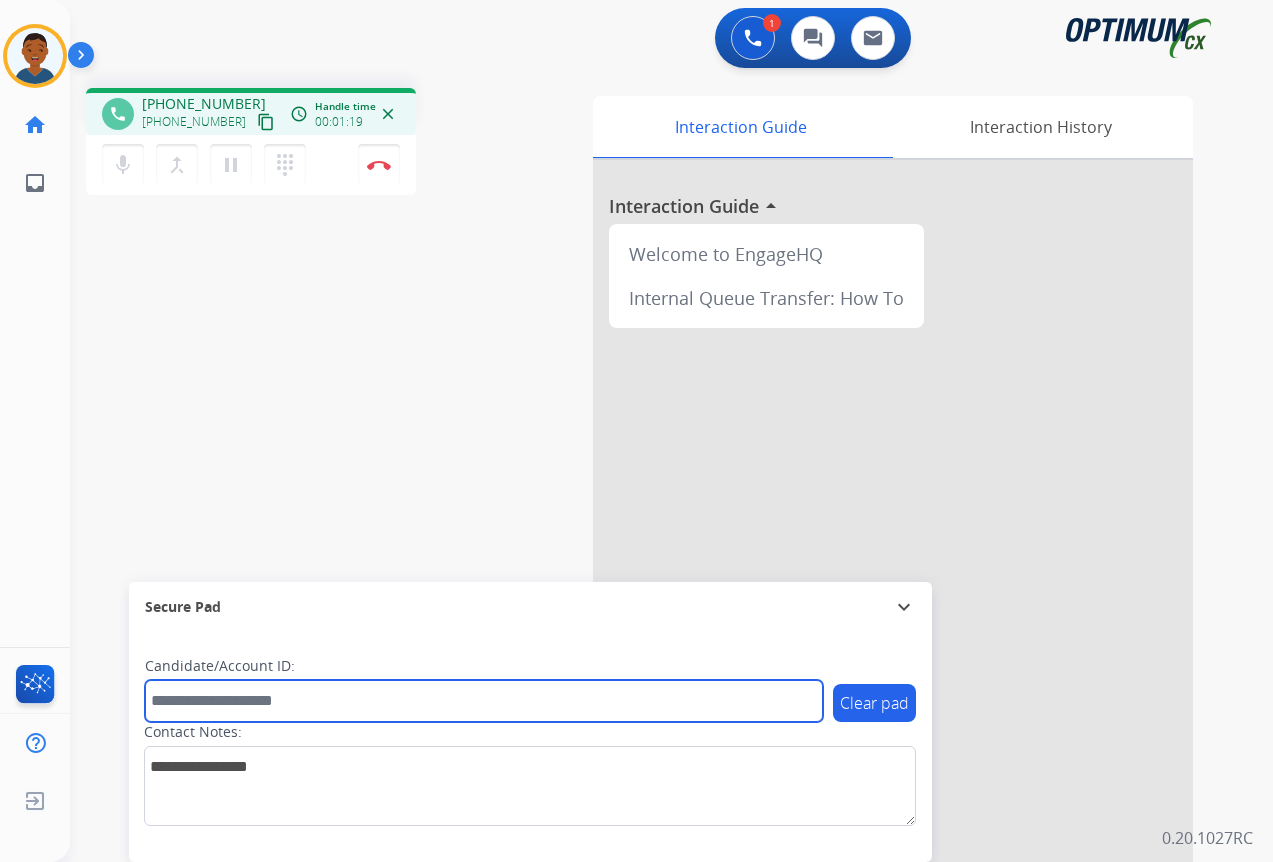 click at bounding box center (484, 701) 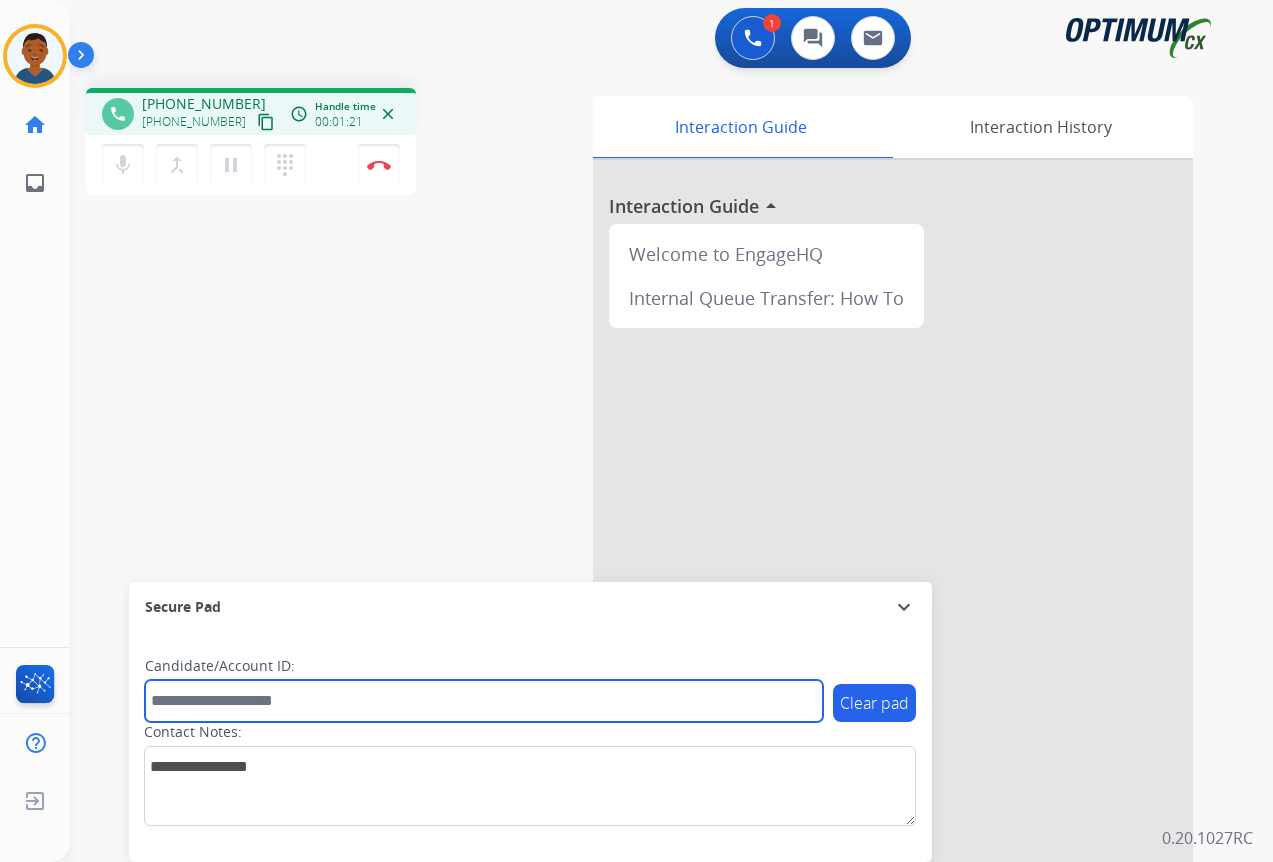 paste on "*******" 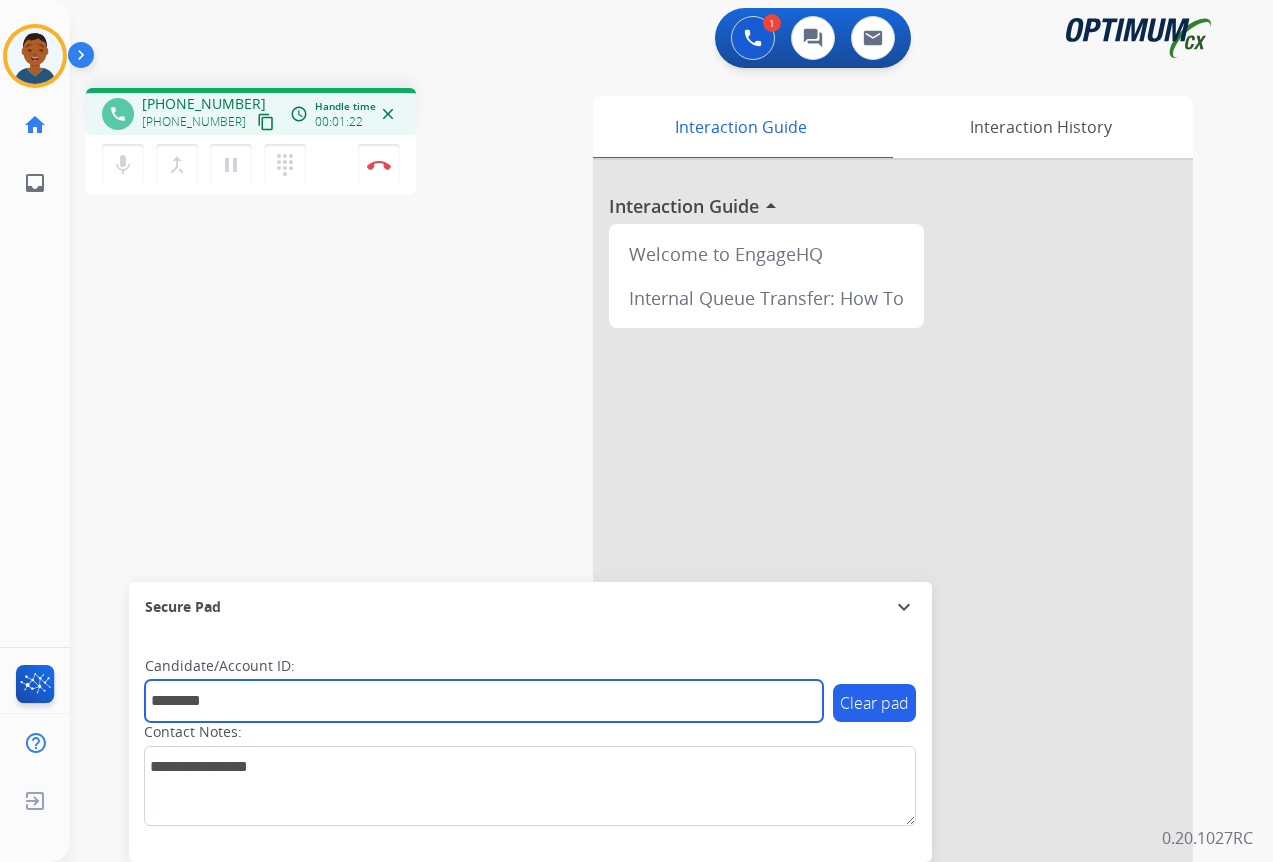 type on "*******" 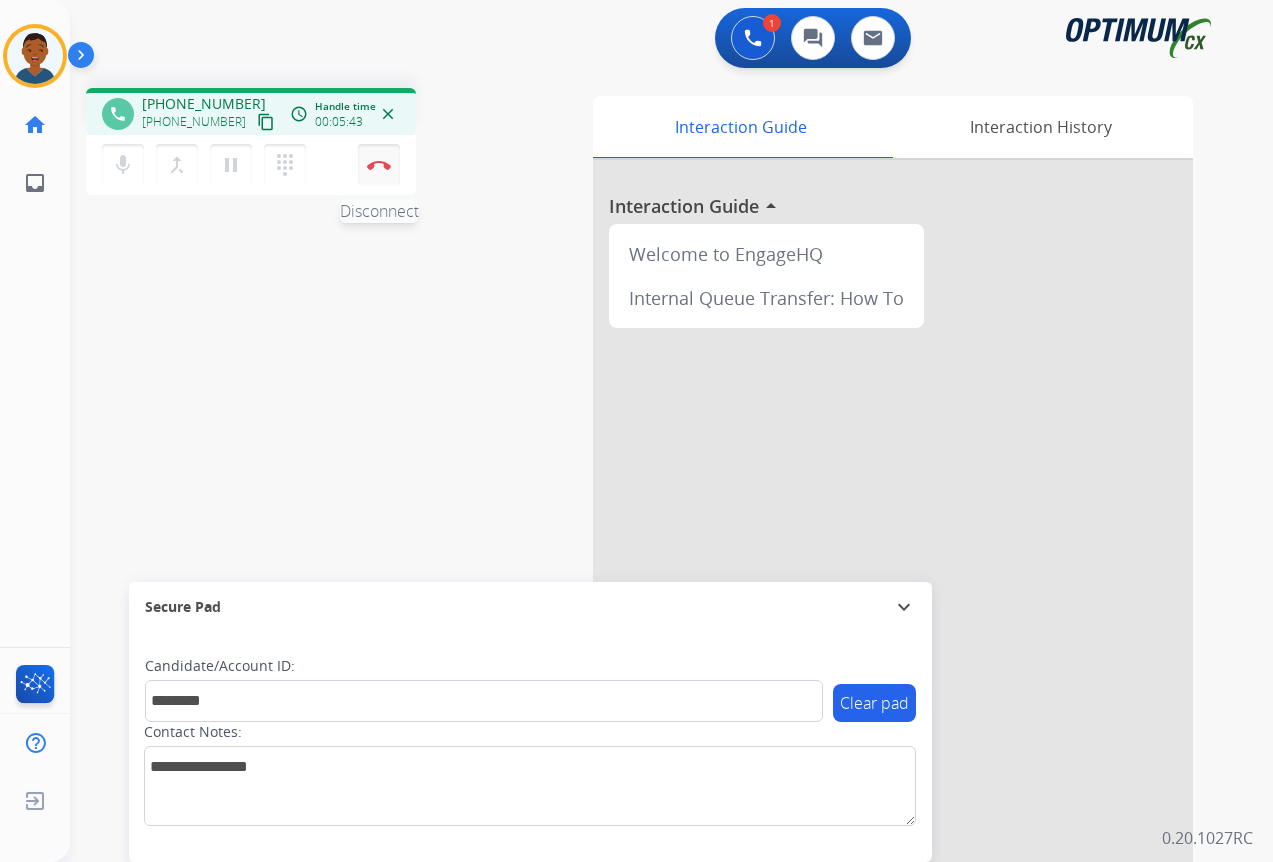 click at bounding box center (379, 165) 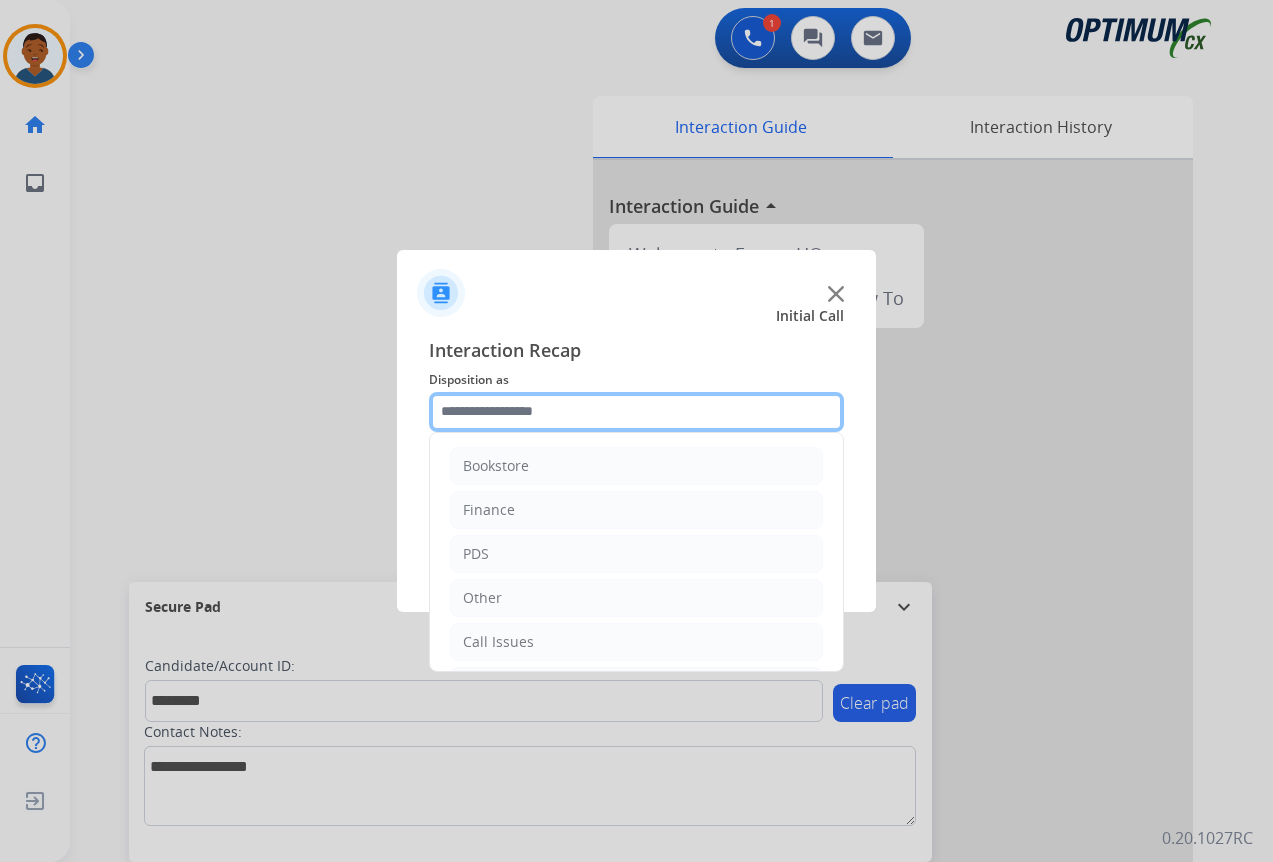 click 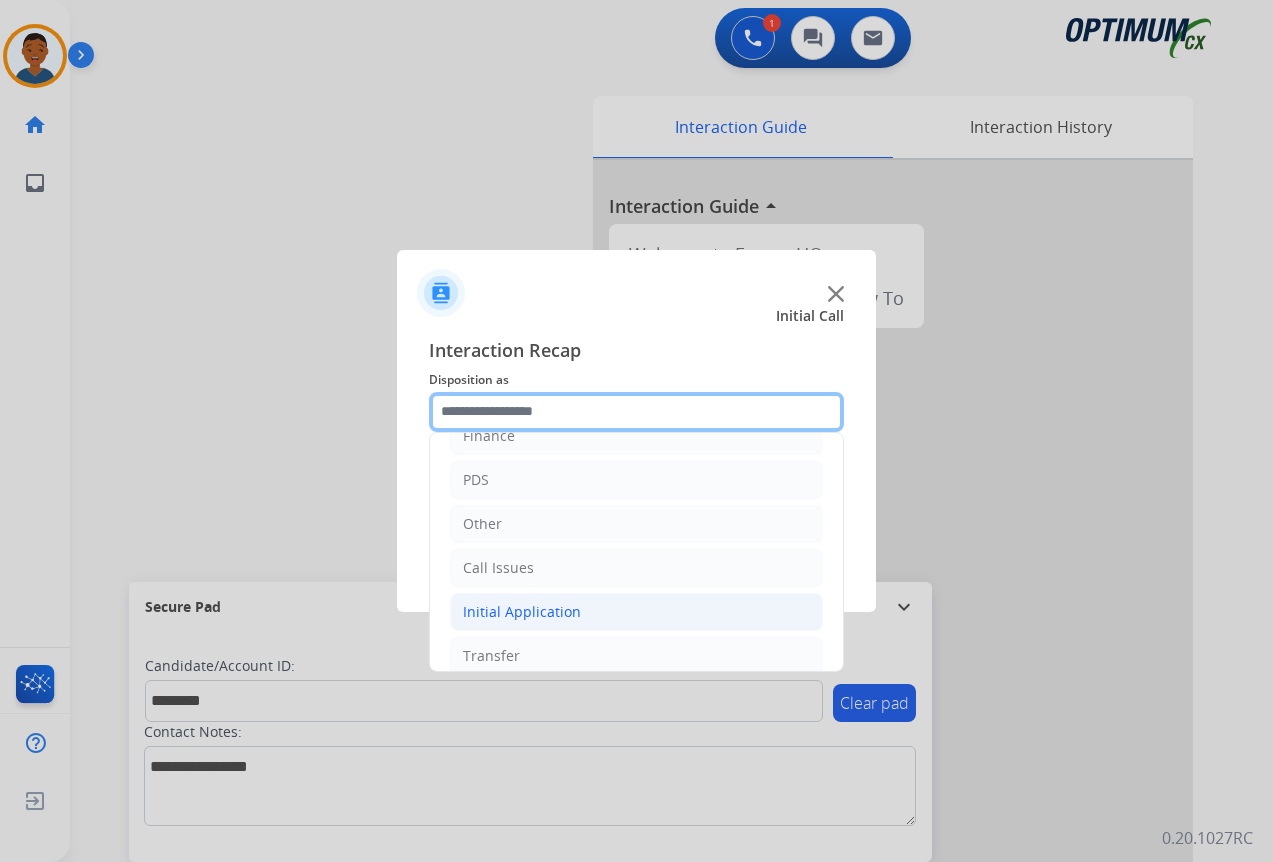 scroll, scrollTop: 0, scrollLeft: 0, axis: both 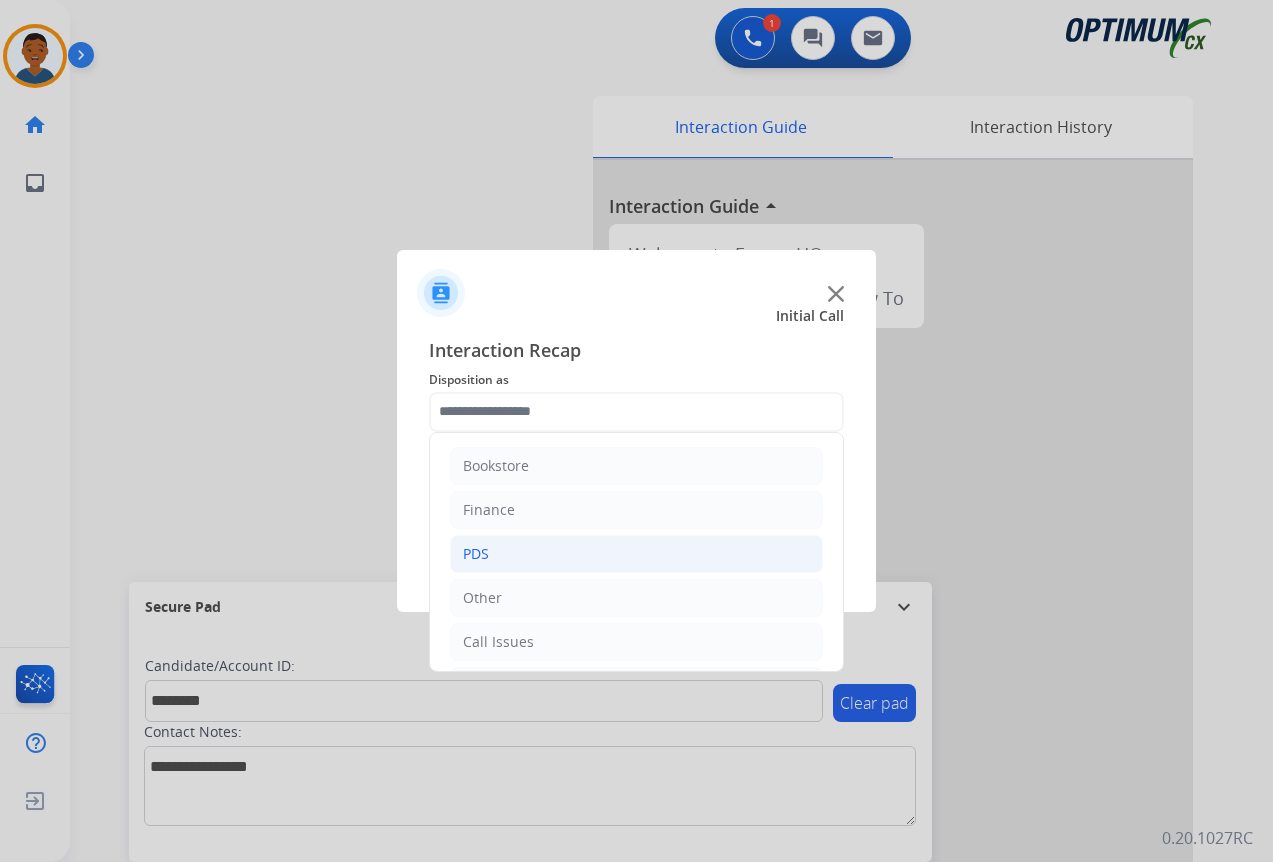 click on "PDS" 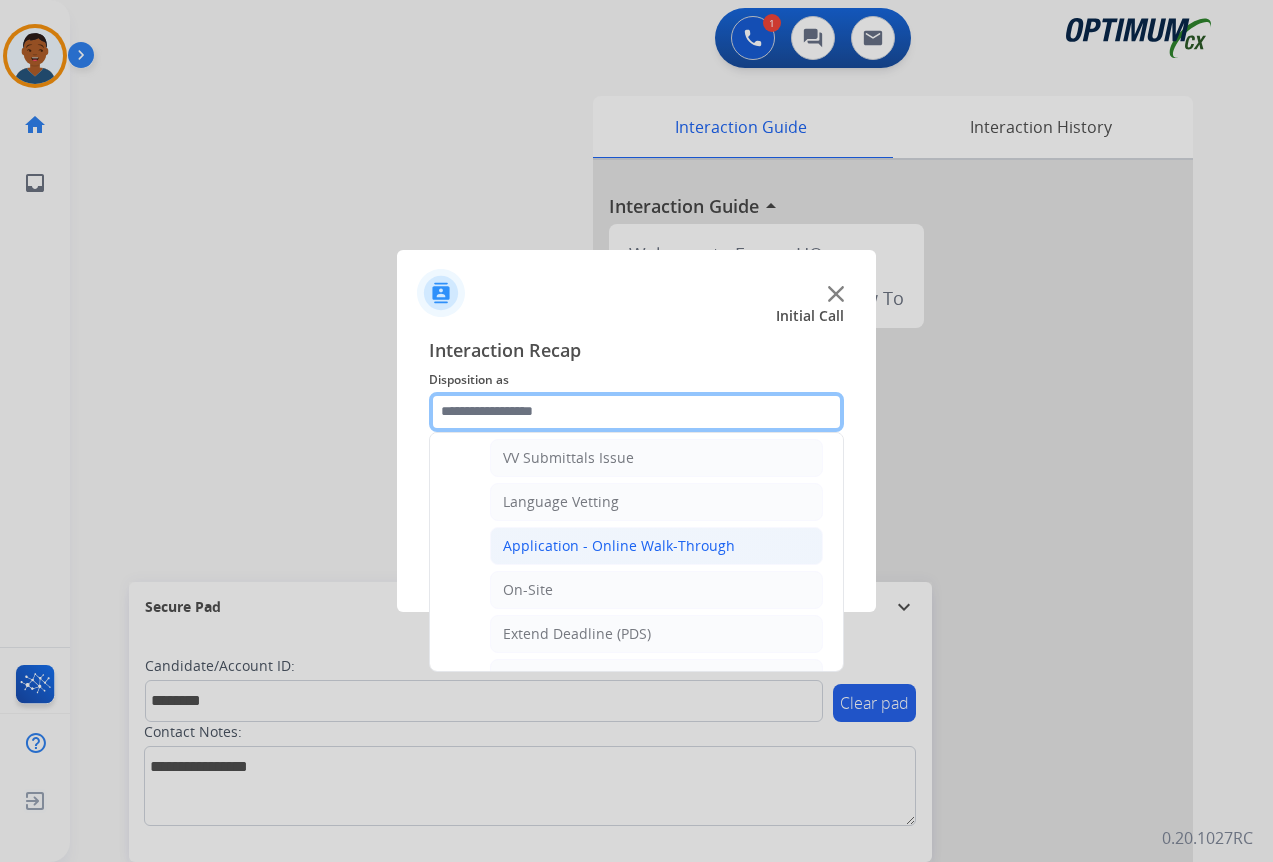 scroll, scrollTop: 500, scrollLeft: 0, axis: vertical 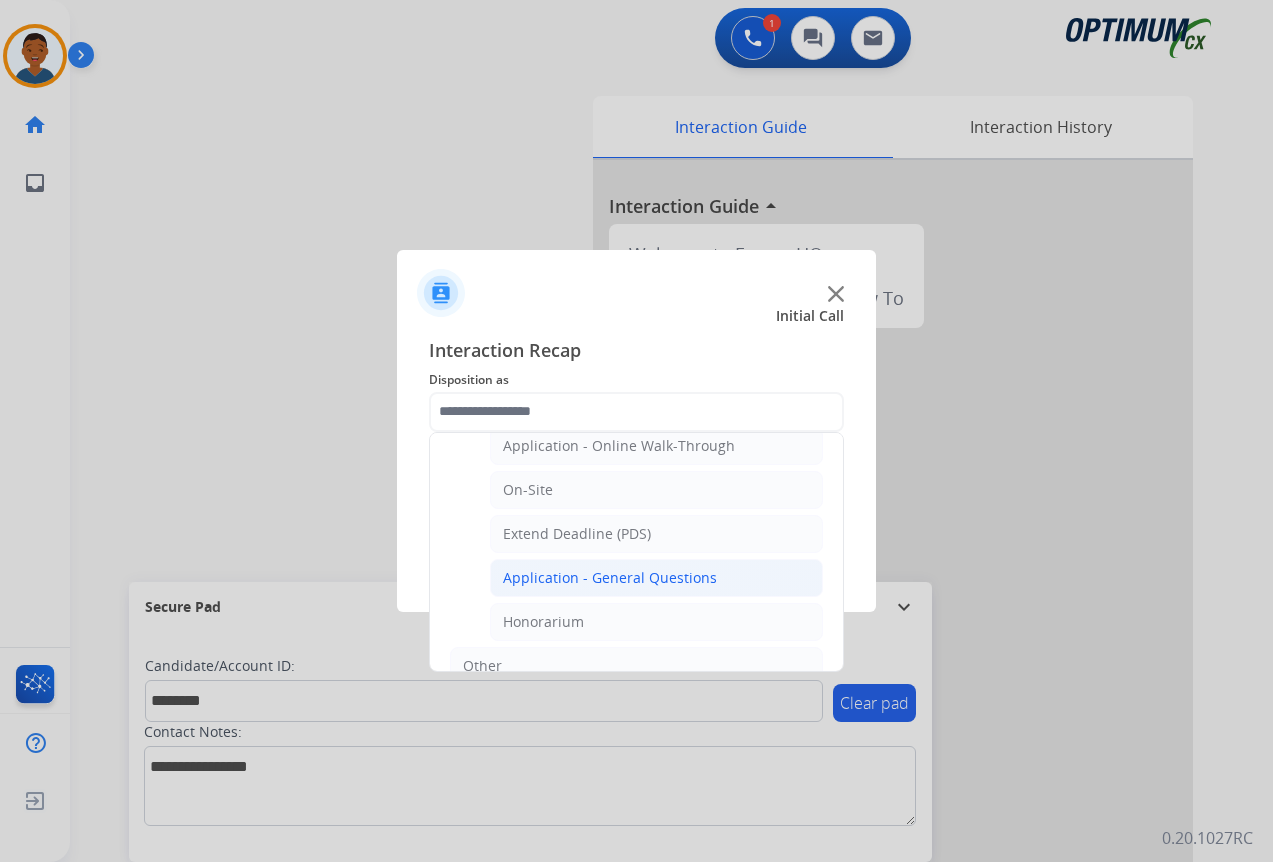 click on "Application - General Questions" 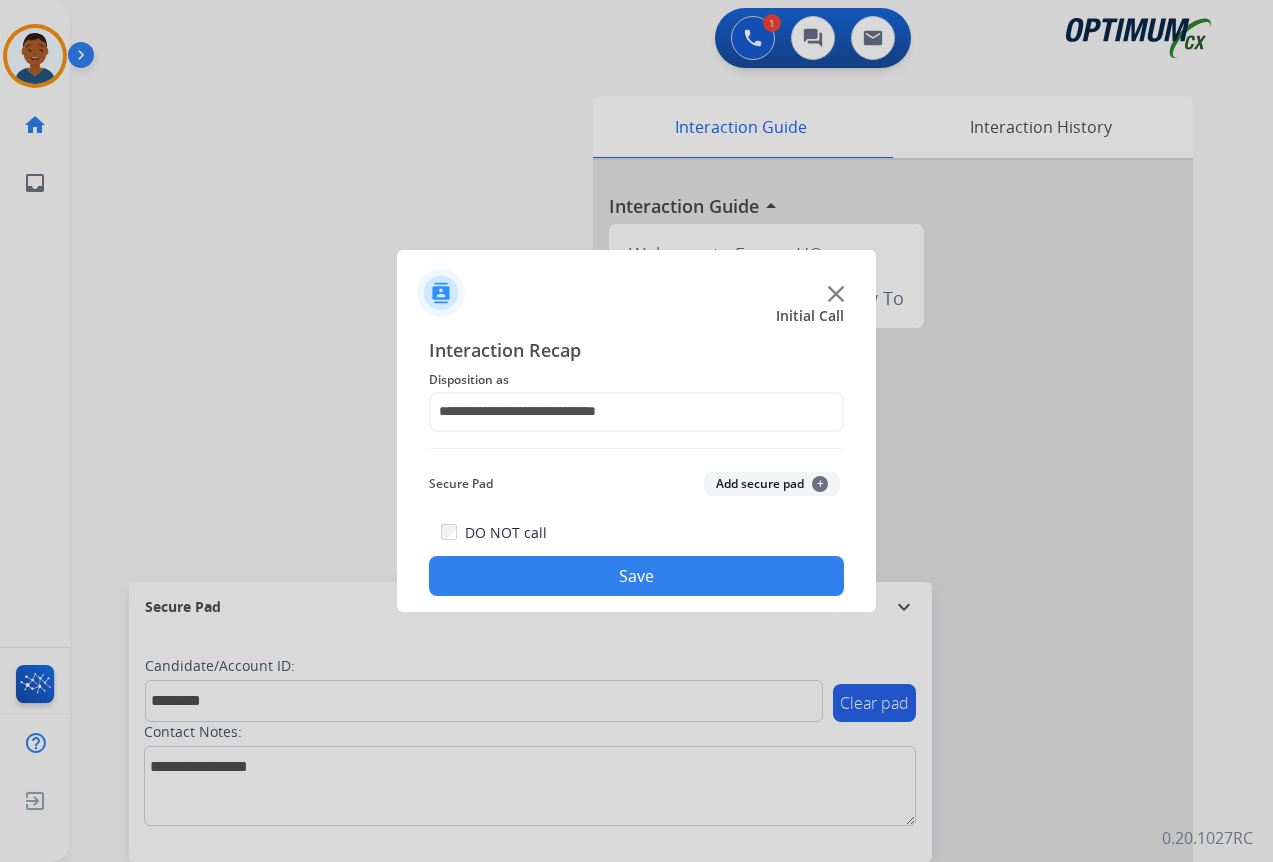 click on "Add secure pad  +" 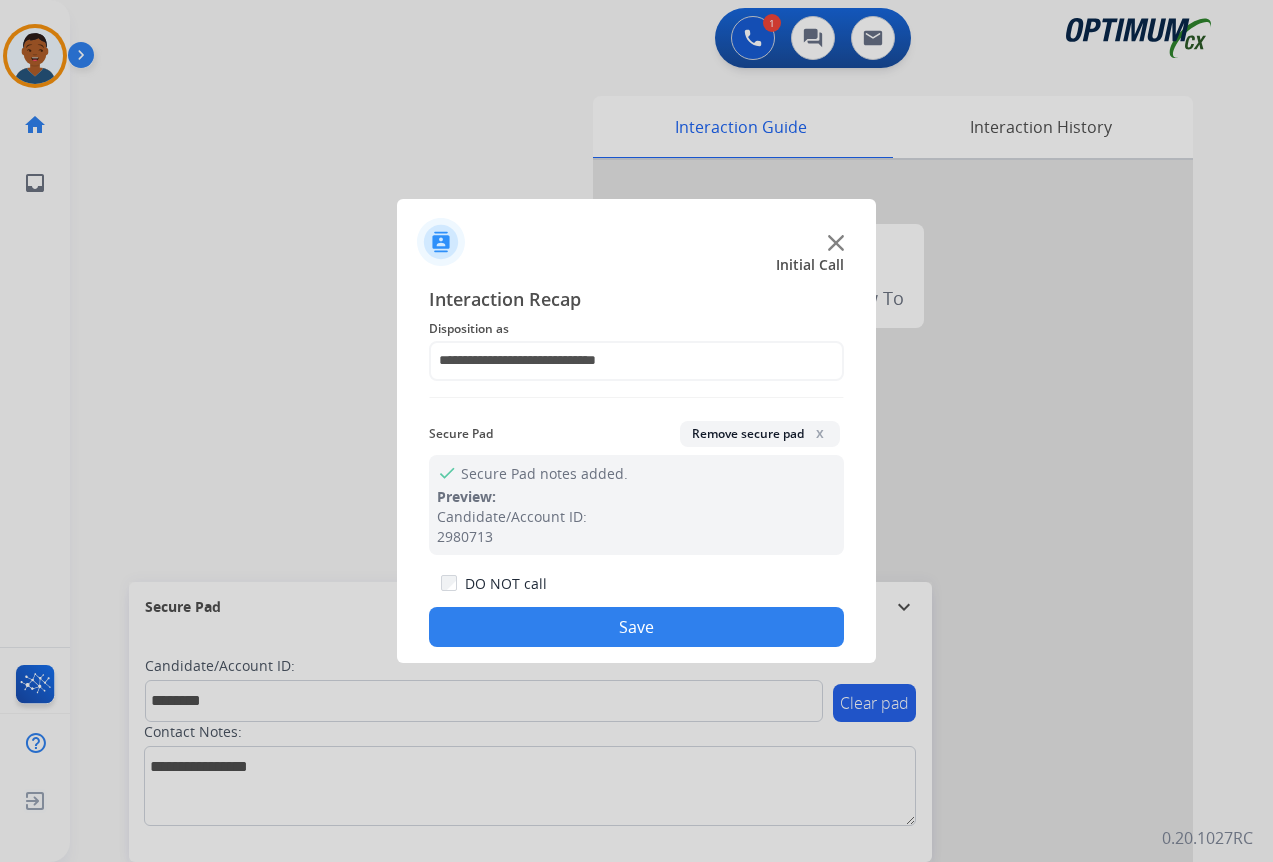 click on "Save" 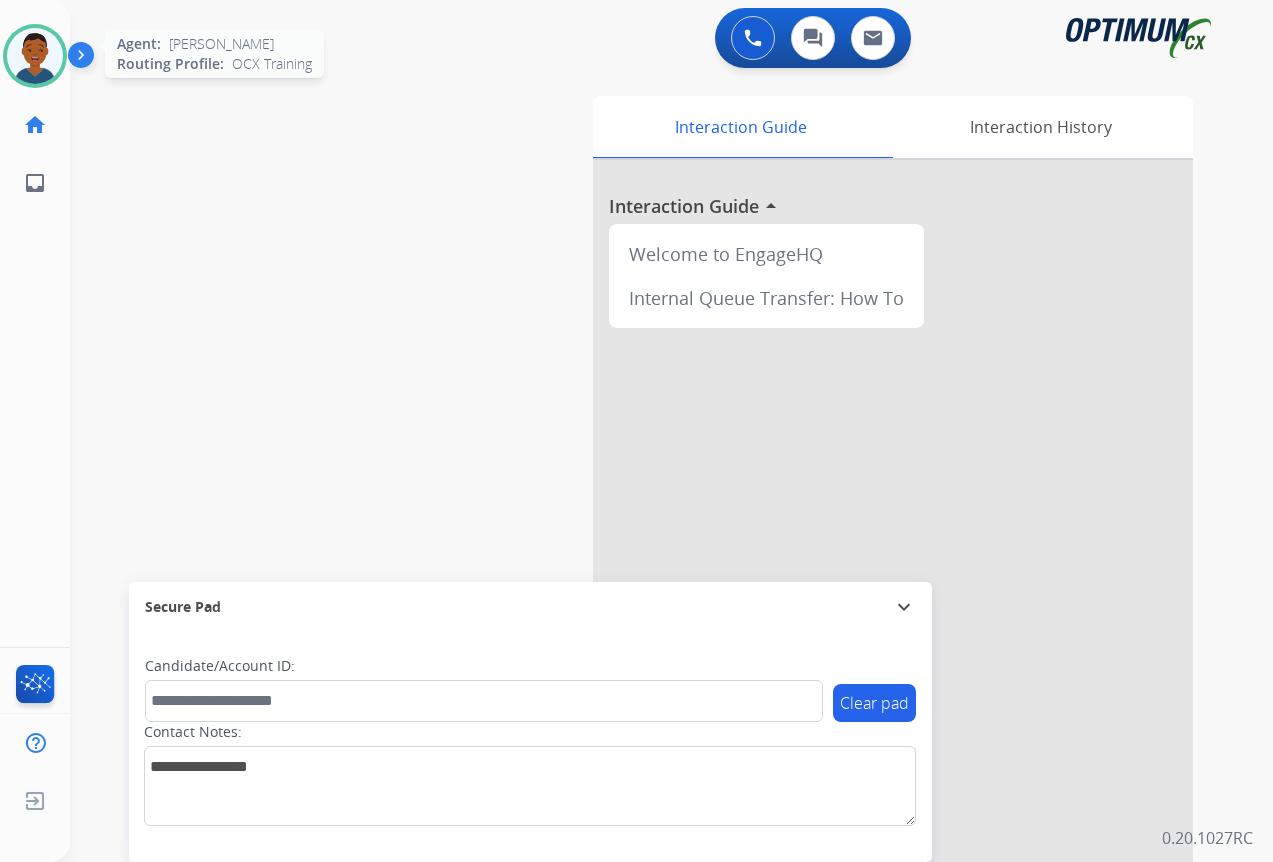 click at bounding box center (35, 56) 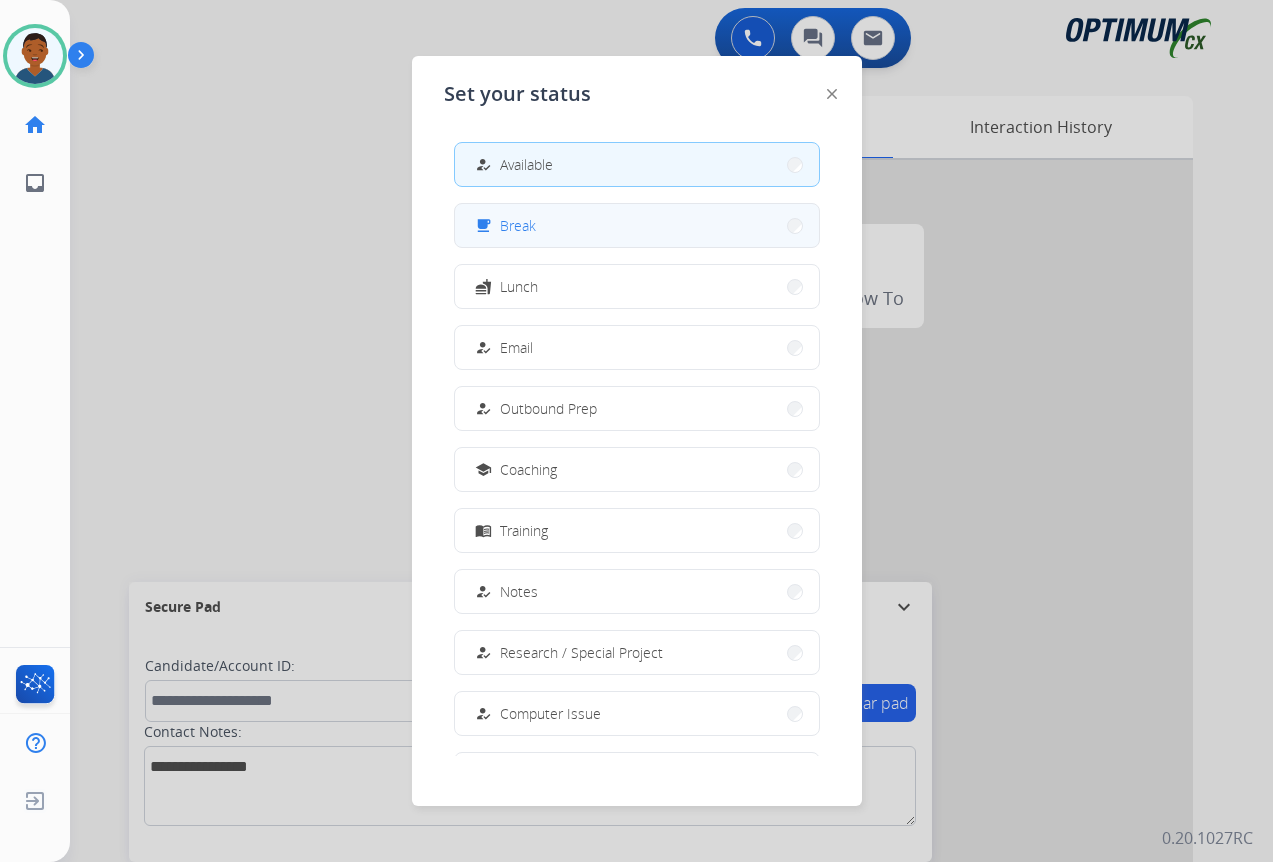 click on "Break" at bounding box center (518, 225) 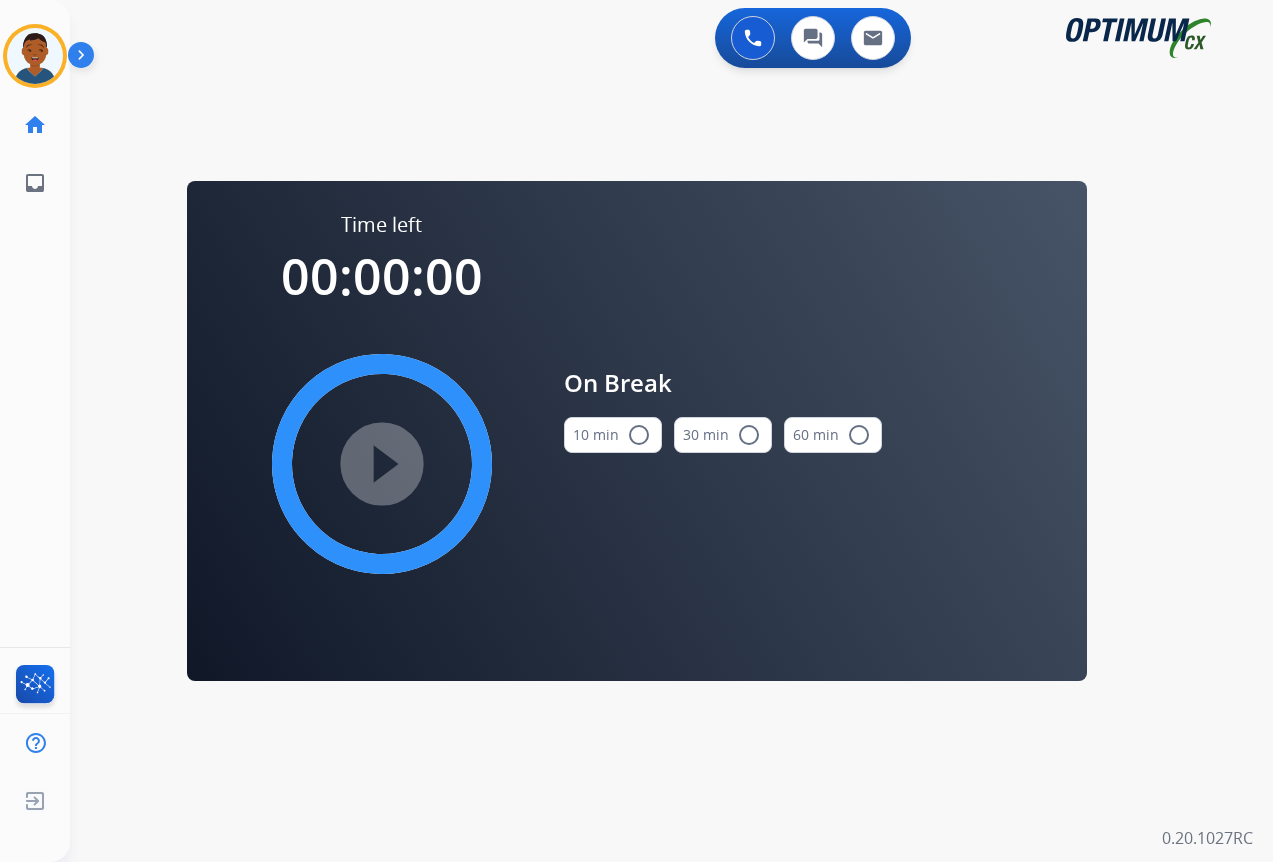 click on "radio_button_unchecked" at bounding box center [639, 435] 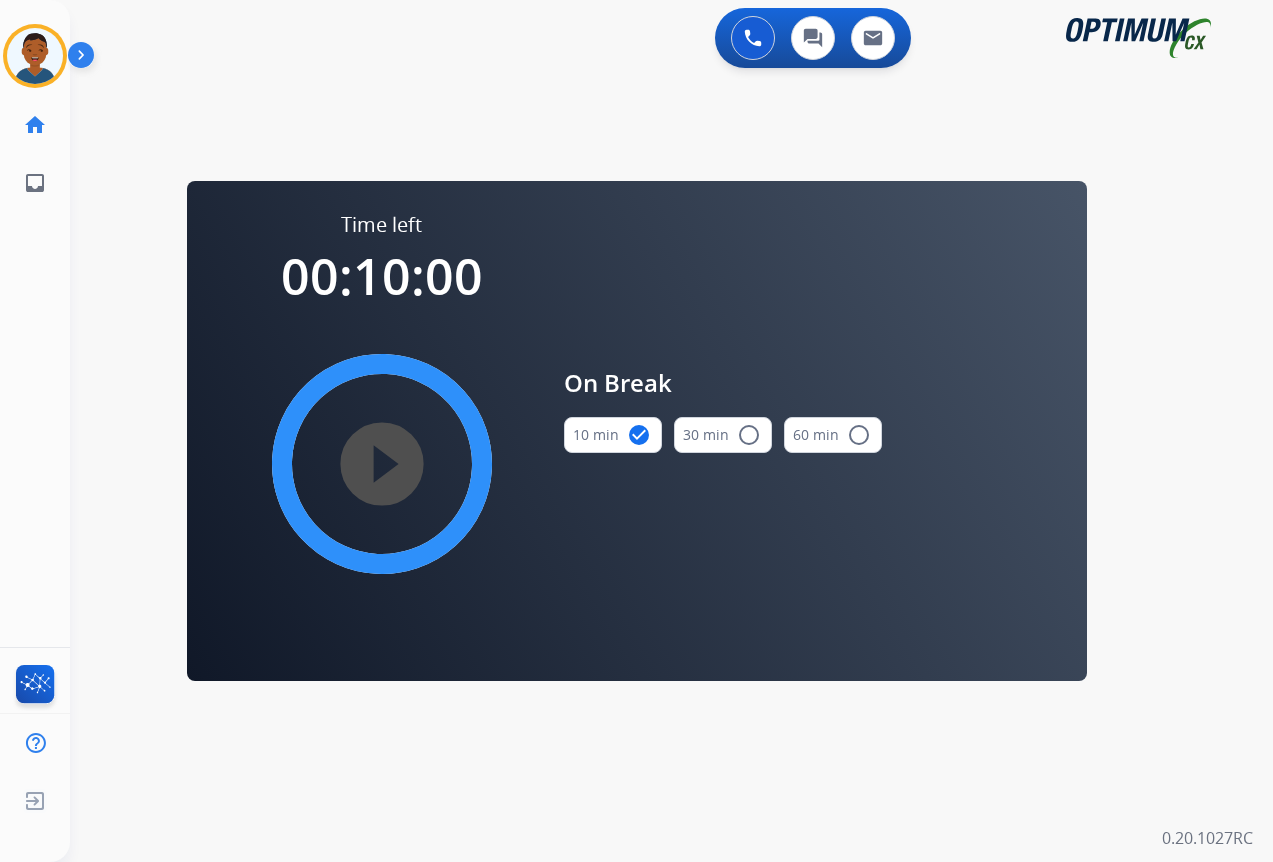 click on "play_circle_filled" at bounding box center [382, 464] 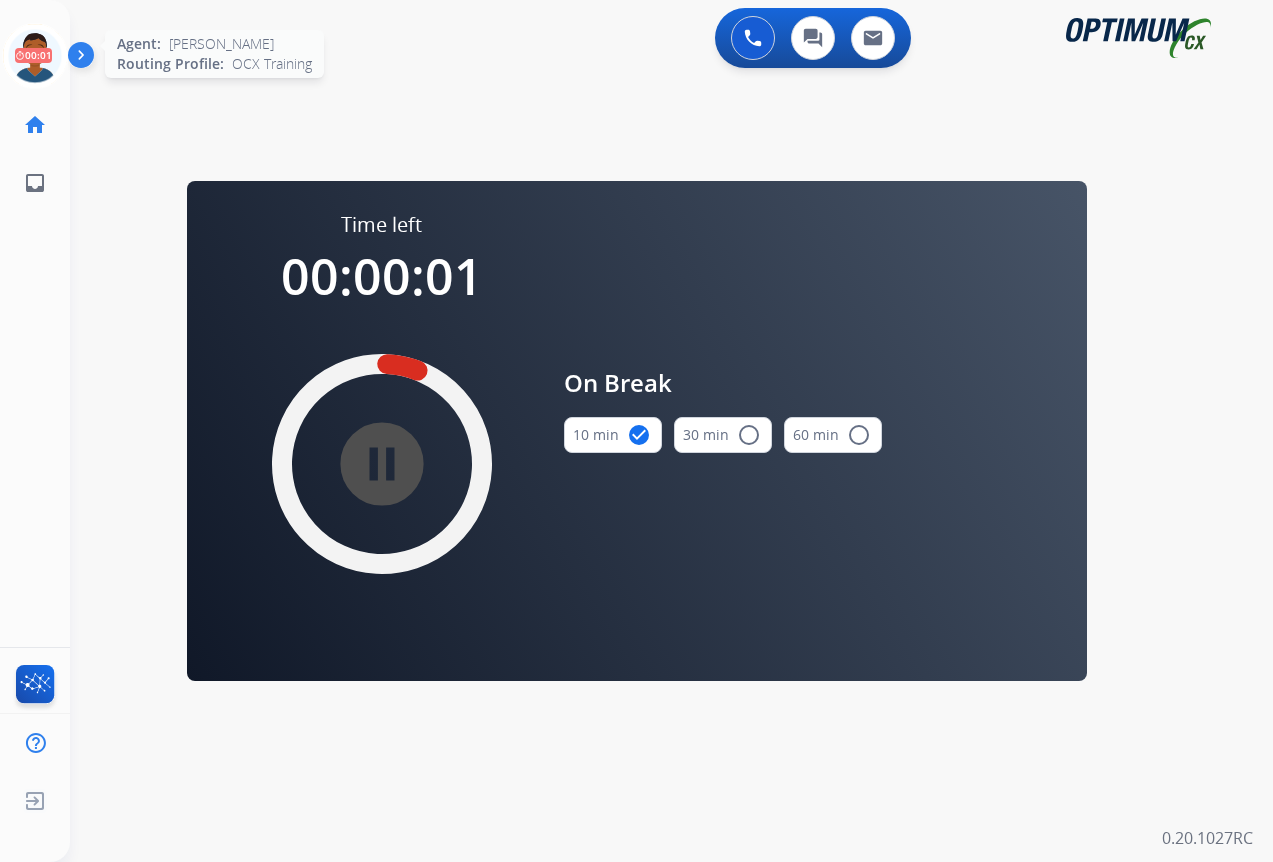 drag, startPoint x: 34, startPoint y: 69, endPoint x: 47, endPoint y: 62, distance: 14.764823 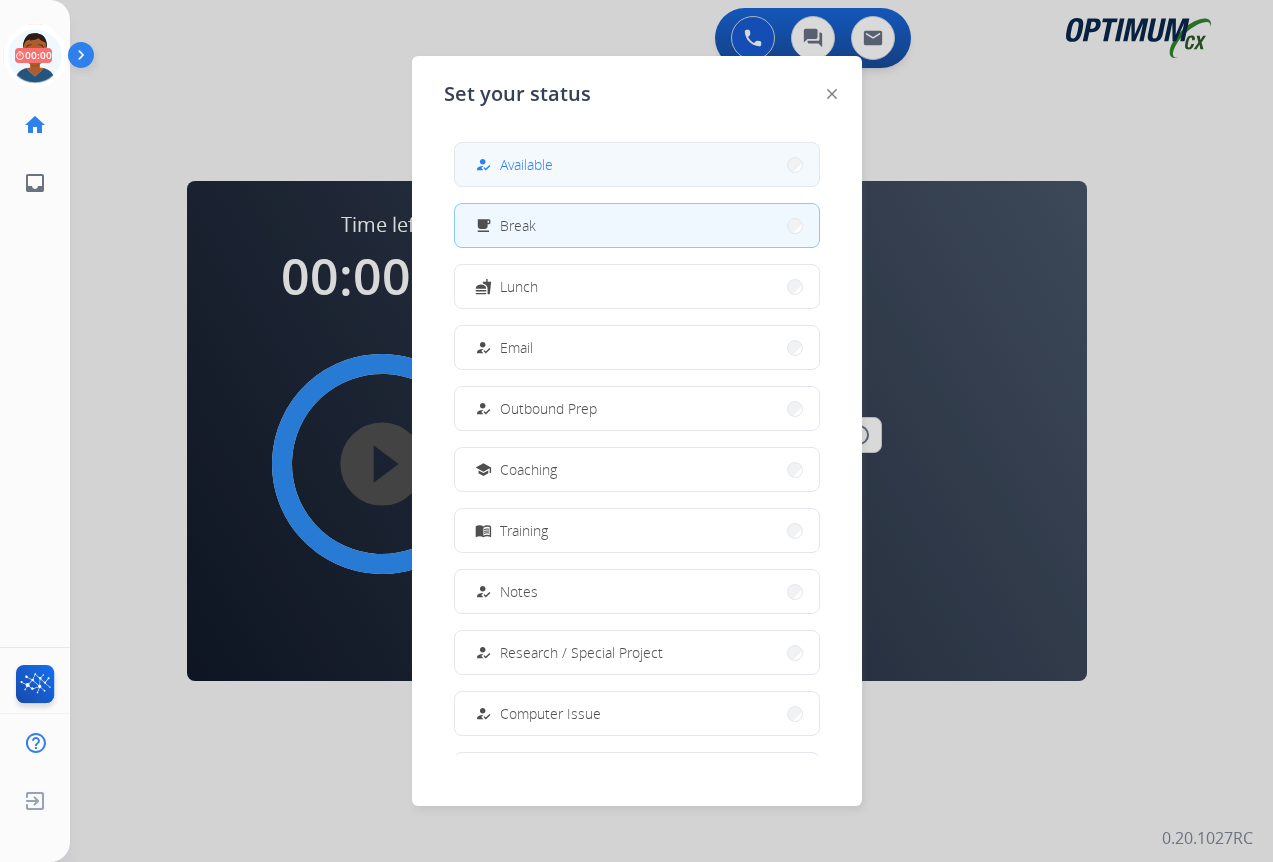 click on "how_to_reg Available" at bounding box center (637, 164) 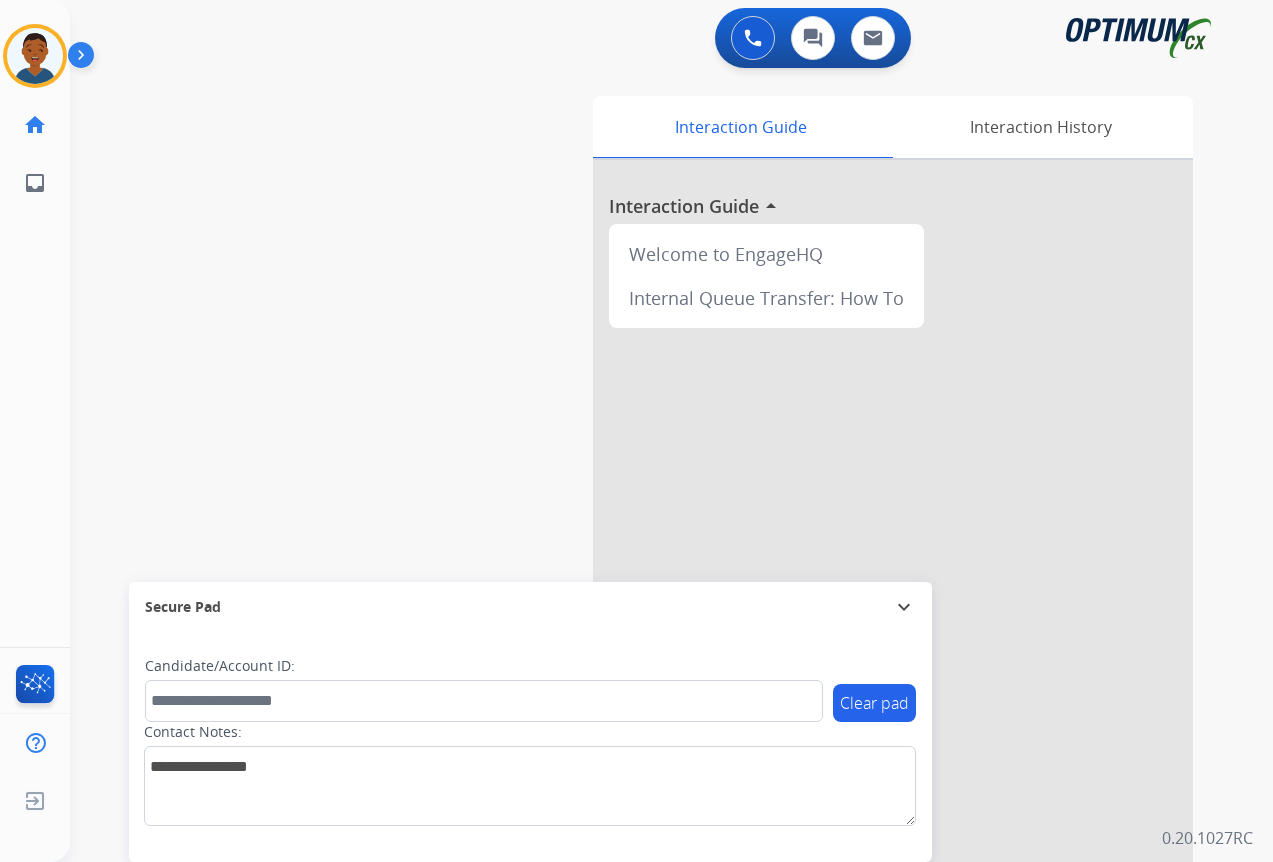 click at bounding box center (85, 59) 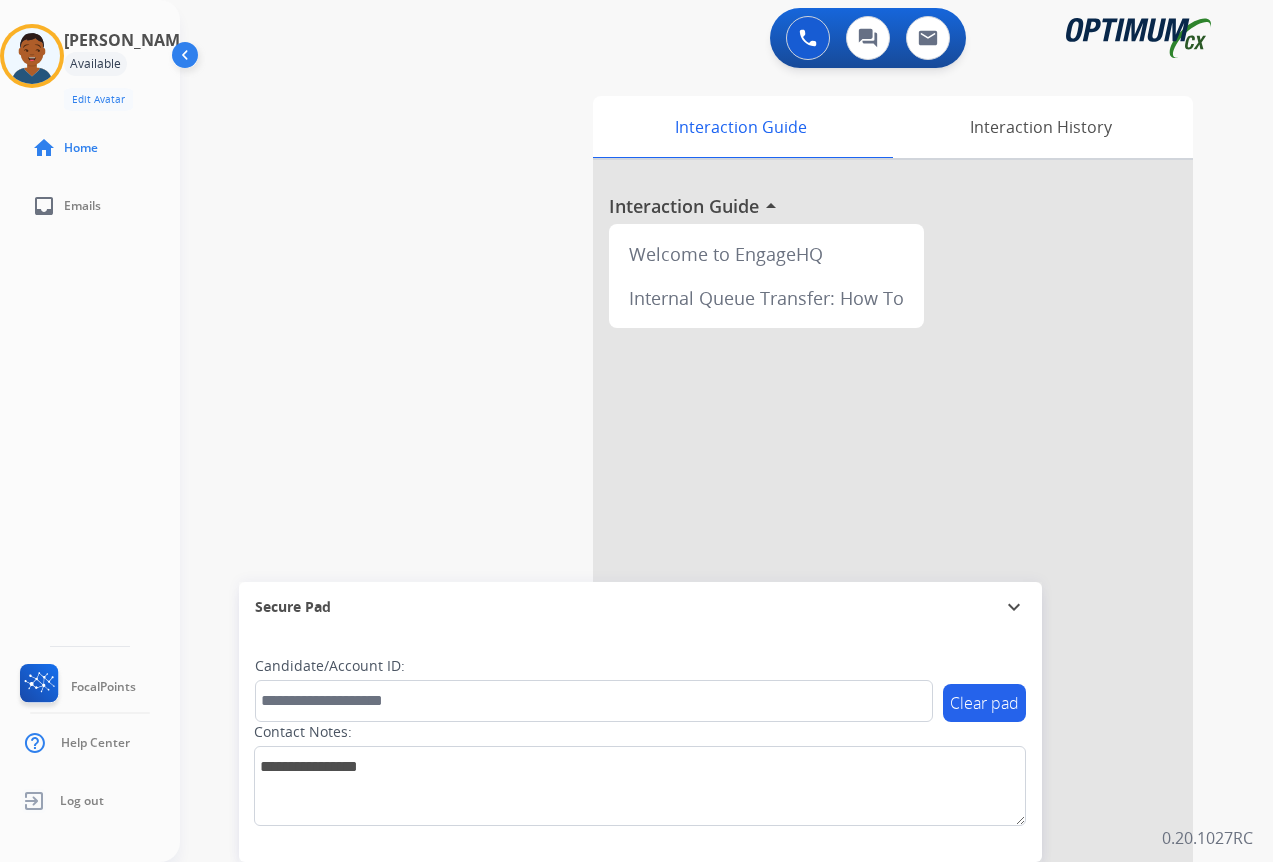 click at bounding box center [187, 59] 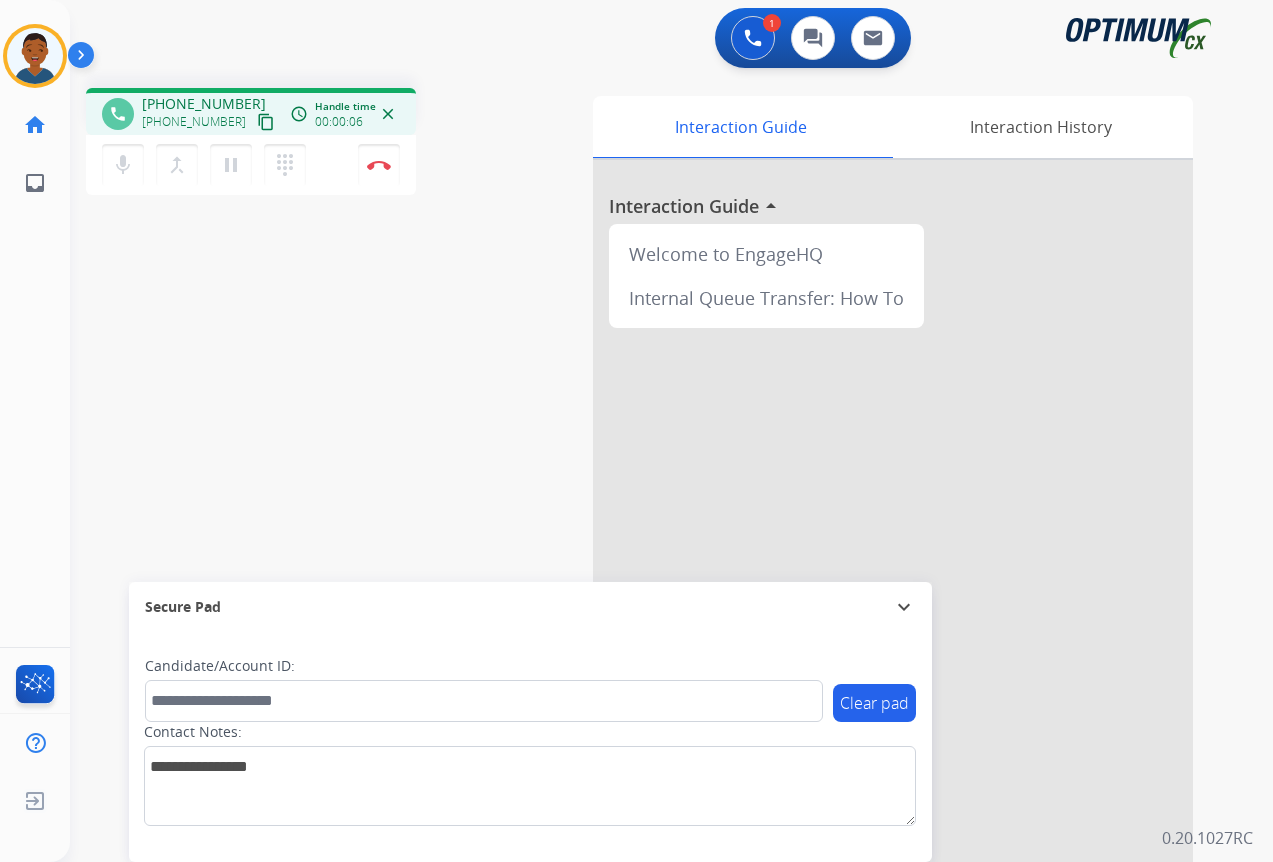 click on "content_copy" at bounding box center (266, 122) 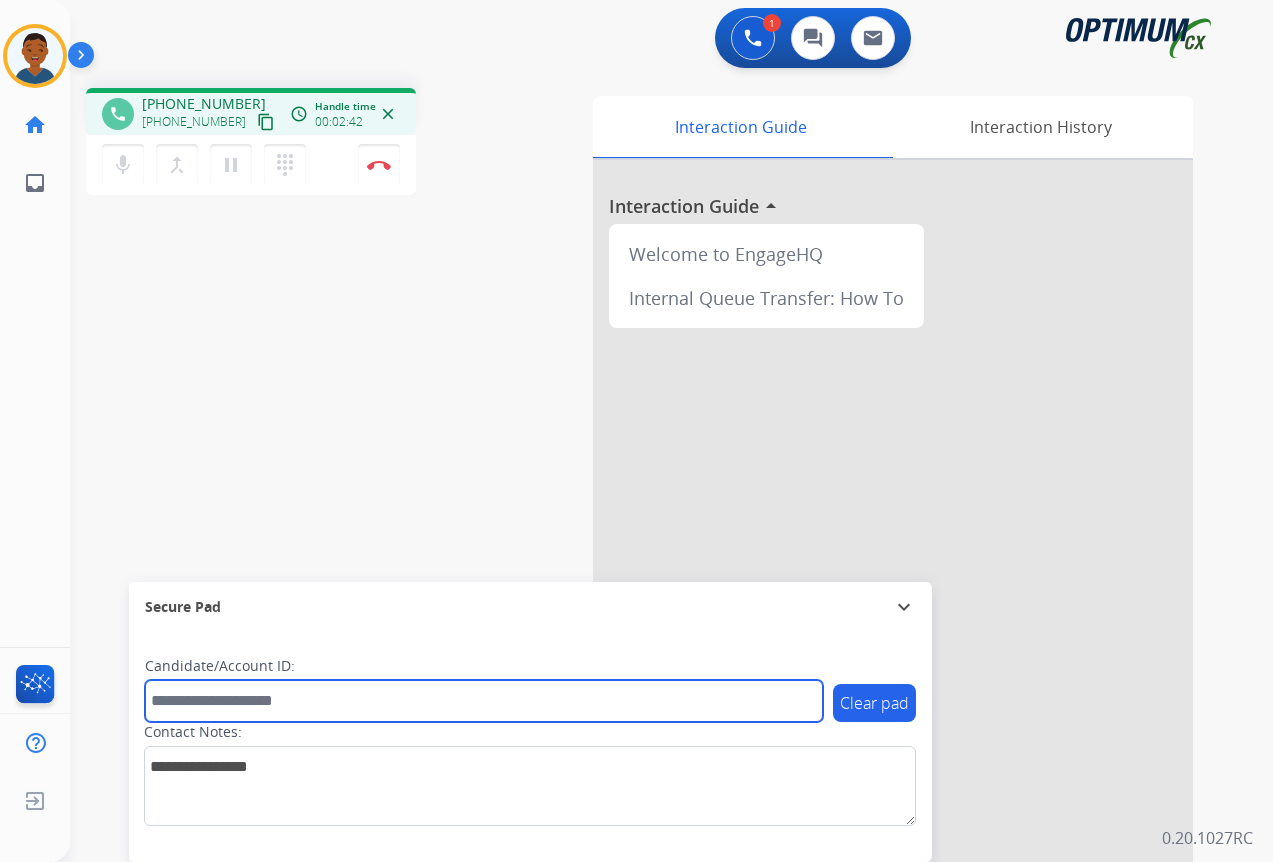 click at bounding box center (484, 701) 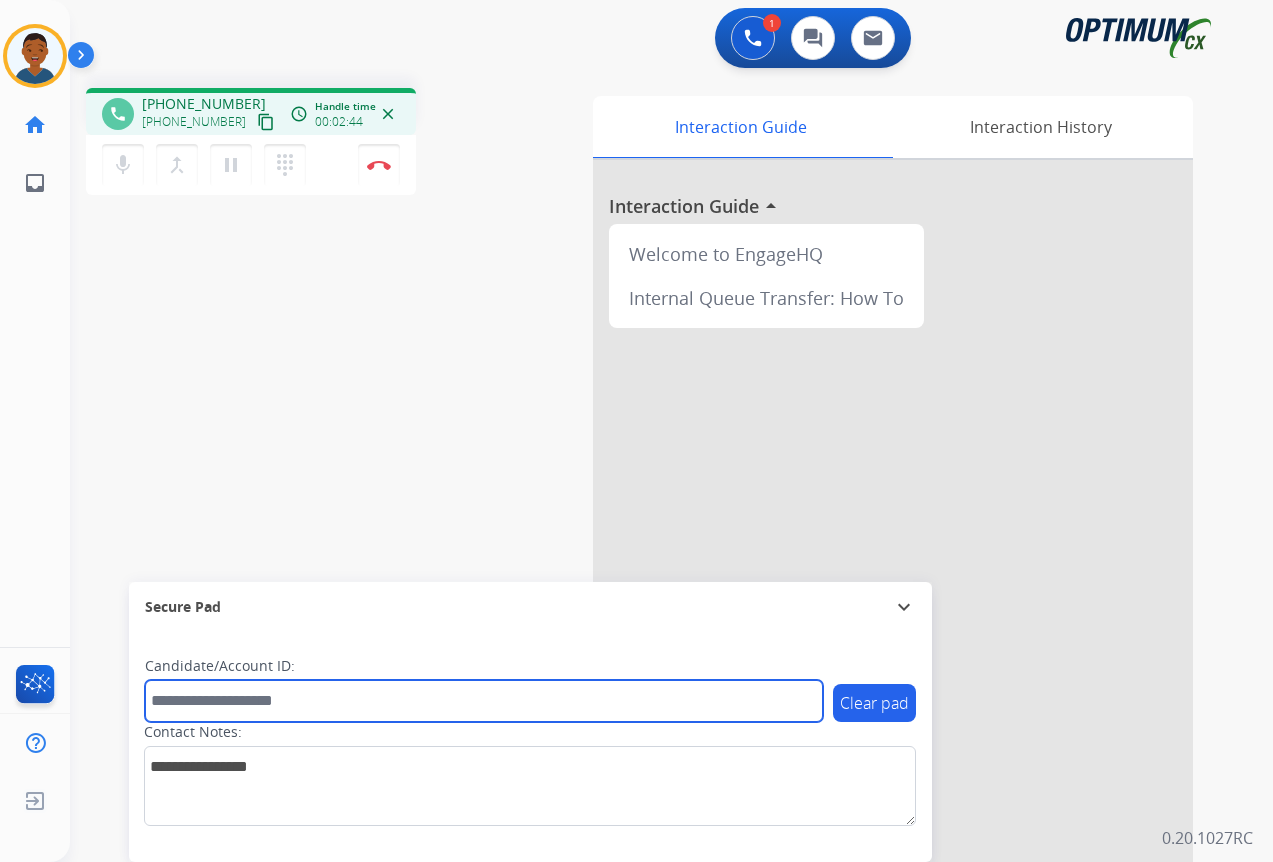 paste on "*******" 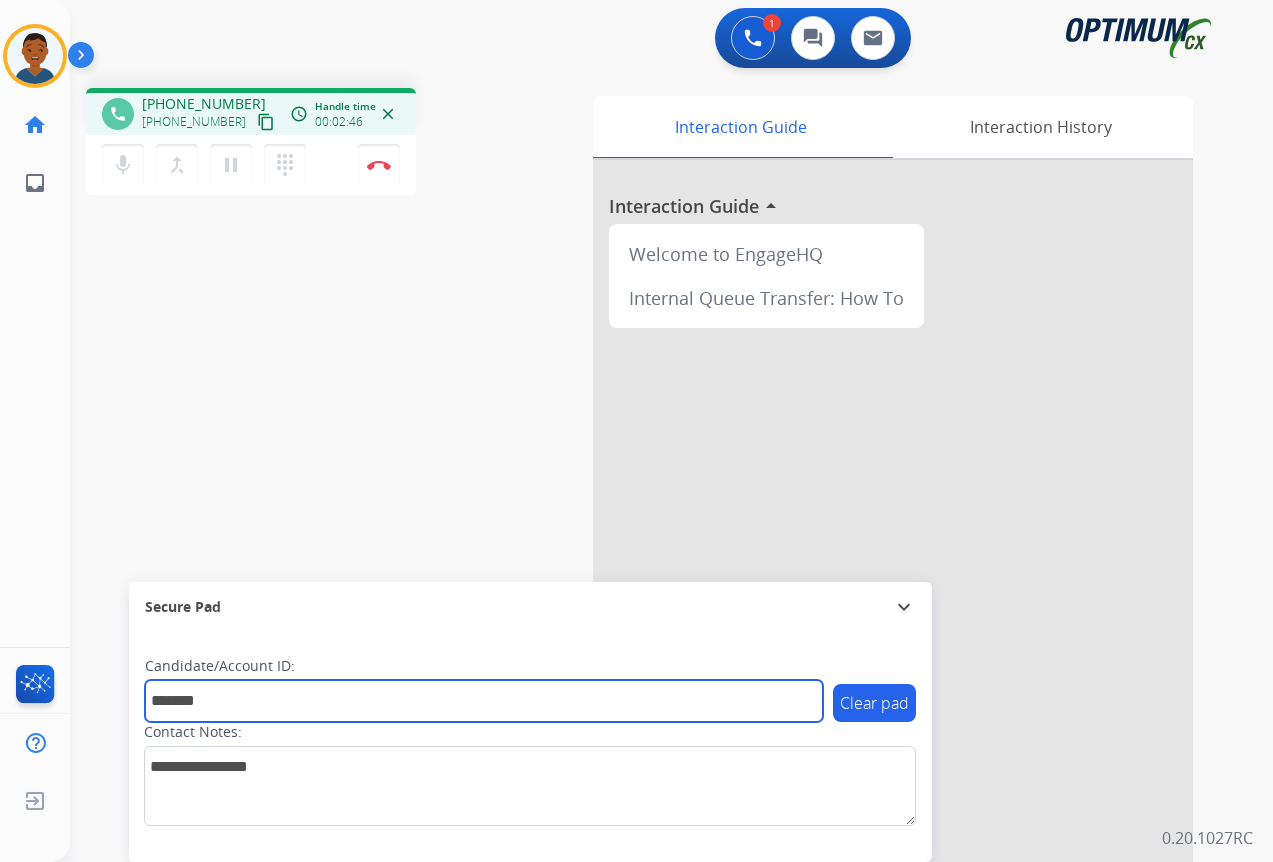 type on "*******" 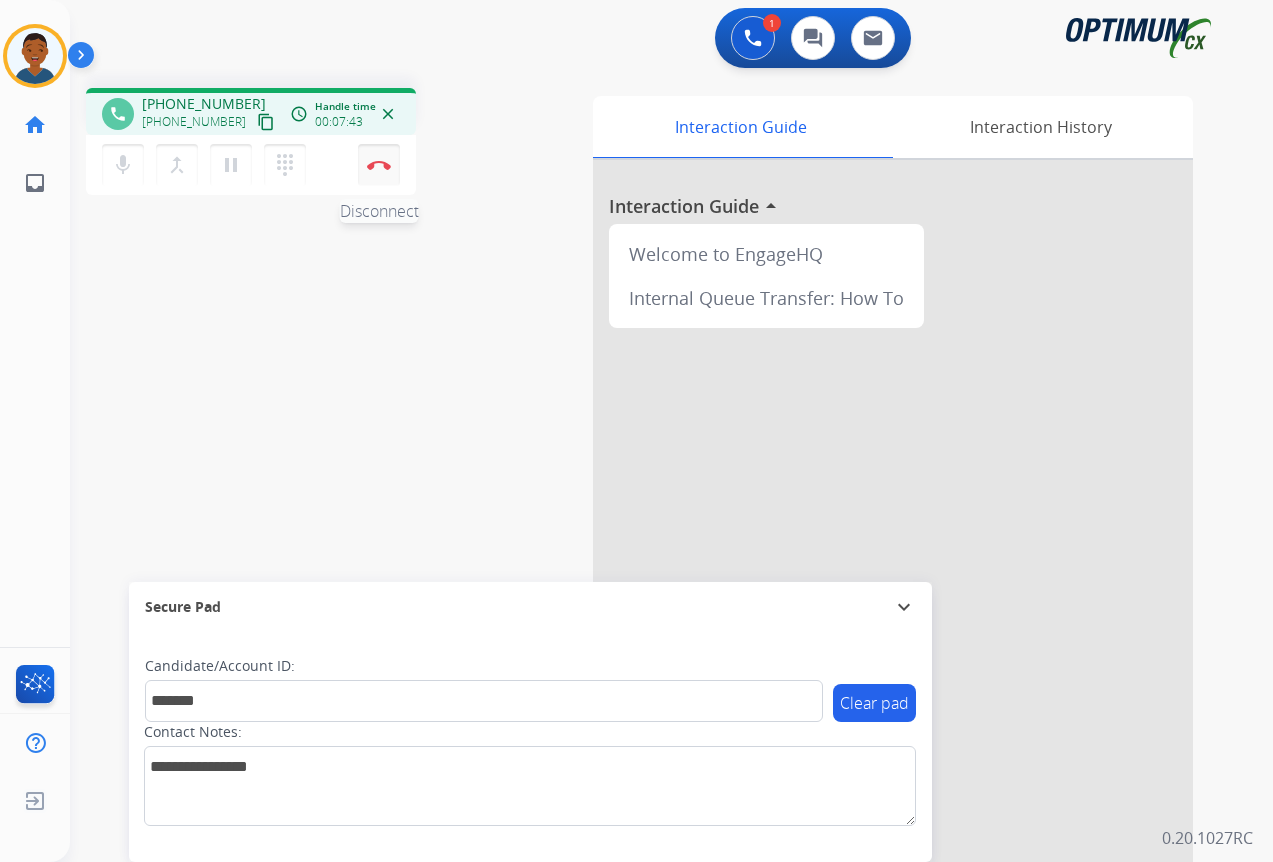 click at bounding box center (379, 165) 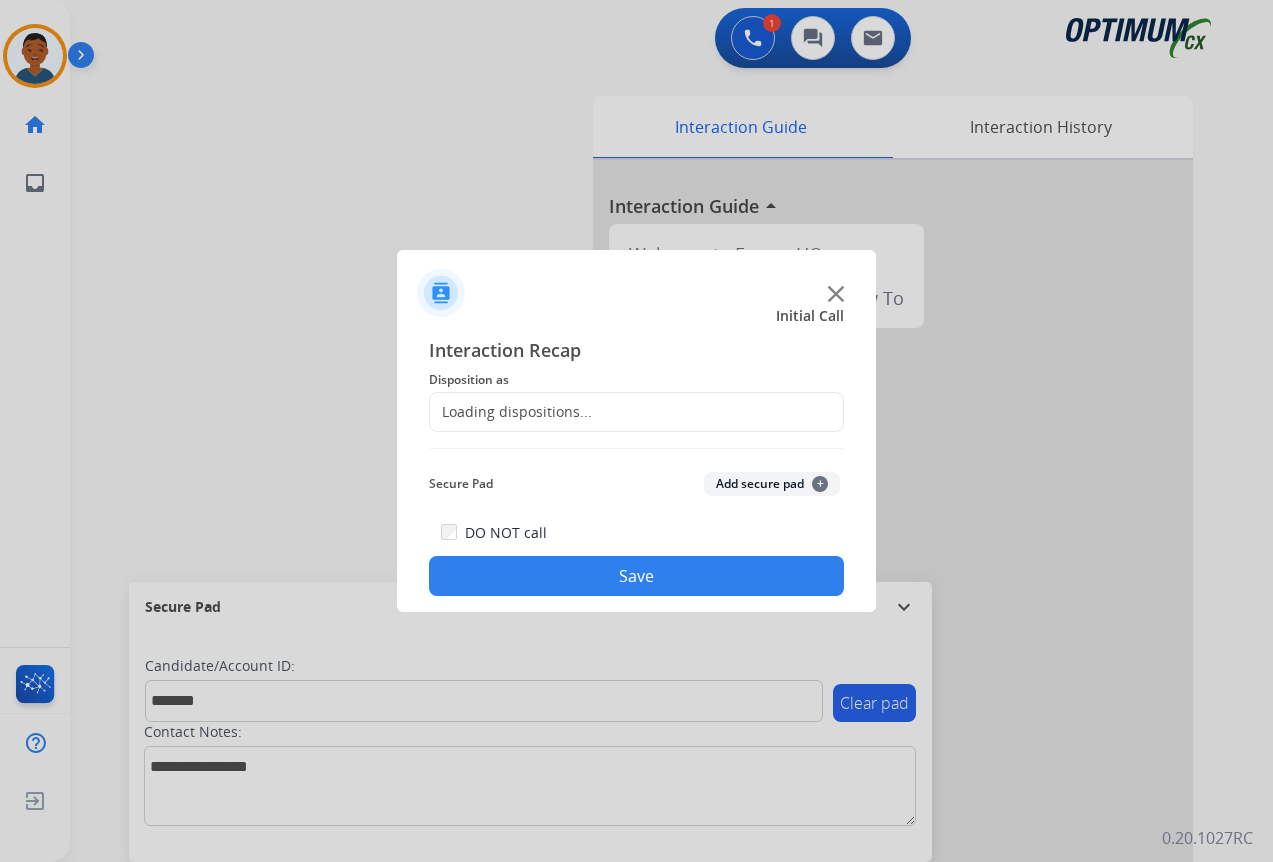 click on "Loading dispositions..." 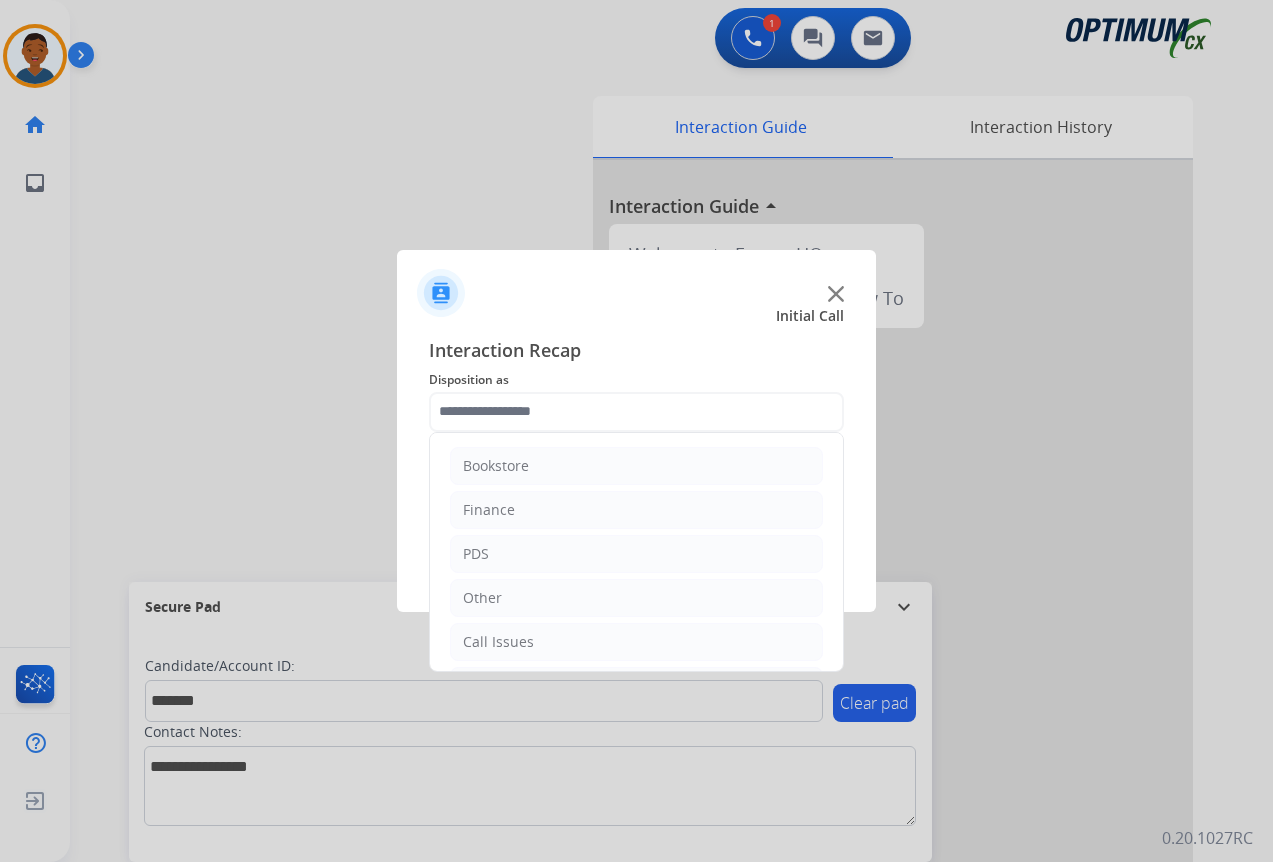 click 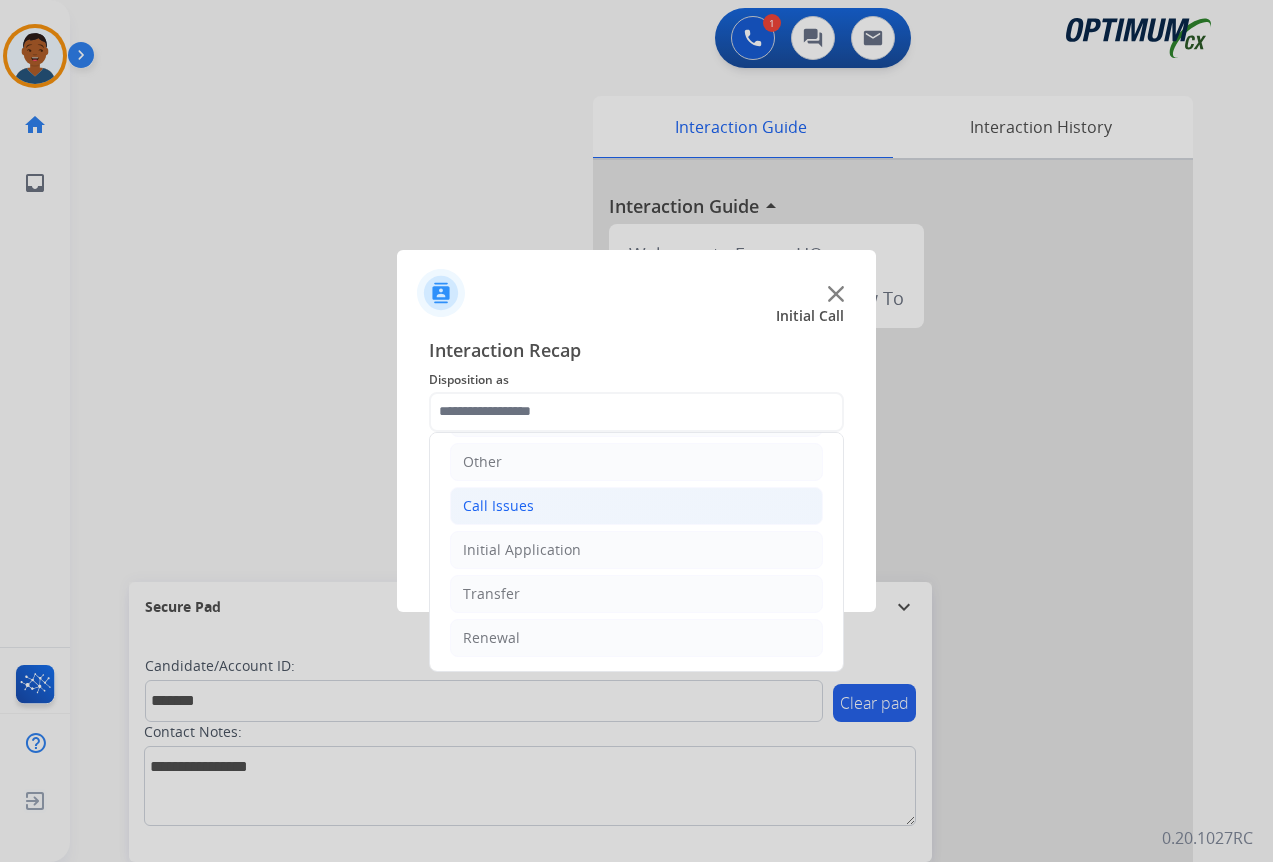 scroll, scrollTop: 36, scrollLeft: 0, axis: vertical 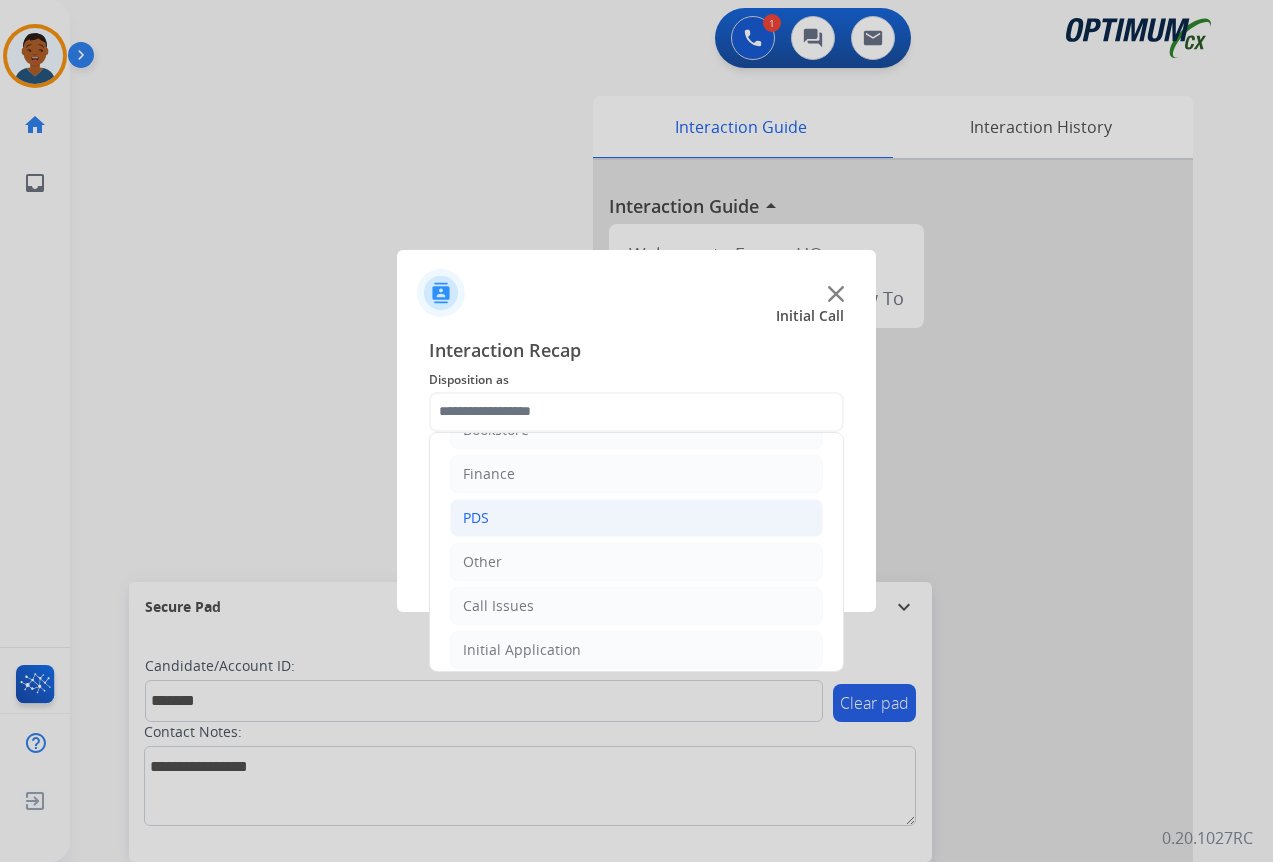 click on "PDS" 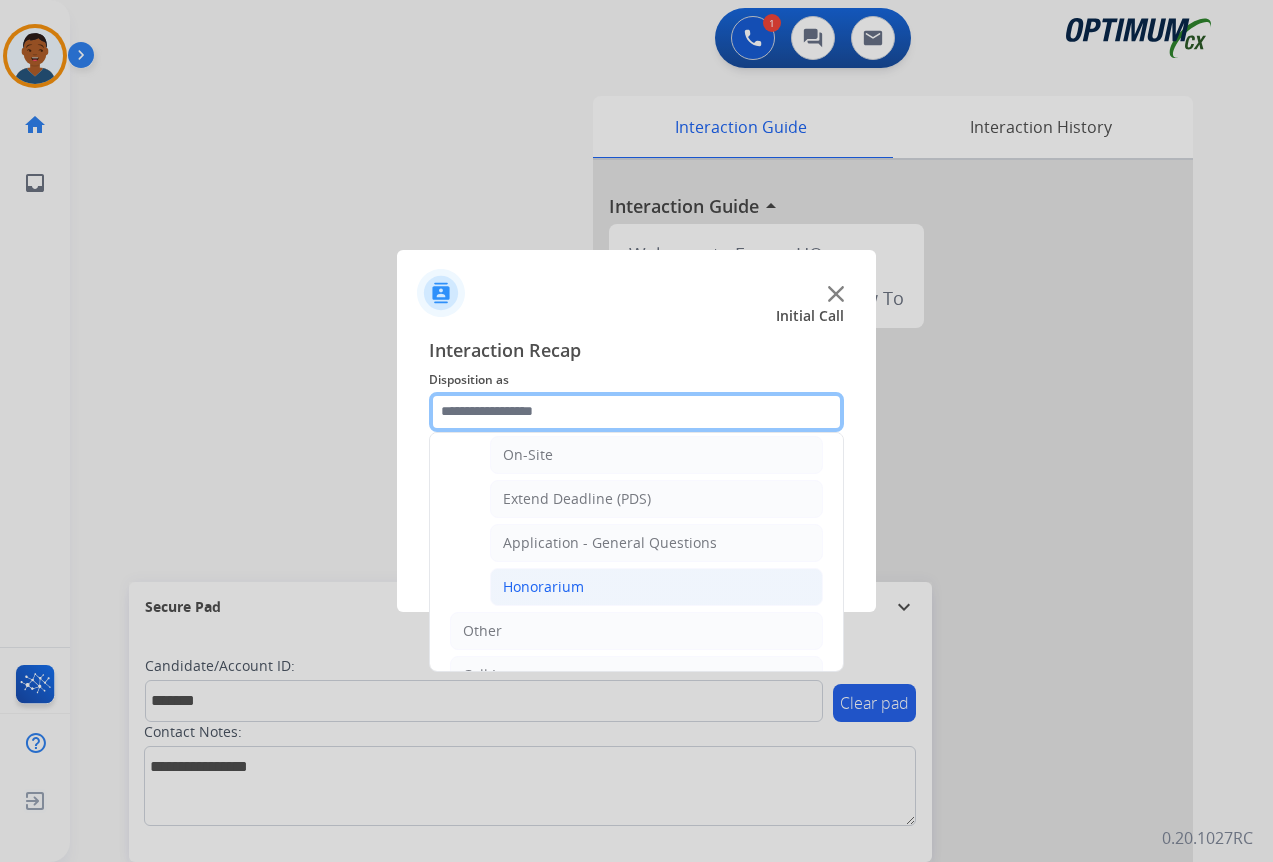 scroll, scrollTop: 536, scrollLeft: 0, axis: vertical 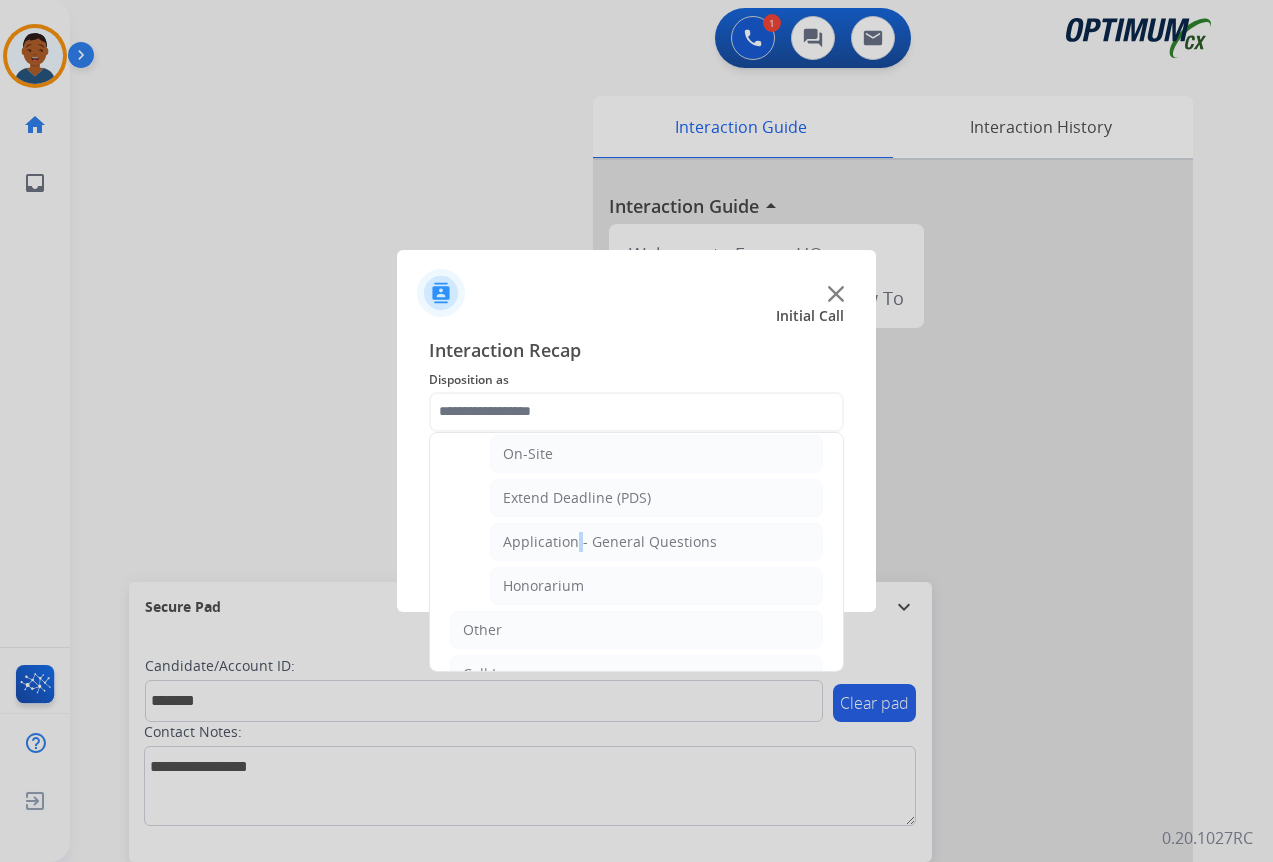 click on "Application - General Questions" 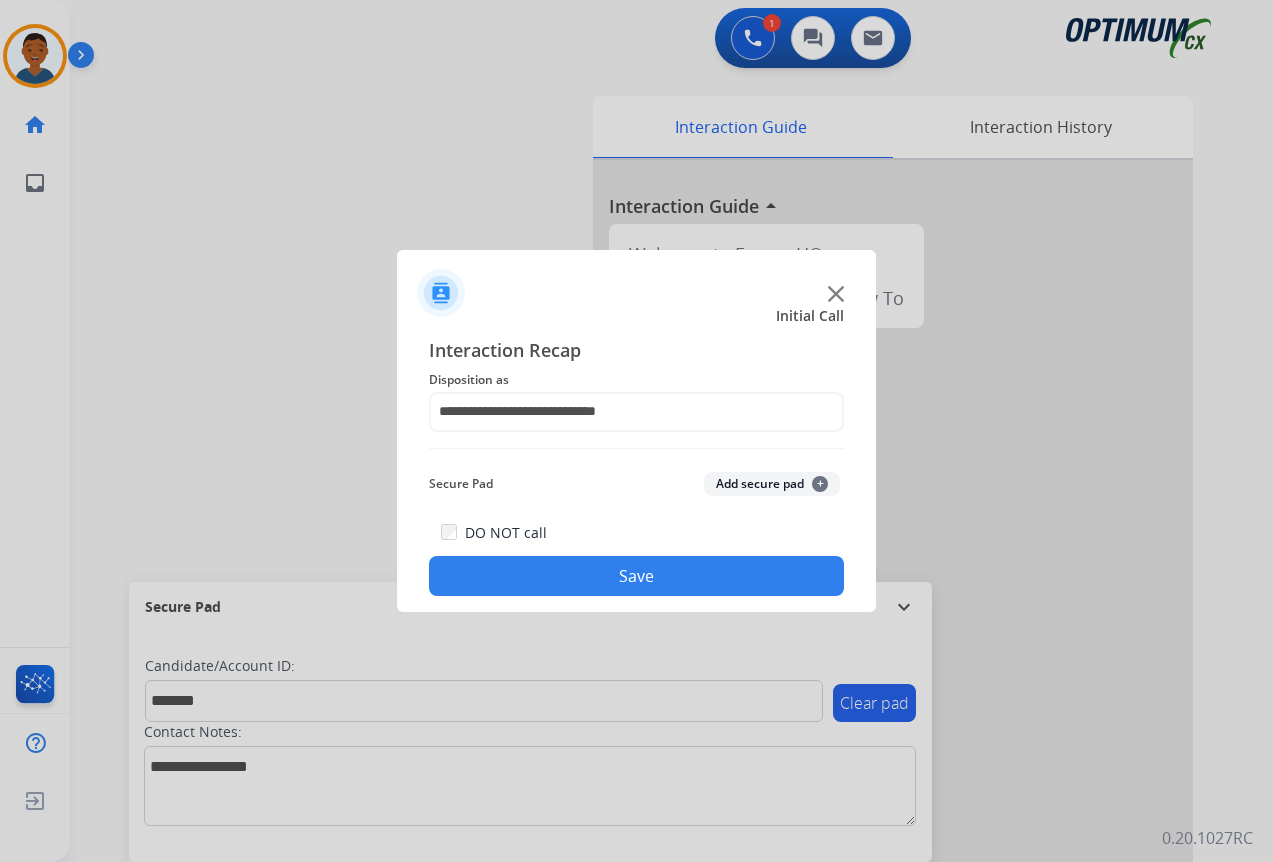 click on "Add secure pad  +" 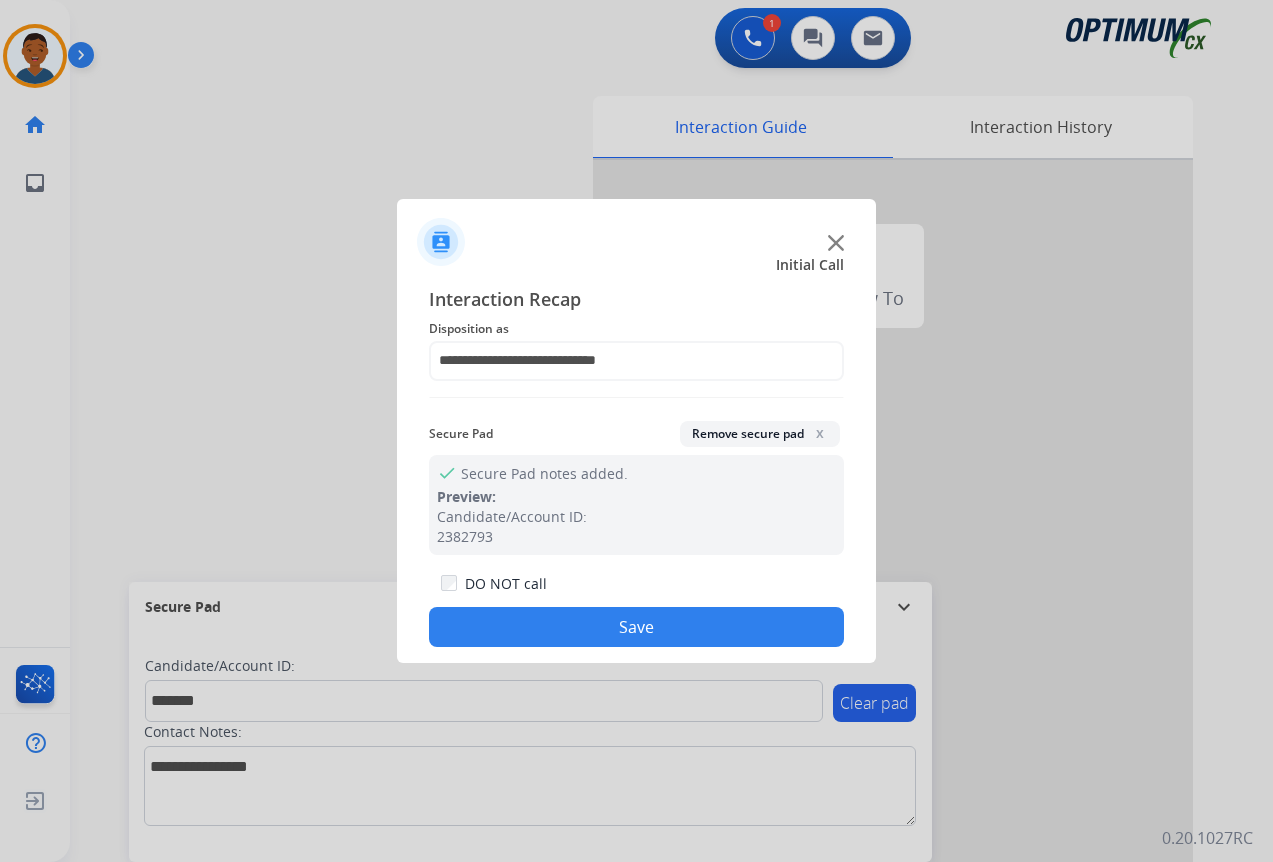 click on "Save" 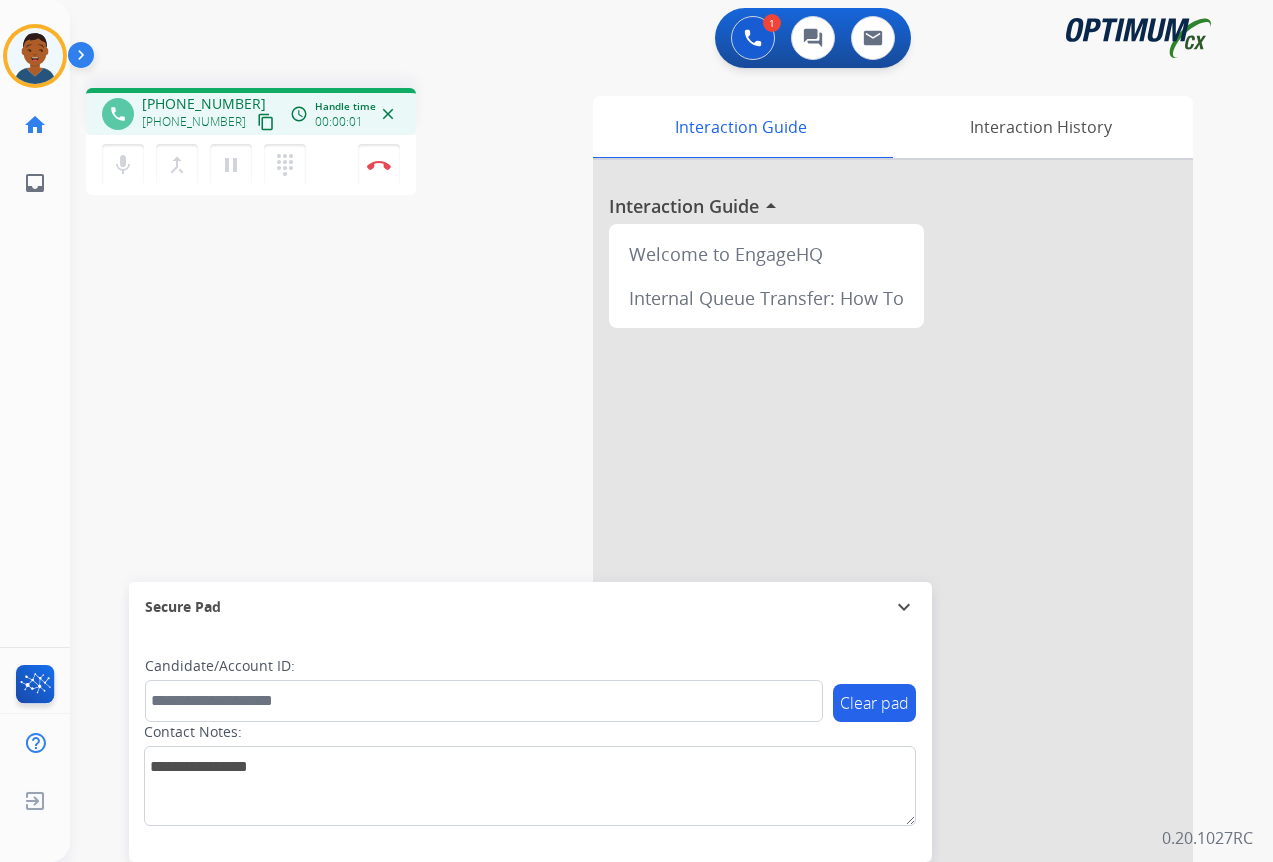 click on "content_copy" at bounding box center [266, 122] 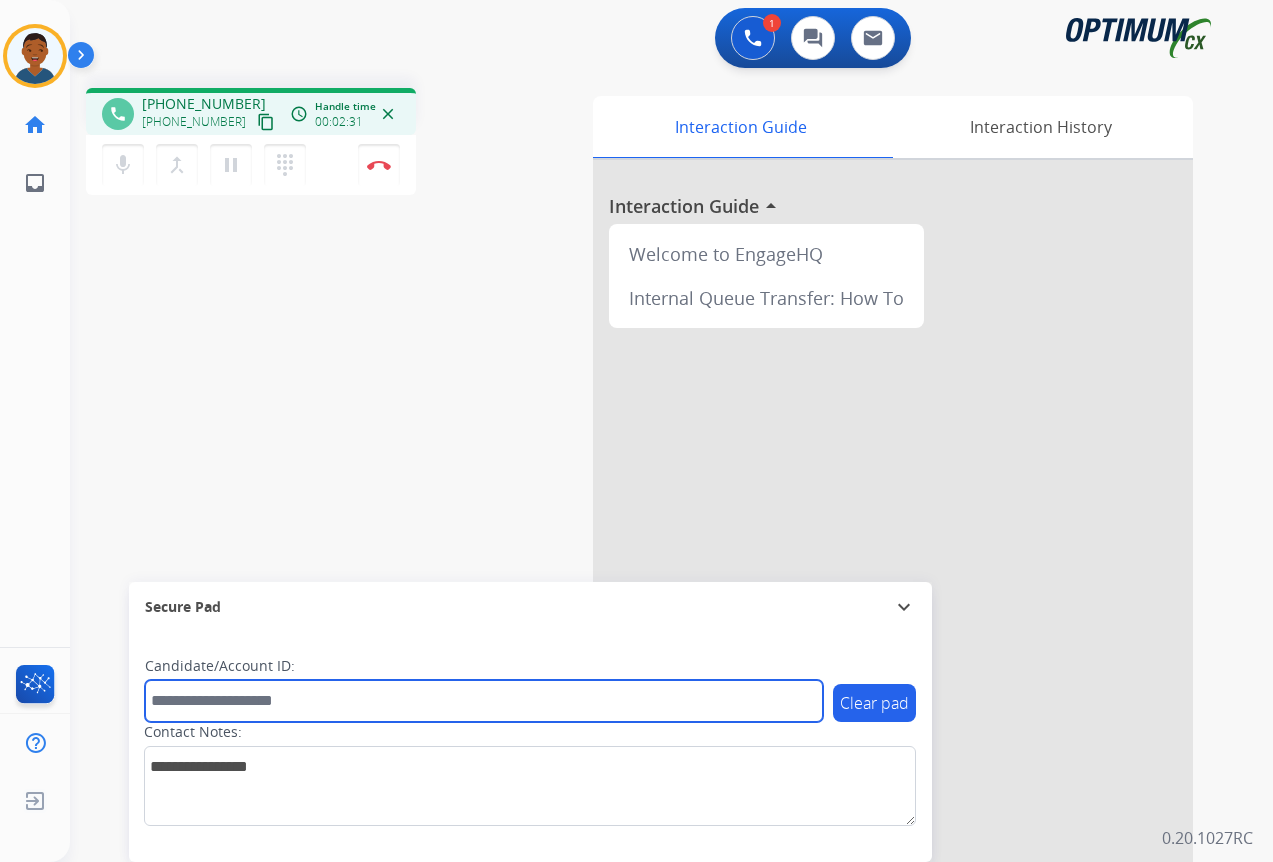 click at bounding box center [484, 701] 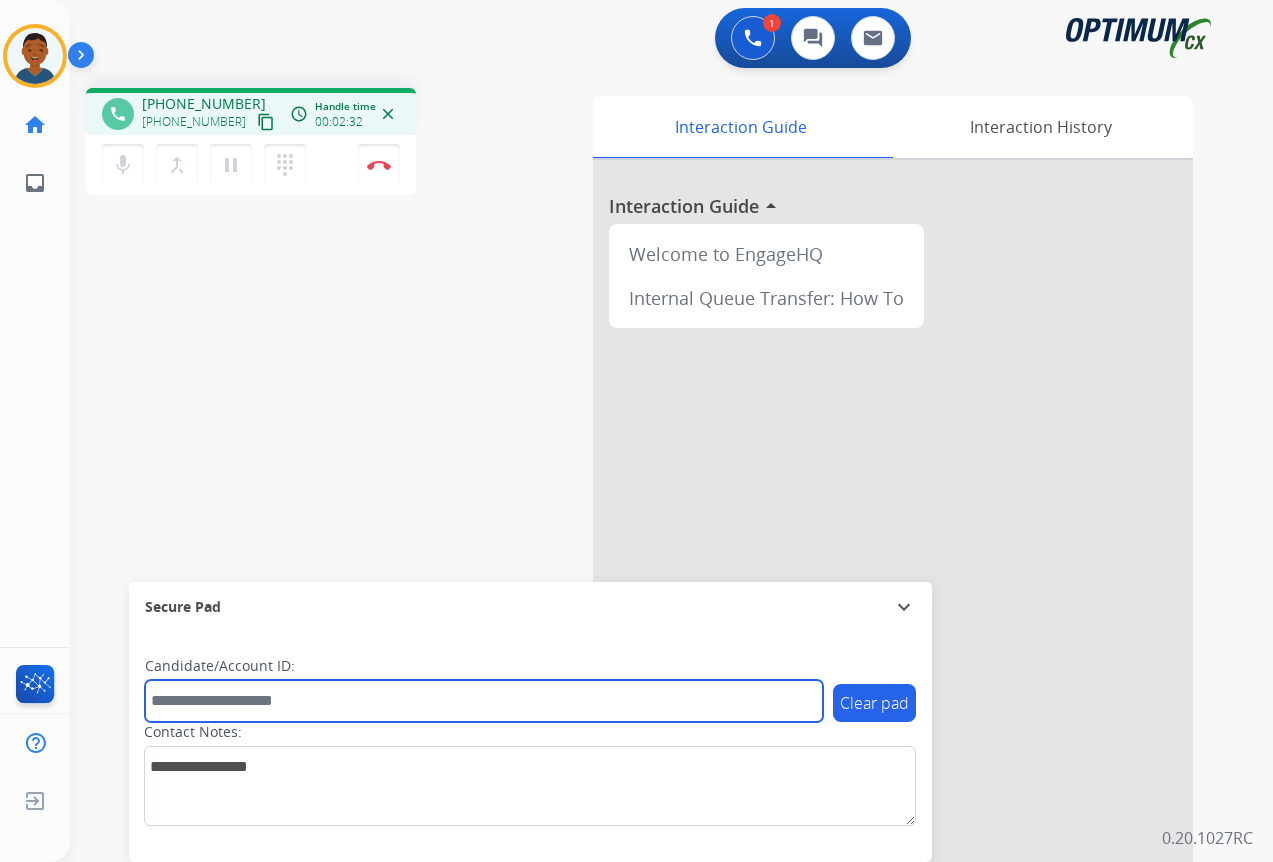 paste on "*******" 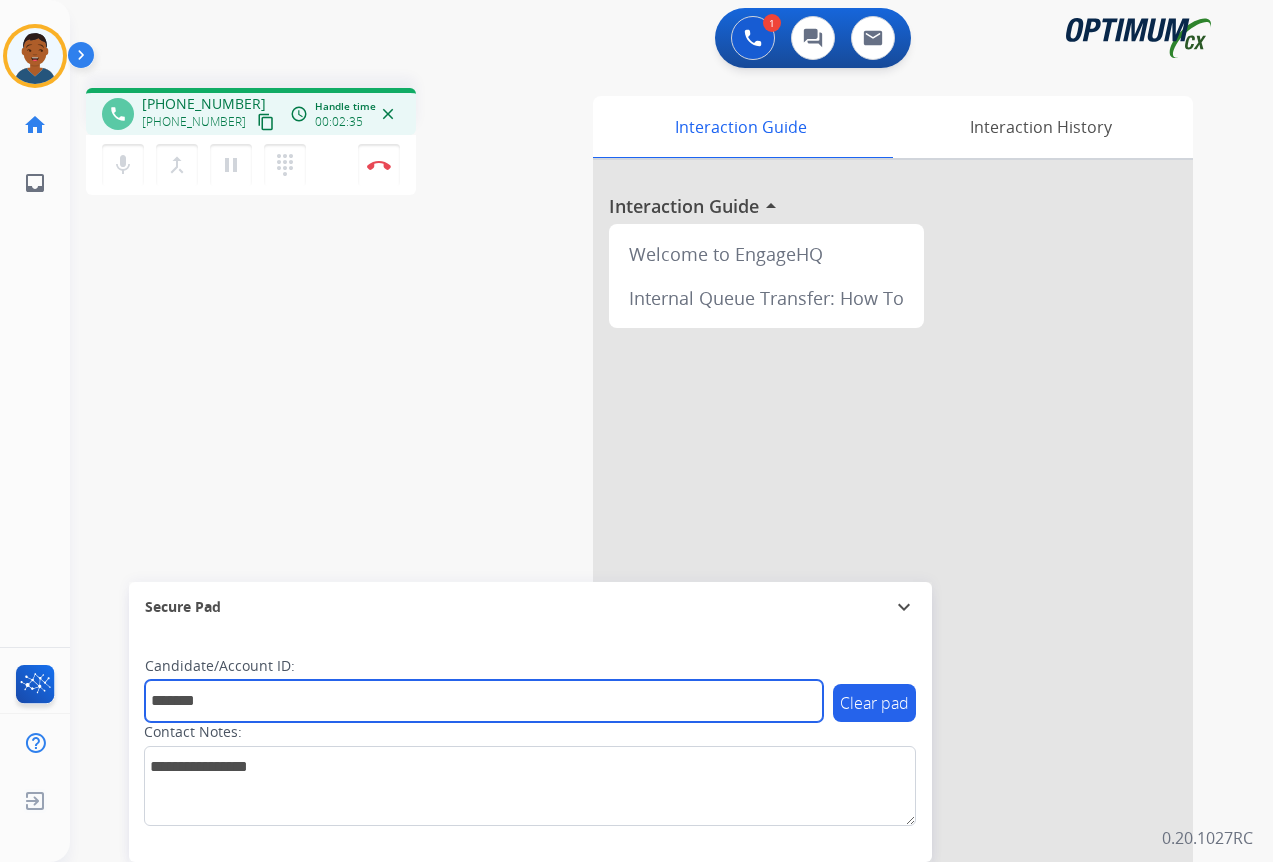 type on "*******" 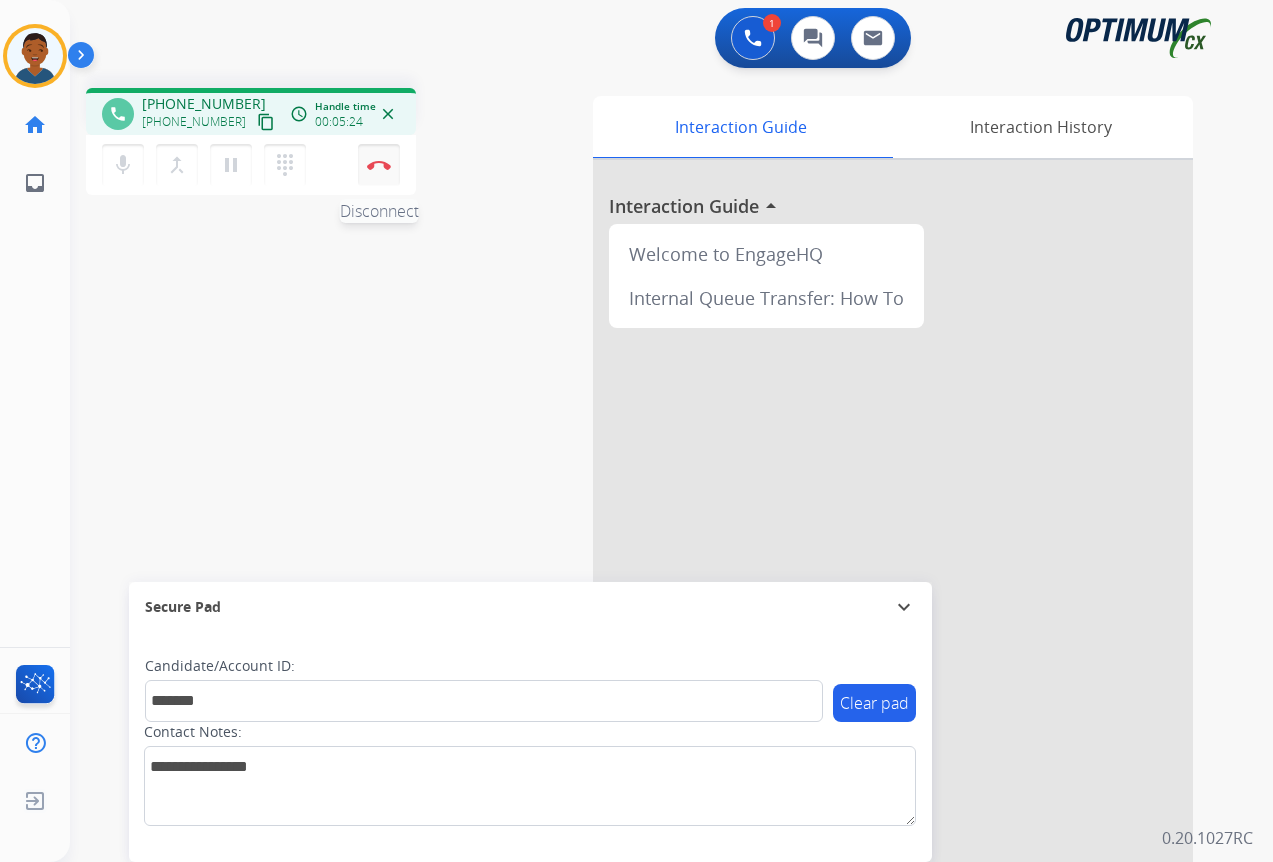 click at bounding box center [379, 165] 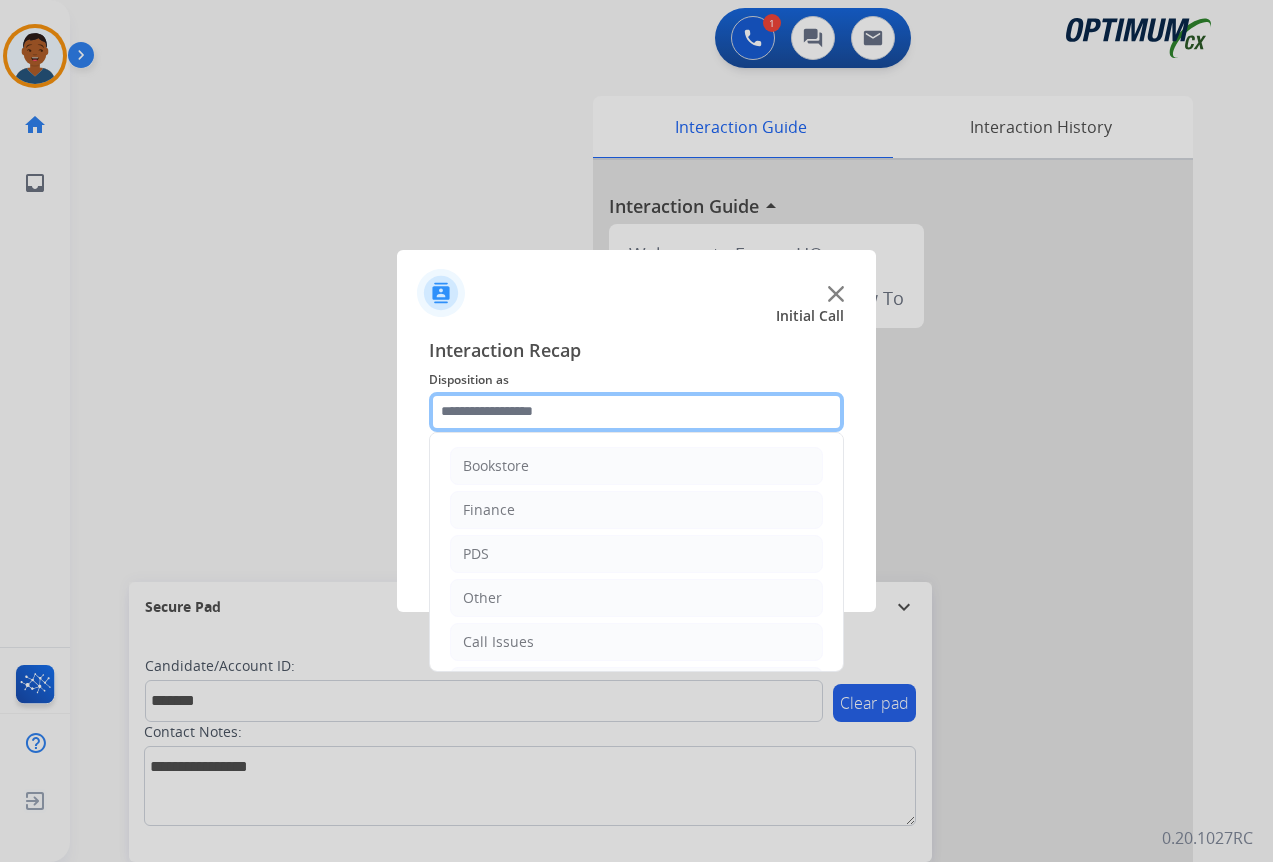 drag, startPoint x: 449, startPoint y: 411, endPoint x: 509, endPoint y: 420, distance: 60.671246 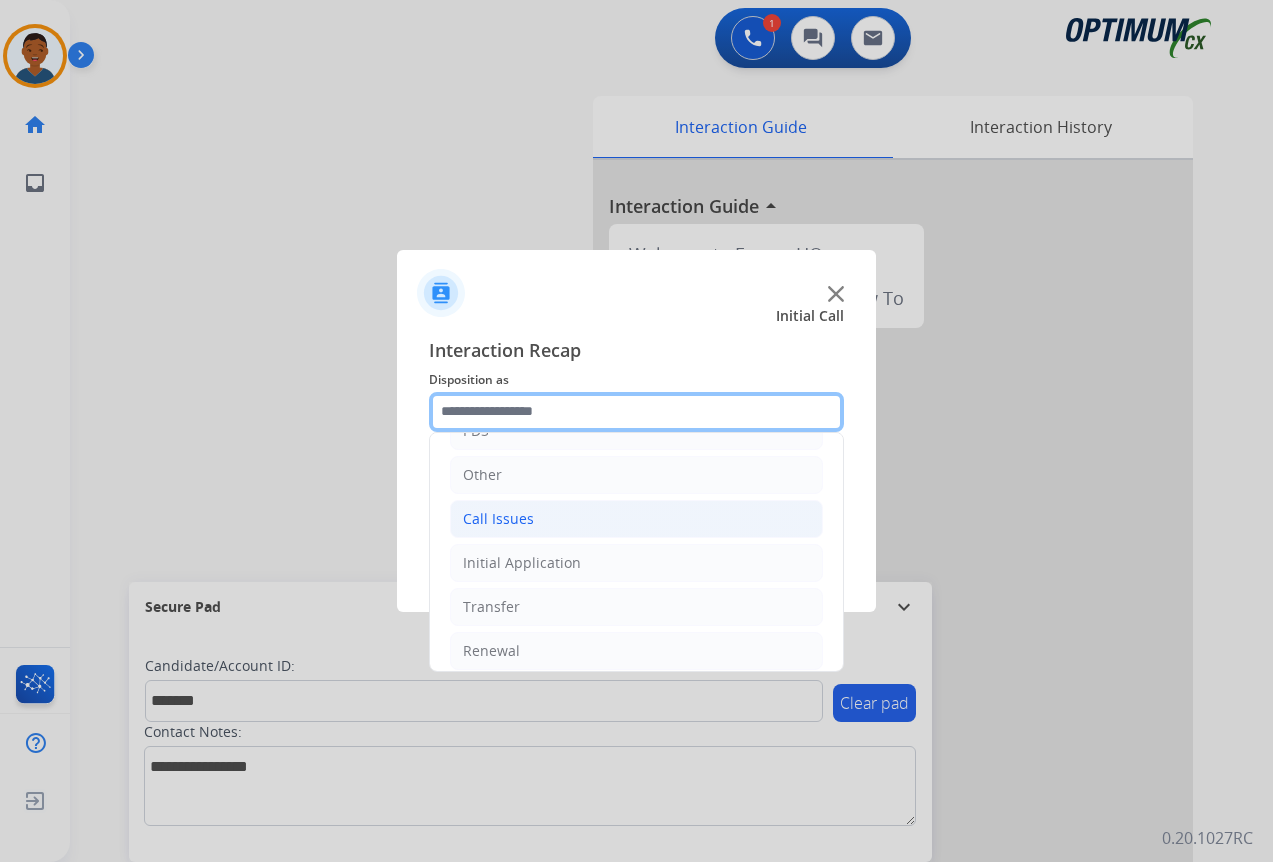 scroll, scrollTop: 136, scrollLeft: 0, axis: vertical 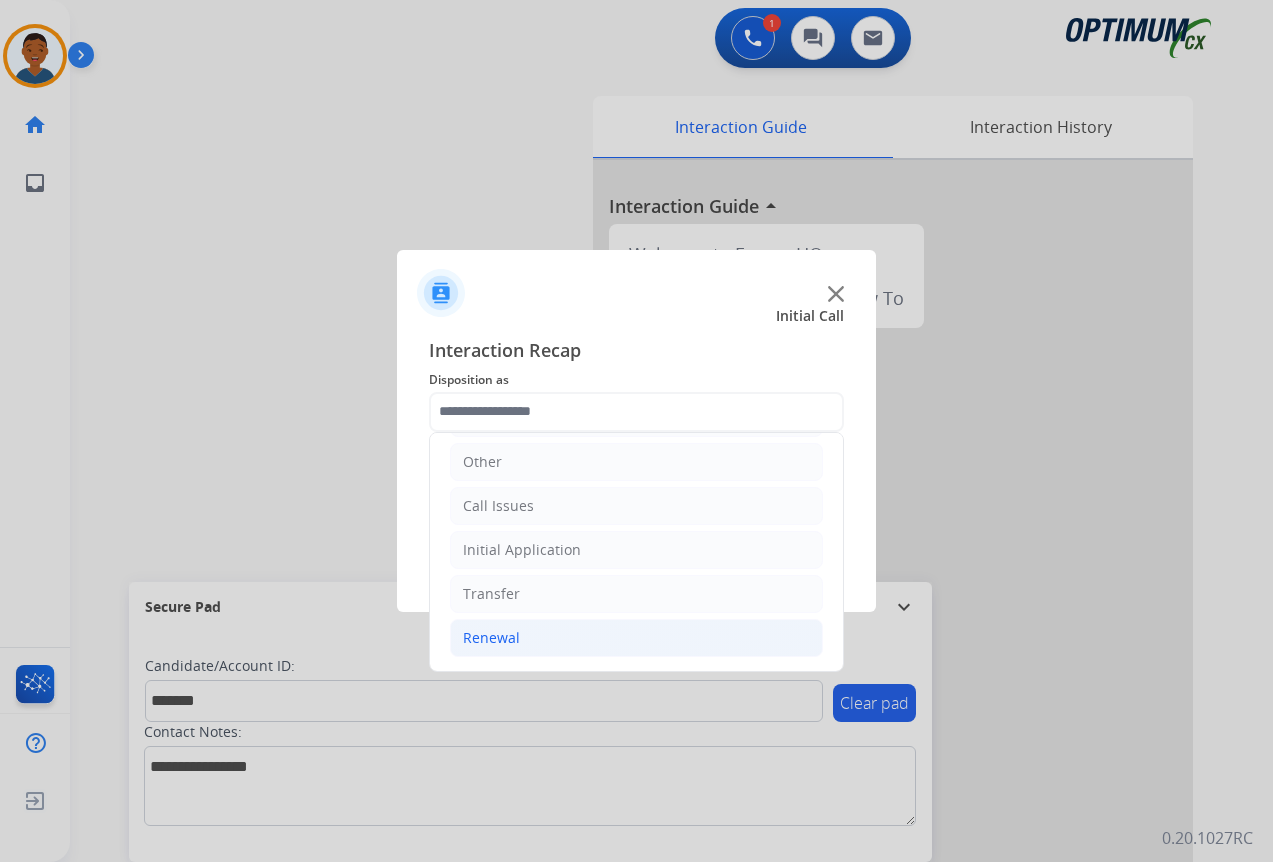 click on "Renewal" 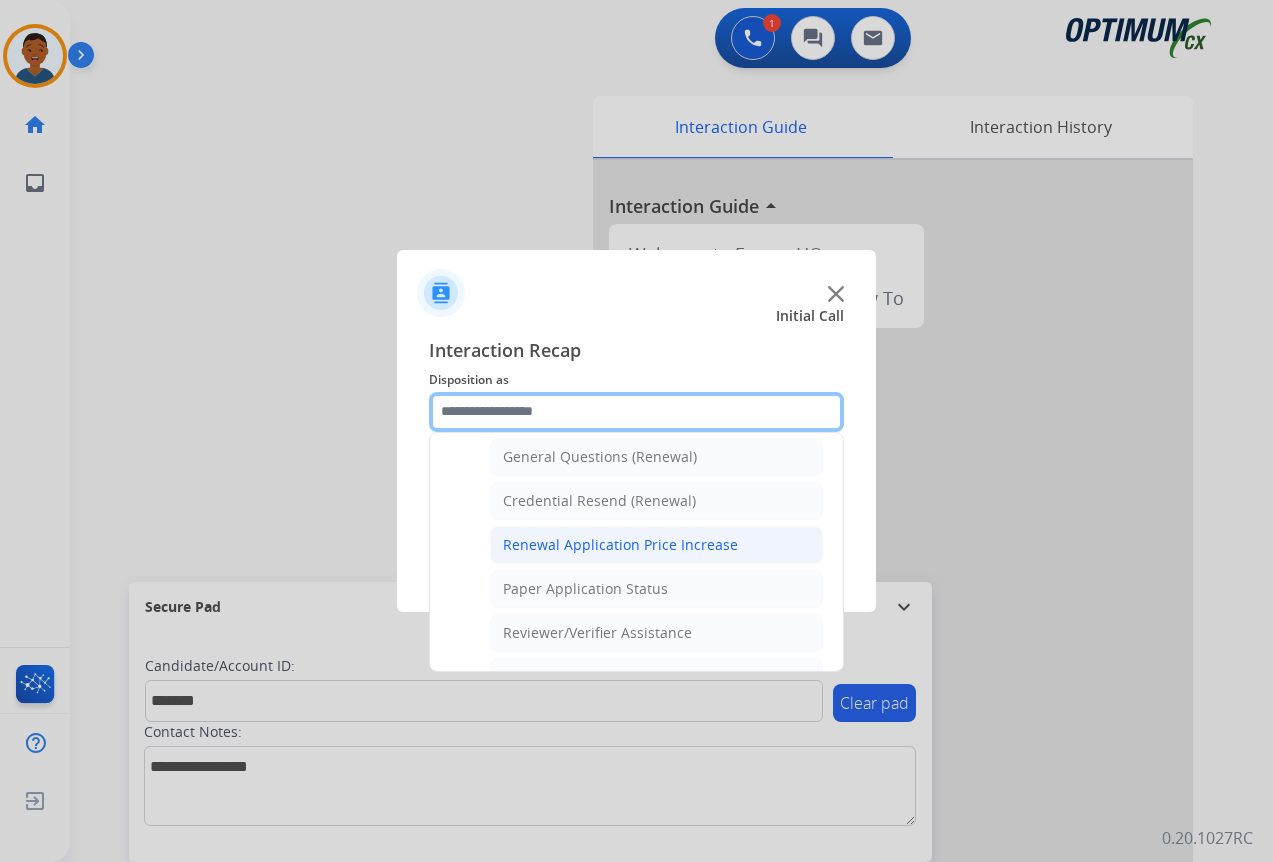 scroll, scrollTop: 636, scrollLeft: 0, axis: vertical 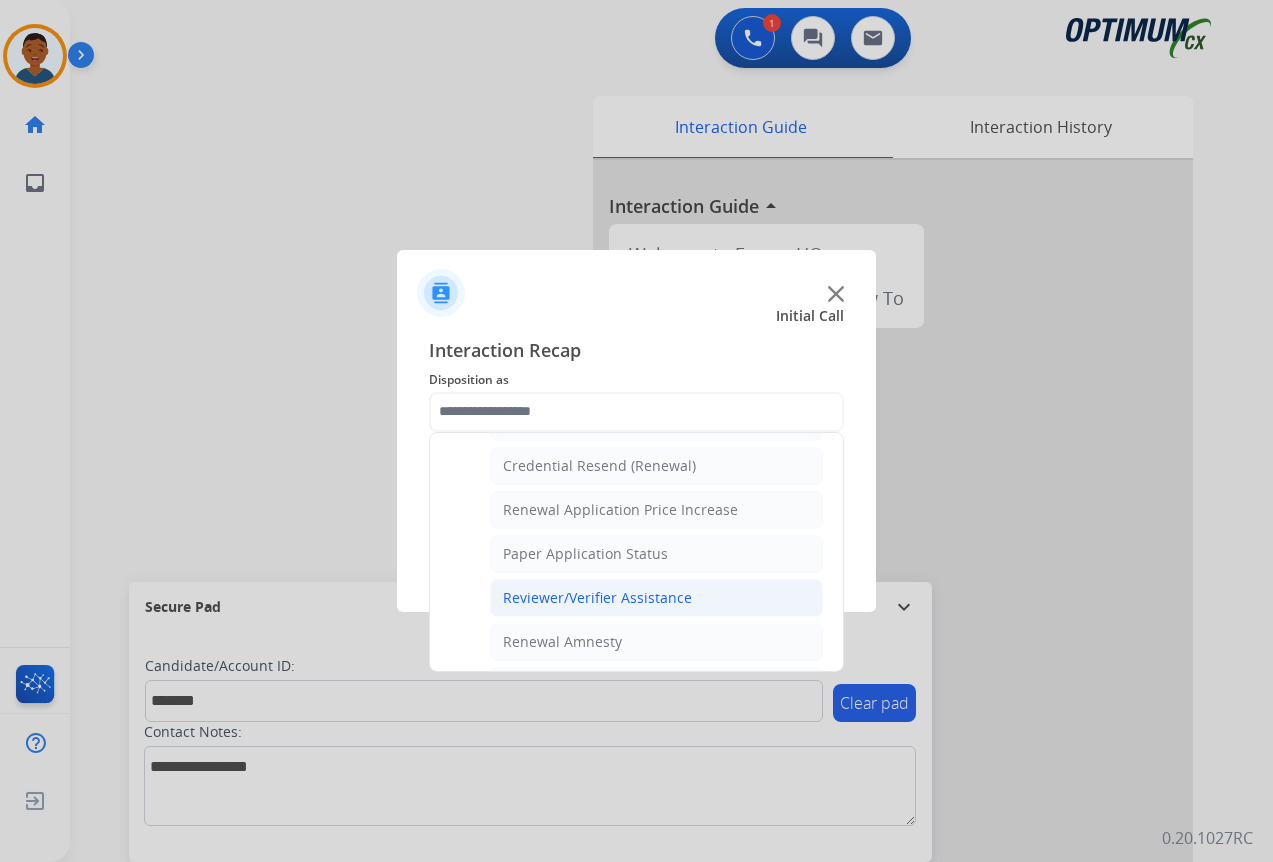 drag, startPoint x: 531, startPoint y: 607, endPoint x: 592, endPoint y: 577, distance: 67.977936 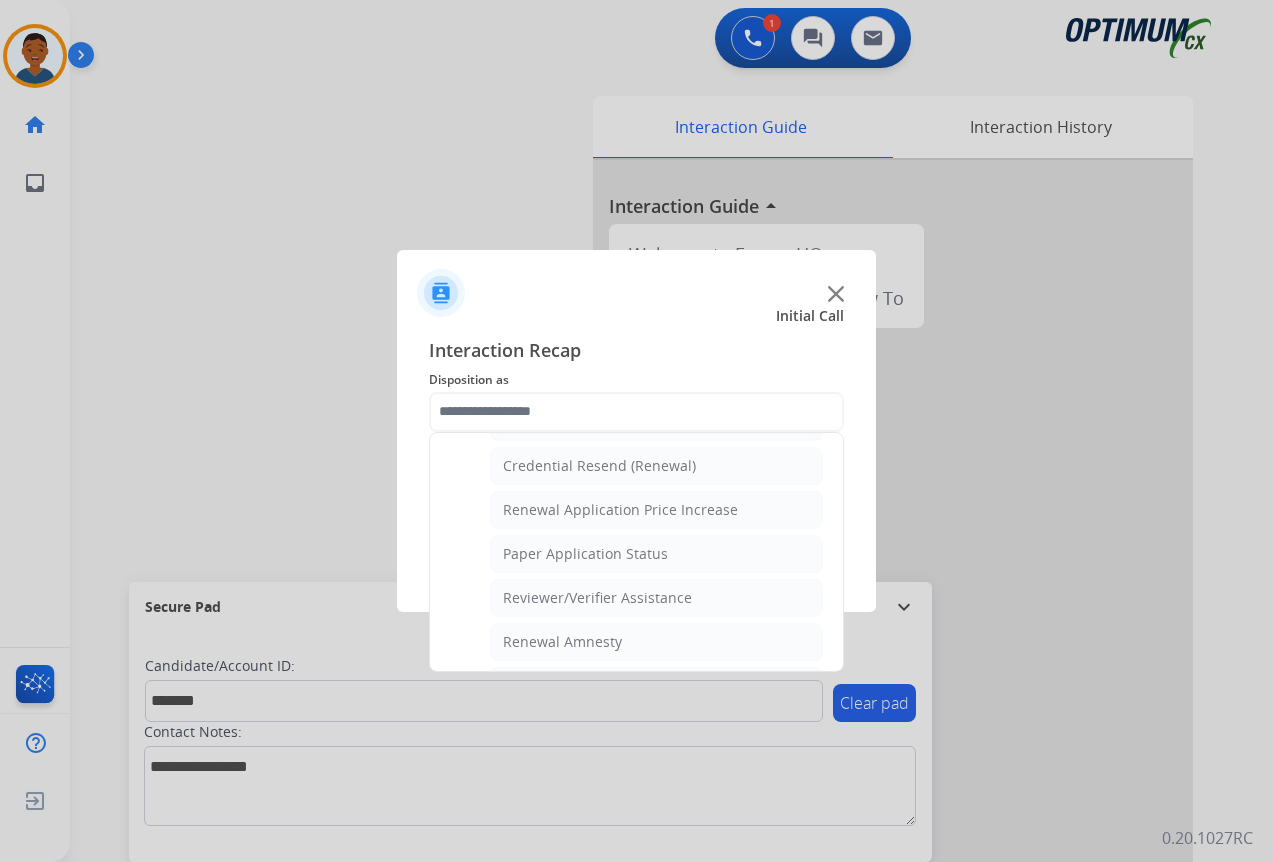 click on "Reviewer/Verifier Assistance" 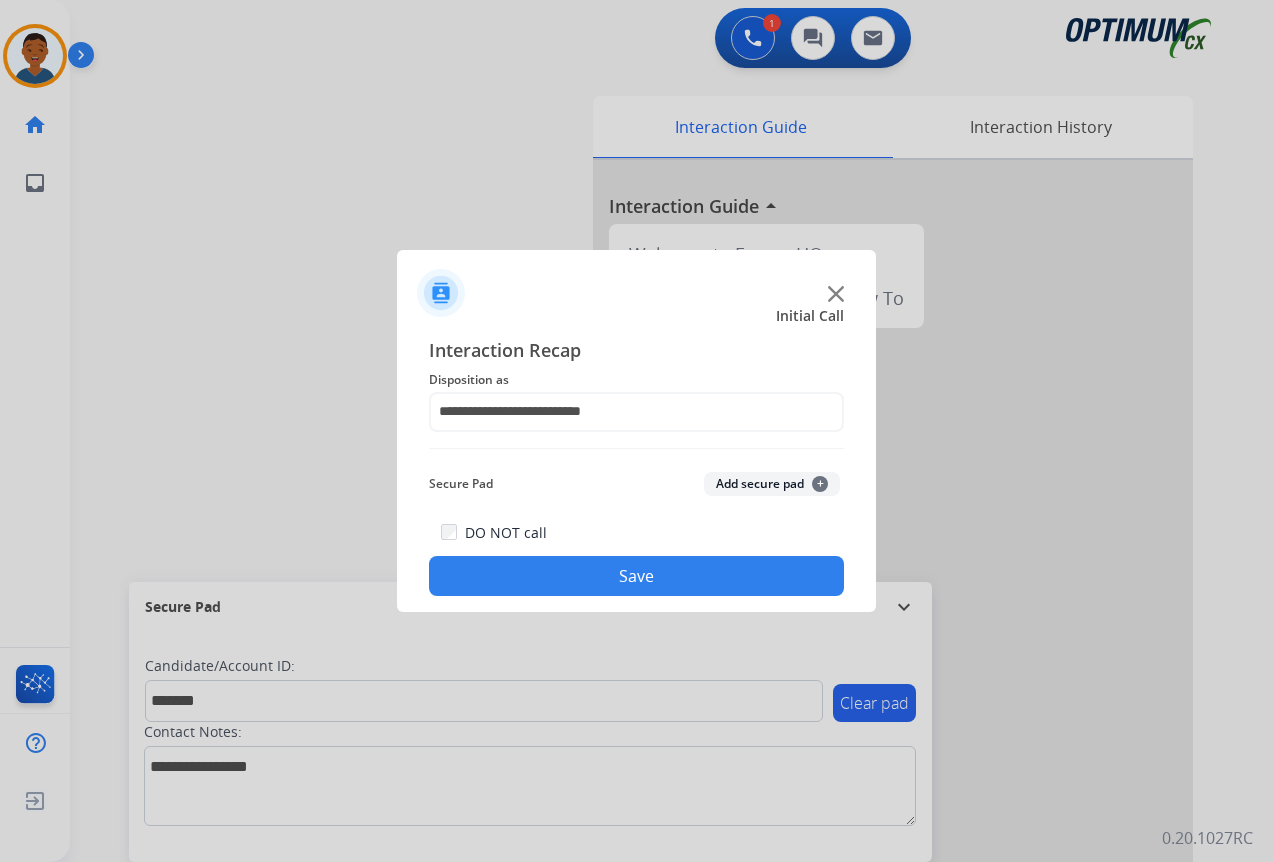 click on "Add secure pad  +" 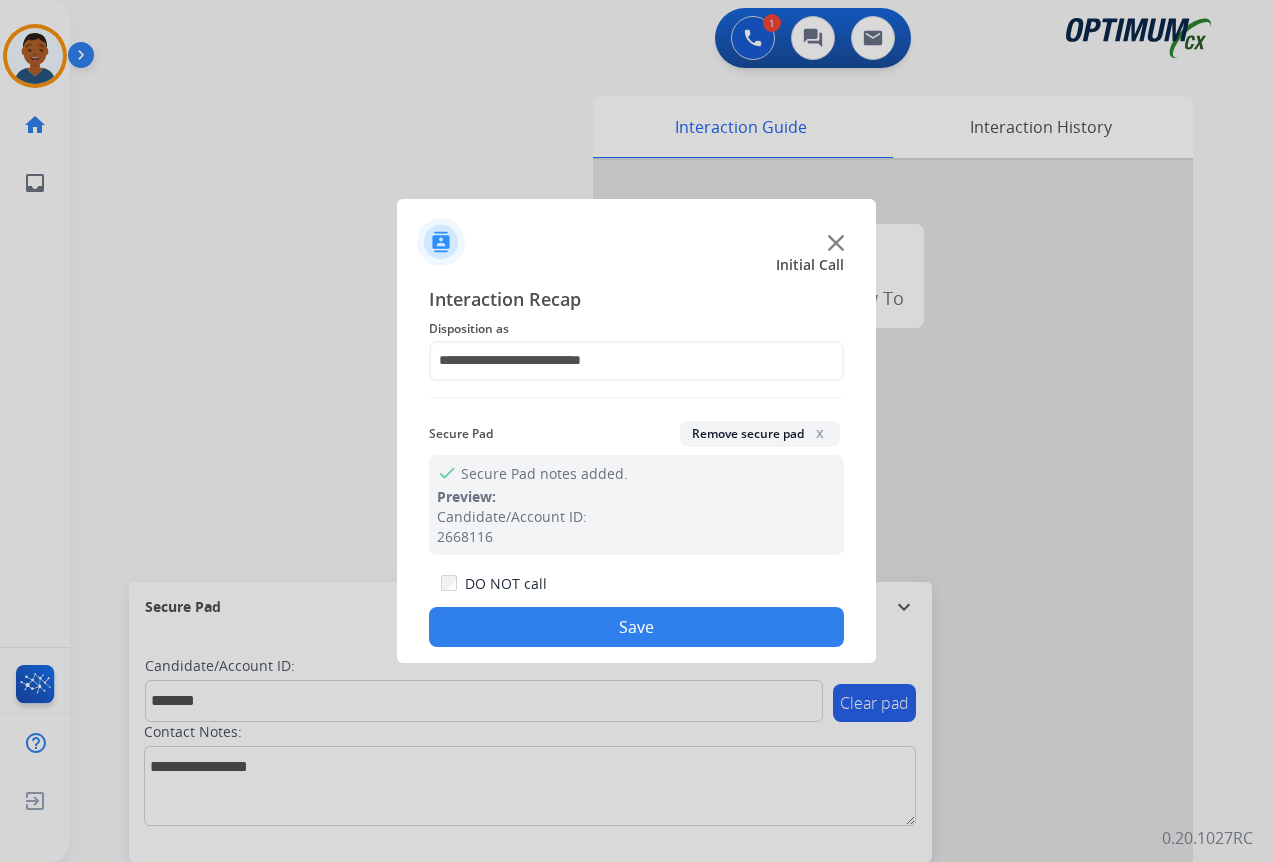 click on "DO NOT call  Save" 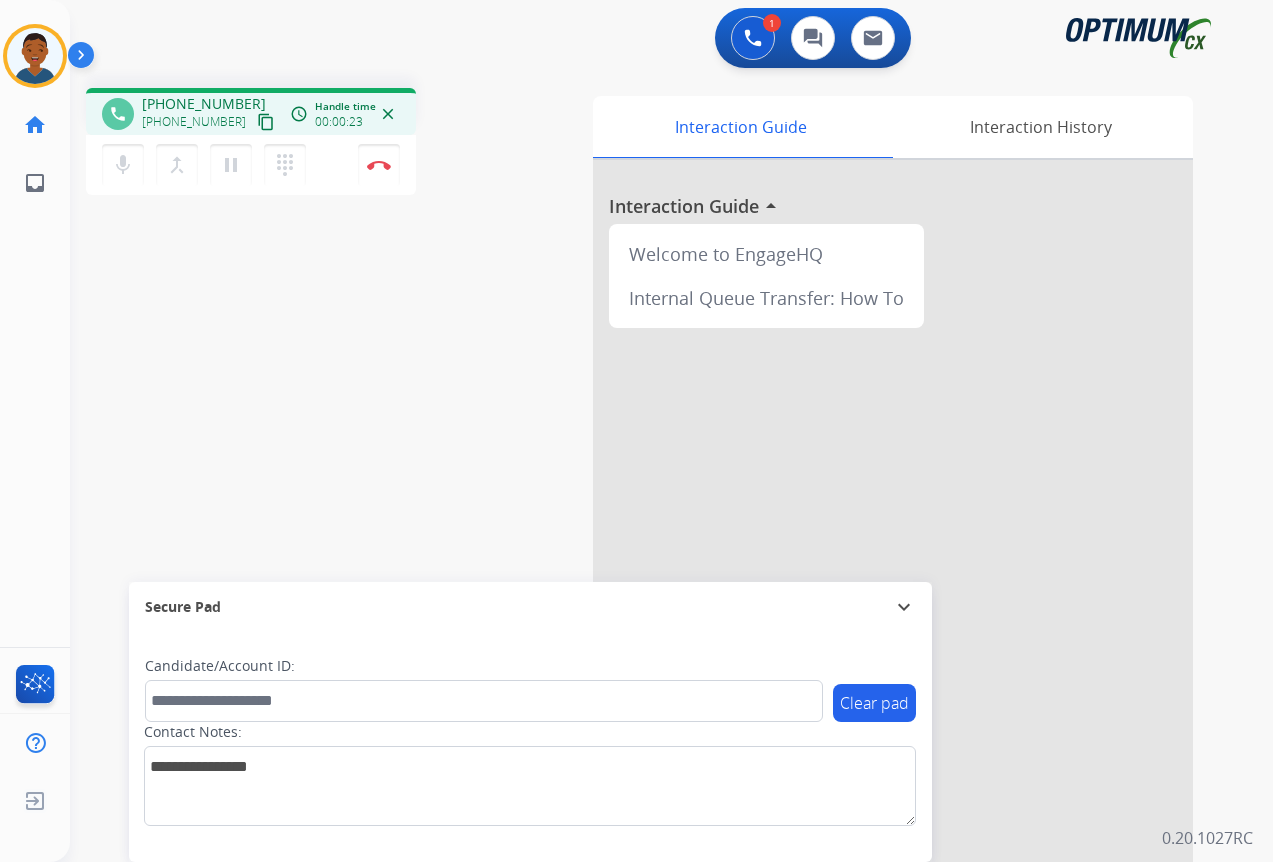 click on "content_copy" at bounding box center [266, 122] 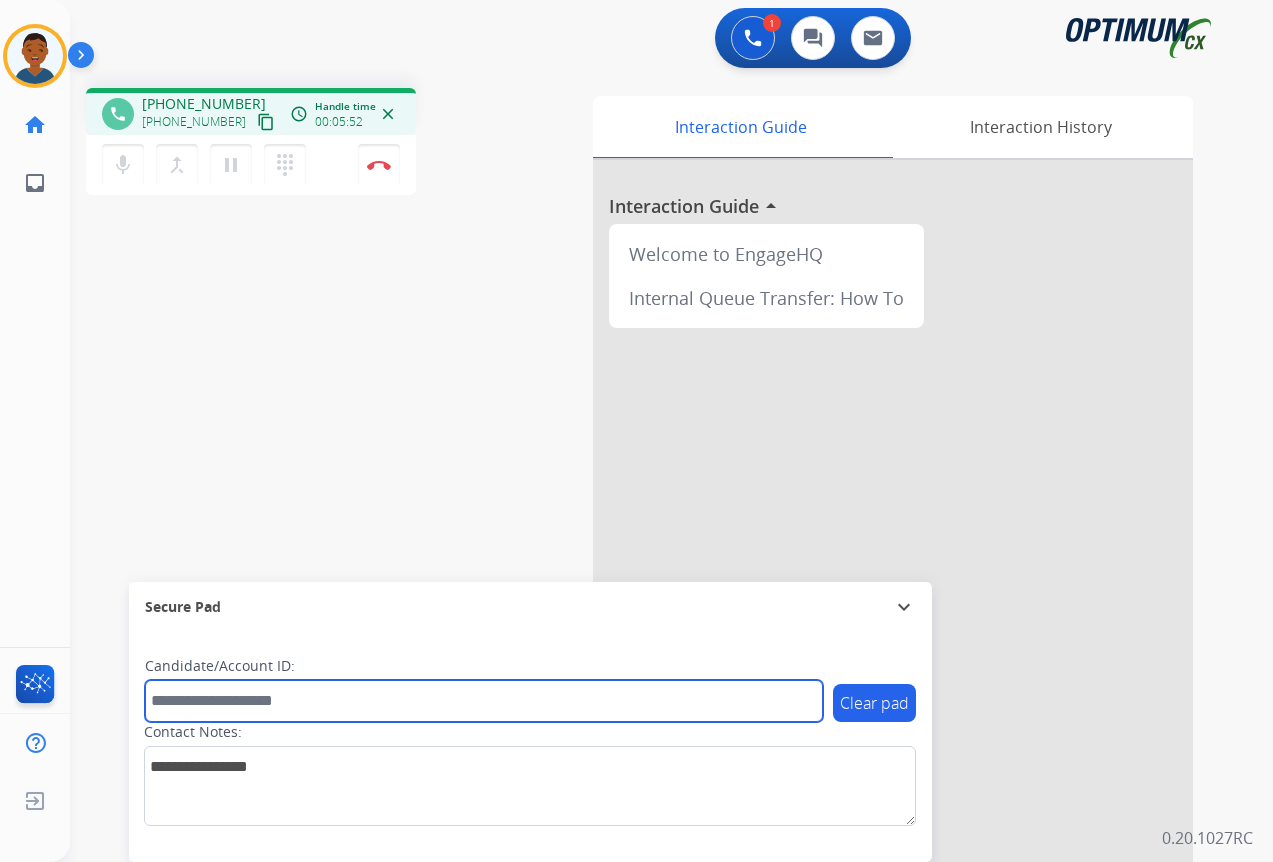 click at bounding box center [484, 701] 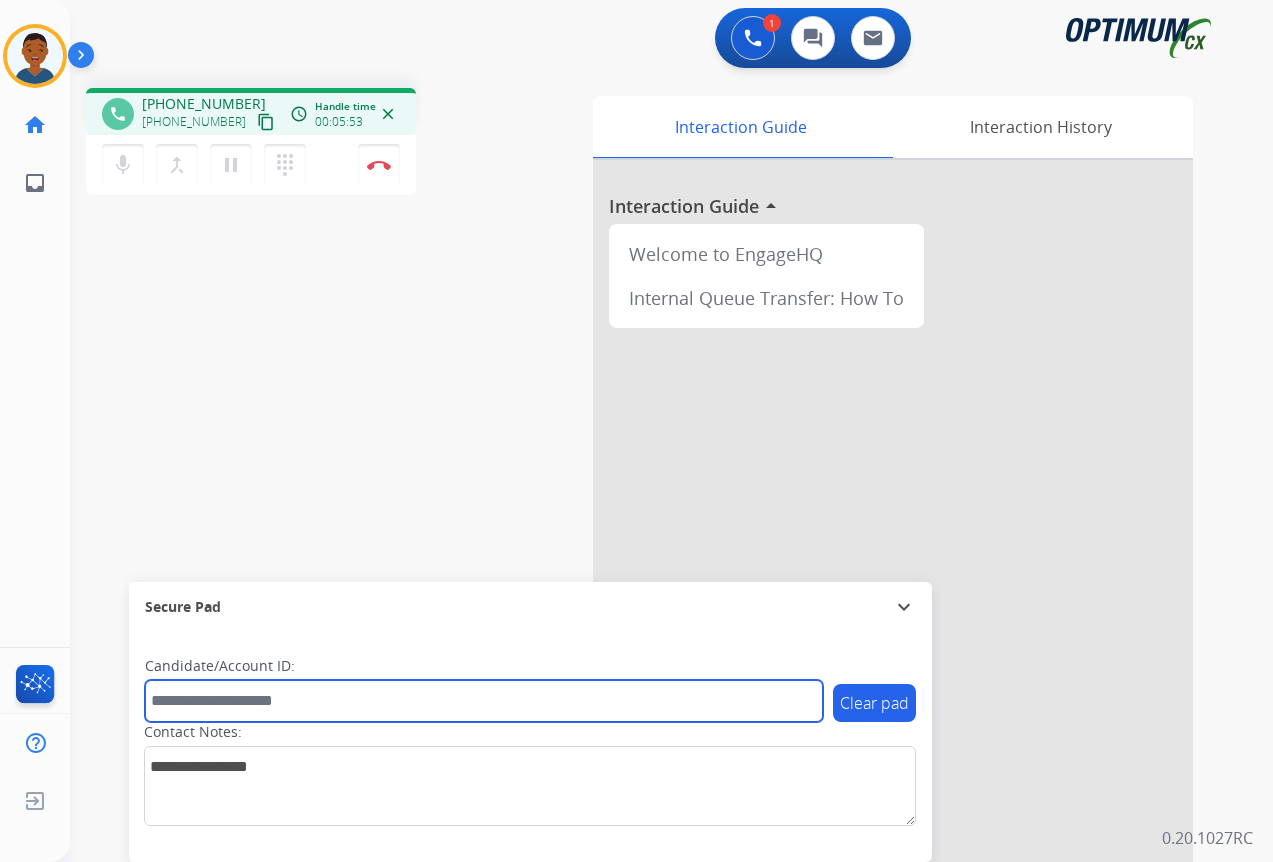 paste on "*******" 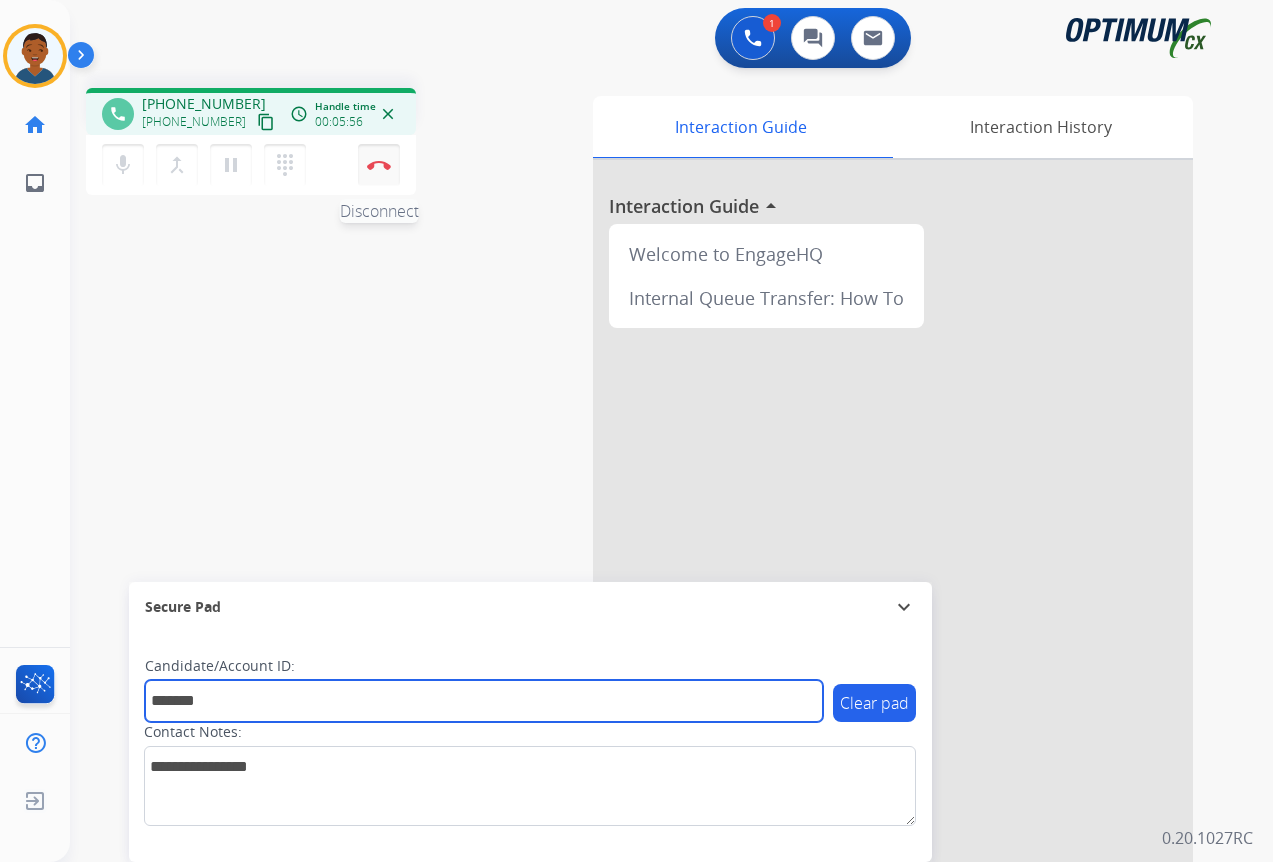 type on "*******" 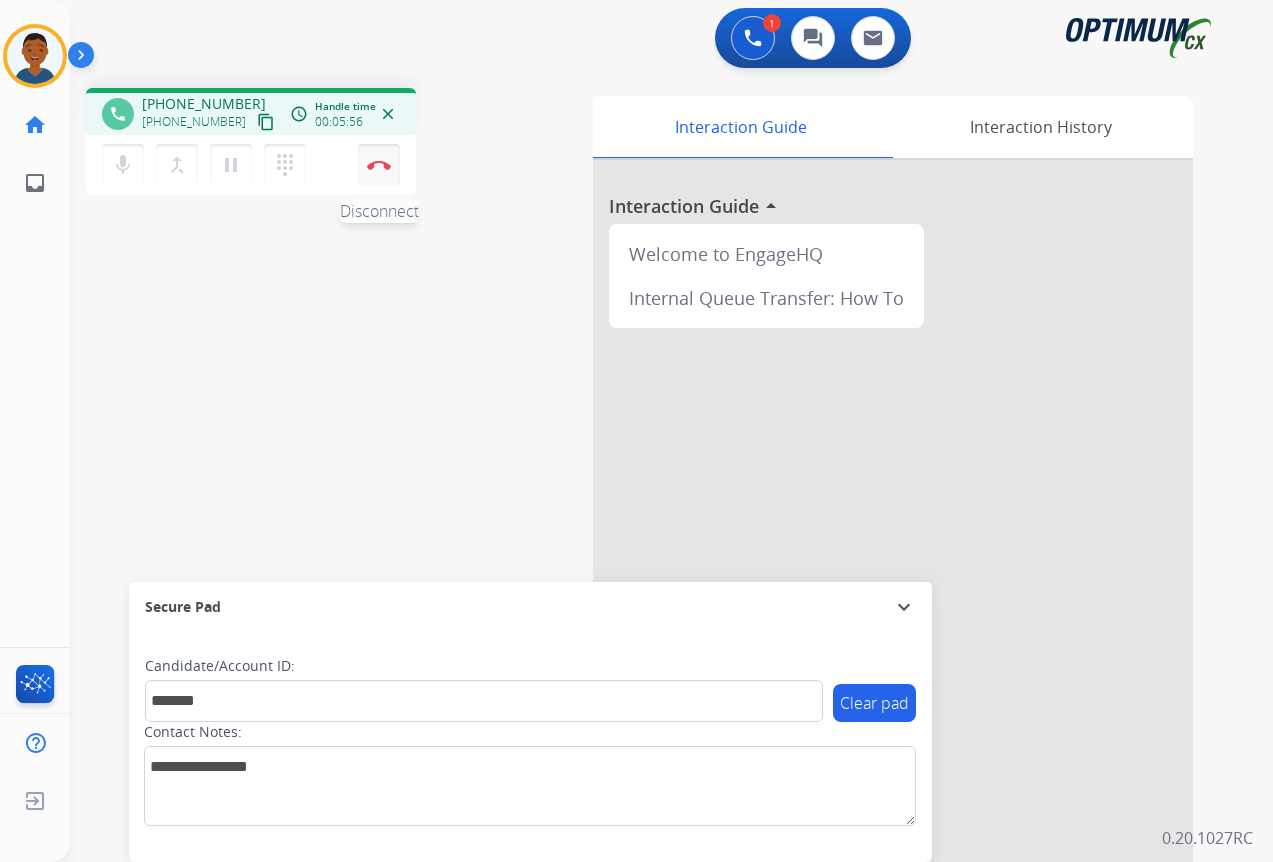 click at bounding box center (379, 165) 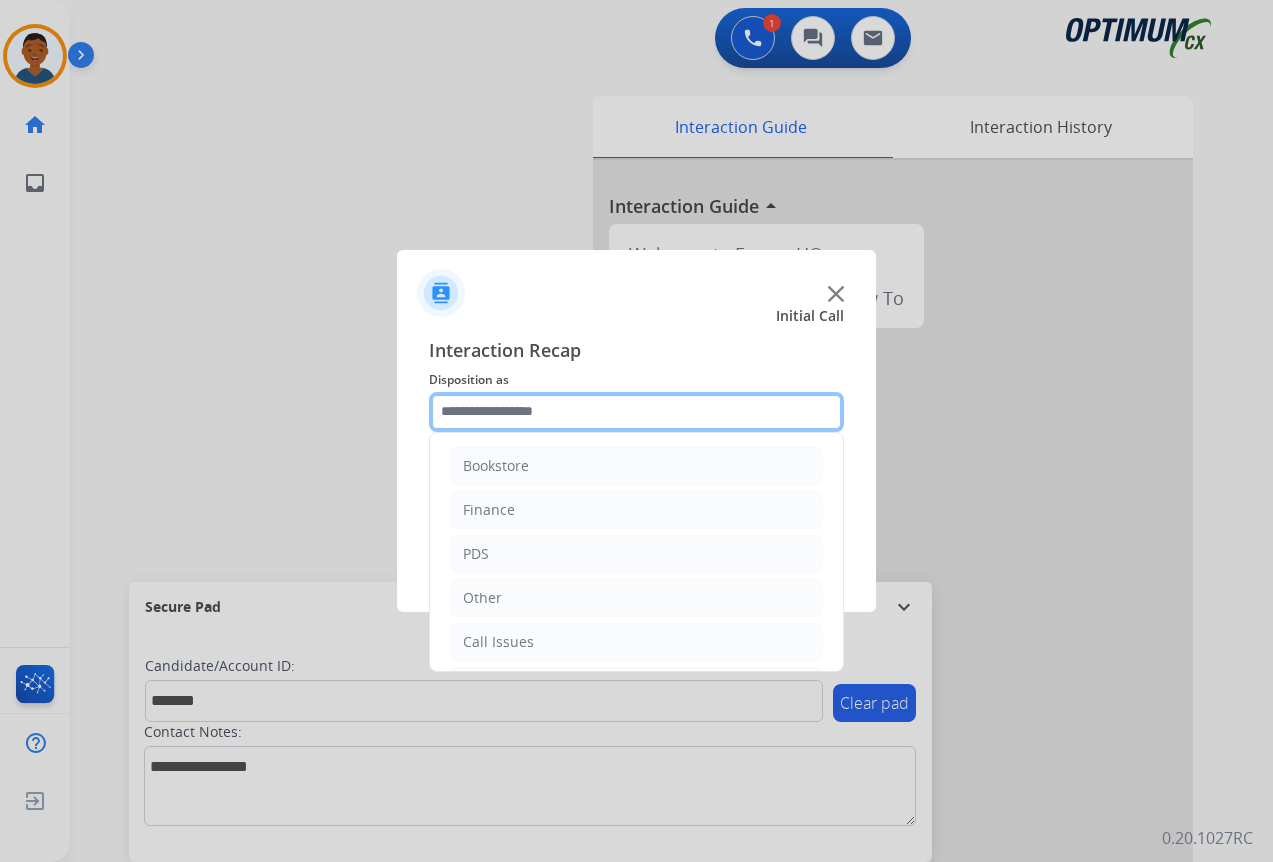 drag, startPoint x: 470, startPoint y: 421, endPoint x: 484, endPoint y: 419, distance: 14.142136 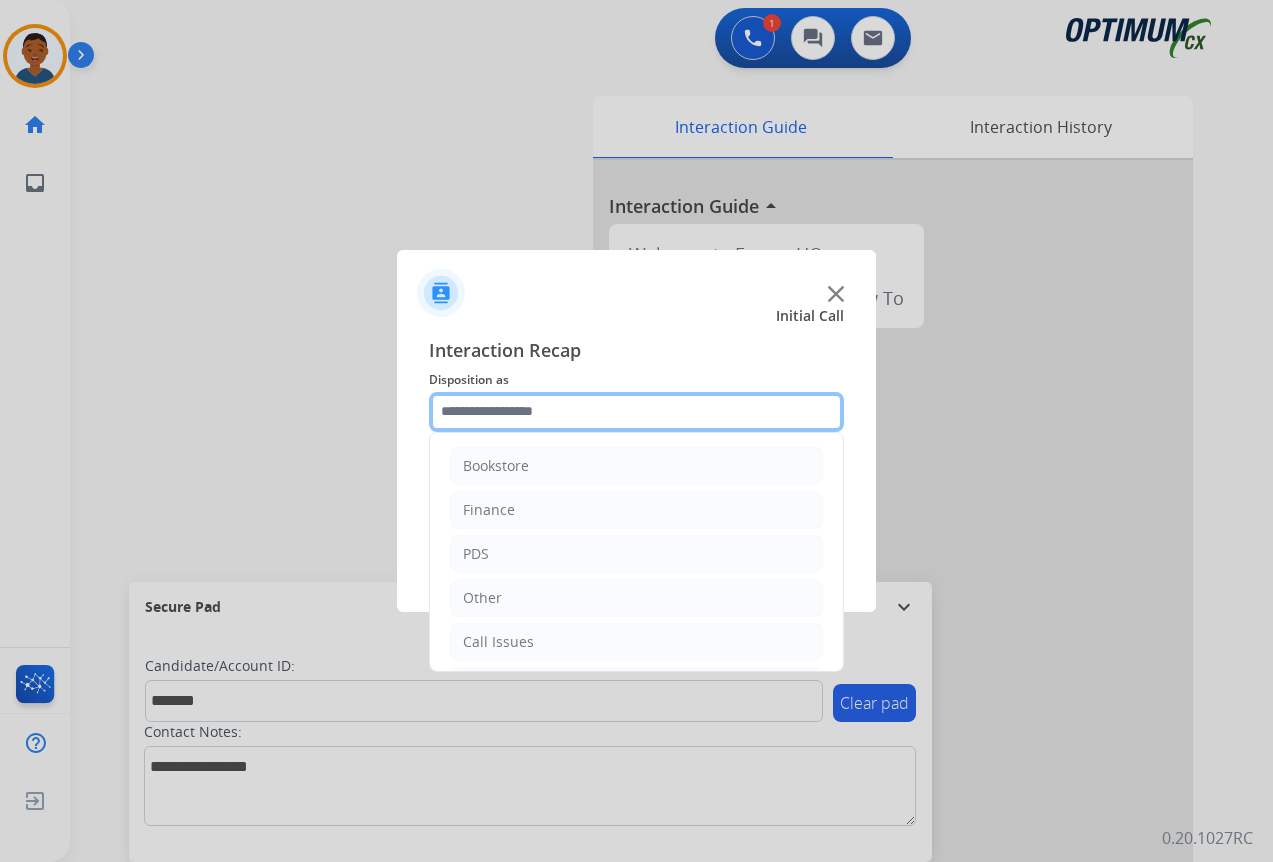 click 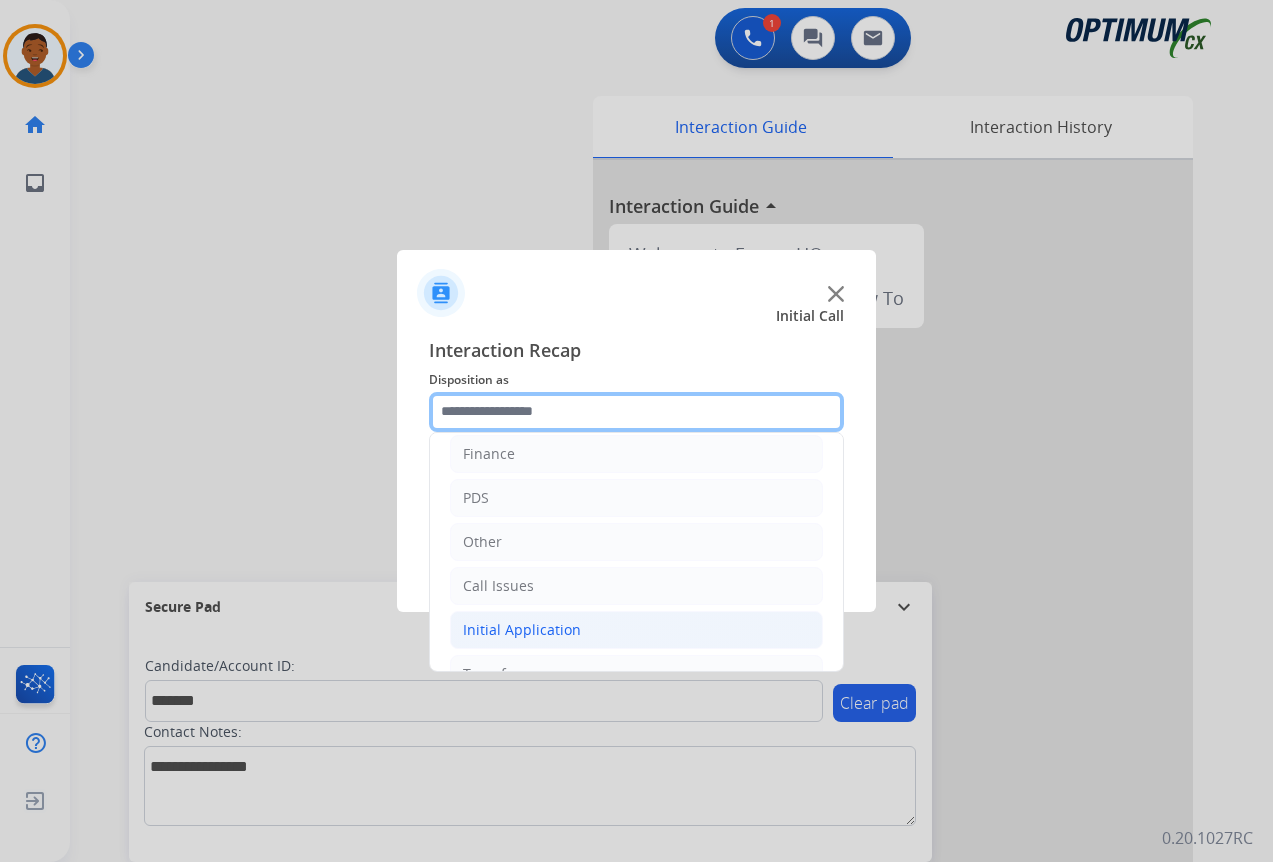 scroll, scrollTop: 136, scrollLeft: 0, axis: vertical 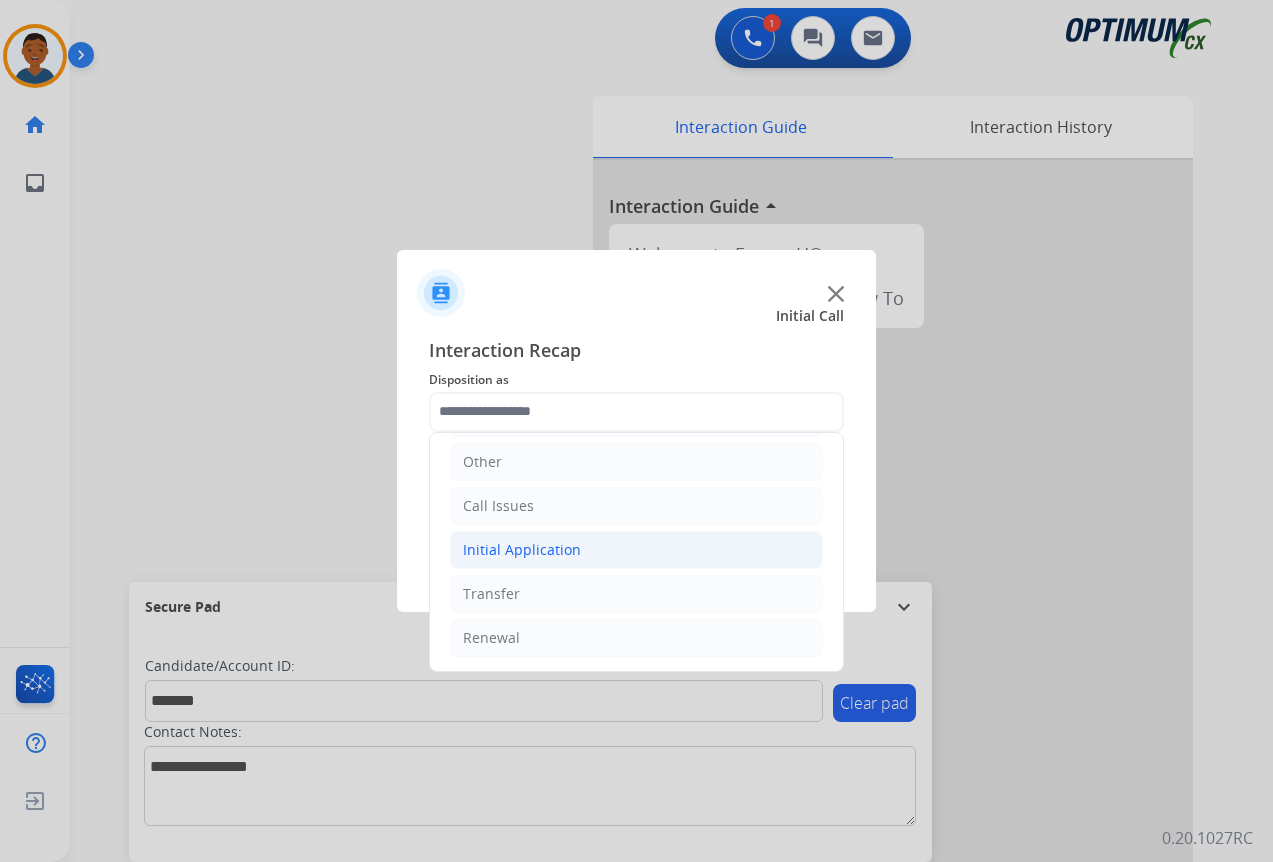 click on "Initial Application" 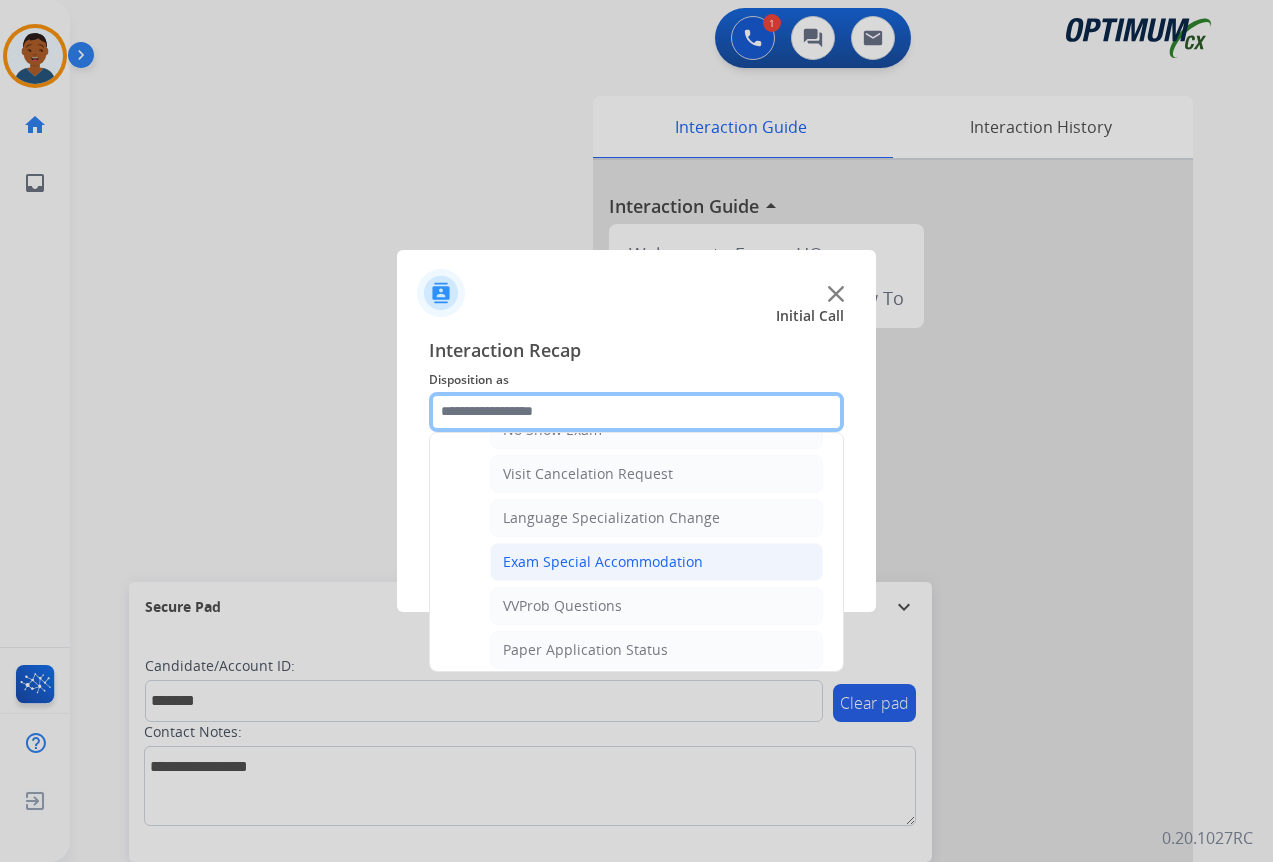scroll, scrollTop: 1036, scrollLeft: 0, axis: vertical 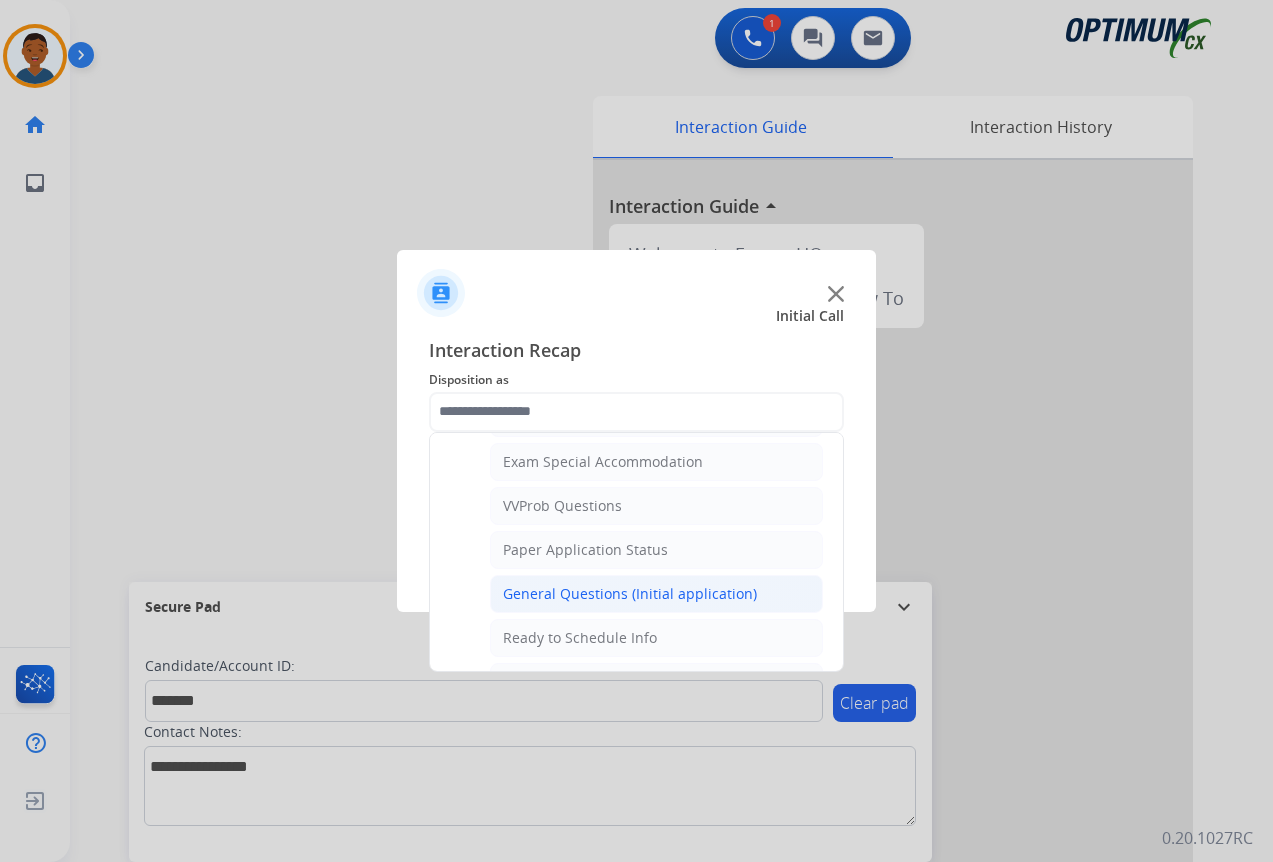 click on "General Questions (Initial application)" 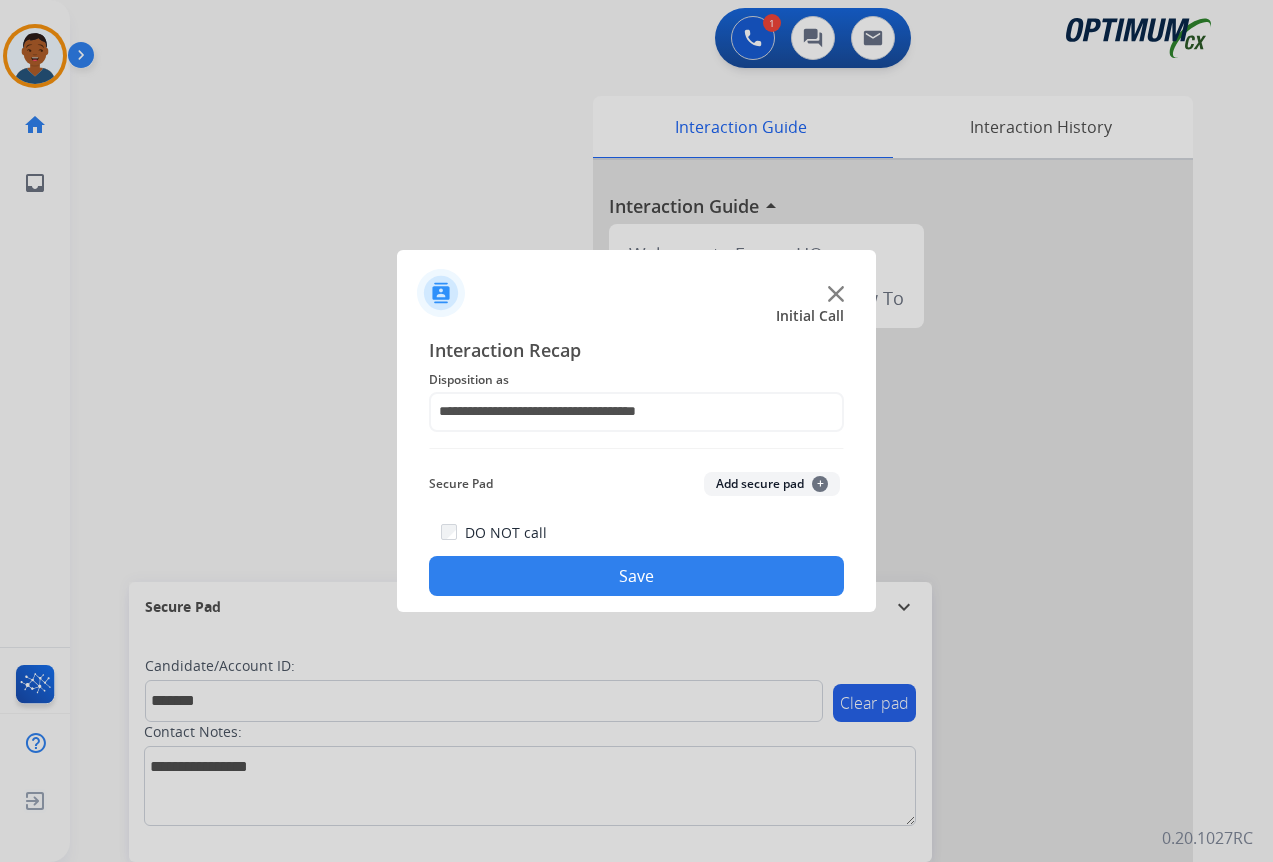 click on "Add secure pad  +" 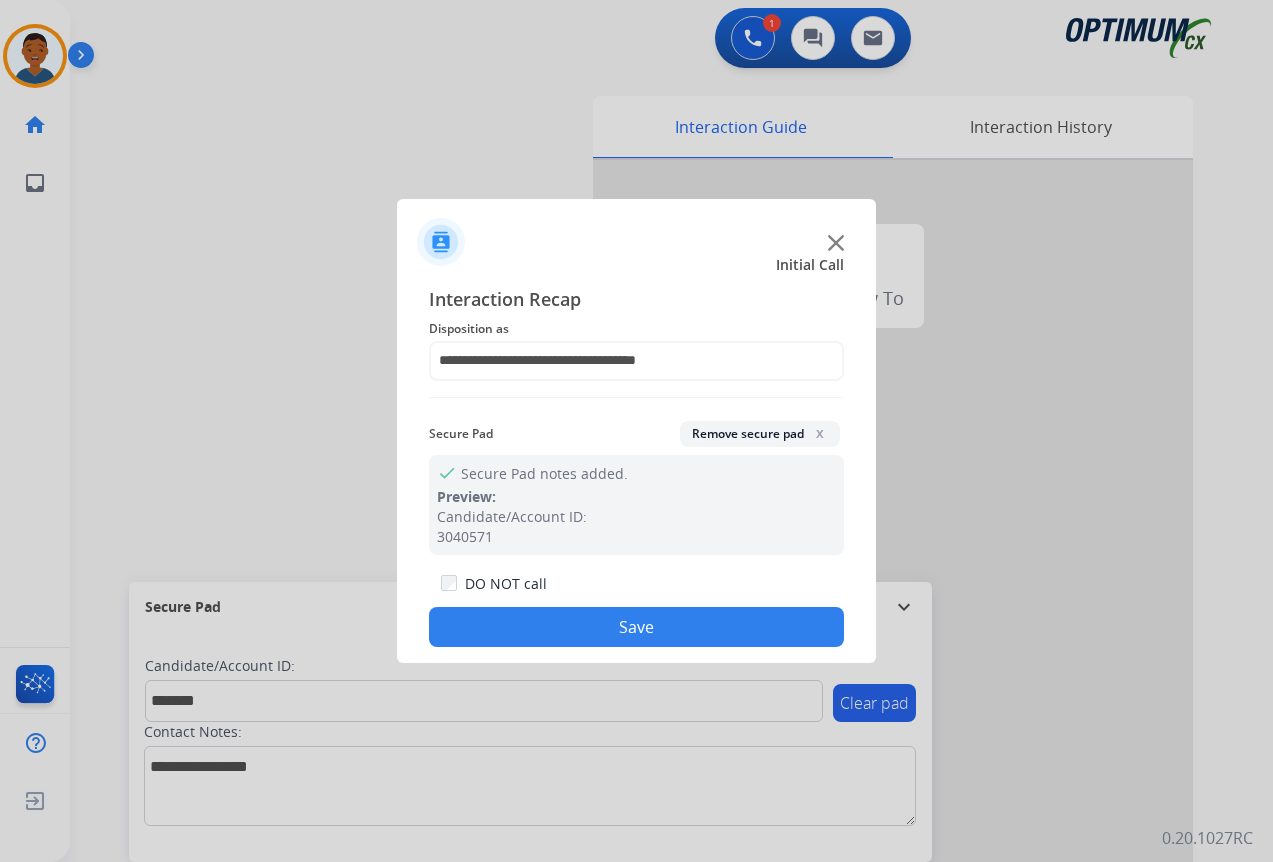 click on "Save" 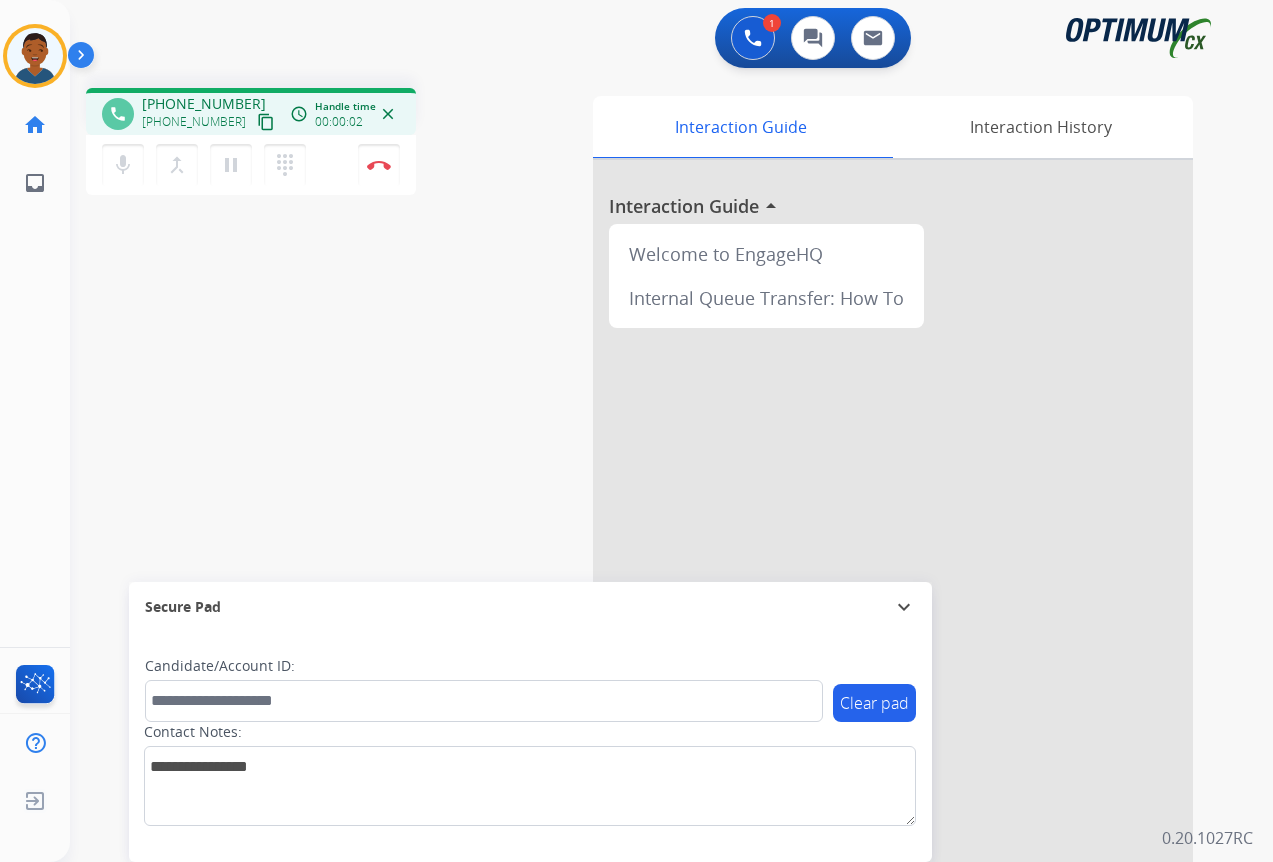 click on "content_copy" at bounding box center (266, 122) 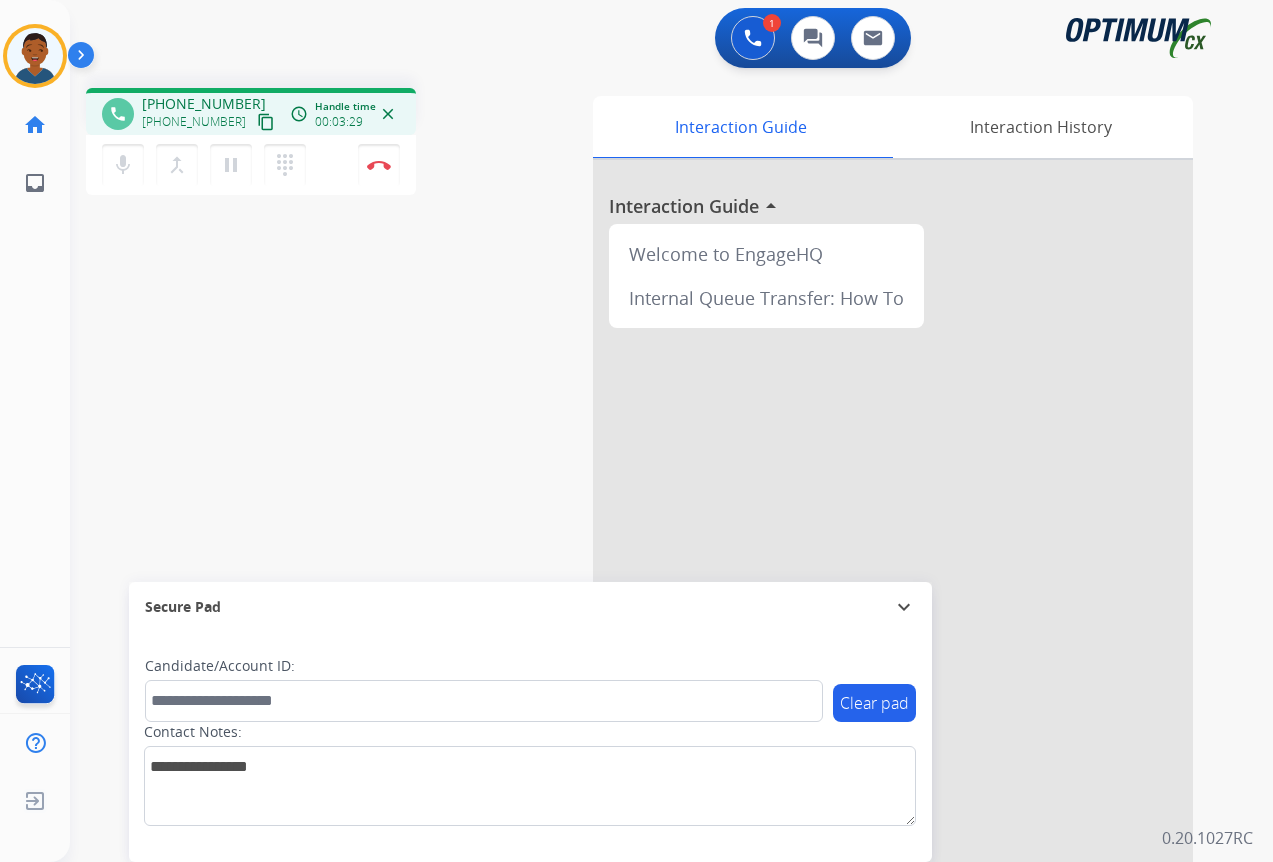 click on "content_copy" at bounding box center [266, 122] 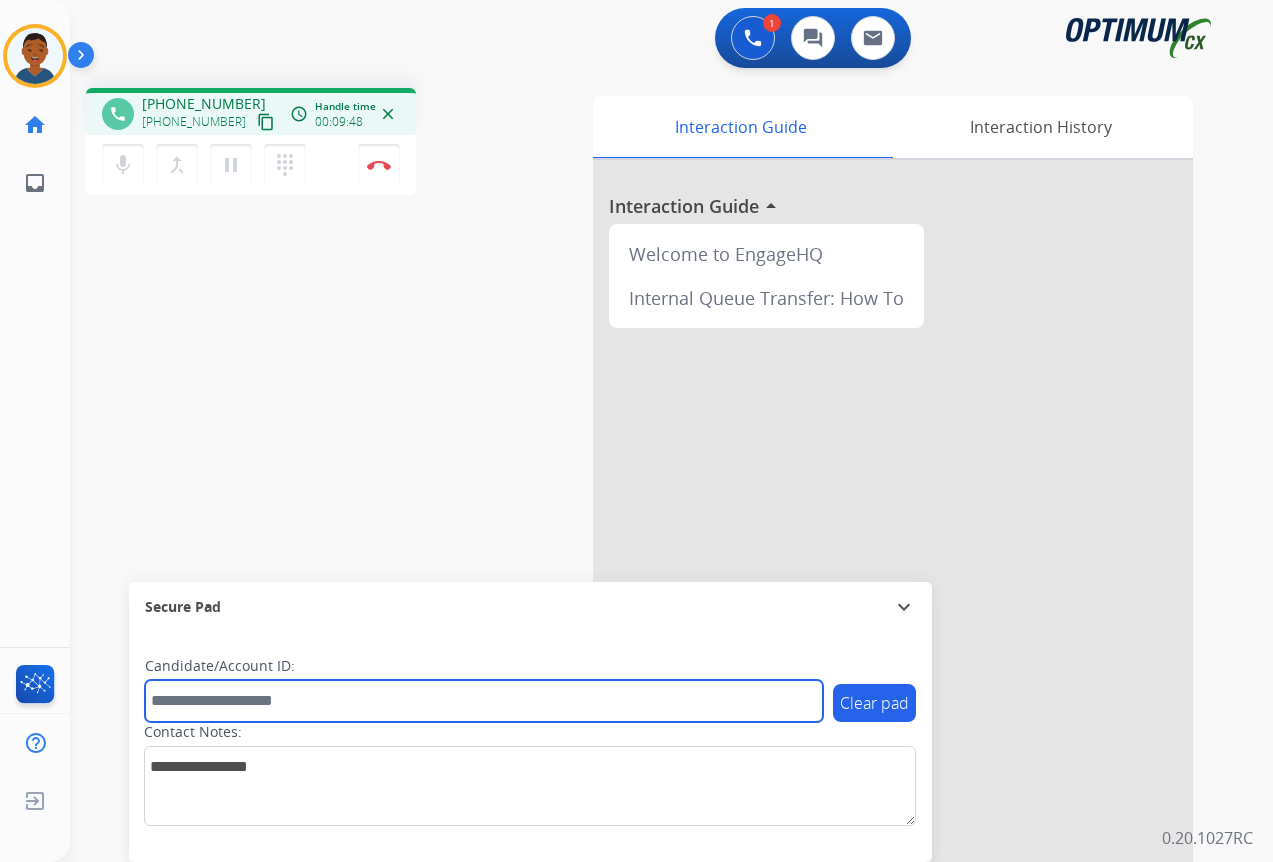 click at bounding box center [484, 701] 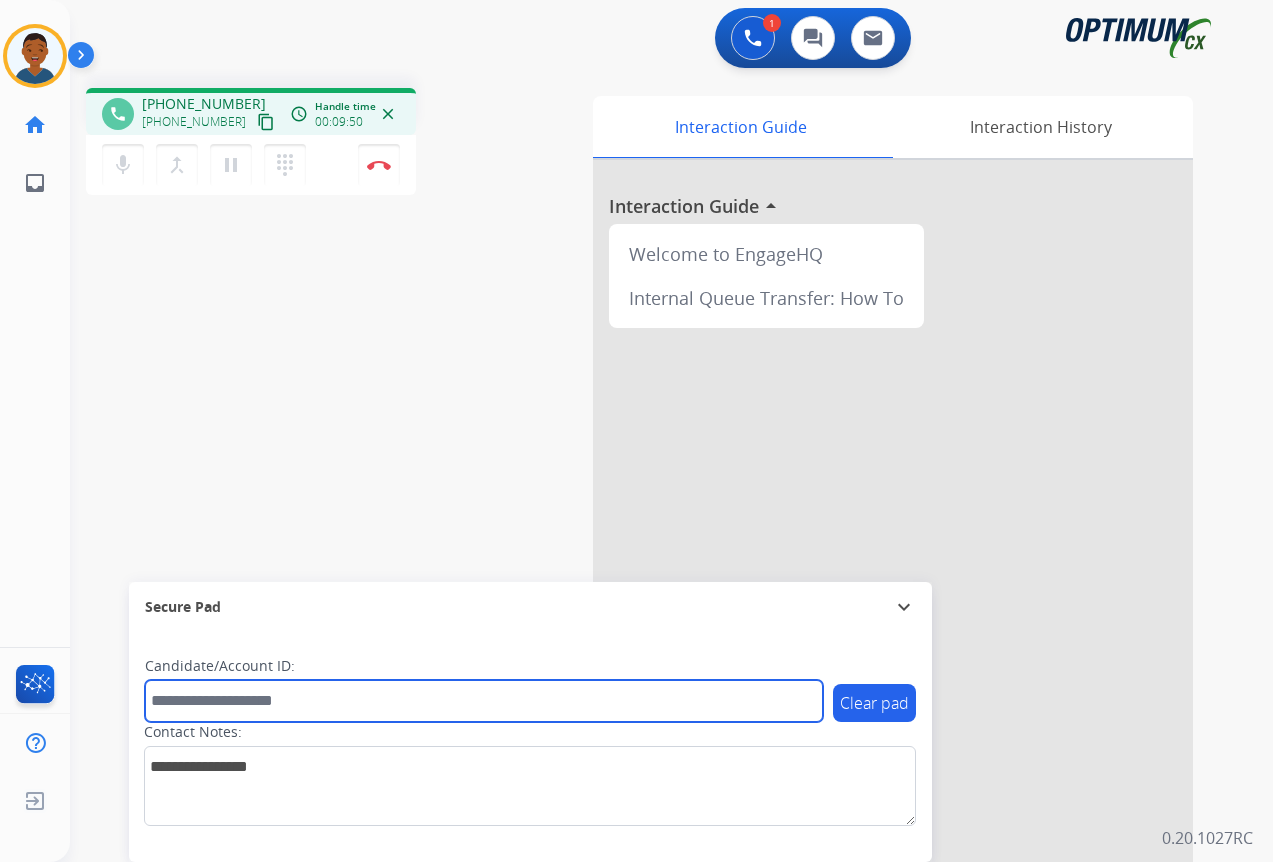 paste on "*******" 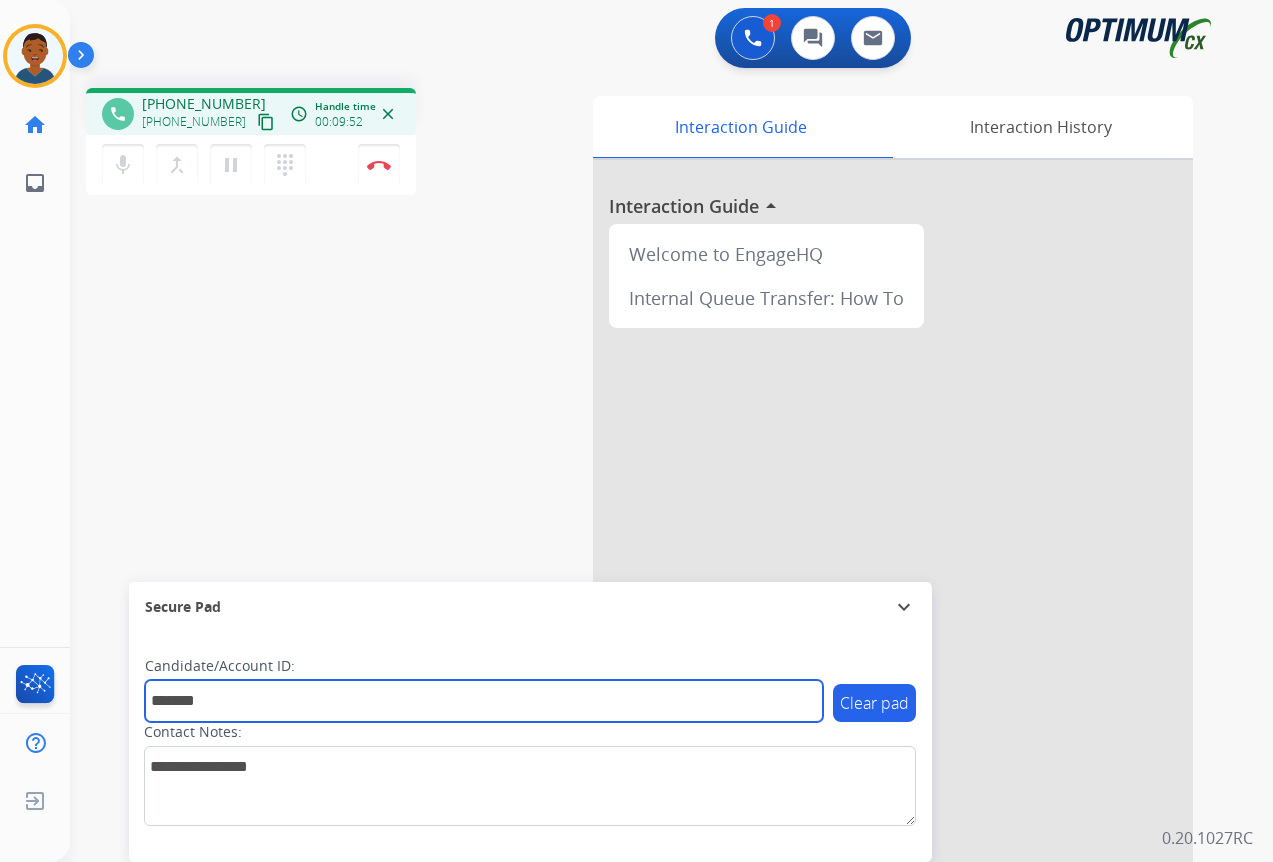 type on "*******" 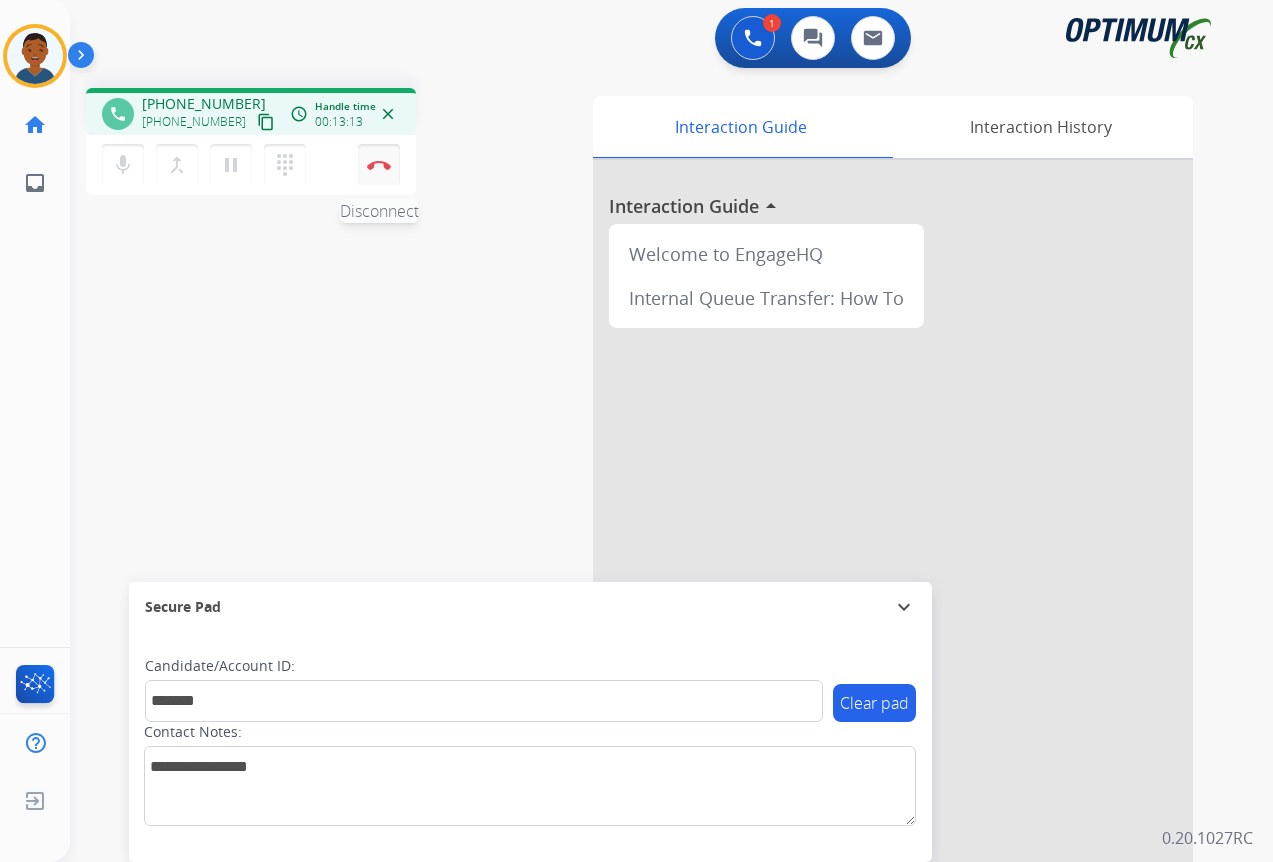 click at bounding box center (379, 165) 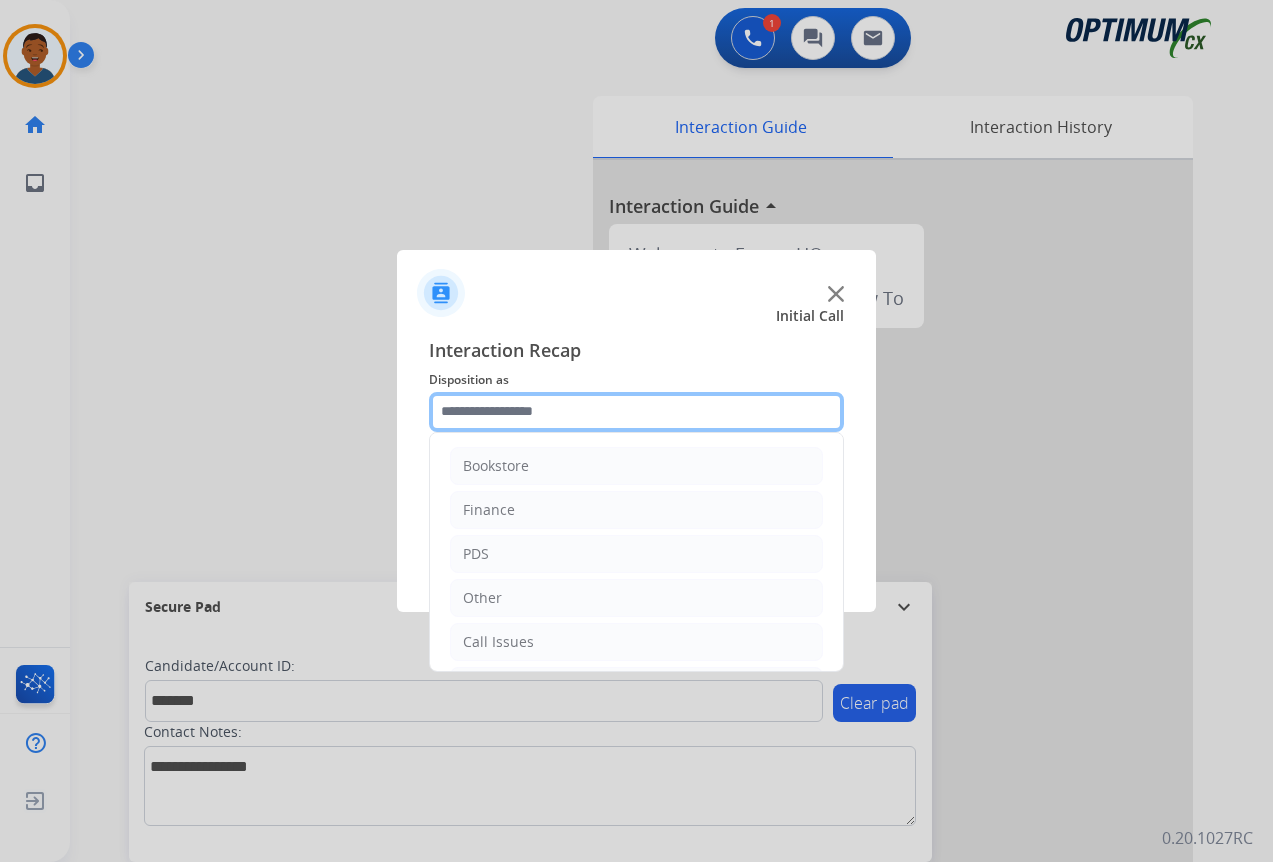 click 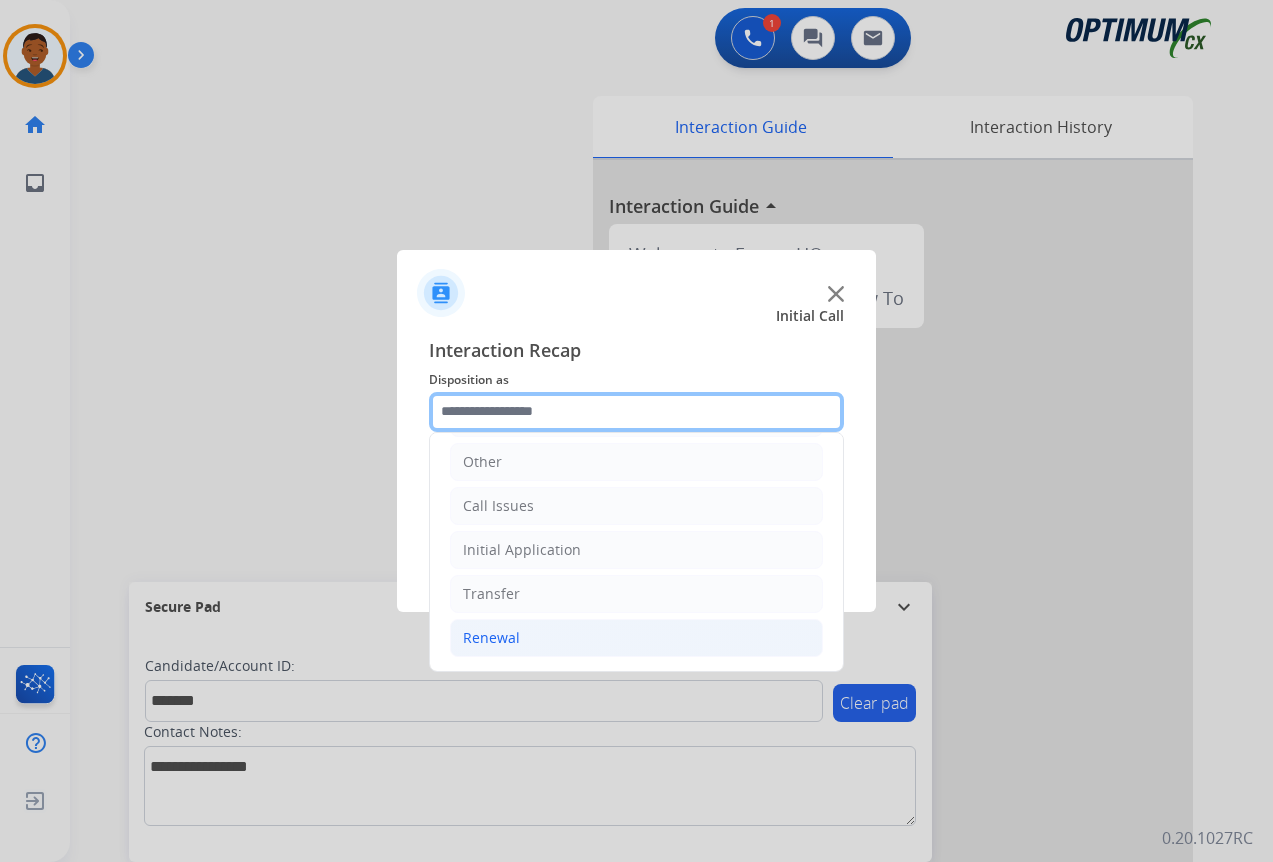 scroll, scrollTop: 36, scrollLeft: 0, axis: vertical 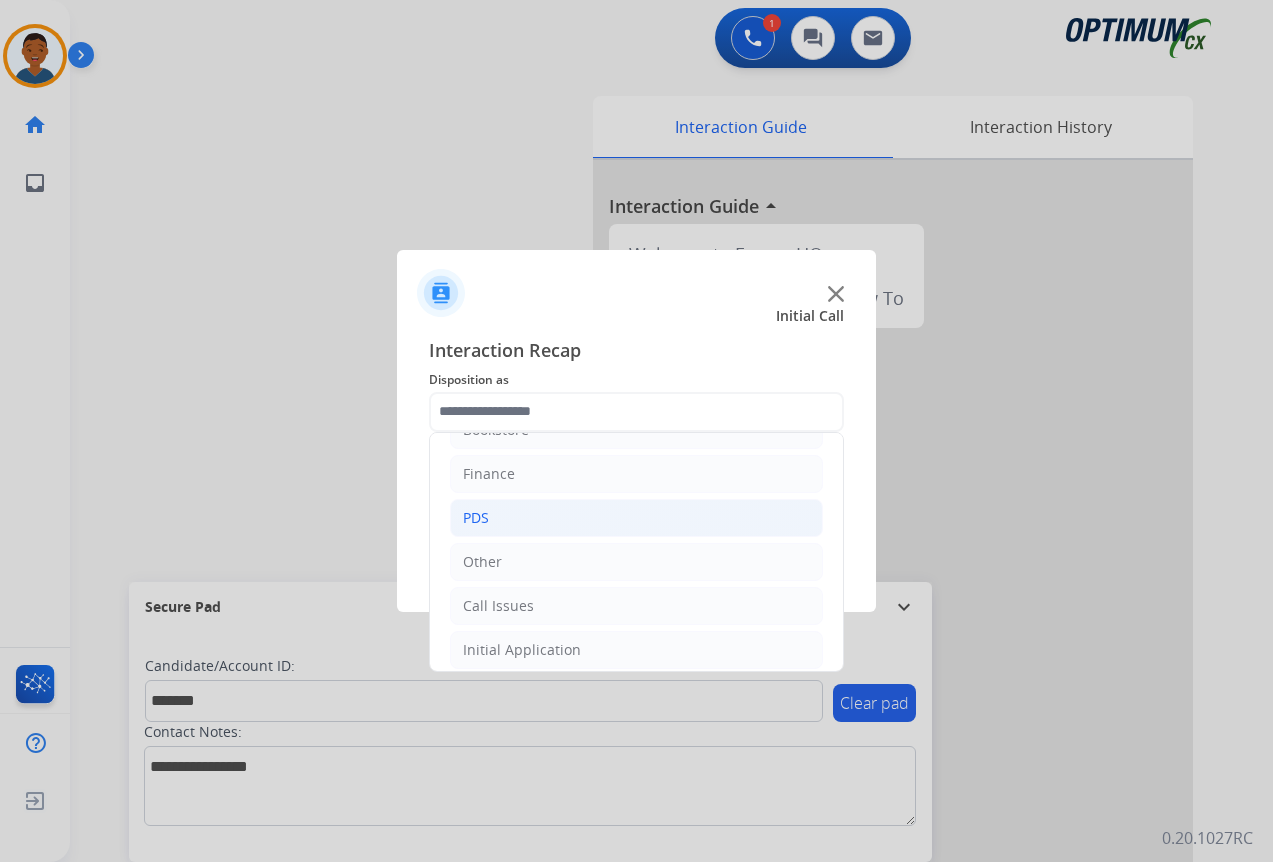 click on "PDS" 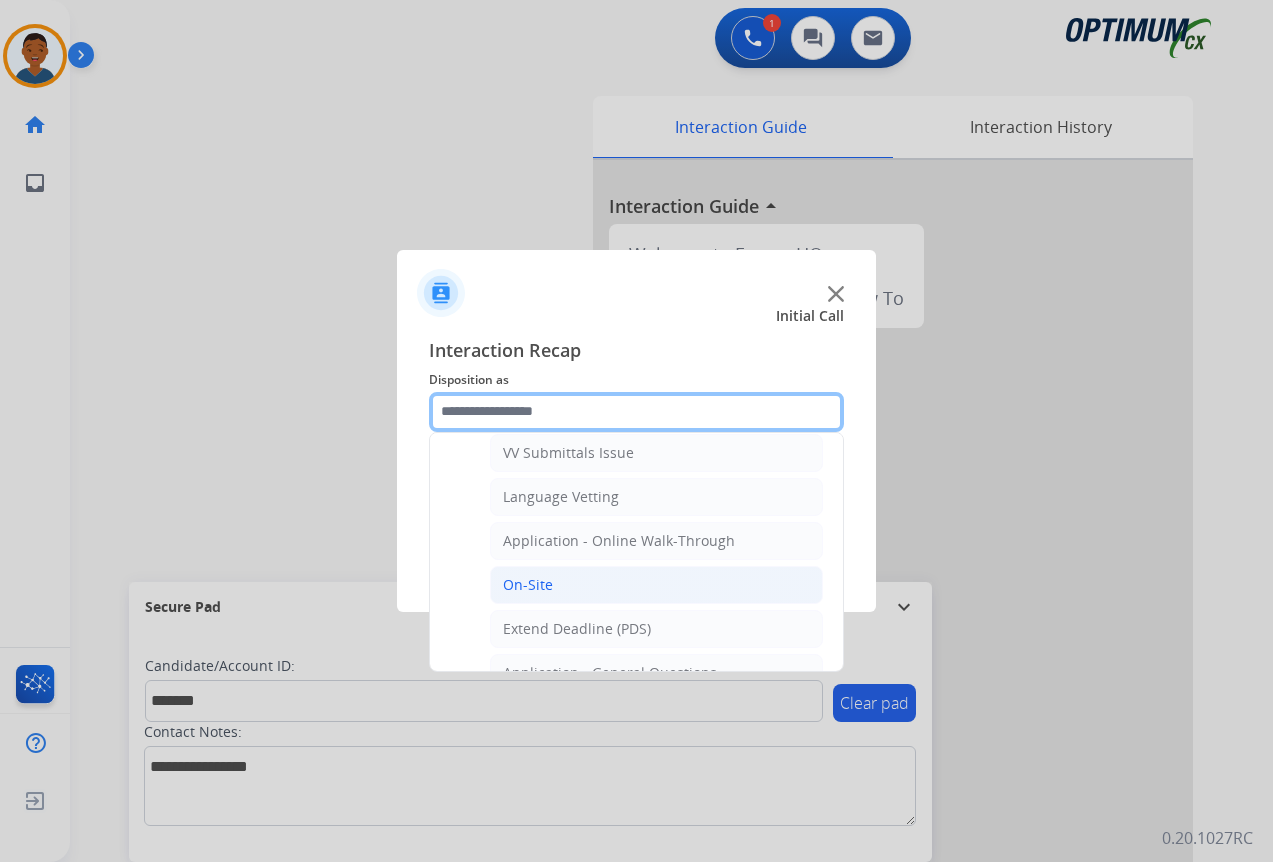 scroll, scrollTop: 436, scrollLeft: 0, axis: vertical 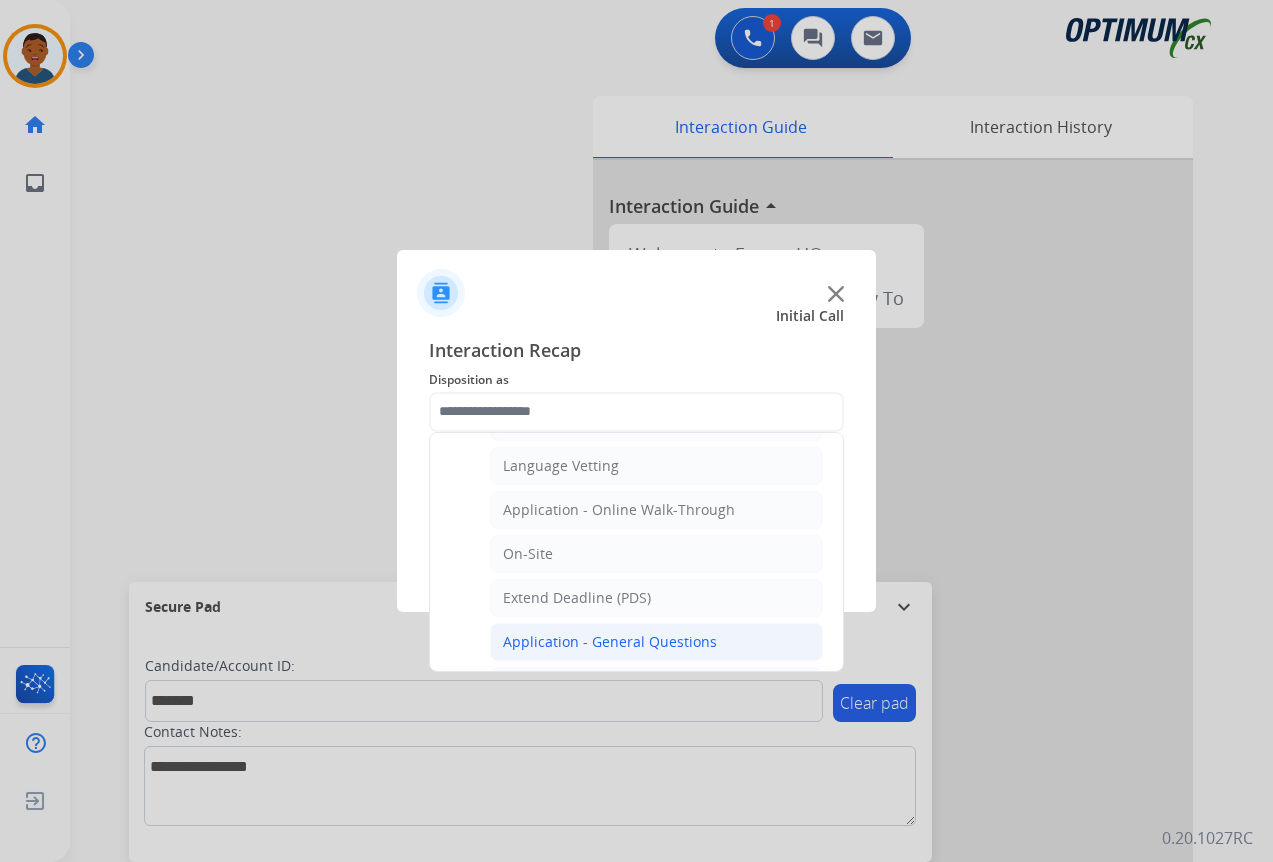 click on "Application - General Questions" 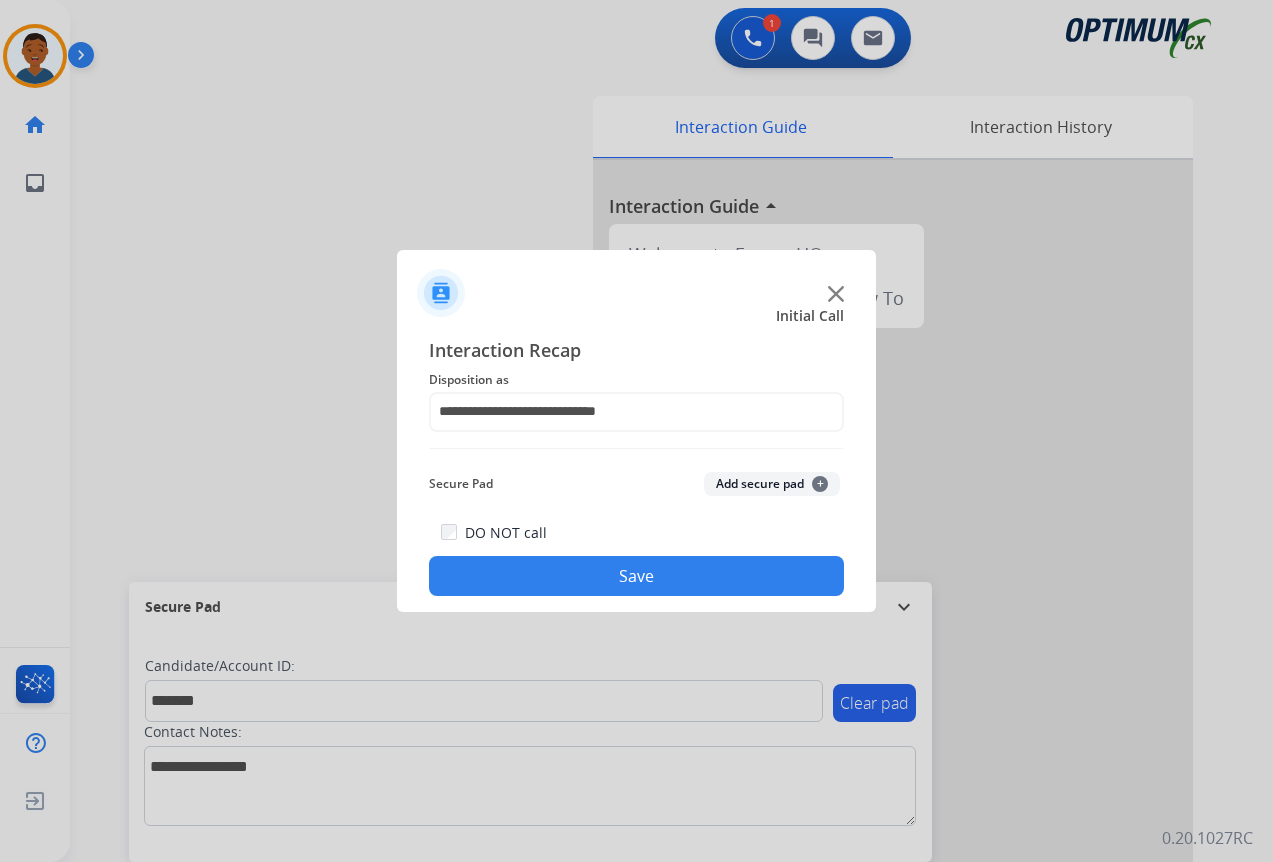 click on "Add secure pad  +" 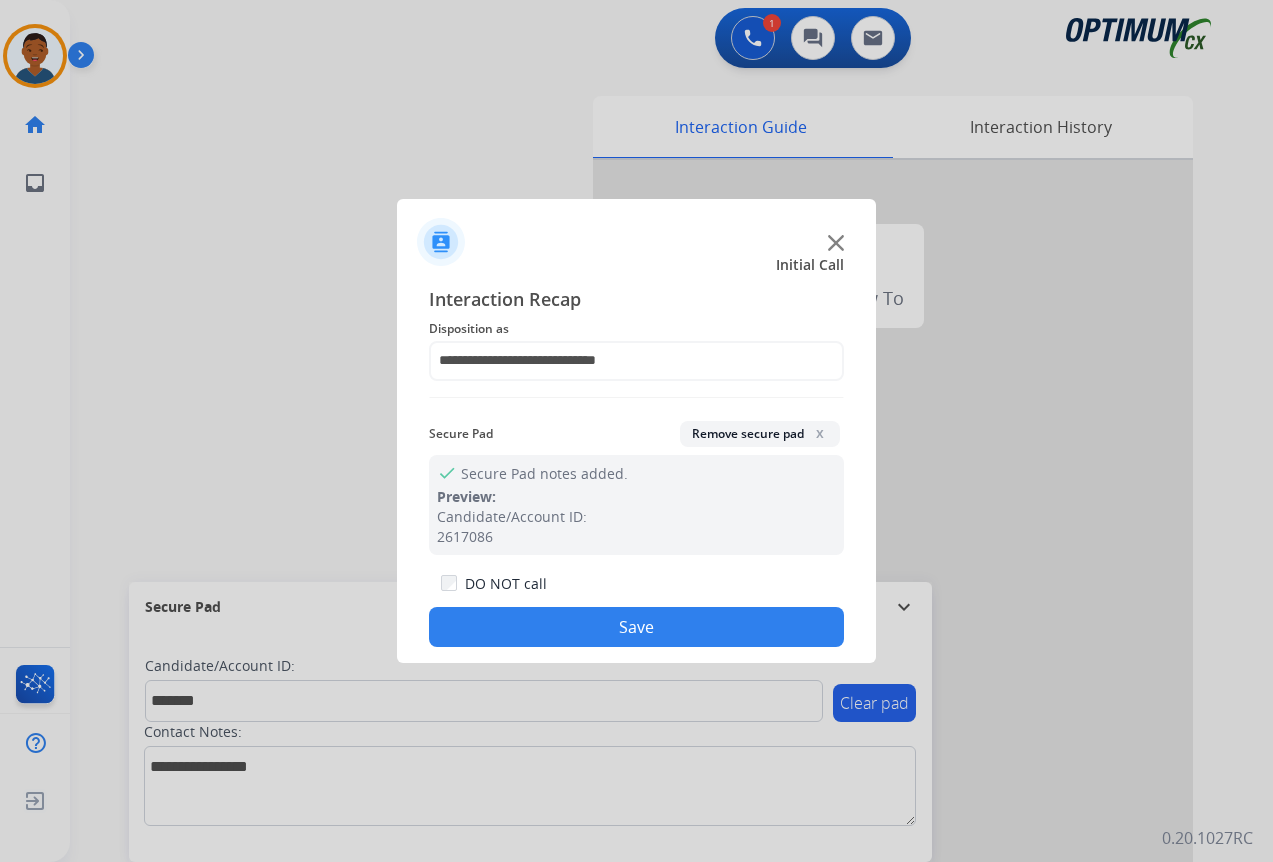 click on "Save" 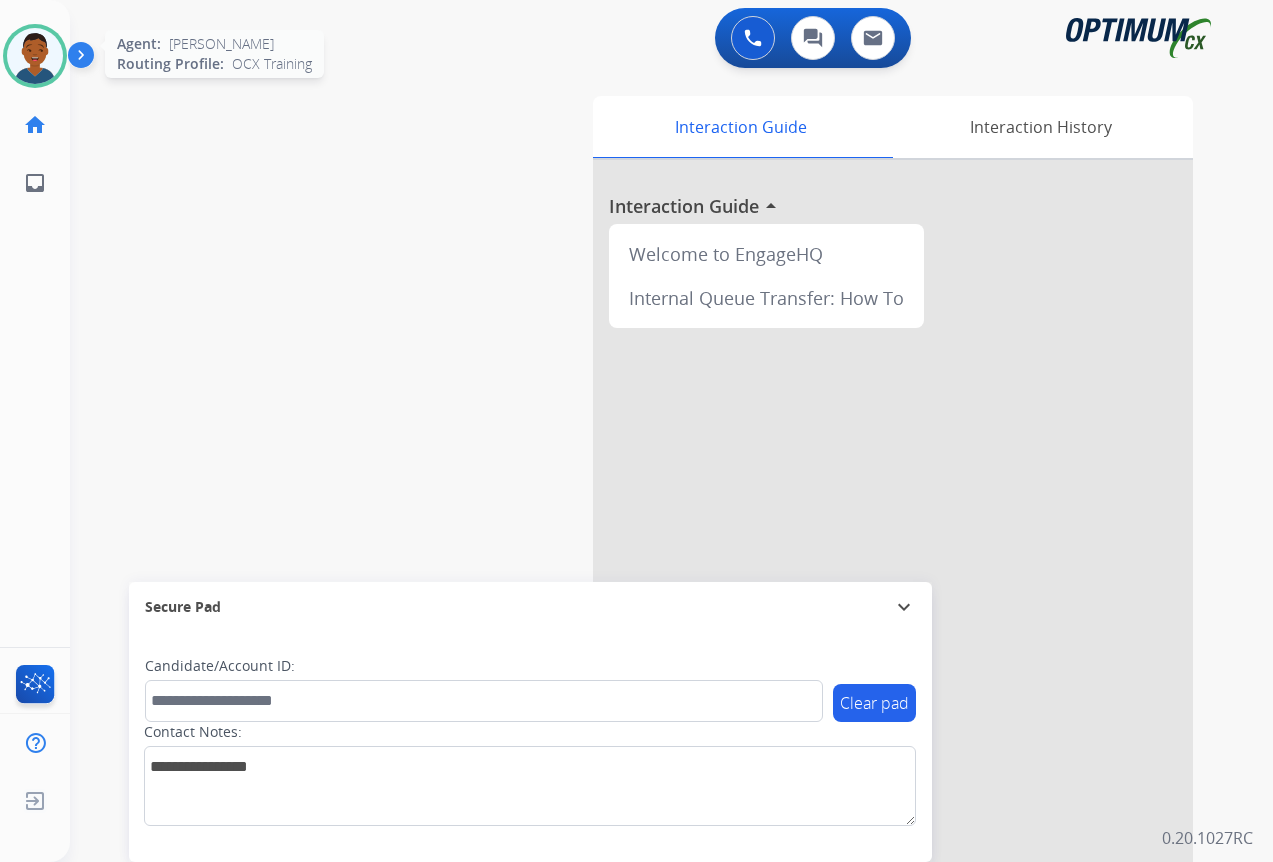 drag, startPoint x: 34, startPoint y: 63, endPoint x: 42, endPoint y: 72, distance: 12.0415945 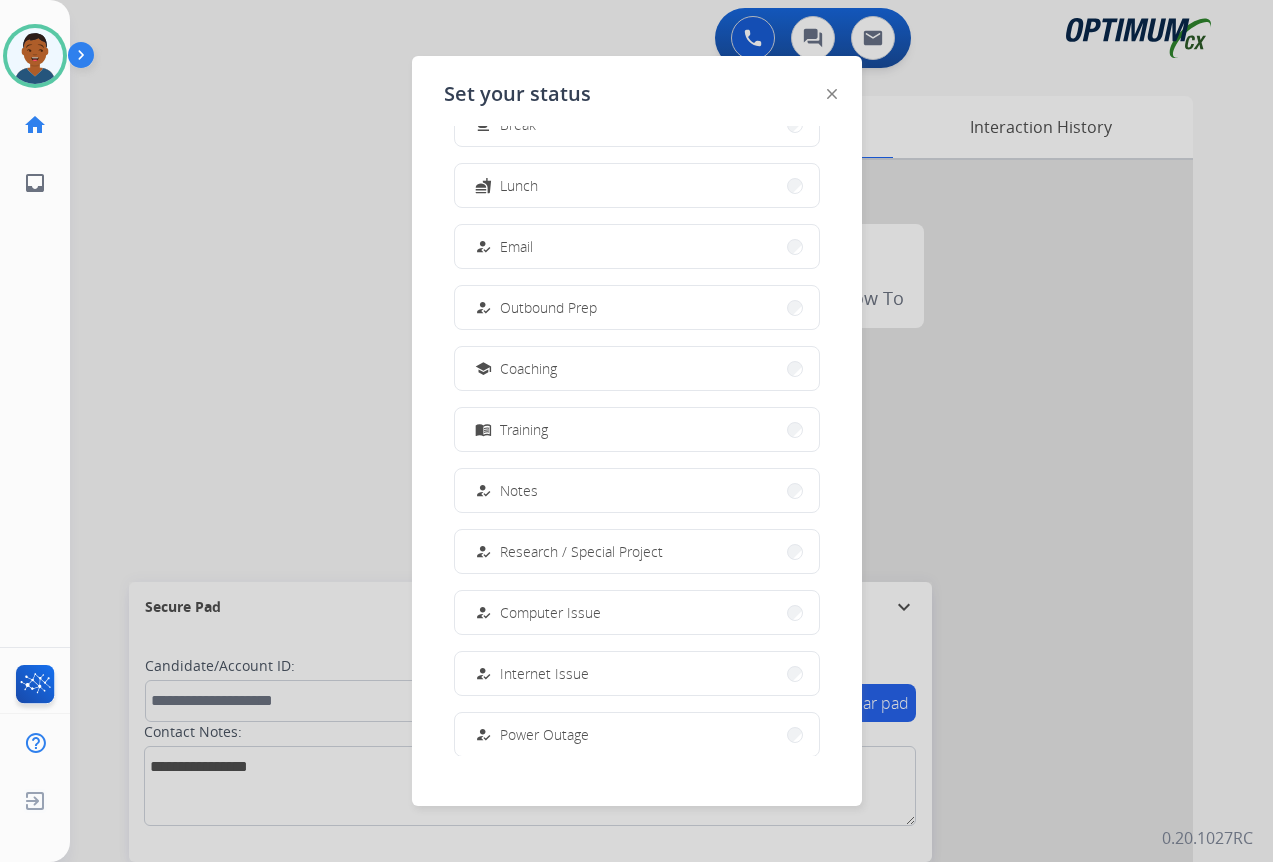 scroll, scrollTop: 189, scrollLeft: 0, axis: vertical 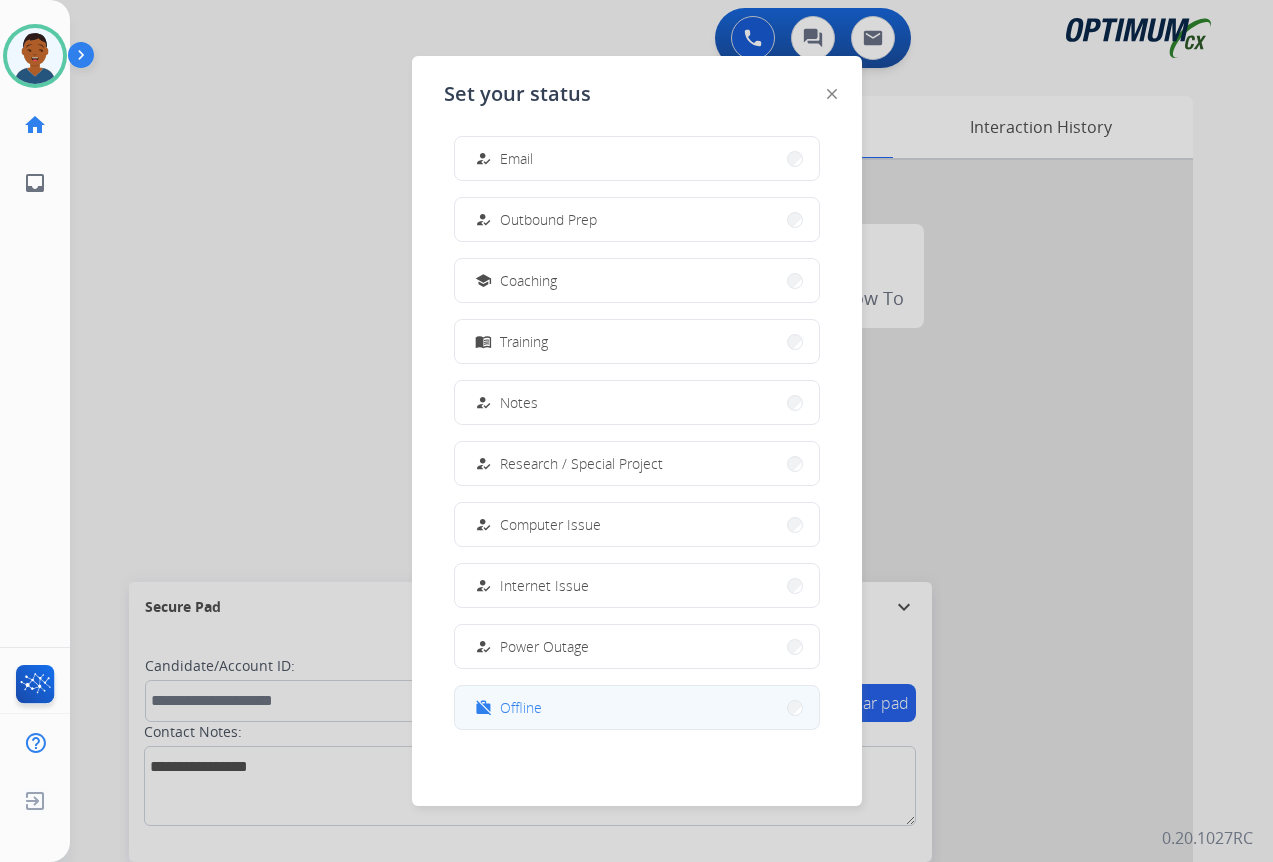 click on "Offline" at bounding box center (521, 707) 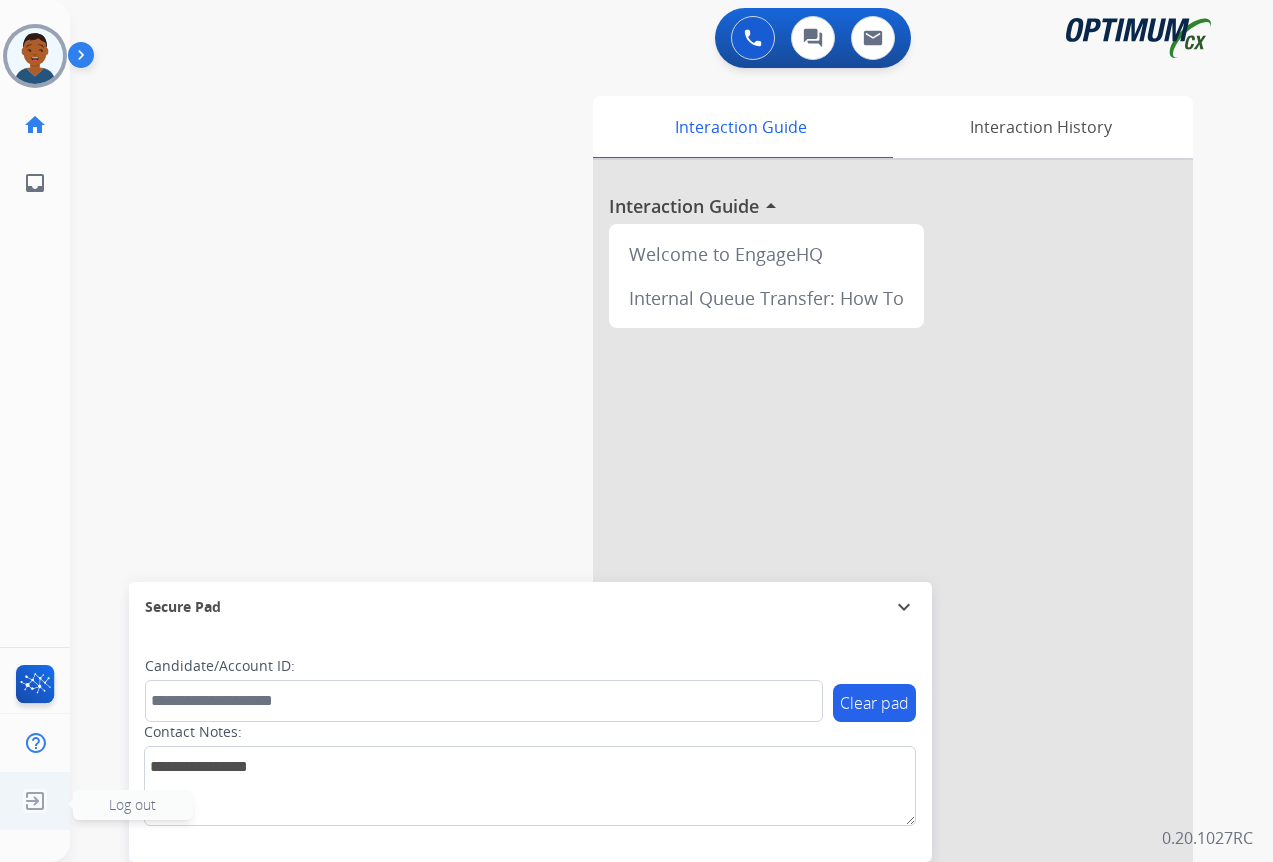 click on "Log out" 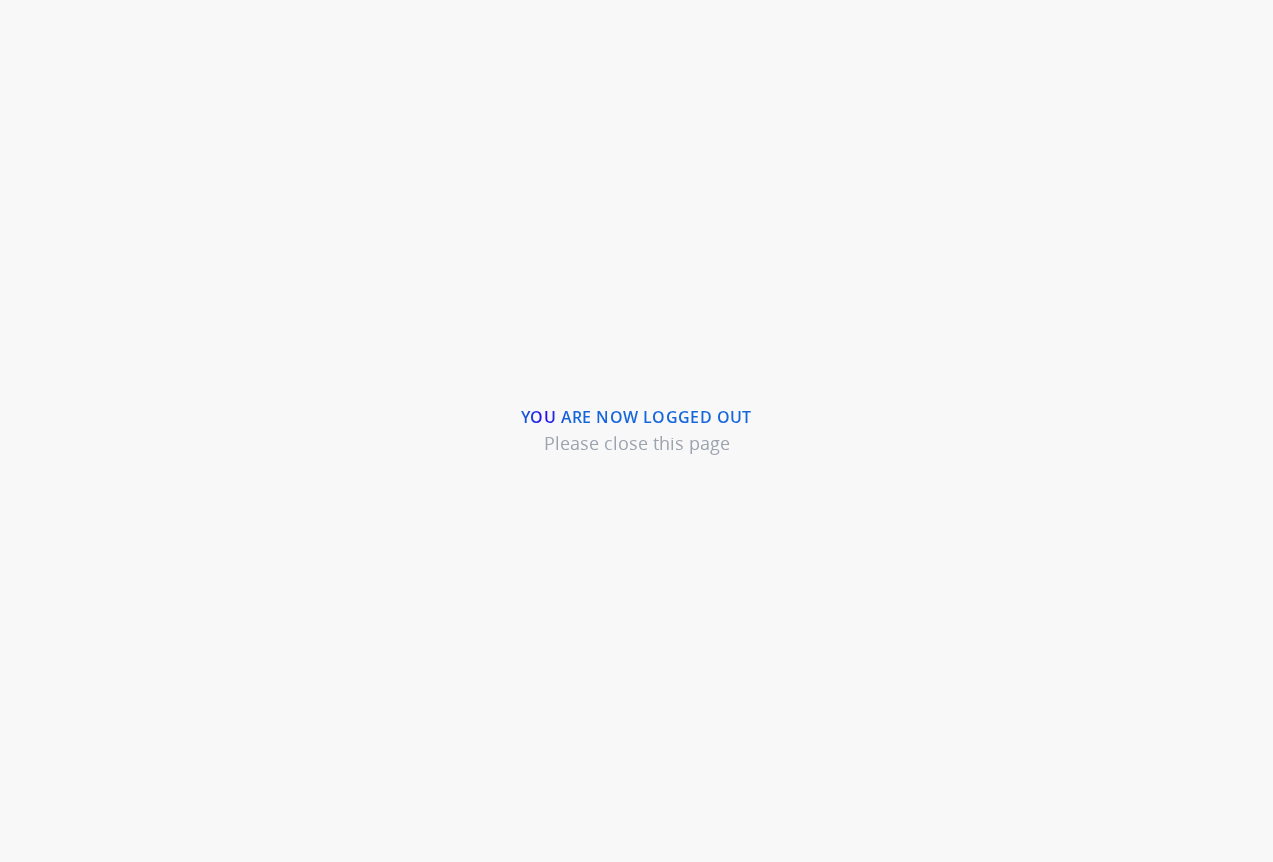 scroll, scrollTop: 0, scrollLeft: 0, axis: both 